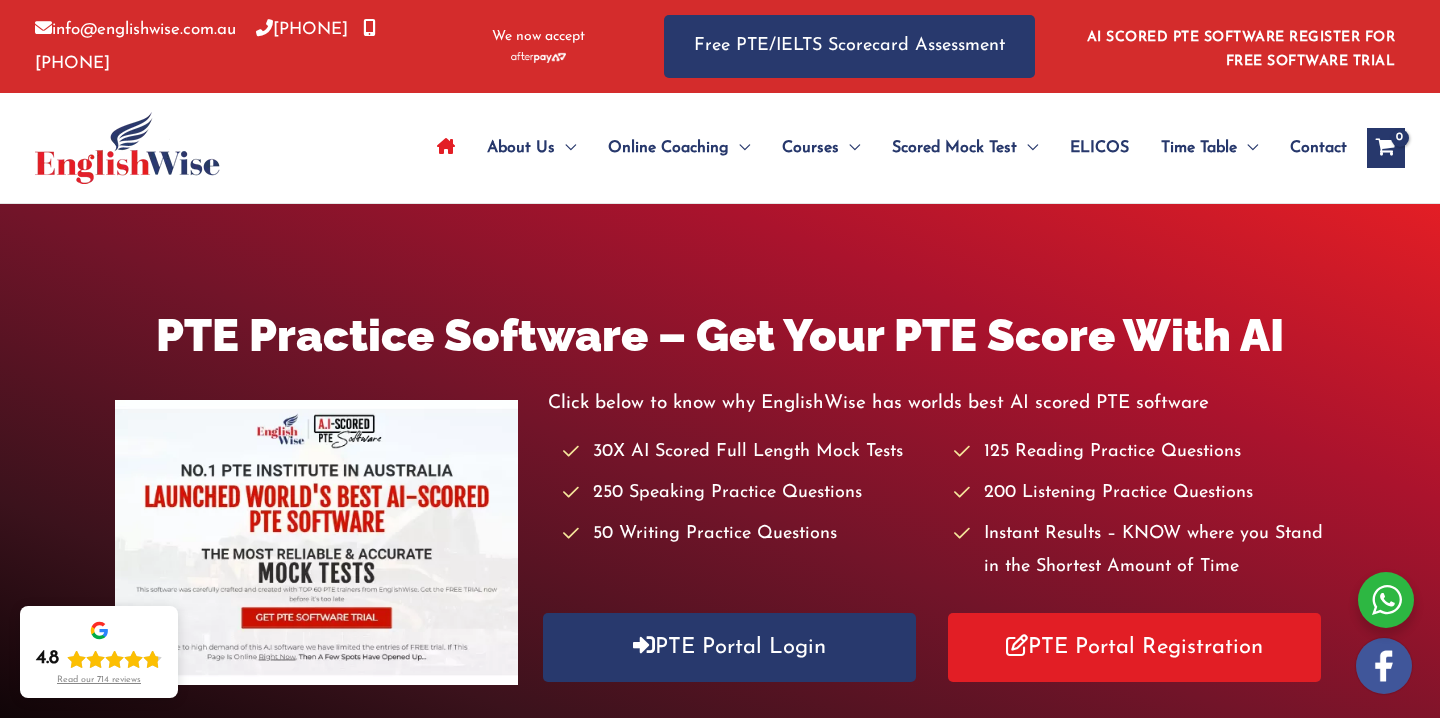 scroll, scrollTop: 87, scrollLeft: 0, axis: vertical 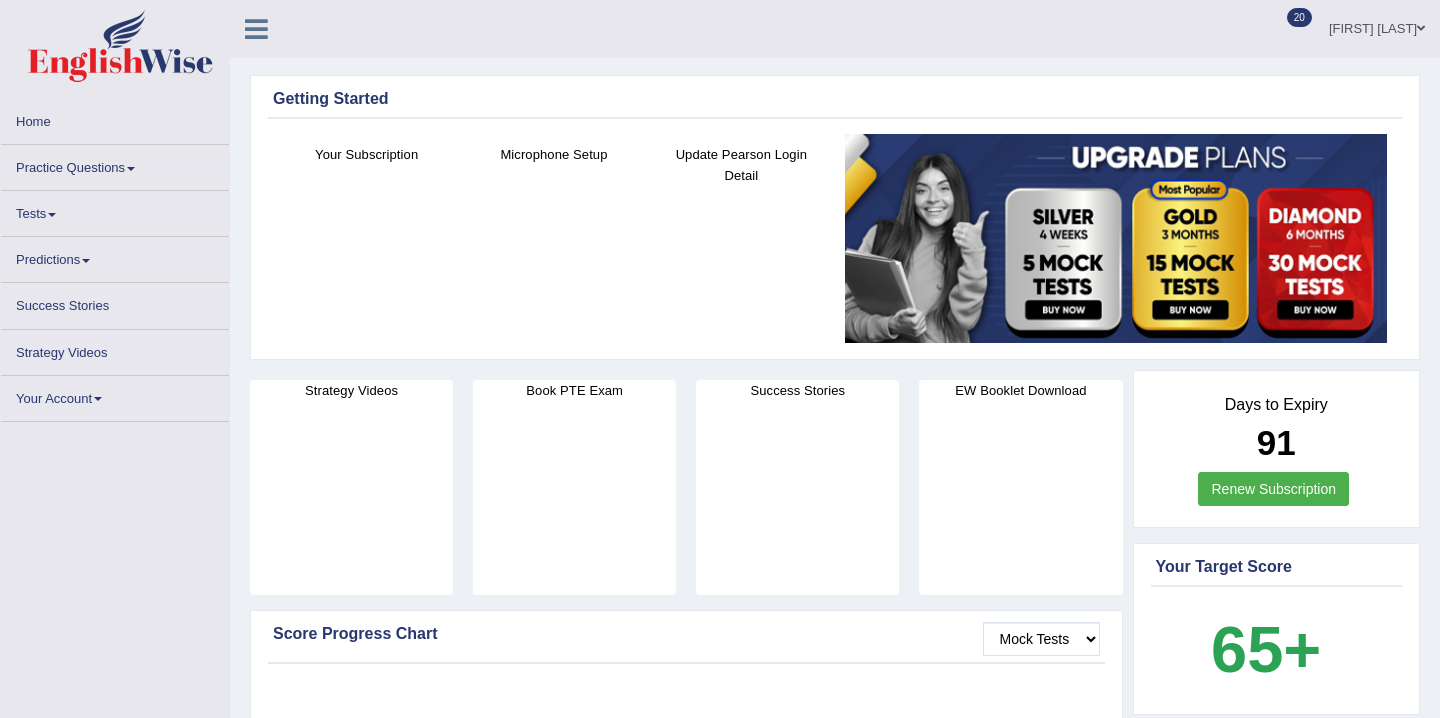 click on "Practice Questions" at bounding box center (115, 164) 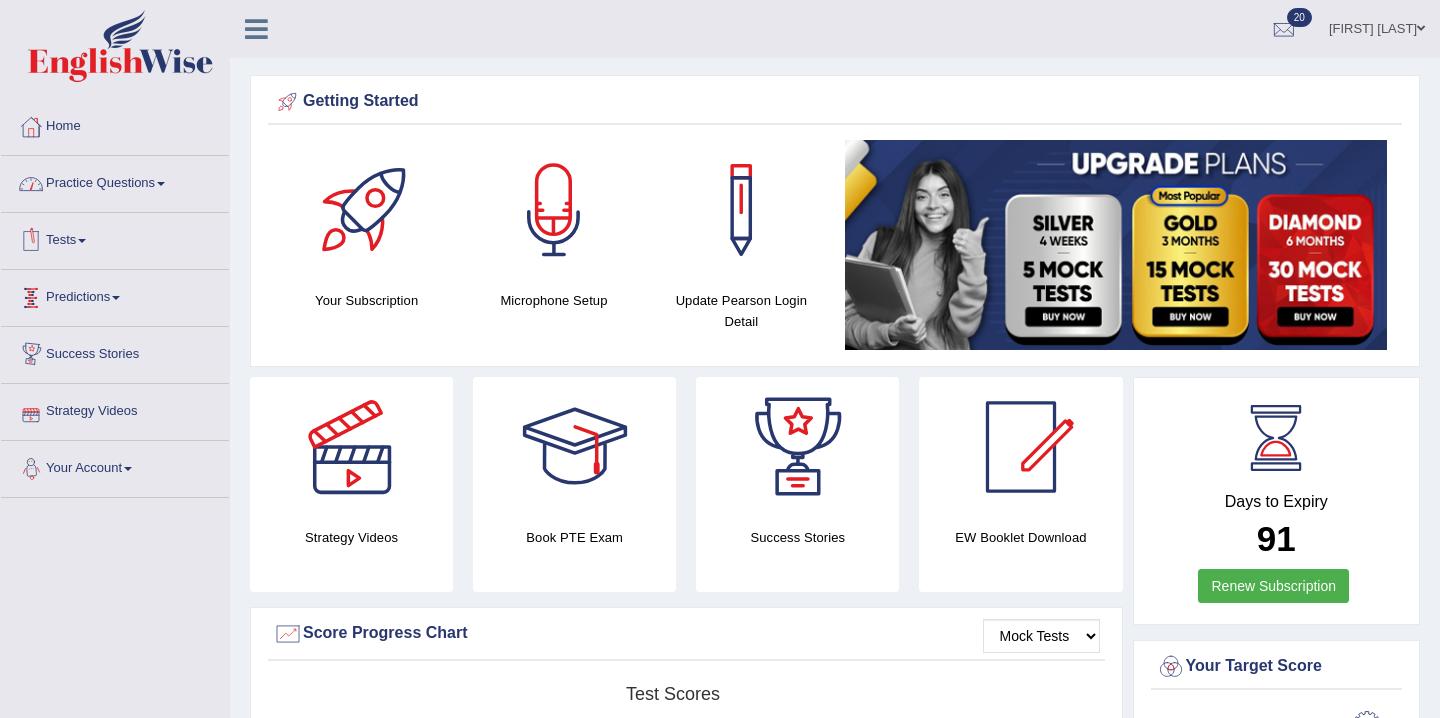 click on "Practice Questions" at bounding box center [115, 181] 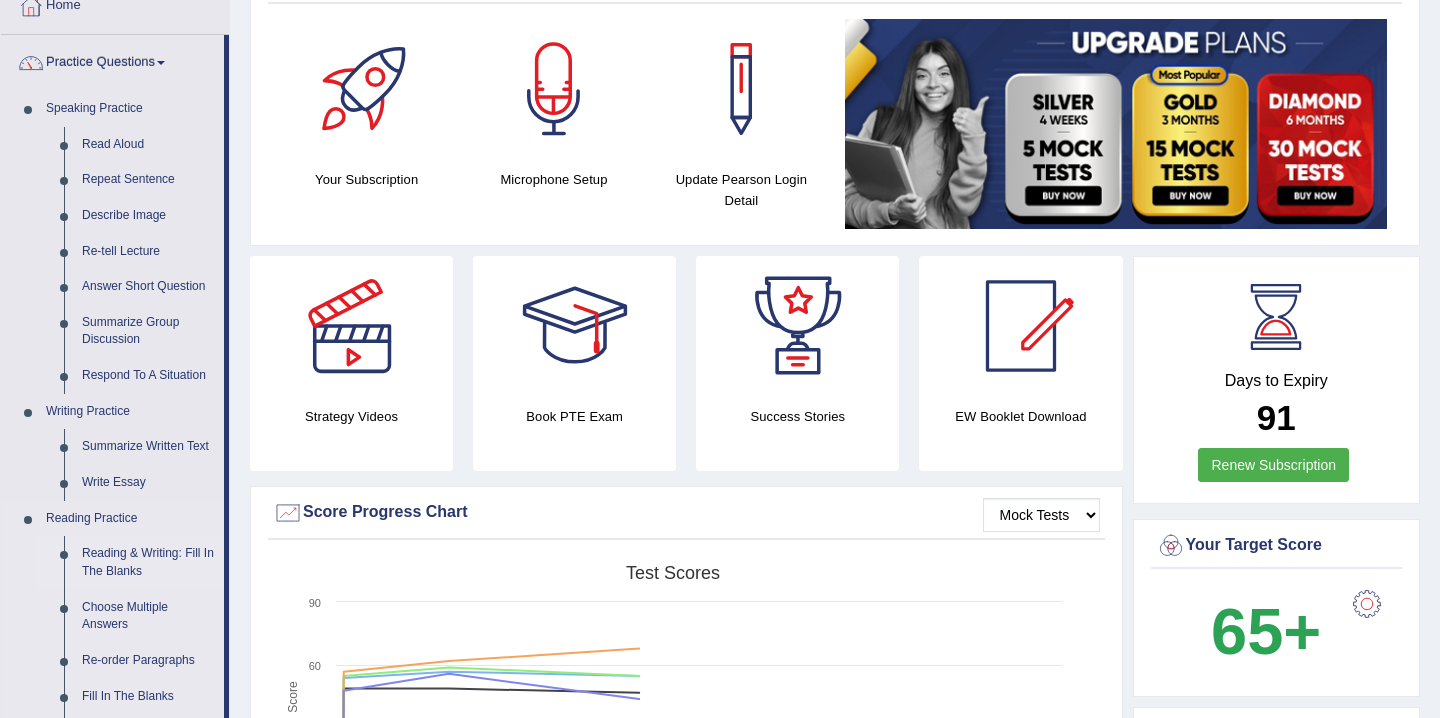 scroll, scrollTop: 124, scrollLeft: 0, axis: vertical 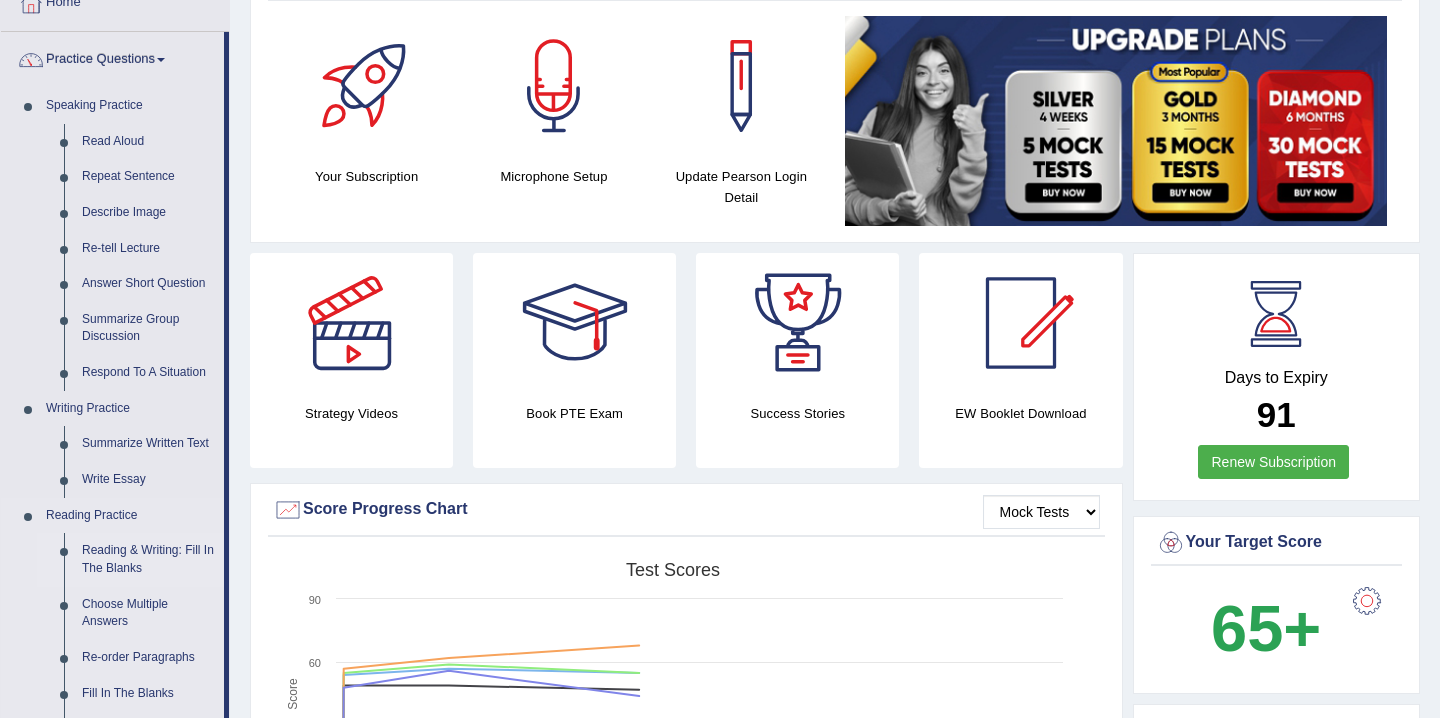 click on "Reading & Writing: Fill In The Blanks" at bounding box center (148, 559) 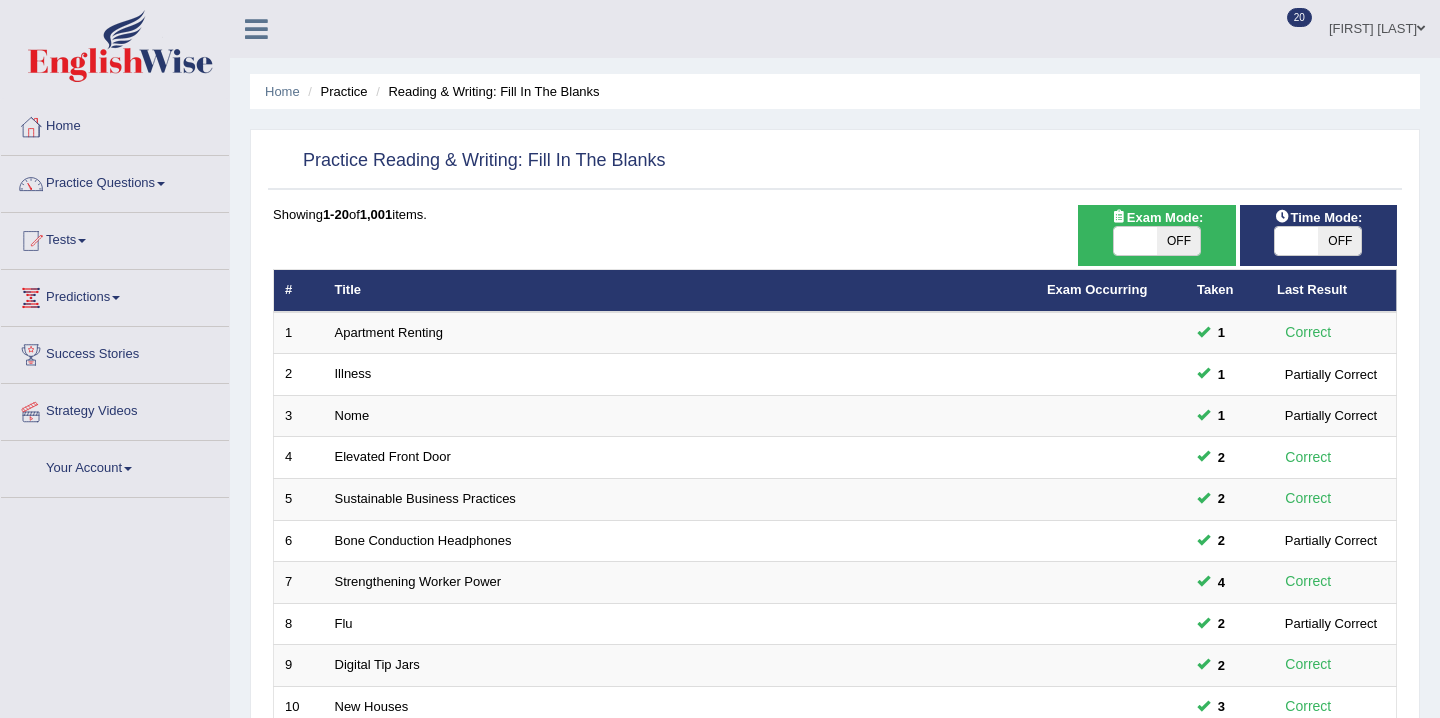 scroll, scrollTop: 0, scrollLeft: 0, axis: both 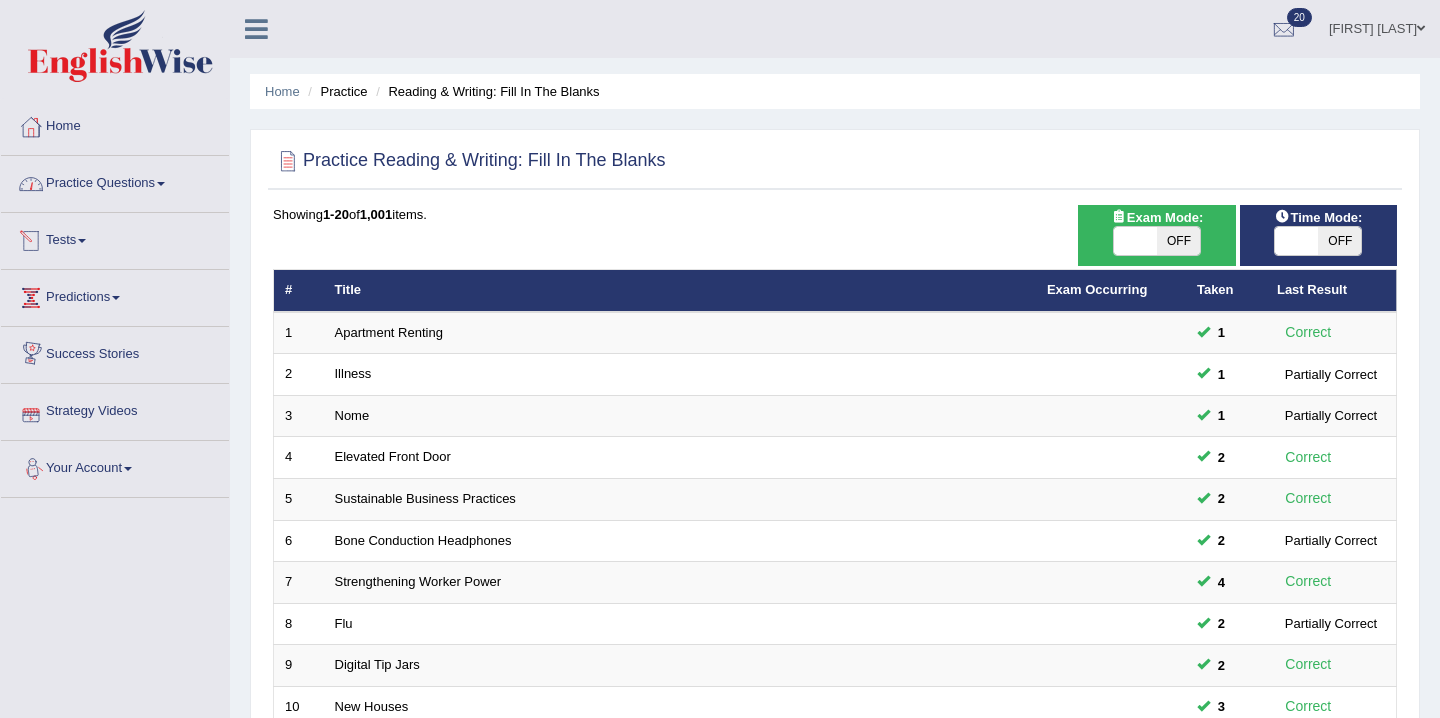 click on "Practice Questions" at bounding box center [115, 181] 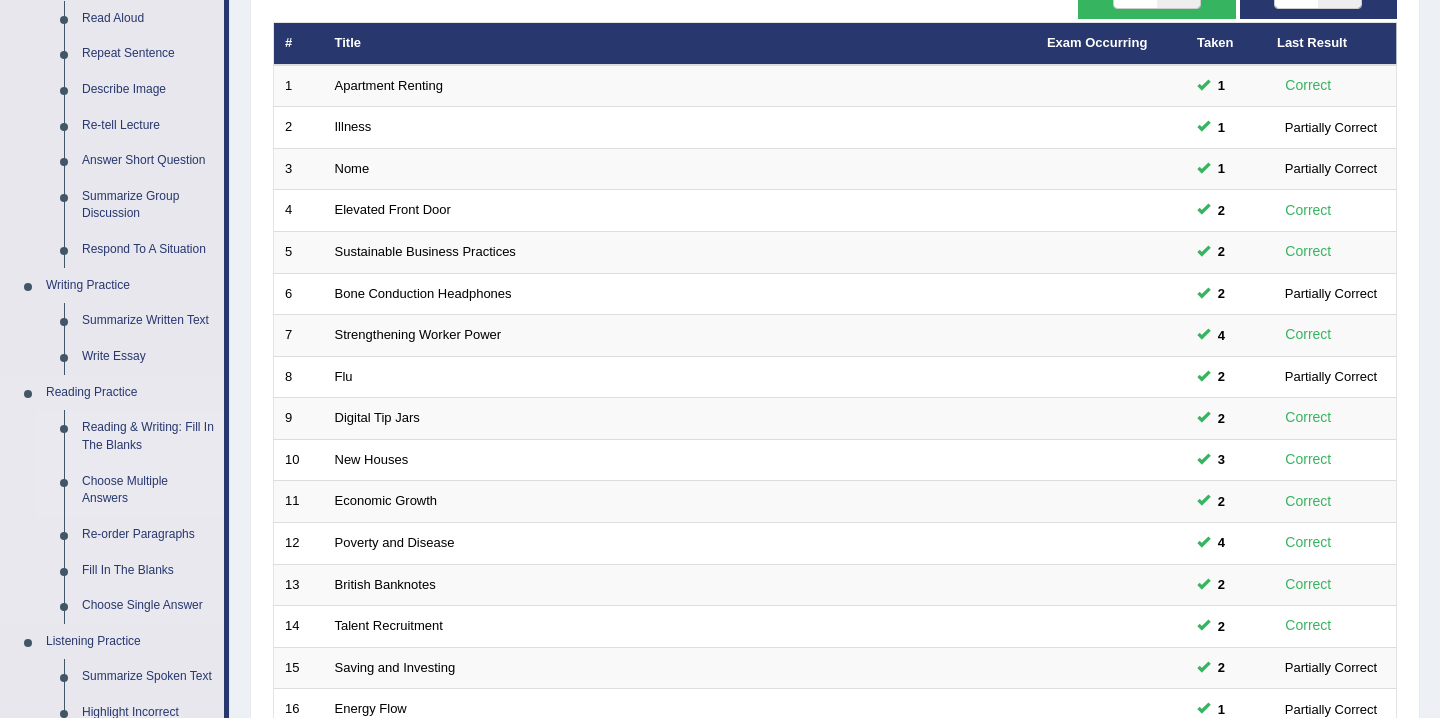 scroll, scrollTop: 251, scrollLeft: 0, axis: vertical 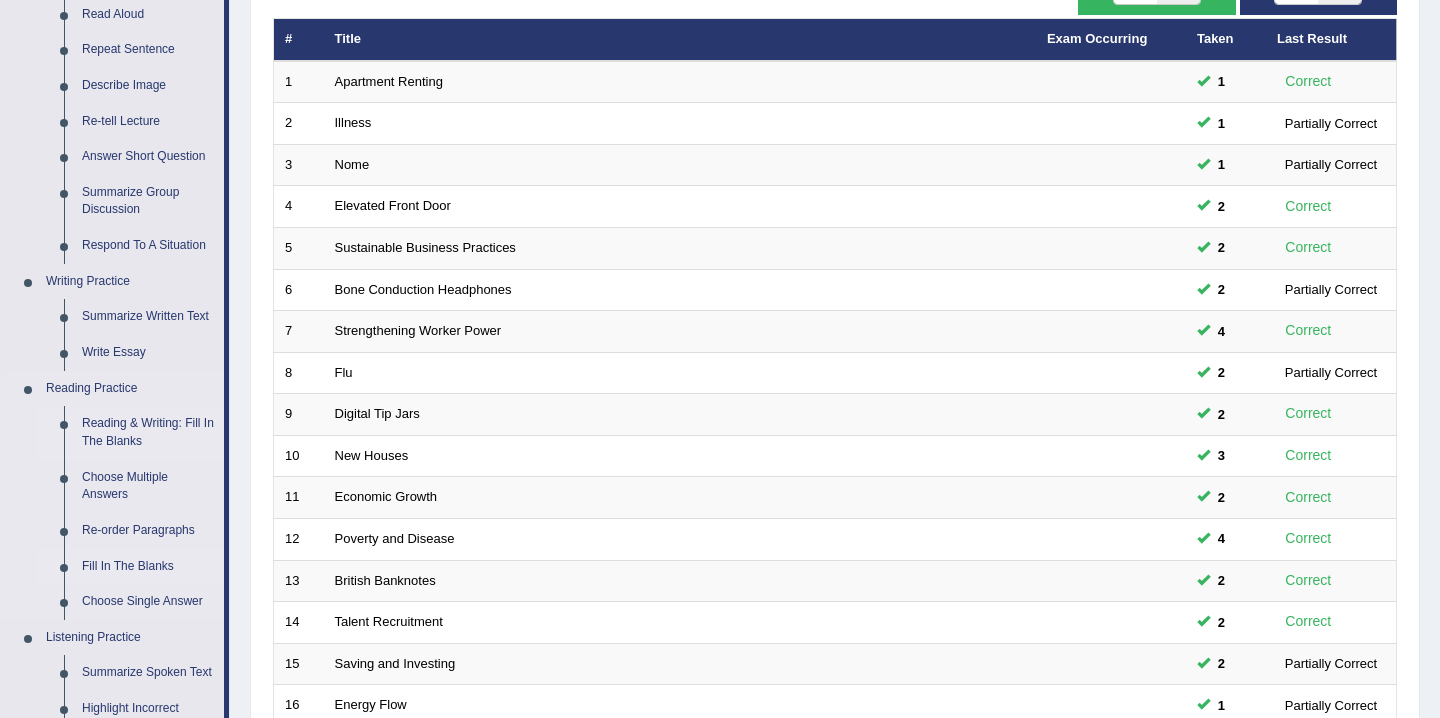 click on "Fill In The Blanks" at bounding box center (148, 567) 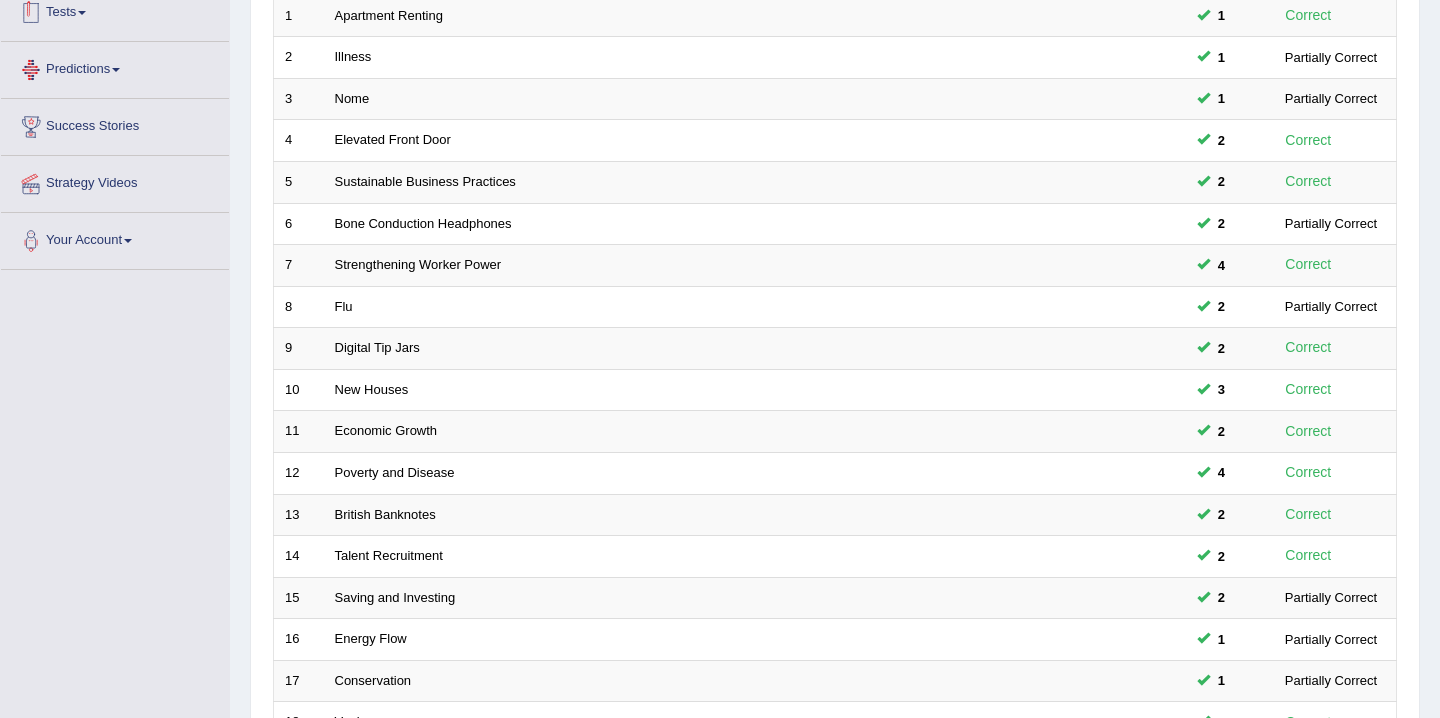 scroll, scrollTop: 472, scrollLeft: 0, axis: vertical 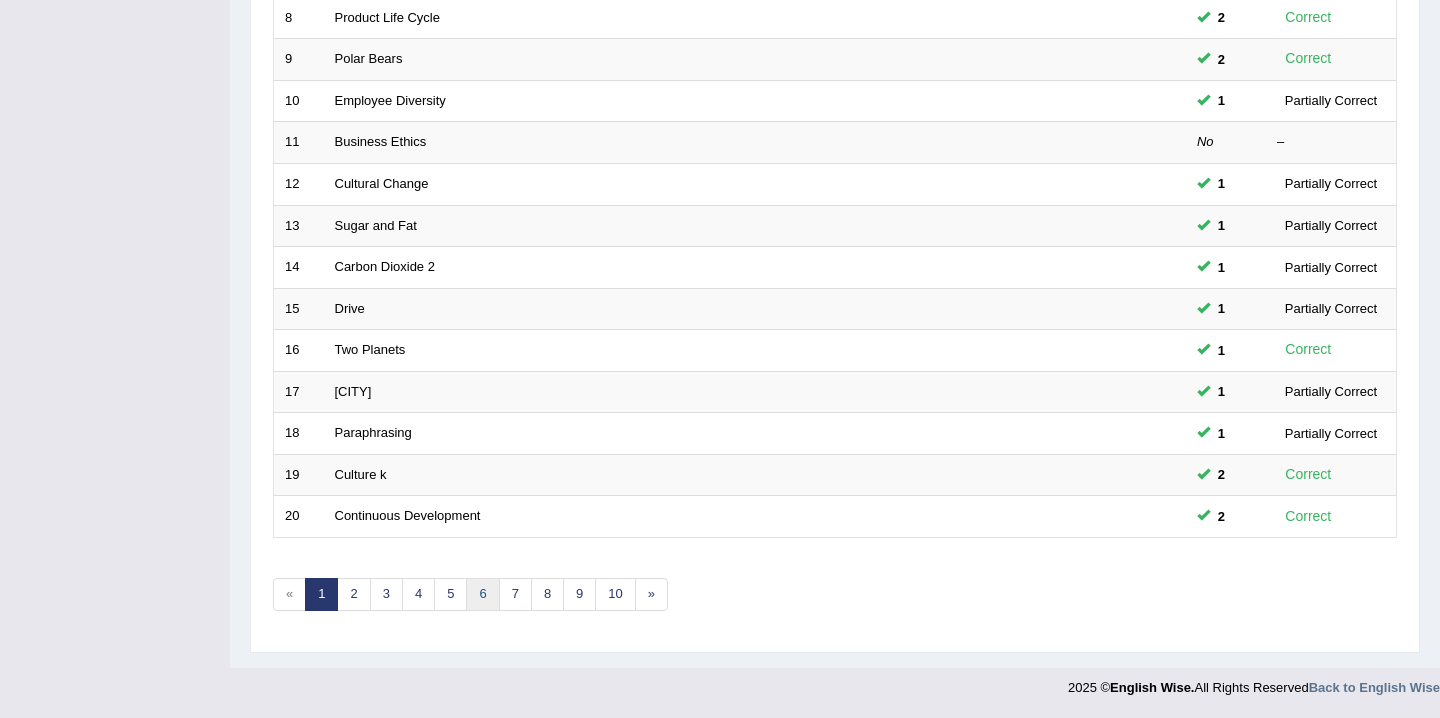 click on "6" at bounding box center (482, 594) 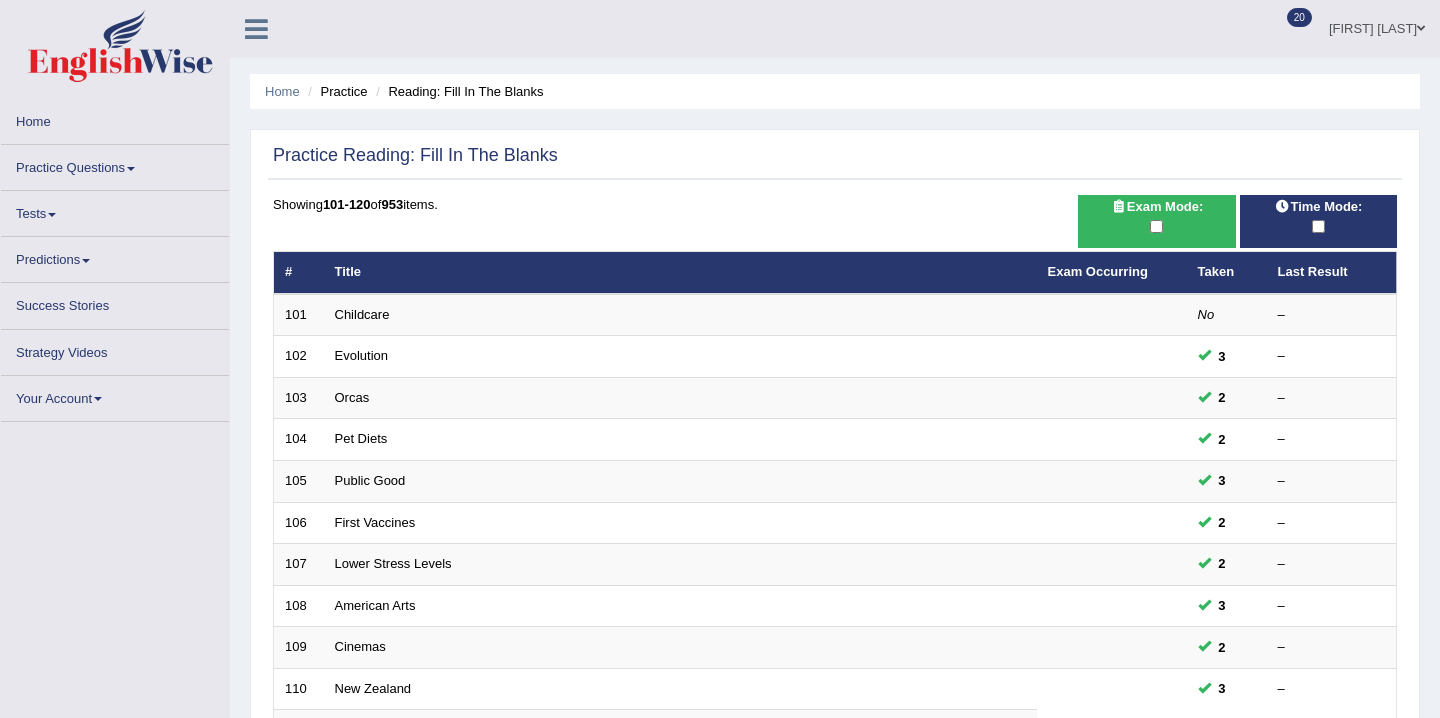 scroll, scrollTop: 0, scrollLeft: 0, axis: both 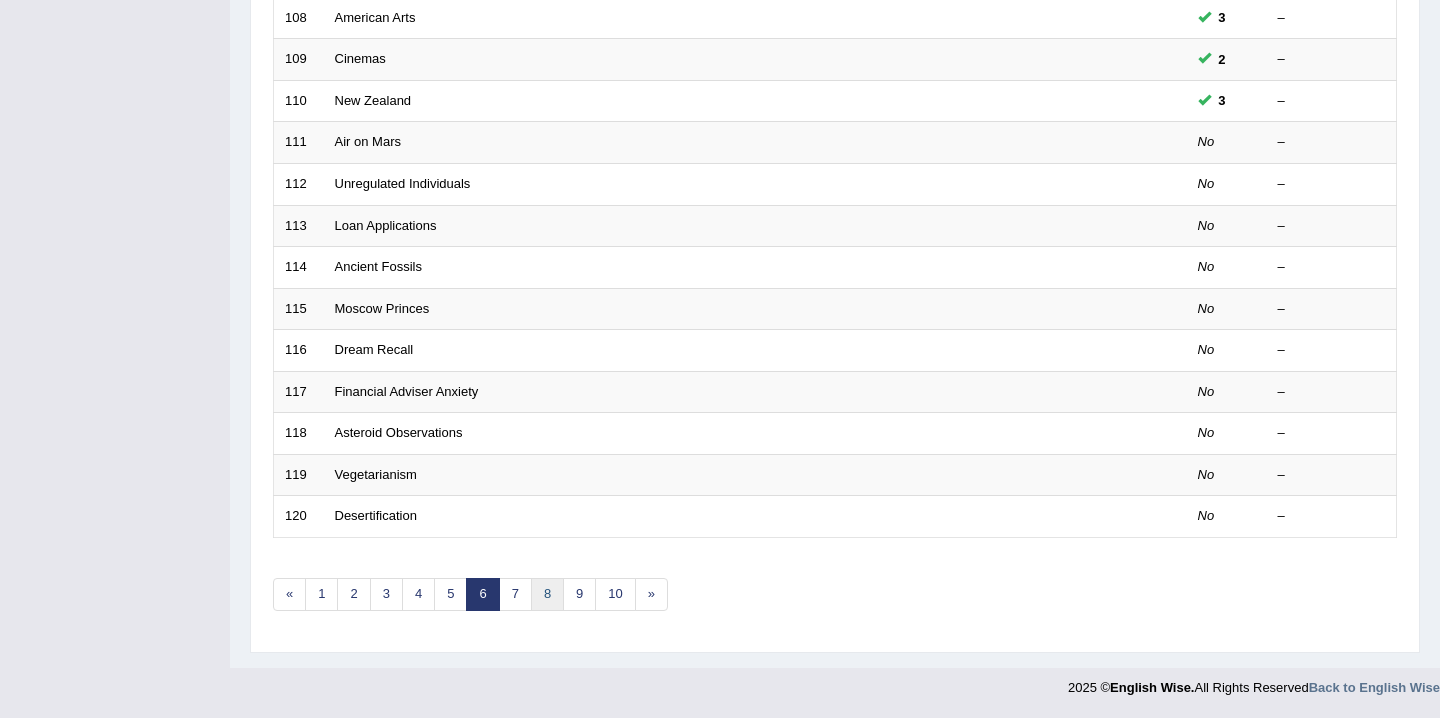 click on "8" at bounding box center [547, 594] 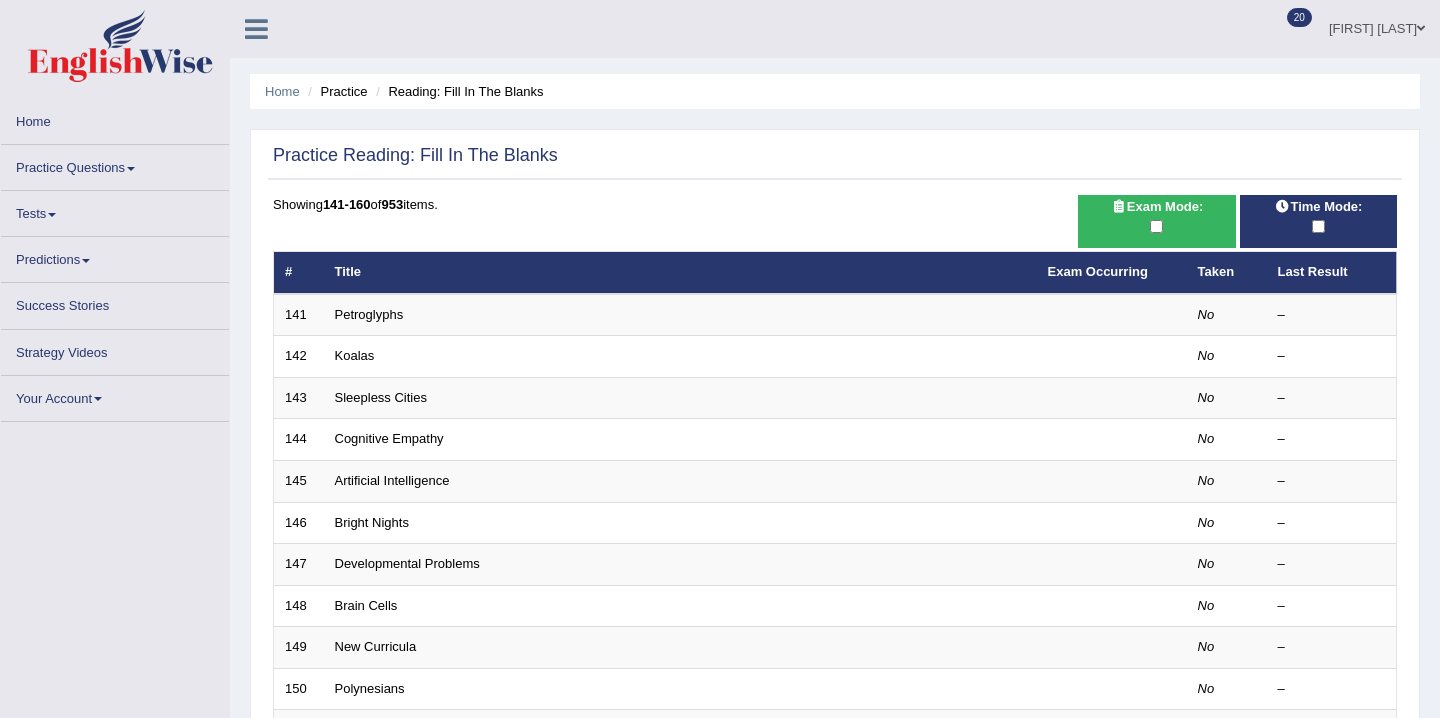 scroll, scrollTop: 322, scrollLeft: 0, axis: vertical 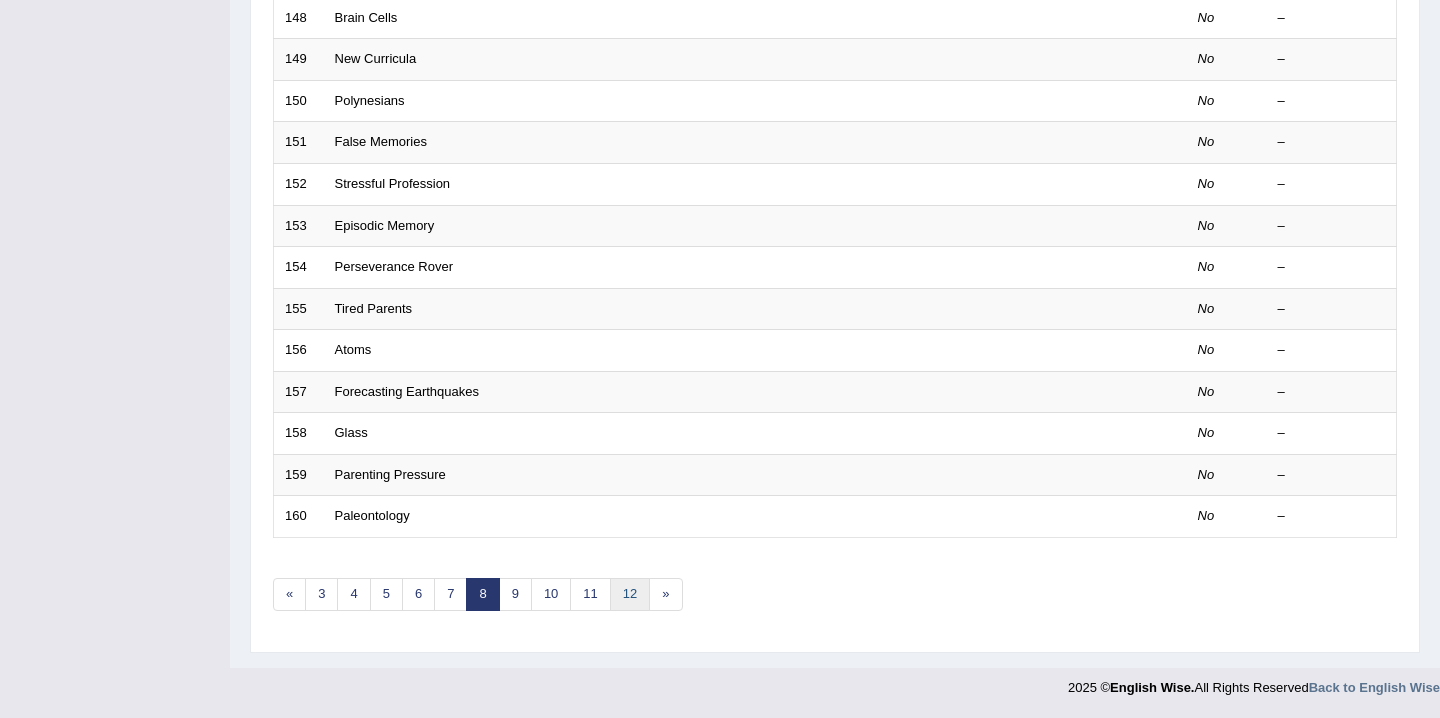 click on "12" at bounding box center (630, 594) 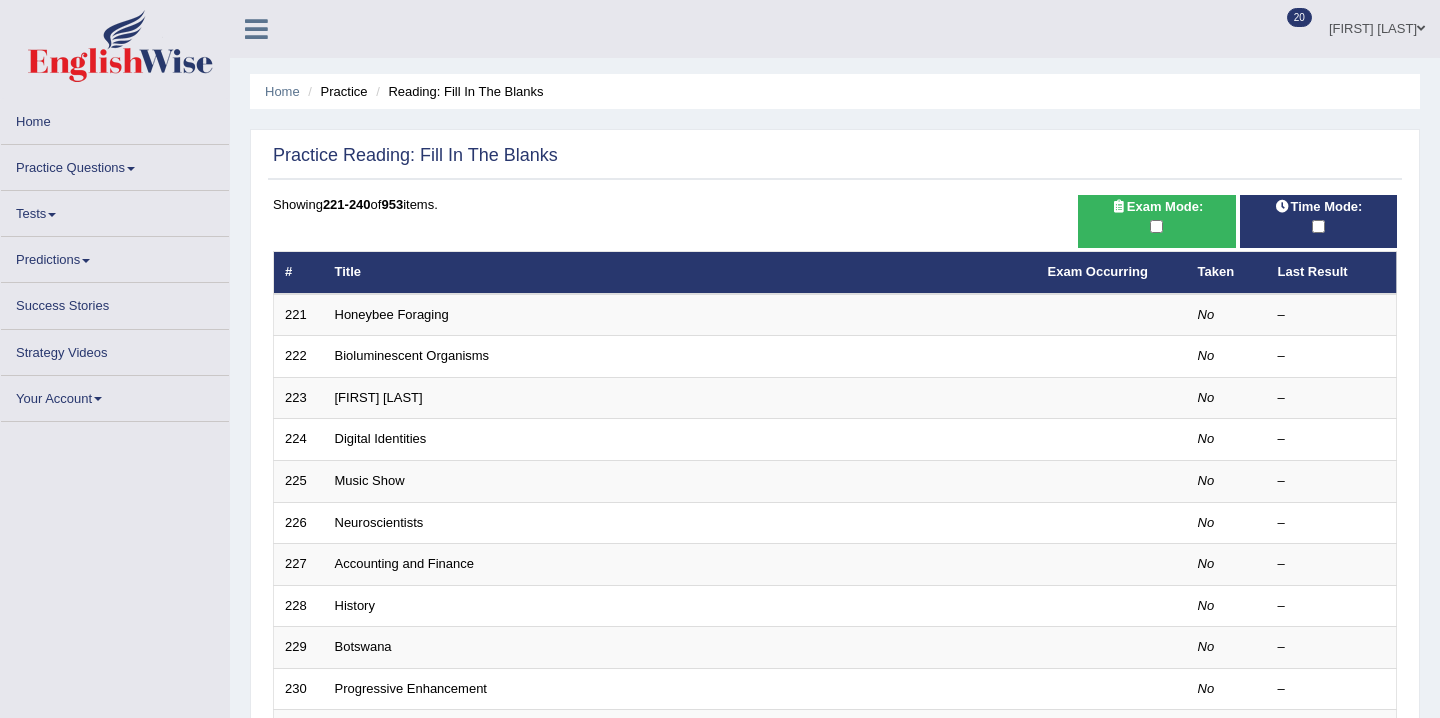 scroll, scrollTop: 0, scrollLeft: 0, axis: both 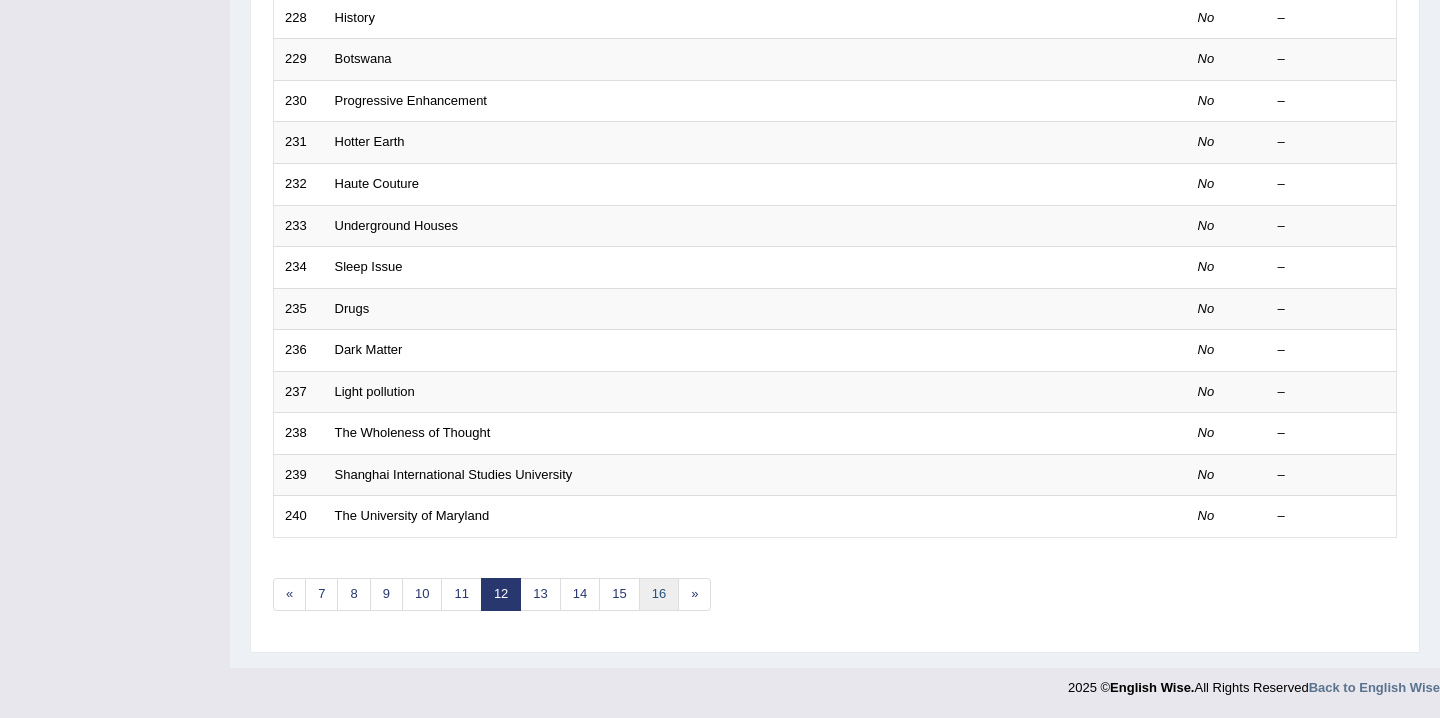 click on "16" at bounding box center (659, 594) 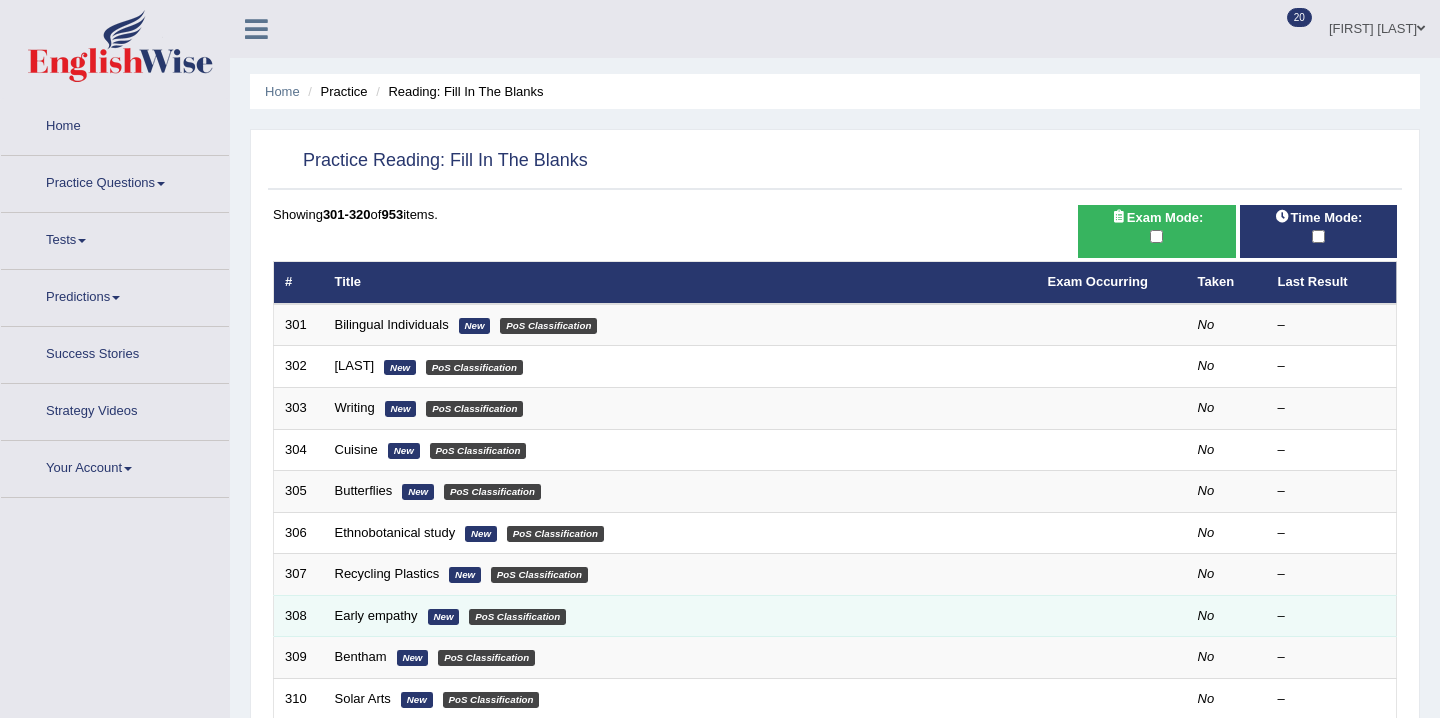 scroll, scrollTop: 0, scrollLeft: 0, axis: both 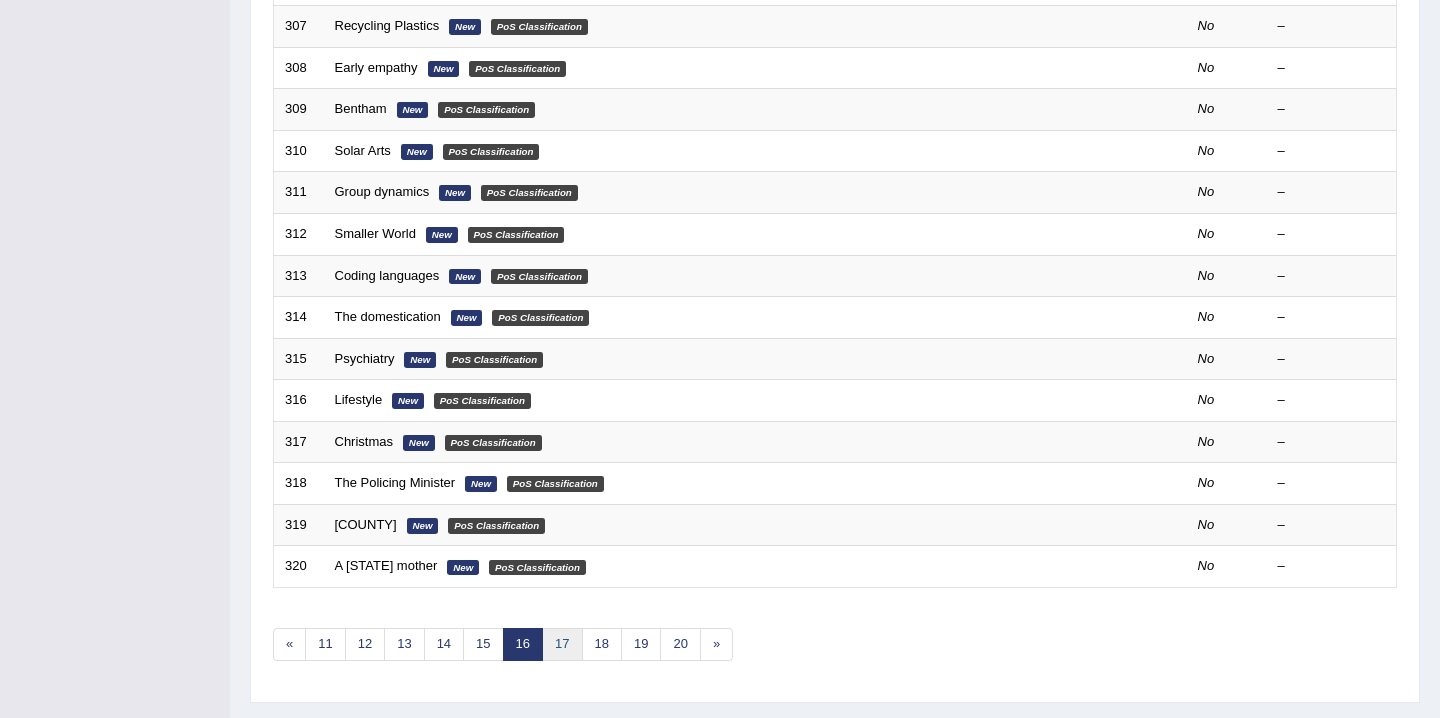 click on "17" at bounding box center (562, 644) 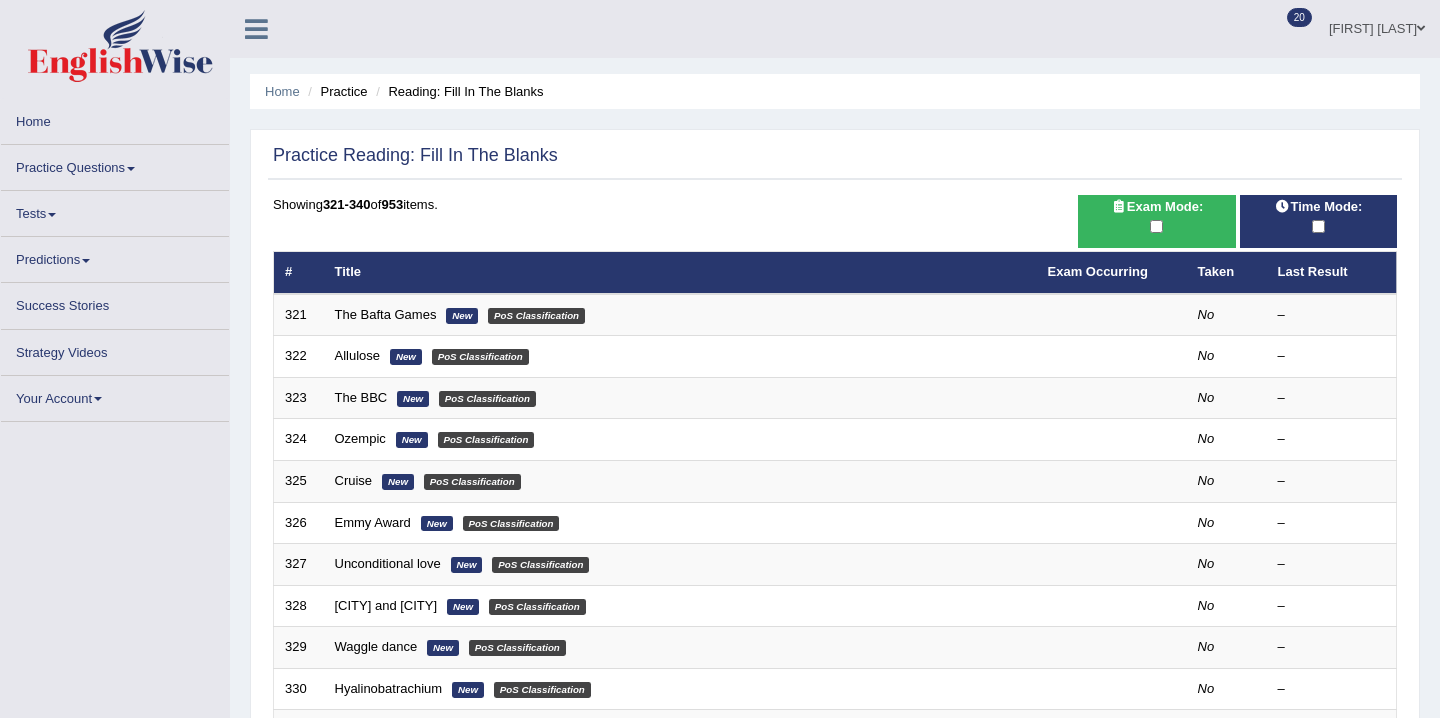 scroll, scrollTop: 0, scrollLeft: 0, axis: both 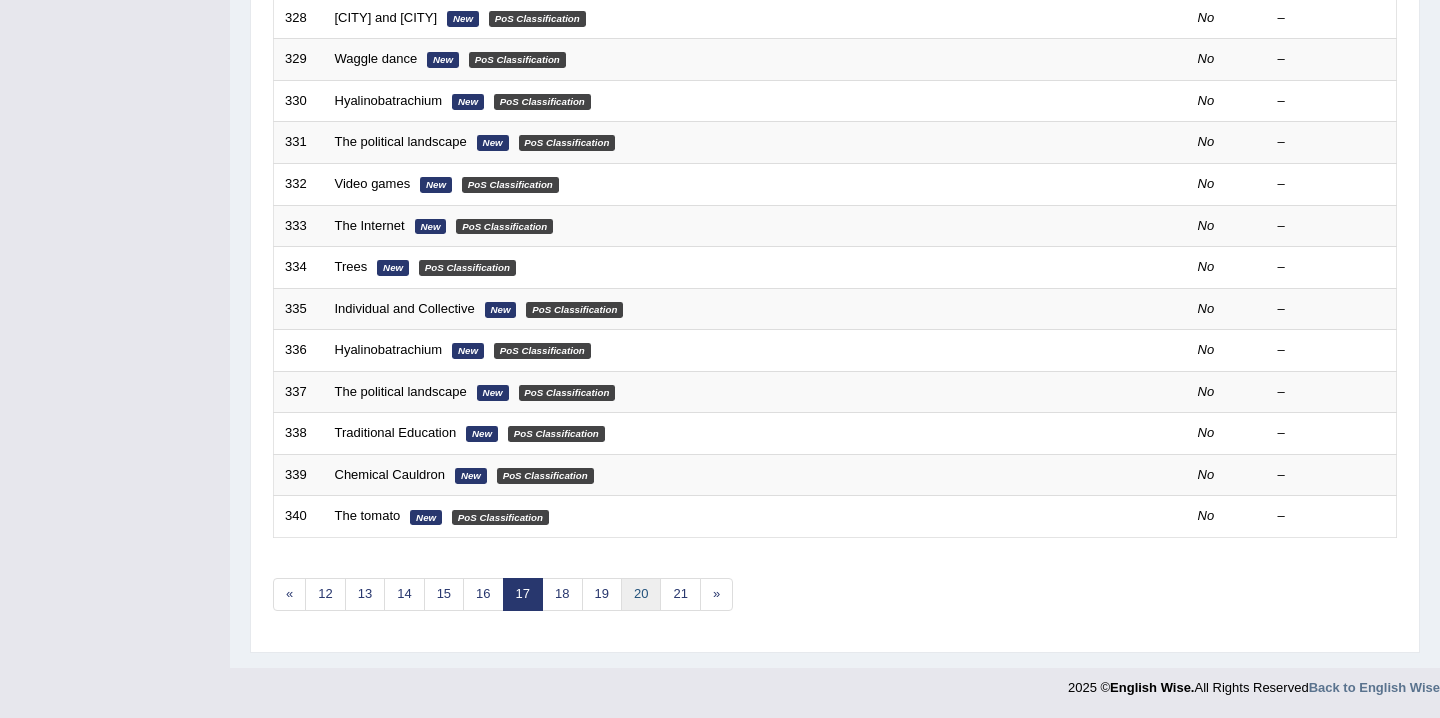 click on "20" at bounding box center (641, 594) 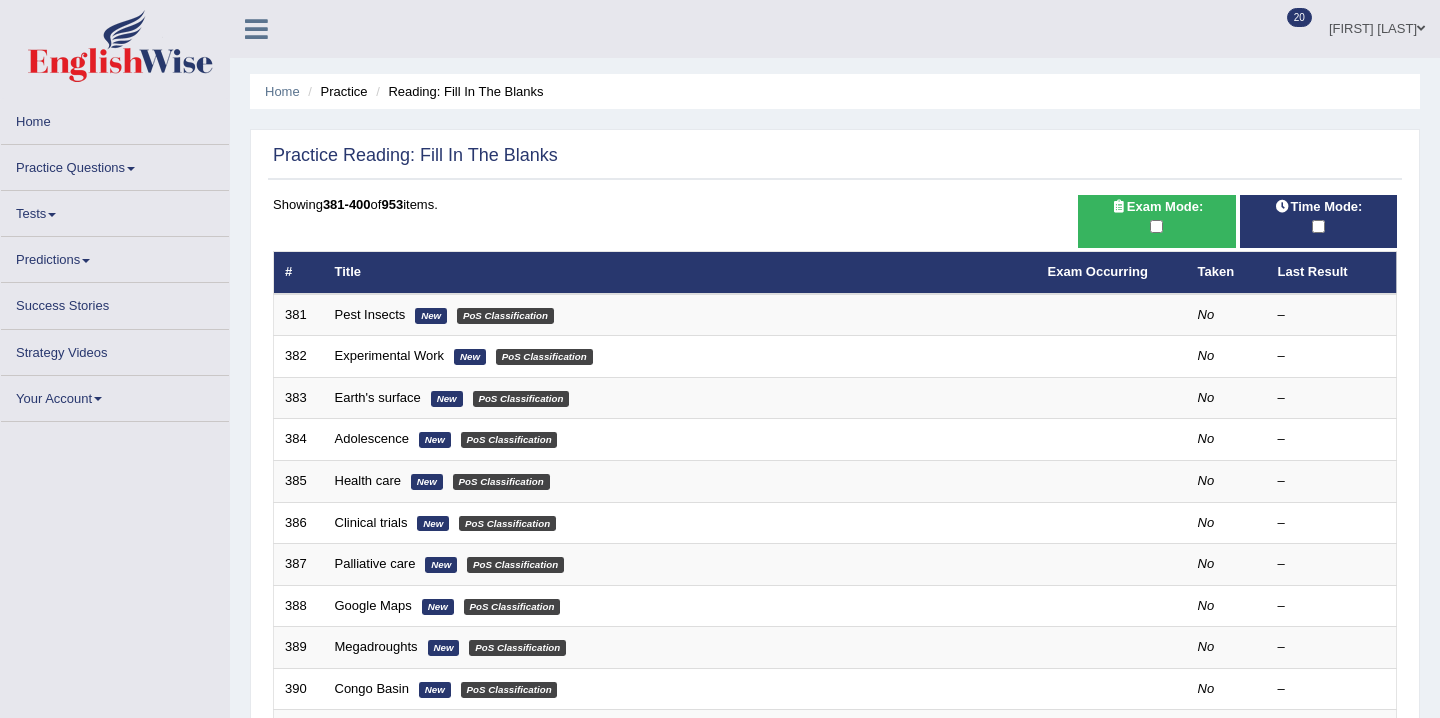 scroll, scrollTop: 0, scrollLeft: 0, axis: both 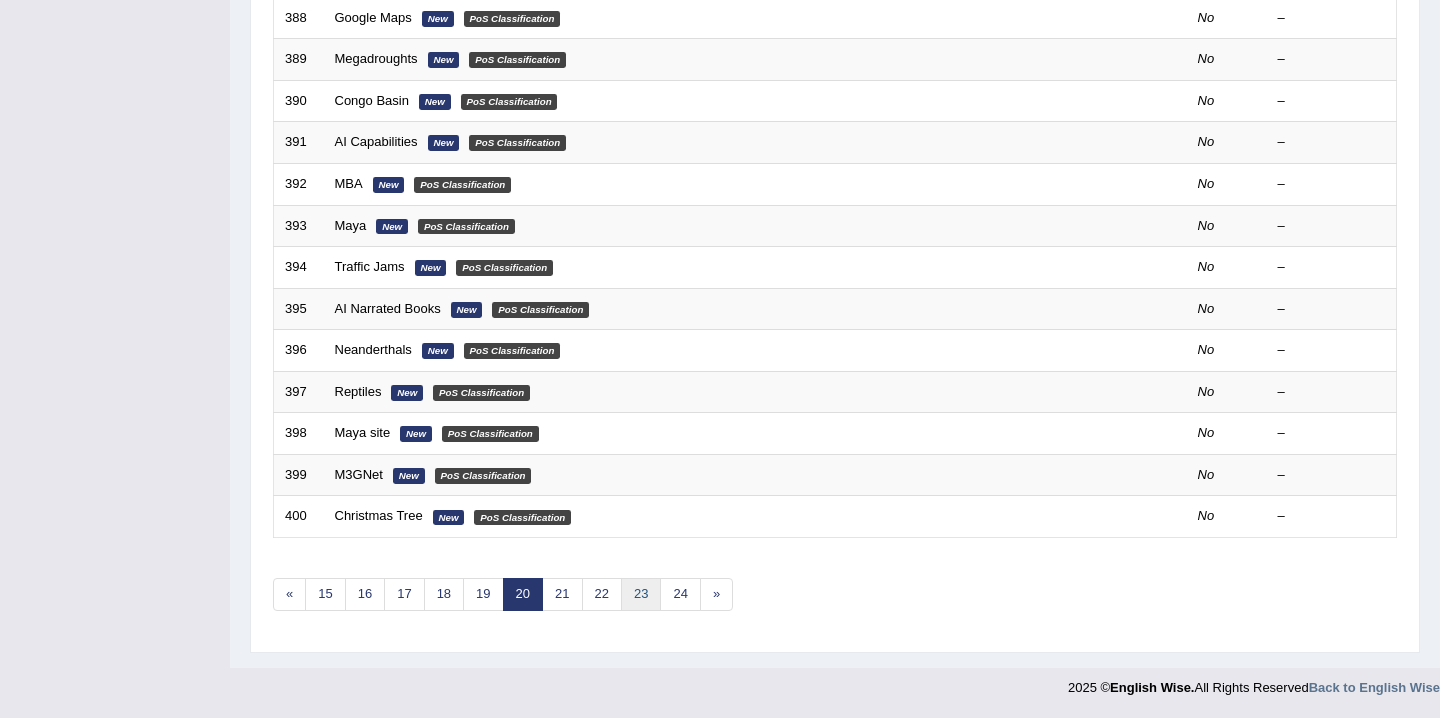 click on "23" at bounding box center [641, 594] 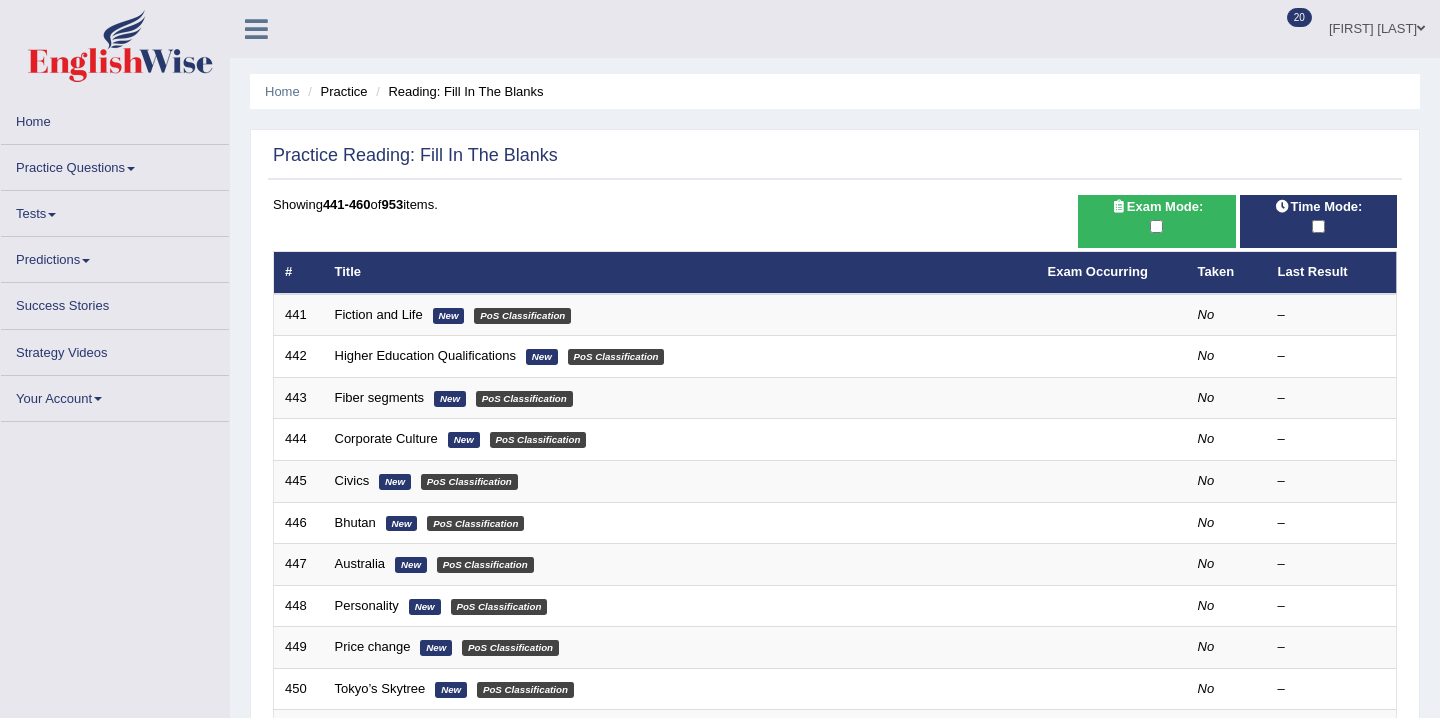 scroll, scrollTop: 0, scrollLeft: 0, axis: both 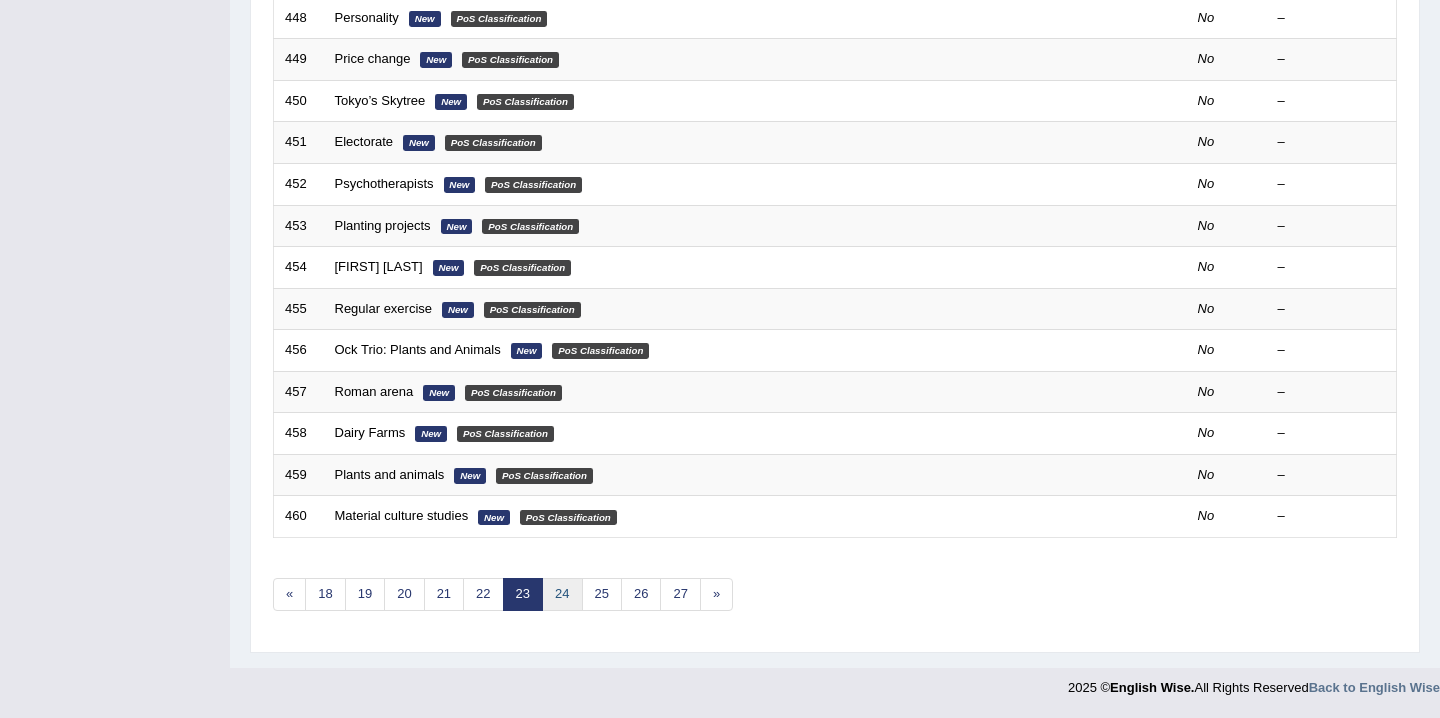 click on "24" at bounding box center [562, 594] 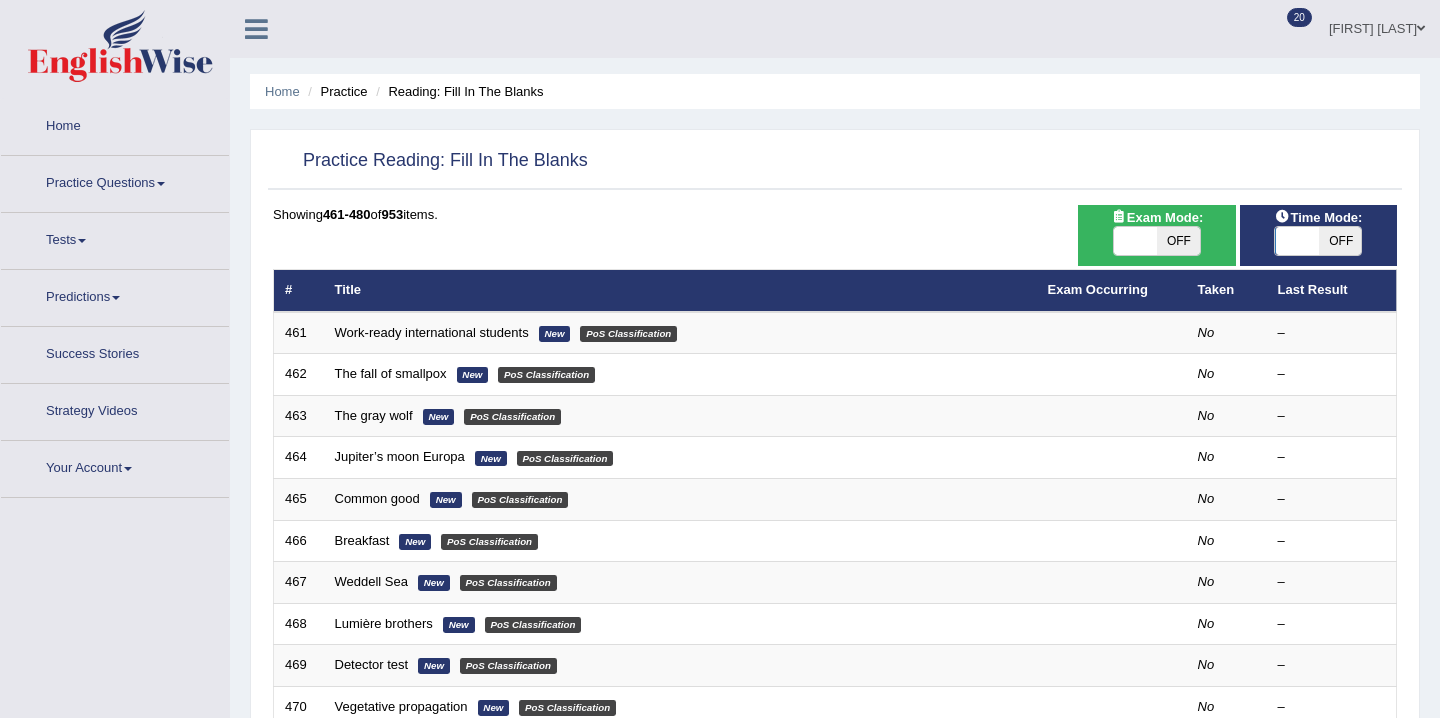 scroll, scrollTop: 0, scrollLeft: 0, axis: both 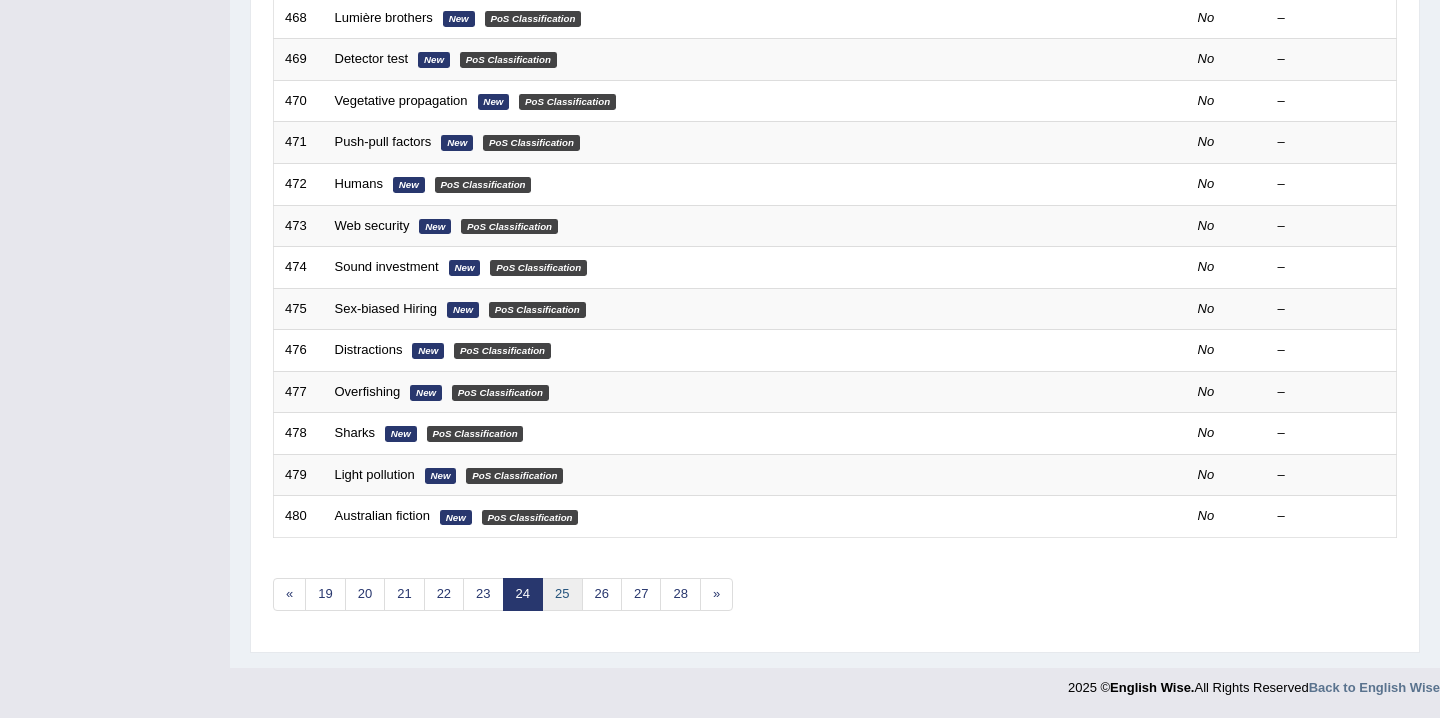 click on "25" at bounding box center (562, 594) 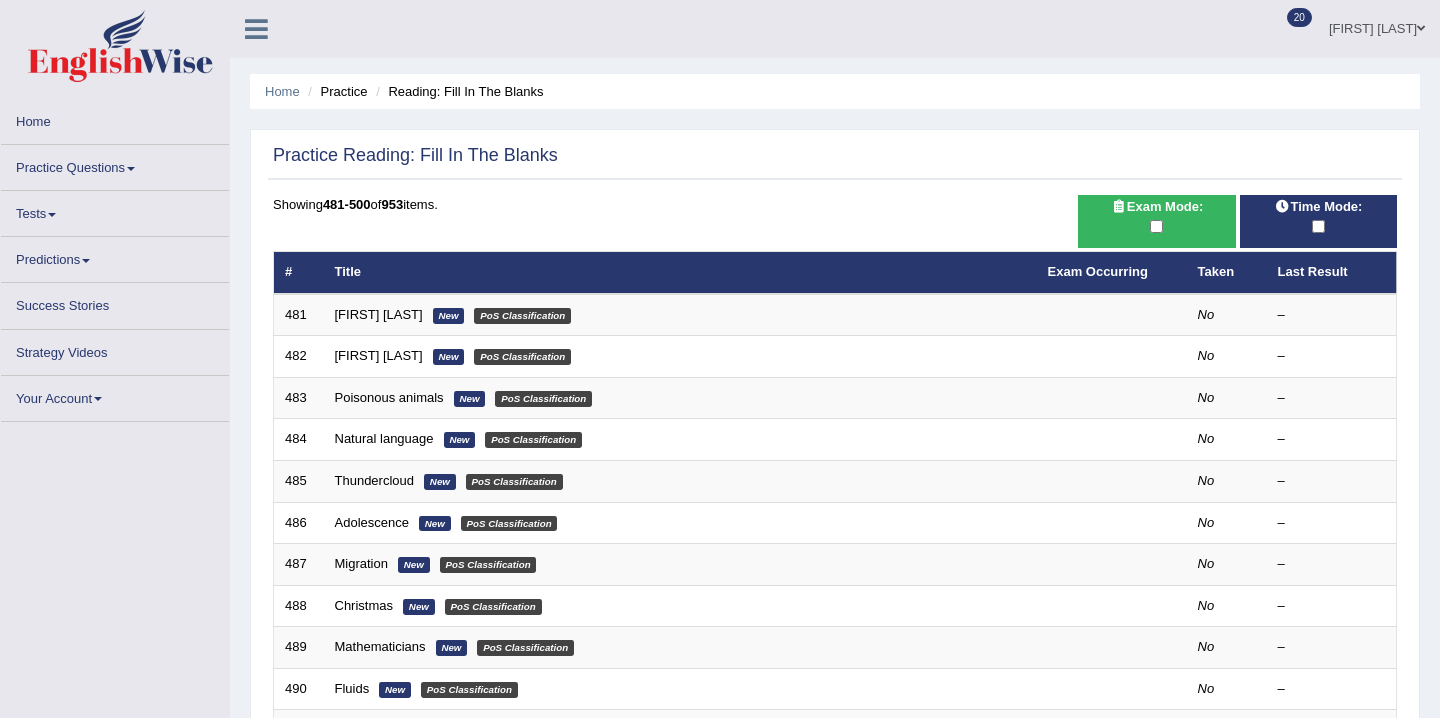scroll, scrollTop: 0, scrollLeft: 0, axis: both 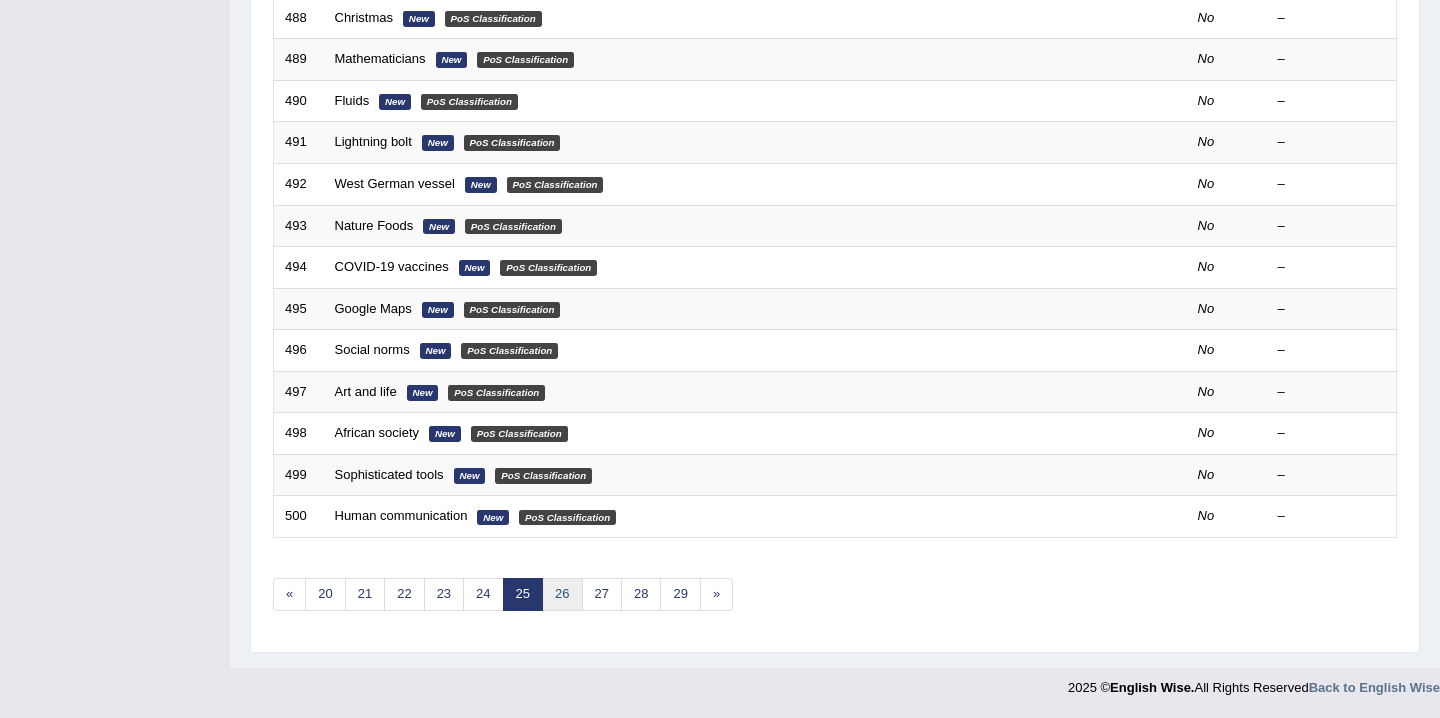 click on "26" at bounding box center (562, 594) 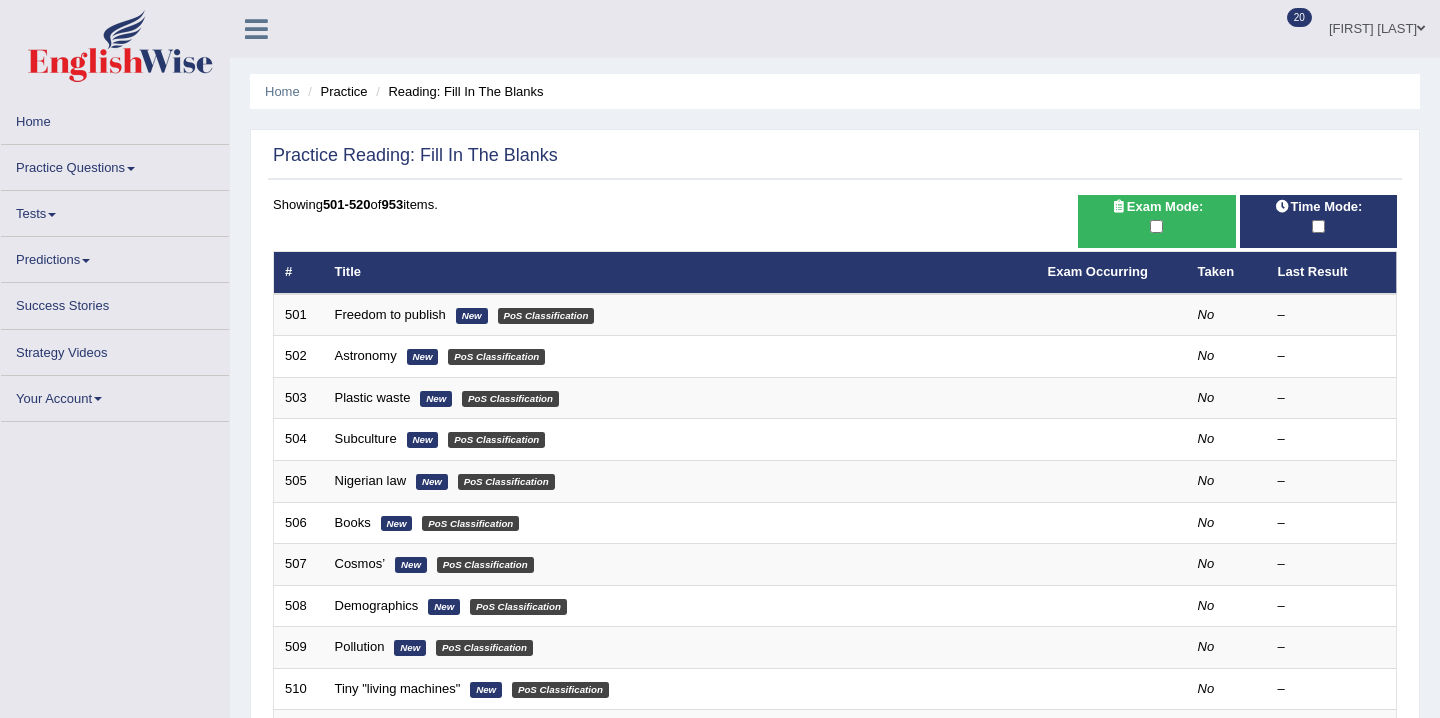 scroll, scrollTop: 154, scrollLeft: 0, axis: vertical 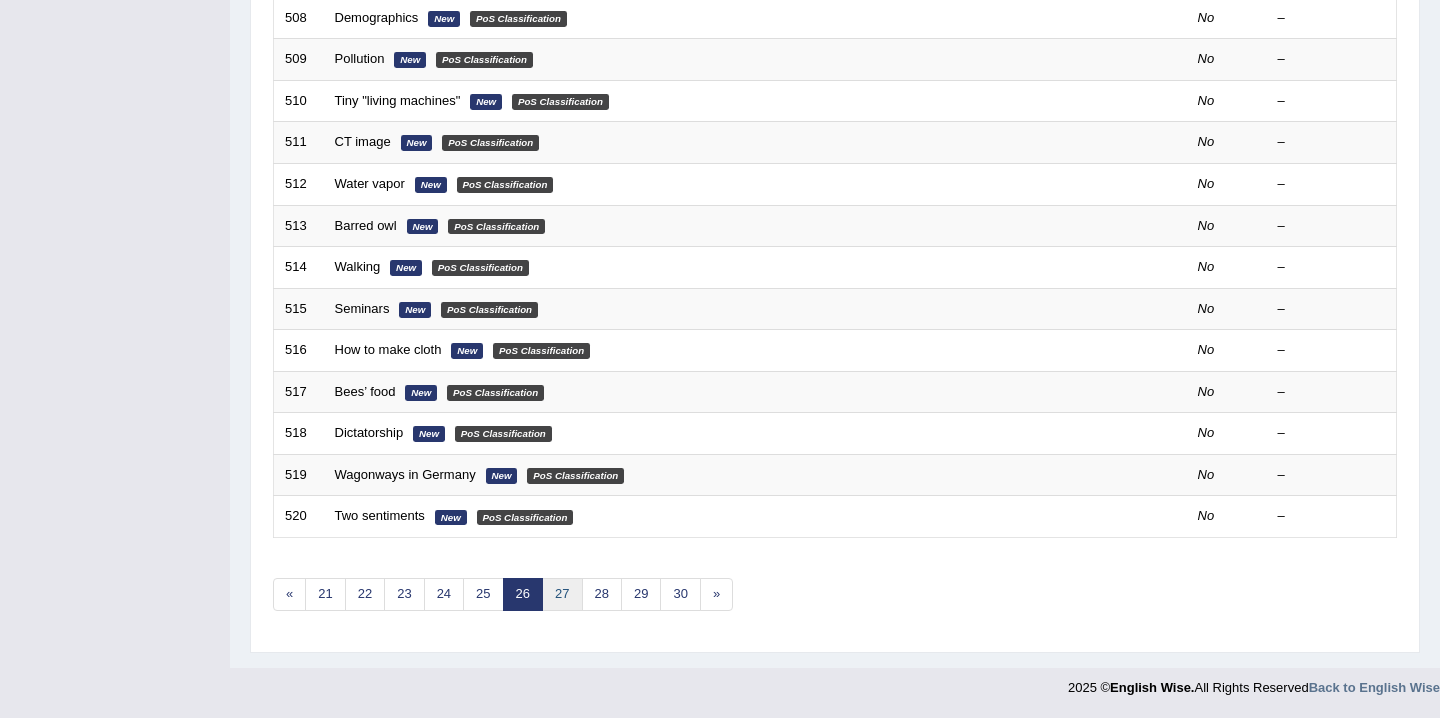 click on "27" at bounding box center [562, 594] 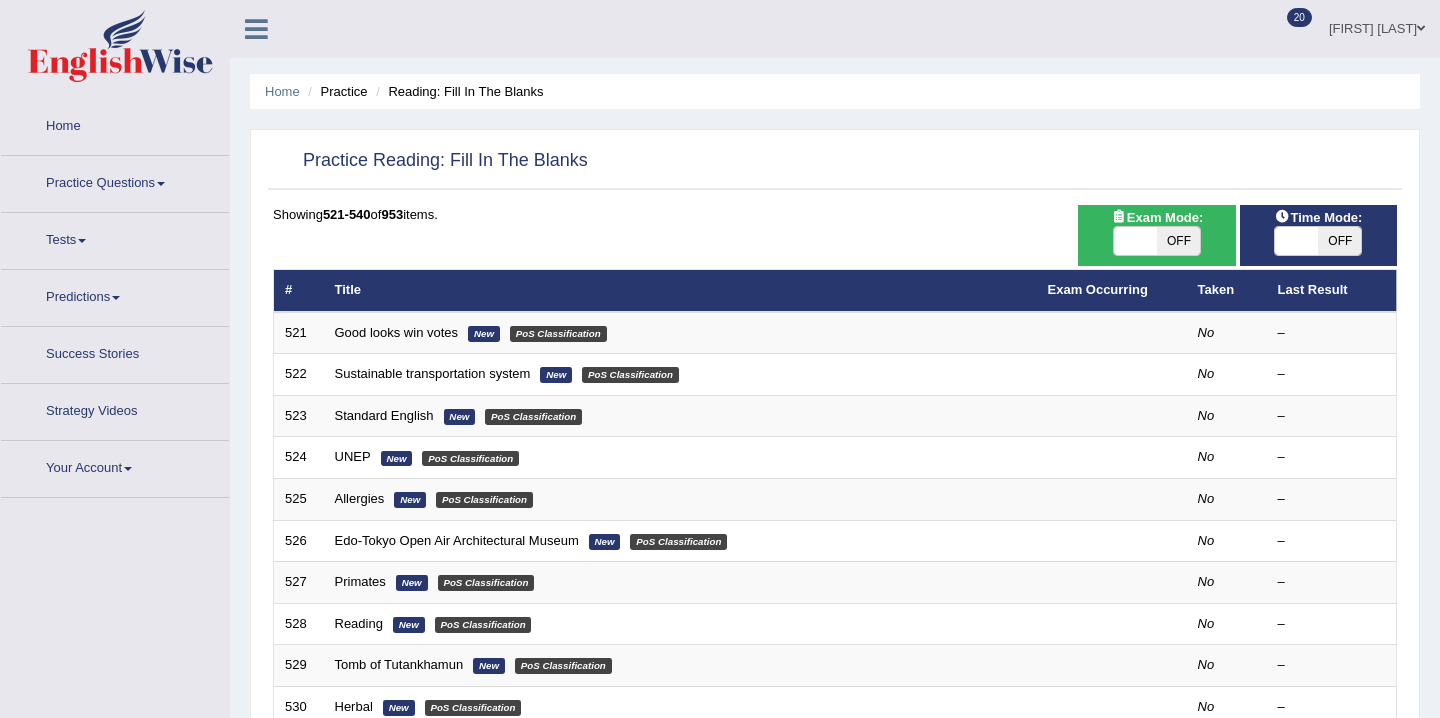 scroll, scrollTop: 0, scrollLeft: 0, axis: both 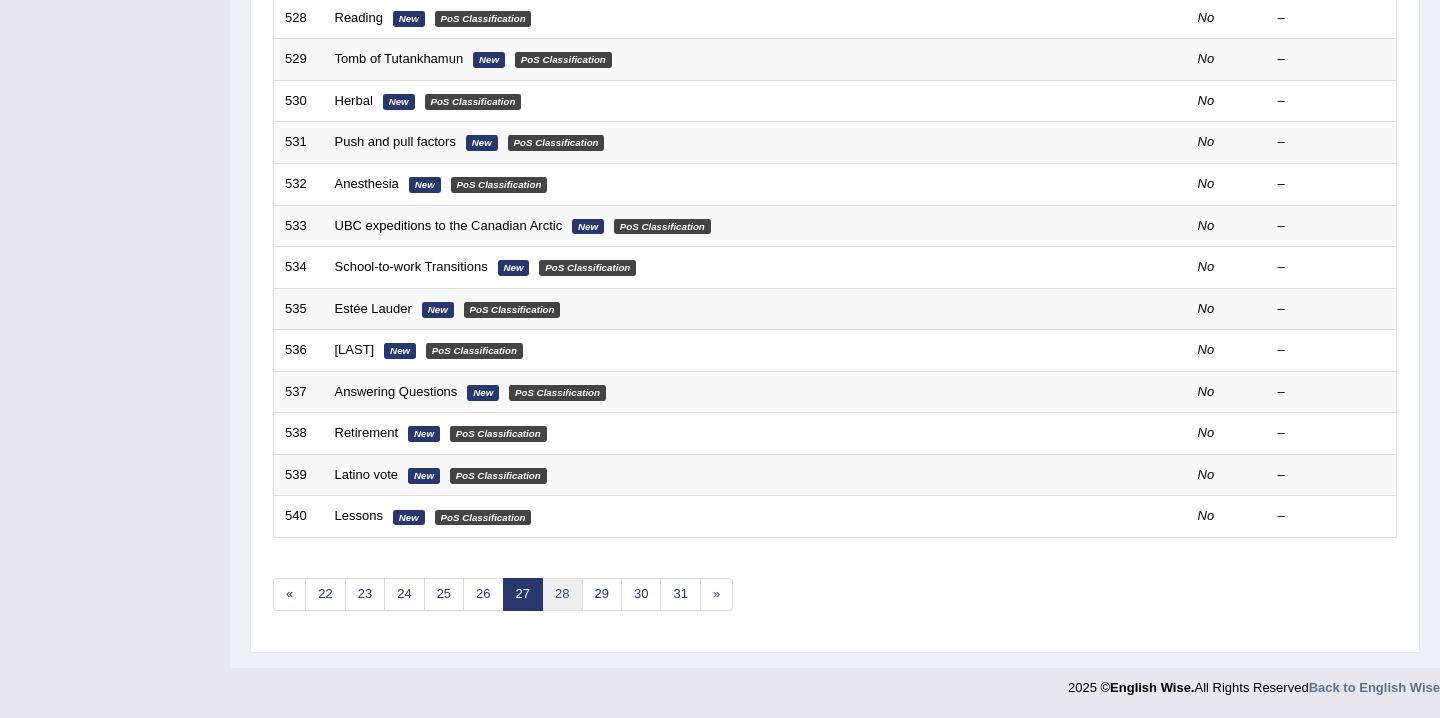 click on "28" at bounding box center [562, 594] 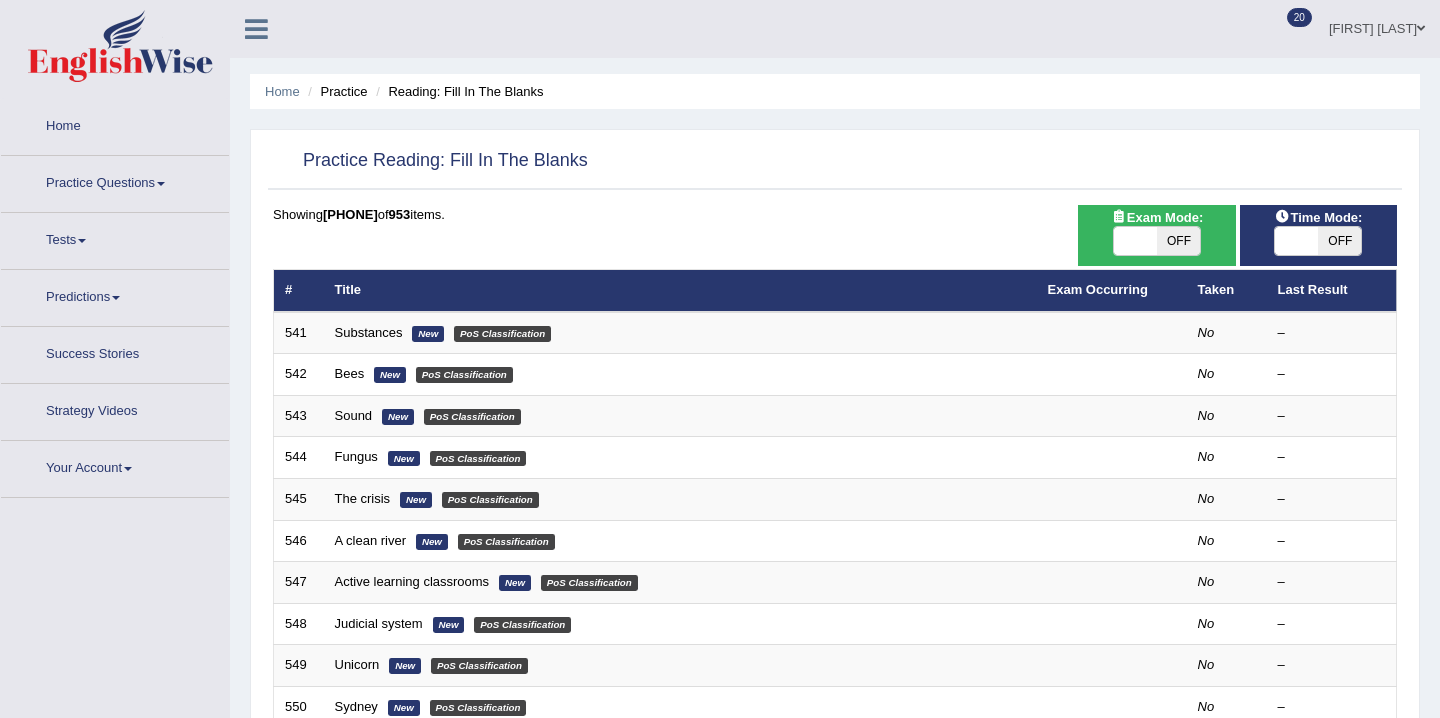 scroll, scrollTop: 0, scrollLeft: 0, axis: both 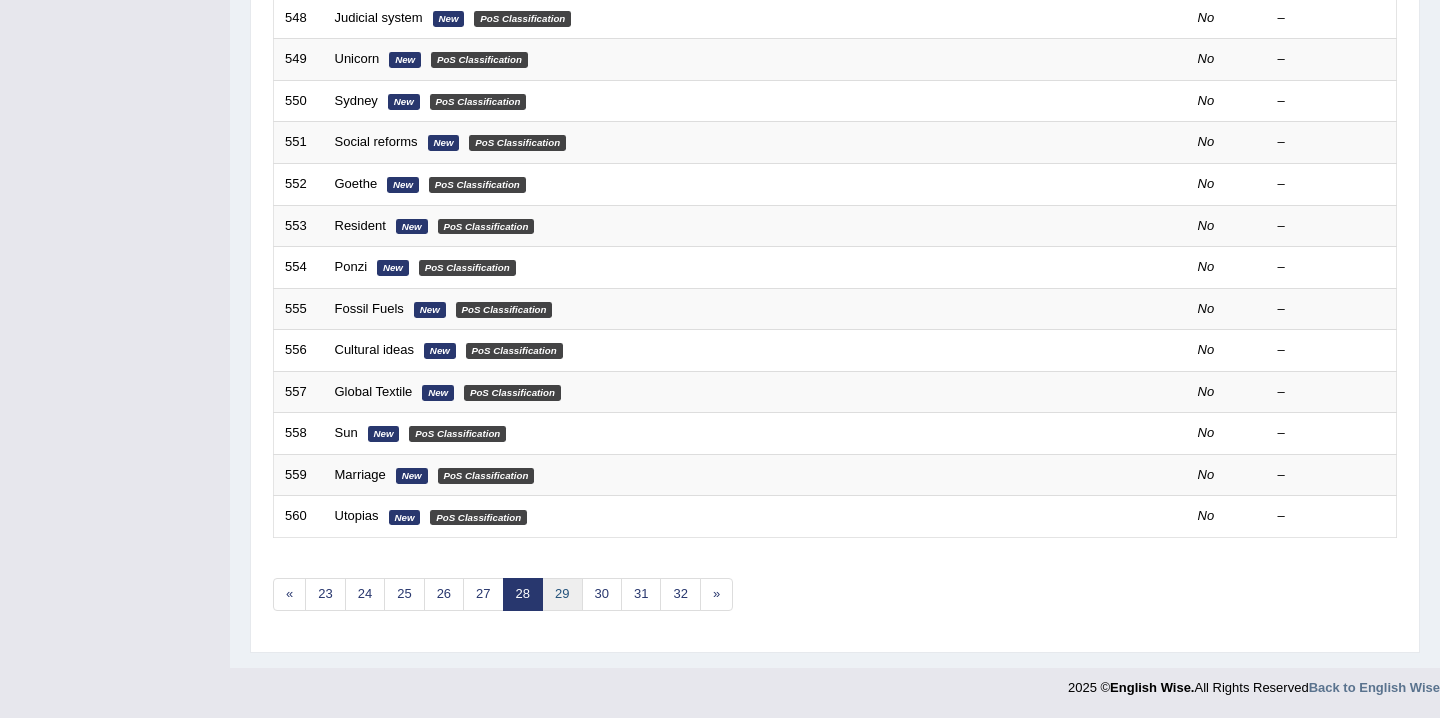 click on "29" at bounding box center [562, 594] 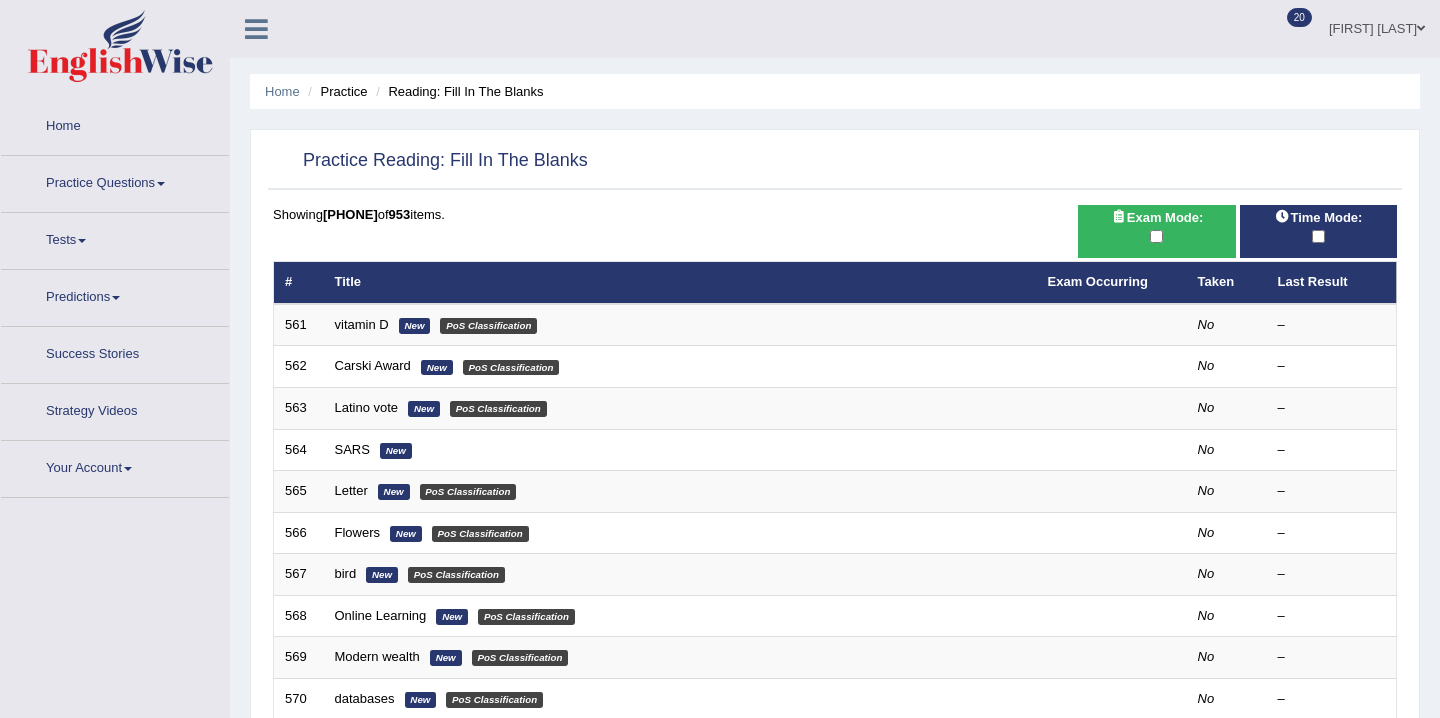 scroll, scrollTop: 0, scrollLeft: 0, axis: both 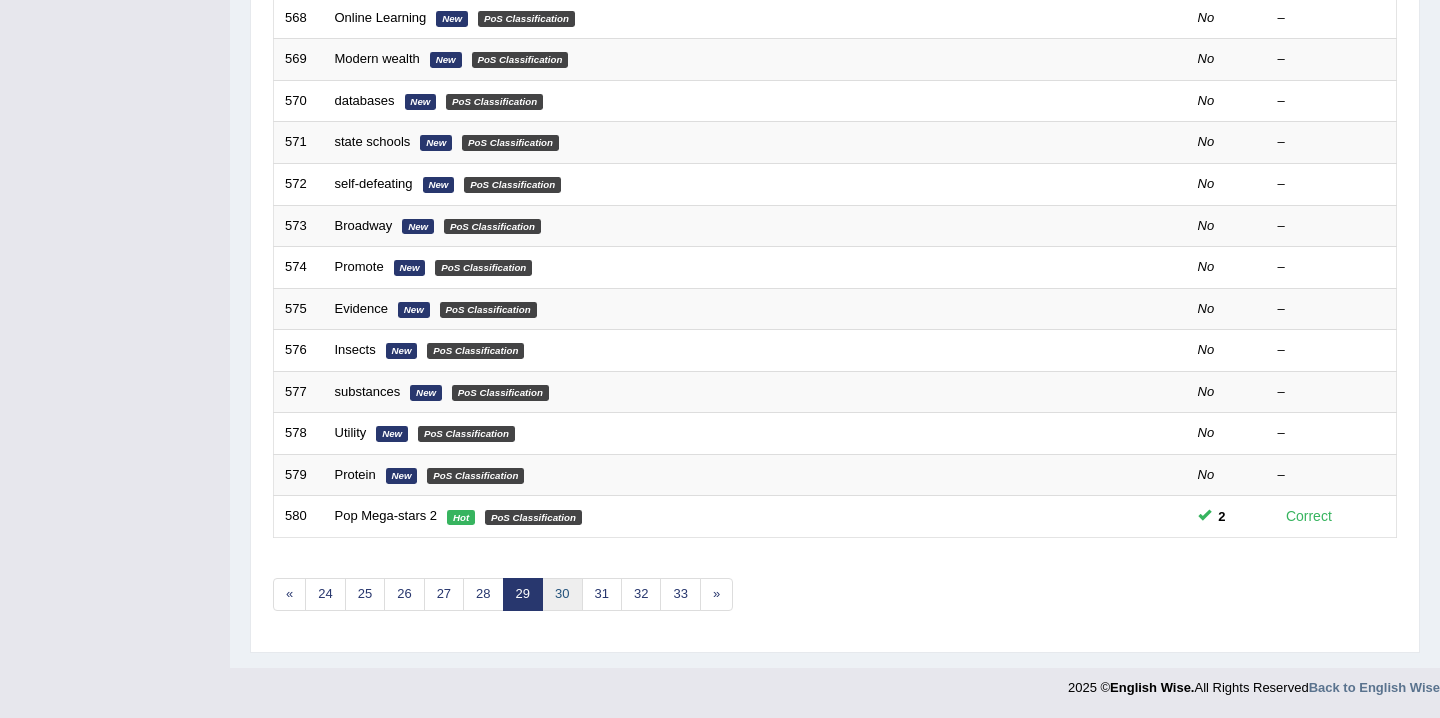 click on "30" at bounding box center (562, 594) 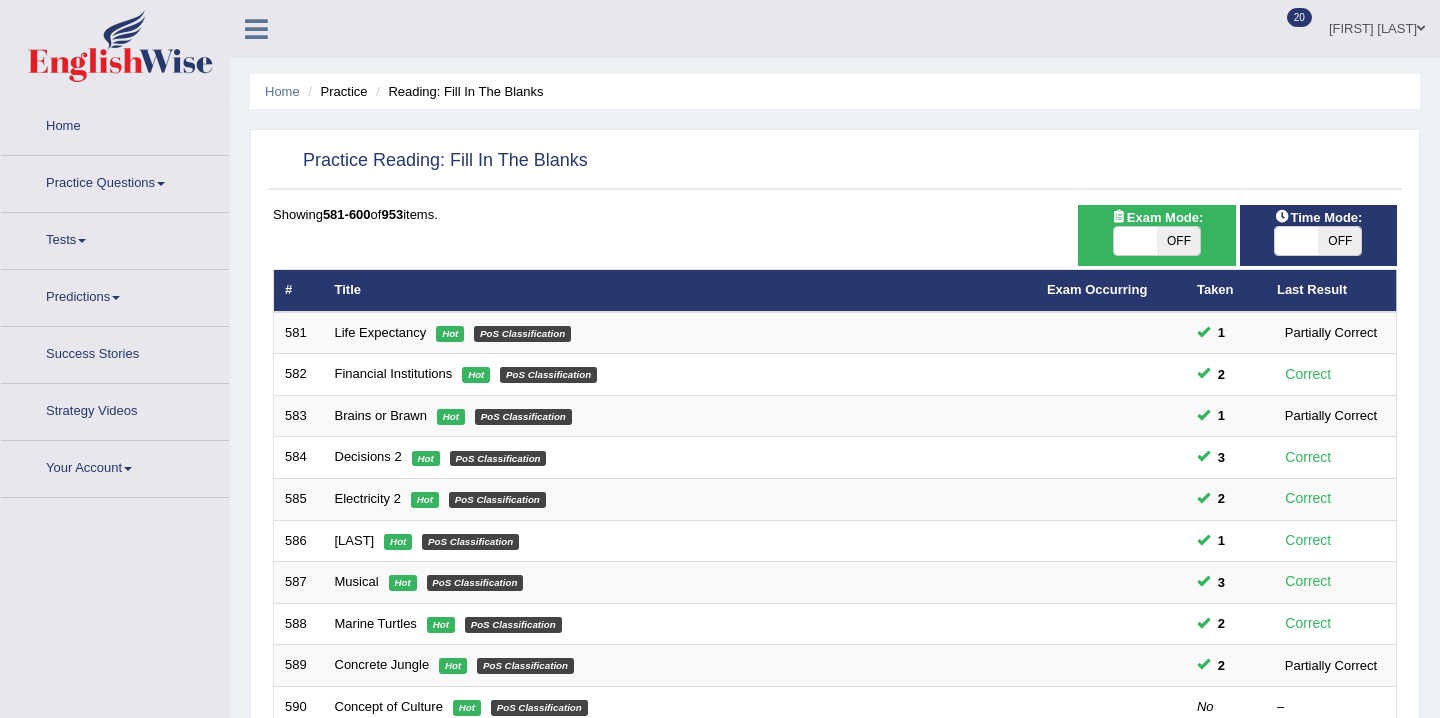 scroll, scrollTop: 0, scrollLeft: 0, axis: both 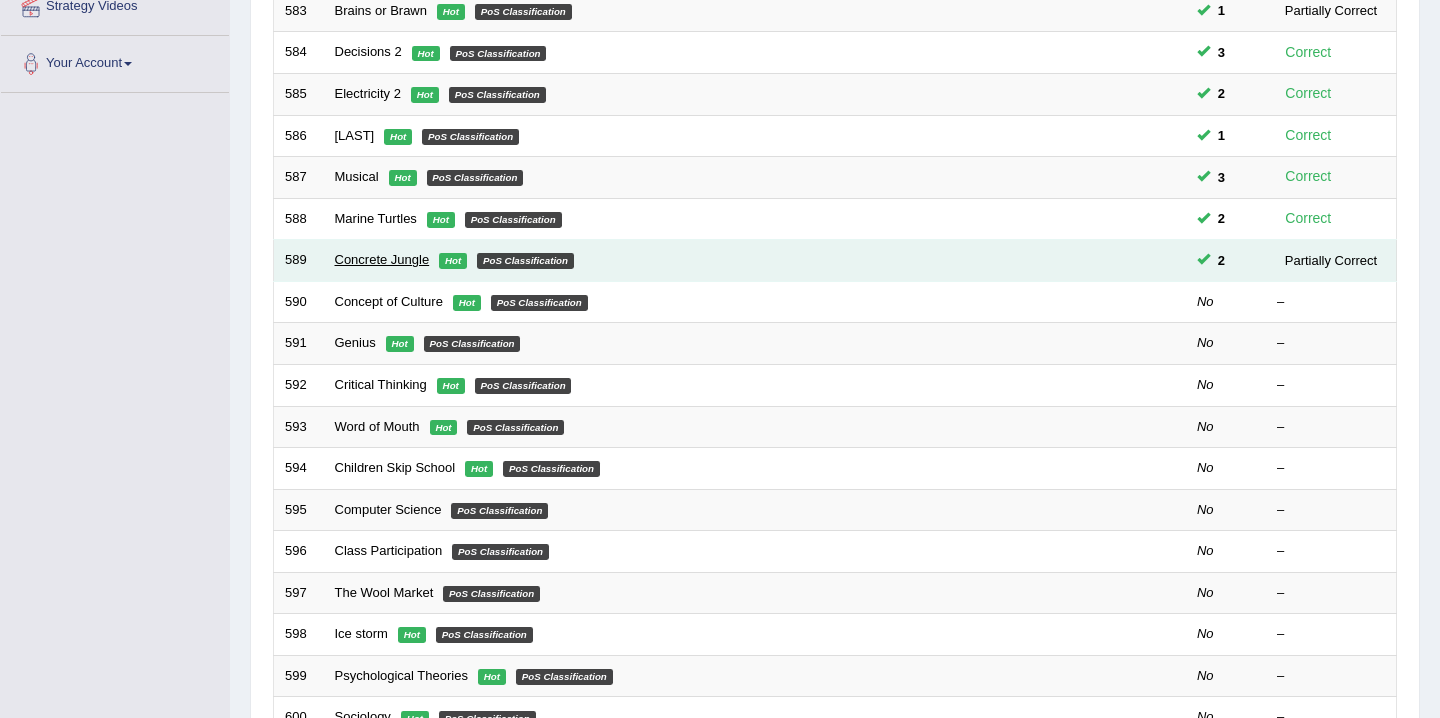 click on "Concrete Jungle" at bounding box center [382, 259] 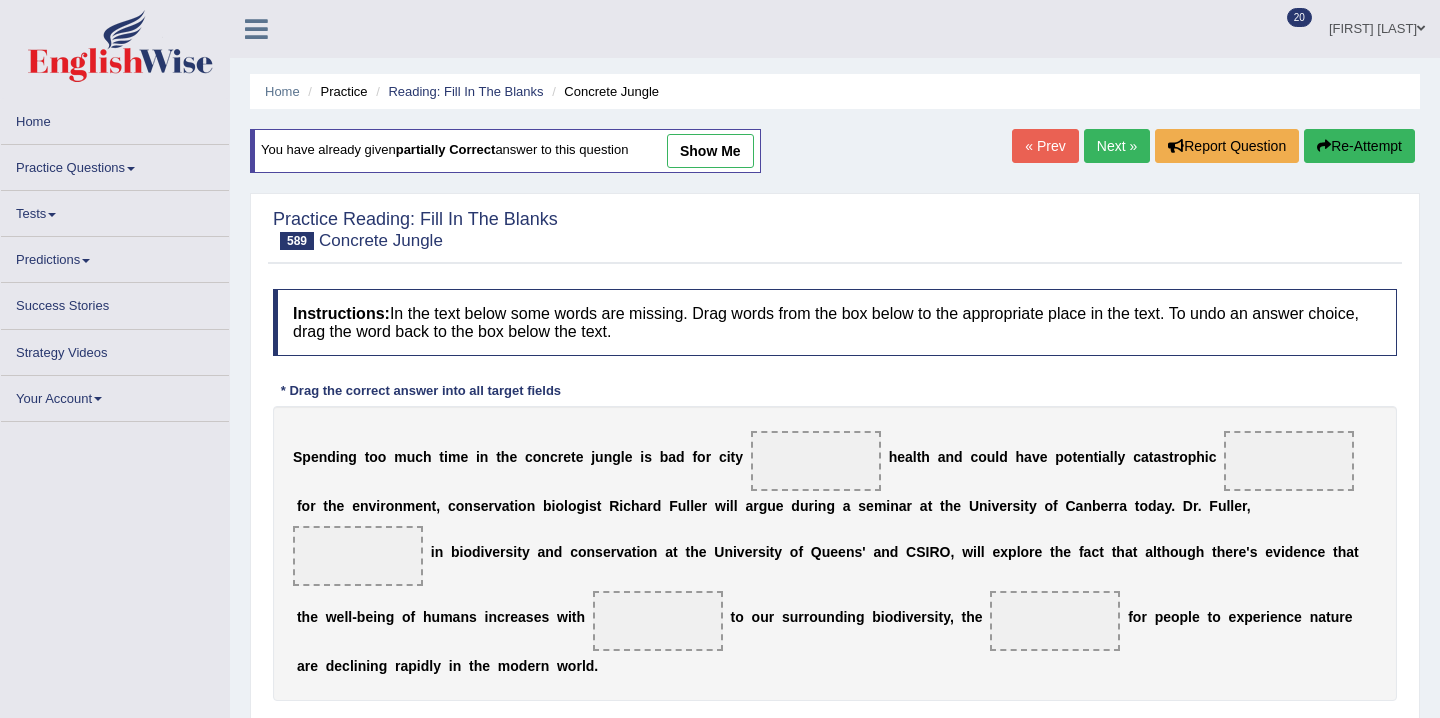 scroll, scrollTop: 0, scrollLeft: 0, axis: both 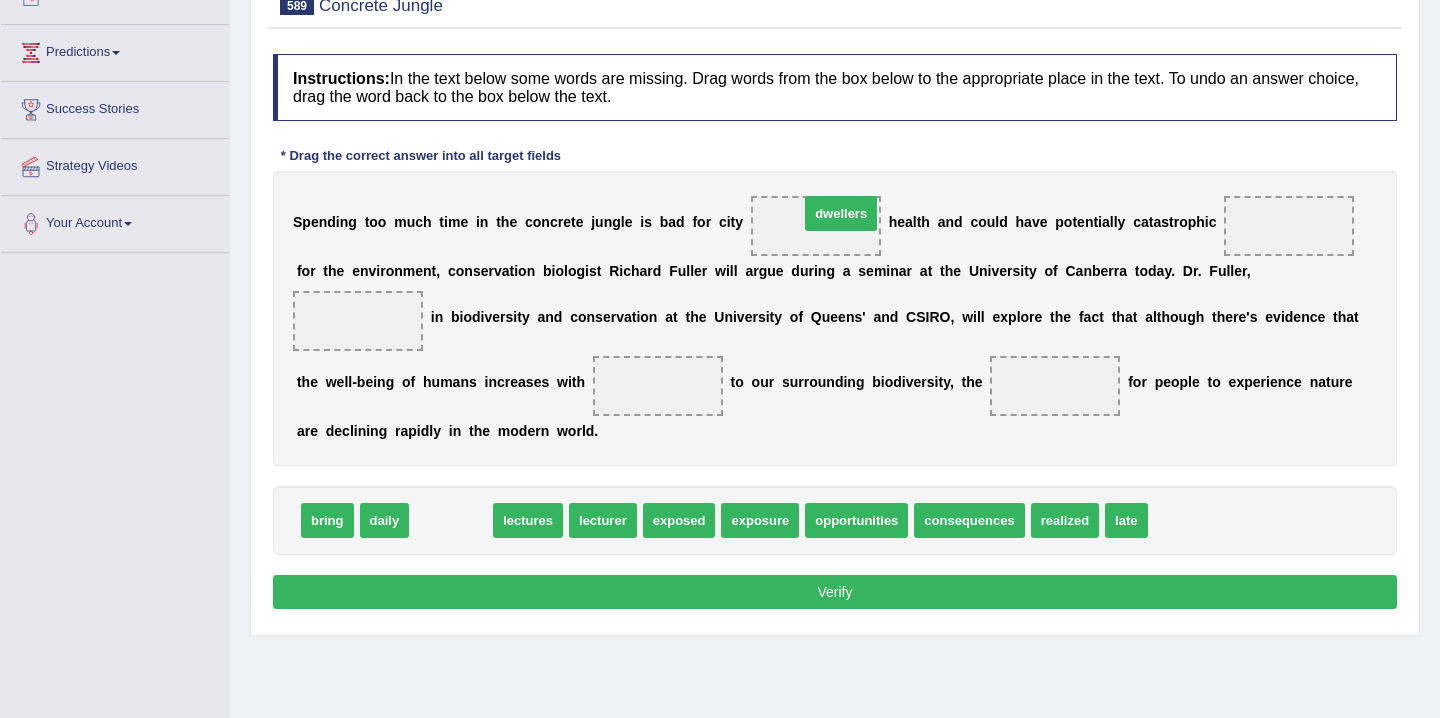 drag, startPoint x: 454, startPoint y: 519, endPoint x: 834, endPoint y: 230, distance: 477.41074 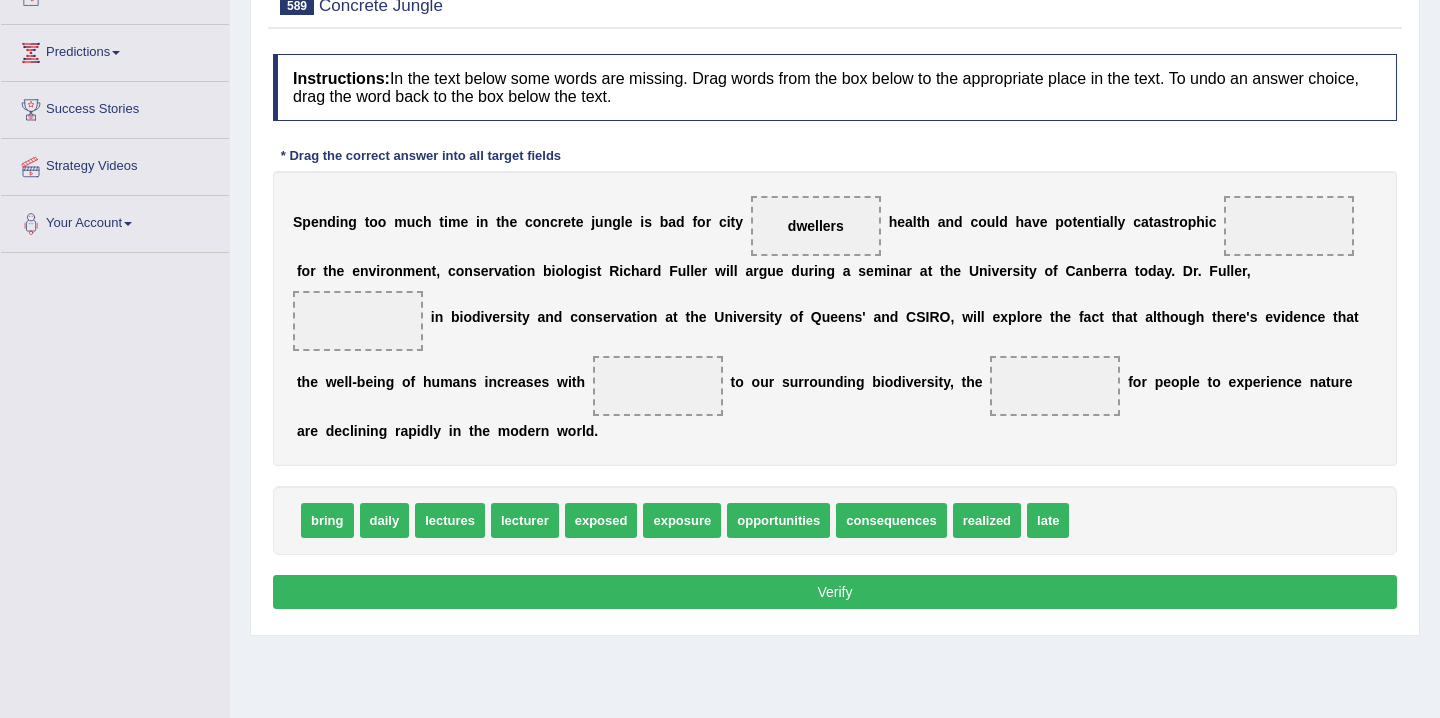 click on "consequences" at bounding box center [891, 520] 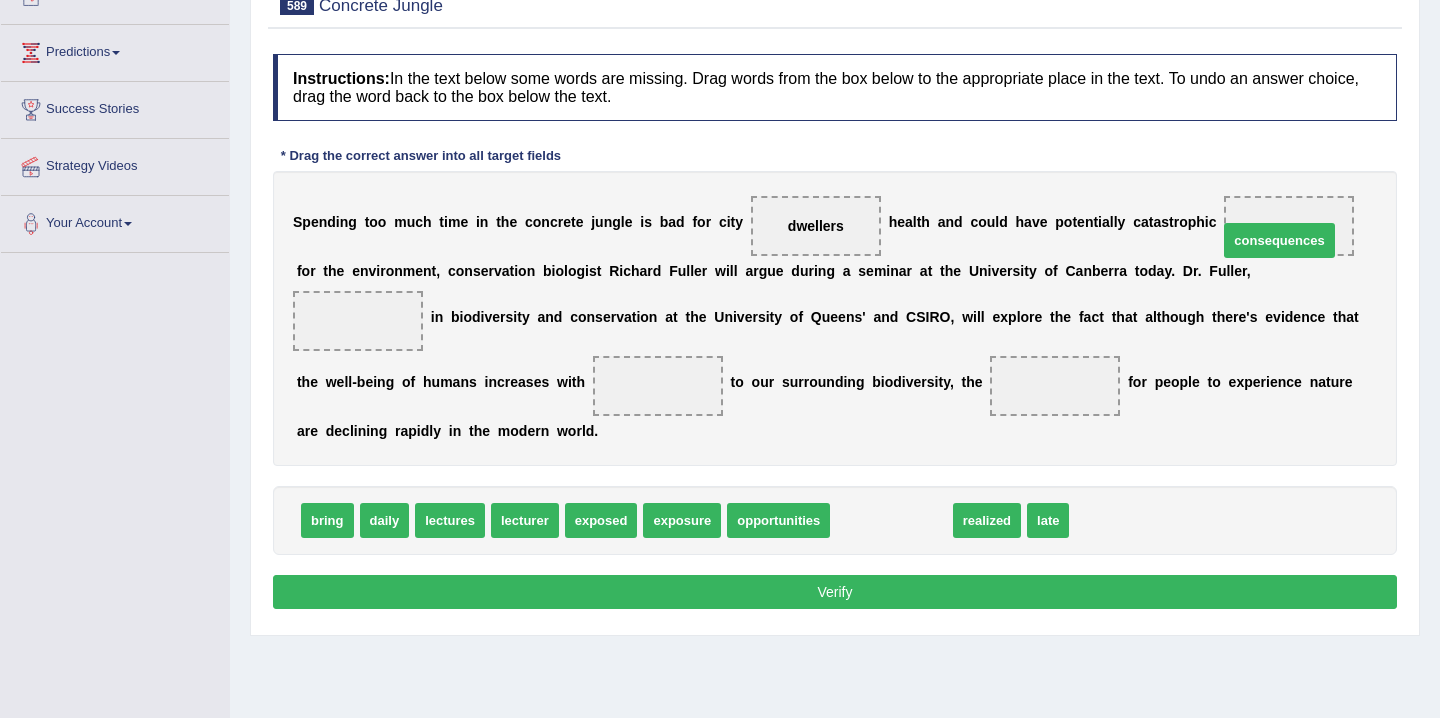 drag, startPoint x: 882, startPoint y: 533, endPoint x: 1272, endPoint y: 252, distance: 480.68805 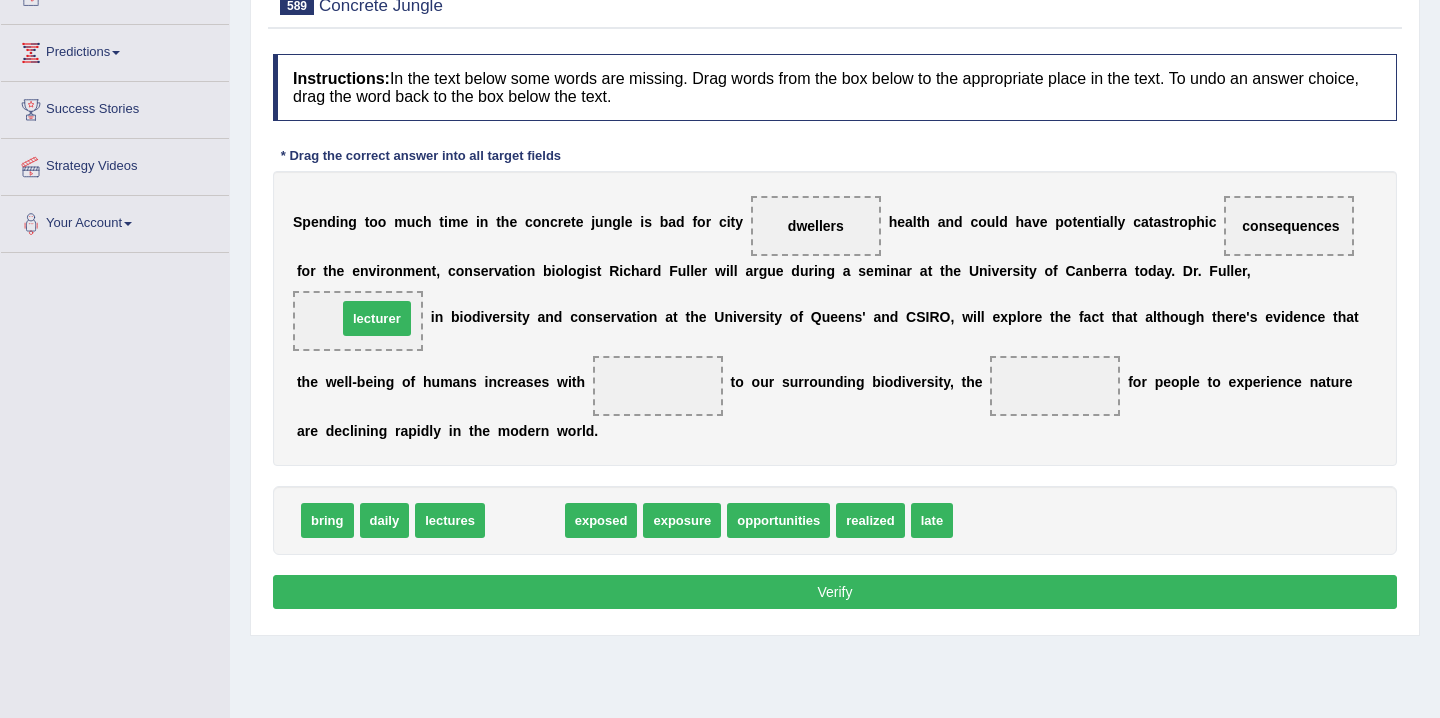 drag, startPoint x: 537, startPoint y: 528, endPoint x: 386, endPoint y: 321, distance: 256.22256 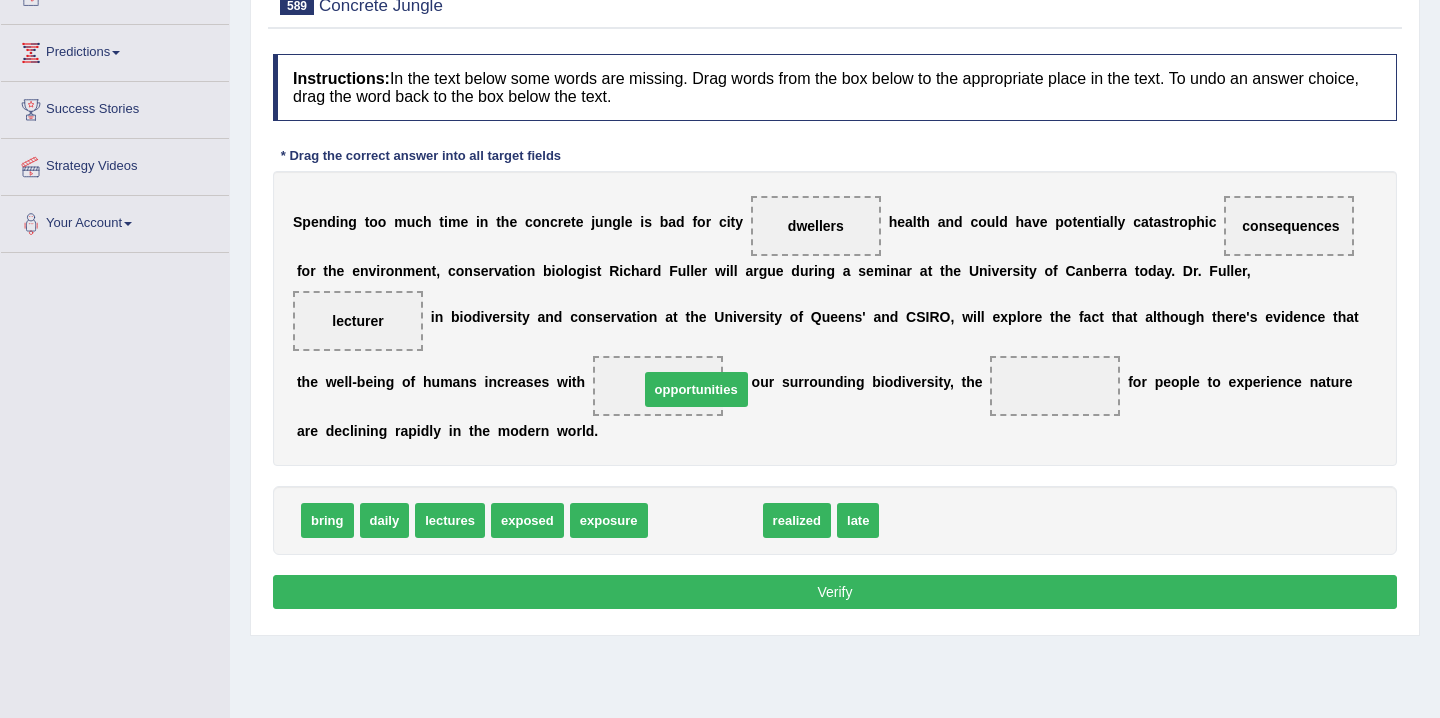 drag, startPoint x: 707, startPoint y: 523, endPoint x: 695, endPoint y: 391, distance: 132.54433 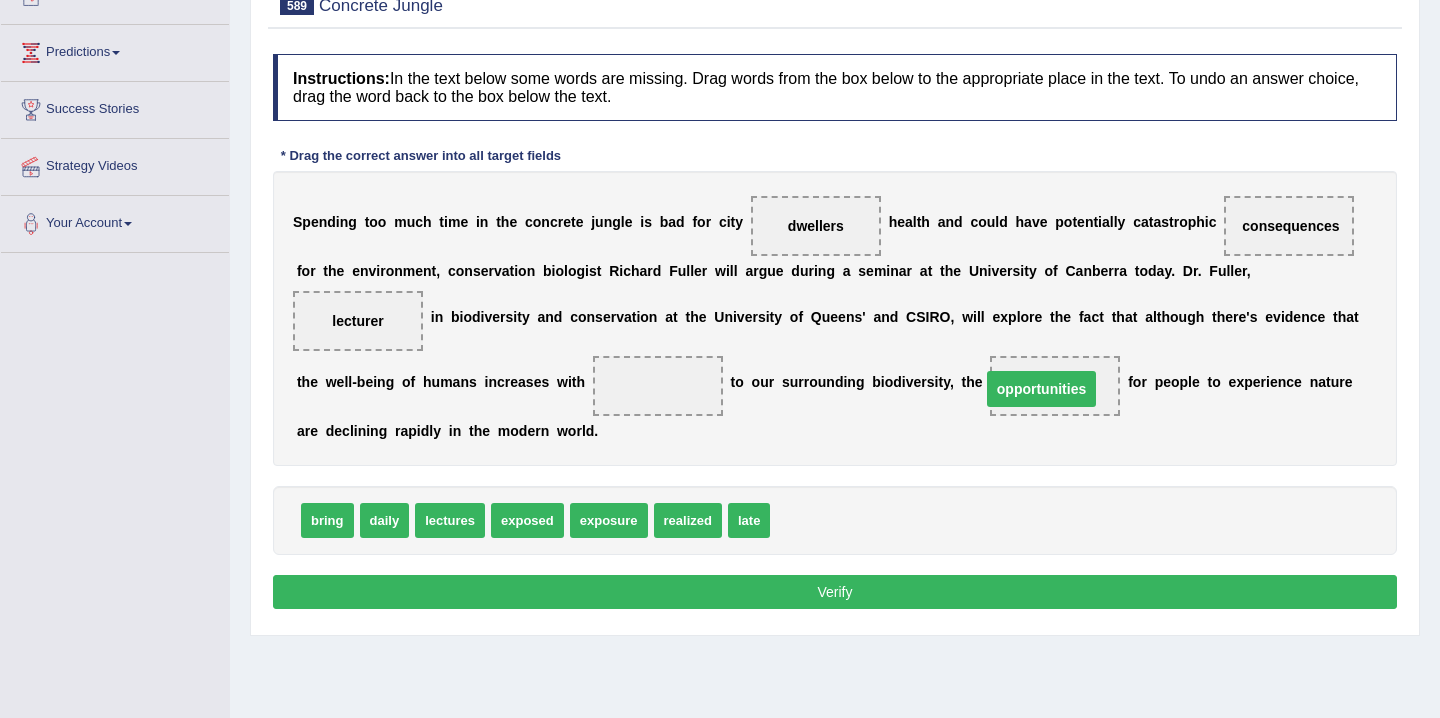 drag, startPoint x: 650, startPoint y: 386, endPoint x: 1034, endPoint y: 385, distance: 384.0013 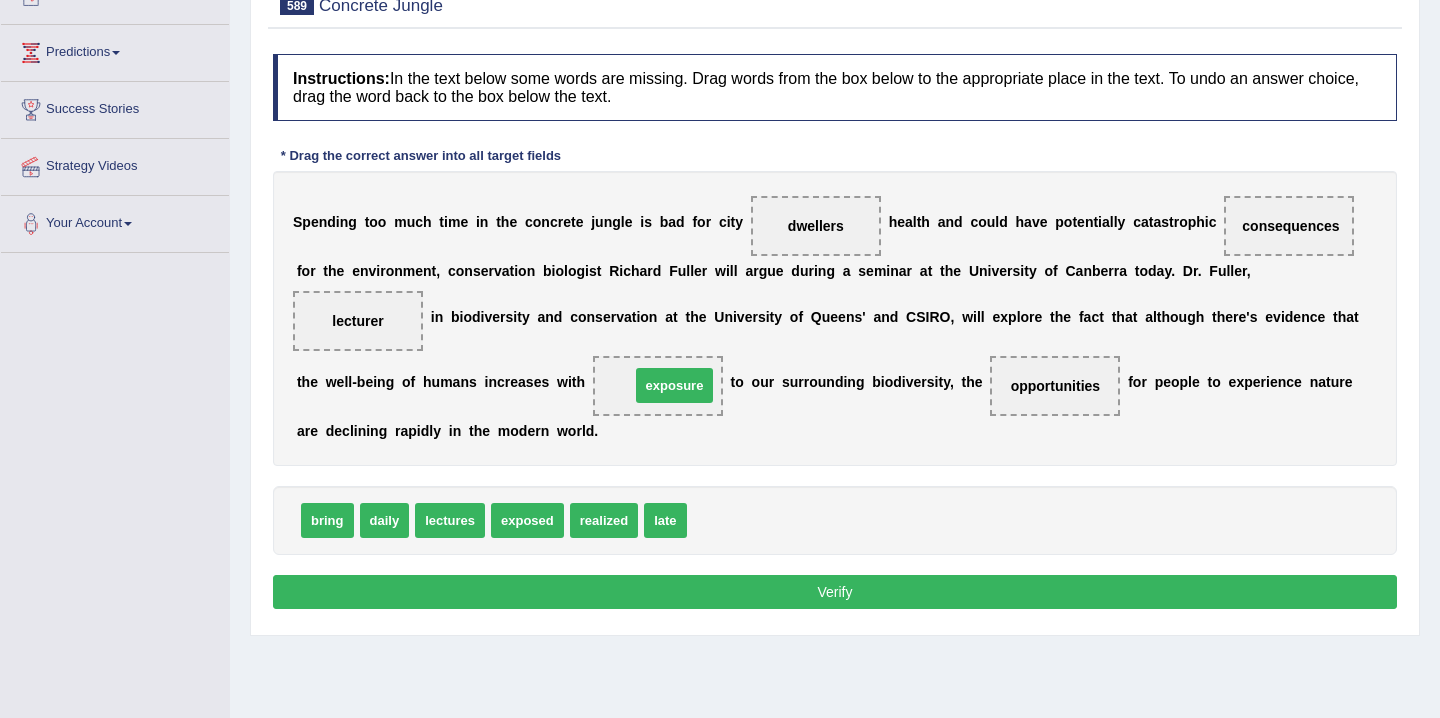 drag, startPoint x: 725, startPoint y: 534, endPoint x: 667, endPoint y: 398, distance: 147.85127 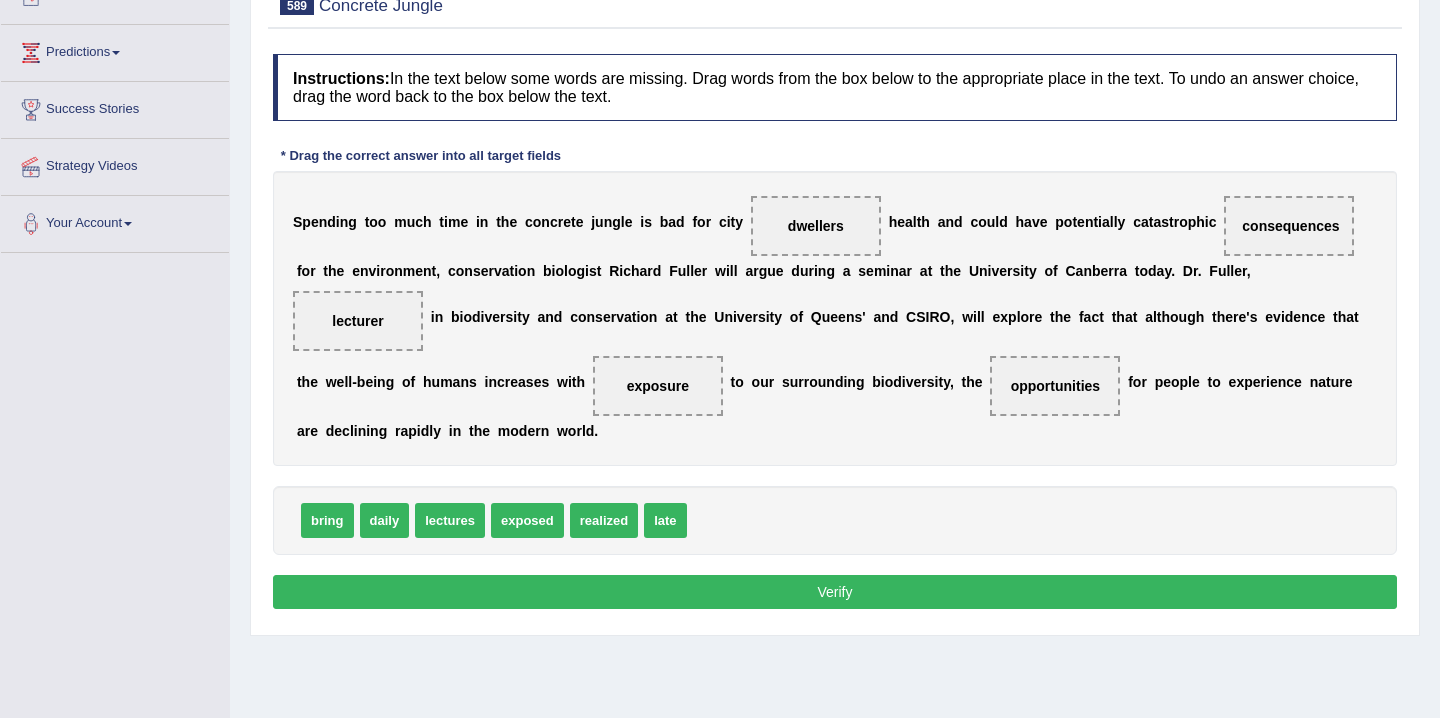 click on "Instructions:  In the text below some words are missing. Drag words from the box below to the appropriate place in the text. To undo an answer choice, drag the word back to the box below the text.
* Drag the correct answer into all target fields S p e n d i n g    t o o    m u c h    t i m e    i n    t h e    c o n c r e t e    j u n g l e    i s    b a d    f o r    c i t y    dwellers    h e a l t h    a n d    c o u l d    h a v e    p o t e n t i a l l y    c a t a s t r o p h i c    consequences    f o r    t h e    e n v i r o n m e n t ,    c o n s e r v a t i o n    b i o l o g i s t    R i c h a r d    F u l l e r    w i l l    a r g u e    d u r i n g    a    s e m i n a r    a t    t h e    U n i v e r s i t y    o f    C a n b e r r a    t o d a y .    D r .    F u l l e r ,    lecturer    i n    b i o d i v e r s i t y    a n d    c o n s e r v a t i o n    a t    t h e    U n i v e r s i t y    o f    Q u e e n s '    a n d    C S" at bounding box center [835, 334] 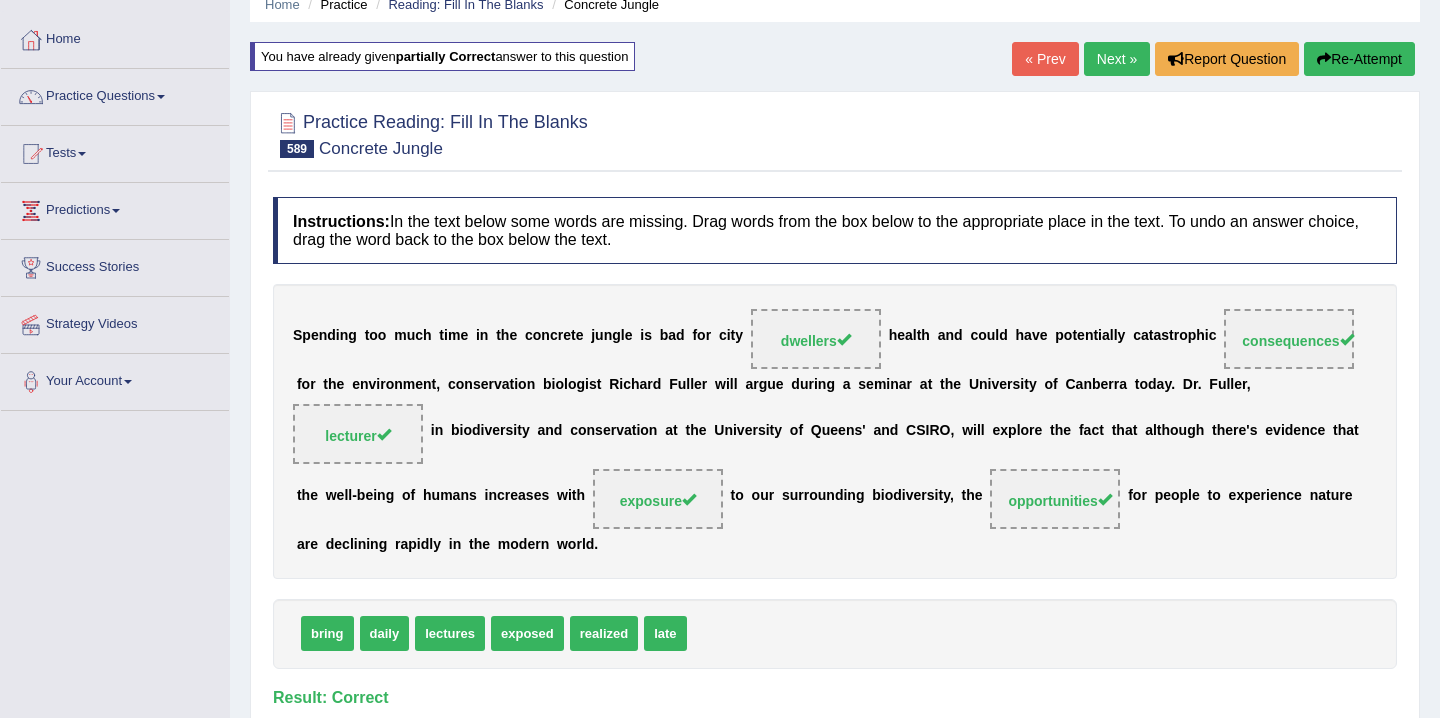 scroll, scrollTop: 41, scrollLeft: 0, axis: vertical 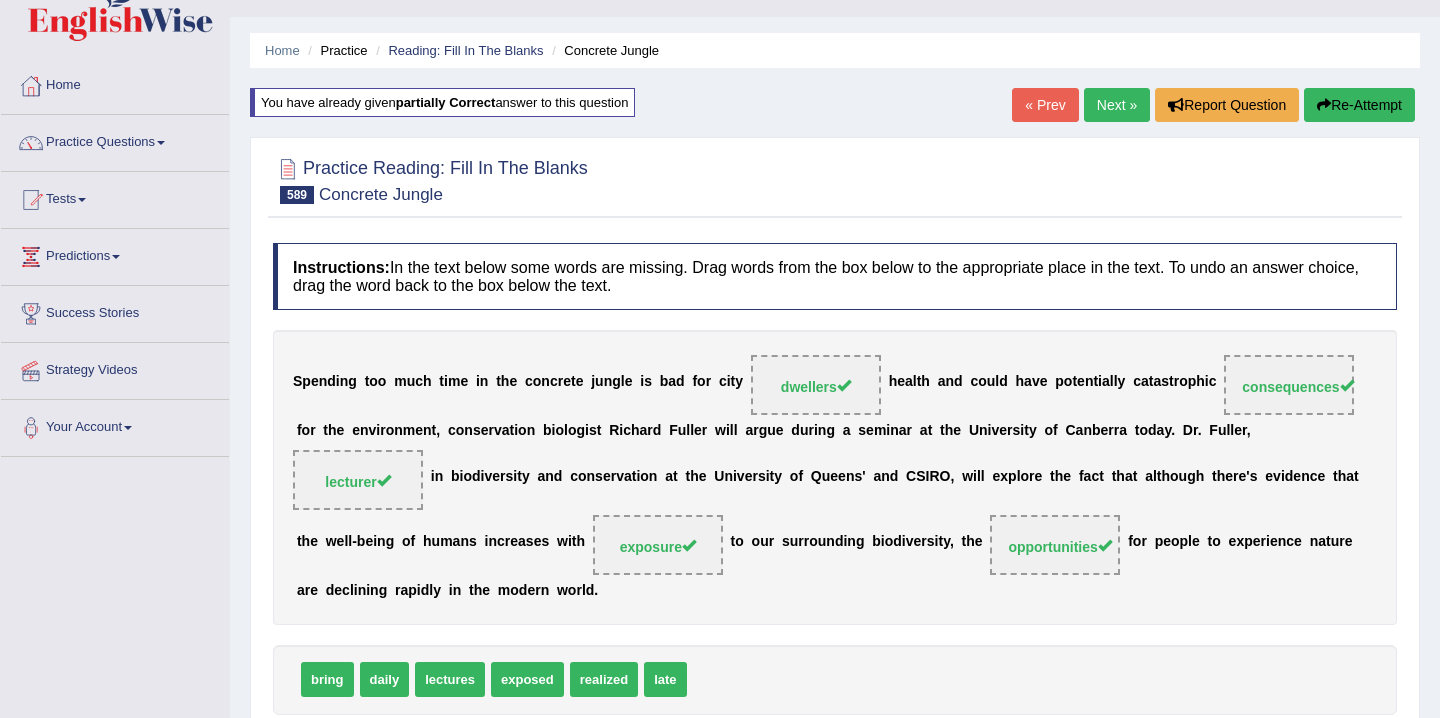 click on "Next »" at bounding box center (1117, 105) 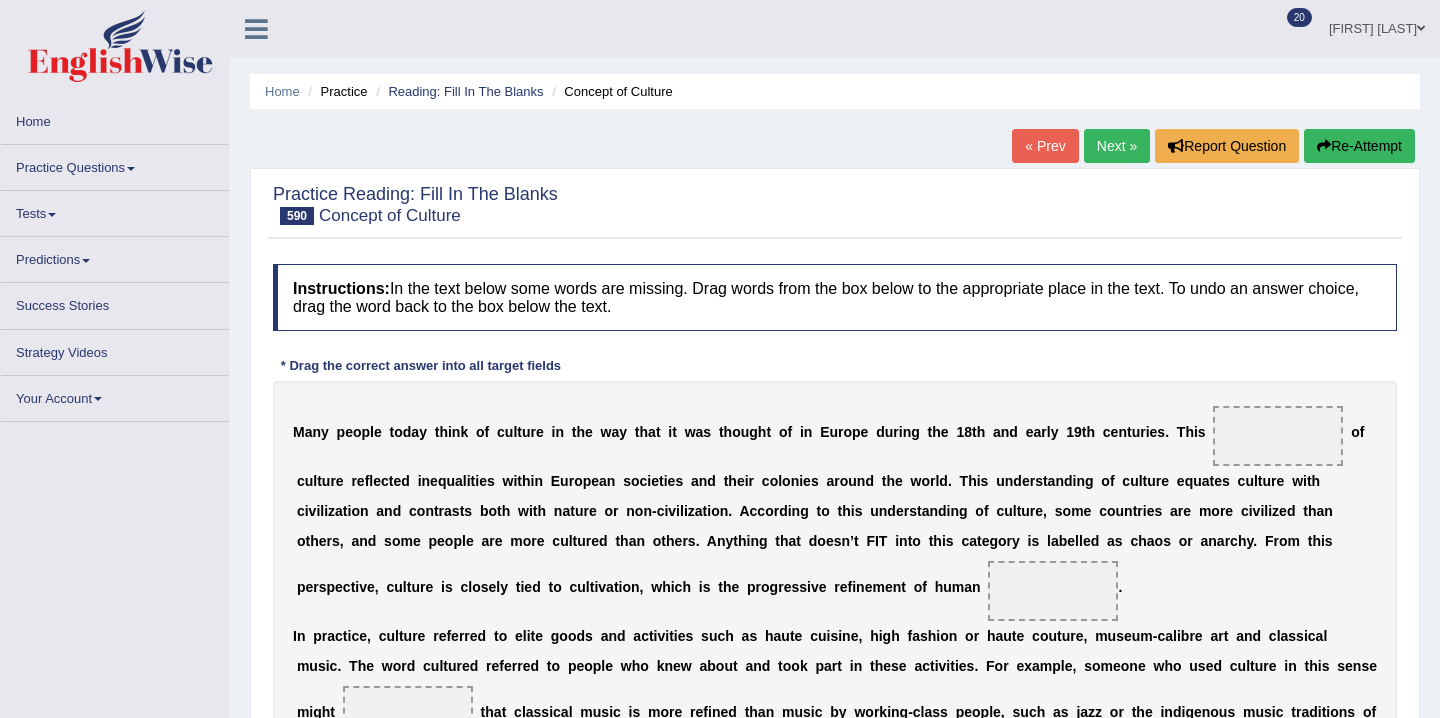 scroll, scrollTop: 0, scrollLeft: 0, axis: both 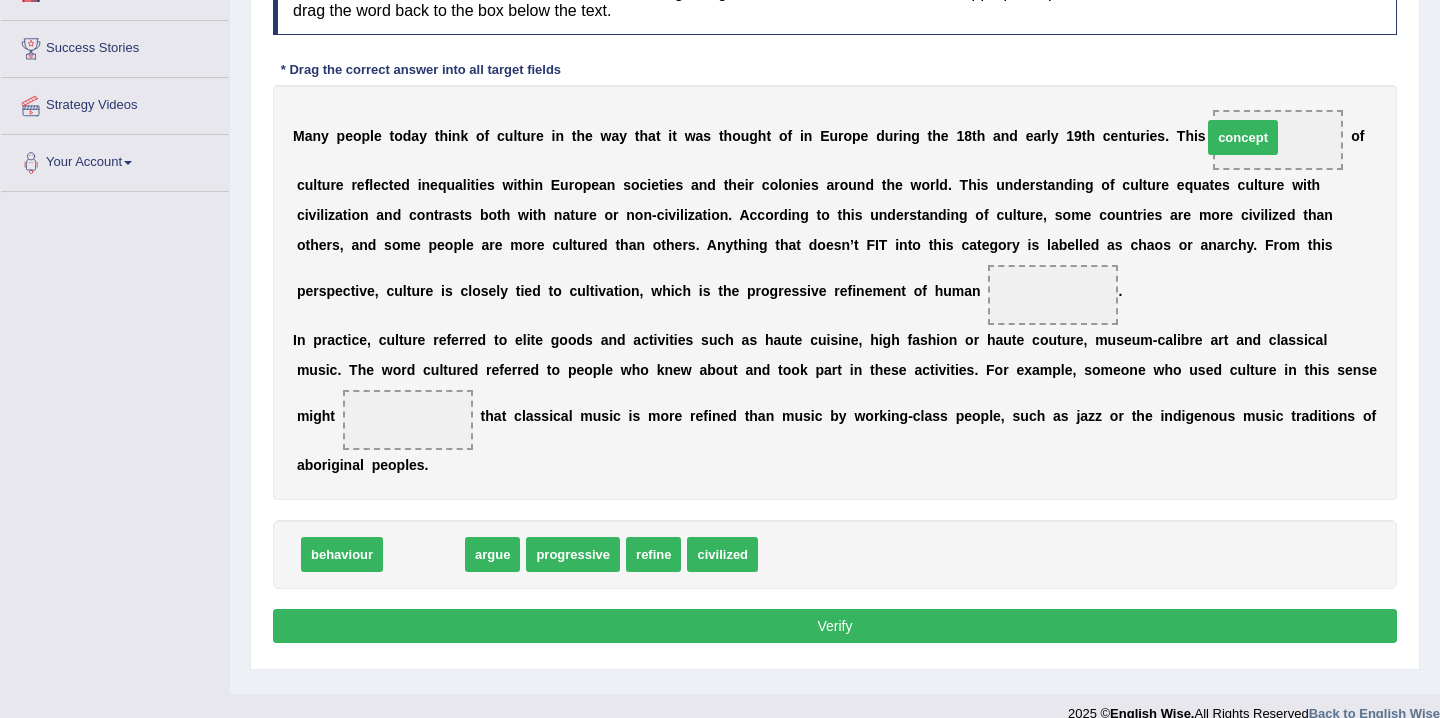 drag, startPoint x: 425, startPoint y: 559, endPoint x: 1244, endPoint y: 142, distance: 919.0484 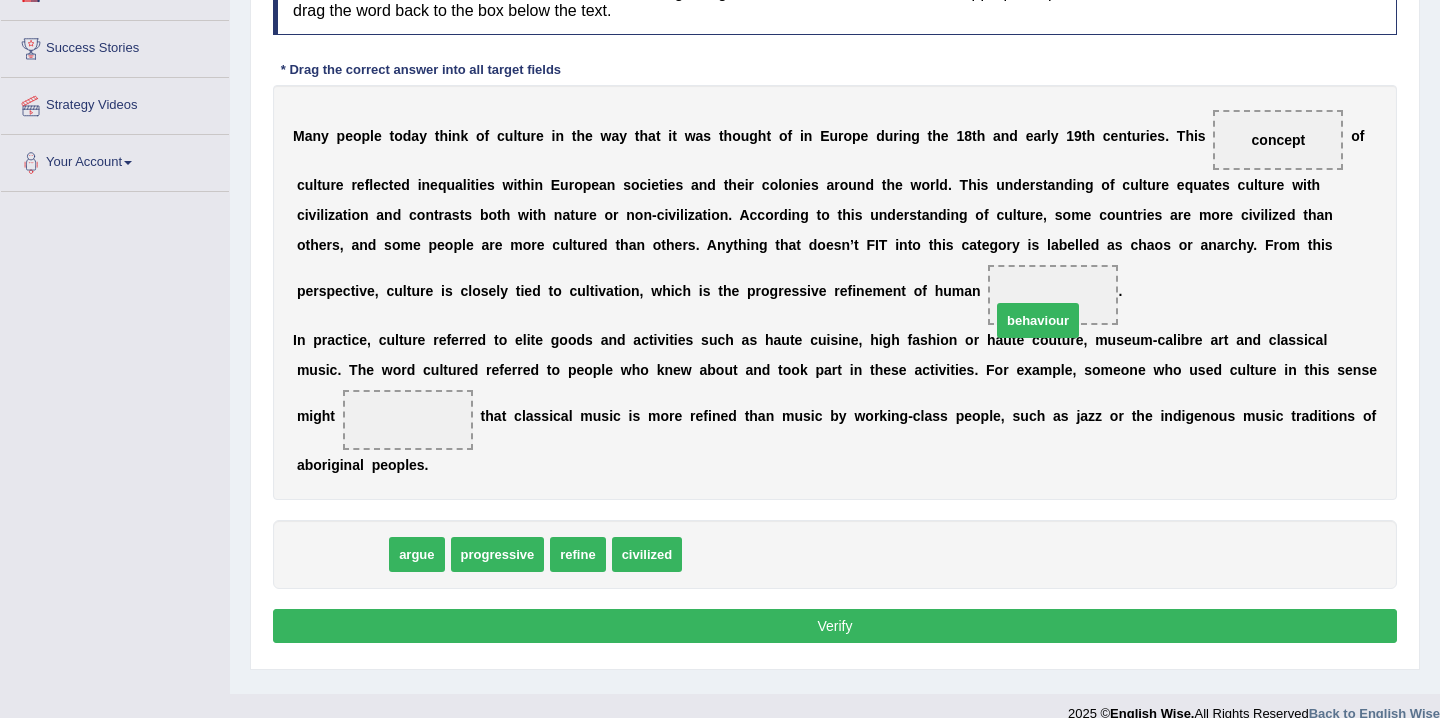 drag, startPoint x: 373, startPoint y: 554, endPoint x: 1068, endPoint y: 321, distance: 733.017 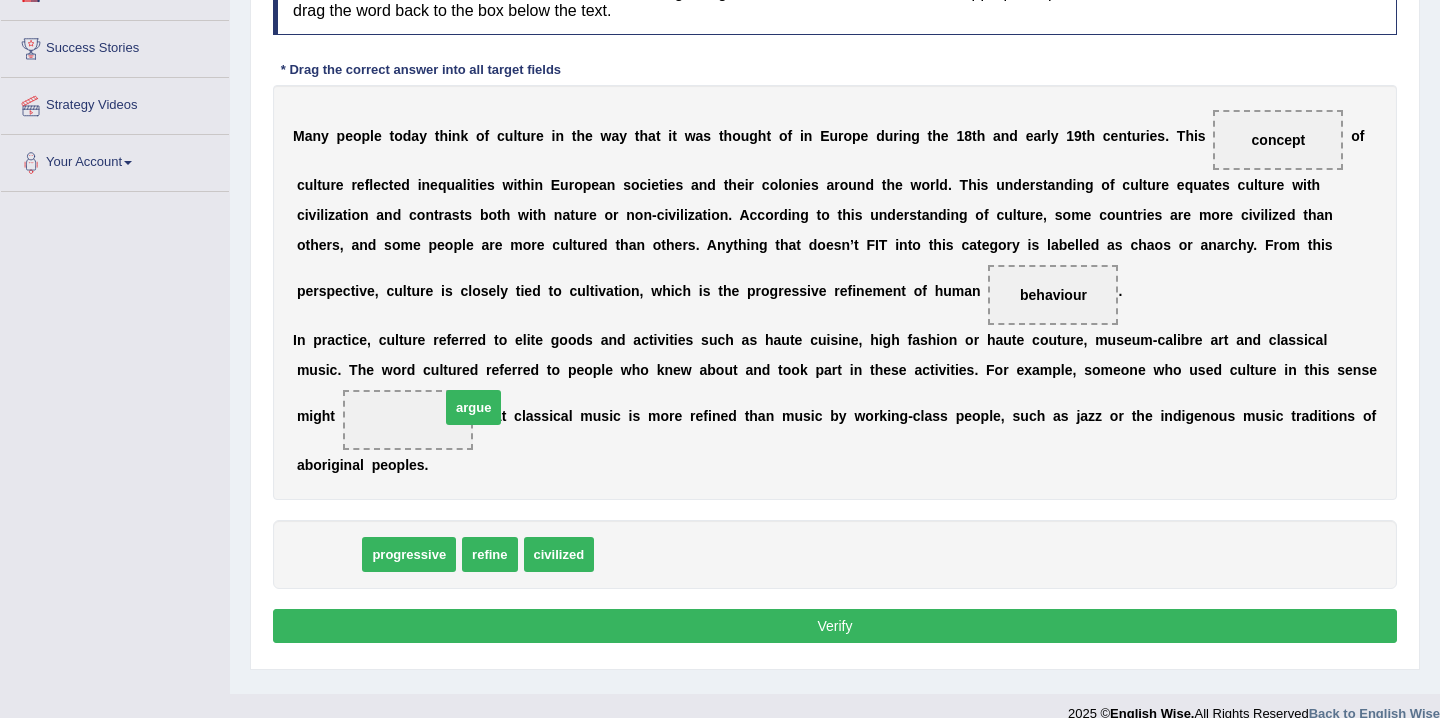 drag, startPoint x: 344, startPoint y: 558, endPoint x: 485, endPoint y: 416, distance: 200.11247 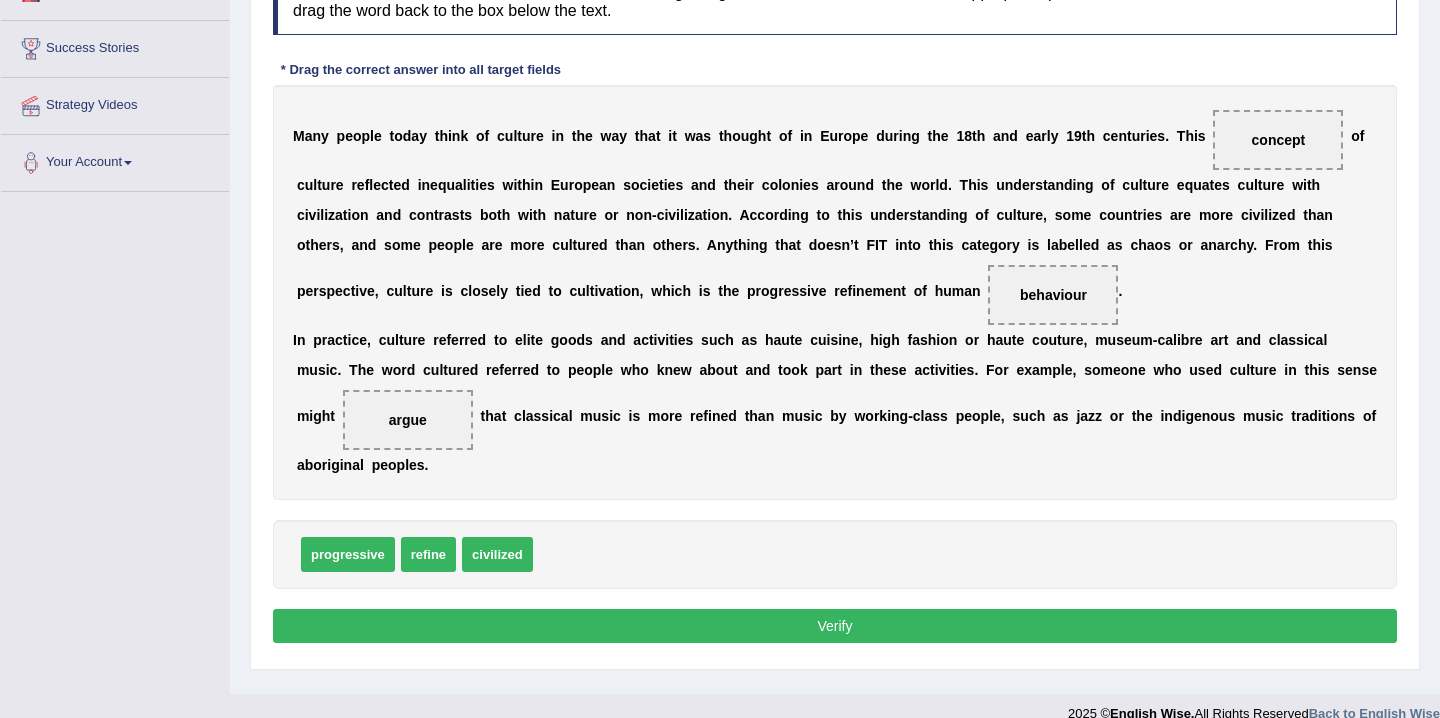 click on "Verify" at bounding box center (835, 626) 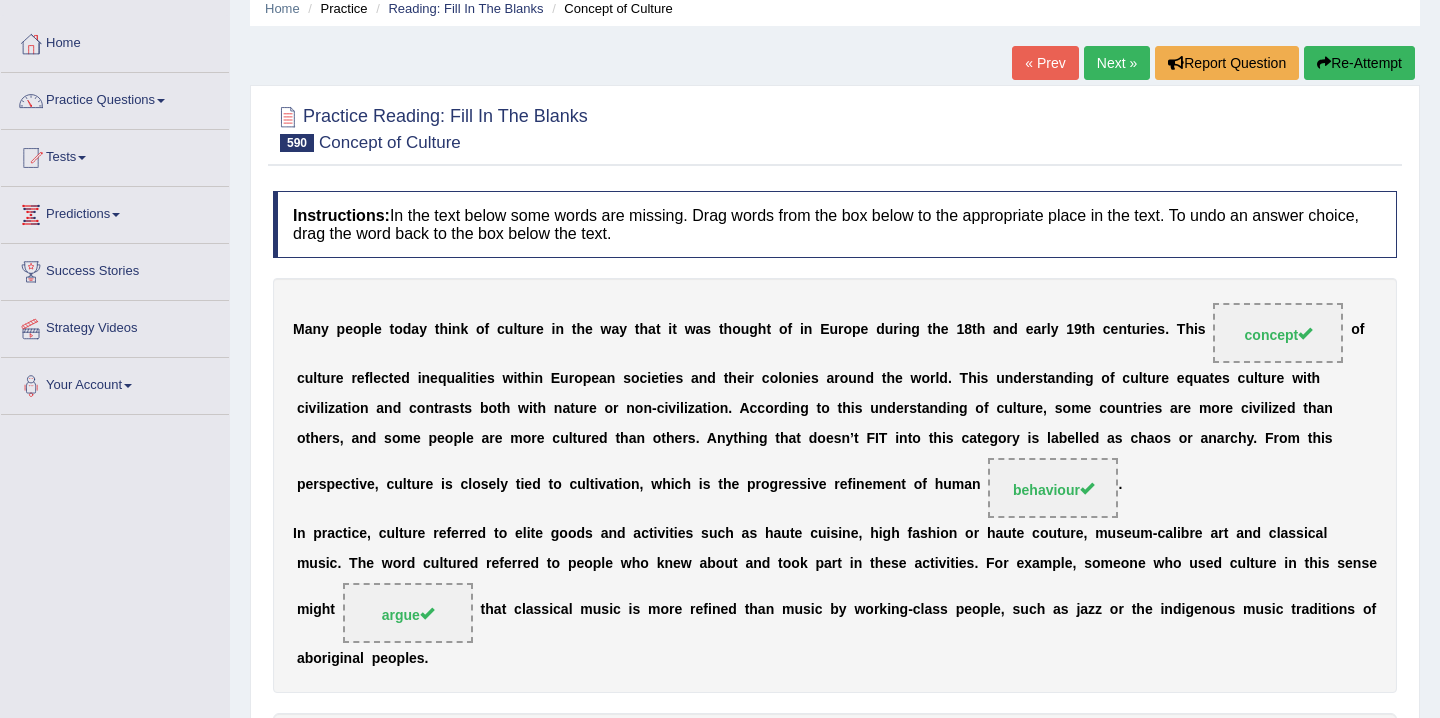 scroll, scrollTop: 0, scrollLeft: 0, axis: both 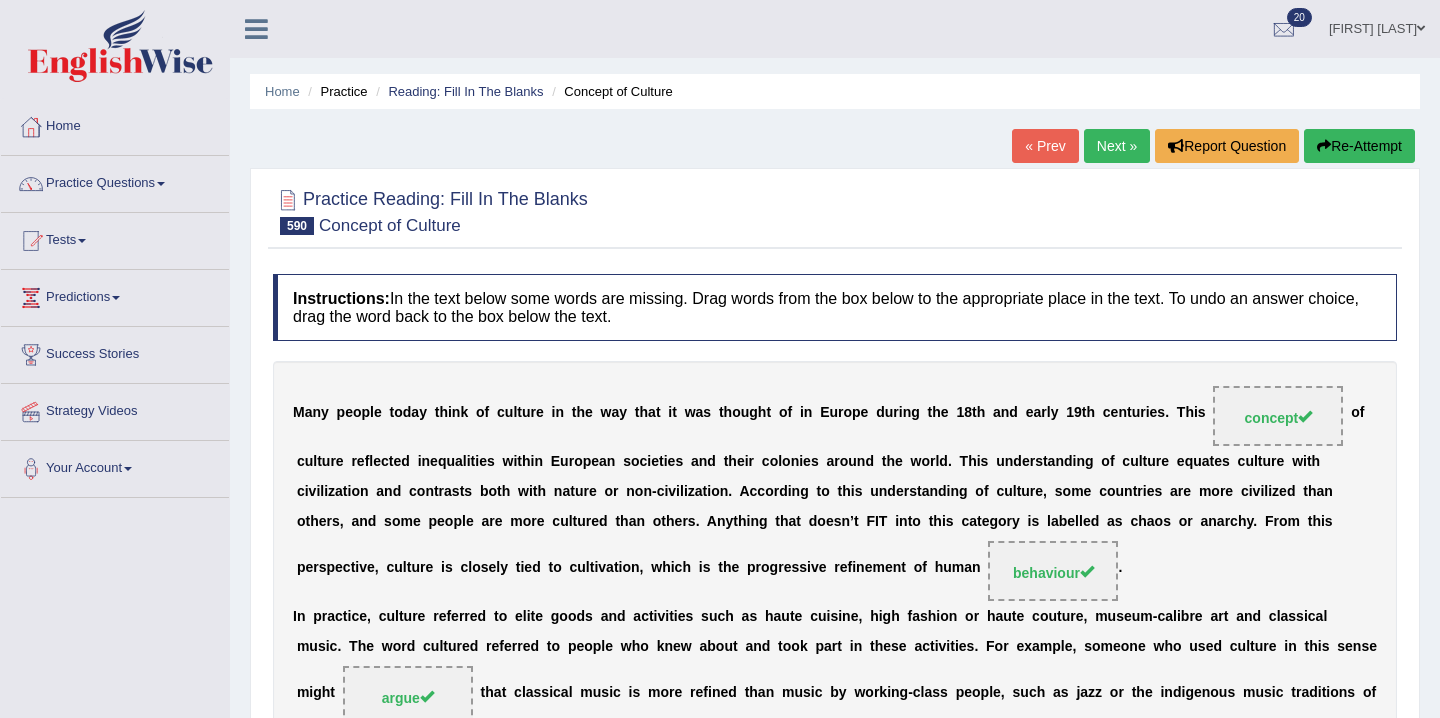 click on "Next »" at bounding box center [1117, 146] 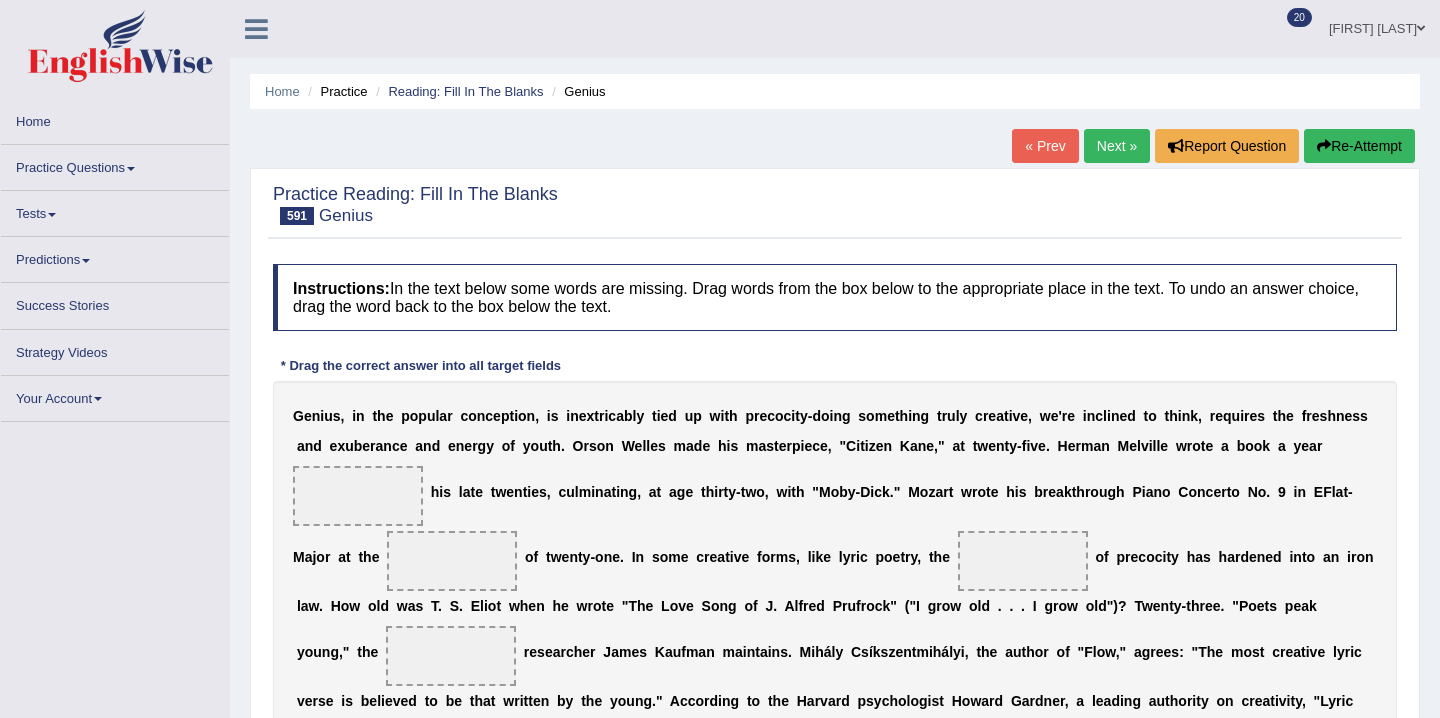 scroll, scrollTop: 0, scrollLeft: 0, axis: both 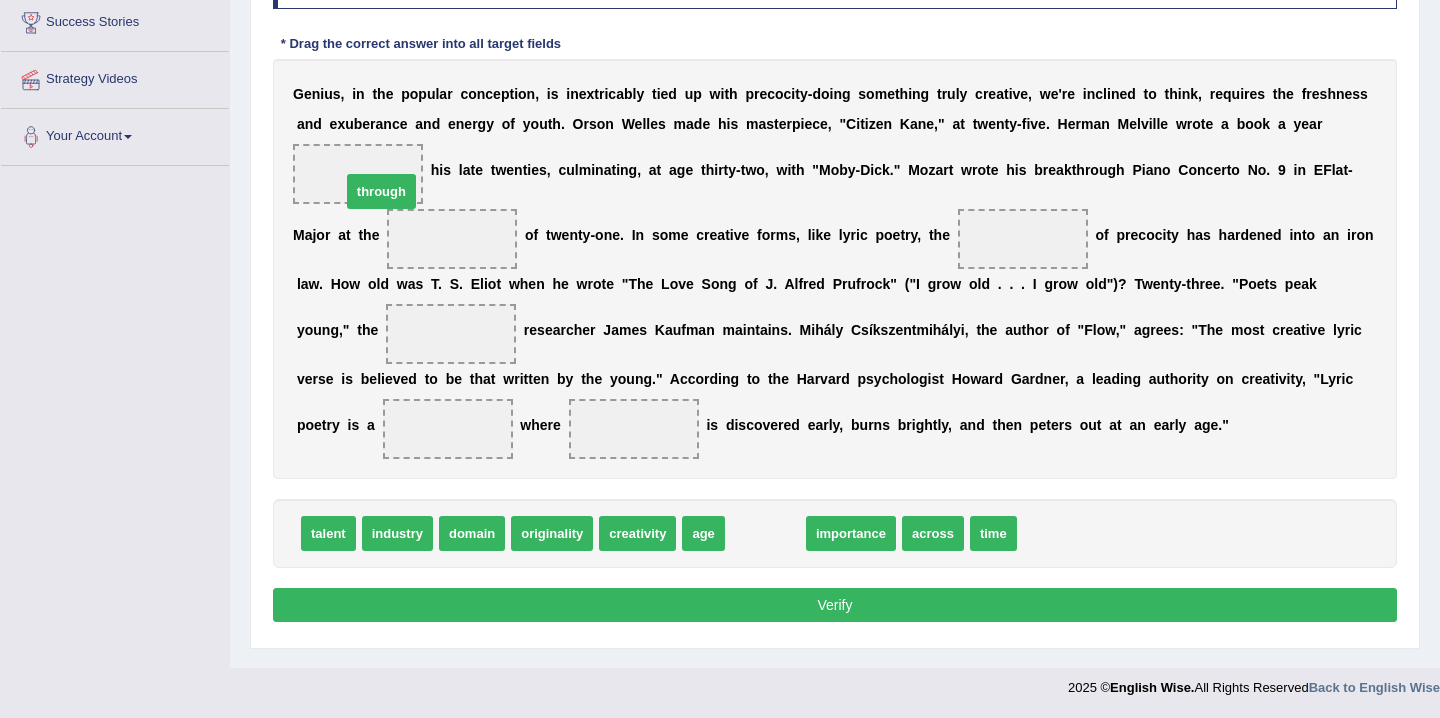 drag, startPoint x: 753, startPoint y: 546, endPoint x: 369, endPoint y: 188, distance: 524.99524 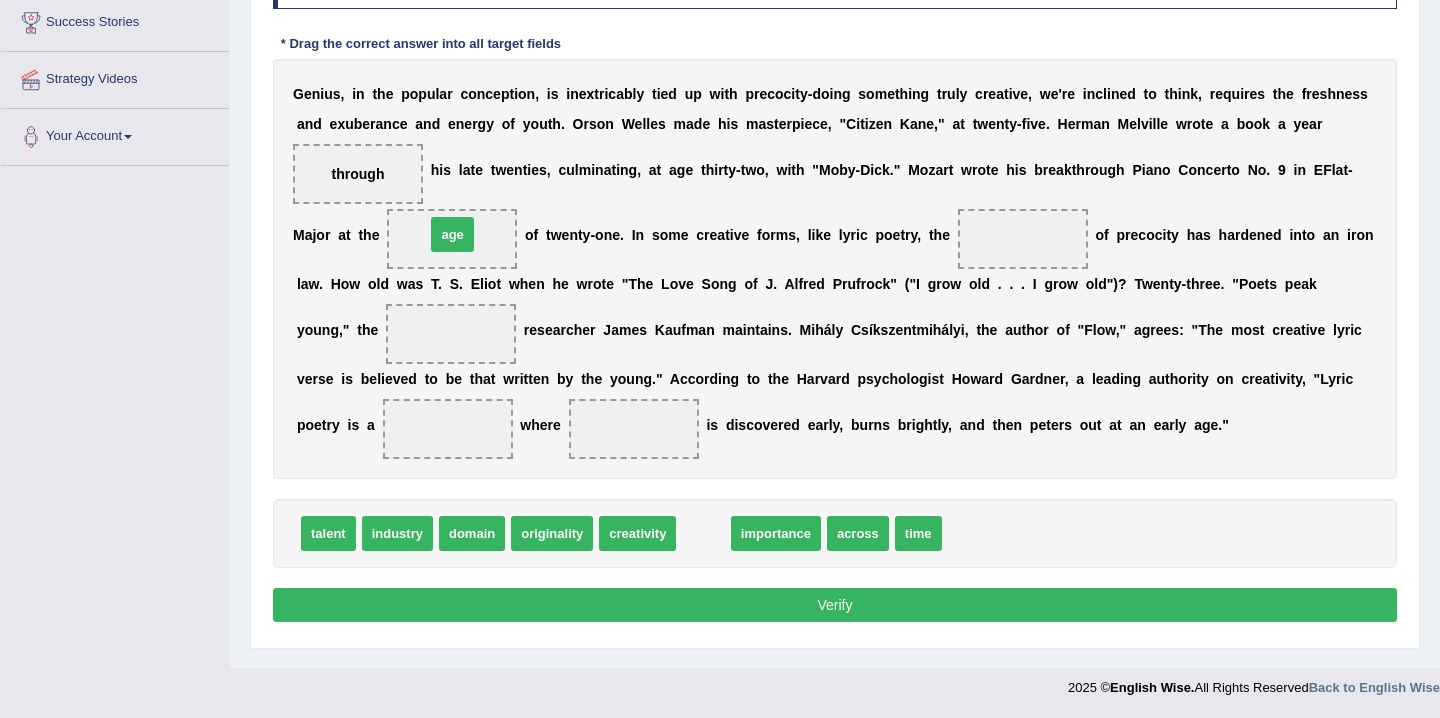 drag, startPoint x: 703, startPoint y: 535, endPoint x: 460, endPoint y: 239, distance: 382.96866 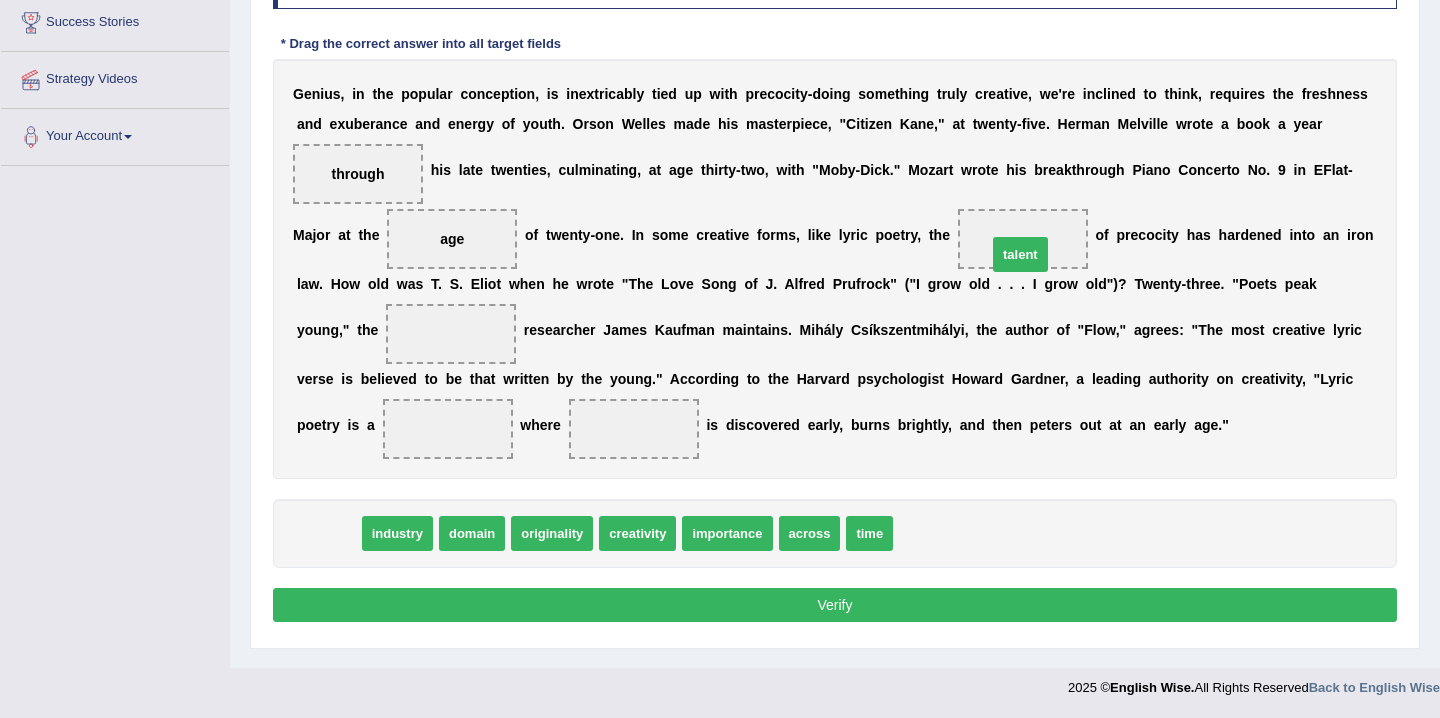 drag, startPoint x: 340, startPoint y: 541, endPoint x: 1032, endPoint y: 262, distance: 746.12665 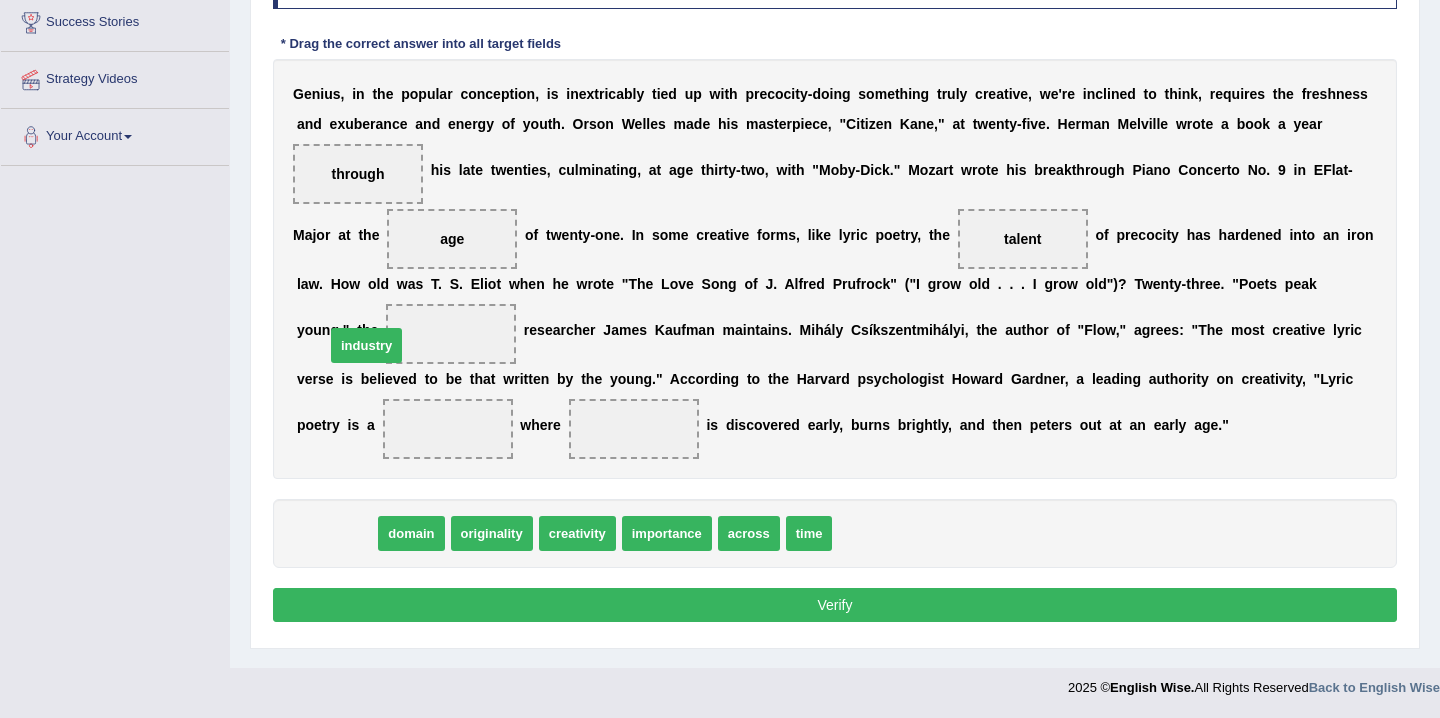 drag, startPoint x: 356, startPoint y: 542, endPoint x: 386, endPoint y: 354, distance: 190.37857 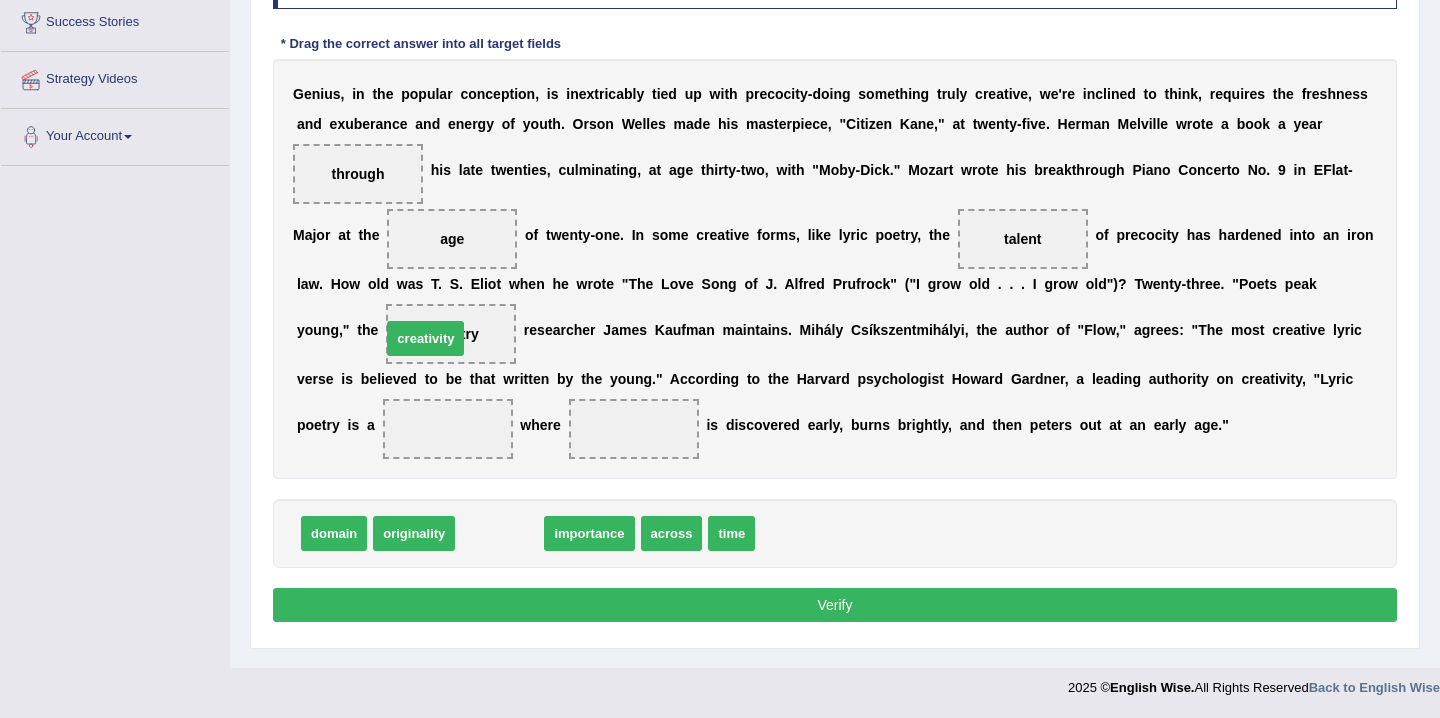 drag, startPoint x: 483, startPoint y: 542, endPoint x: 400, endPoint y: 339, distance: 219.31256 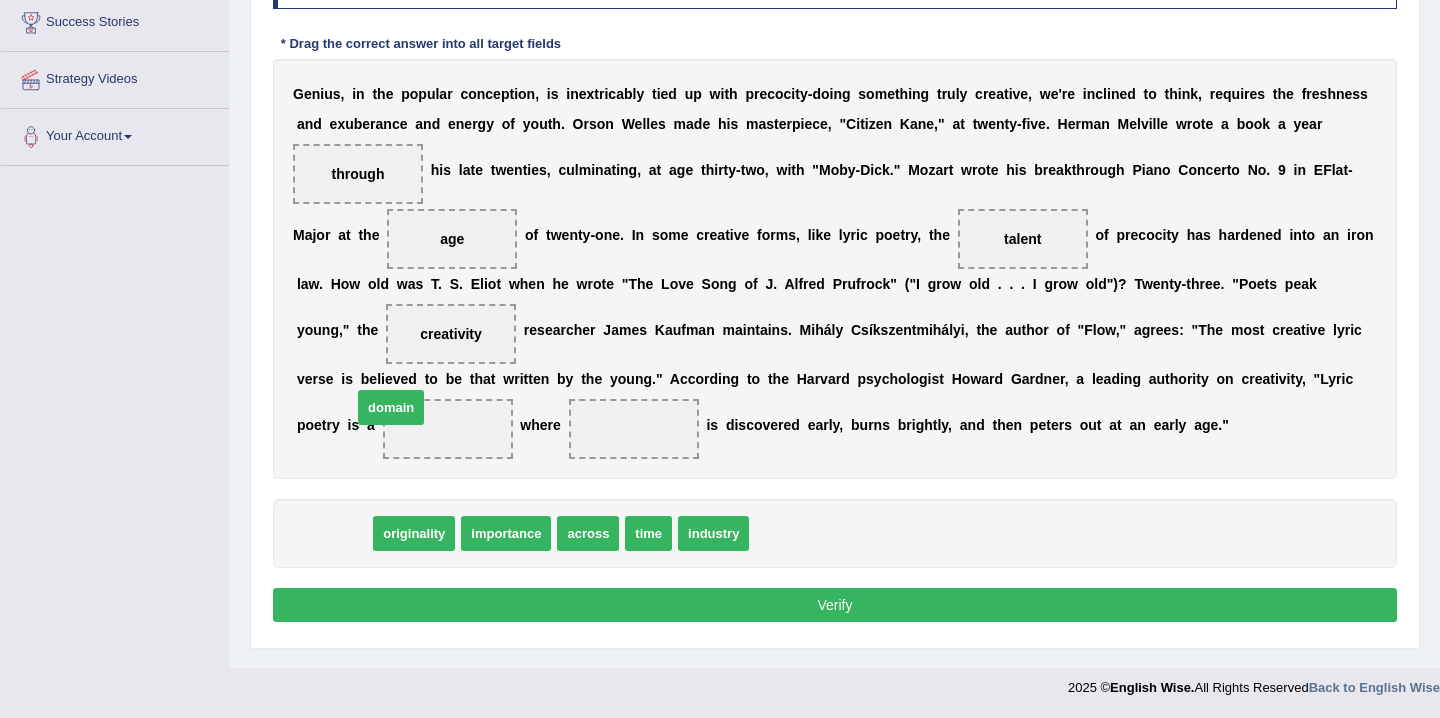 drag, startPoint x: 339, startPoint y: 541, endPoint x: 396, endPoint y: 415, distance: 138.29317 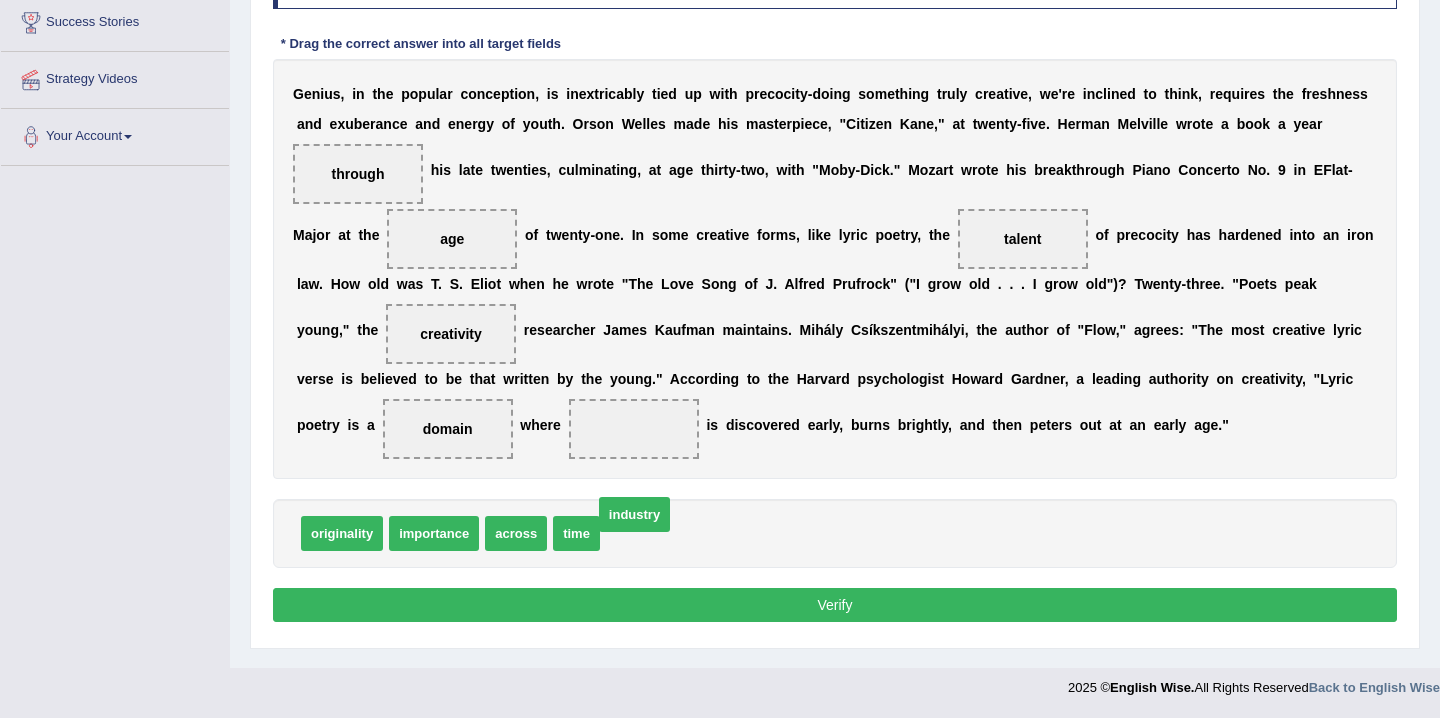 drag, startPoint x: 639, startPoint y: 537, endPoint x: 634, endPoint y: 523, distance: 14.866069 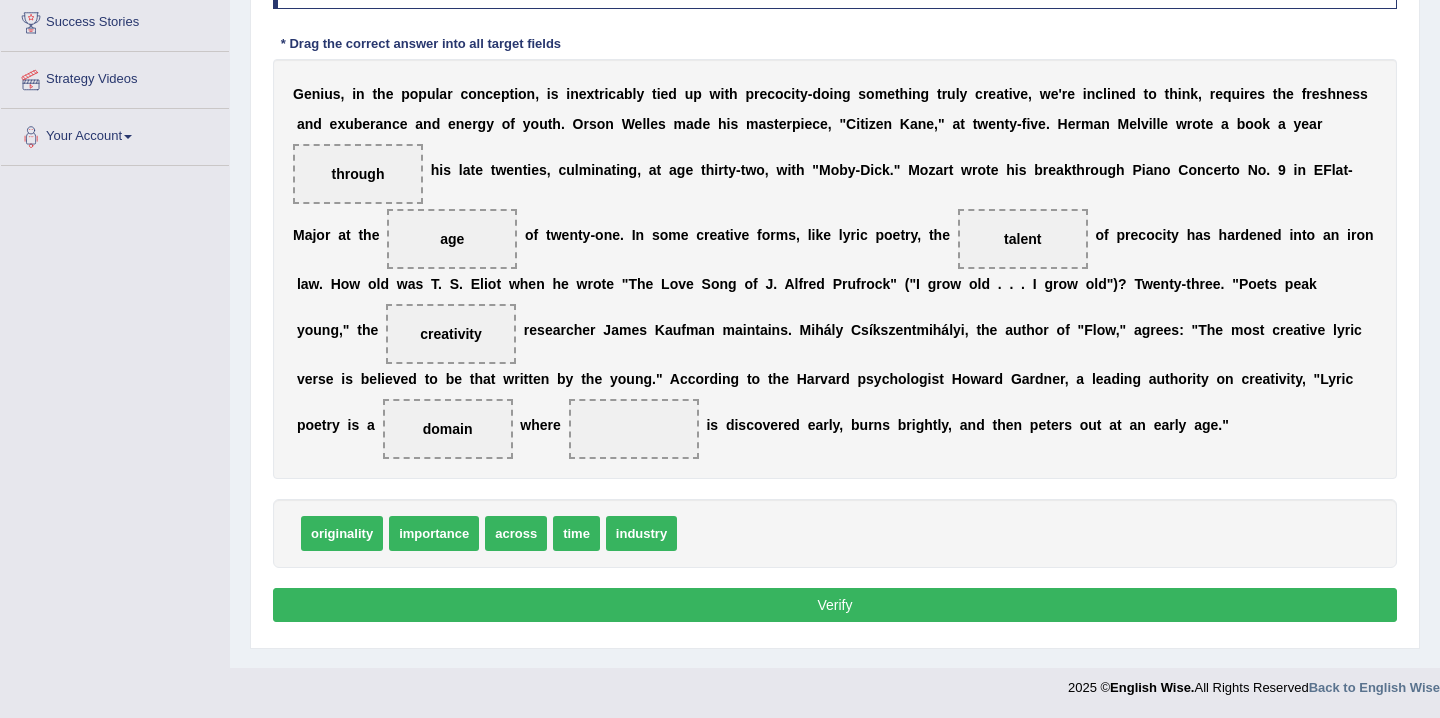 drag, startPoint x: 1054, startPoint y: 237, endPoint x: 561, endPoint y: 466, distance: 543.5899 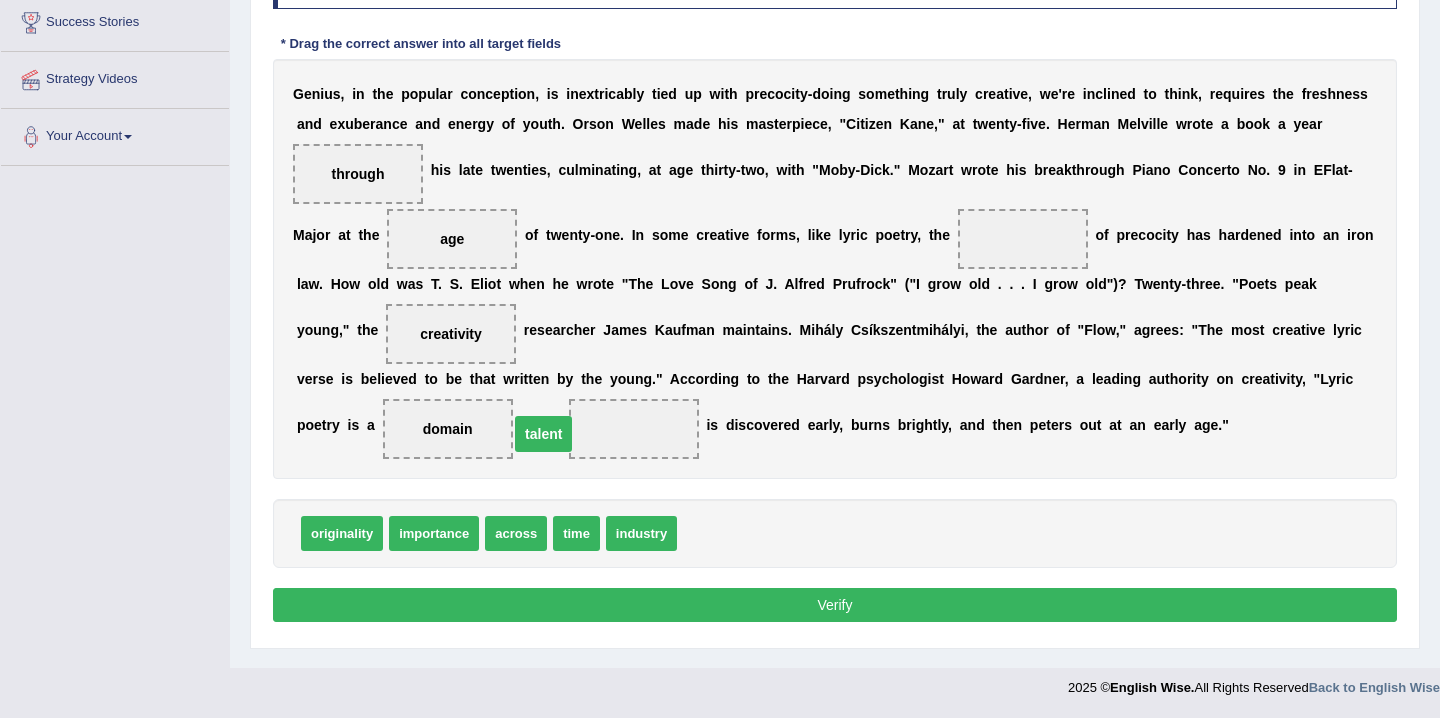 drag, startPoint x: 1014, startPoint y: 244, endPoint x: 536, endPoint y: 438, distance: 515.8682 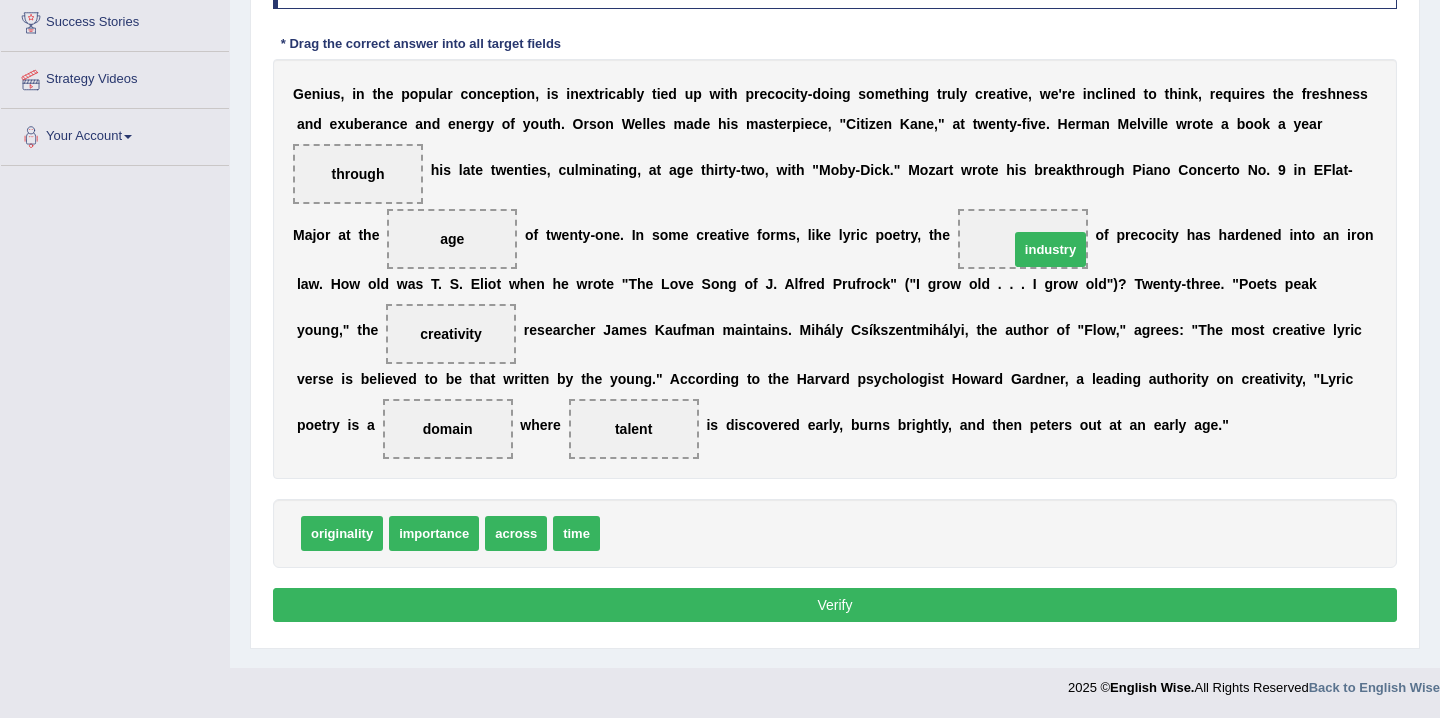 drag, startPoint x: 655, startPoint y: 530, endPoint x: 1064, endPoint y: 246, distance: 497.93274 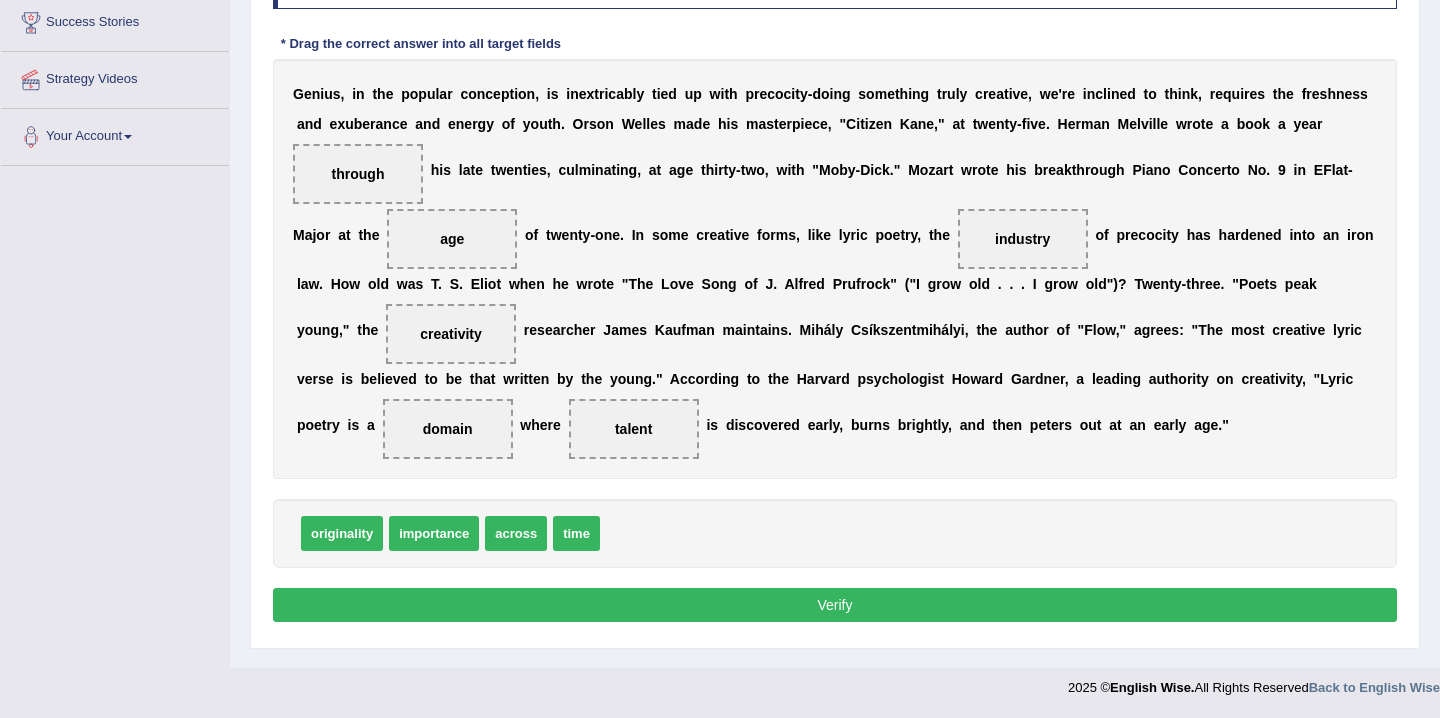 click on "Verify" at bounding box center (835, 605) 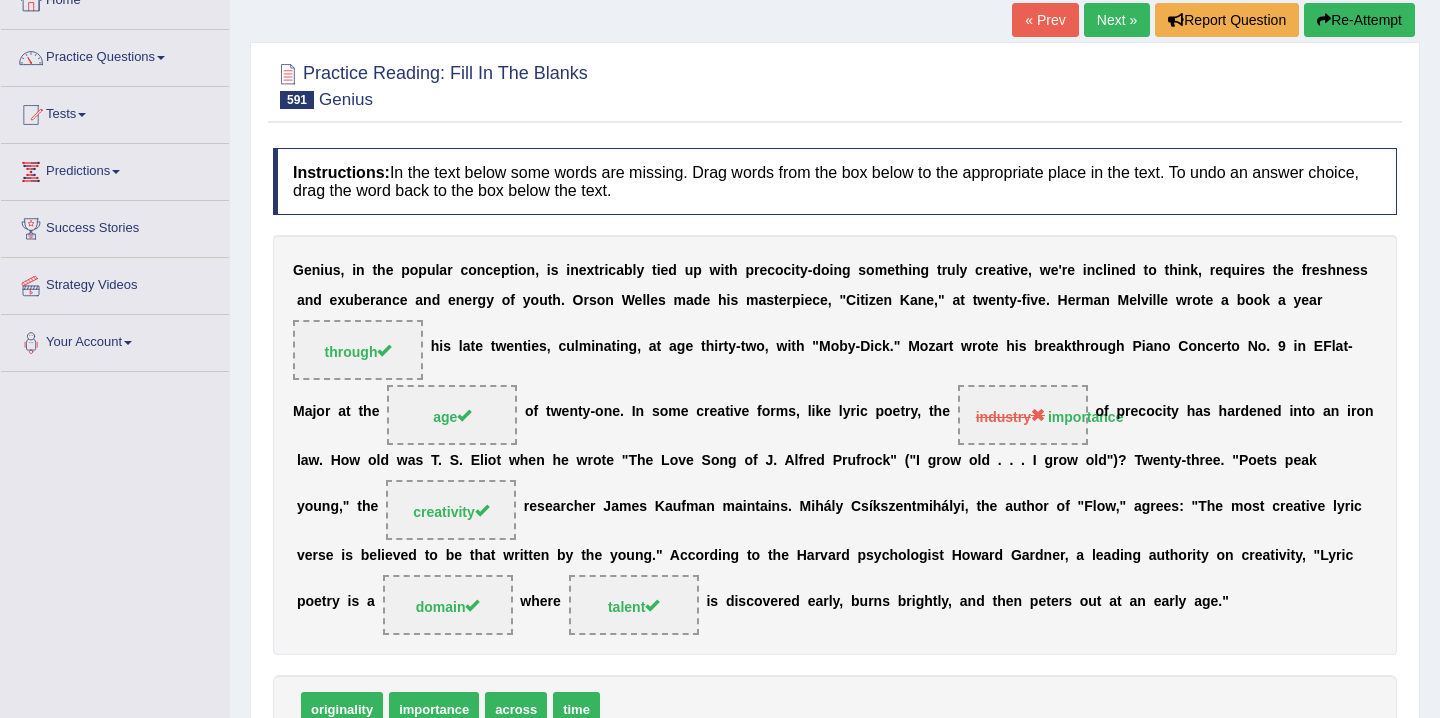 scroll, scrollTop: 129, scrollLeft: 0, axis: vertical 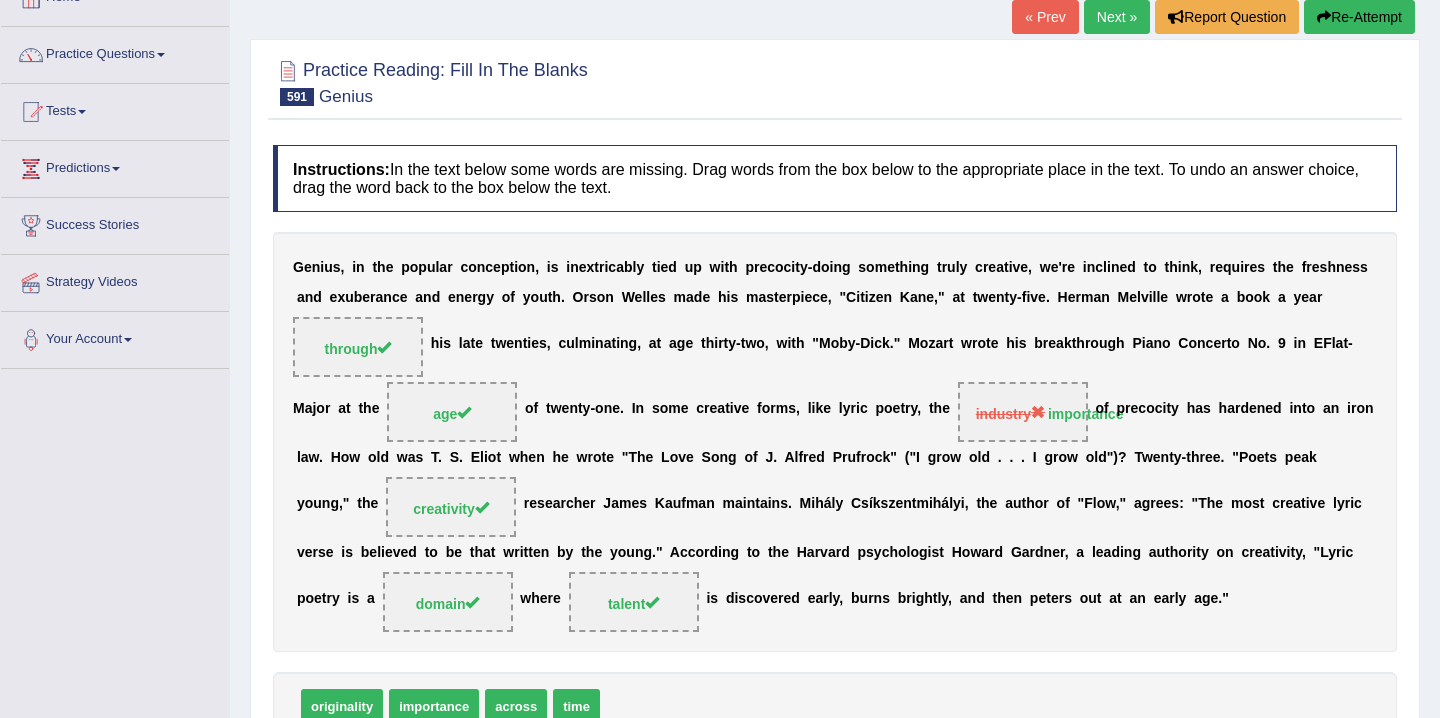 click on "Next »" at bounding box center (1117, 17) 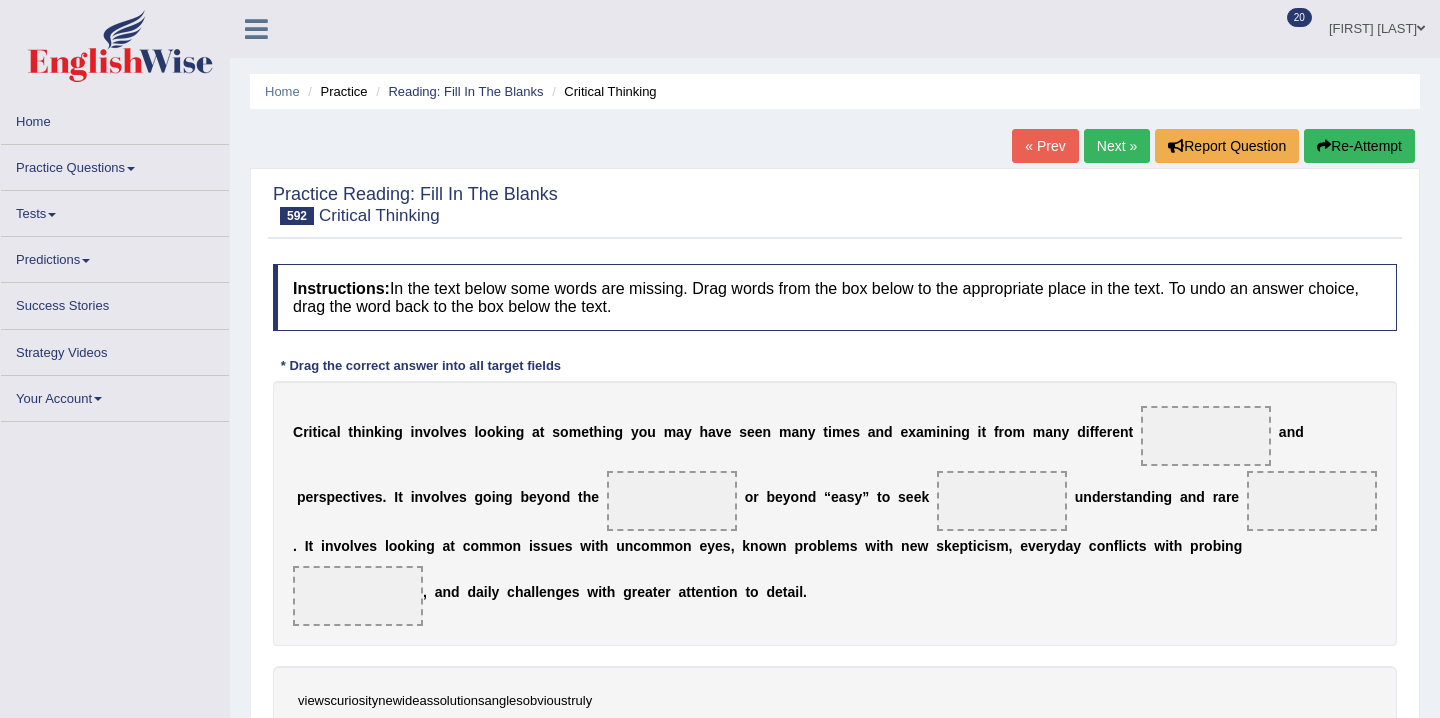 scroll, scrollTop: 0, scrollLeft: 0, axis: both 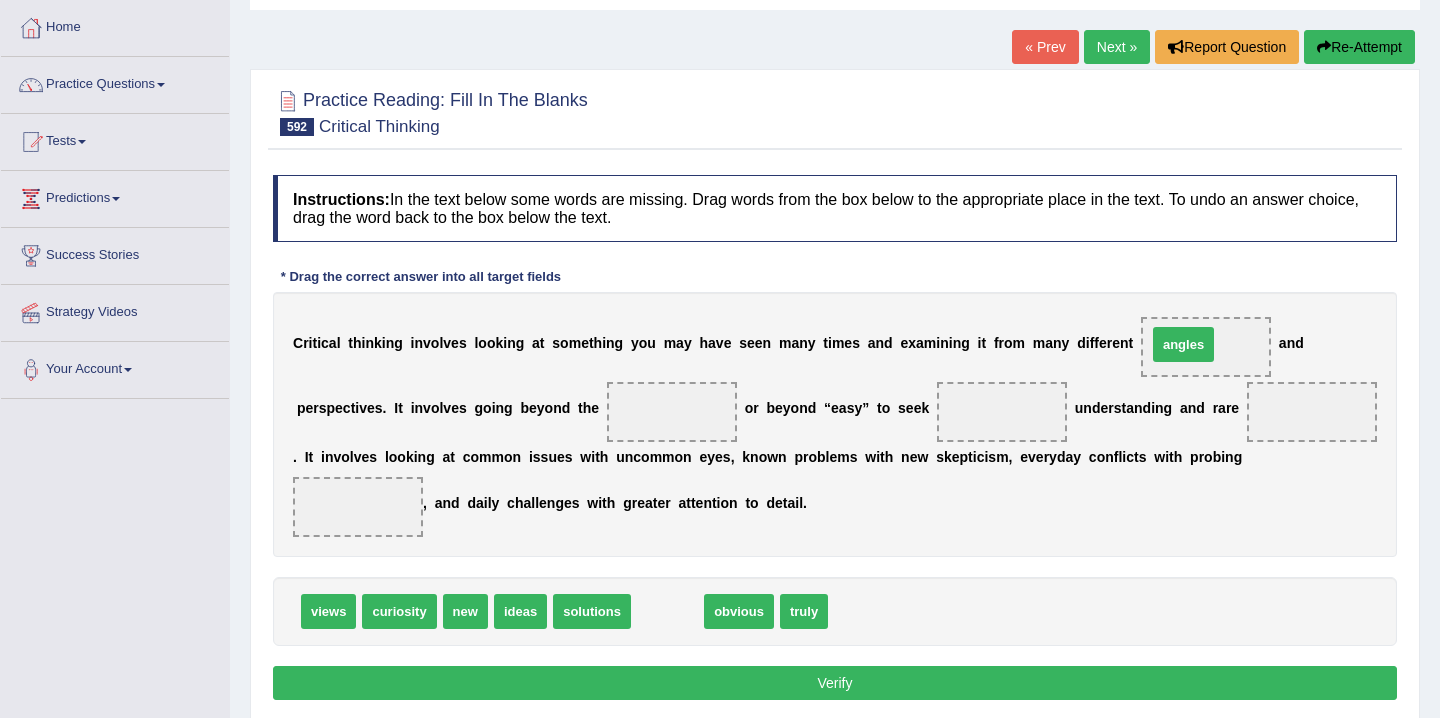 drag, startPoint x: 686, startPoint y: 616, endPoint x: 1202, endPoint y: 342, distance: 584.23627 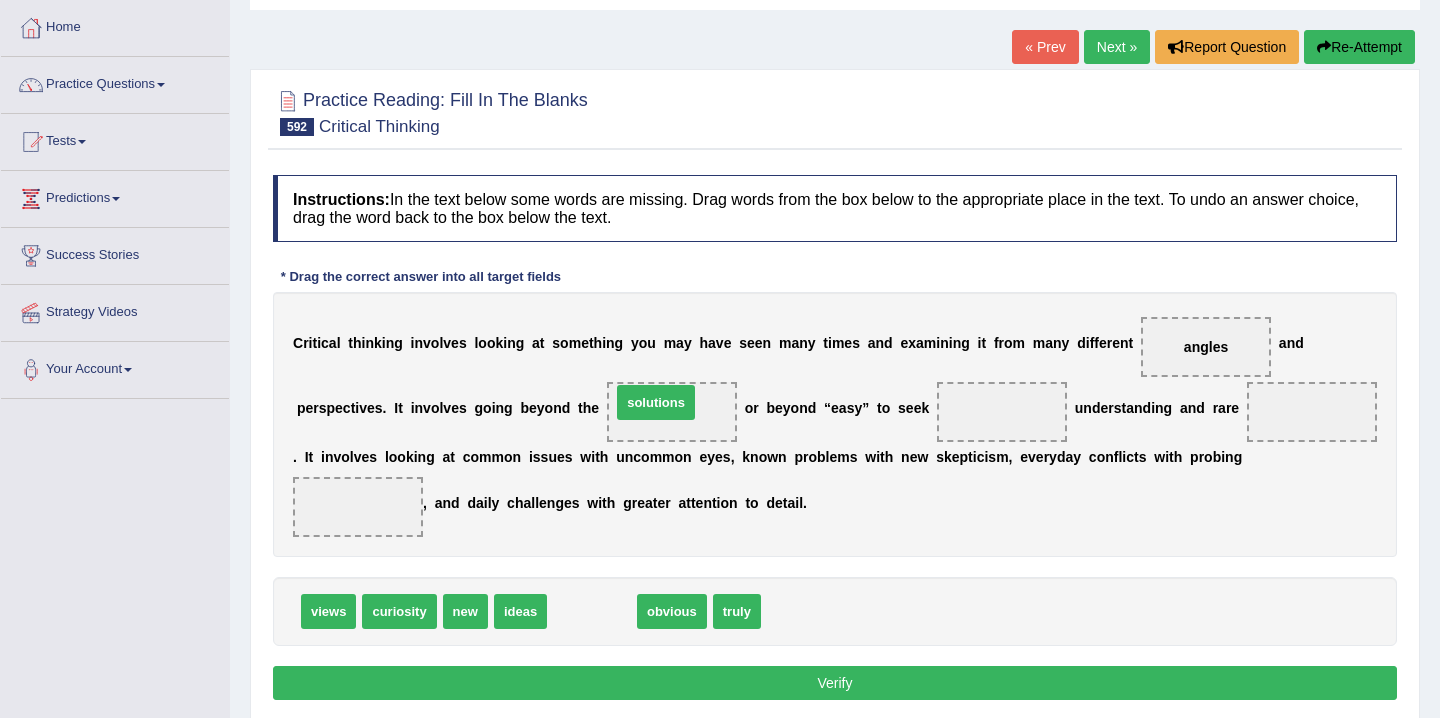drag, startPoint x: 617, startPoint y: 613, endPoint x: 680, endPoint y: 406, distance: 216.37468 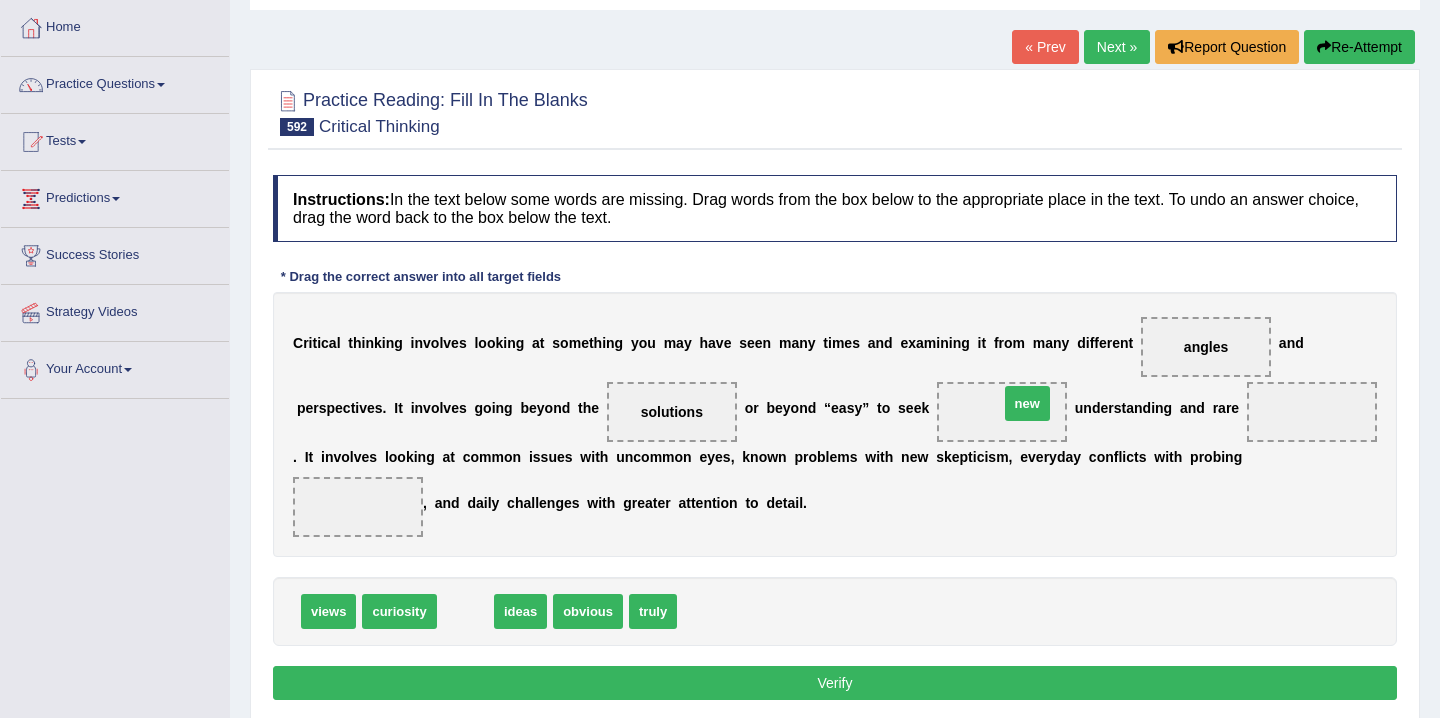 drag, startPoint x: 468, startPoint y: 614, endPoint x: 1025, endPoint y: 407, distance: 594.2205 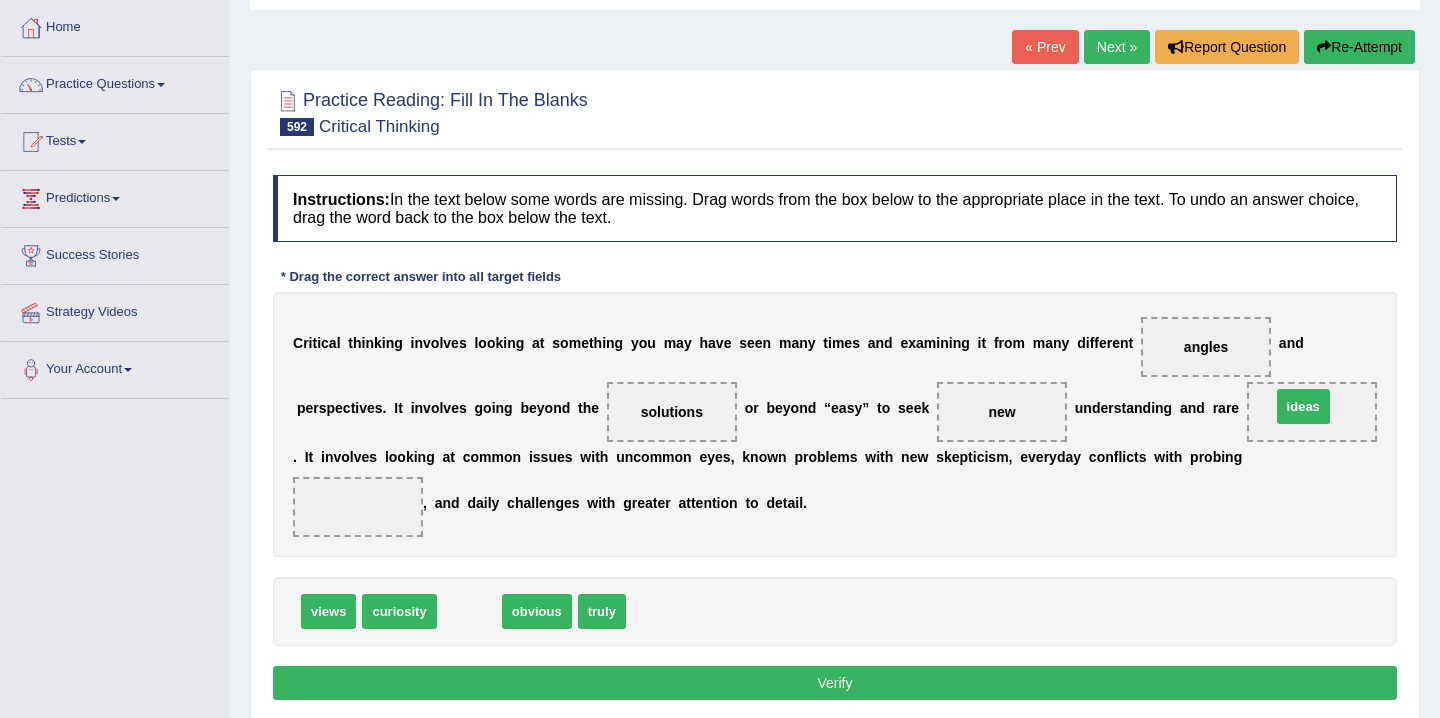 drag, startPoint x: 469, startPoint y: 614, endPoint x: 1303, endPoint y: 409, distance: 858.8254 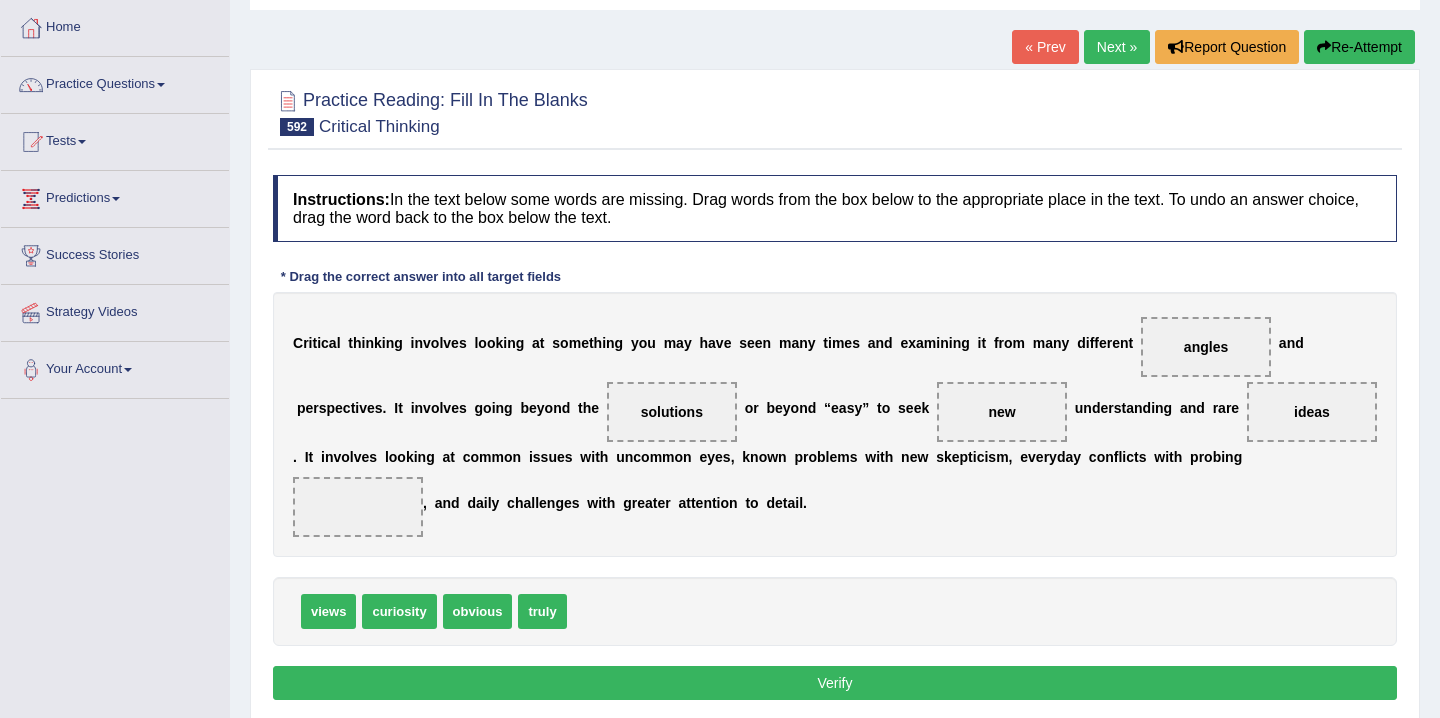 click on "curiosity" at bounding box center [399, 611] 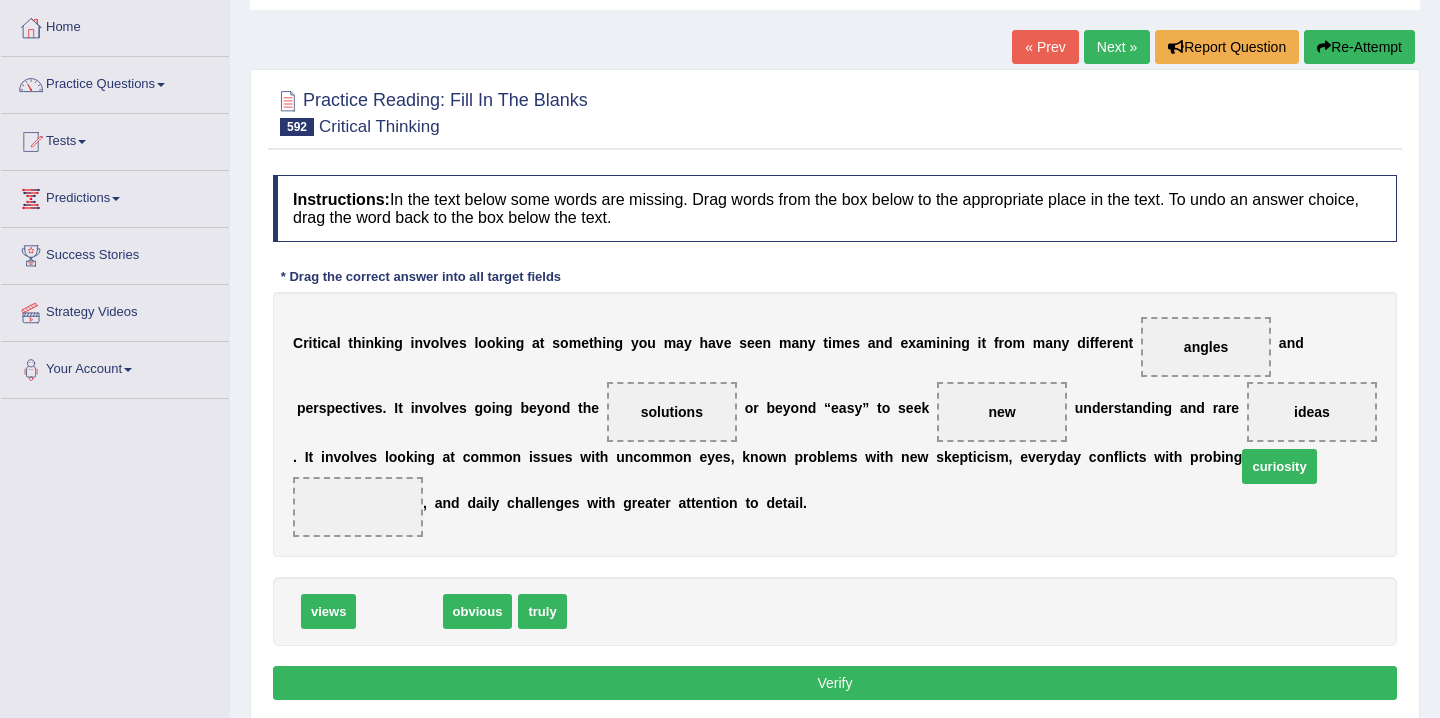 drag, startPoint x: 411, startPoint y: 618, endPoint x: 1298, endPoint y: 467, distance: 899.7611 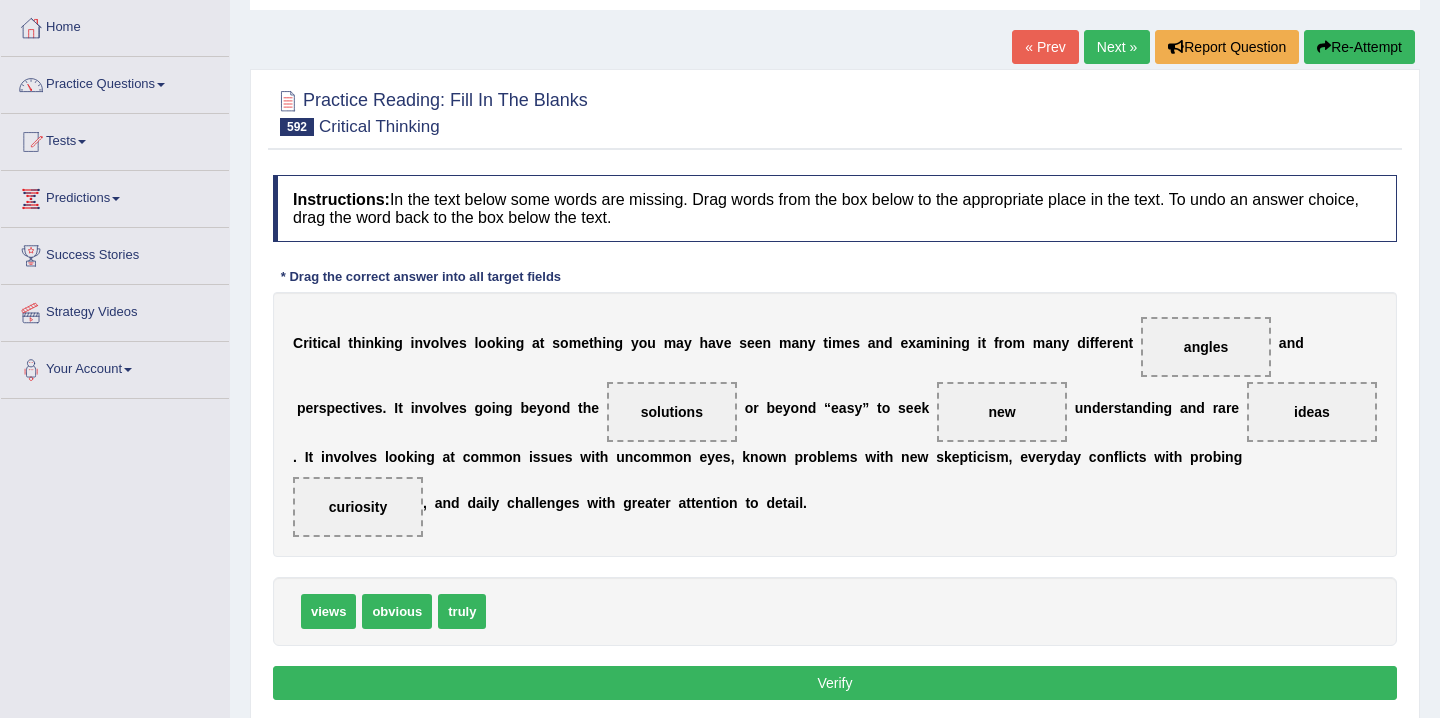 click on "Verify" at bounding box center (835, 683) 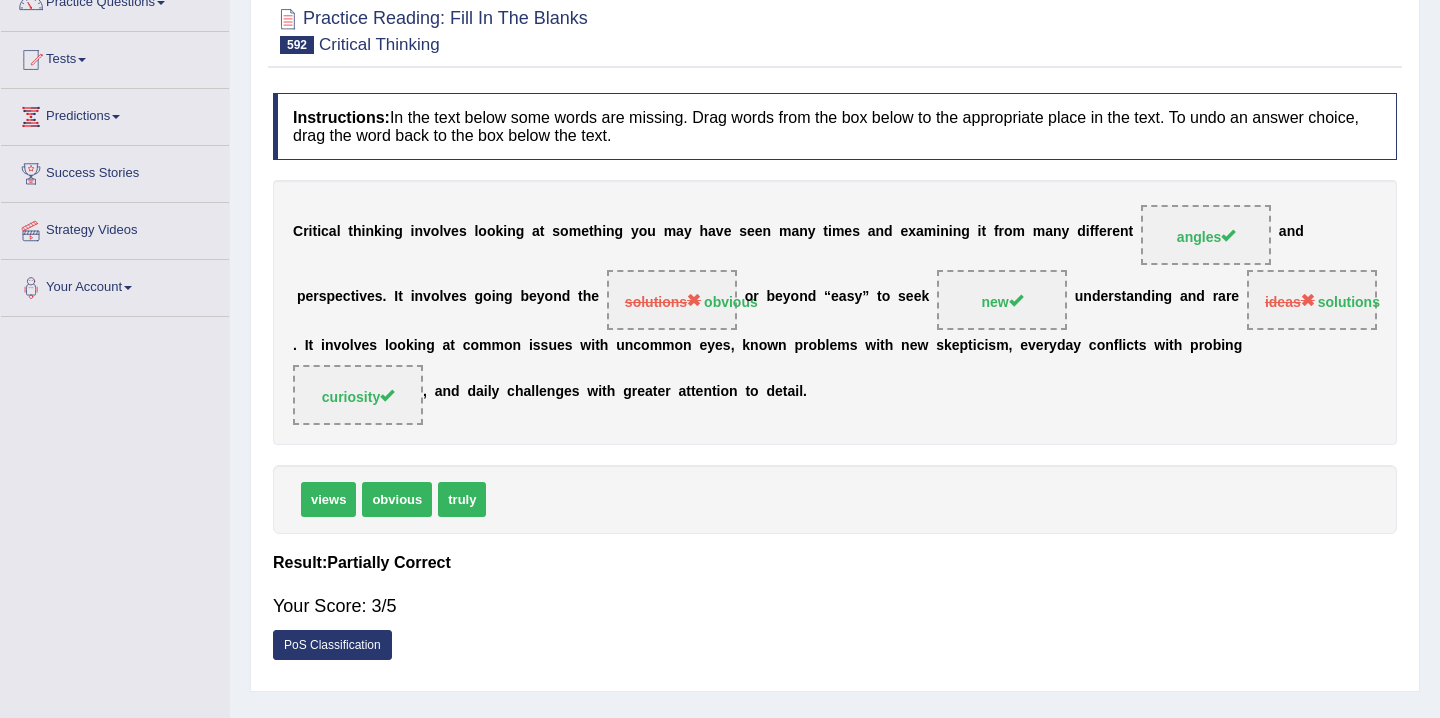 scroll, scrollTop: 111, scrollLeft: 0, axis: vertical 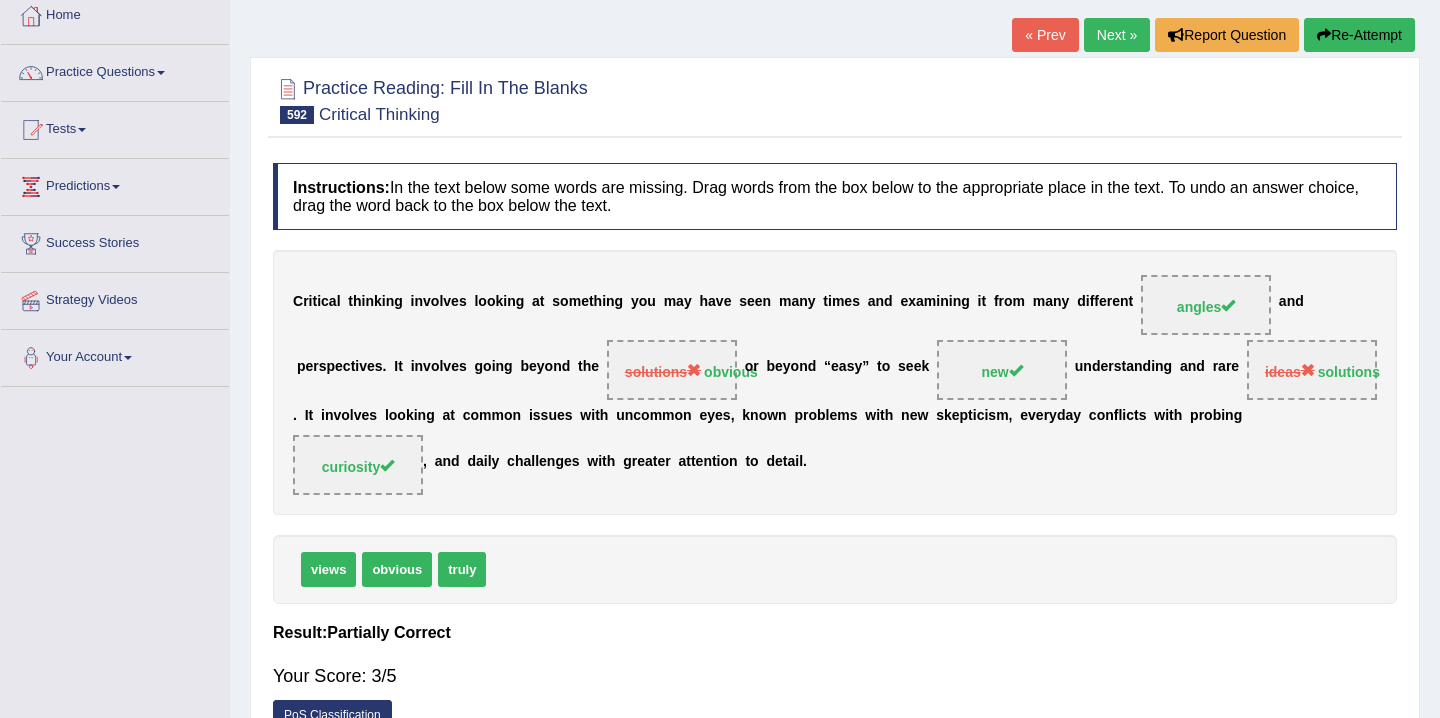 click on "Re-Attempt" at bounding box center (1359, 35) 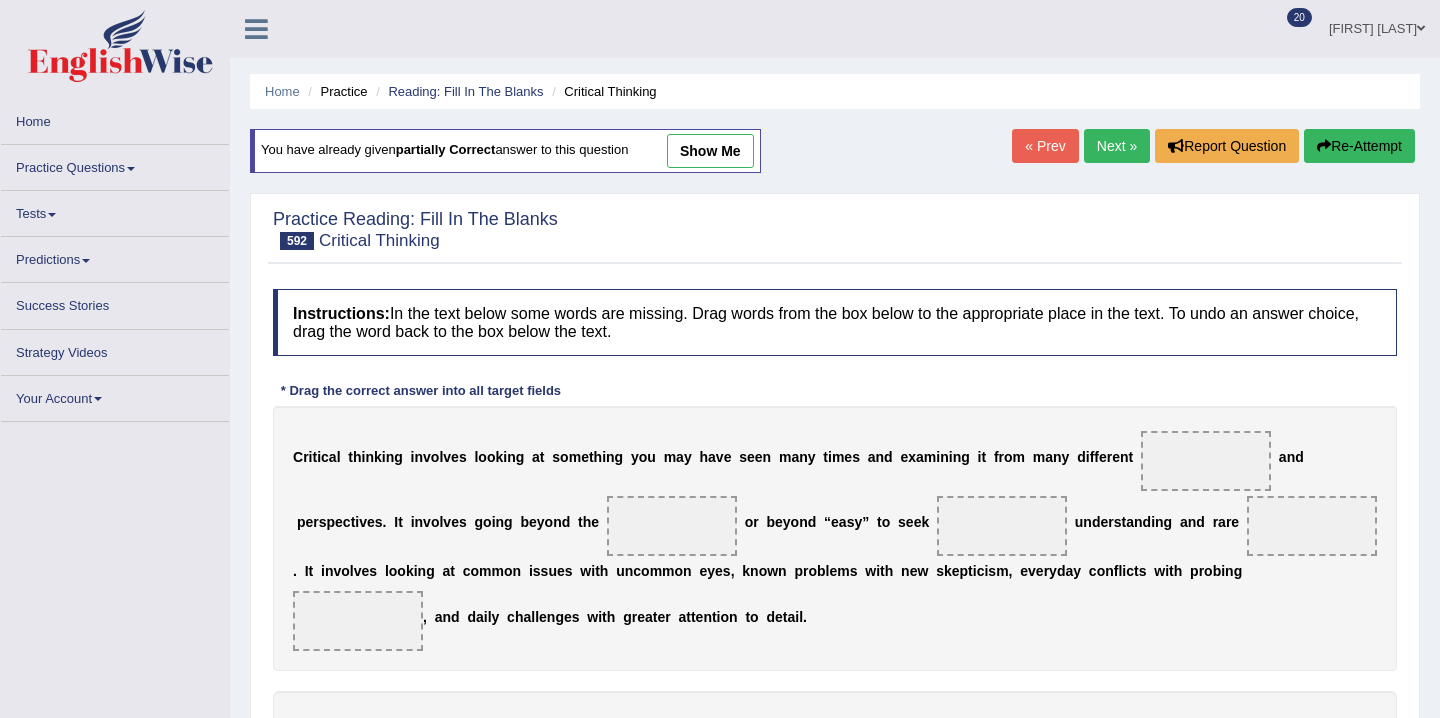 scroll, scrollTop: 111, scrollLeft: 0, axis: vertical 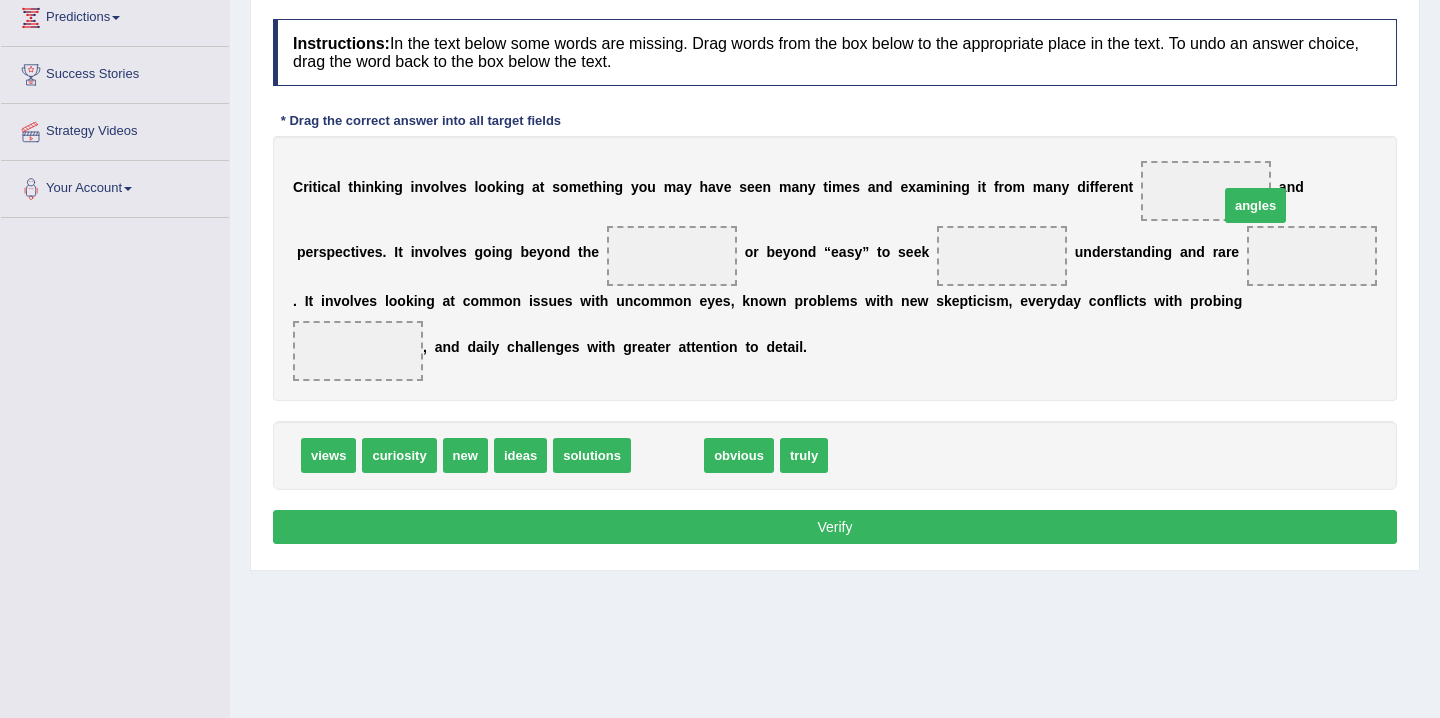 drag, startPoint x: 670, startPoint y: 467, endPoint x: 1258, endPoint y: 213, distance: 640.51544 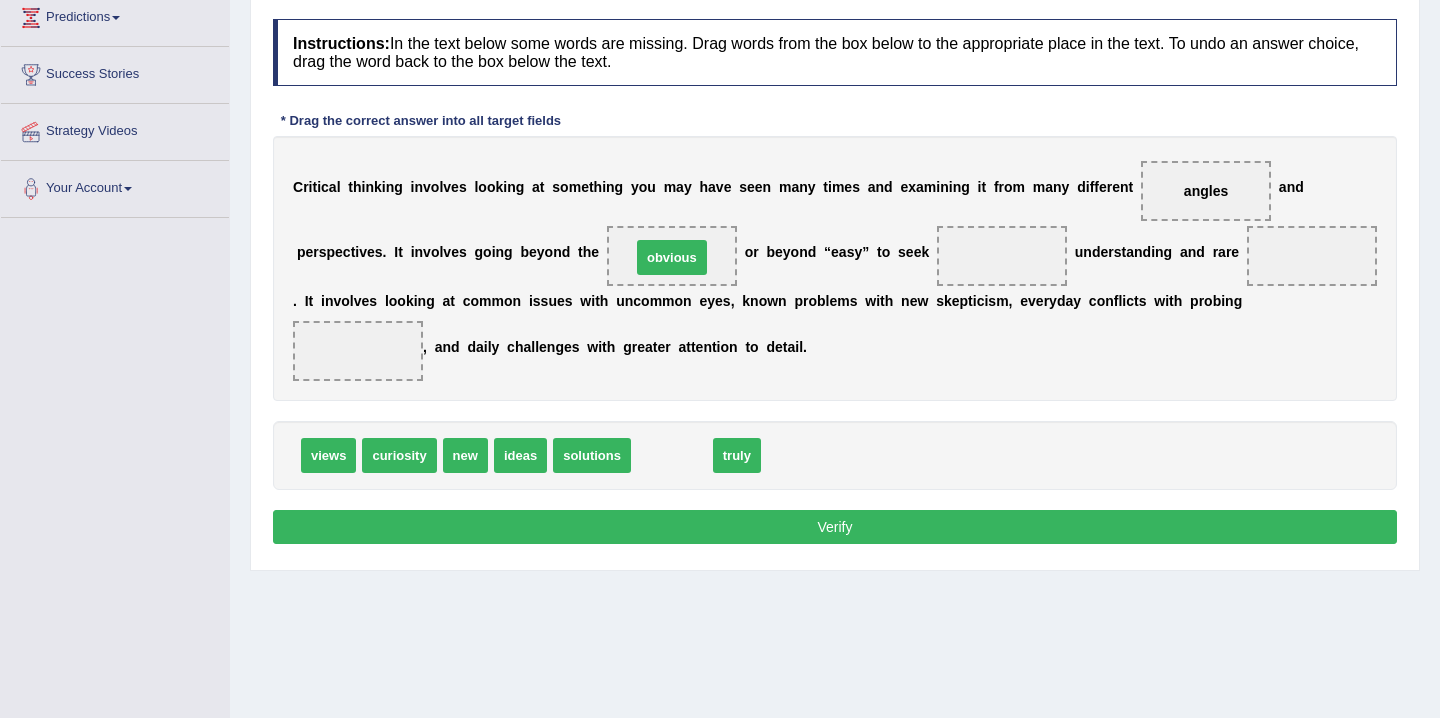 drag, startPoint x: 662, startPoint y: 459, endPoint x: 664, endPoint y: 257, distance: 202.0099 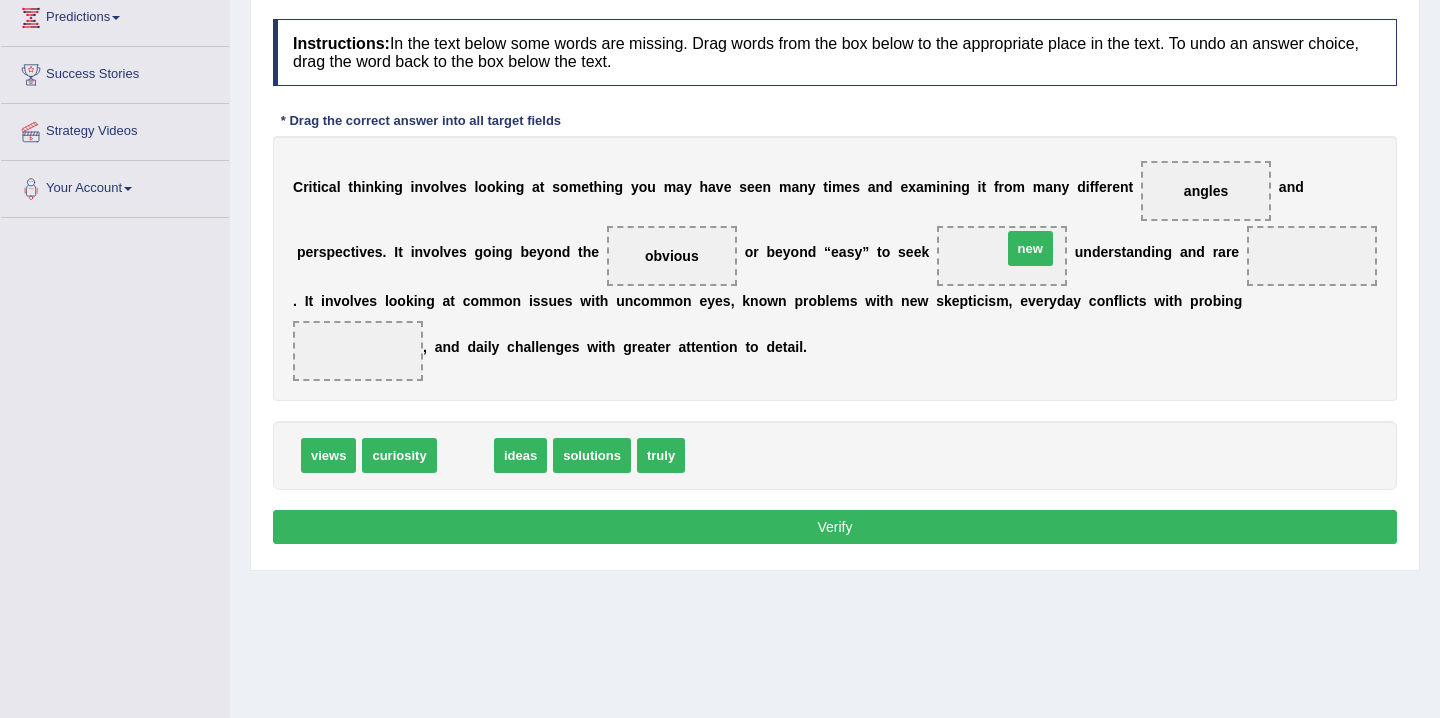 drag, startPoint x: 474, startPoint y: 467, endPoint x: 1034, endPoint y: 262, distance: 596.343 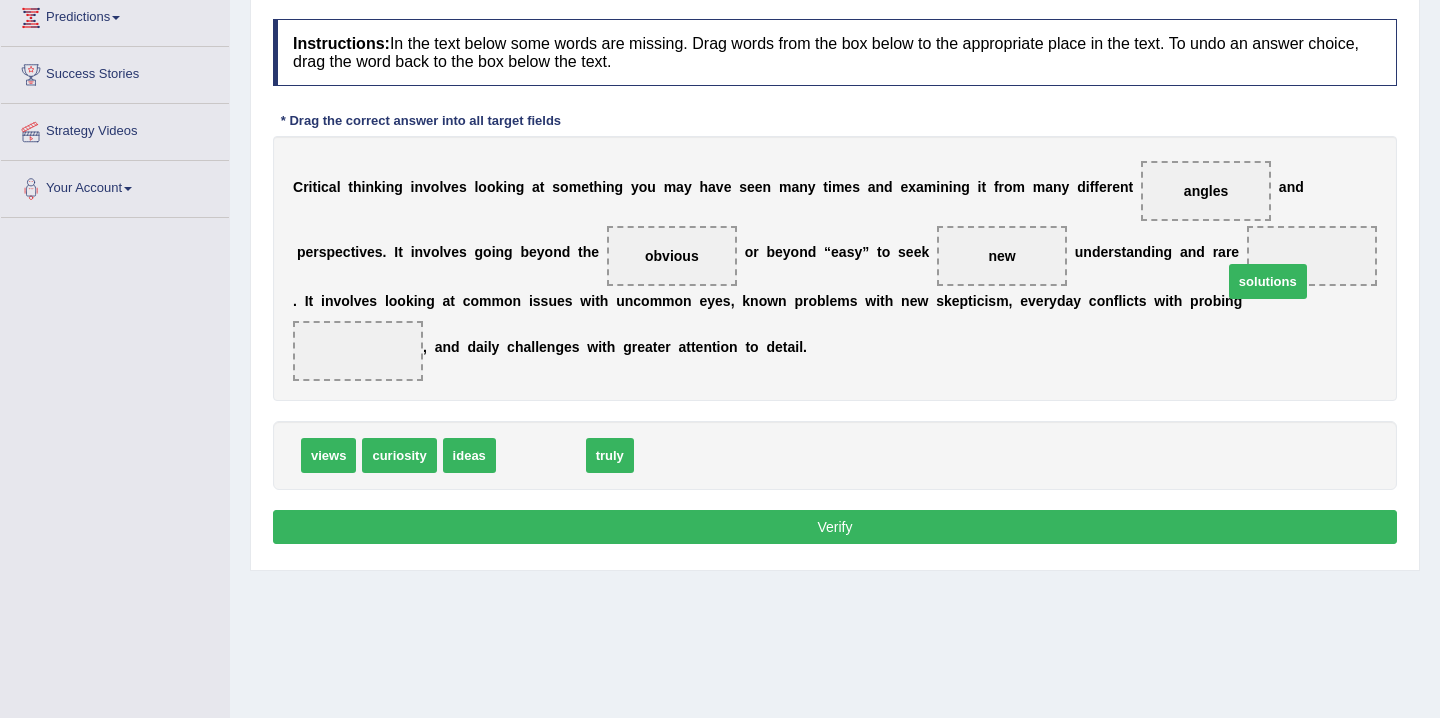 drag, startPoint x: 551, startPoint y: 463, endPoint x: 1278, endPoint y: 282, distance: 749.1929 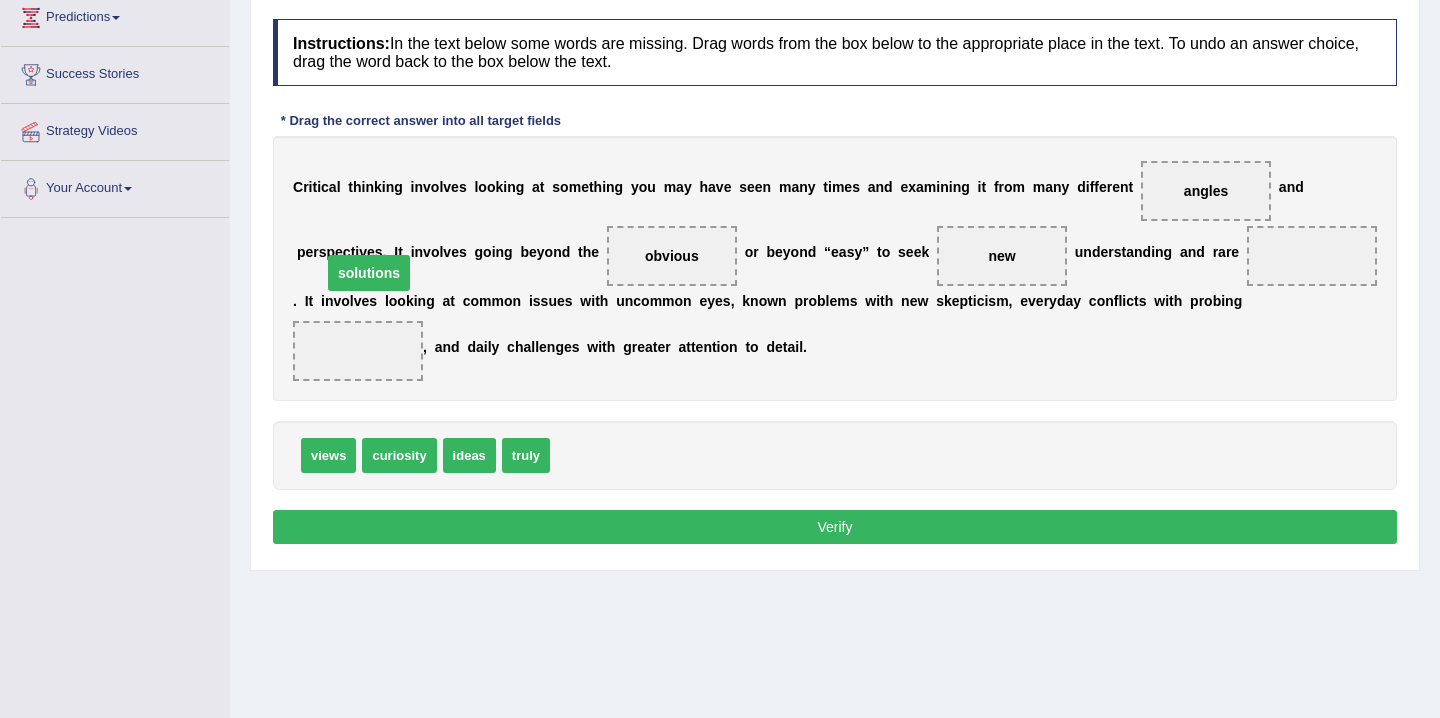 drag, startPoint x: 1288, startPoint y: 319, endPoint x: 1299, endPoint y: 241, distance: 78.77182 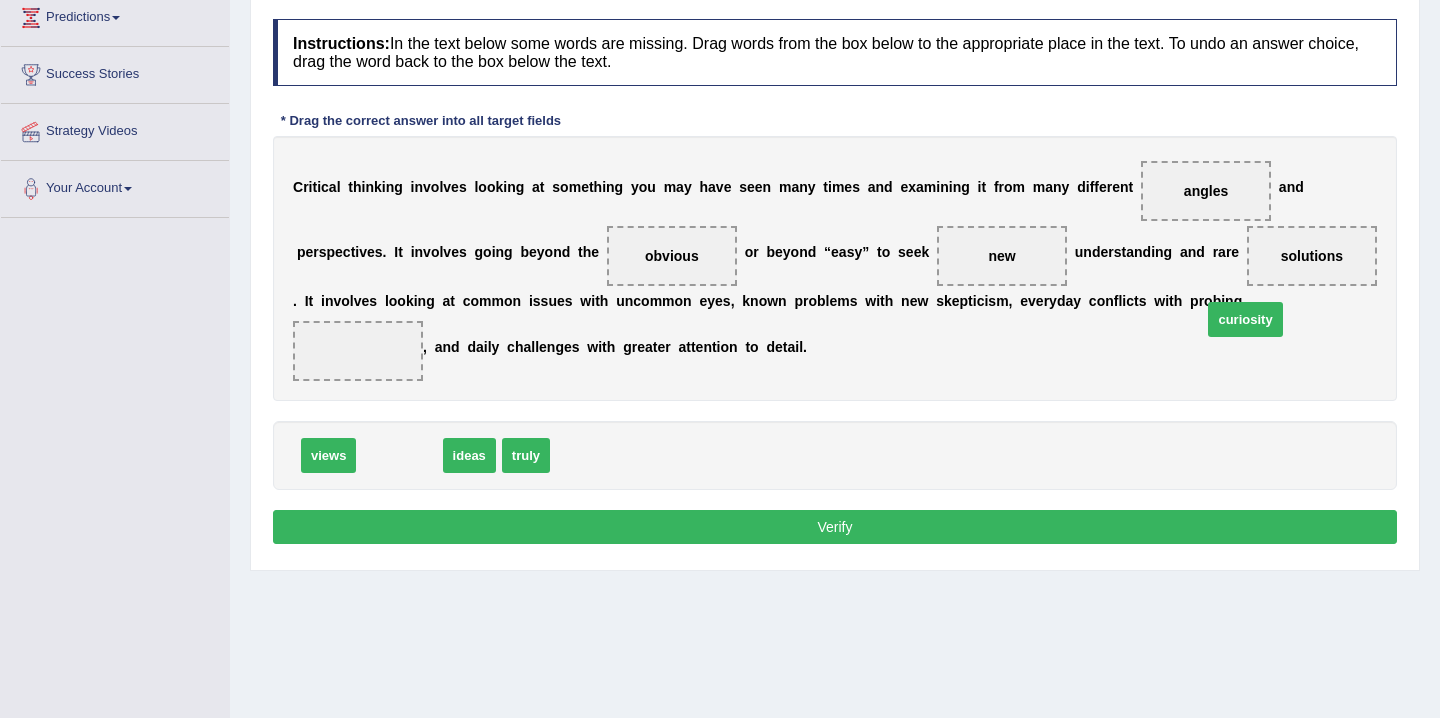 drag, startPoint x: 426, startPoint y: 455, endPoint x: 1274, endPoint y: 316, distance: 859.3166 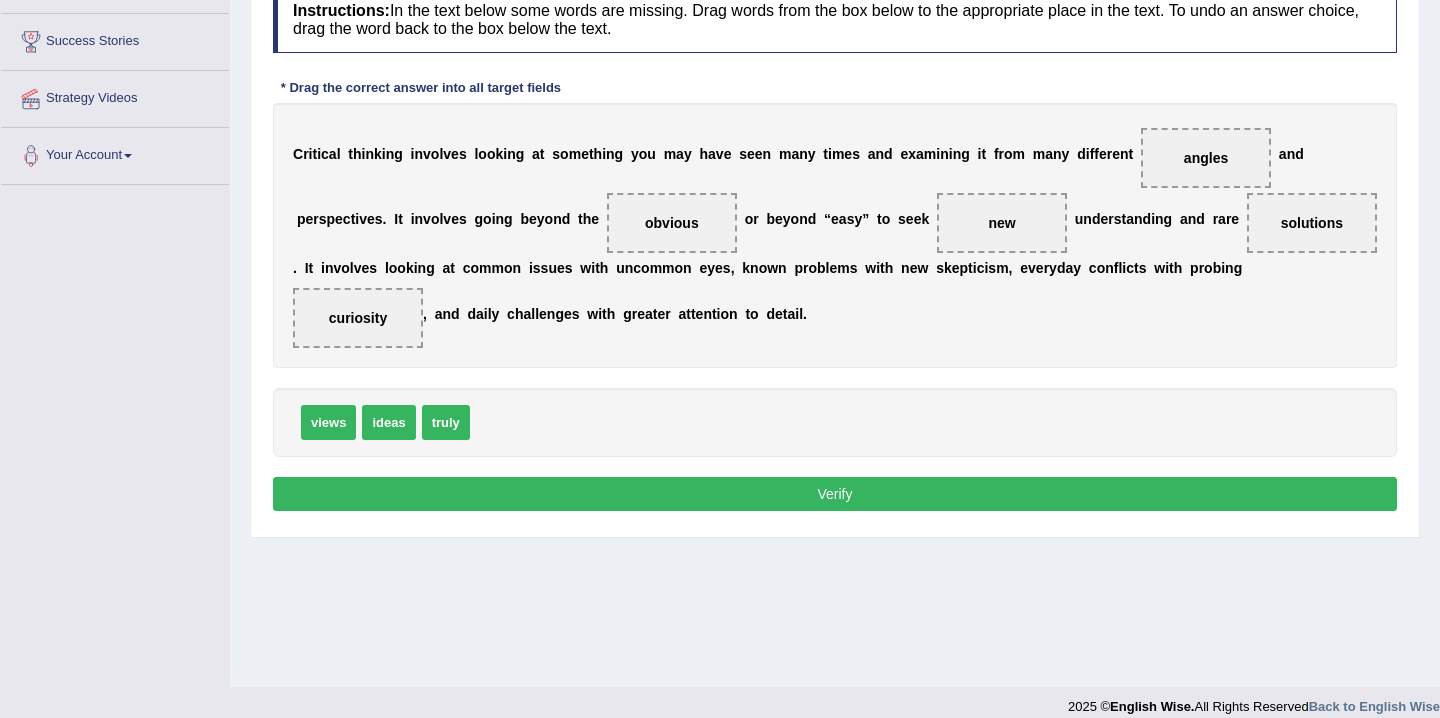 scroll, scrollTop: 319, scrollLeft: 0, axis: vertical 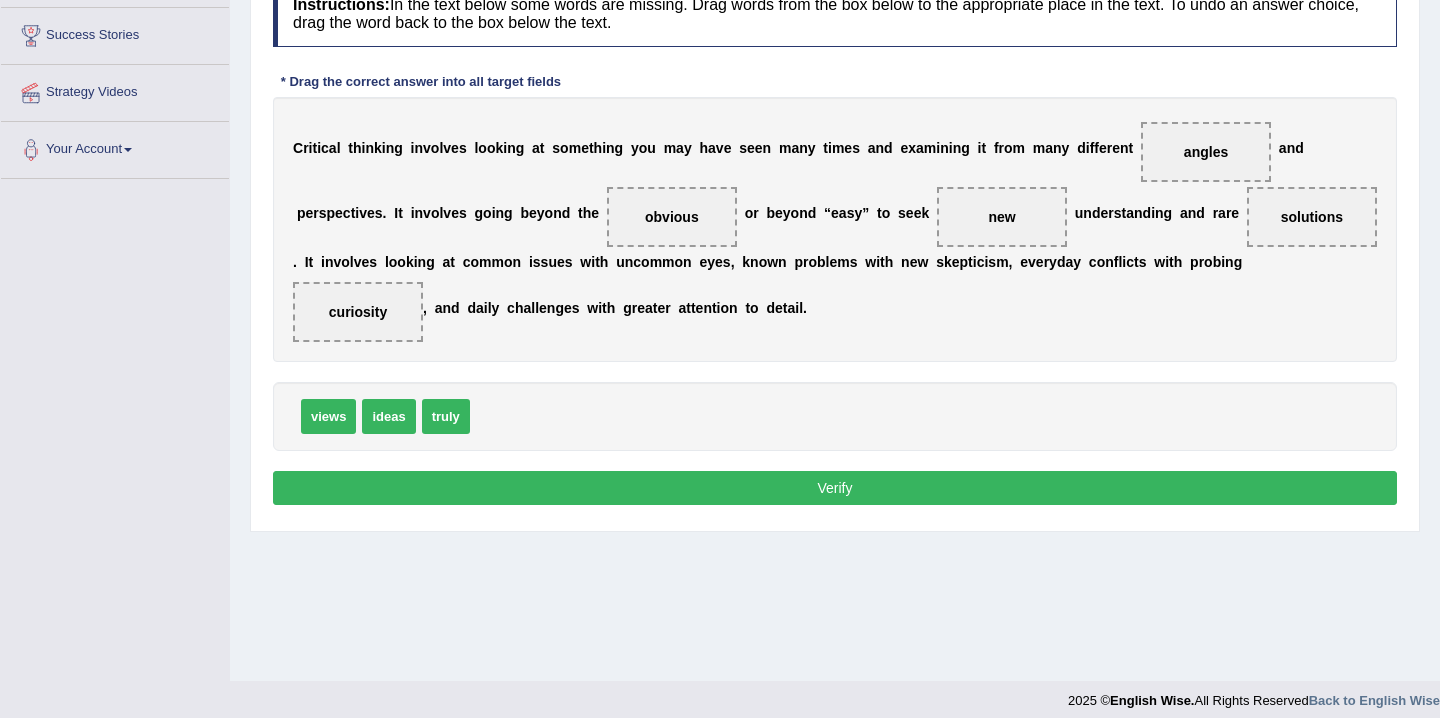 click on "Verify" at bounding box center [835, 488] 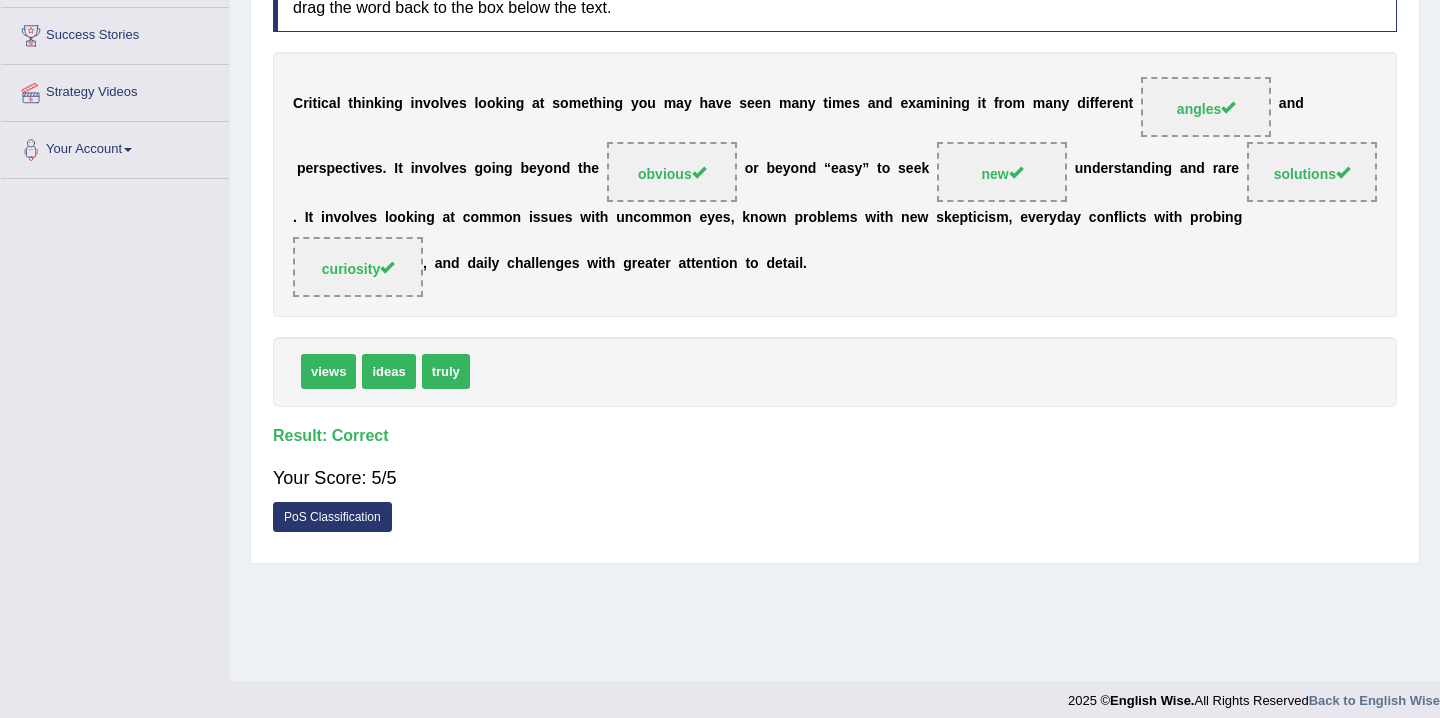 scroll, scrollTop: 0, scrollLeft: 0, axis: both 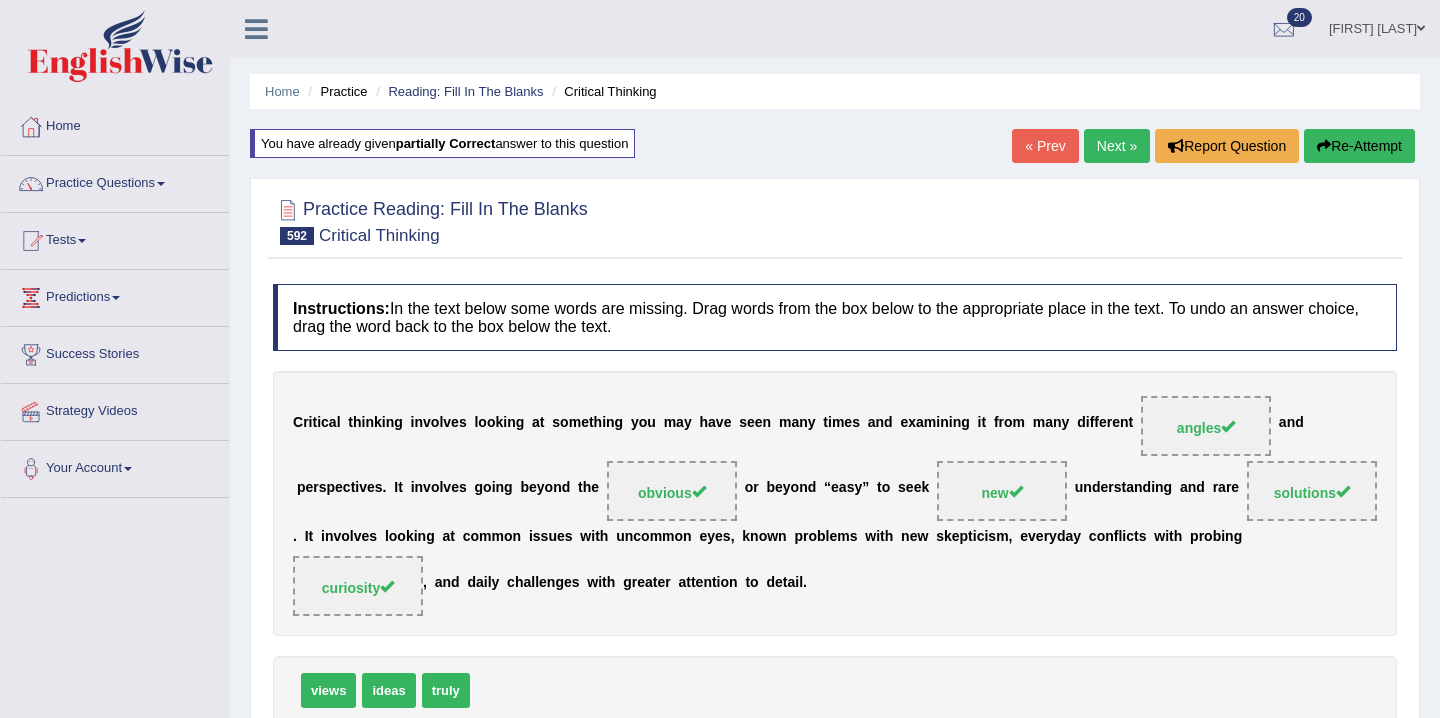 click on "Next »" at bounding box center (1117, 146) 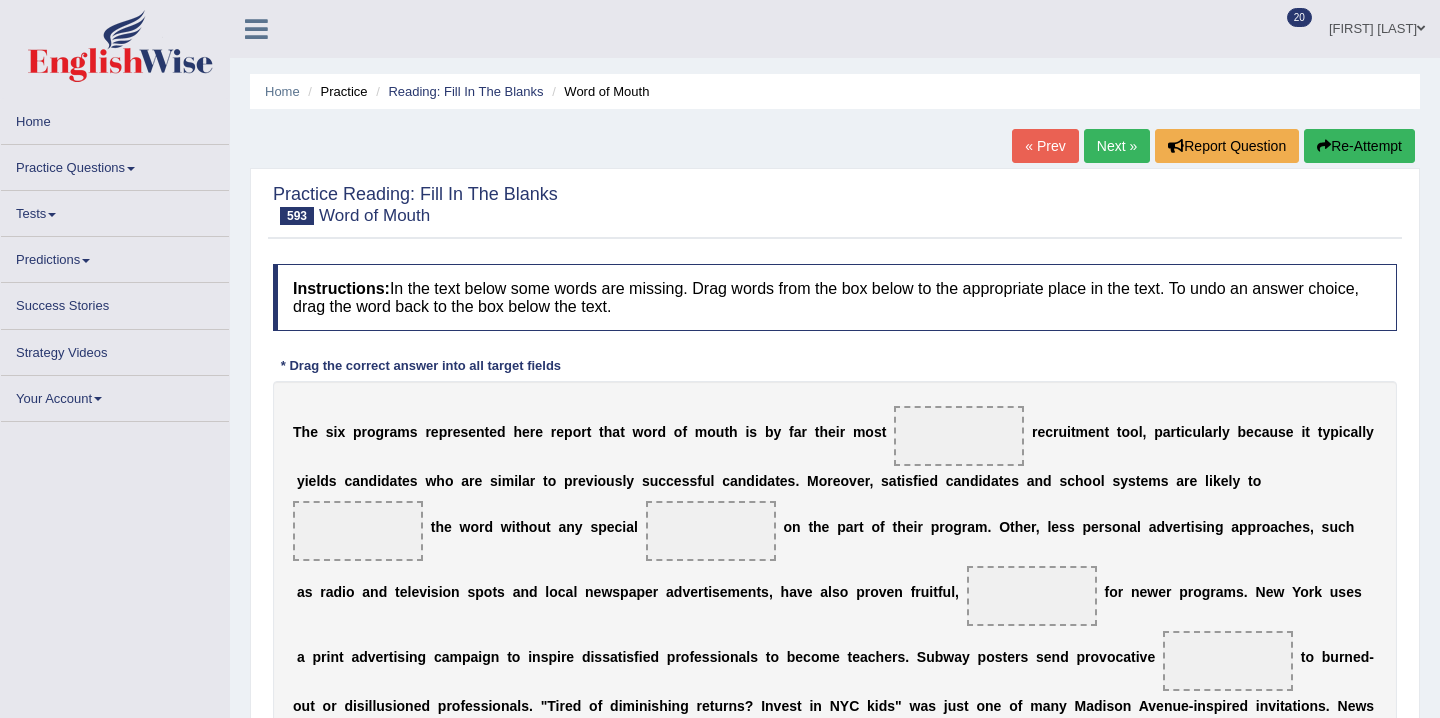 scroll, scrollTop: 0, scrollLeft: 0, axis: both 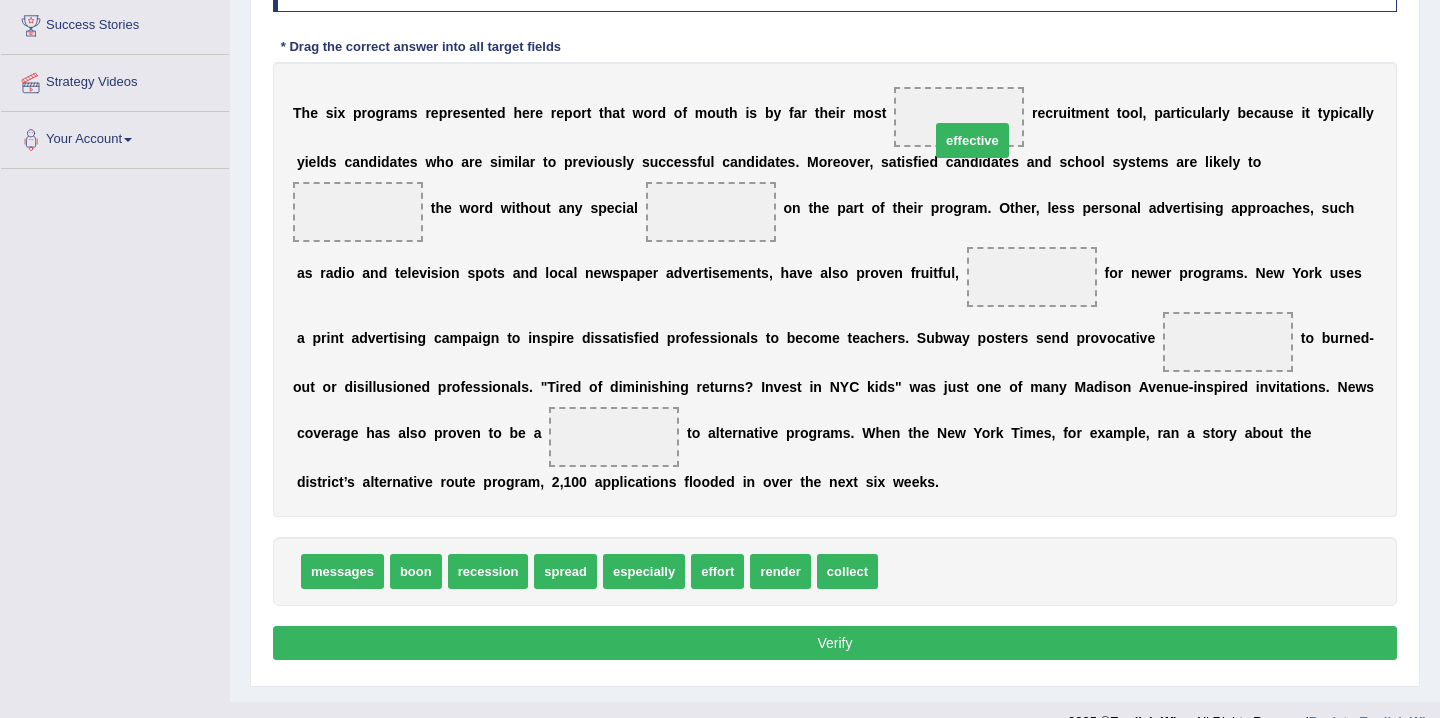 drag, startPoint x: 944, startPoint y: 577, endPoint x: 996, endPoint y: 146, distance: 434.12555 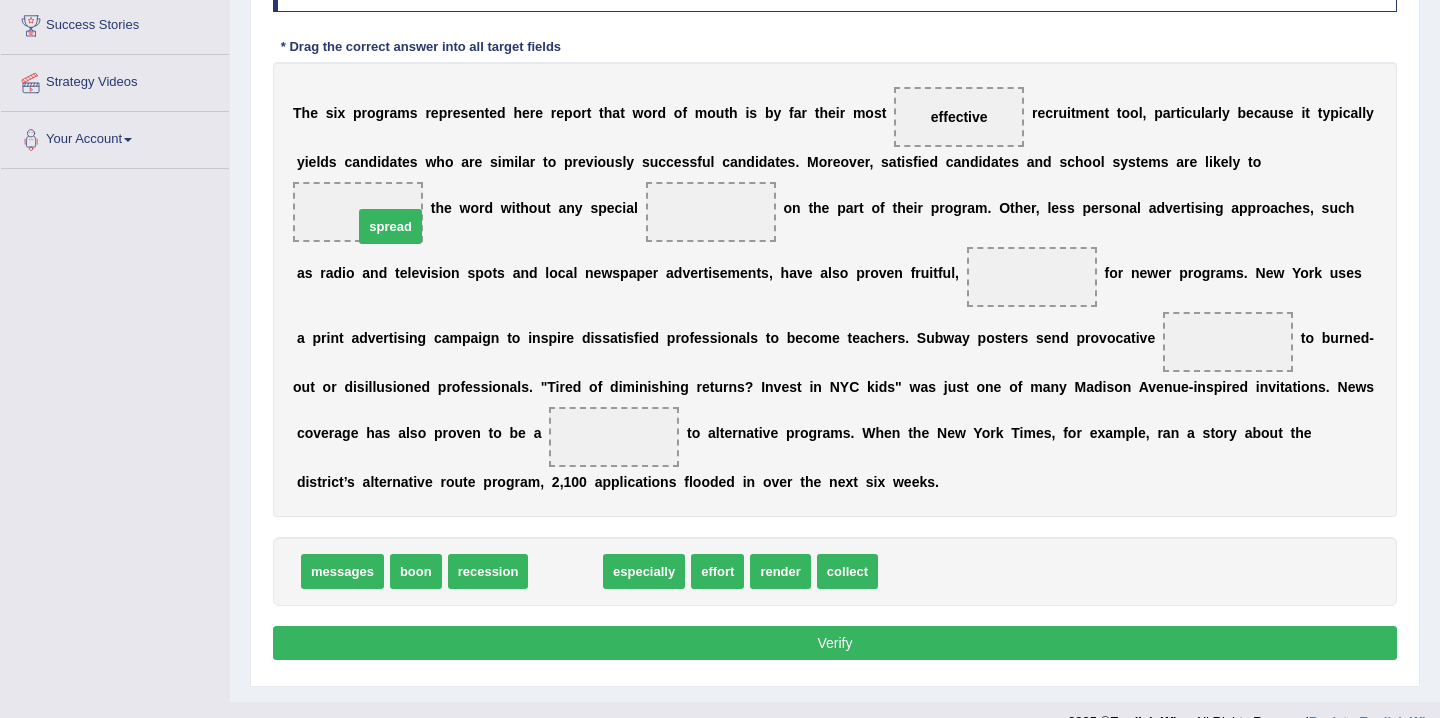 drag, startPoint x: 572, startPoint y: 581, endPoint x: 395, endPoint y: 234, distance: 389.5356 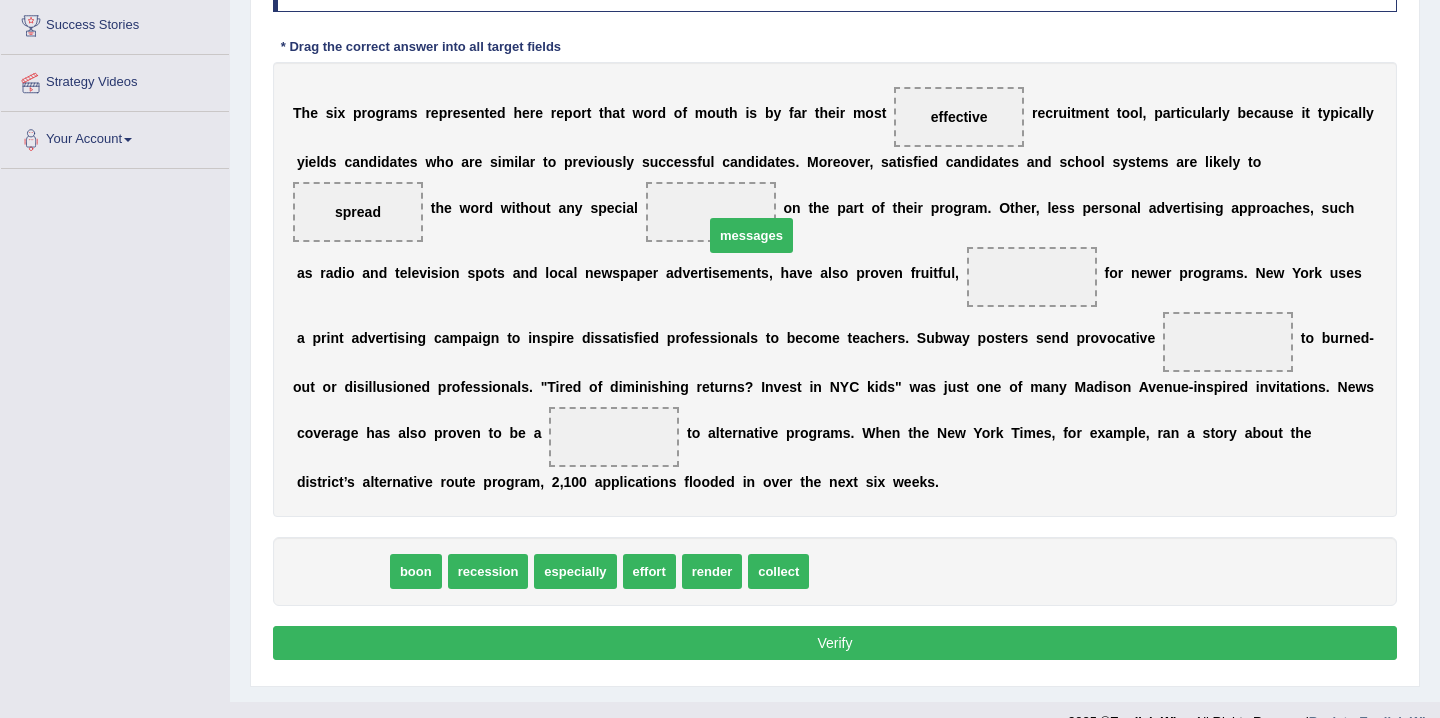 drag, startPoint x: 367, startPoint y: 579, endPoint x: 773, endPoint y: 242, distance: 527.641 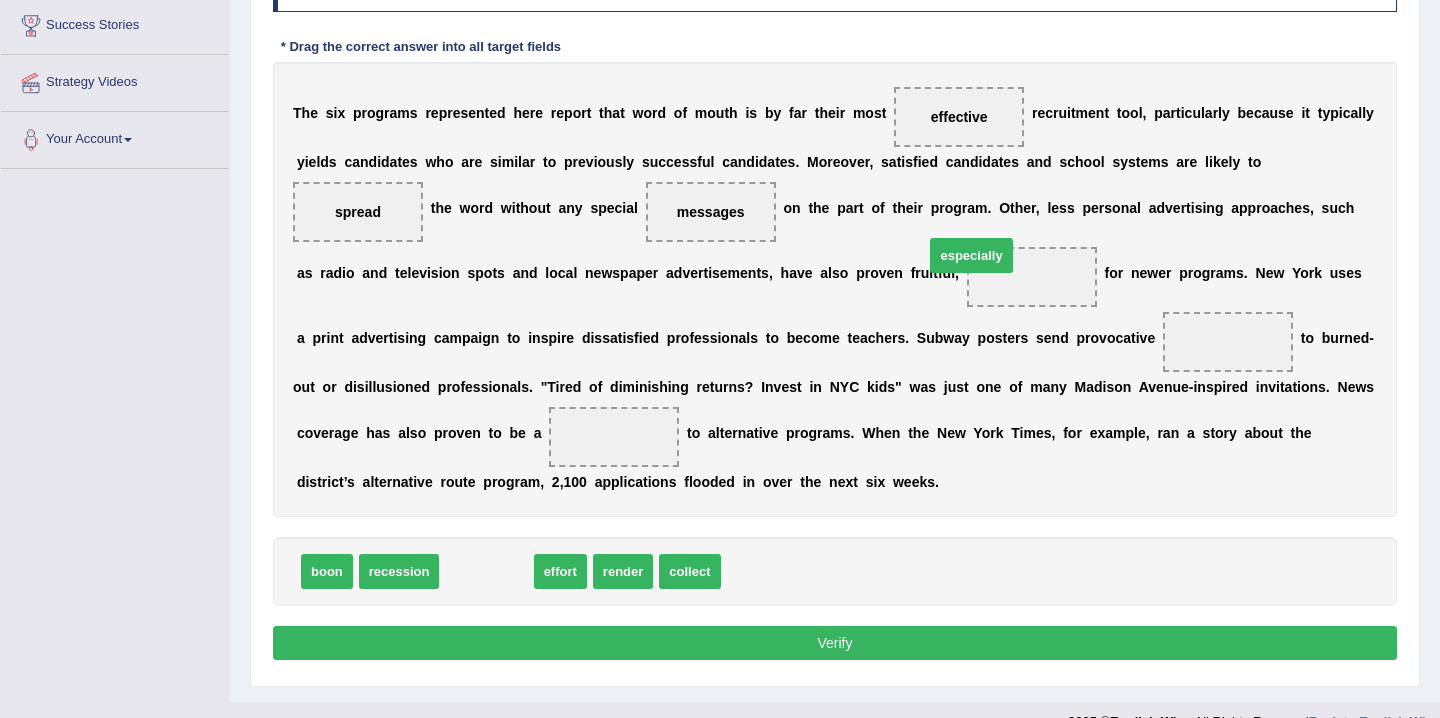 drag, startPoint x: 480, startPoint y: 579, endPoint x: 965, endPoint y: 262, distance: 579.4083 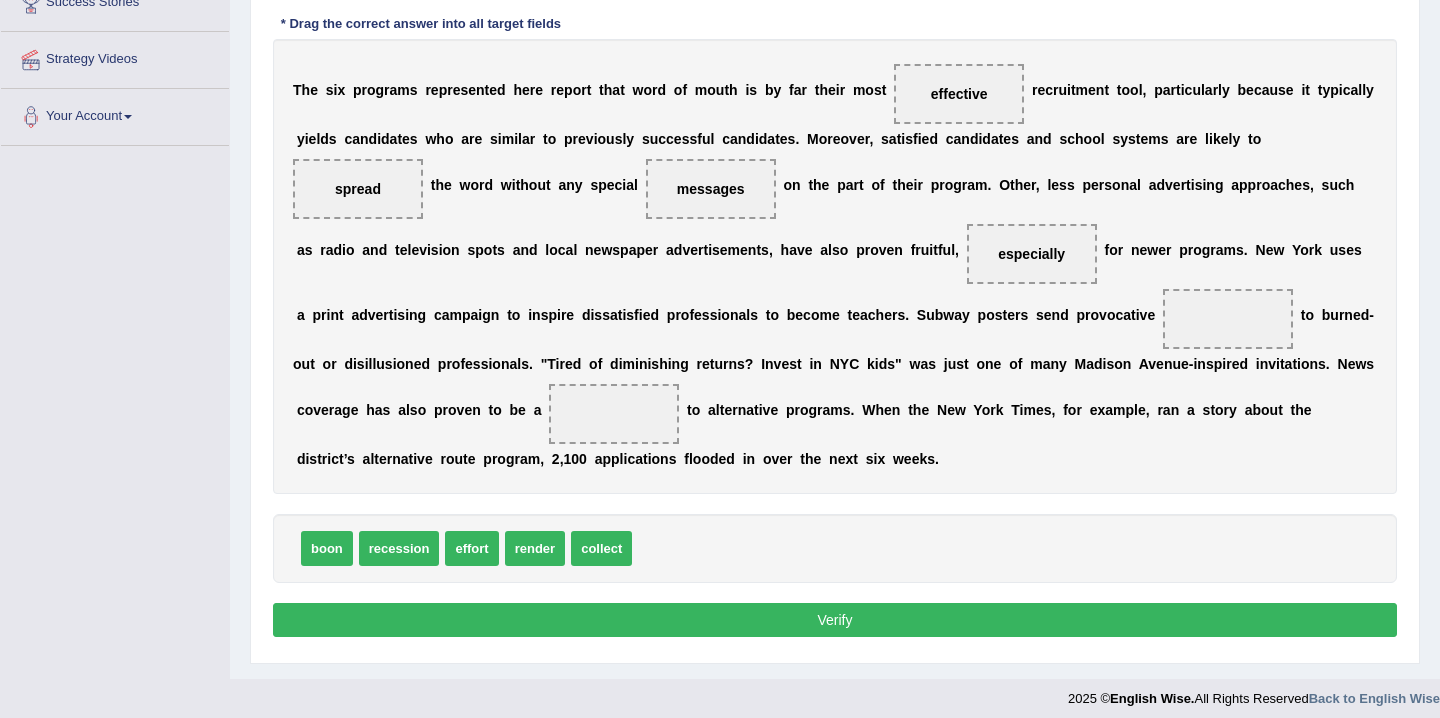 scroll, scrollTop: 363, scrollLeft: 0, axis: vertical 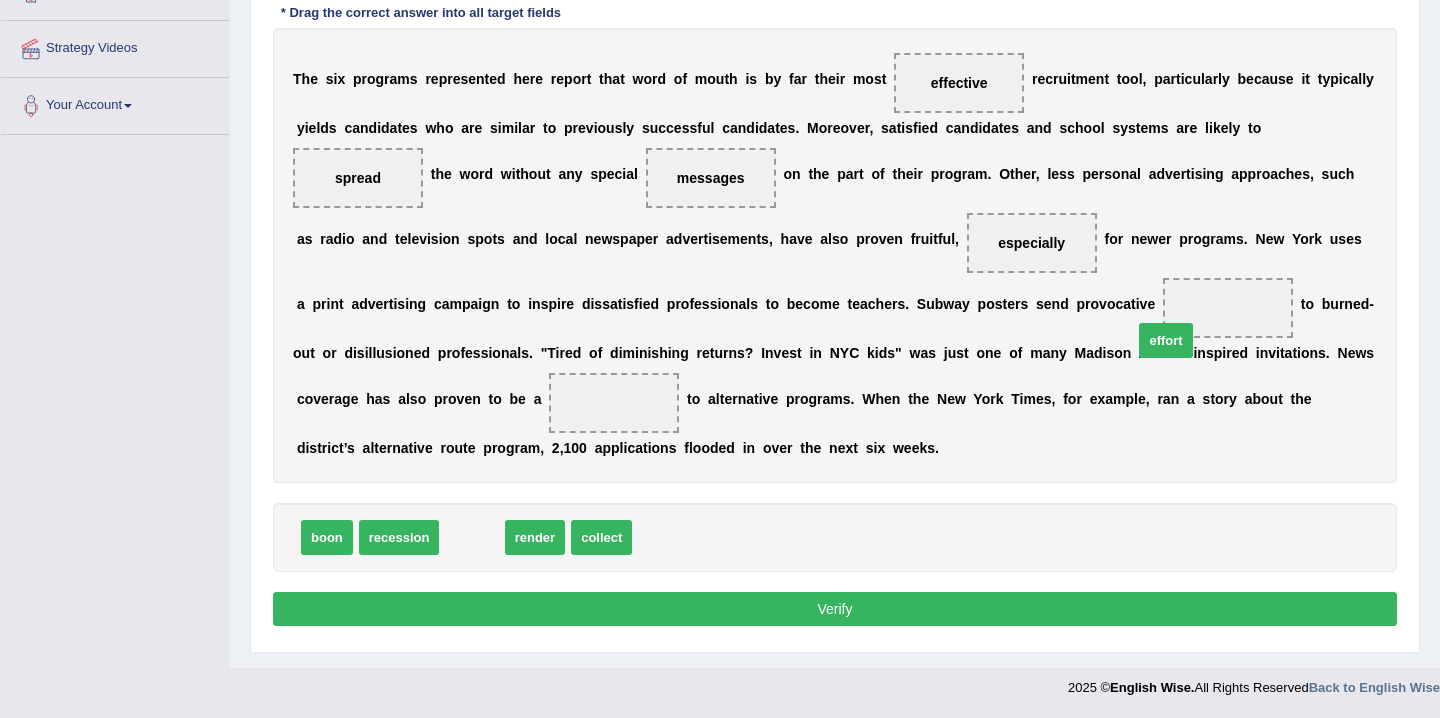 drag, startPoint x: 475, startPoint y: 535, endPoint x: 1169, endPoint y: 338, distance: 721.41876 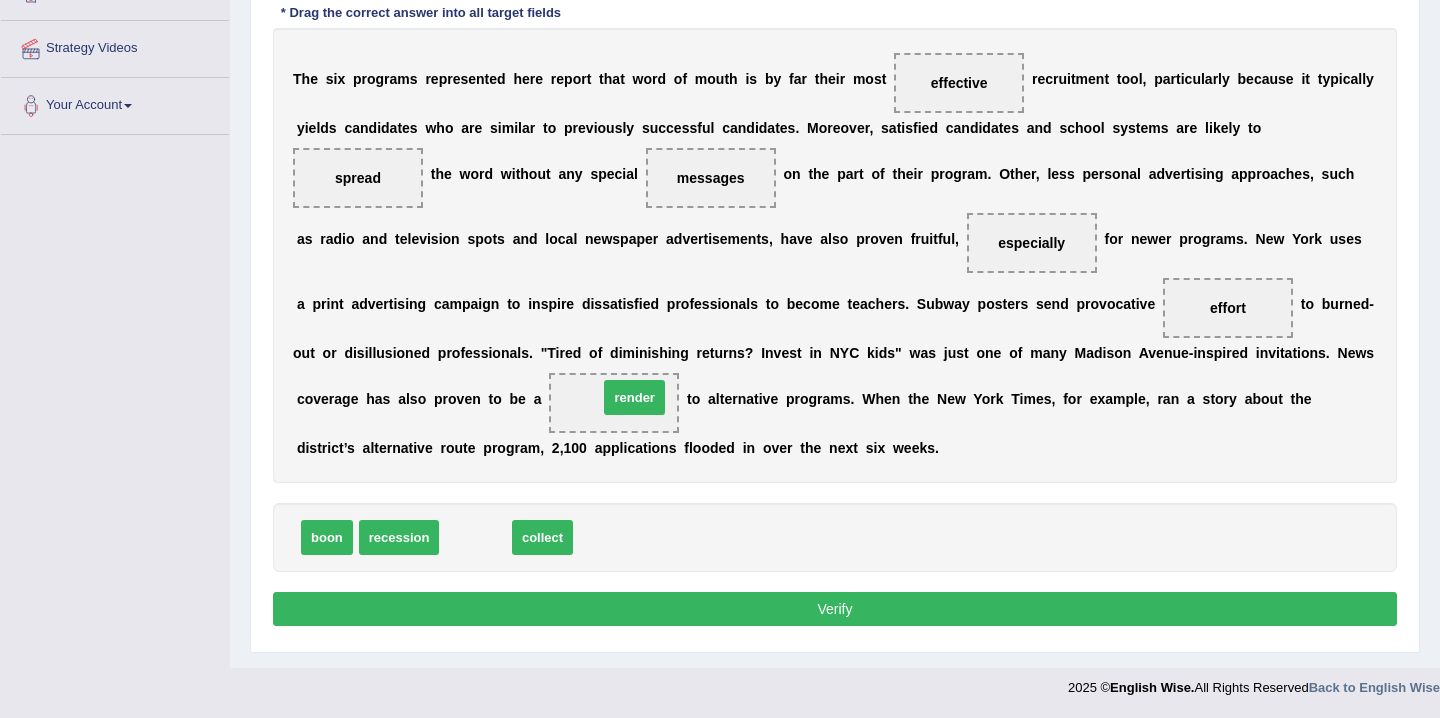 drag, startPoint x: 467, startPoint y: 541, endPoint x: 621, endPoint y: 406, distance: 204.79501 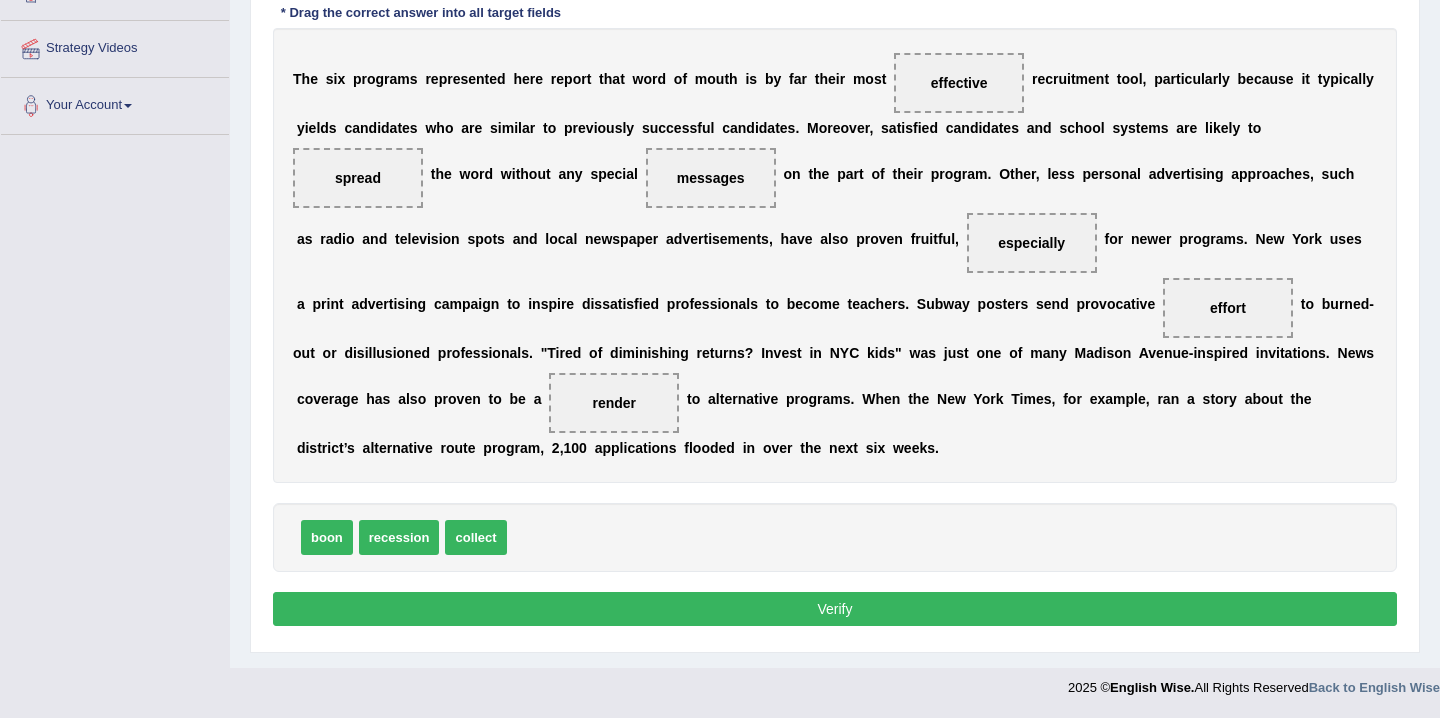 click on "Verify" at bounding box center (835, 609) 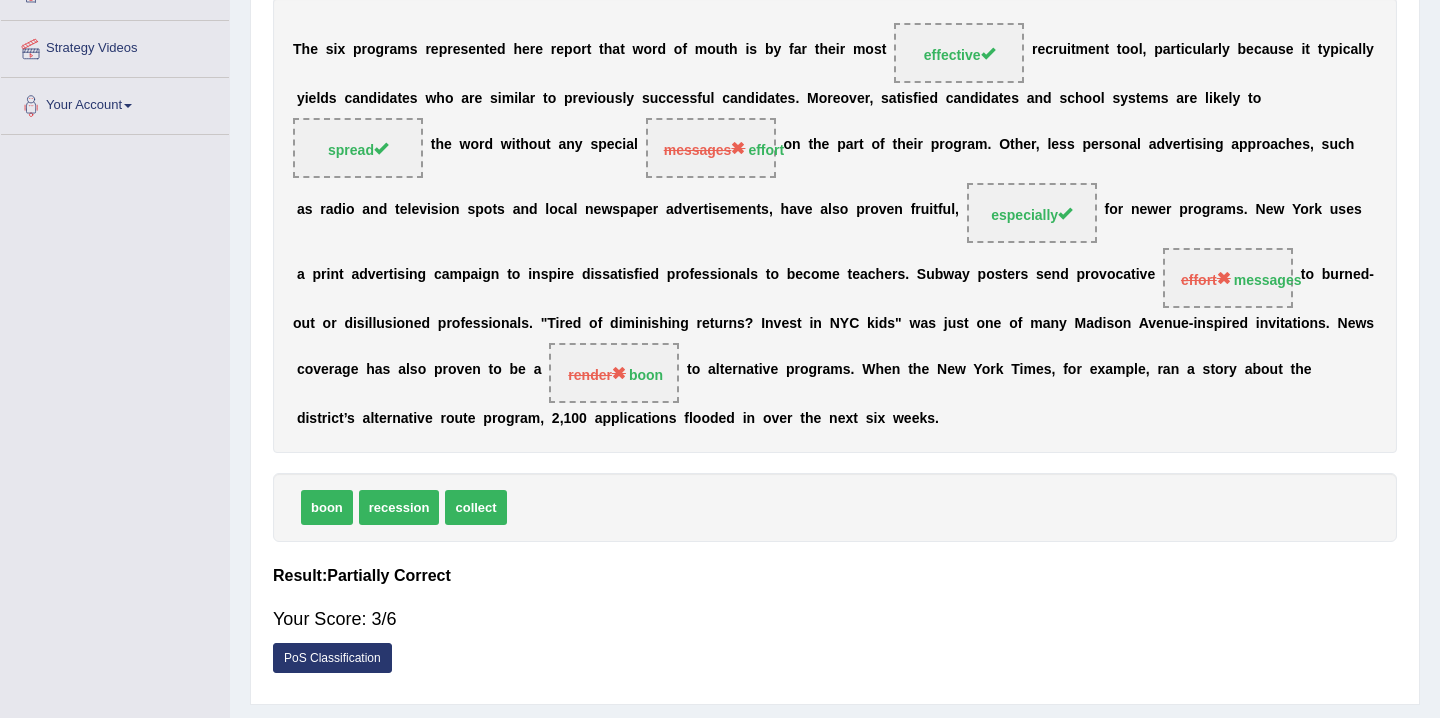 scroll, scrollTop: 363, scrollLeft: 0, axis: vertical 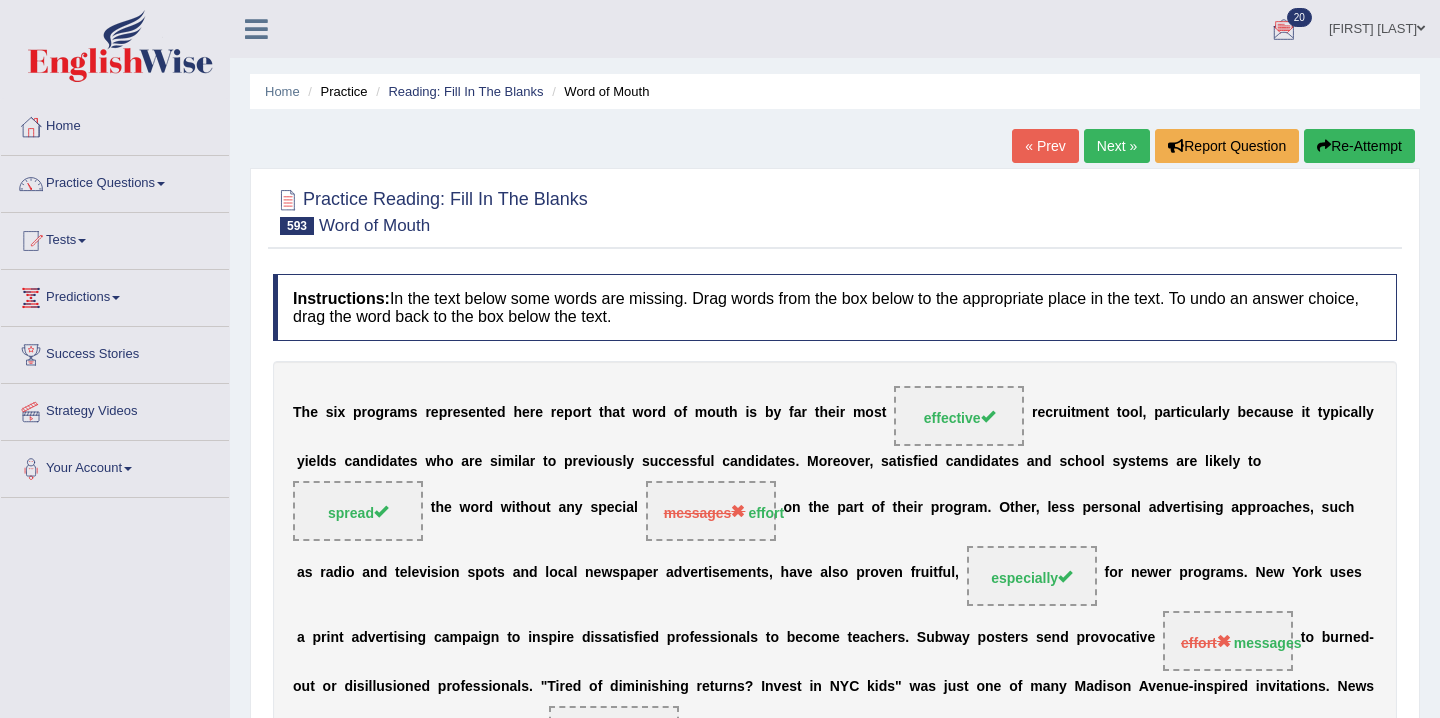 click on "Re-Attempt" at bounding box center [1359, 146] 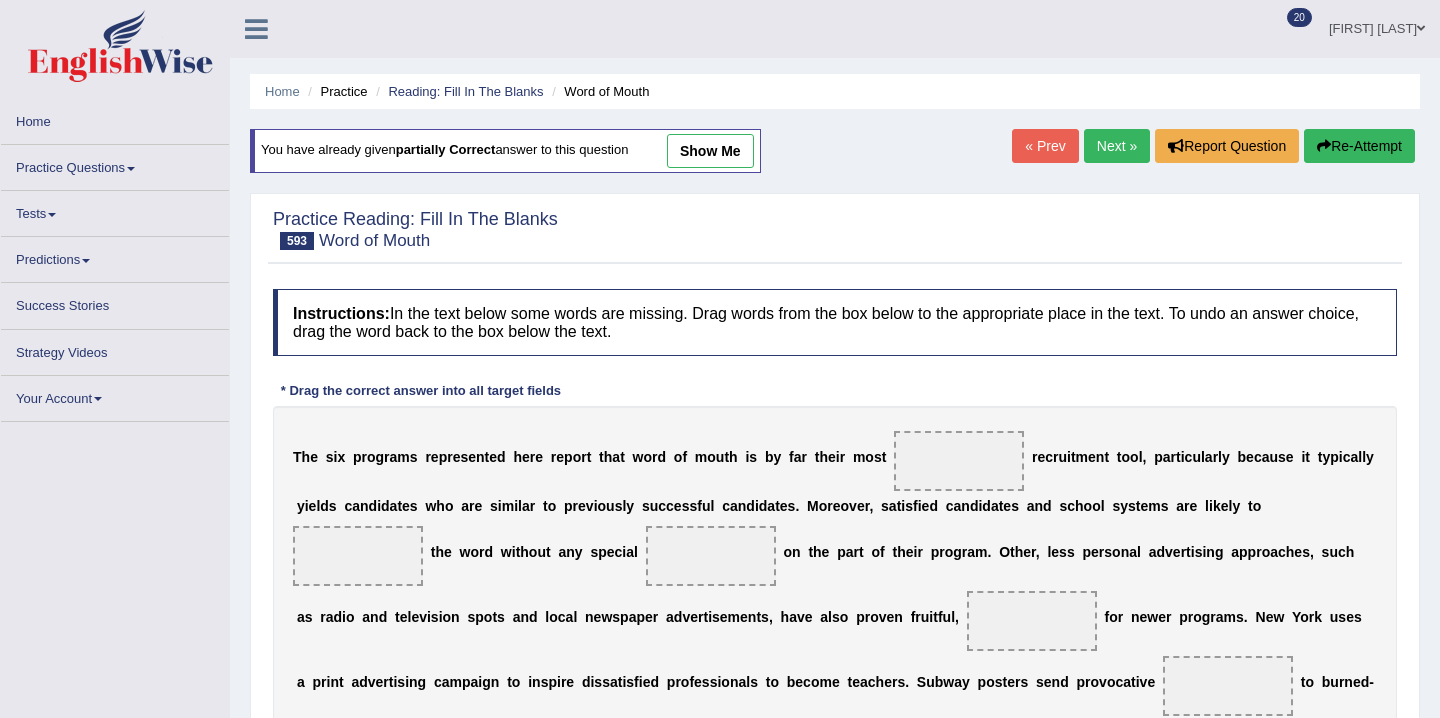 scroll, scrollTop: 324, scrollLeft: 0, axis: vertical 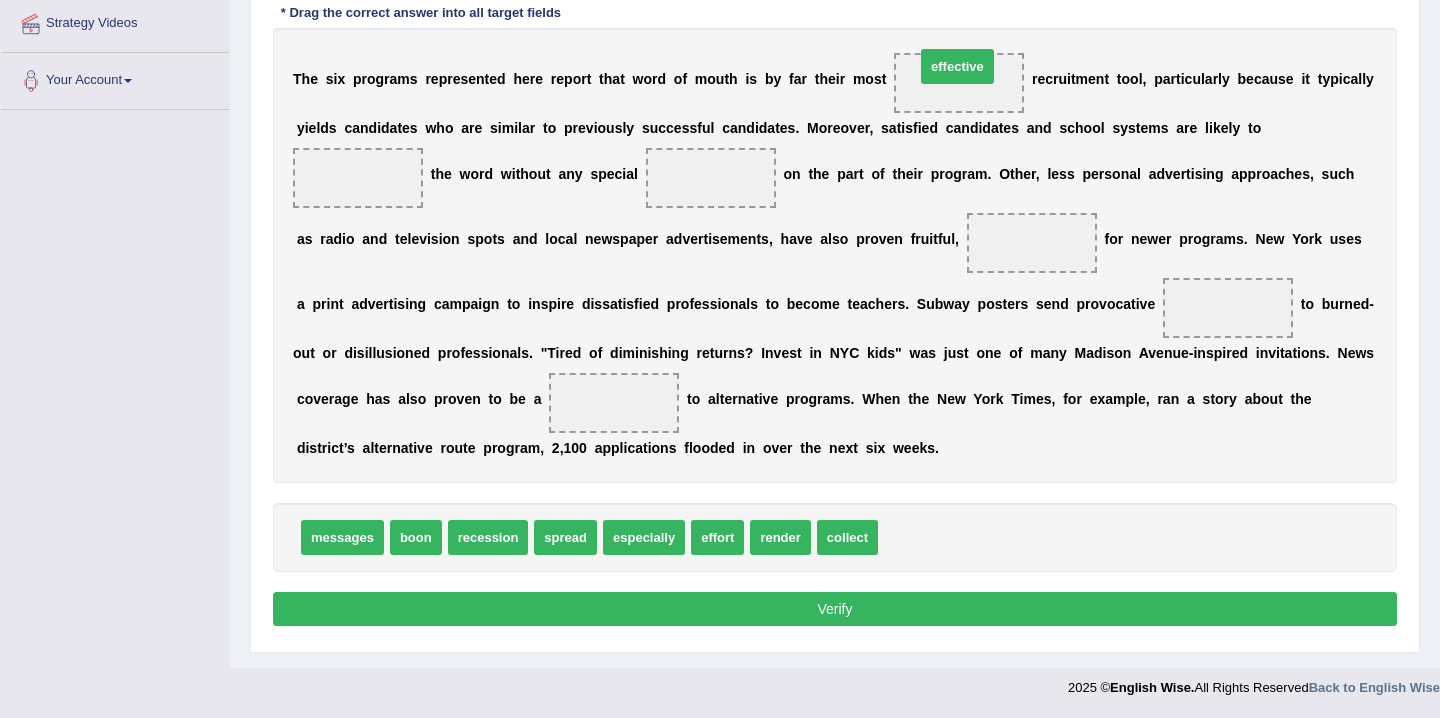 drag, startPoint x: 934, startPoint y: 540, endPoint x: 969, endPoint y: 74, distance: 467.31253 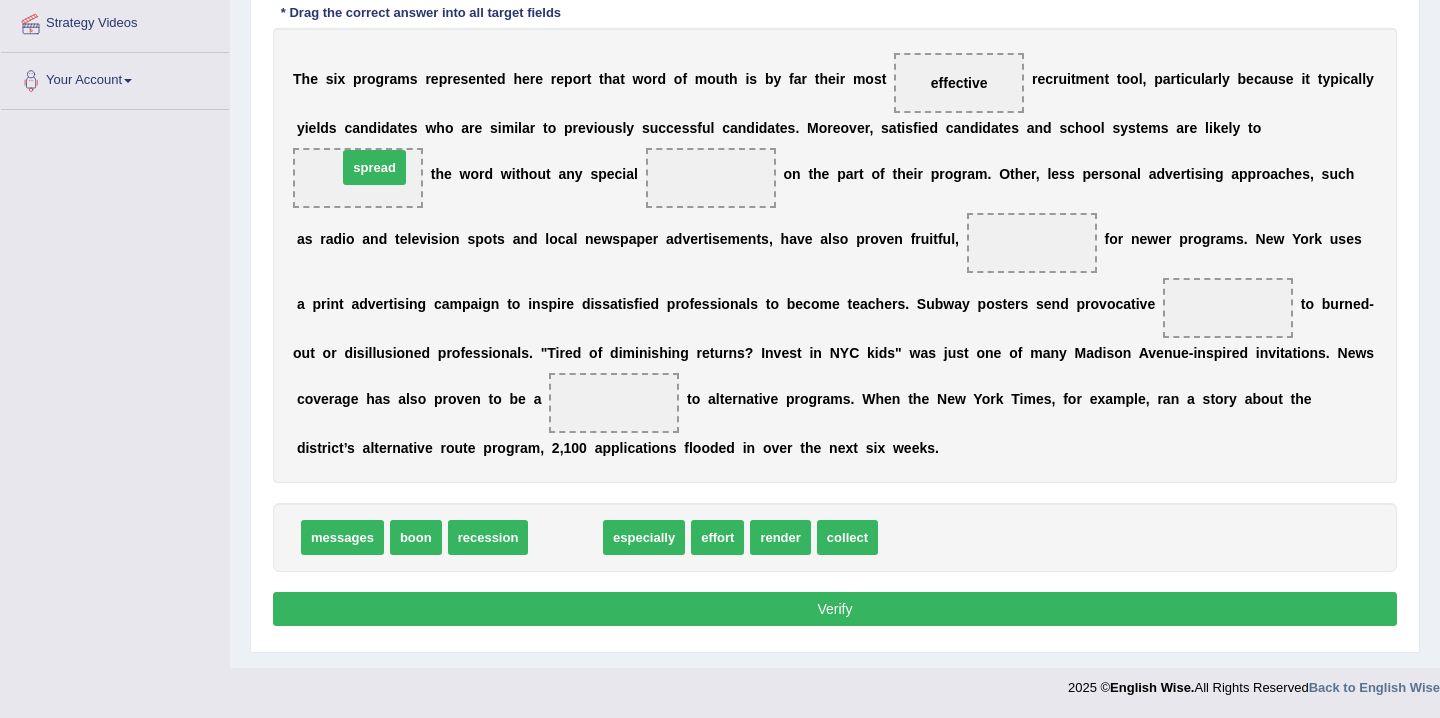 drag, startPoint x: 567, startPoint y: 548, endPoint x: 376, endPoint y: 179, distance: 415.5021 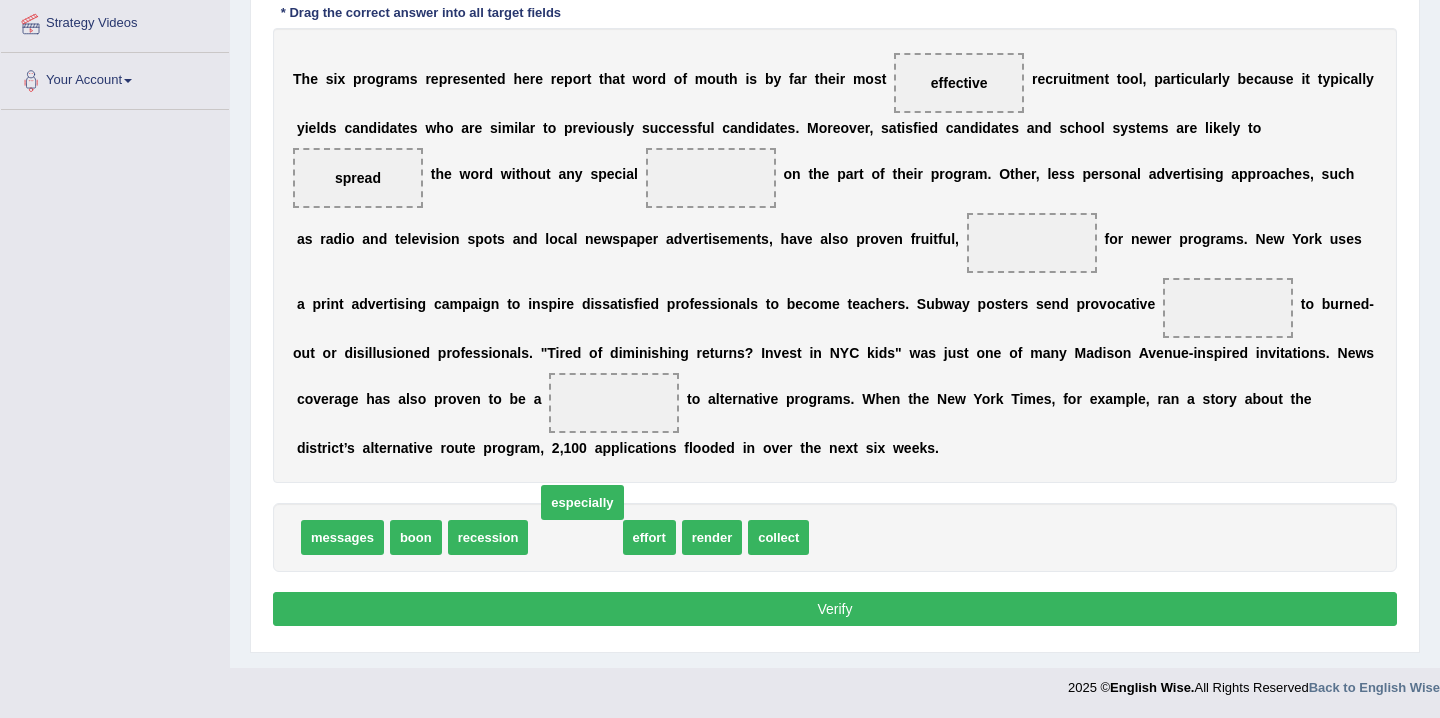 drag, startPoint x: 563, startPoint y: 540, endPoint x: 568, endPoint y: 506, distance: 34.36568 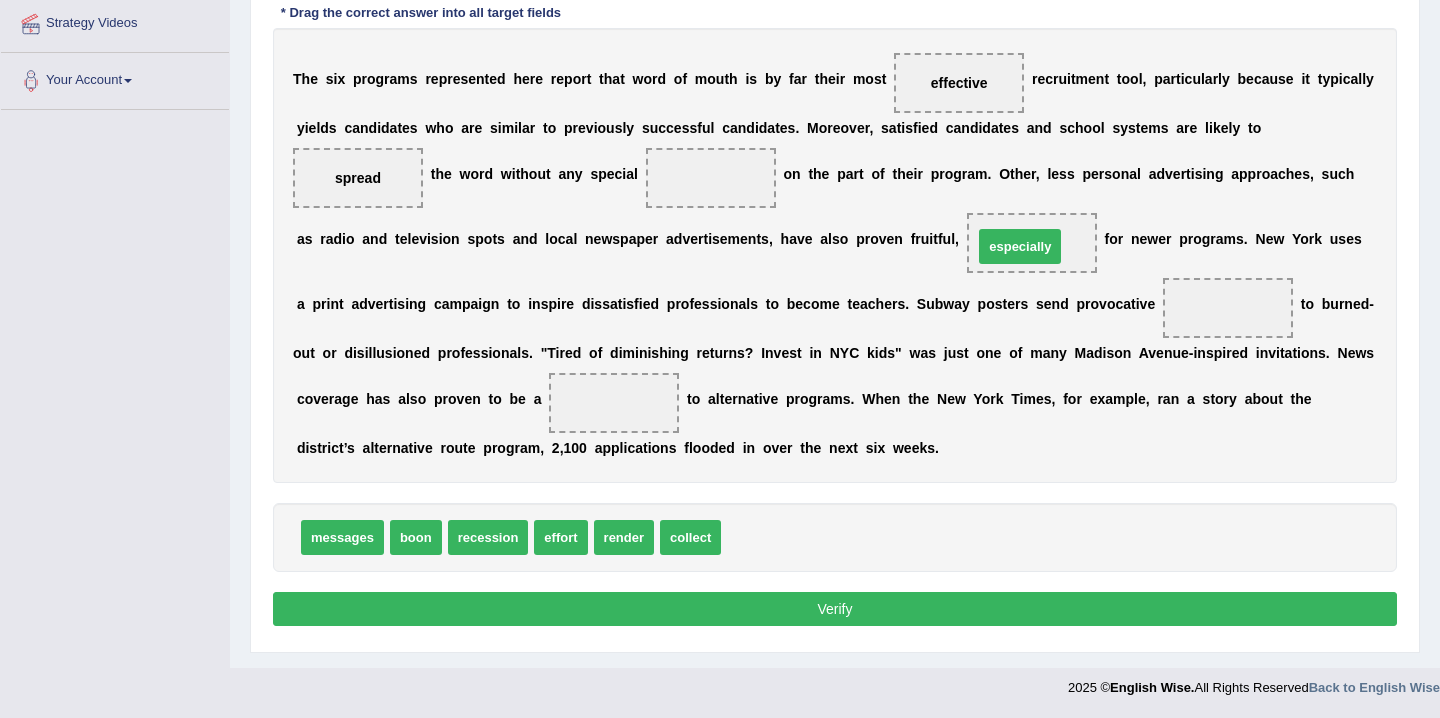 drag, startPoint x: 771, startPoint y: 541, endPoint x: 1023, endPoint y: 250, distance: 384.94806 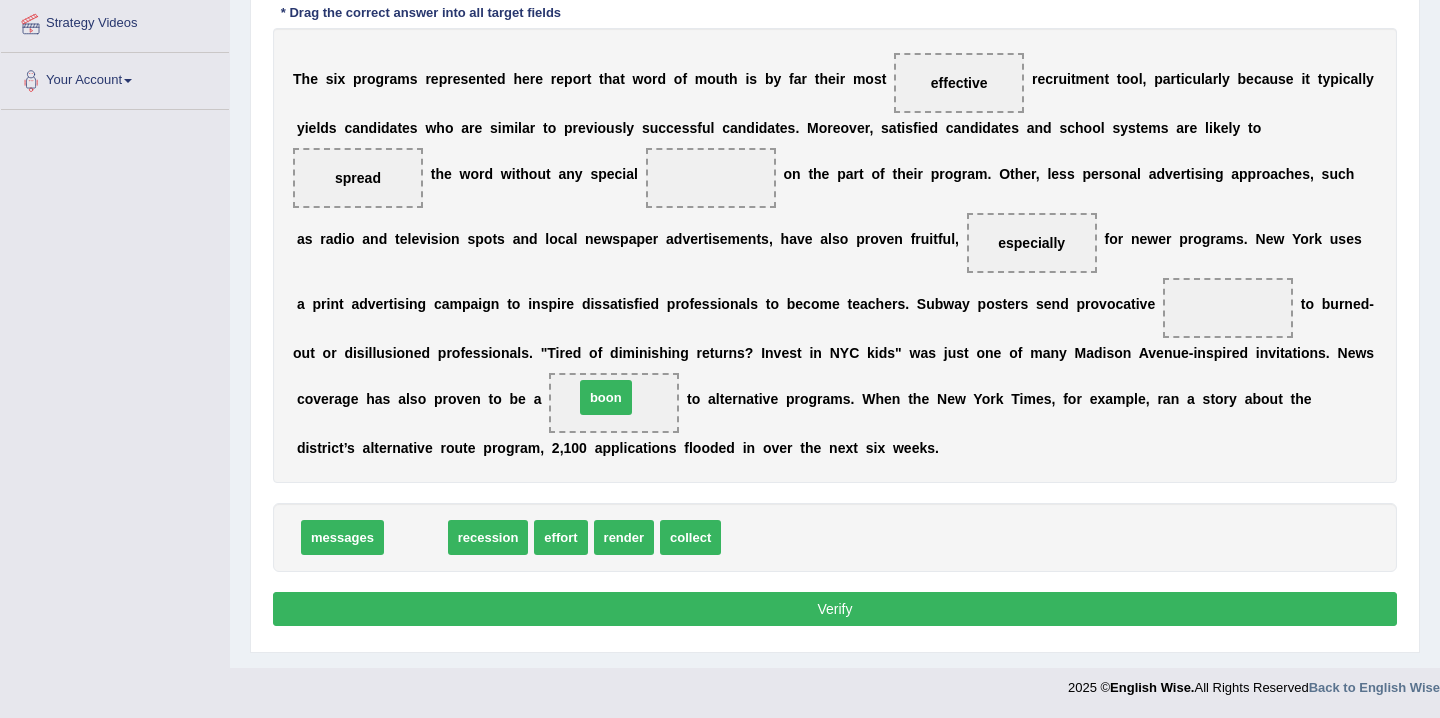 drag, startPoint x: 409, startPoint y: 547, endPoint x: 596, endPoint y: 409, distance: 232.40697 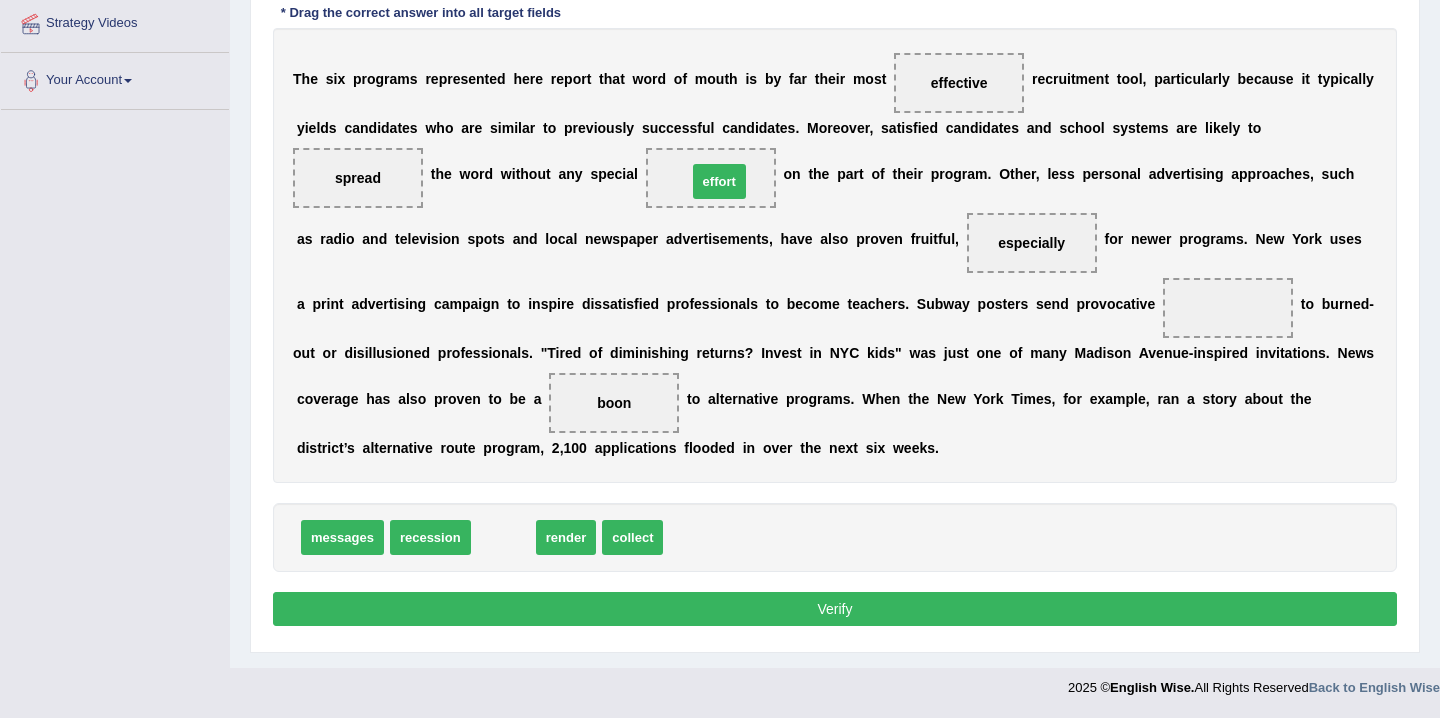 drag, startPoint x: 492, startPoint y: 540, endPoint x: 708, endPoint y: 184, distance: 416.40366 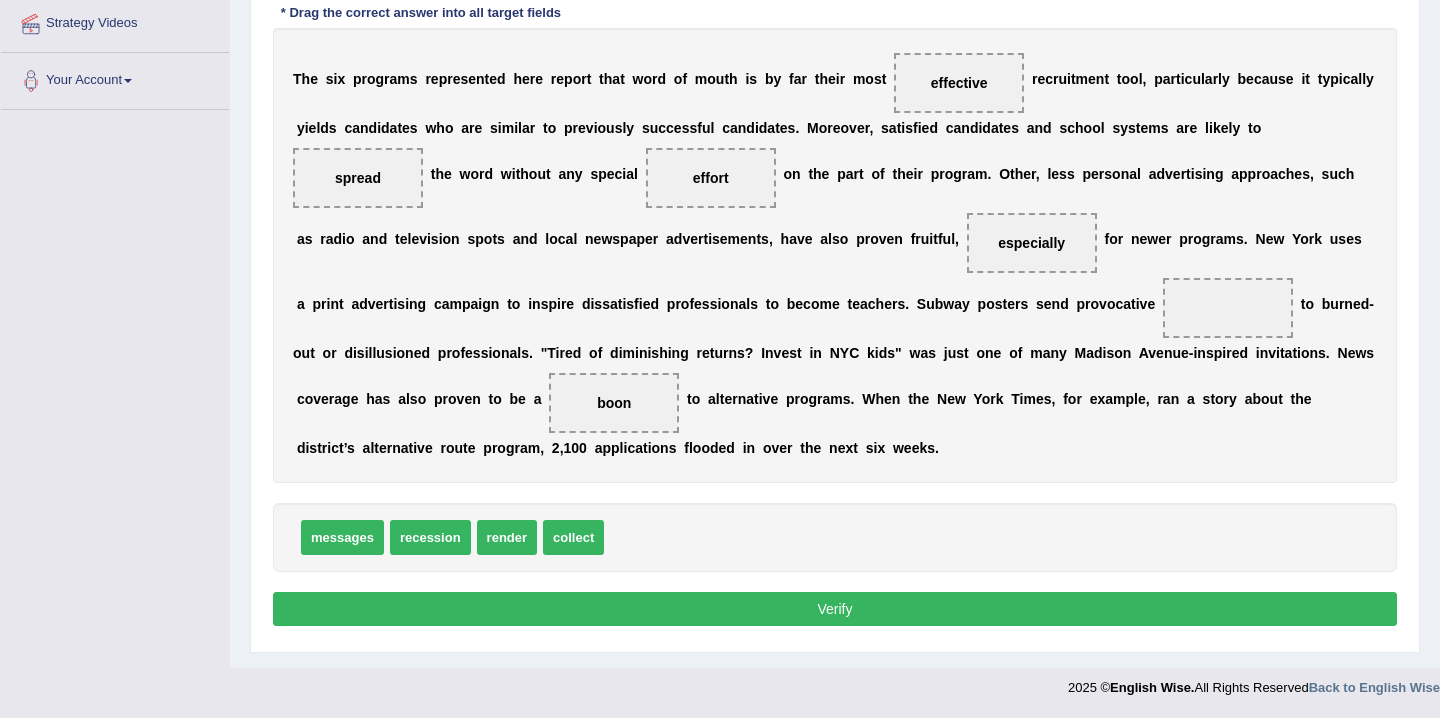 click on "Verify" at bounding box center [835, 609] 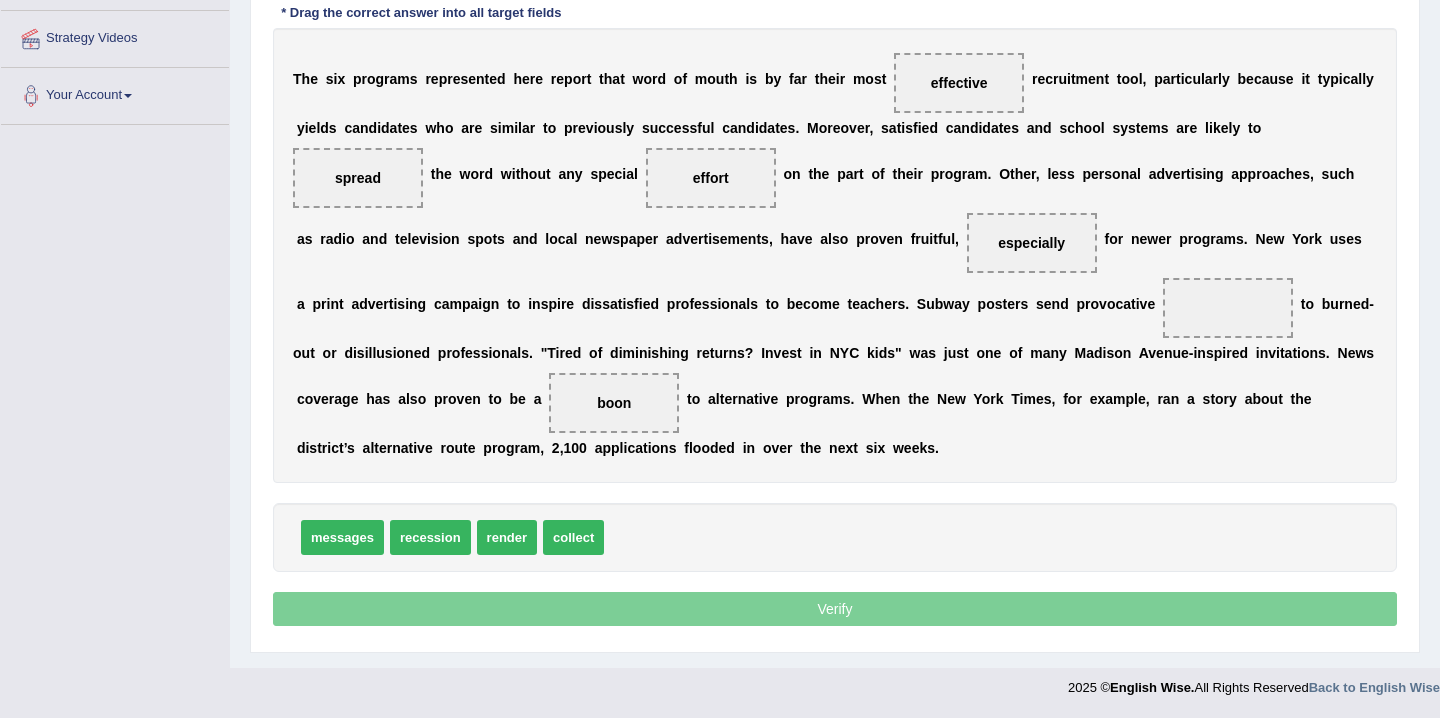 scroll, scrollTop: 373, scrollLeft: 0, axis: vertical 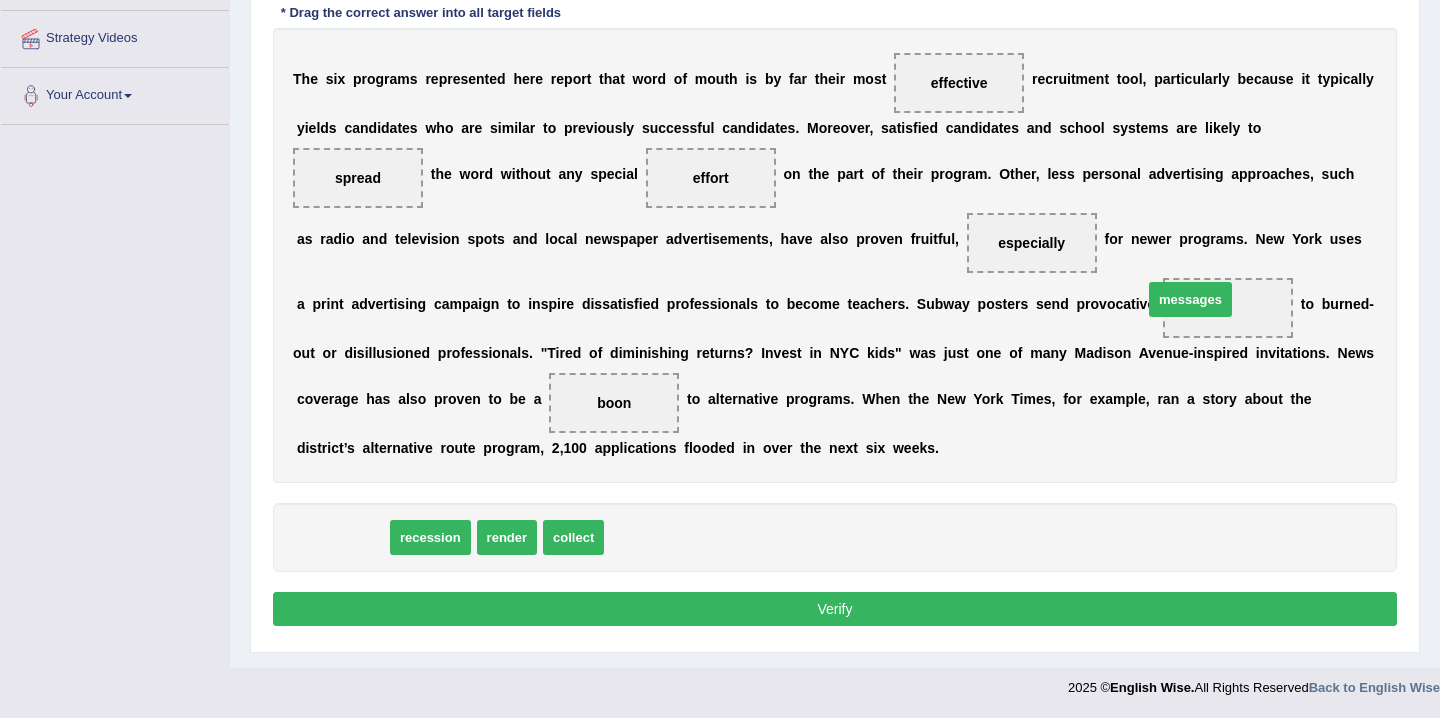 drag, startPoint x: 364, startPoint y: 541, endPoint x: 1208, endPoint y: 304, distance: 876.64417 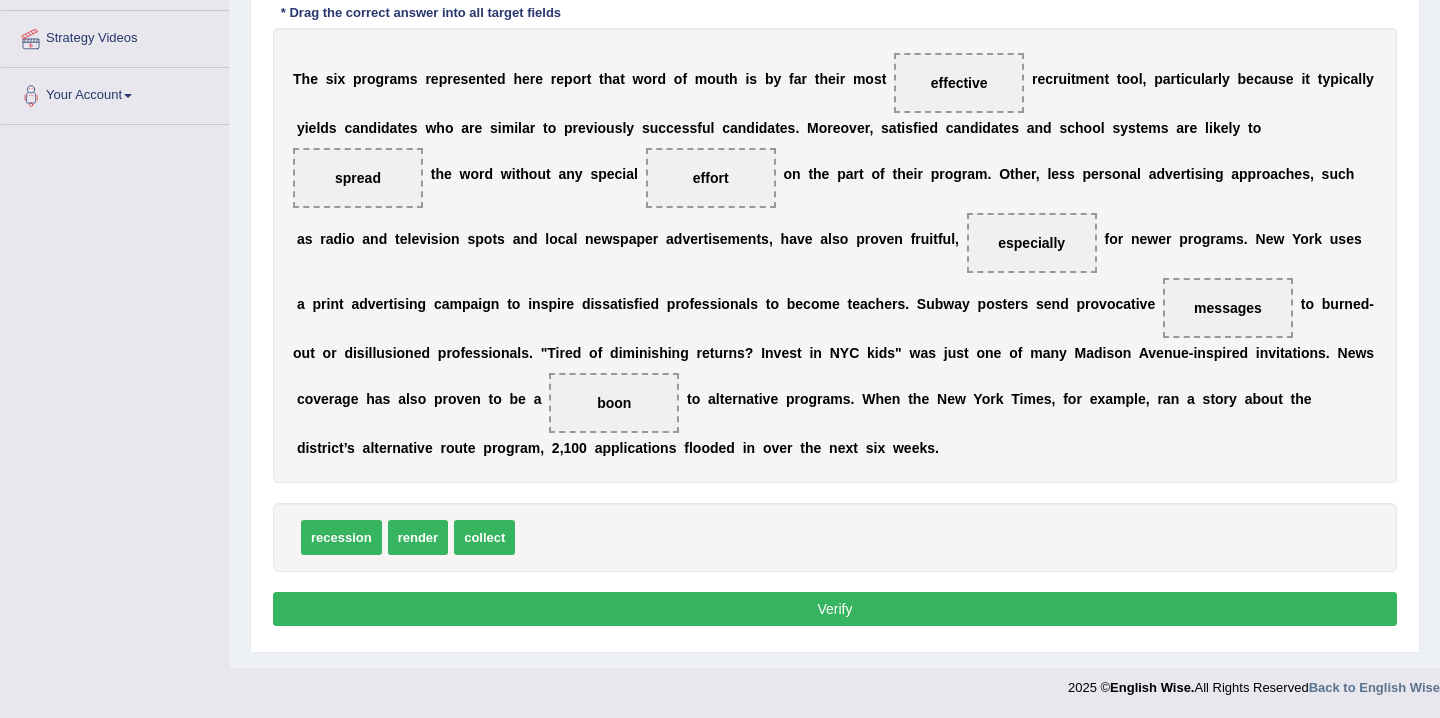 click on "Instructions:  In the text below some words are missing. Drag words from the box below to the appropriate place in the text. To undo an answer choice, drag the word back to the box below the text.
* Drag the correct answer into all target fields T h e    s i x    p r o g r a m s    r e p r e s e n t e d    h e r e    r e p o r t    t h a t    w o r d    o f    m o u t h    i s    b y    f a r    t h e i r    m o s t    effective    r e c r u i t m e n t    t o o l ,    p a r t i c u l a r l y    b e c a u s e    i t    t y p i c a l l y    y i e l d s    c a n d i d a t e s    w h o    a r e    s i m i l a r    t o    p r e v i o u s l y    s u c c e s s f u l    c a n d i d a t e s .    M o r e o v e r ,    s a t i s f i e d    c a n d i d a t e s    a n d    s c h o o l    s y s t e m s    a r e    l i k e l y    t o    spread    t h e    w o r d    w i t h o u t    a n y    s p e c i a l    effort    o n    t h e    p a r t    o f    t h e i" at bounding box center [835, 271] 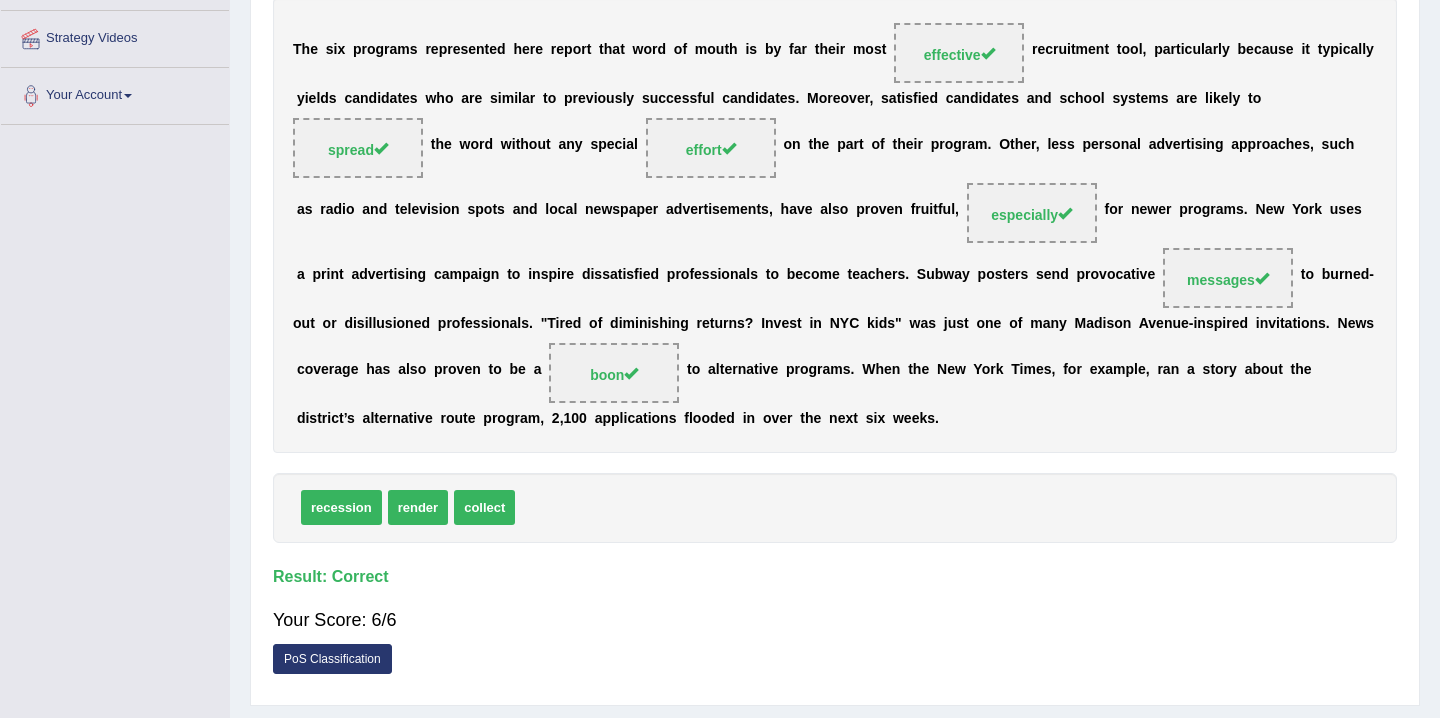 scroll, scrollTop: 373, scrollLeft: 0, axis: vertical 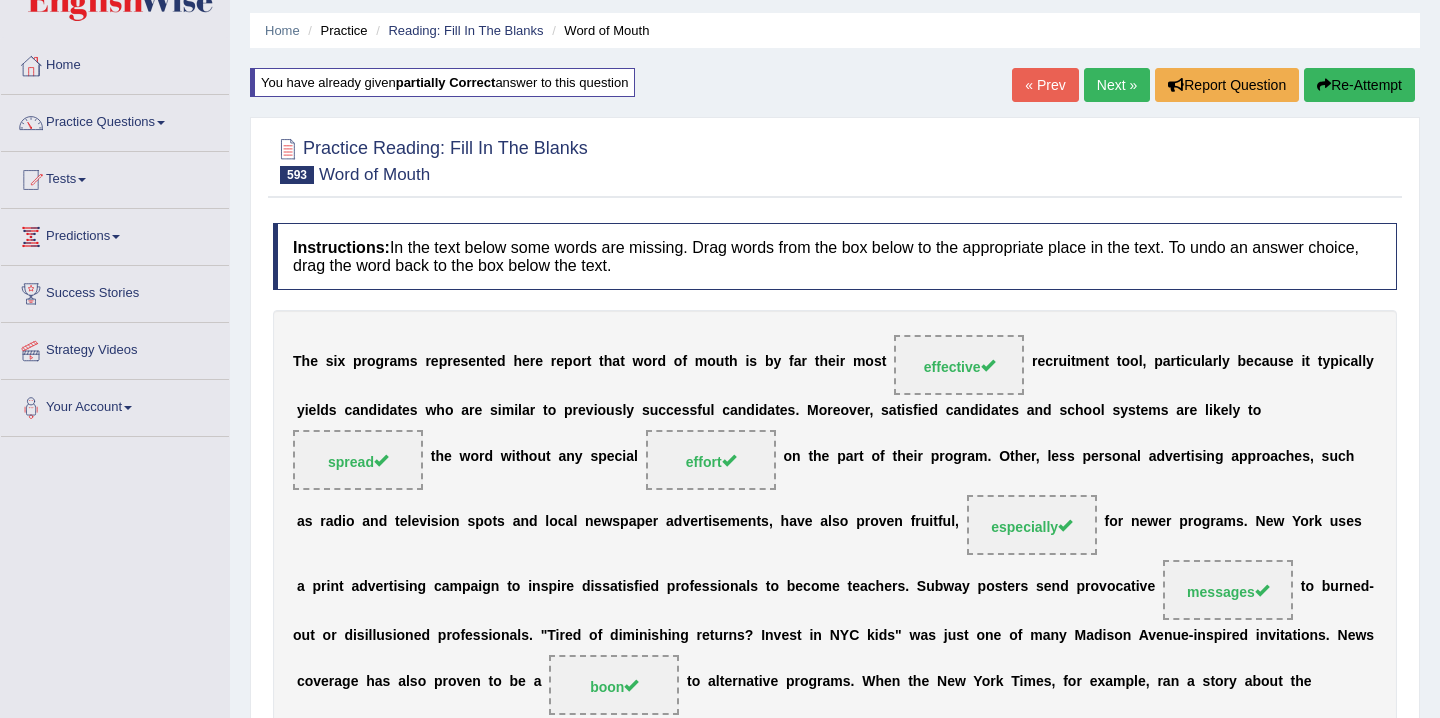 click on "Next »" at bounding box center [1117, 85] 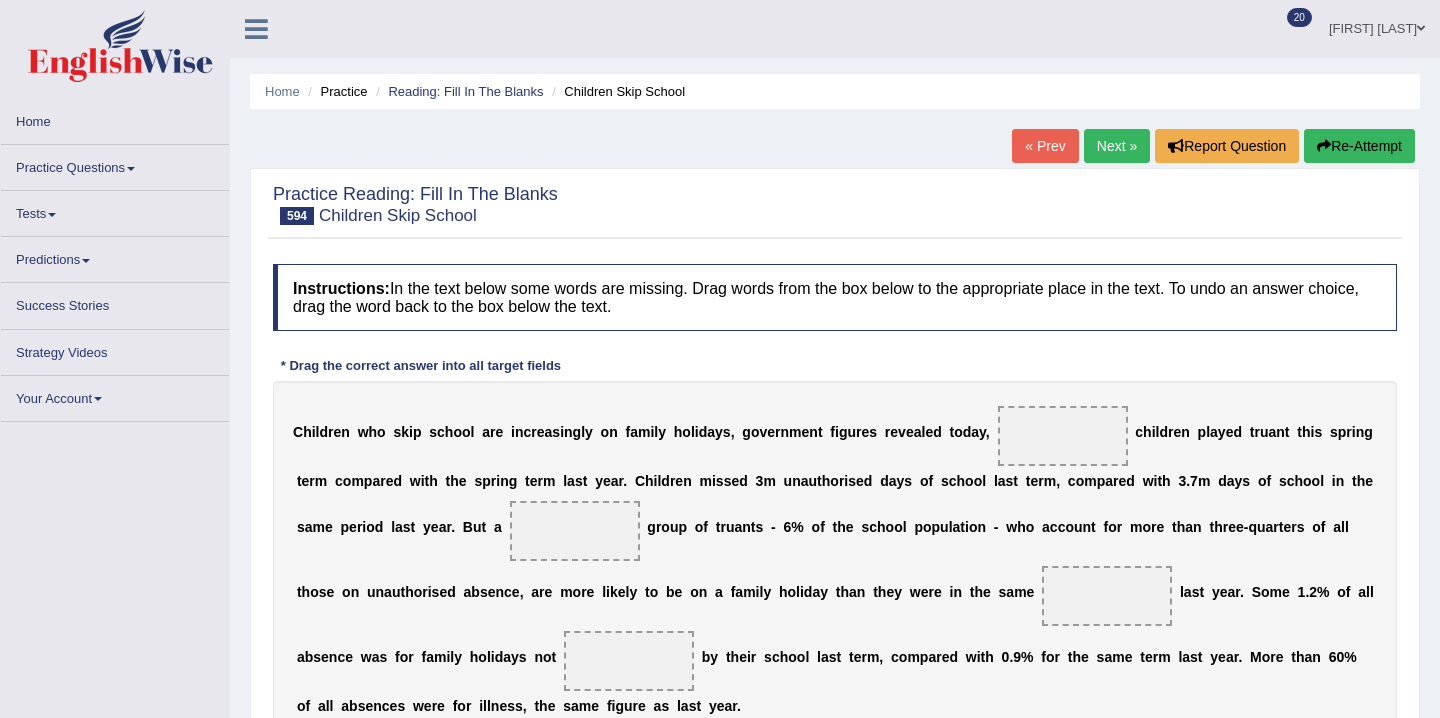 scroll, scrollTop: 0, scrollLeft: 0, axis: both 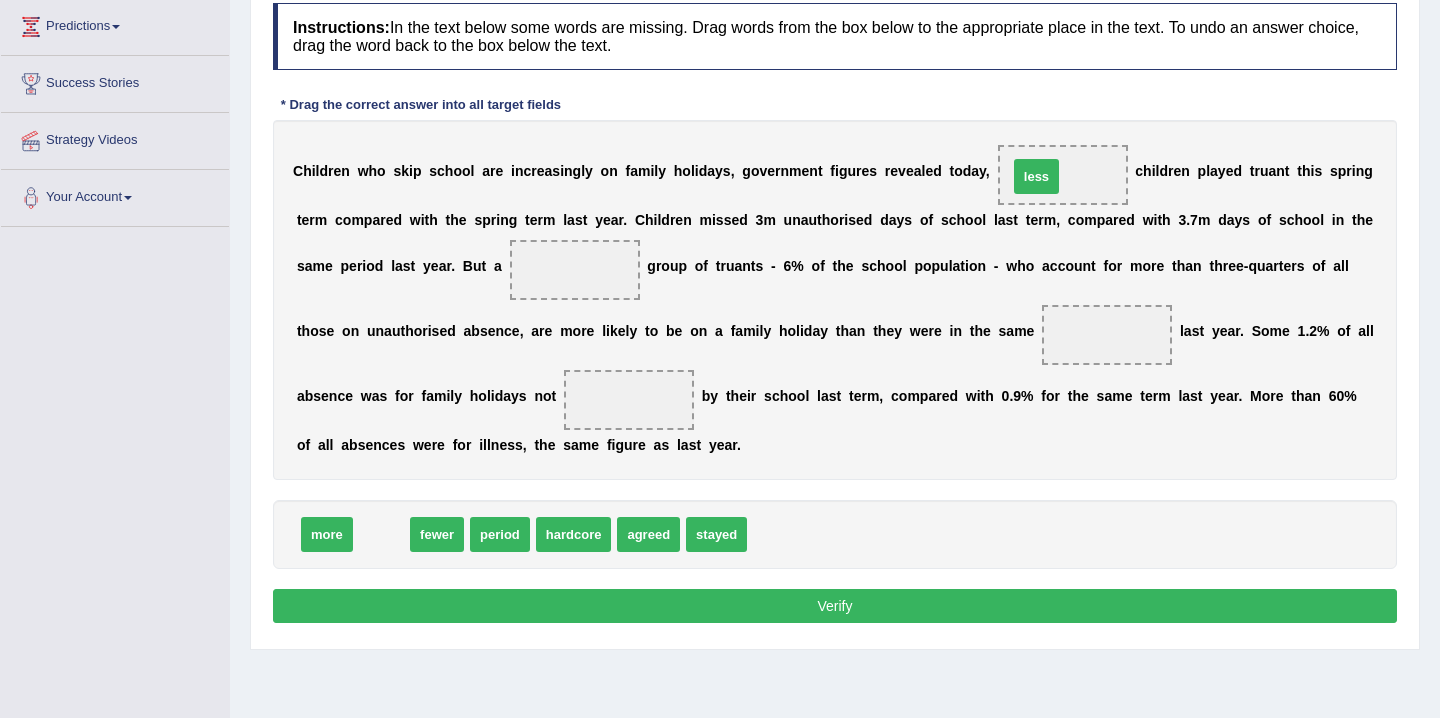 drag, startPoint x: 403, startPoint y: 539, endPoint x: 1066, endPoint y: 175, distance: 756.3498 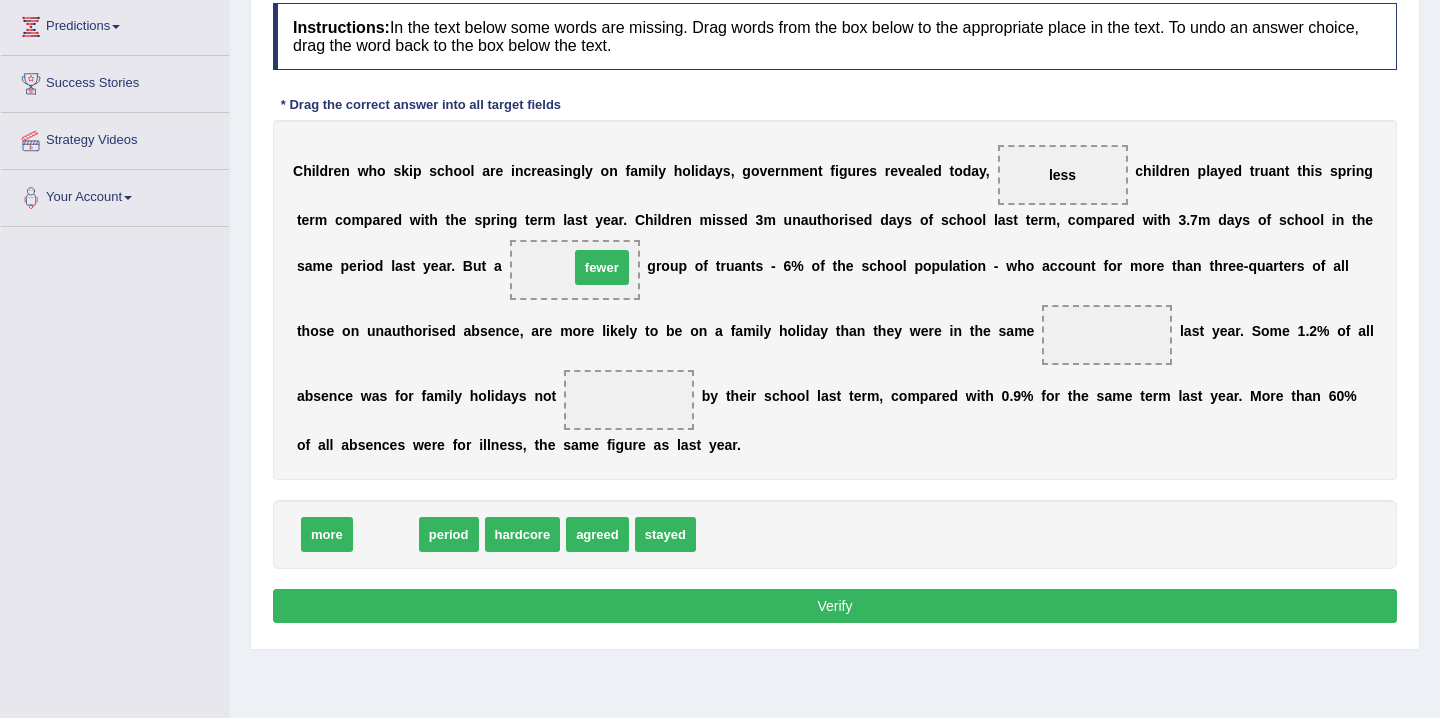 drag, startPoint x: 395, startPoint y: 538, endPoint x: 611, endPoint y: 266, distance: 347.3327 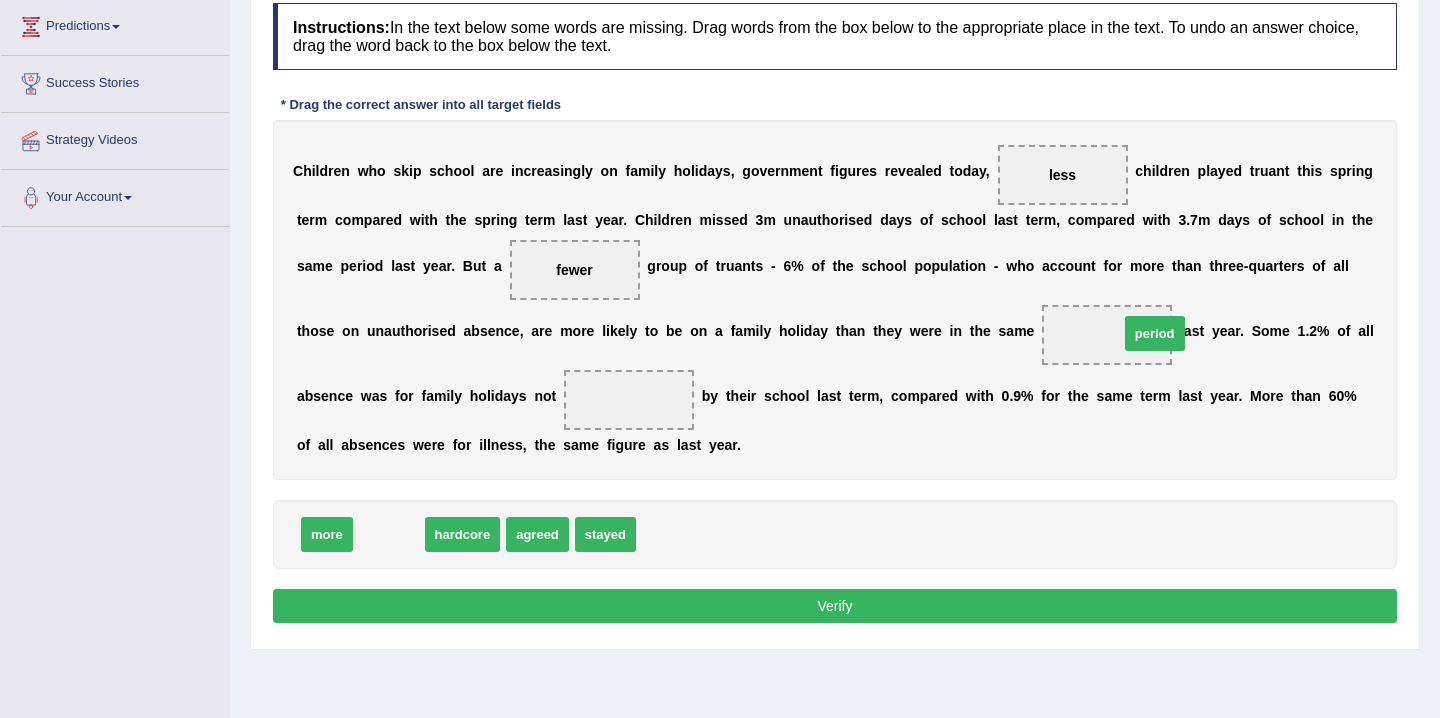 drag, startPoint x: 398, startPoint y: 538, endPoint x: 1164, endPoint y: 336, distance: 792.1868 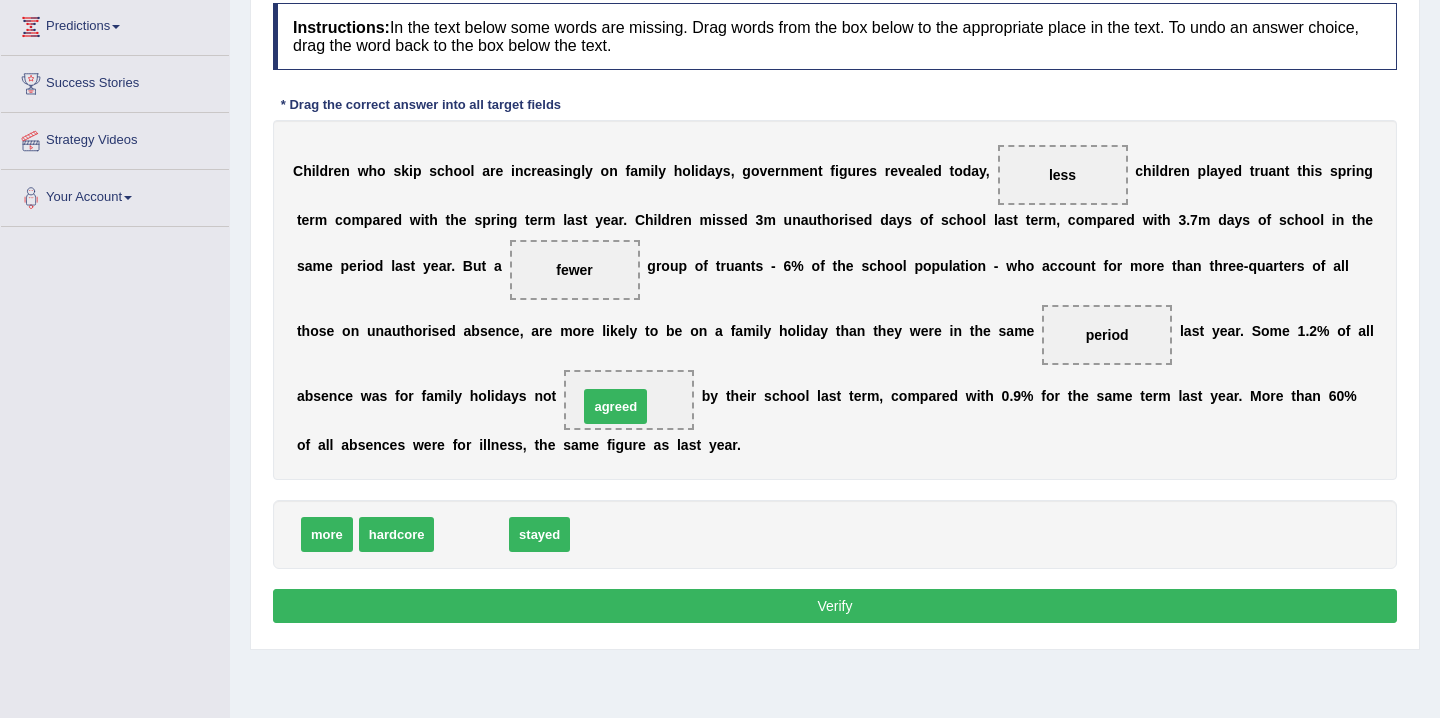 drag, startPoint x: 465, startPoint y: 540, endPoint x: 609, endPoint y: 412, distance: 192.66551 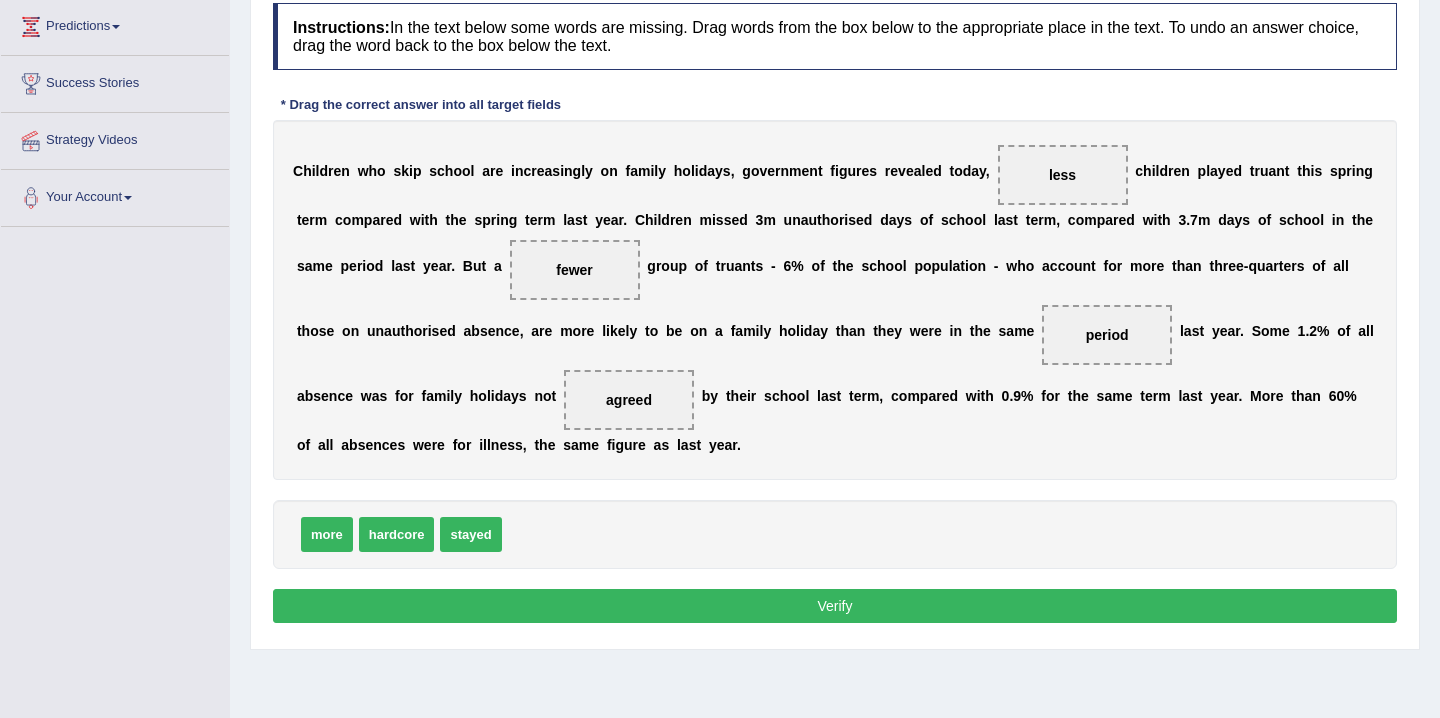 click on "Verify" at bounding box center [835, 606] 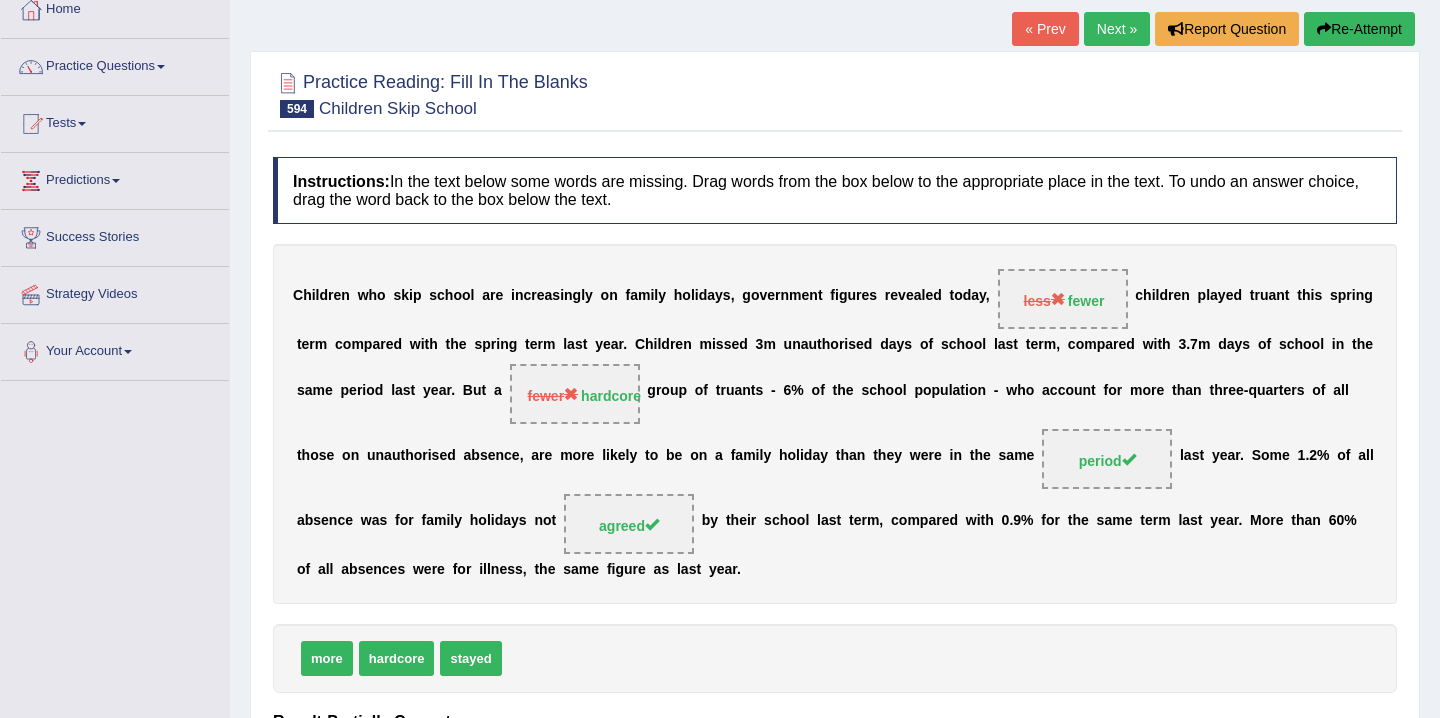 scroll, scrollTop: 91, scrollLeft: 0, axis: vertical 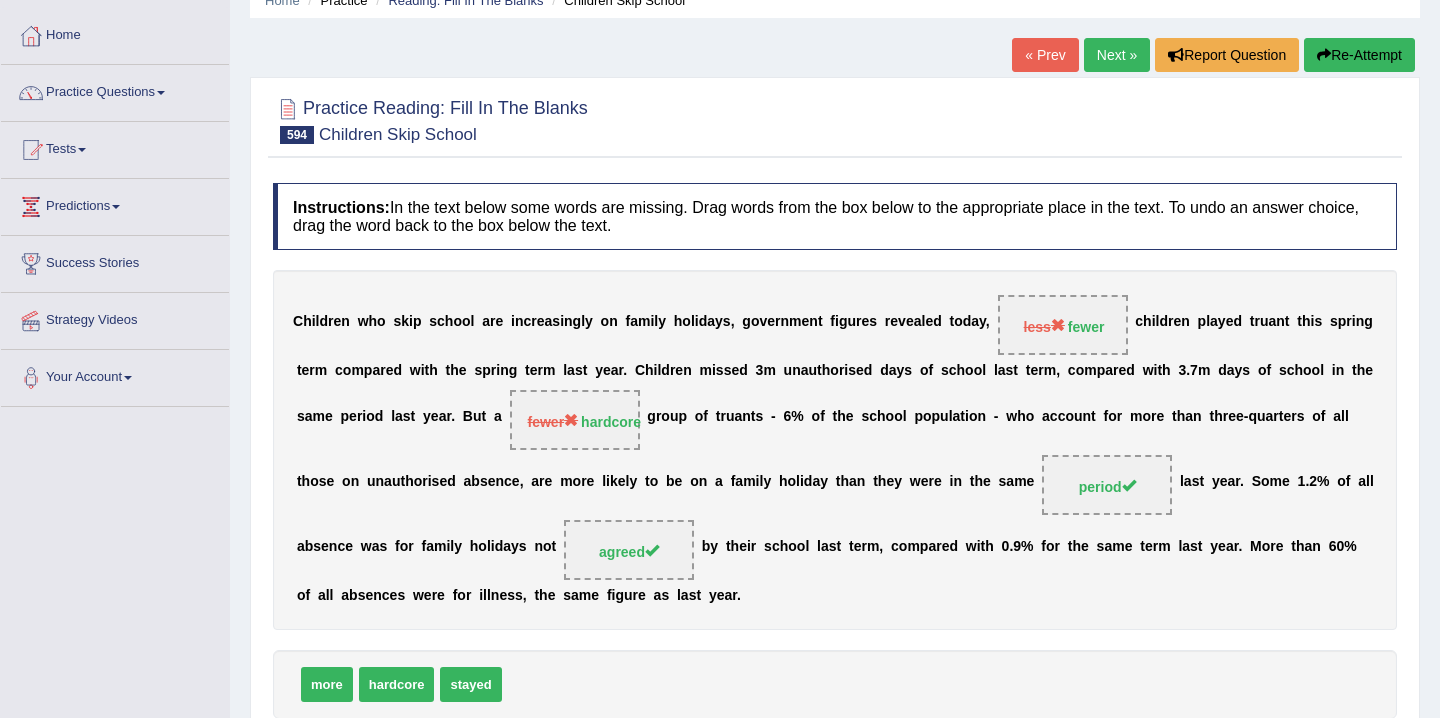 click on "Re-Attempt" at bounding box center (1359, 55) 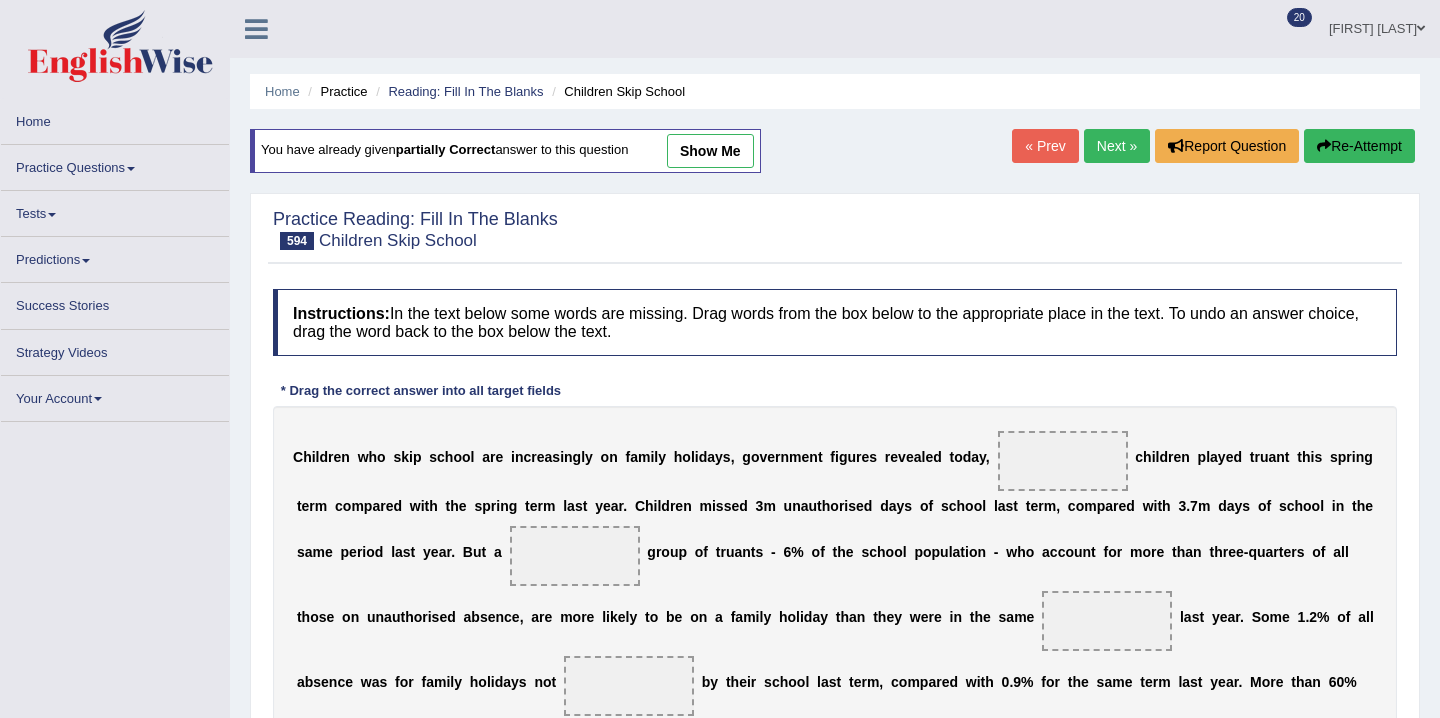 scroll, scrollTop: 91, scrollLeft: 0, axis: vertical 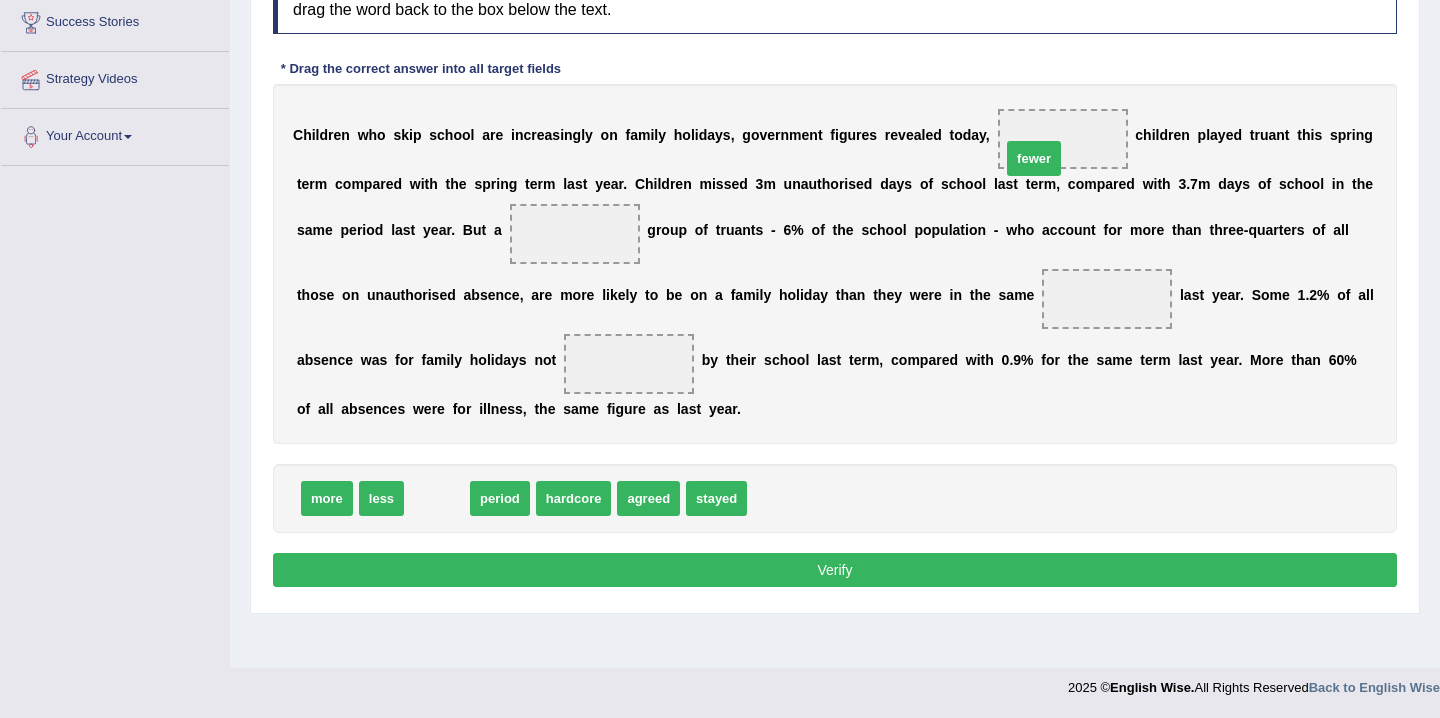 drag, startPoint x: 435, startPoint y: 507, endPoint x: 1032, endPoint y: 167, distance: 687.0291 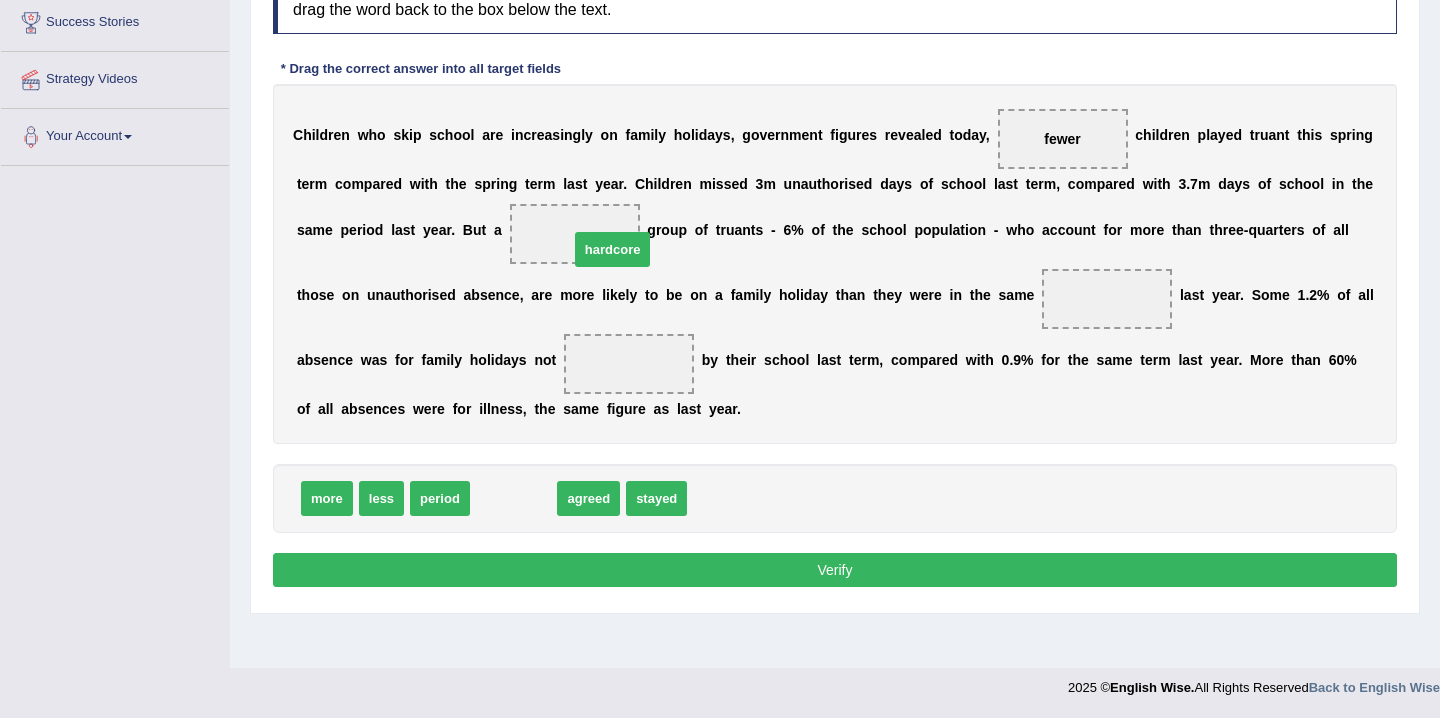 drag, startPoint x: 520, startPoint y: 495, endPoint x: 609, endPoint y: 250, distance: 260.66452 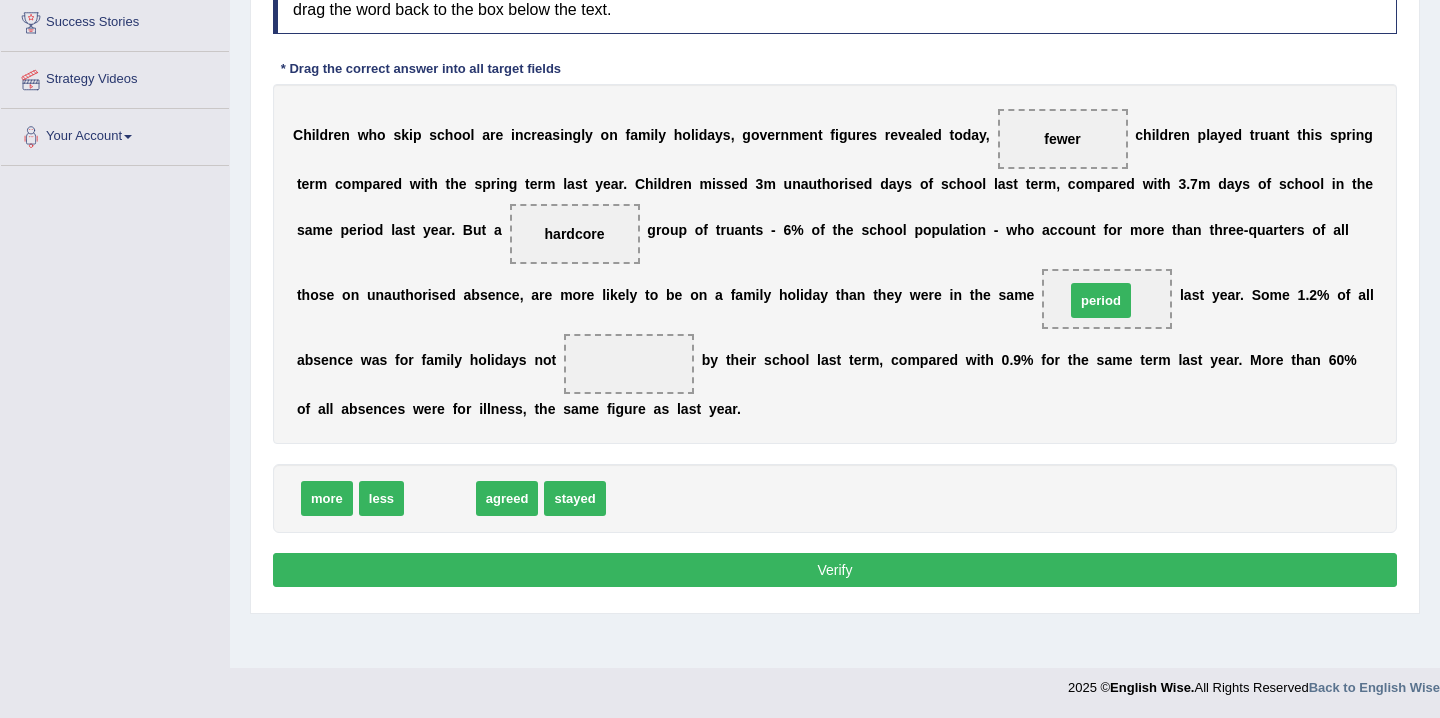 drag, startPoint x: 451, startPoint y: 509, endPoint x: 1112, endPoint y: 311, distance: 690.0181 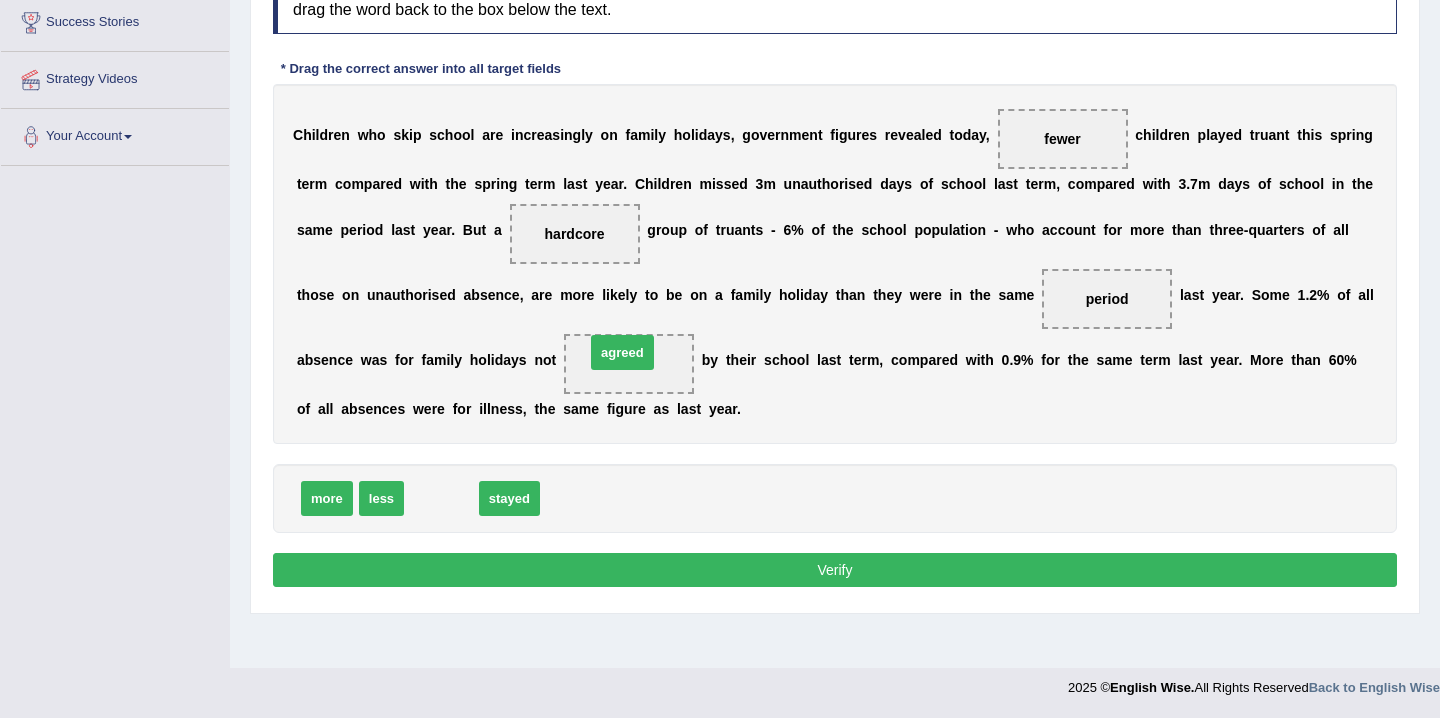 drag, startPoint x: 461, startPoint y: 502, endPoint x: 640, endPoint y: 369, distance: 223.00224 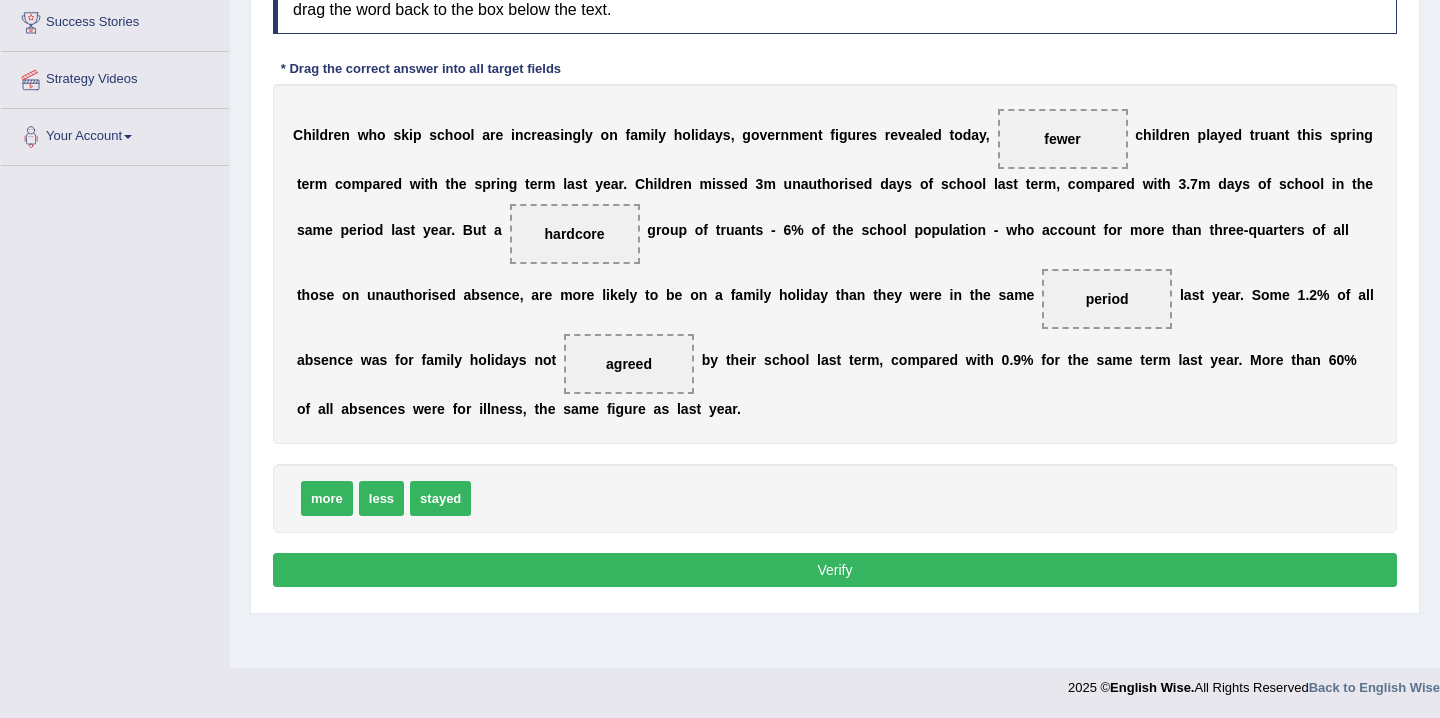 click on "Verify" at bounding box center (835, 570) 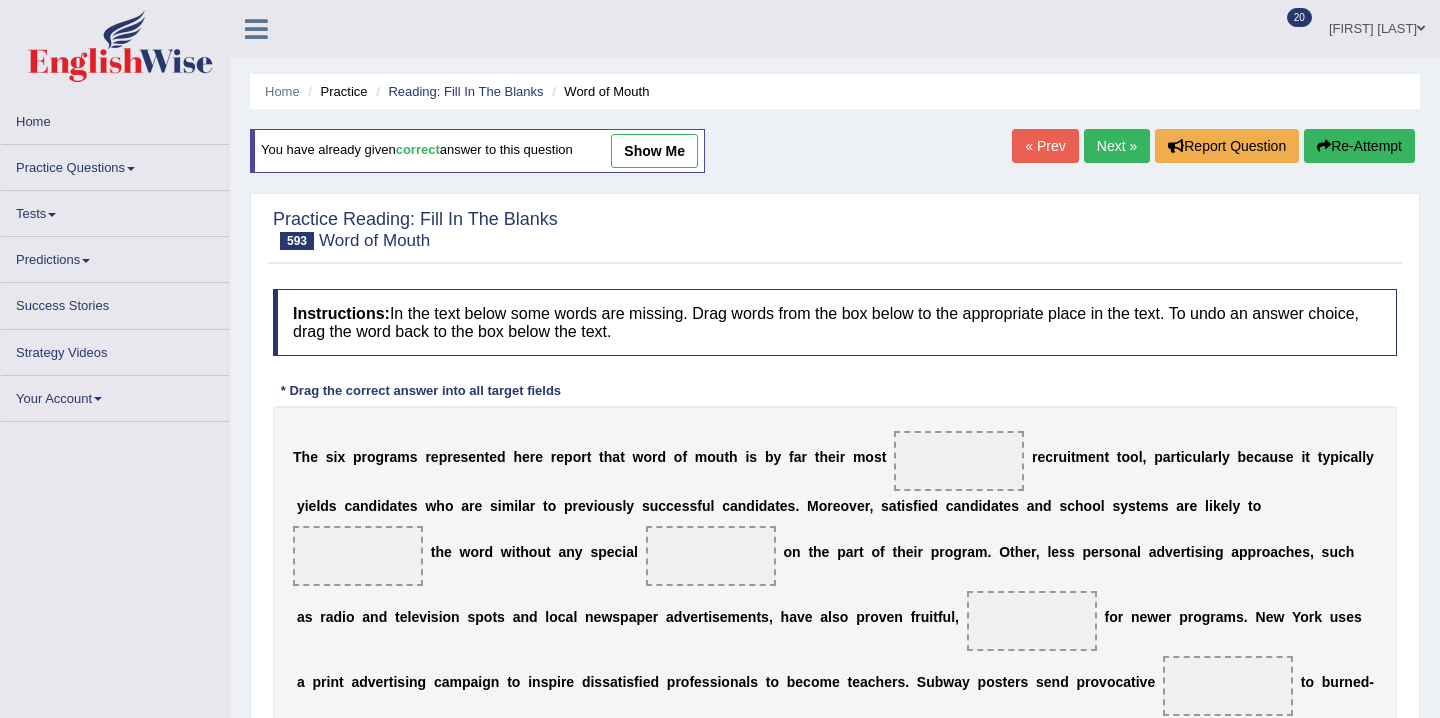 scroll, scrollTop: 61, scrollLeft: 0, axis: vertical 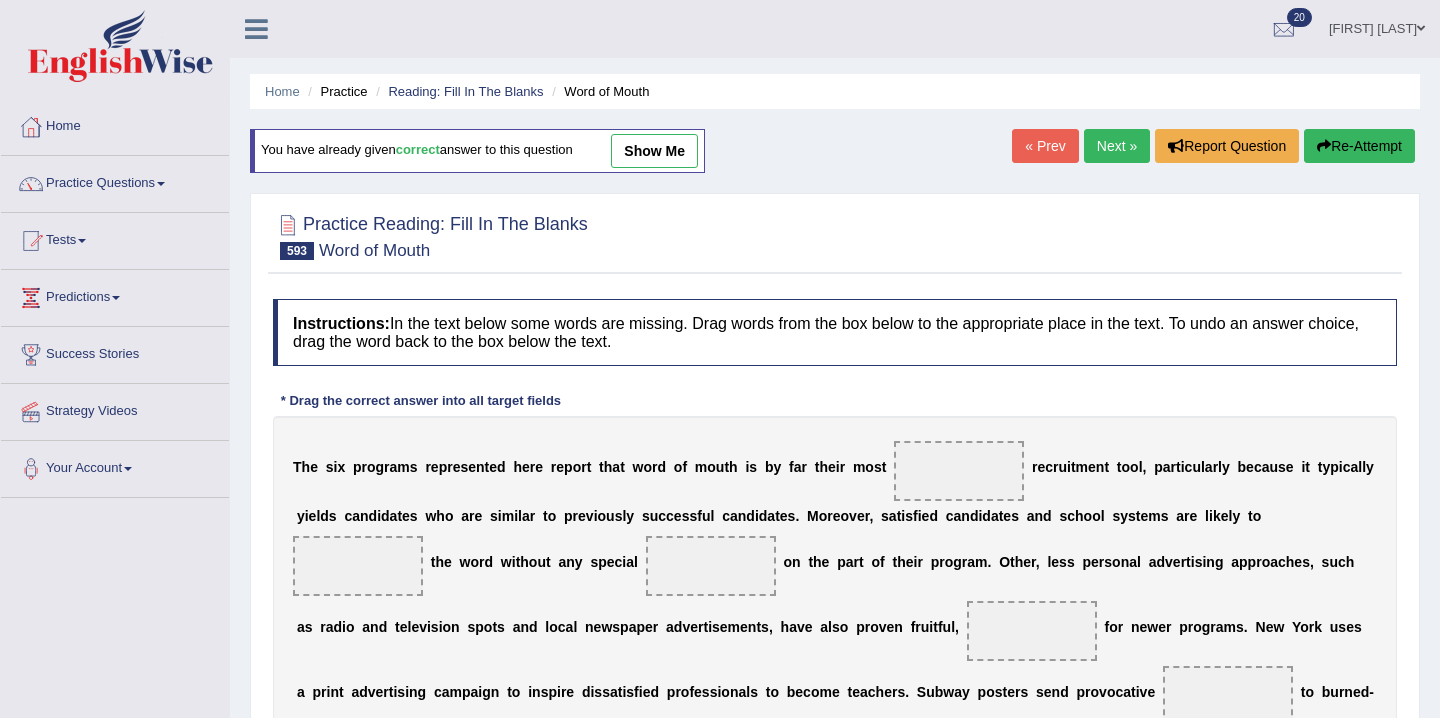 click on "593" at bounding box center [297, 251] 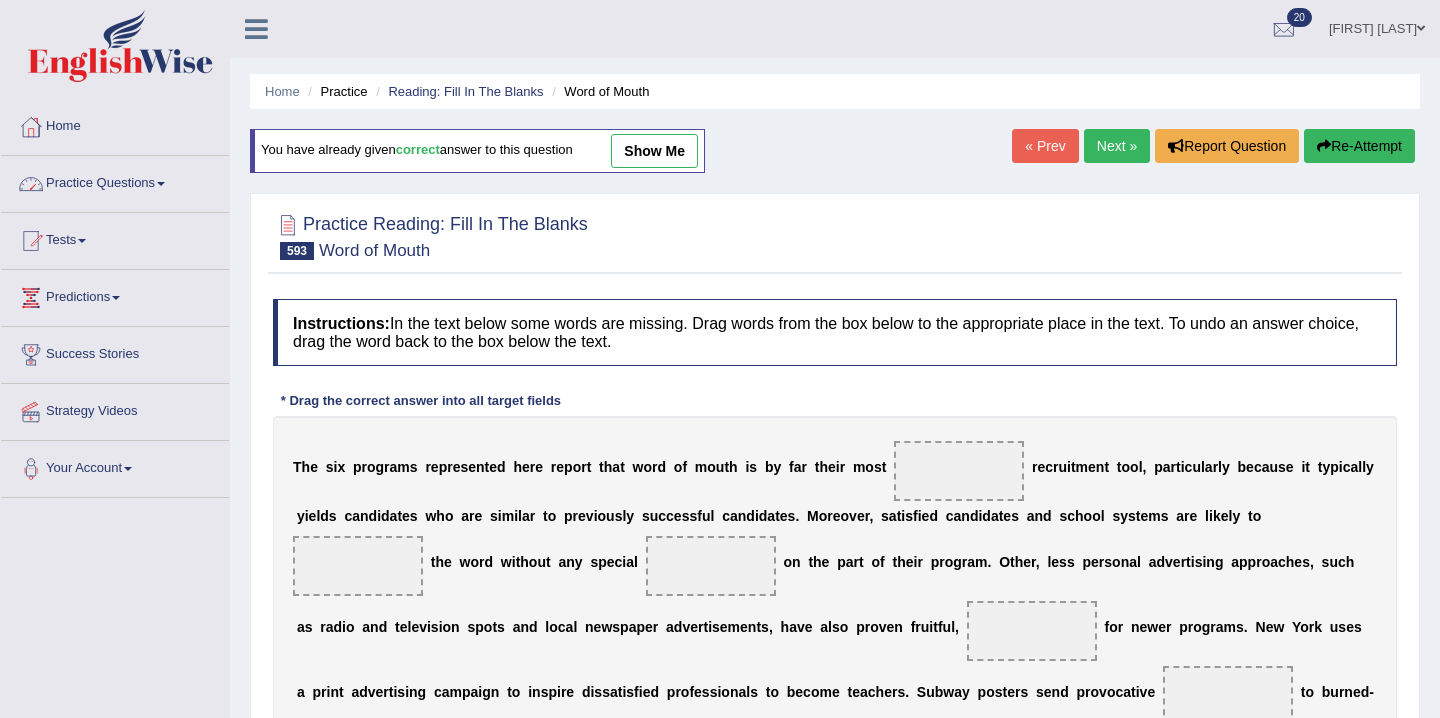 click on "Practice Questions" at bounding box center [115, 181] 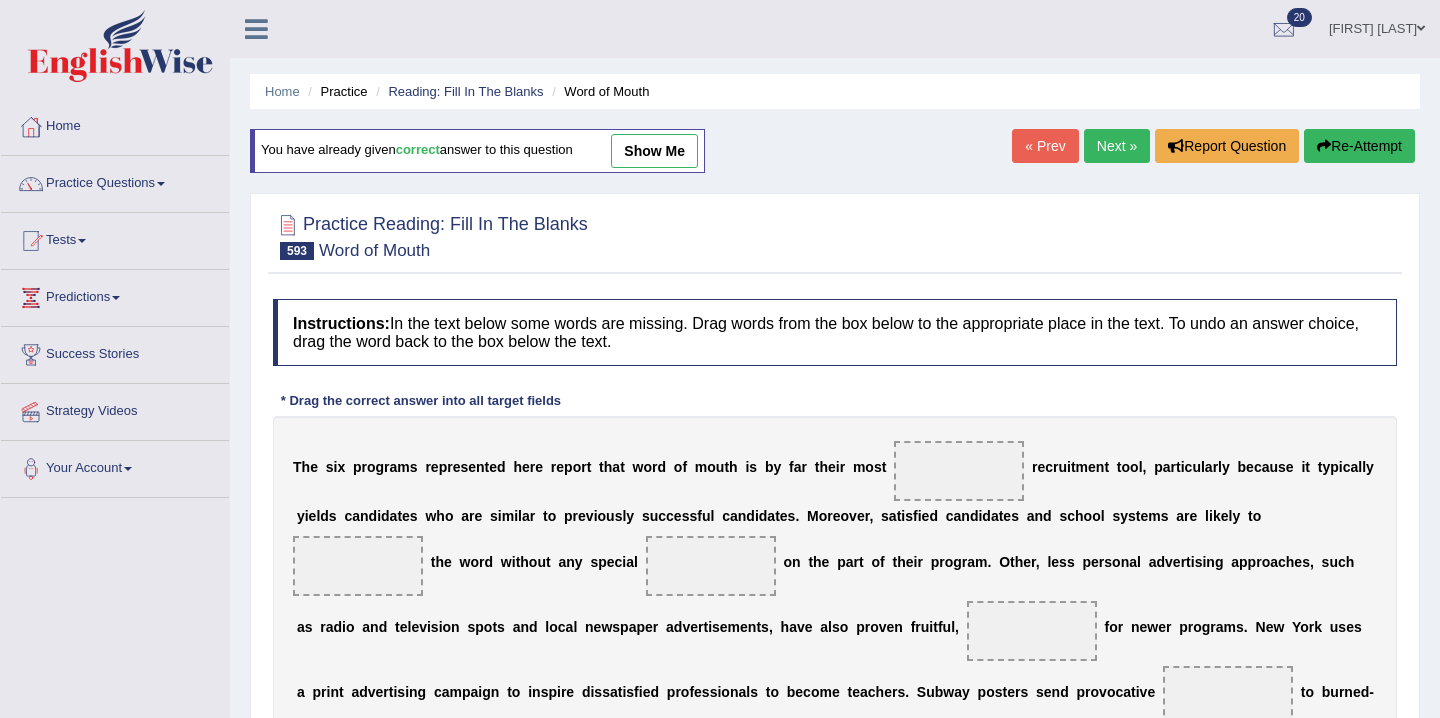 click on "Practice Questions" at bounding box center (115, 181) 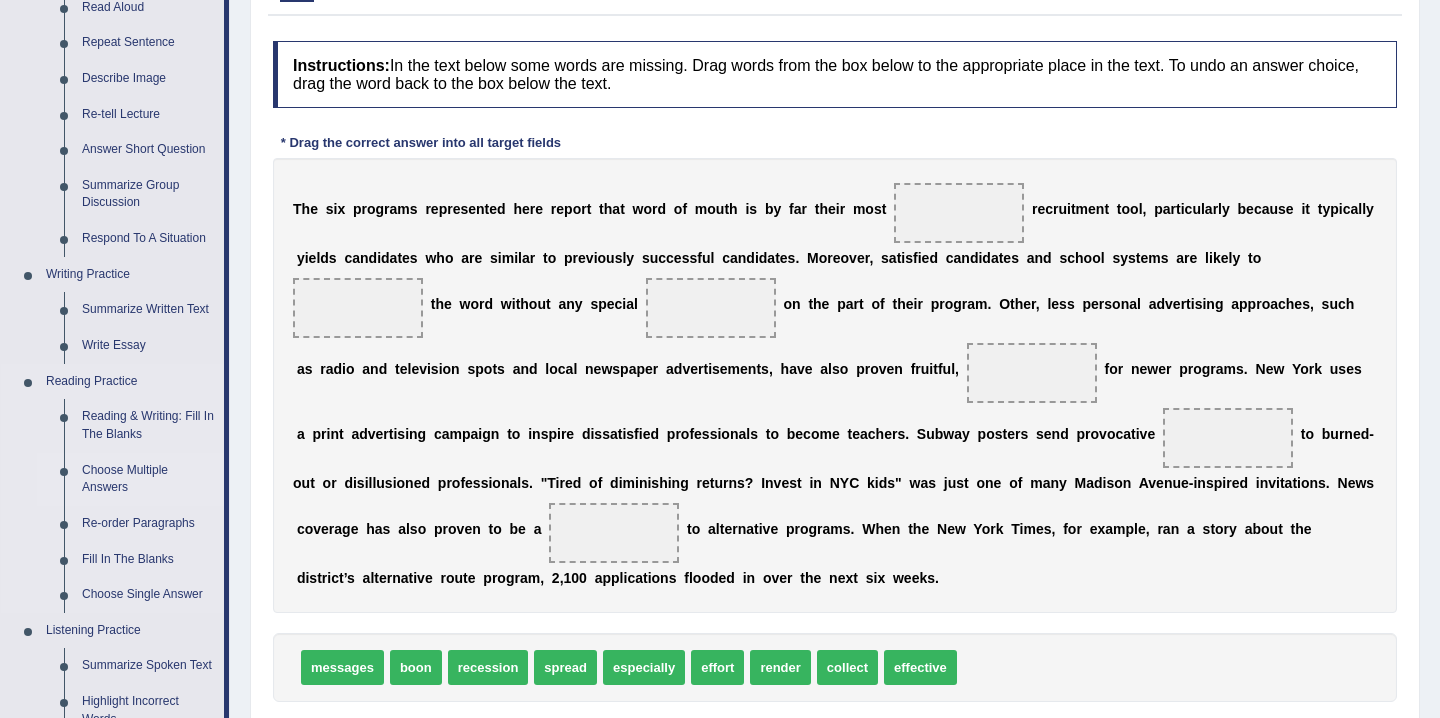 scroll, scrollTop: 263, scrollLeft: 0, axis: vertical 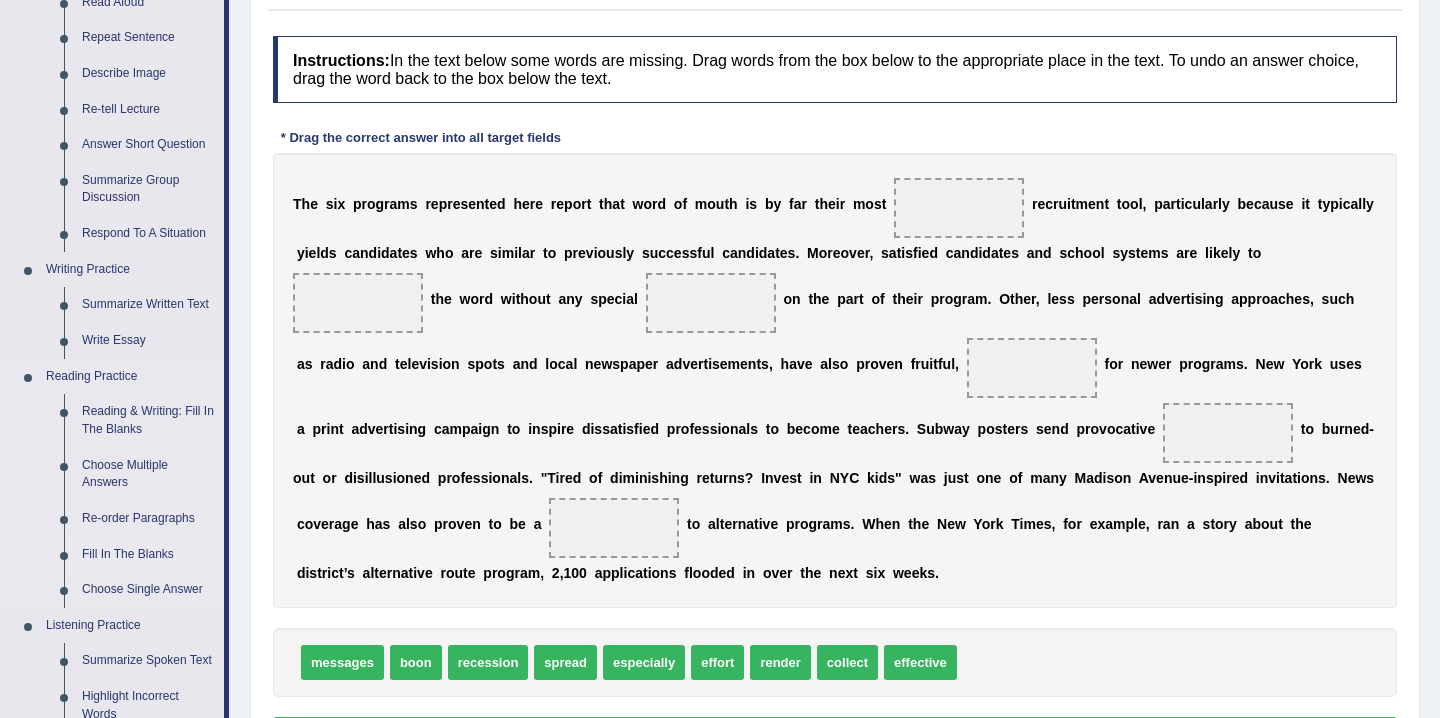 click on "Fill In The Blanks" at bounding box center [148, 555] 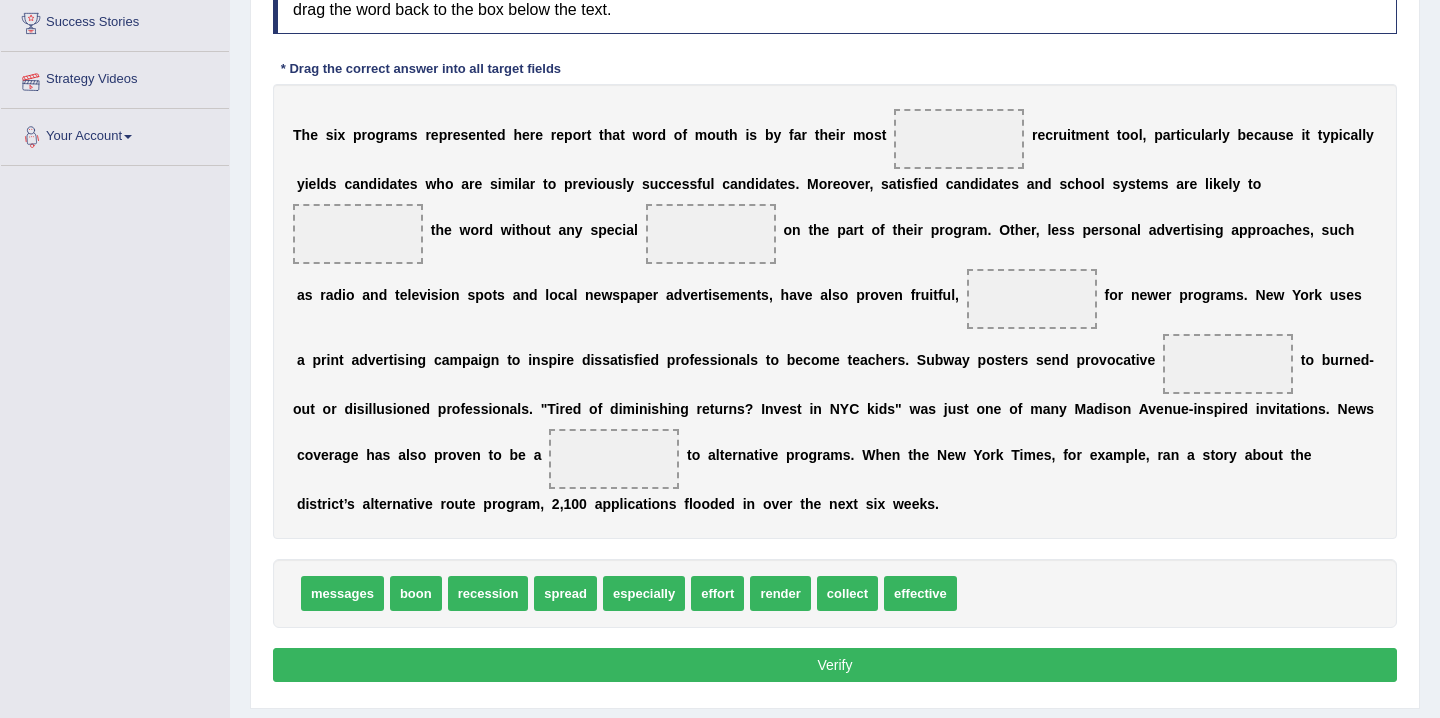 scroll, scrollTop: 388, scrollLeft: 0, axis: vertical 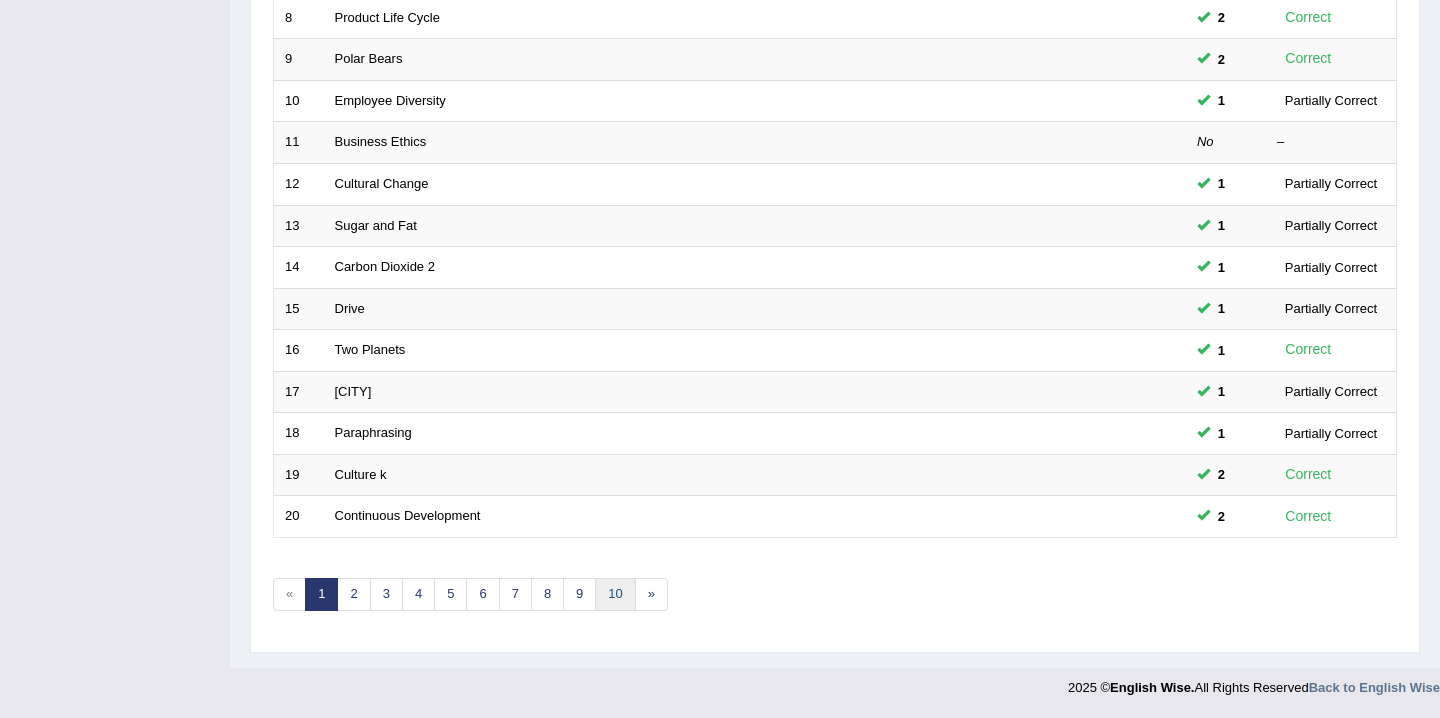 click on "10" at bounding box center [615, 594] 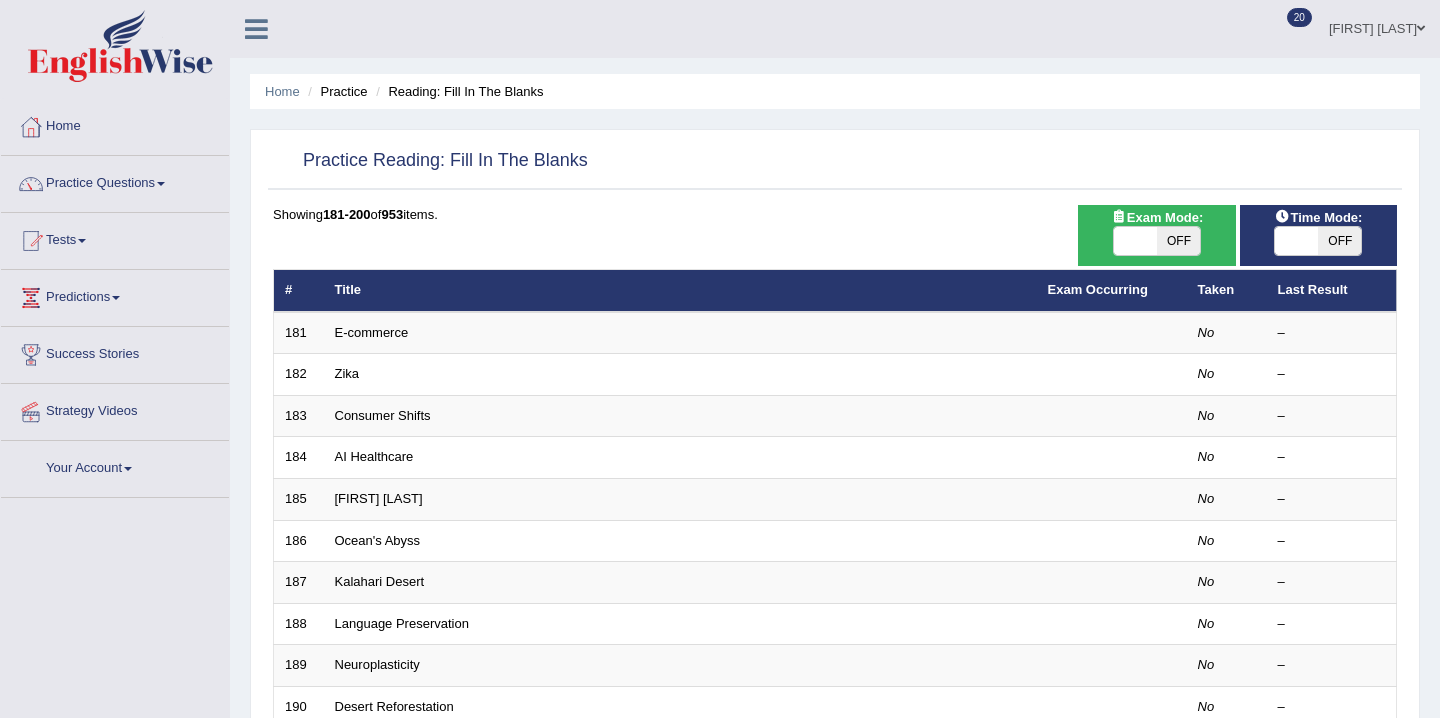 scroll, scrollTop: 606, scrollLeft: 0, axis: vertical 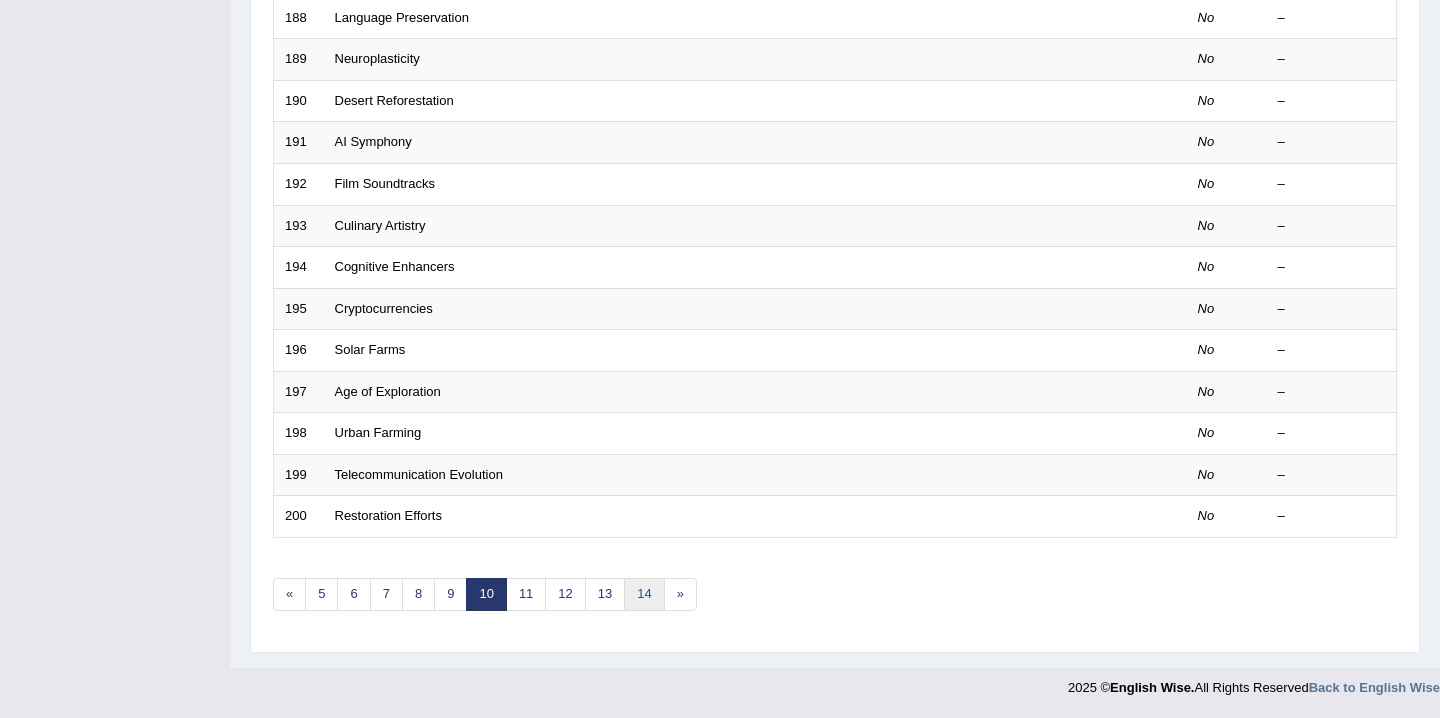 click on "14" at bounding box center (644, 594) 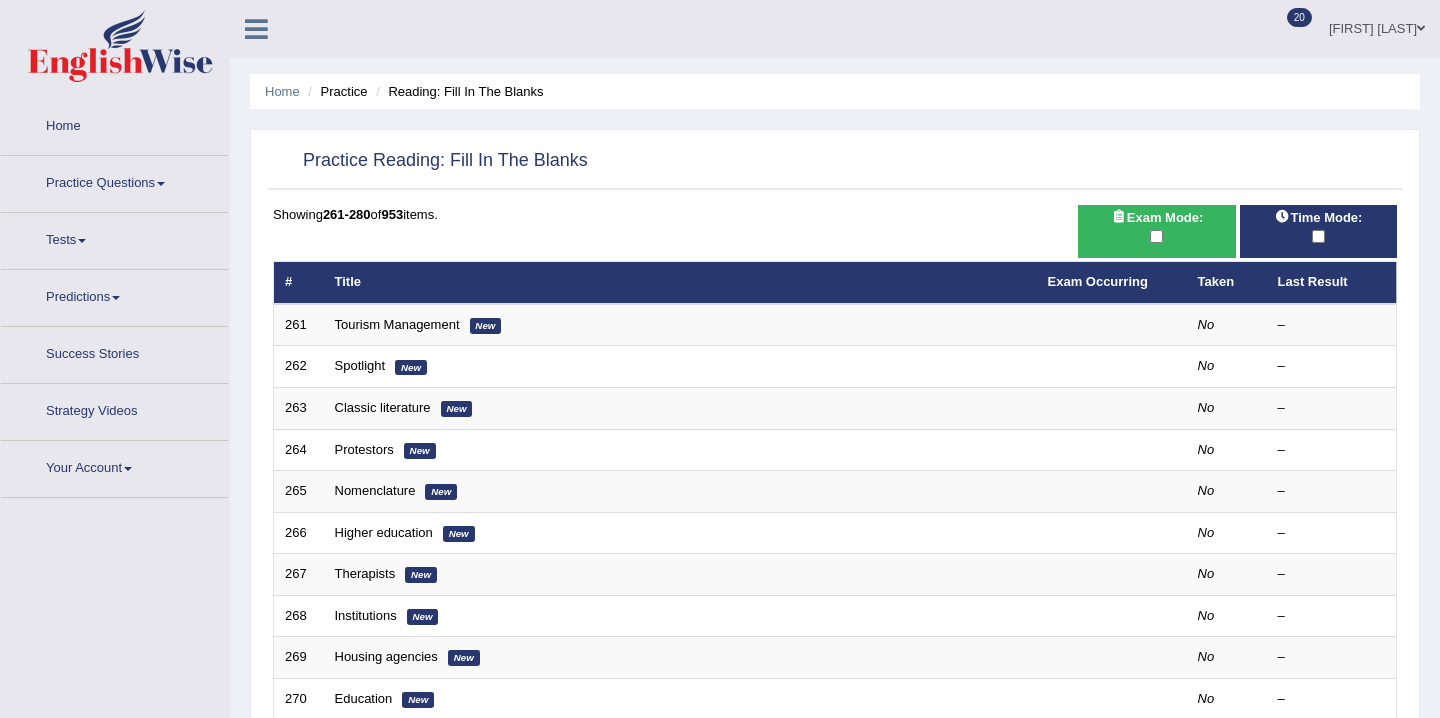 scroll, scrollTop: 606, scrollLeft: 0, axis: vertical 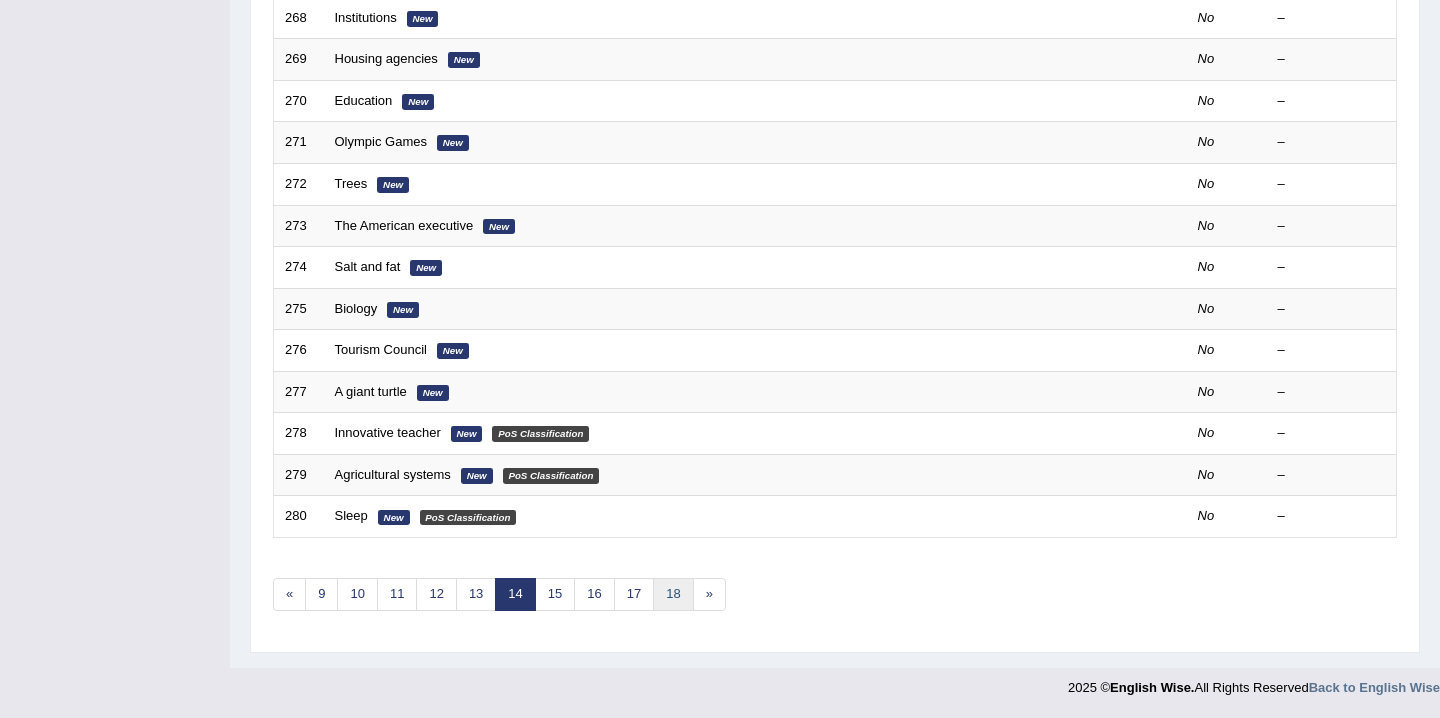 click on "18" at bounding box center [673, 594] 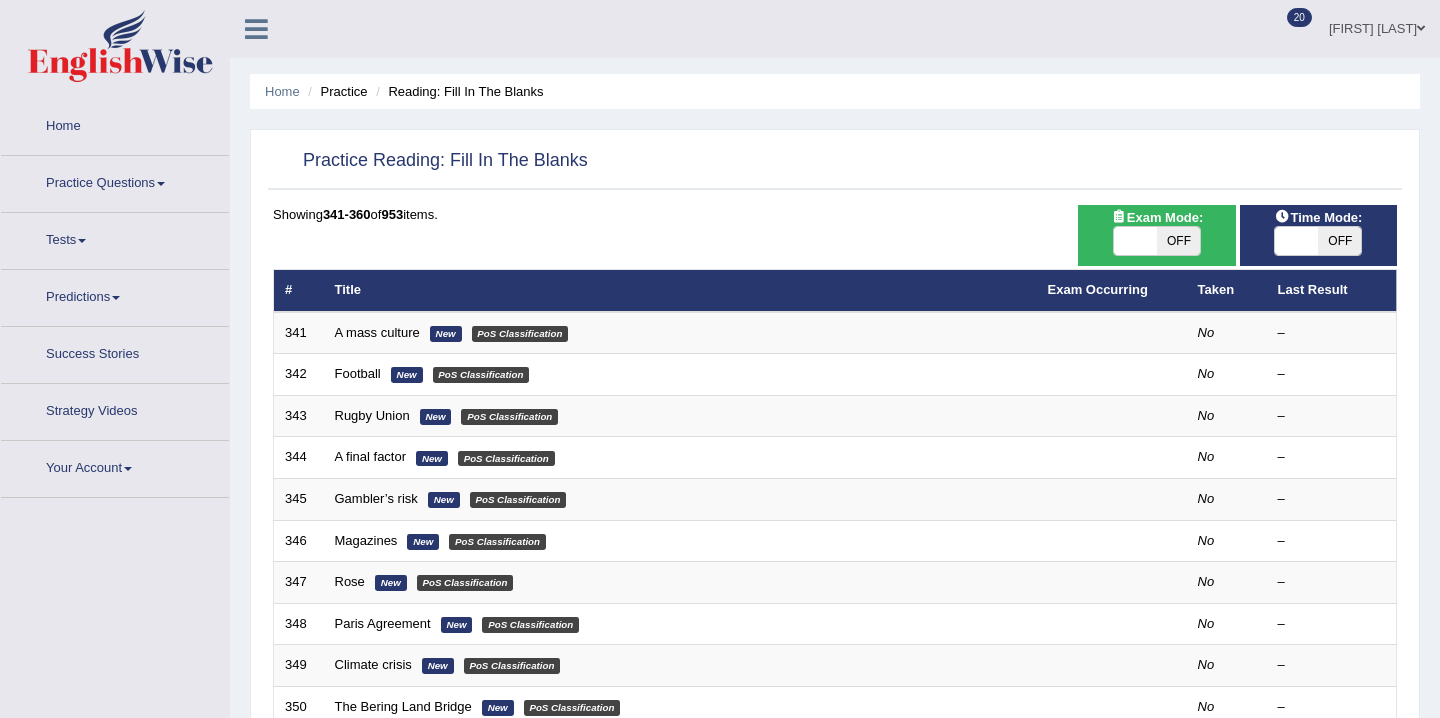 scroll, scrollTop: 606, scrollLeft: 0, axis: vertical 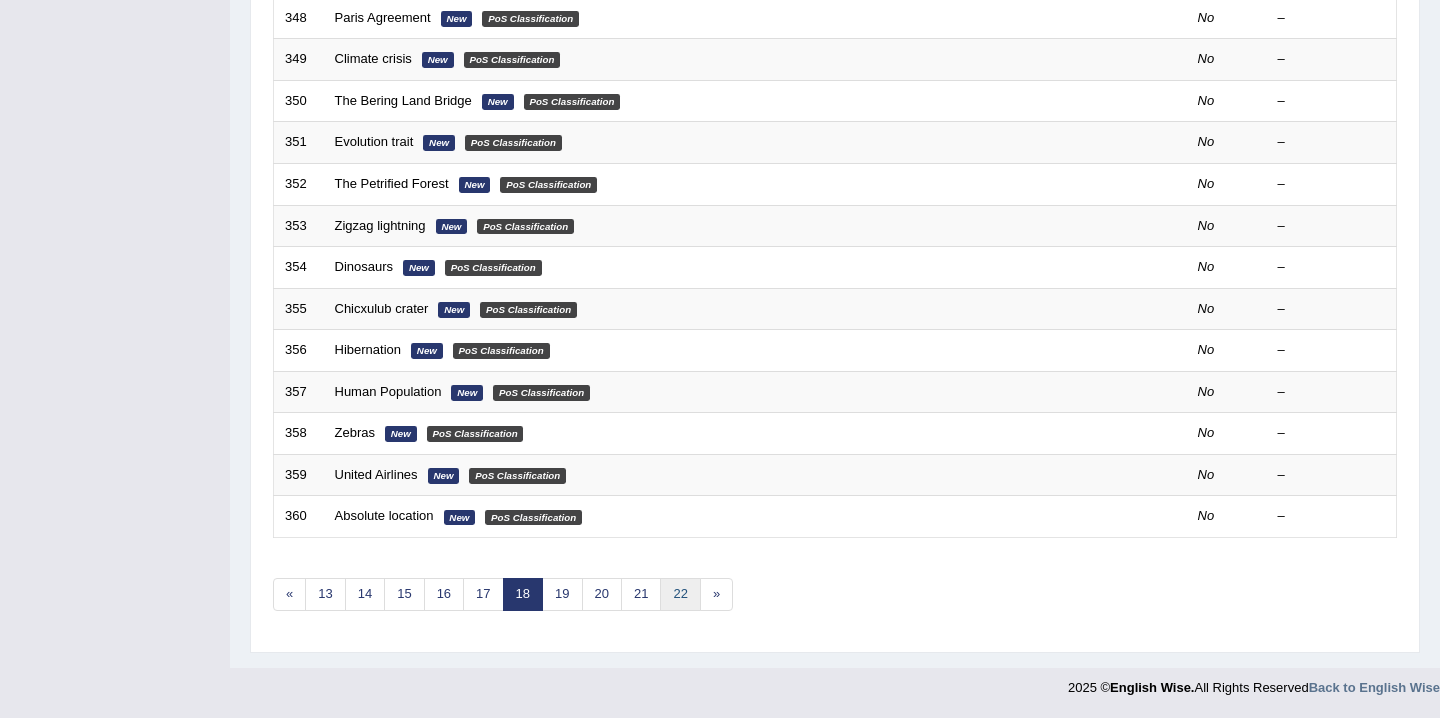 click on "22" at bounding box center [680, 594] 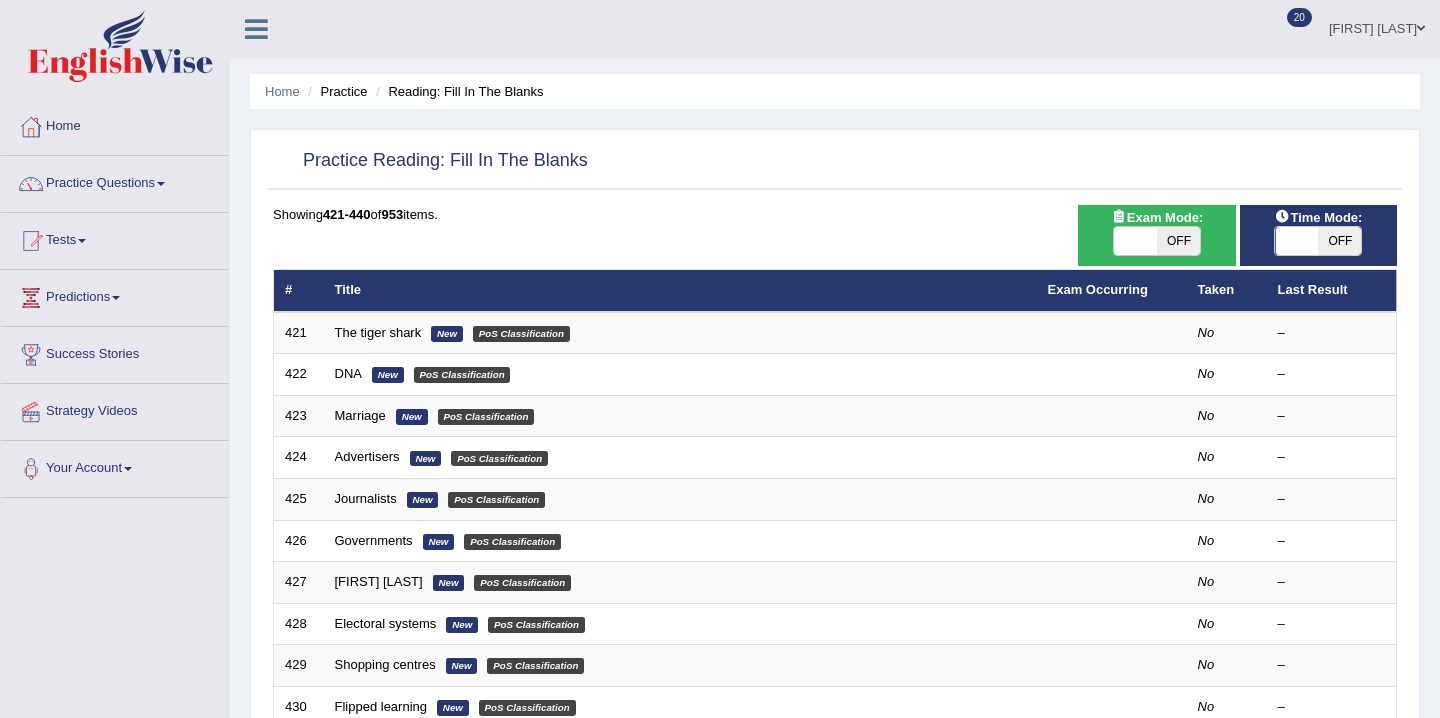 scroll, scrollTop: 0, scrollLeft: 0, axis: both 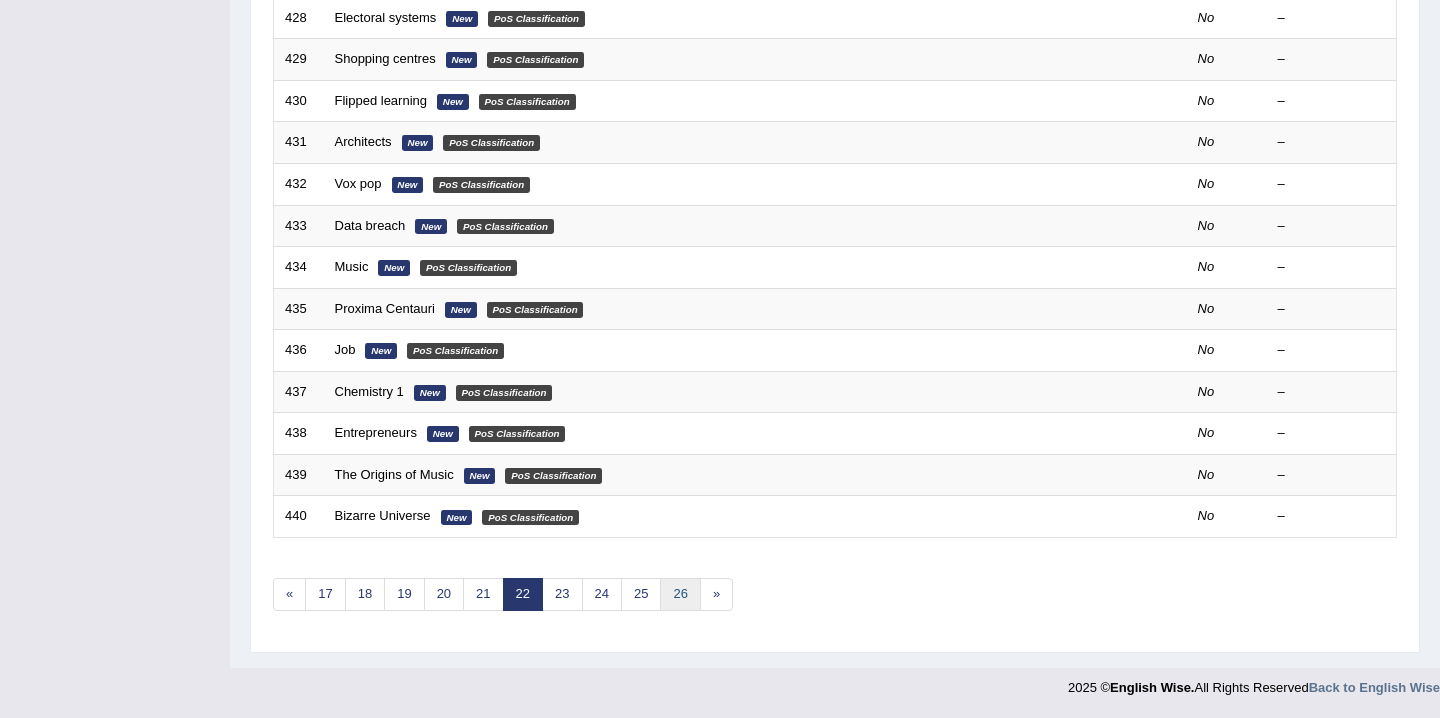 click on "26" at bounding box center [680, 594] 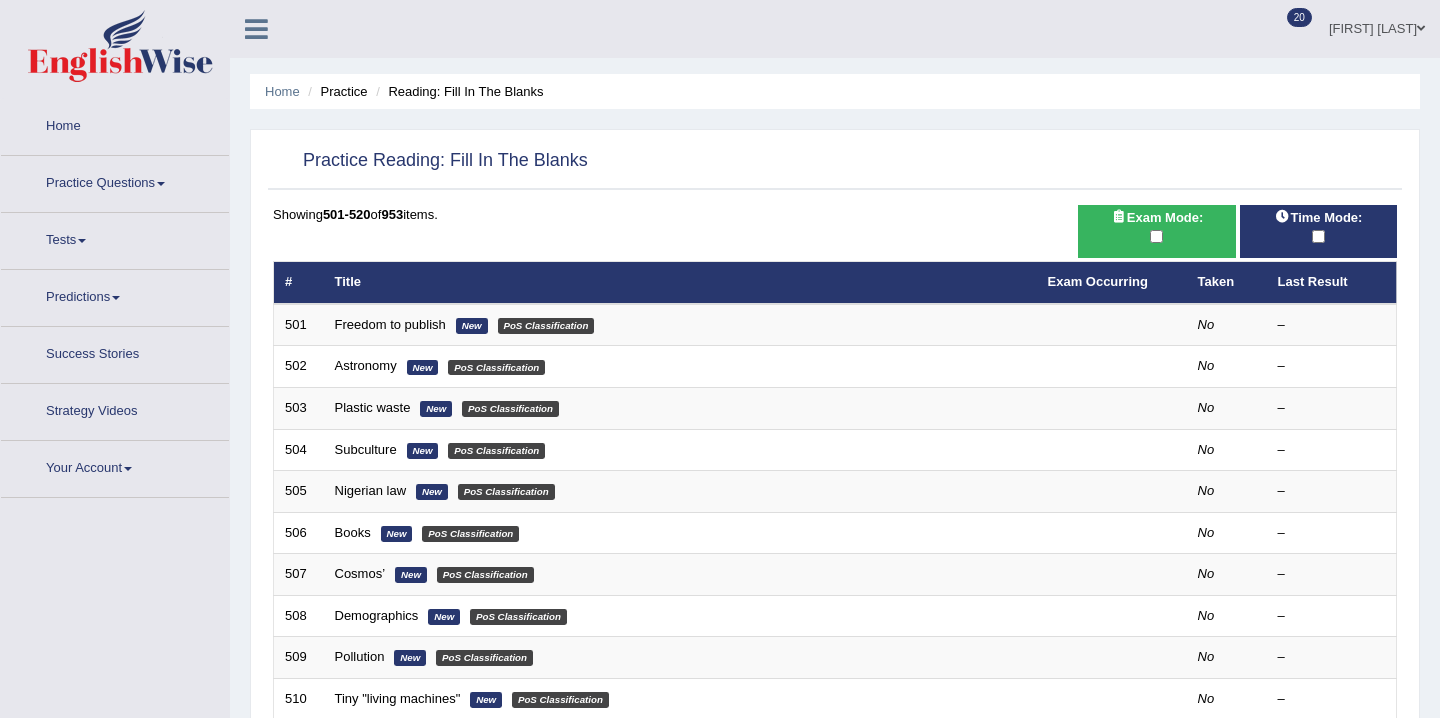 scroll, scrollTop: 0, scrollLeft: 0, axis: both 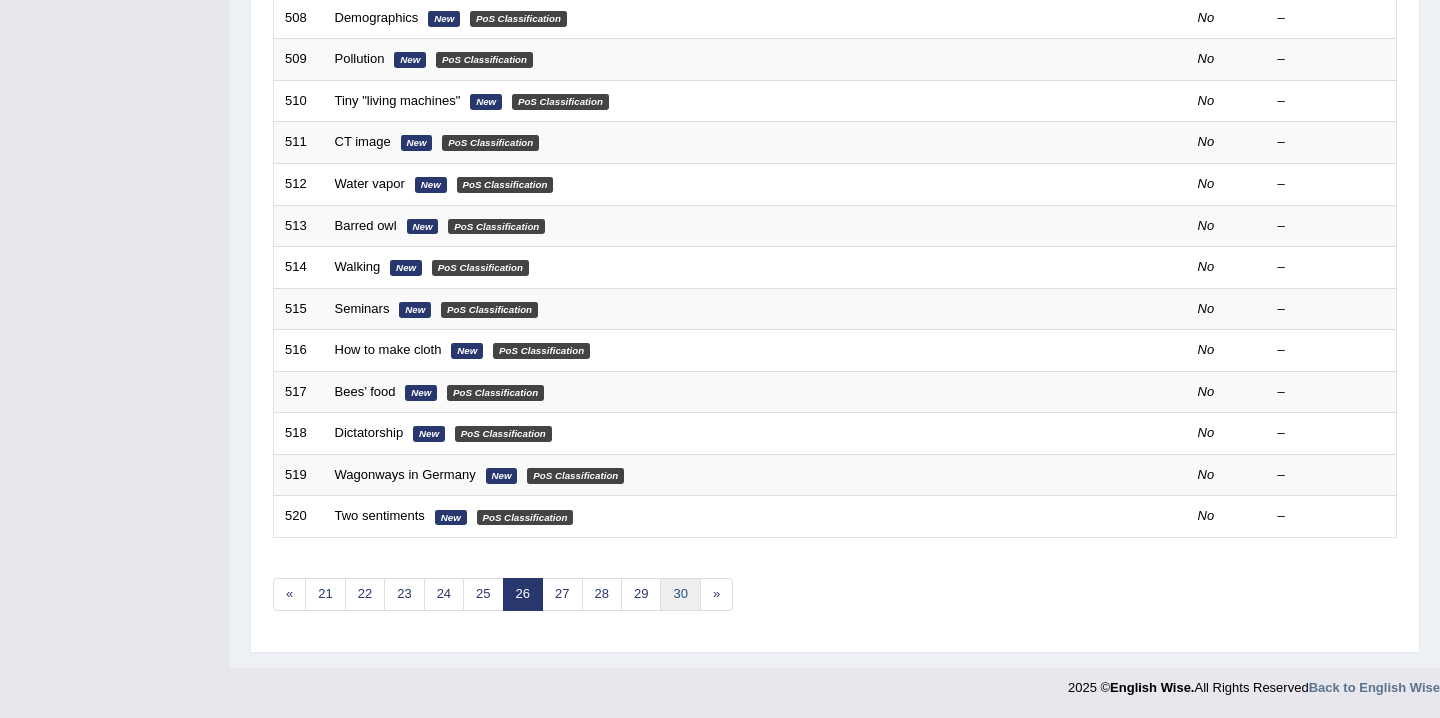 click on "30" at bounding box center (680, 594) 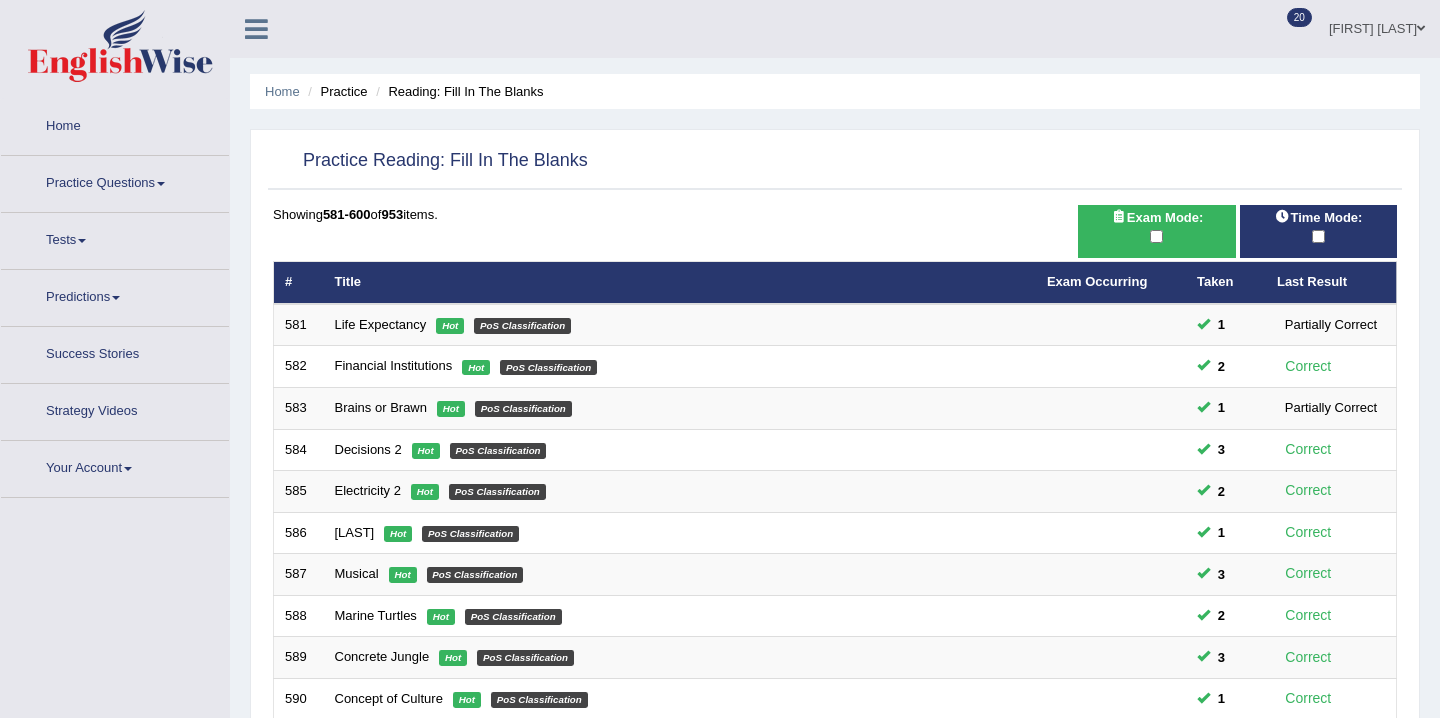 scroll, scrollTop: 0, scrollLeft: 0, axis: both 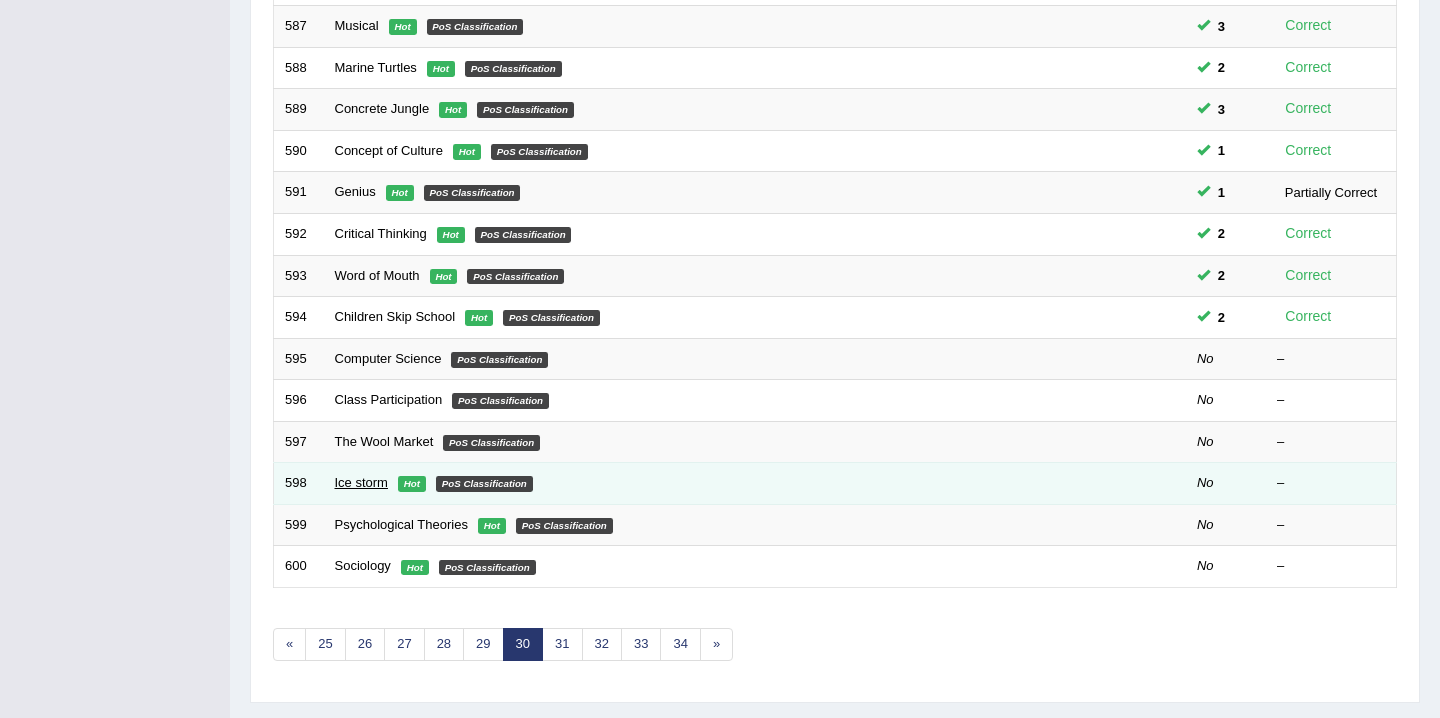 click on "Ice storm" at bounding box center (361, 482) 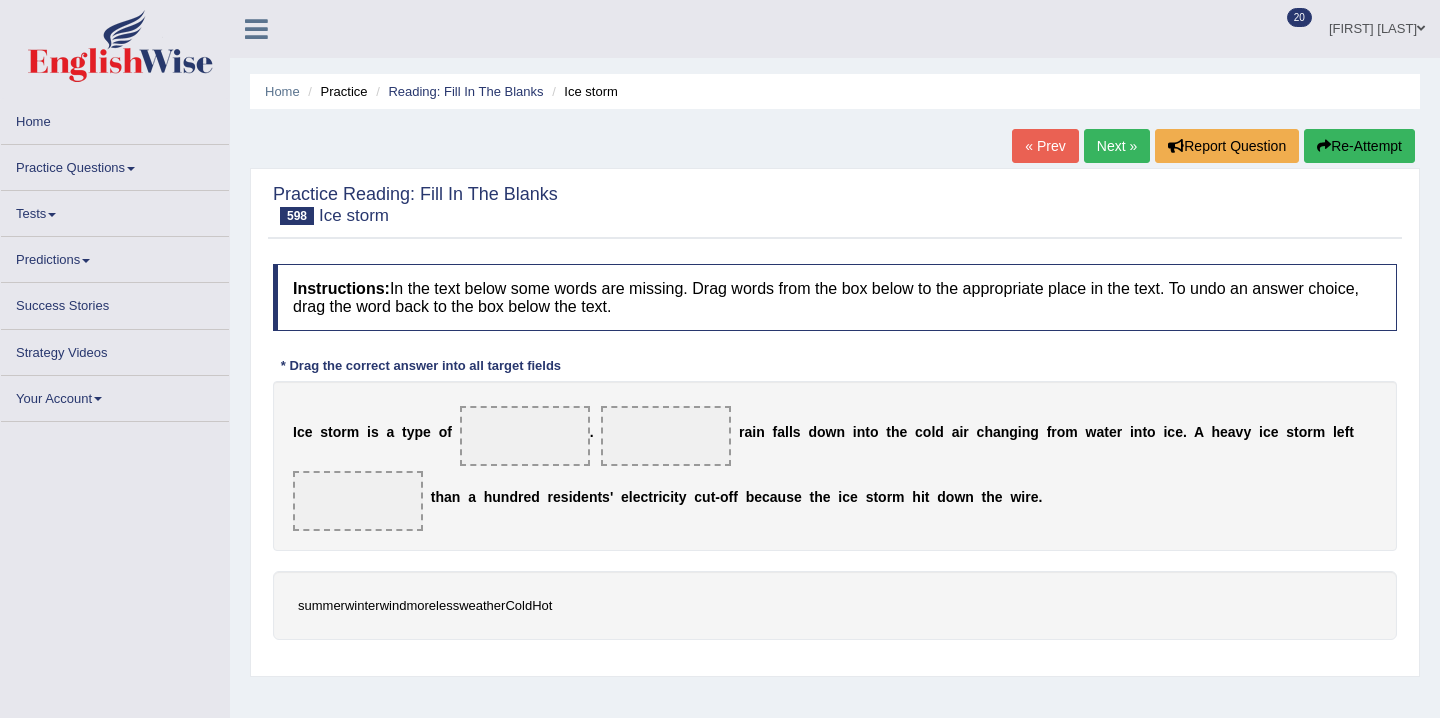 scroll, scrollTop: 0, scrollLeft: 0, axis: both 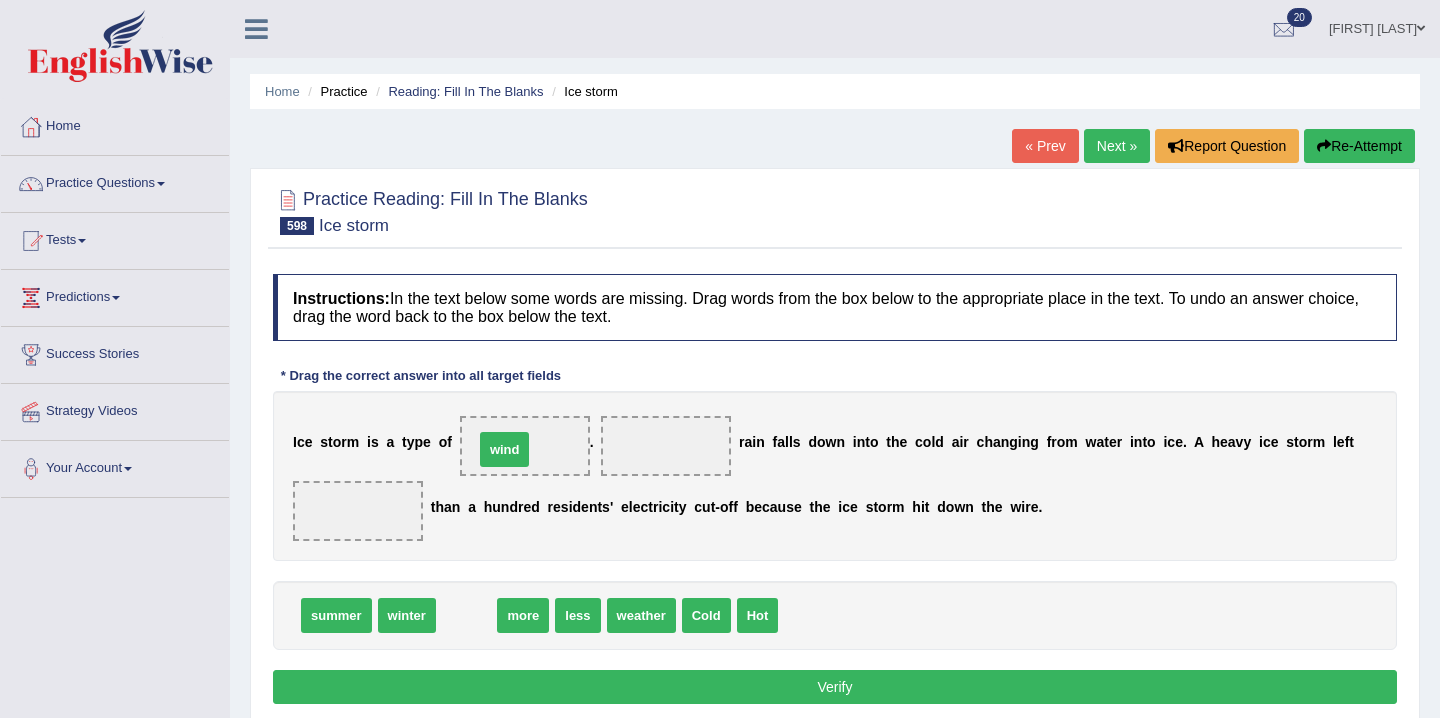 drag, startPoint x: 472, startPoint y: 619, endPoint x: 510, endPoint y: 454, distance: 169.31923 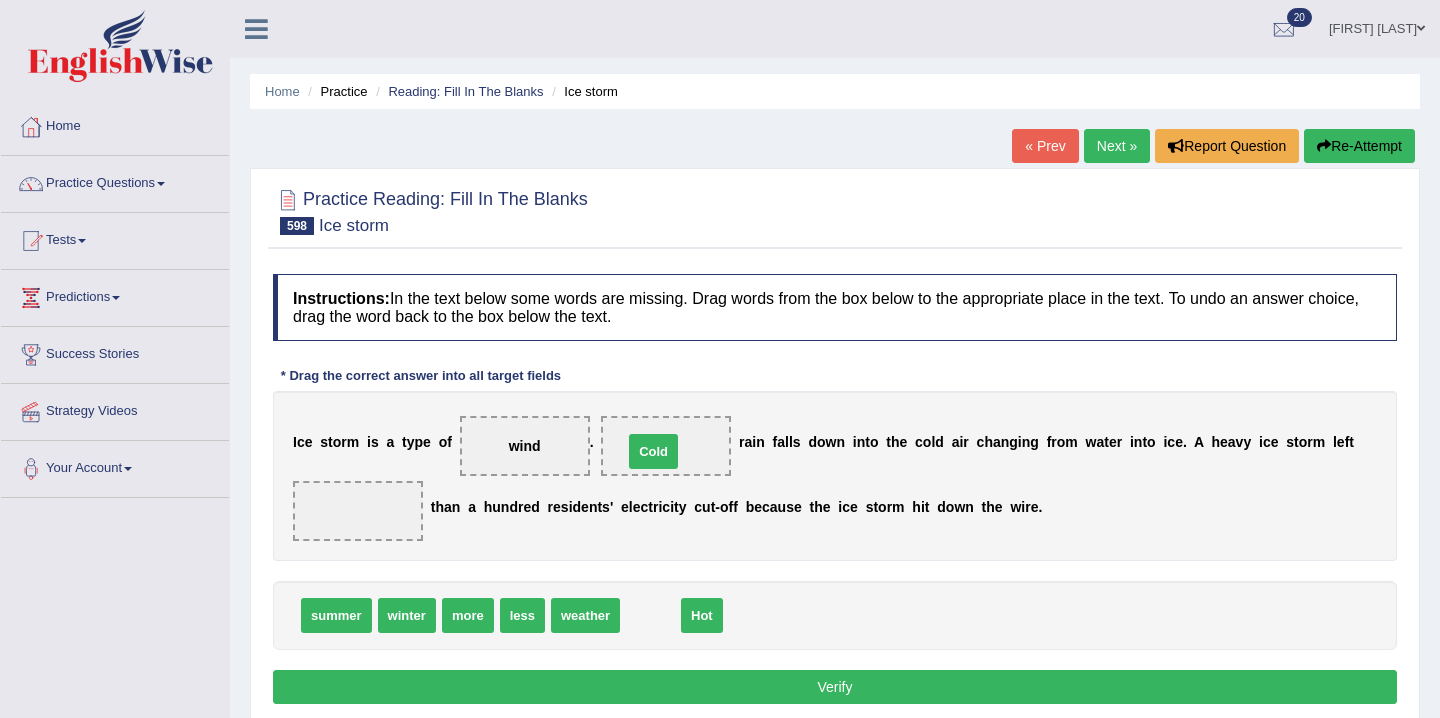 drag, startPoint x: 665, startPoint y: 622, endPoint x: 668, endPoint y: 458, distance: 164.02744 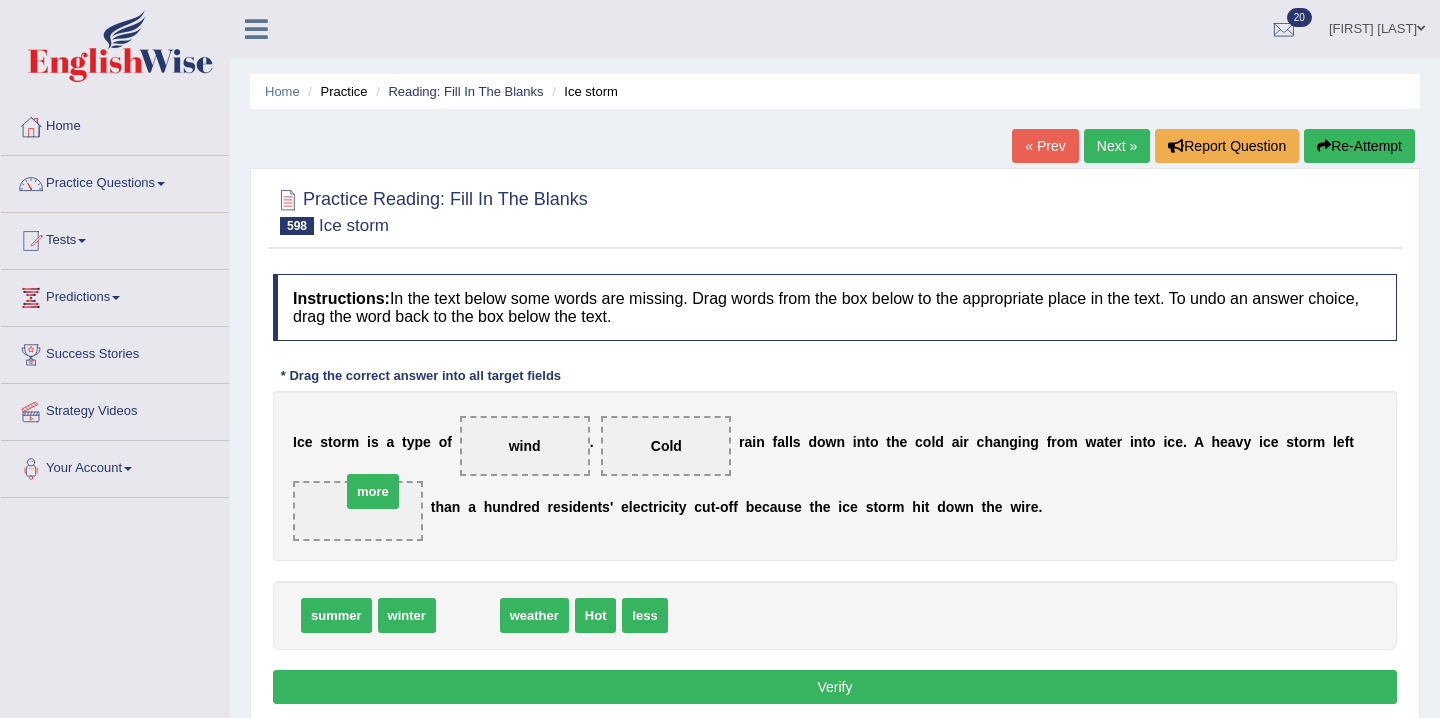 drag, startPoint x: 470, startPoint y: 621, endPoint x: 374, endPoint y: 497, distance: 156.81836 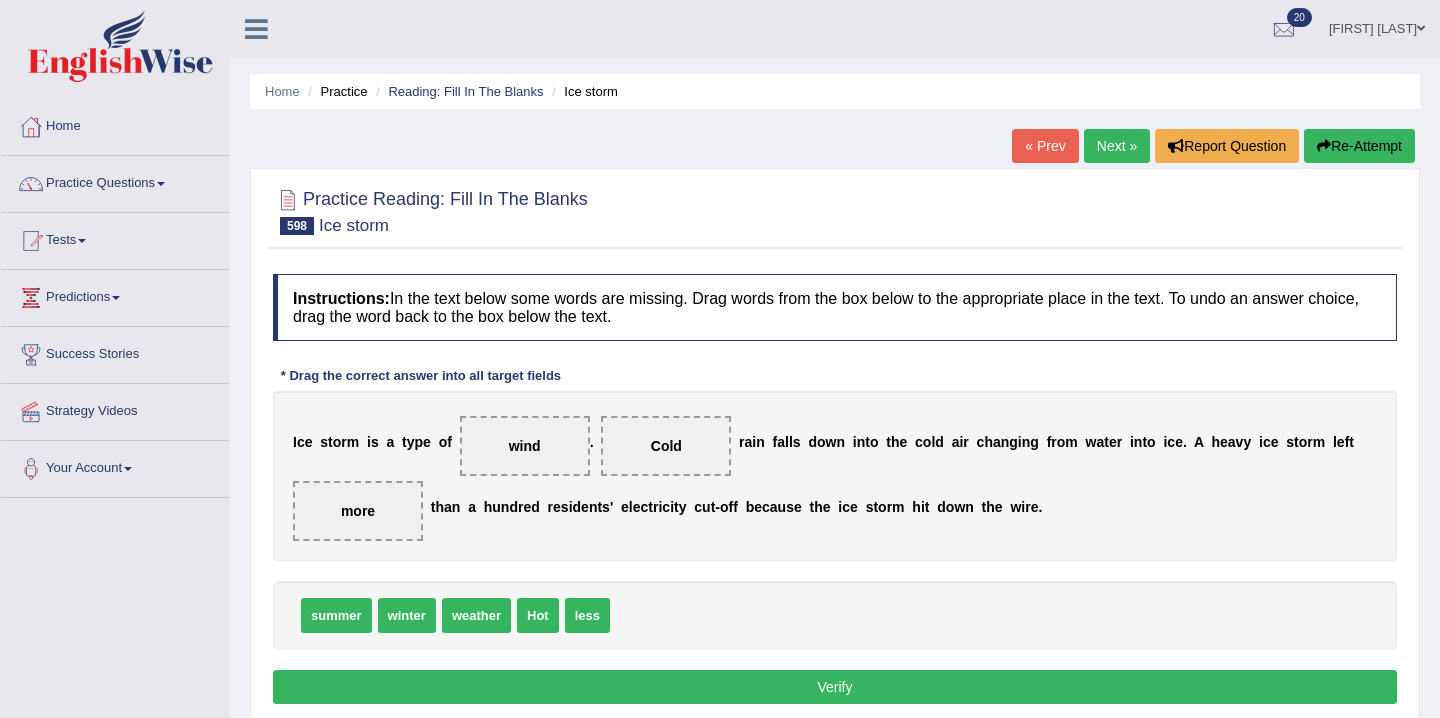 click on "Verify" at bounding box center (835, 687) 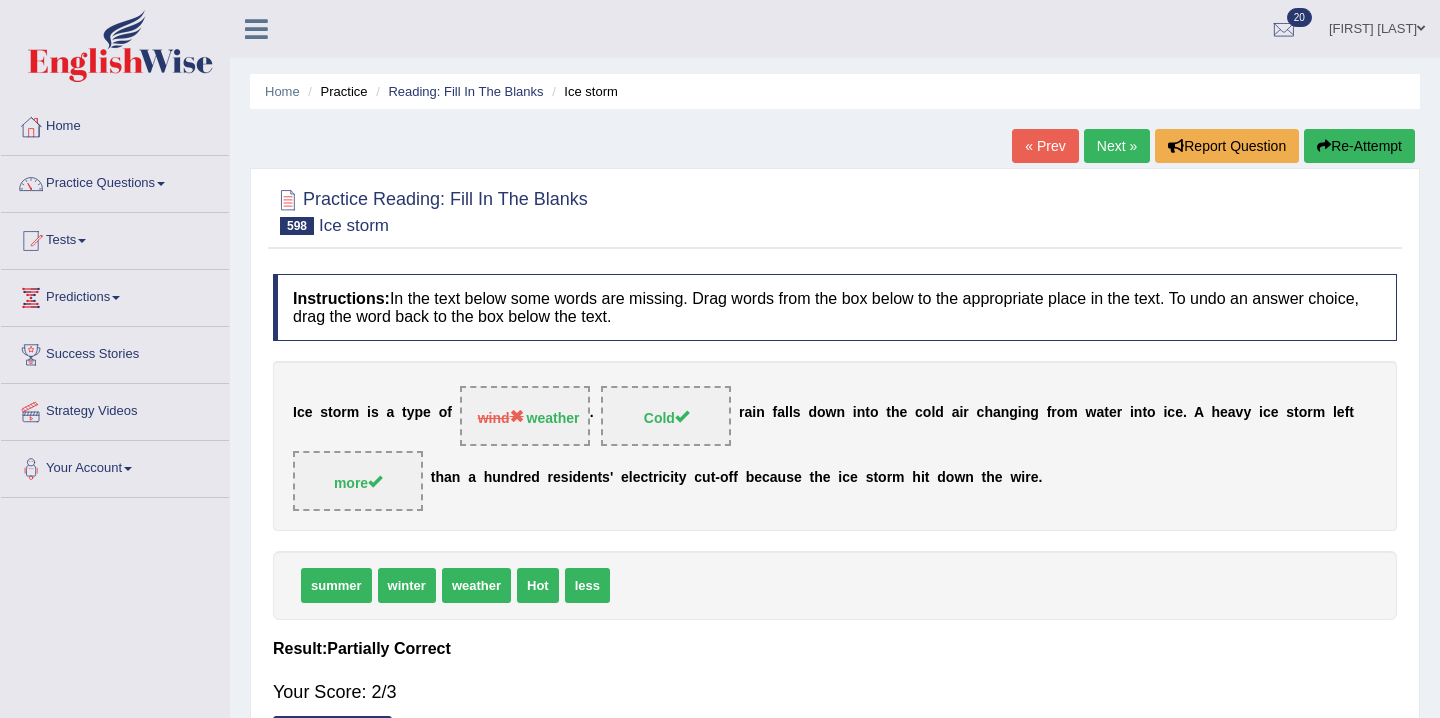 click on "Re-Attempt" at bounding box center [1359, 146] 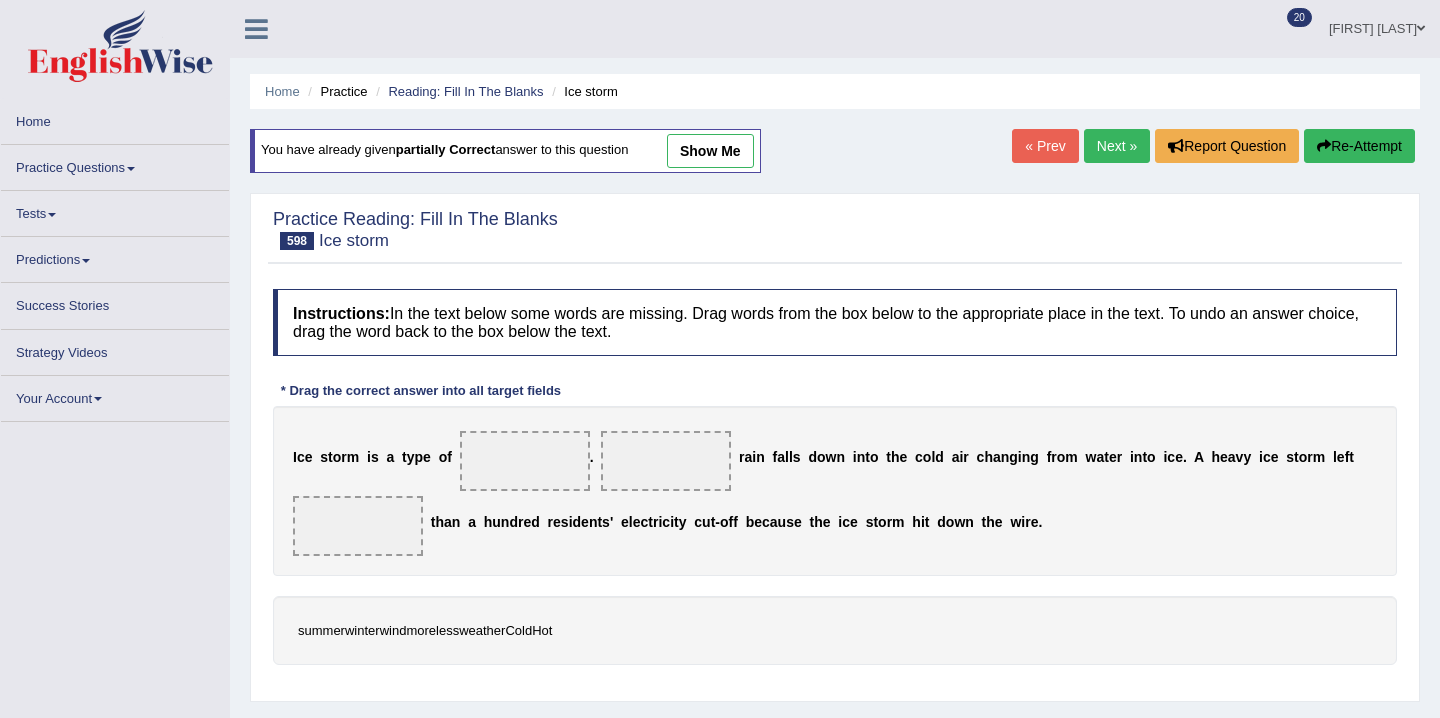 scroll, scrollTop: 0, scrollLeft: 0, axis: both 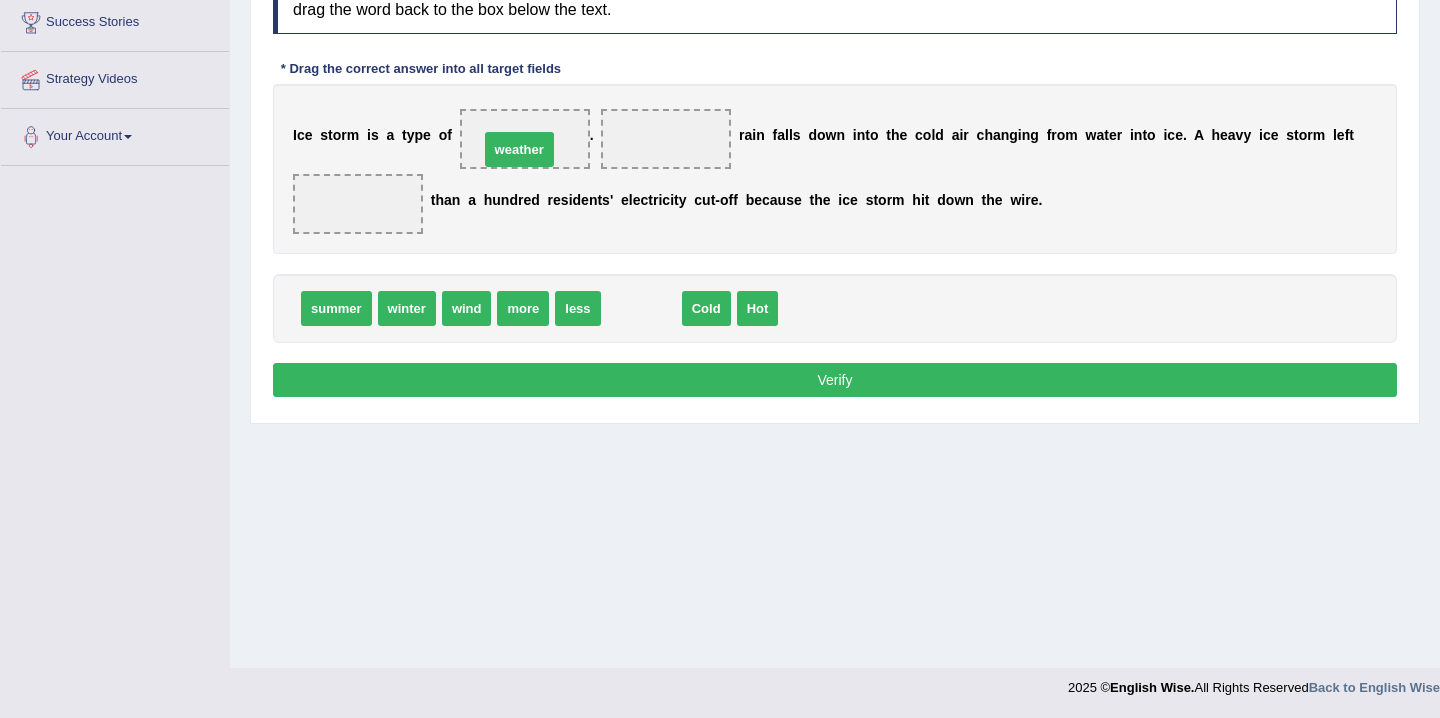 drag, startPoint x: 645, startPoint y: 316, endPoint x: 523, endPoint y: 157, distance: 200.41208 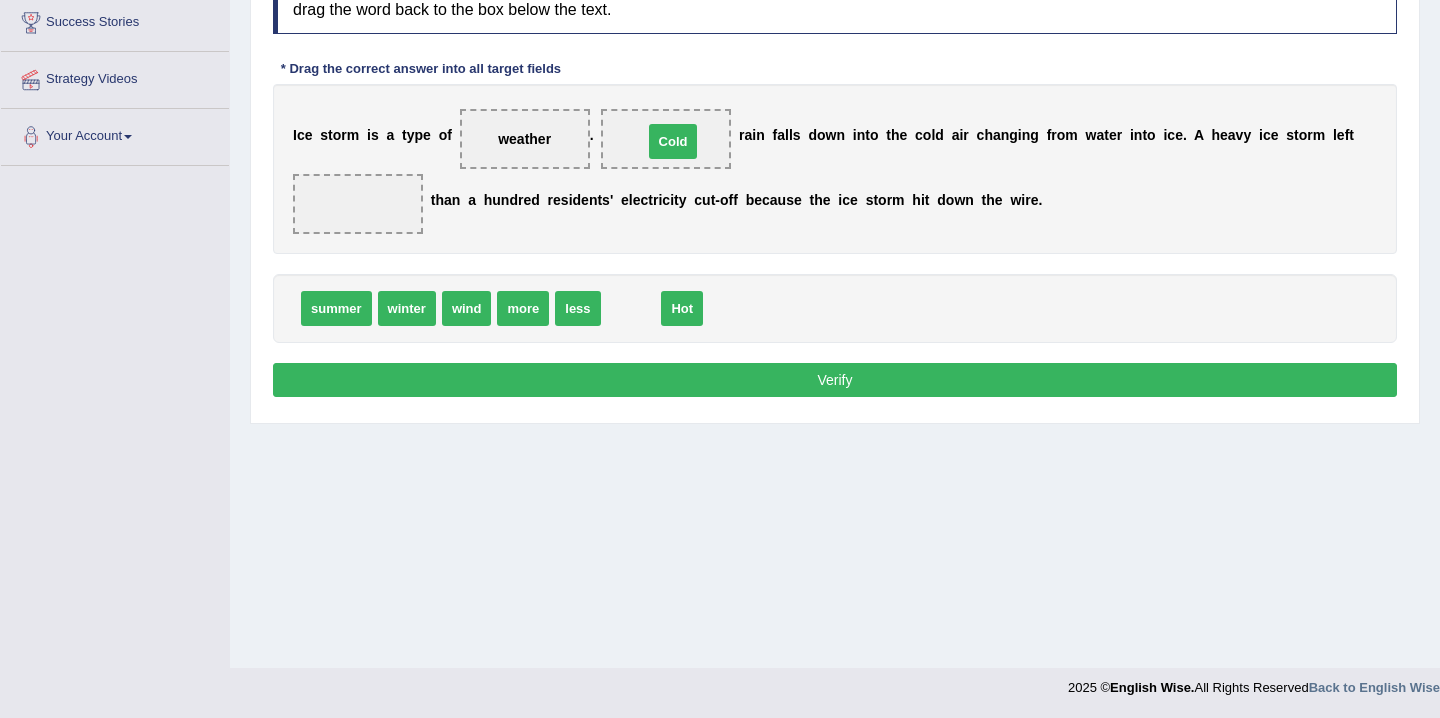 drag, startPoint x: 628, startPoint y: 320, endPoint x: 672, endPoint y: 149, distance: 176.5701 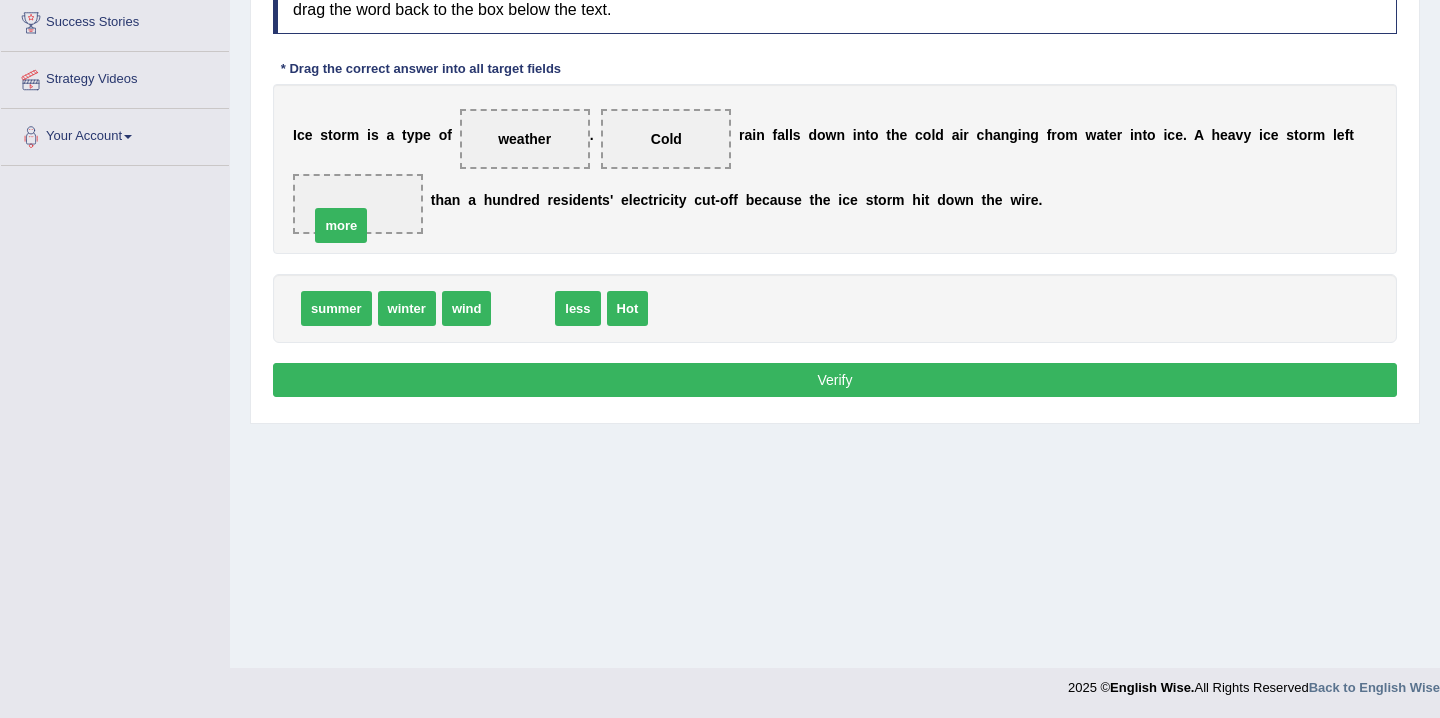 drag, startPoint x: 532, startPoint y: 313, endPoint x: 350, endPoint y: 227, distance: 201.2958 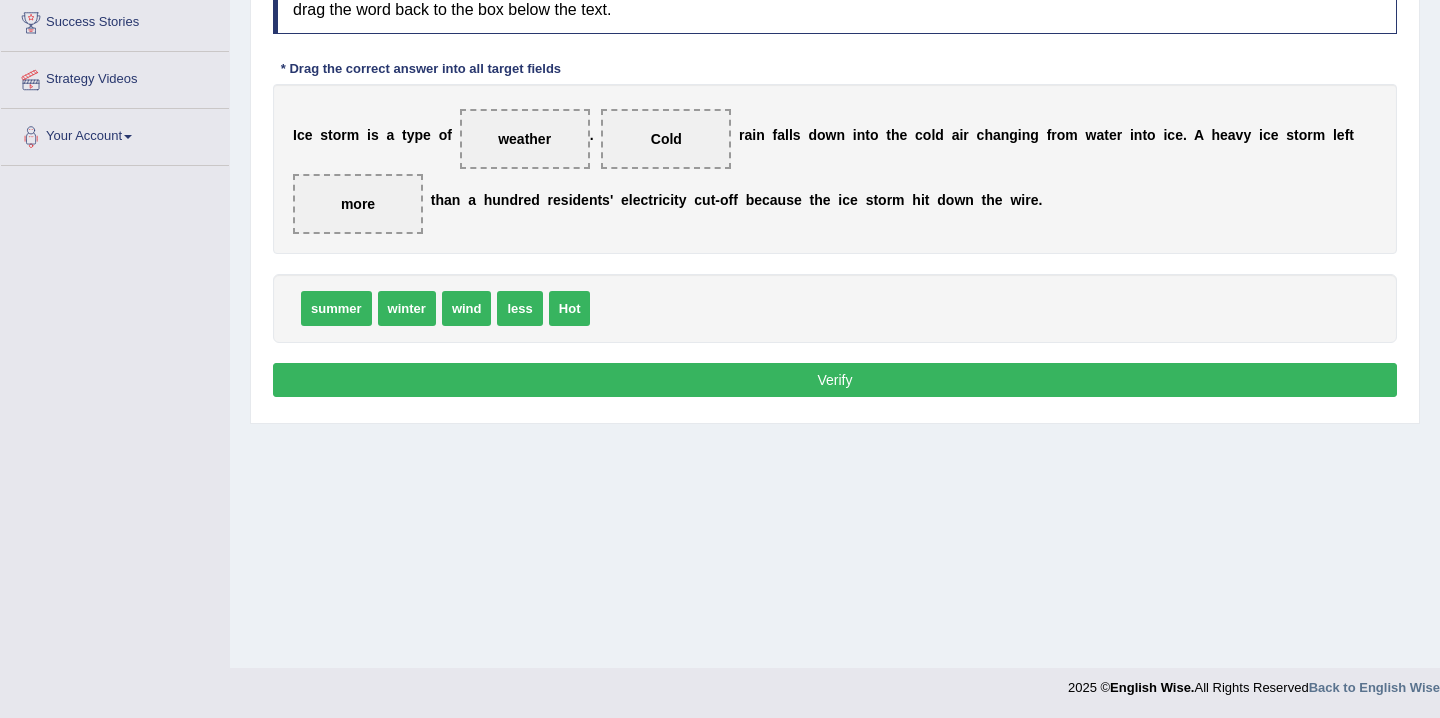 click on "Verify" at bounding box center (835, 380) 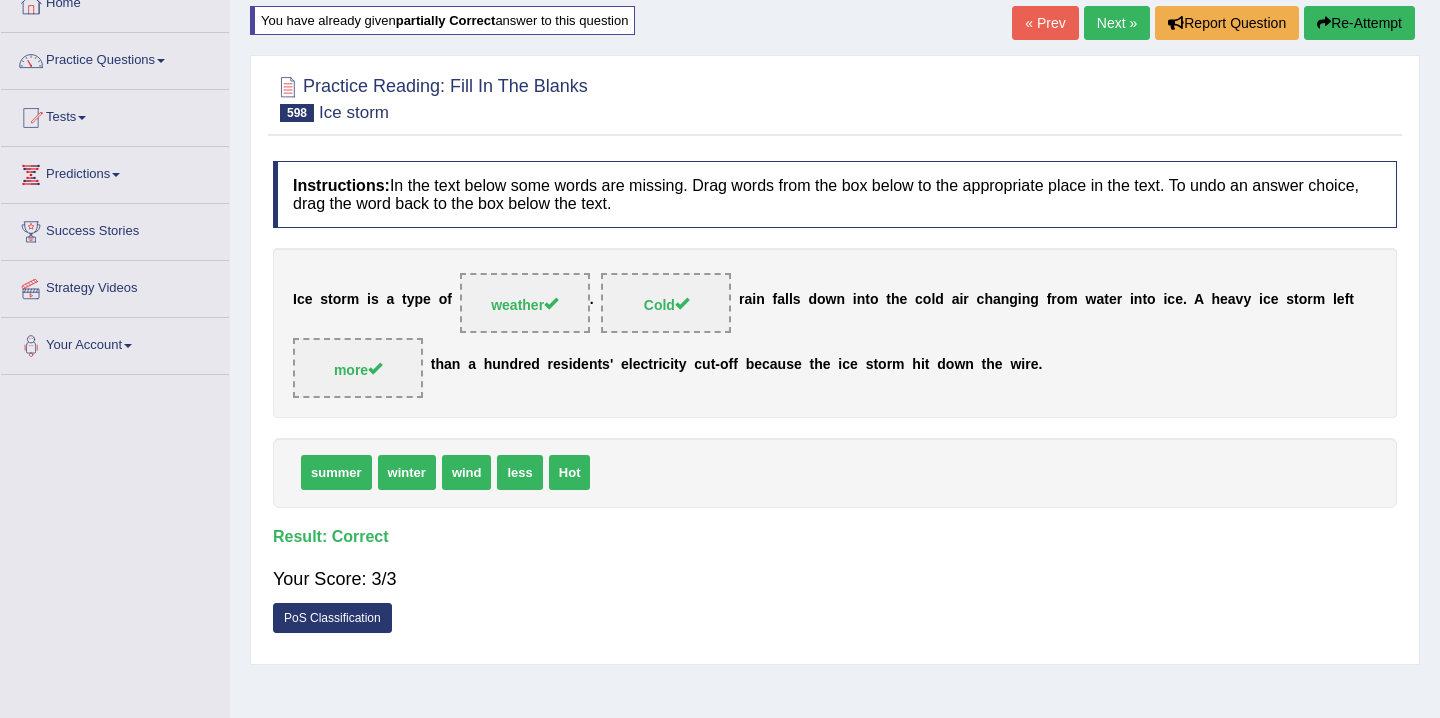 scroll, scrollTop: 0, scrollLeft: 0, axis: both 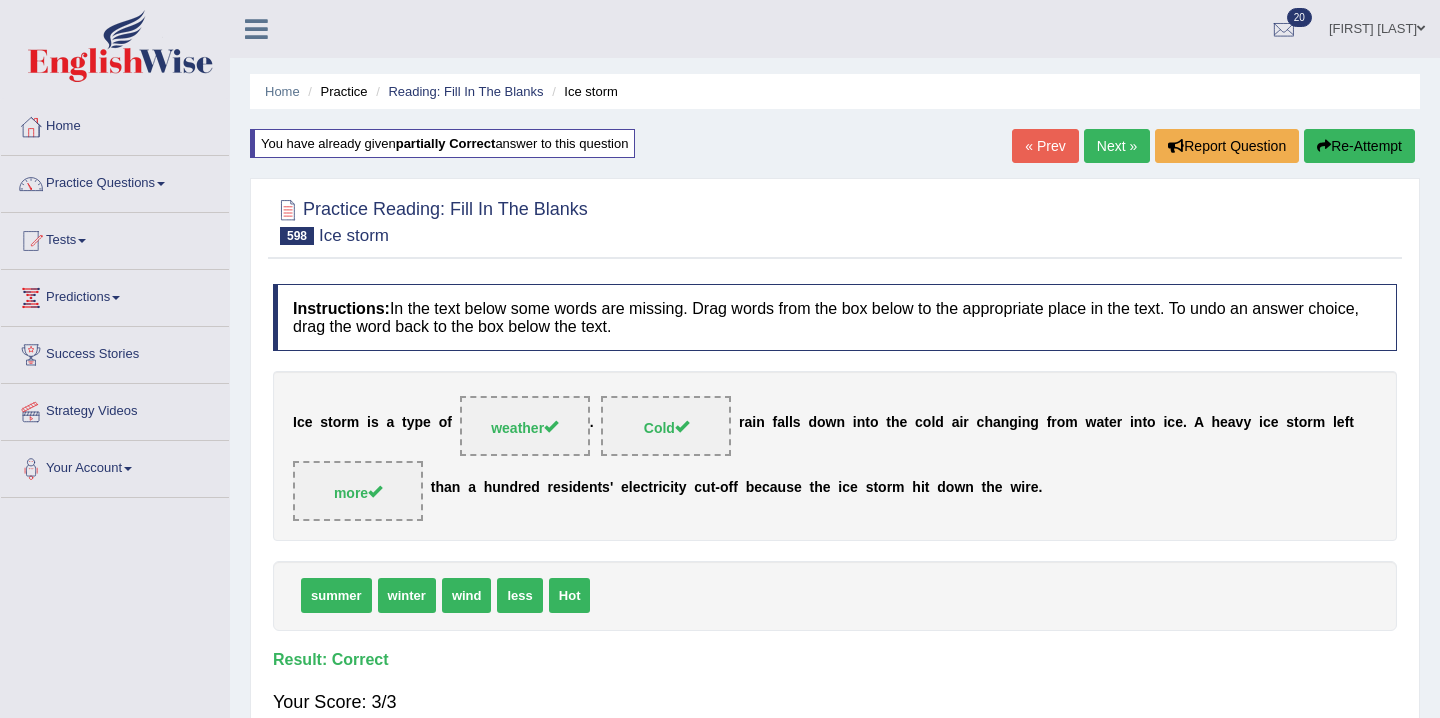 click on "Next »" at bounding box center (1117, 146) 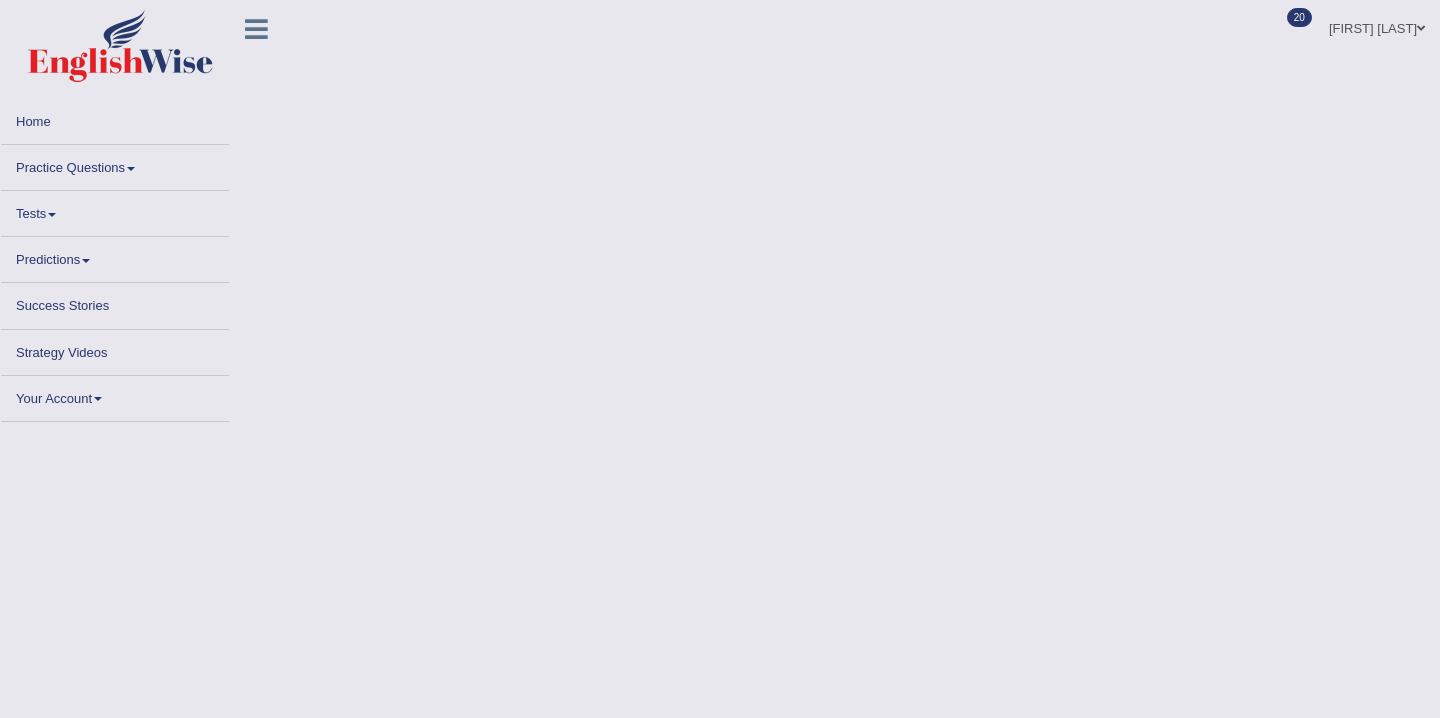 scroll, scrollTop: 0, scrollLeft: 0, axis: both 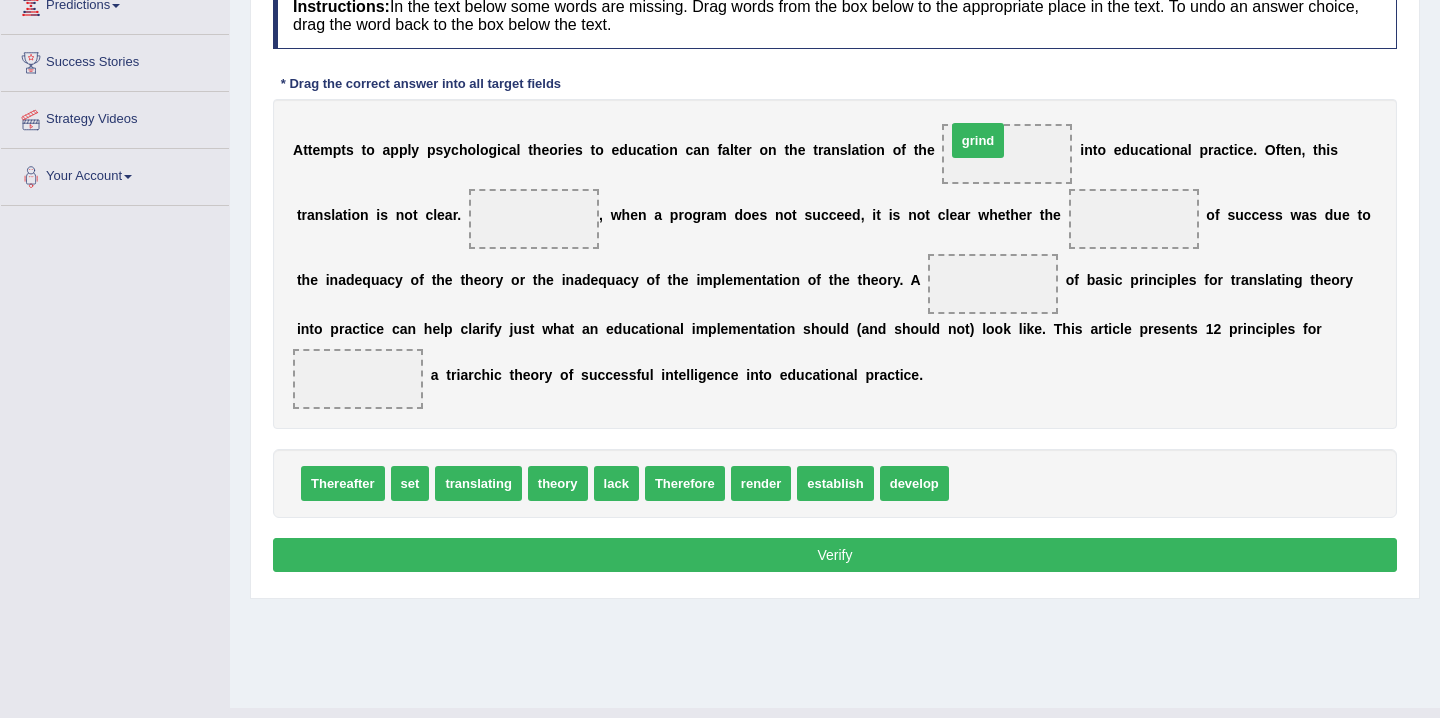 drag, startPoint x: 986, startPoint y: 491, endPoint x: 989, endPoint y: 135, distance: 356.01263 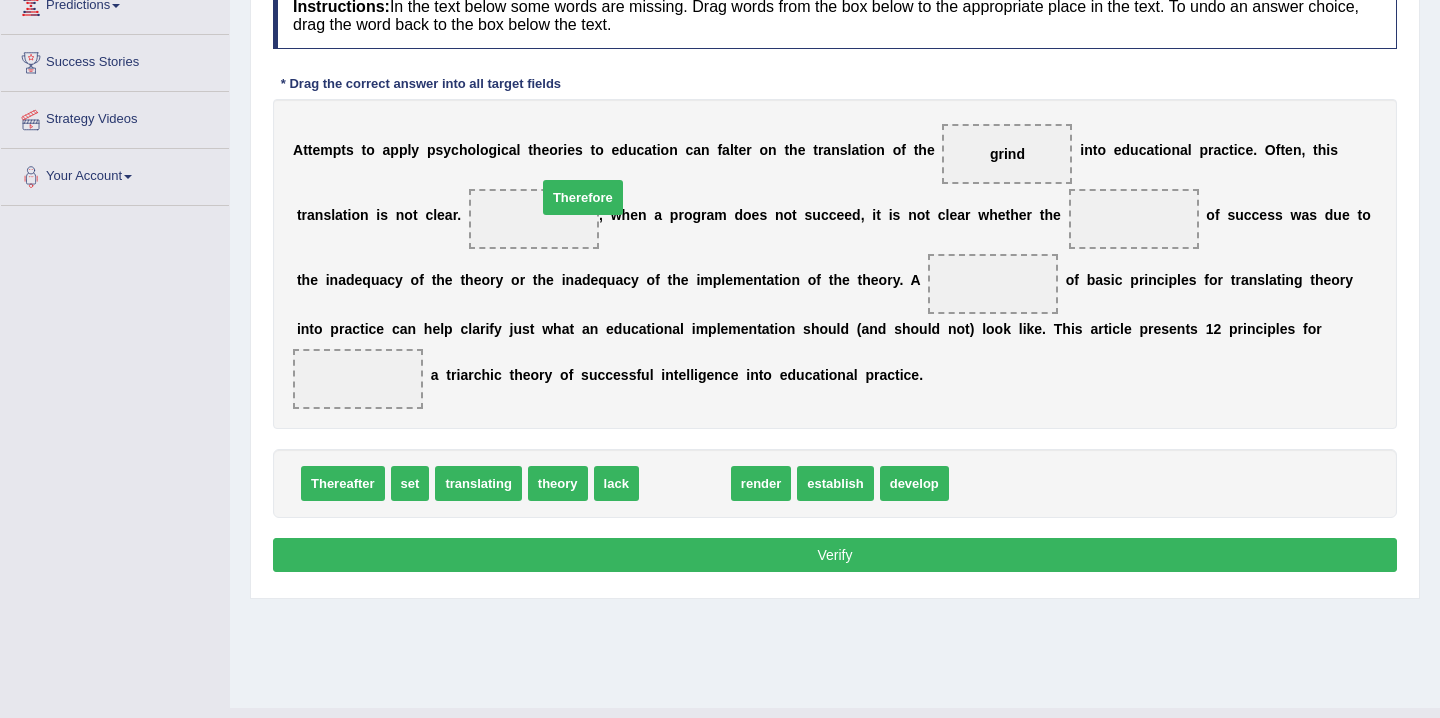 drag, startPoint x: 700, startPoint y: 488, endPoint x: 576, endPoint y: 227, distance: 288.95847 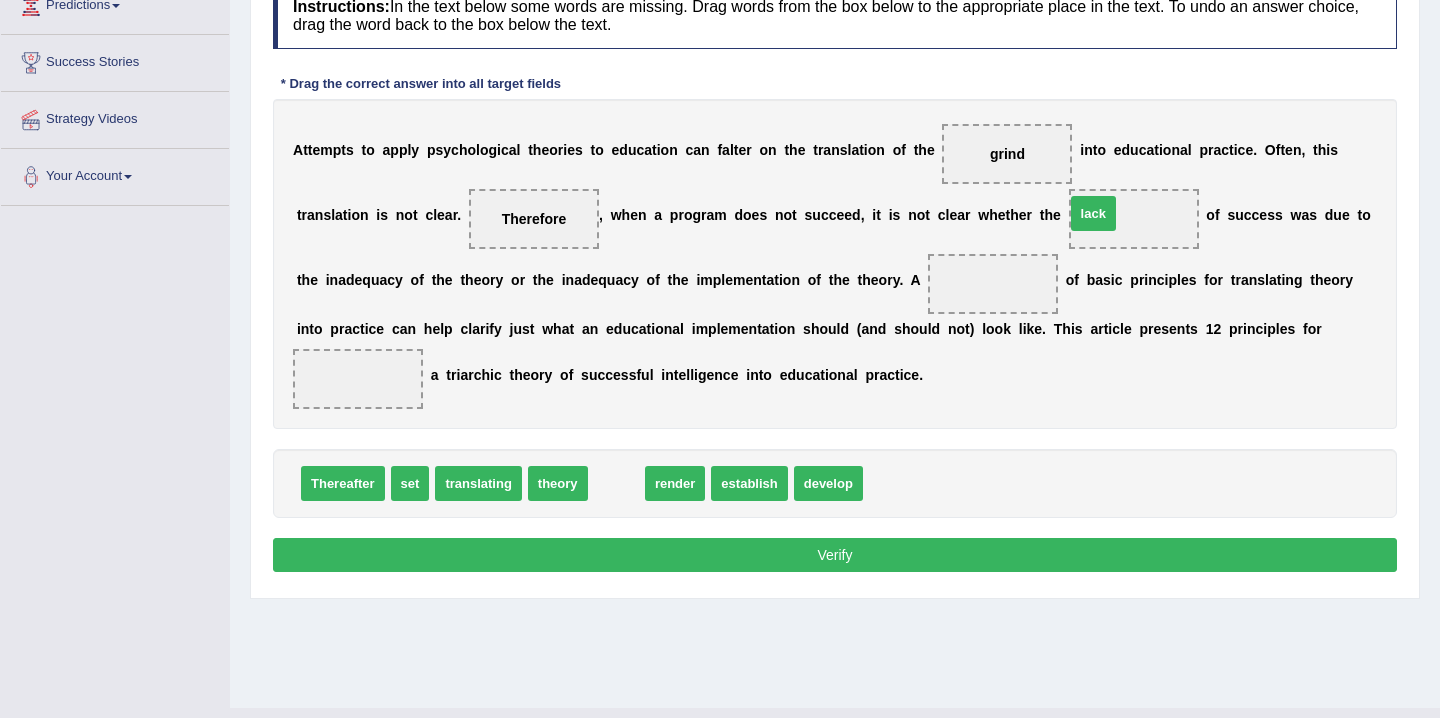 drag, startPoint x: 617, startPoint y: 483, endPoint x: 1093, endPoint y: 208, distance: 549.7281 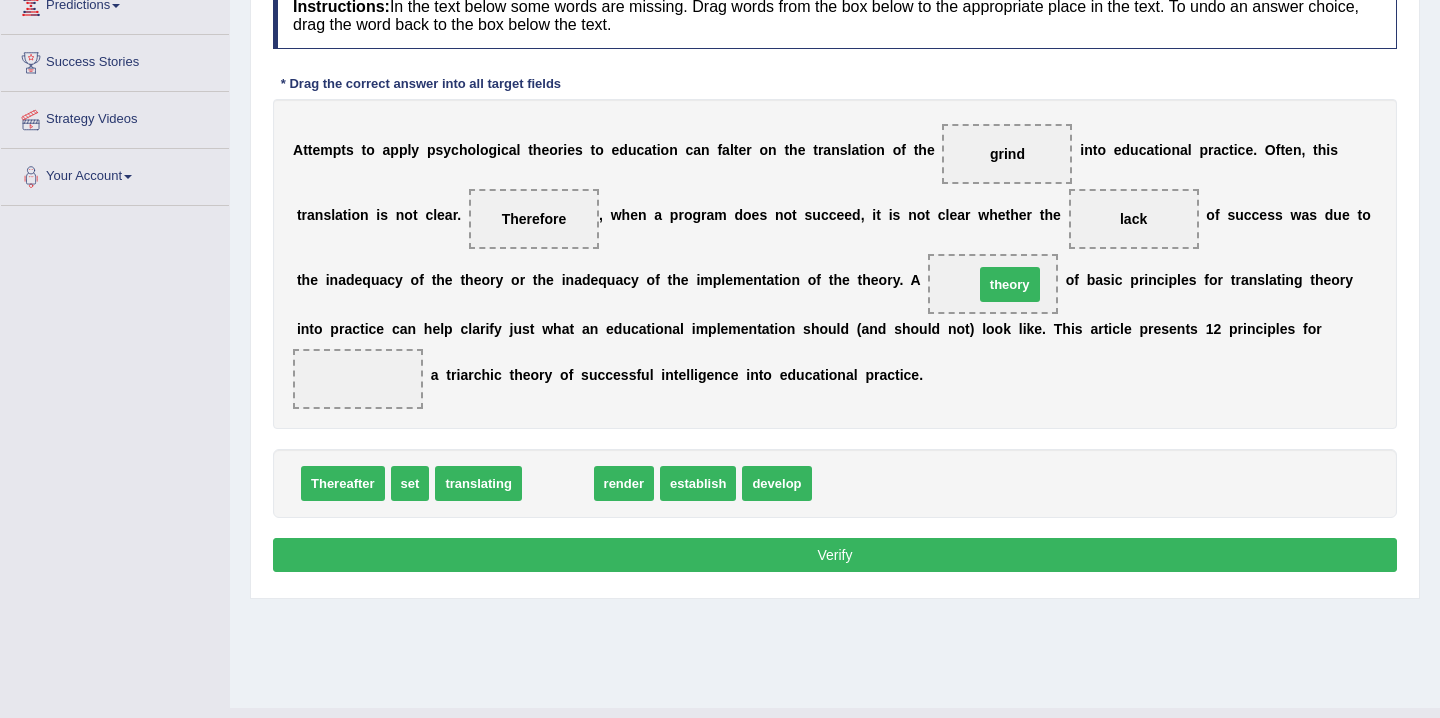 drag, startPoint x: 559, startPoint y: 485, endPoint x: 1011, endPoint y: 286, distance: 493.8674 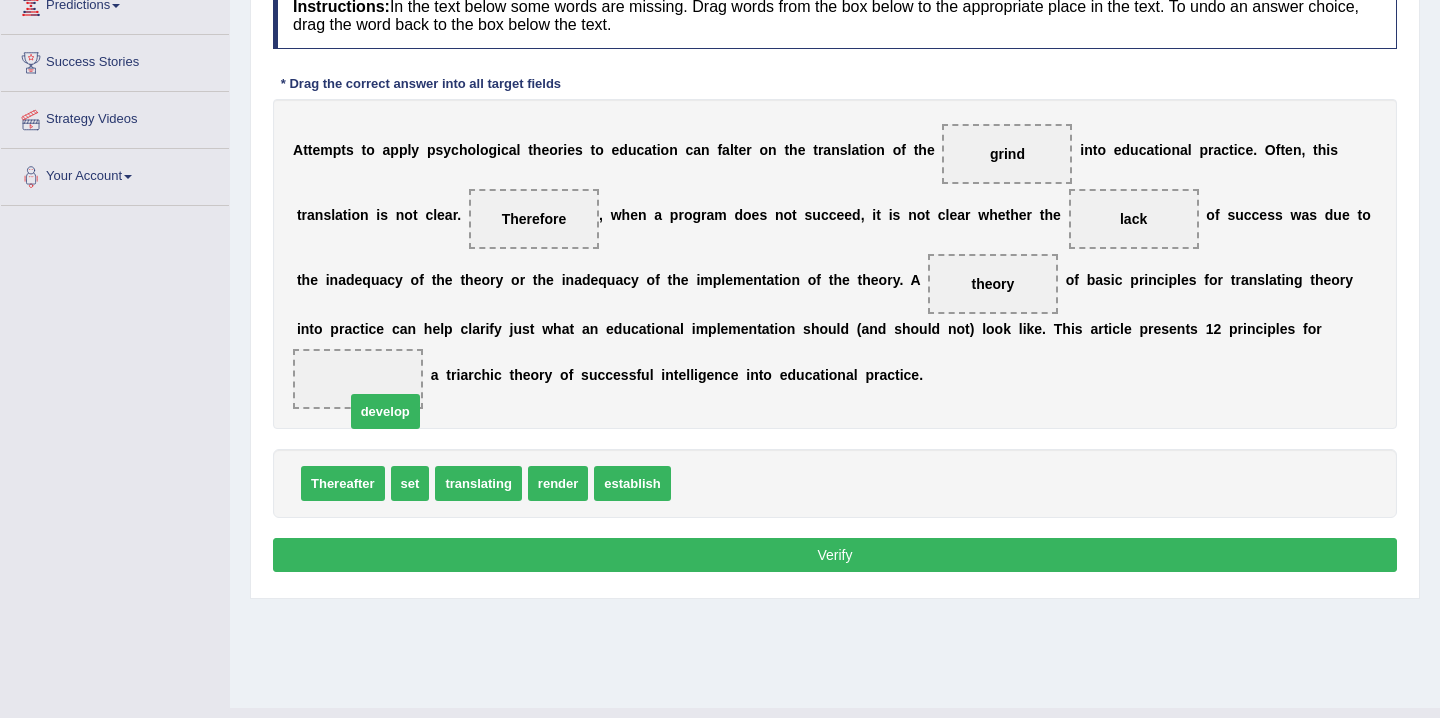 drag, startPoint x: 696, startPoint y: 495, endPoint x: 369, endPoint y: 423, distance: 334.8328 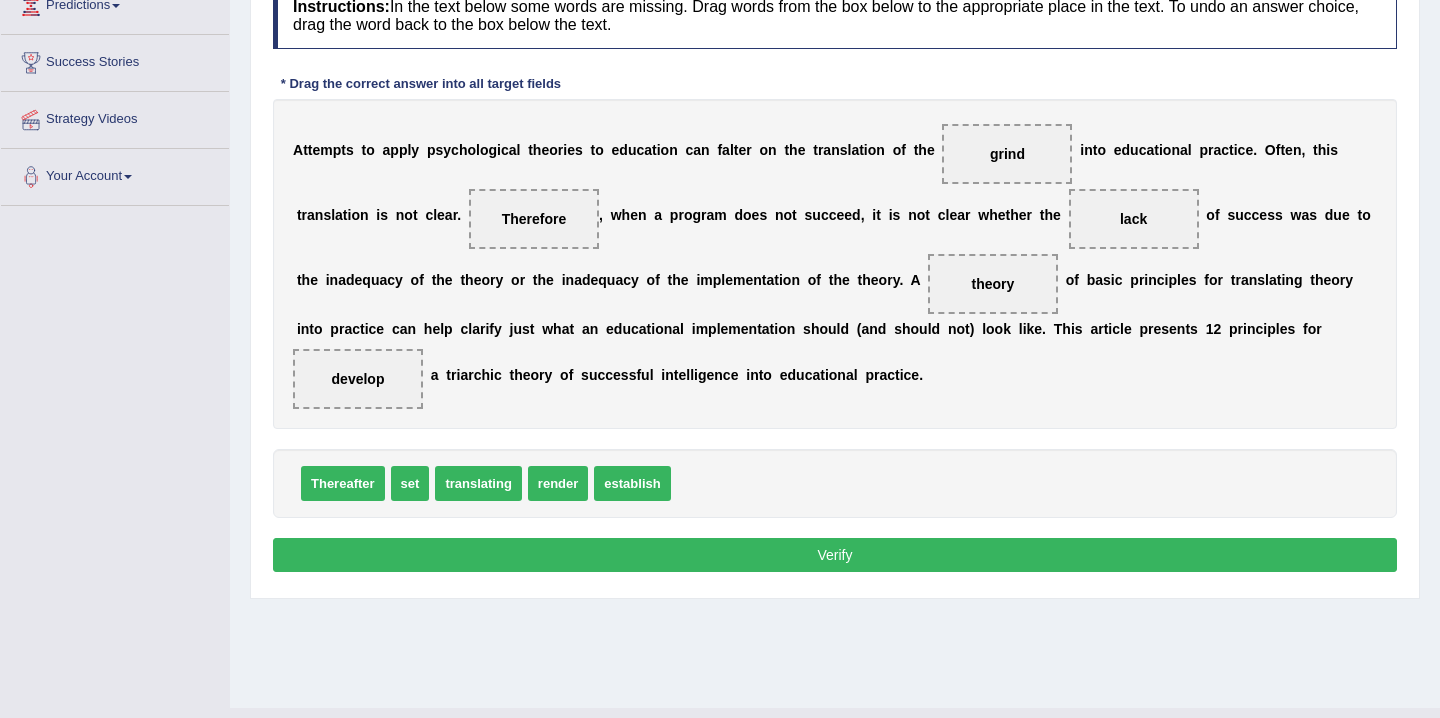 drag, startPoint x: 370, startPoint y: 390, endPoint x: 791, endPoint y: 428, distance: 422.7115 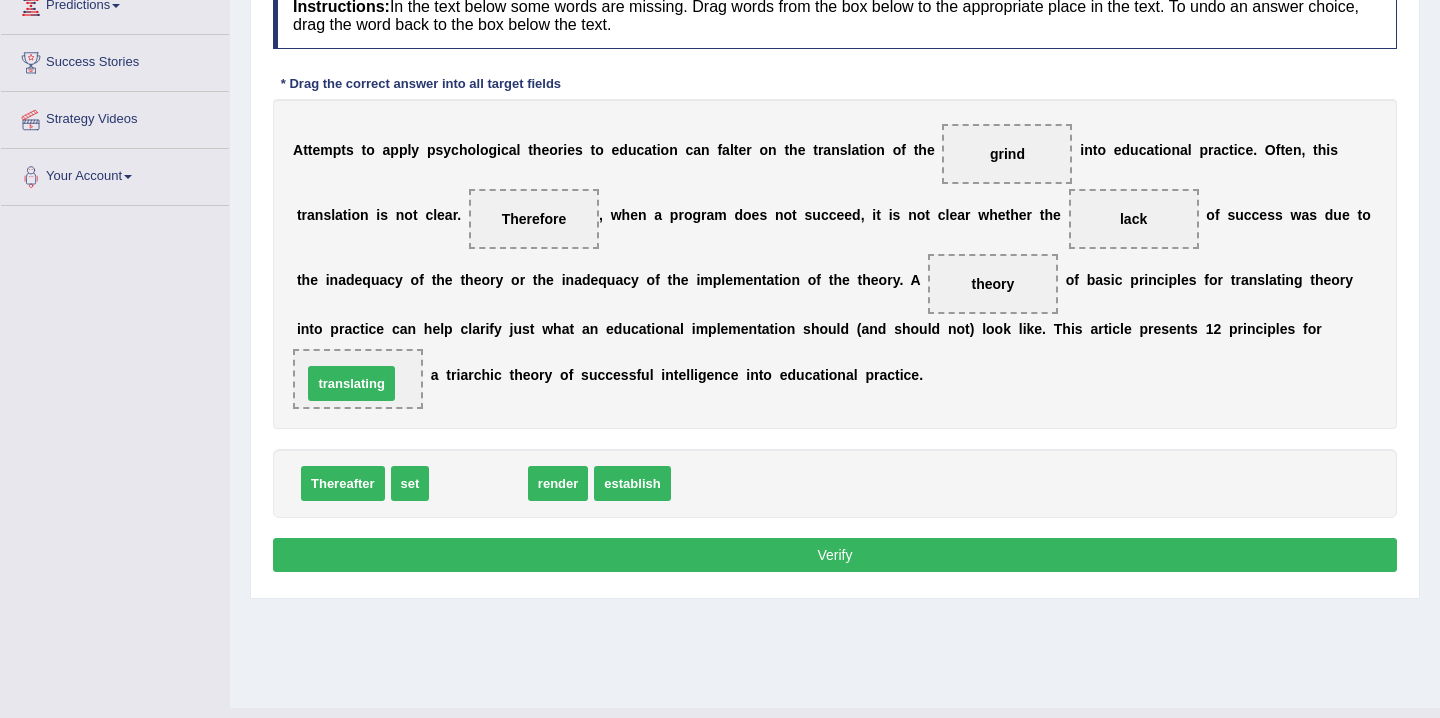 drag, startPoint x: 495, startPoint y: 492, endPoint x: 368, endPoint y: 392, distance: 161.64467 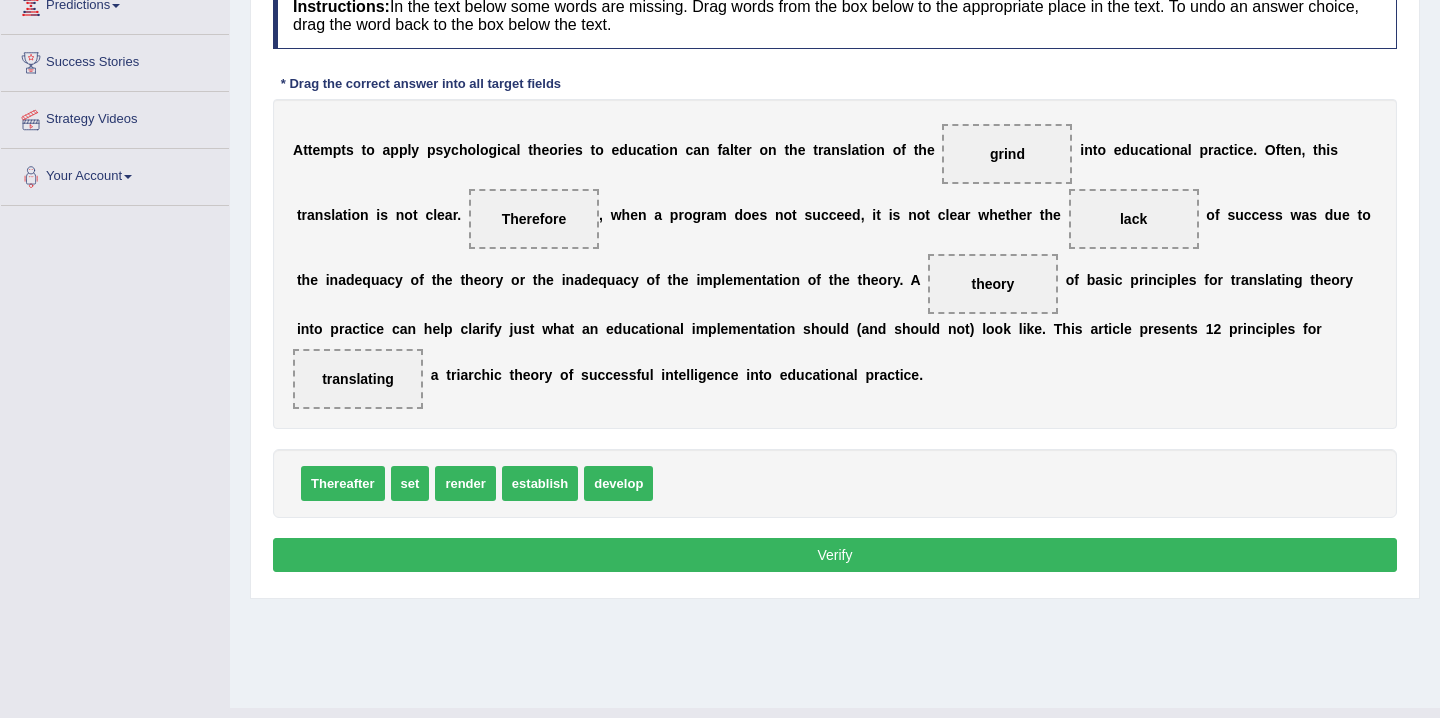 click on "Verify" at bounding box center (835, 555) 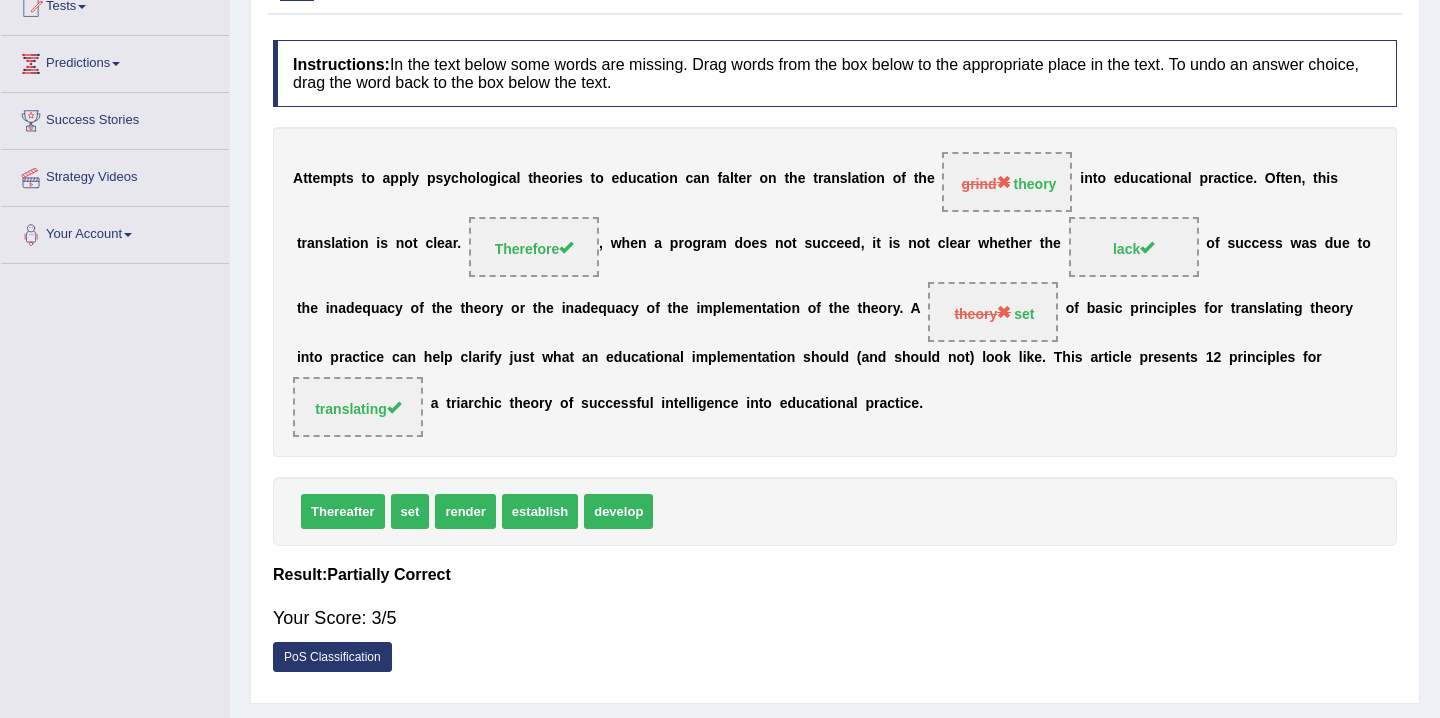 scroll, scrollTop: 0, scrollLeft: 0, axis: both 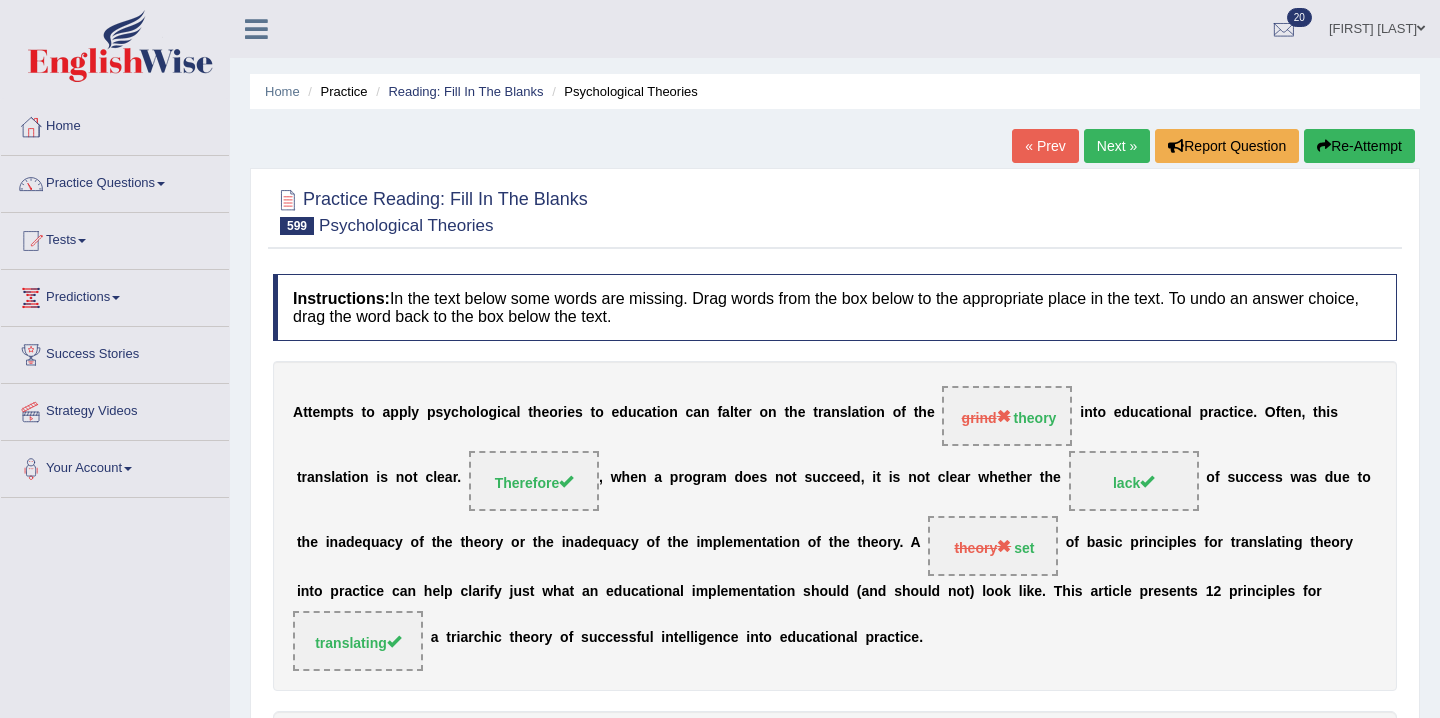 click on "Re-Attempt" at bounding box center [1359, 146] 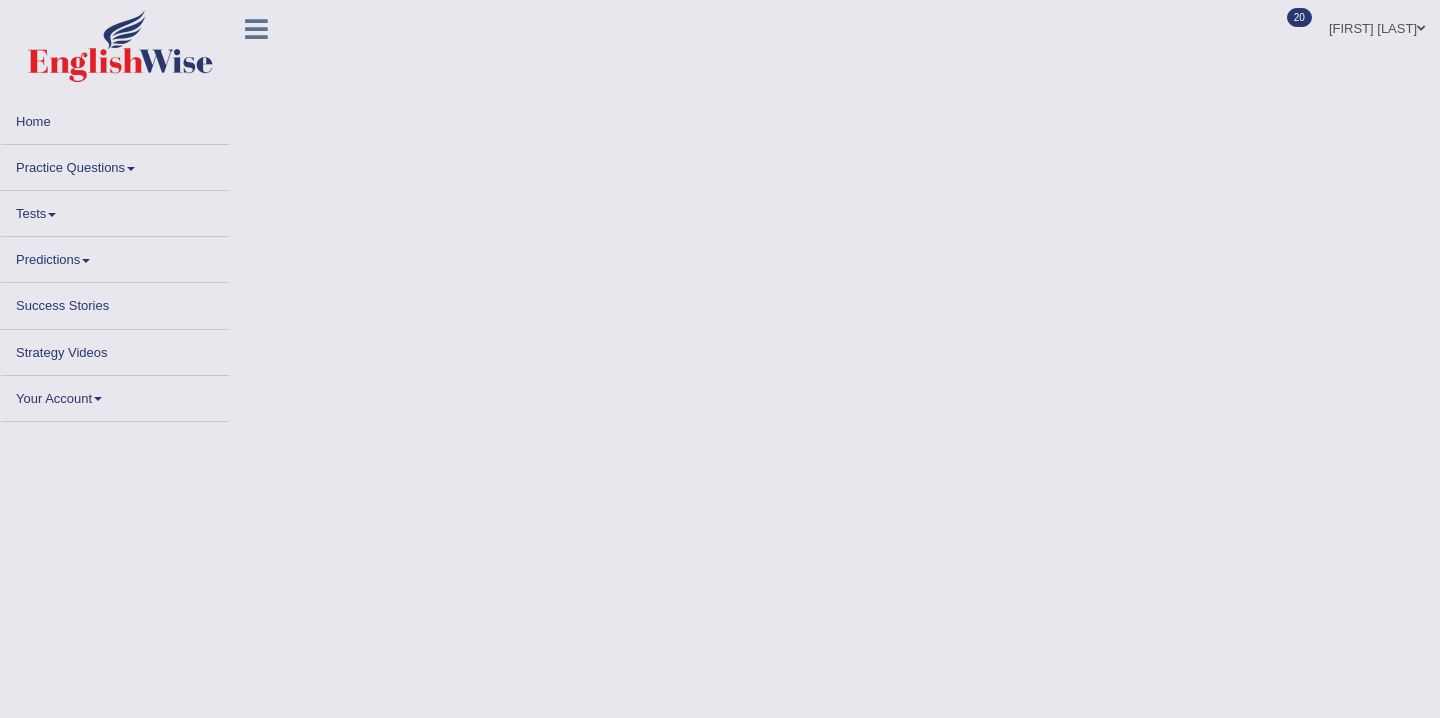 scroll, scrollTop: 0, scrollLeft: 0, axis: both 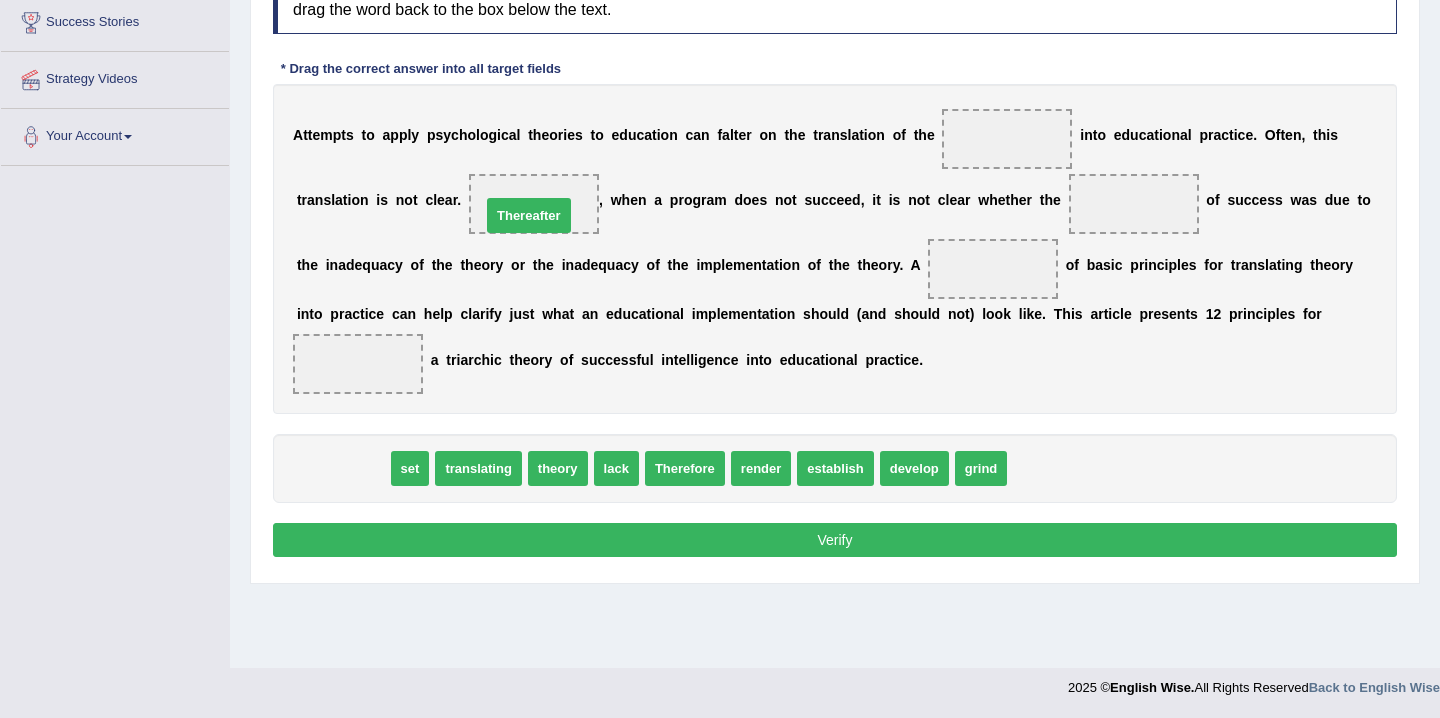 drag, startPoint x: 353, startPoint y: 470, endPoint x: 539, endPoint y: 217, distance: 314.01434 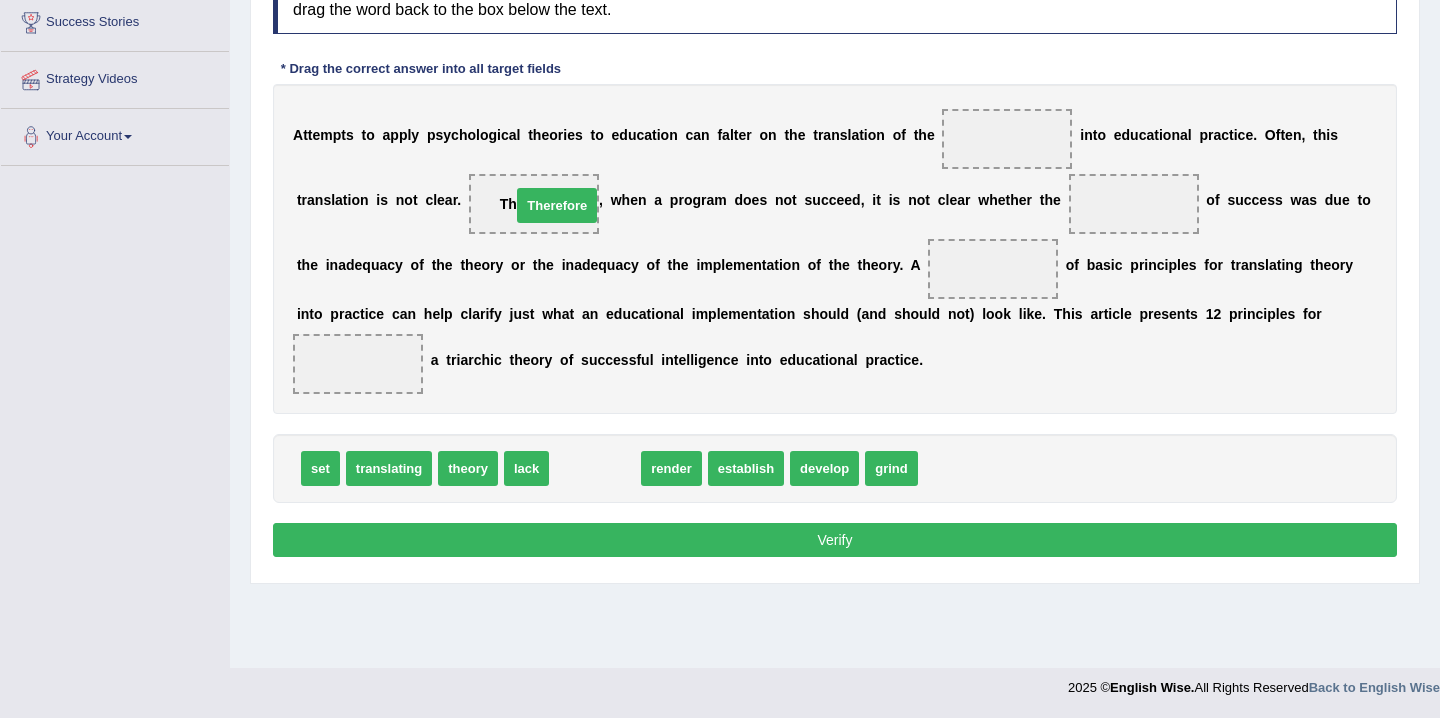 drag, startPoint x: 623, startPoint y: 473, endPoint x: 583, endPoint y: 214, distance: 262.0706 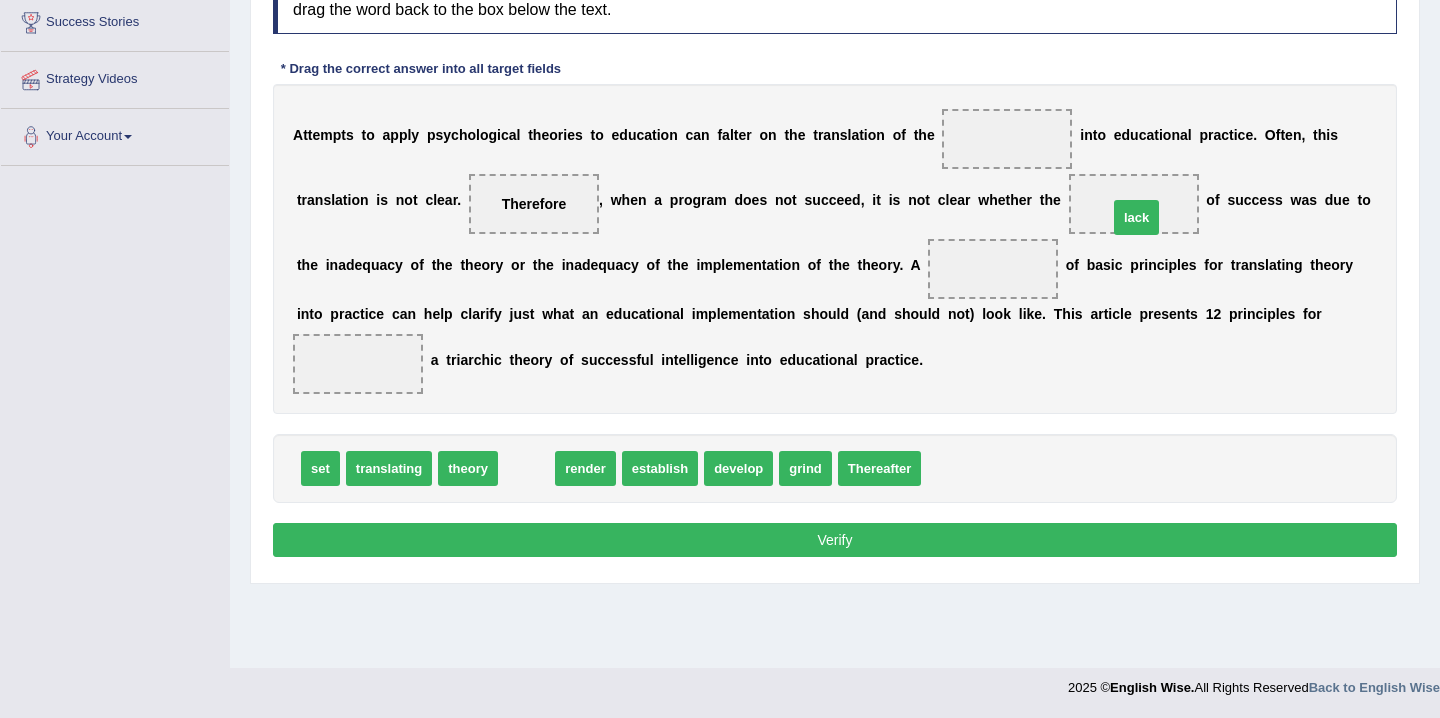 drag, startPoint x: 527, startPoint y: 475, endPoint x: 1135, endPoint y: 224, distance: 657.77277 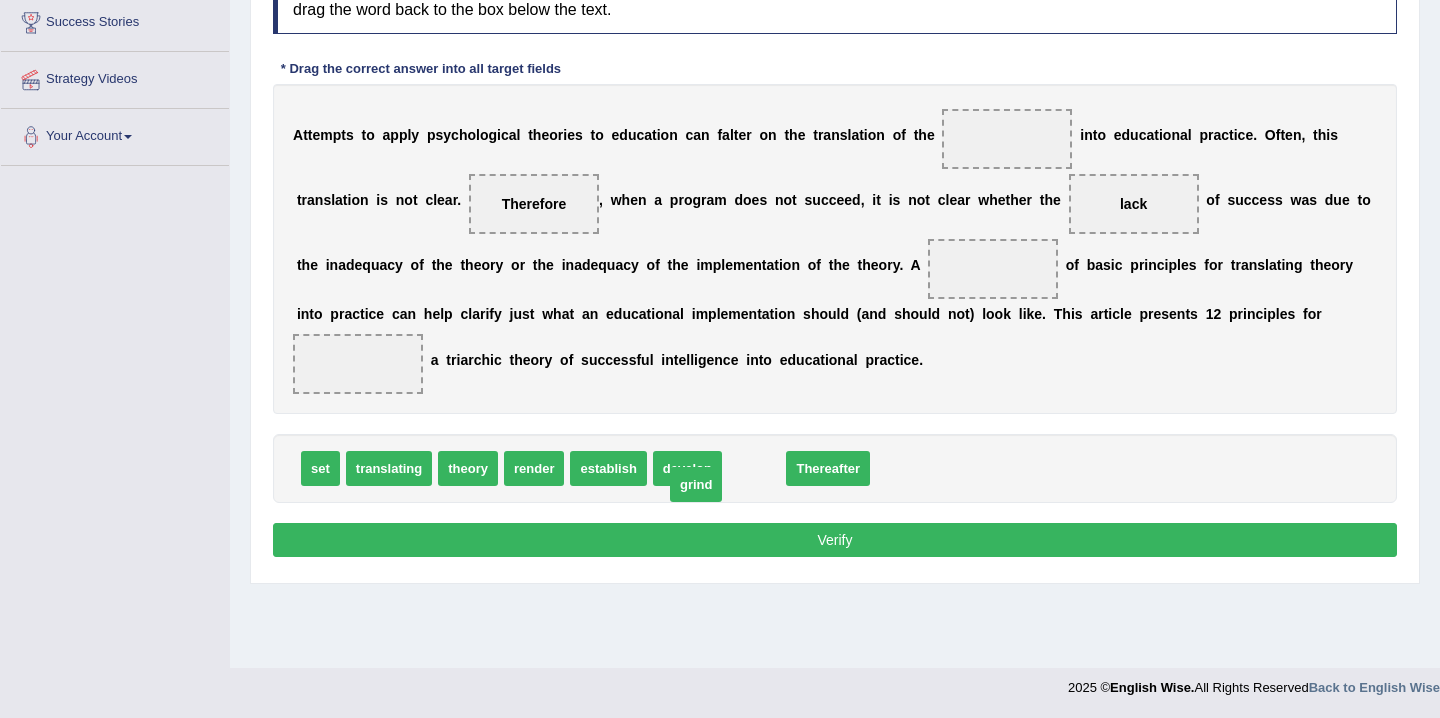 drag, startPoint x: 750, startPoint y: 474, endPoint x: 692, endPoint y: 489, distance: 59.908264 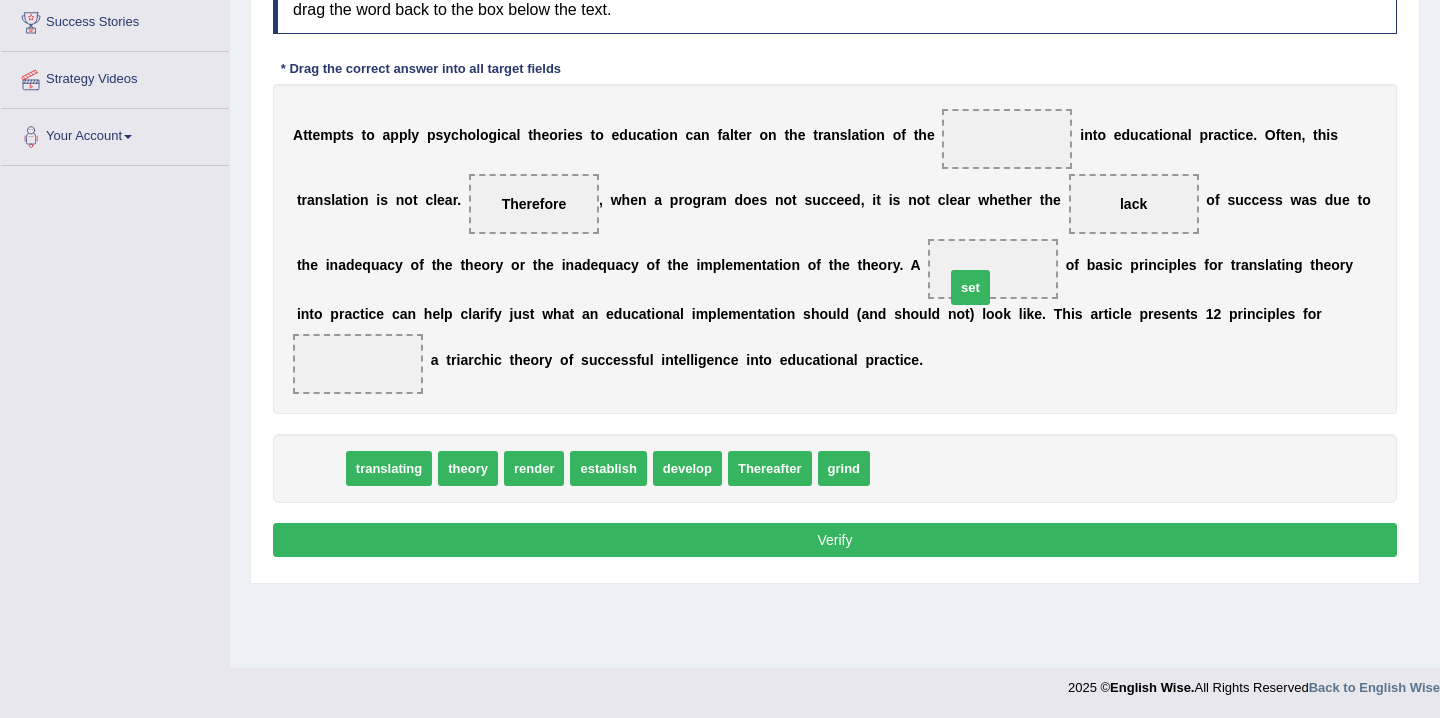 drag, startPoint x: 318, startPoint y: 471, endPoint x: 972, endPoint y: 290, distance: 678.58453 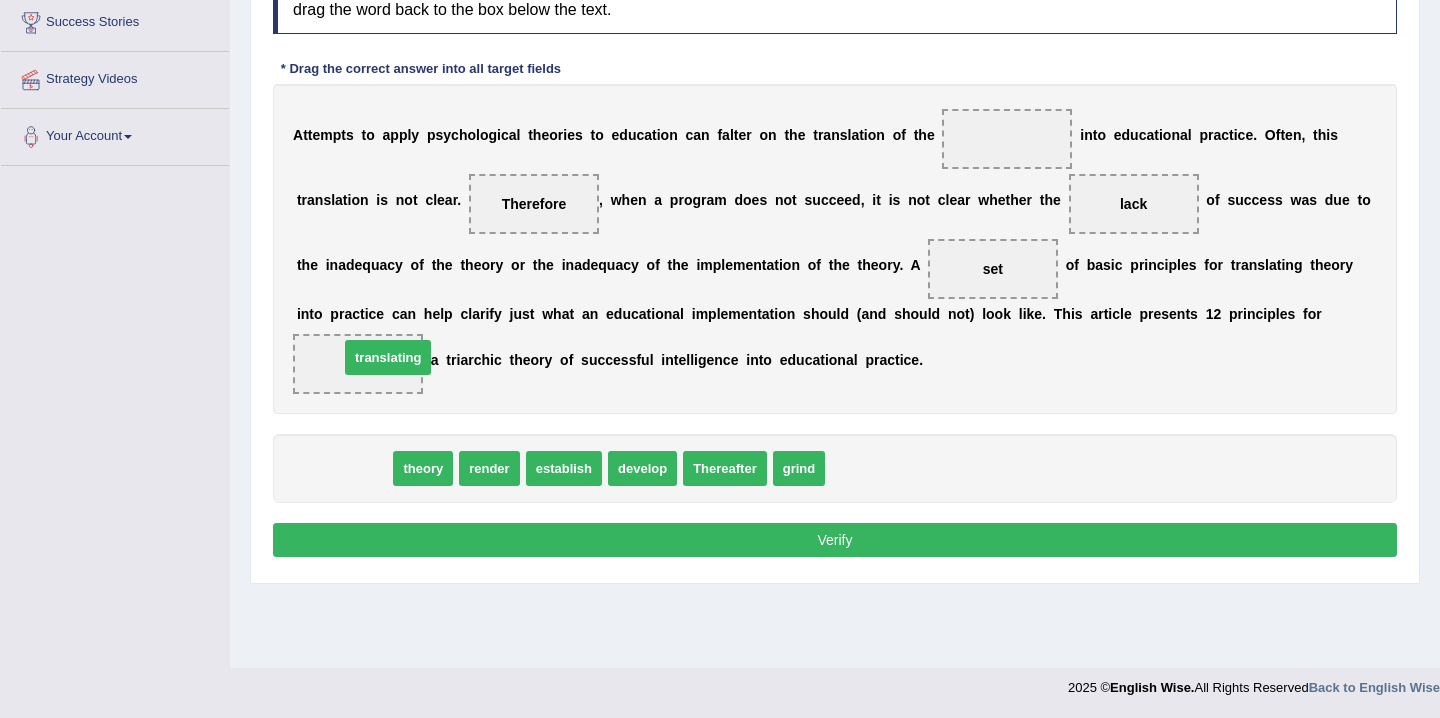 drag, startPoint x: 345, startPoint y: 462, endPoint x: 388, endPoint y: 352, distance: 118.10589 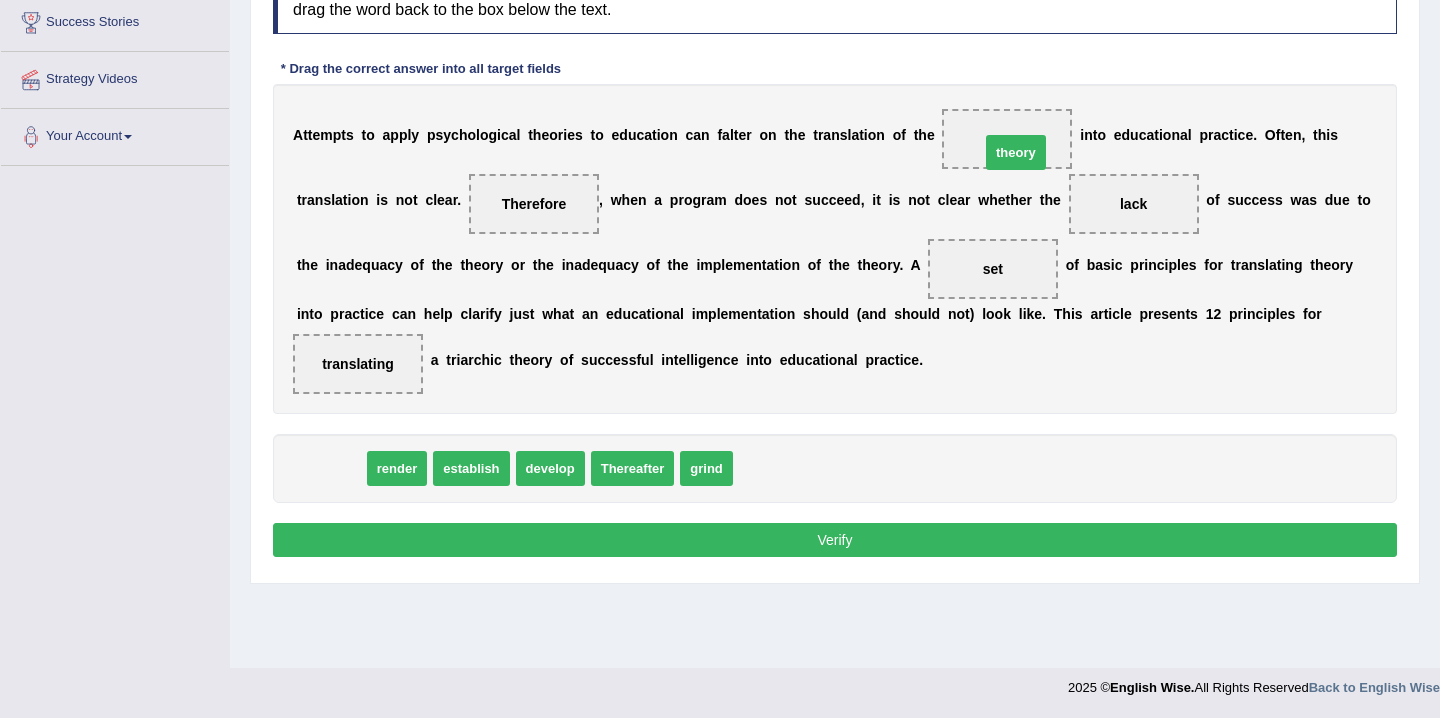 drag, startPoint x: 319, startPoint y: 476, endPoint x: 1006, endPoint y: 159, distance: 756.60956 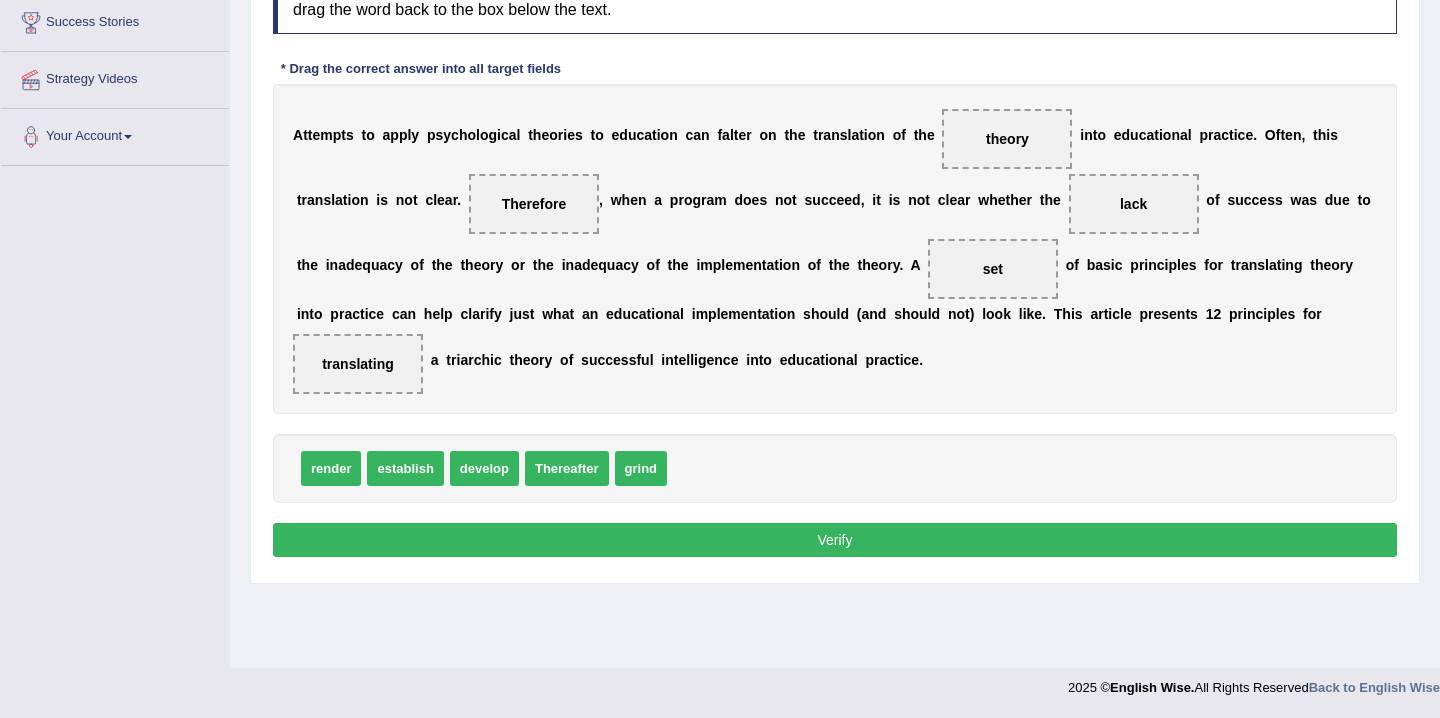click on "Verify" at bounding box center (835, 540) 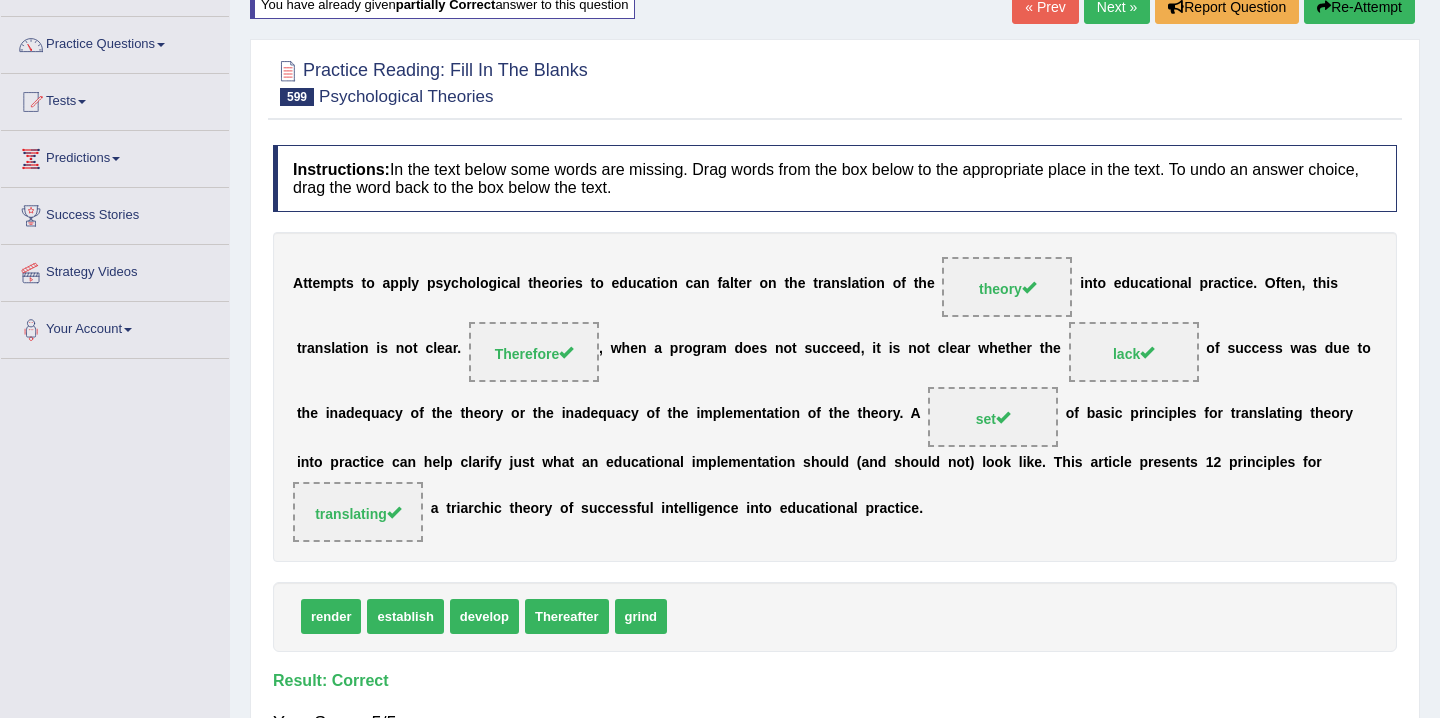 scroll, scrollTop: 0, scrollLeft: 0, axis: both 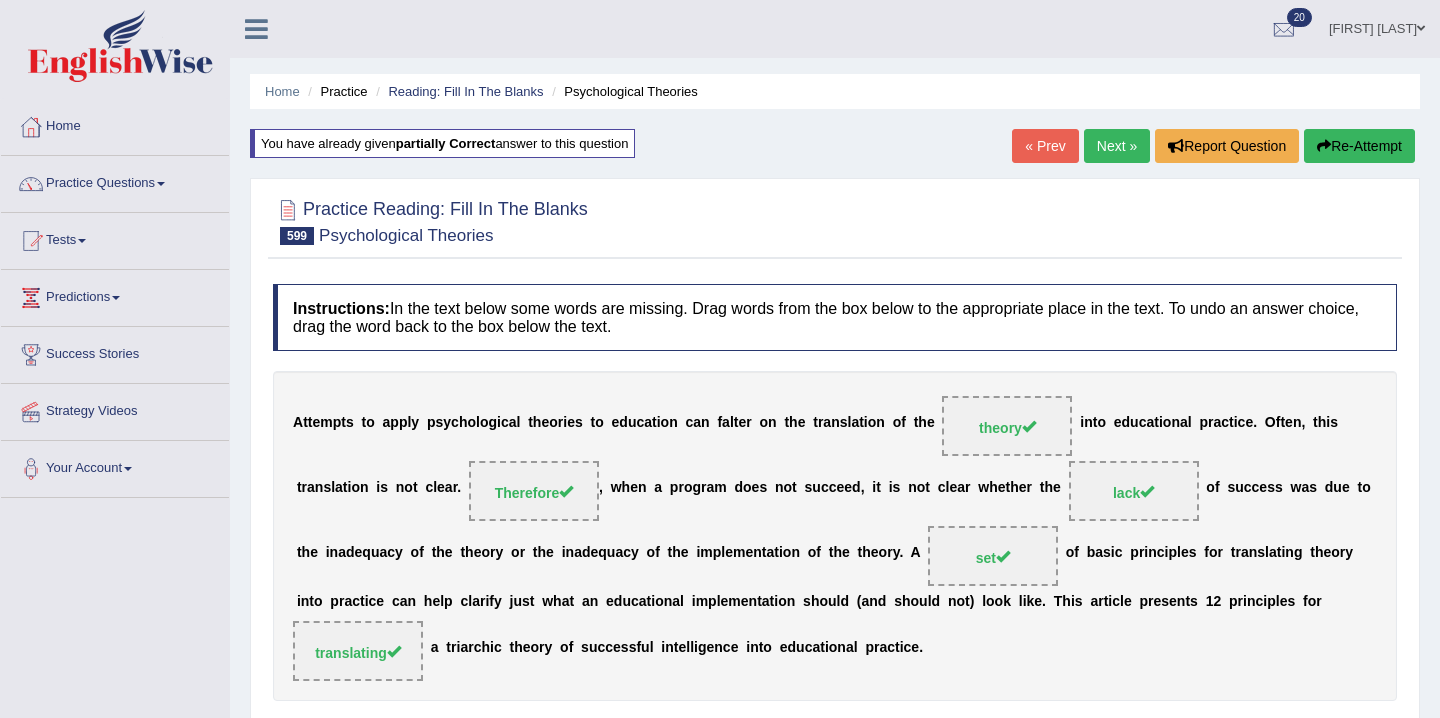 click on "Next »" at bounding box center [1117, 146] 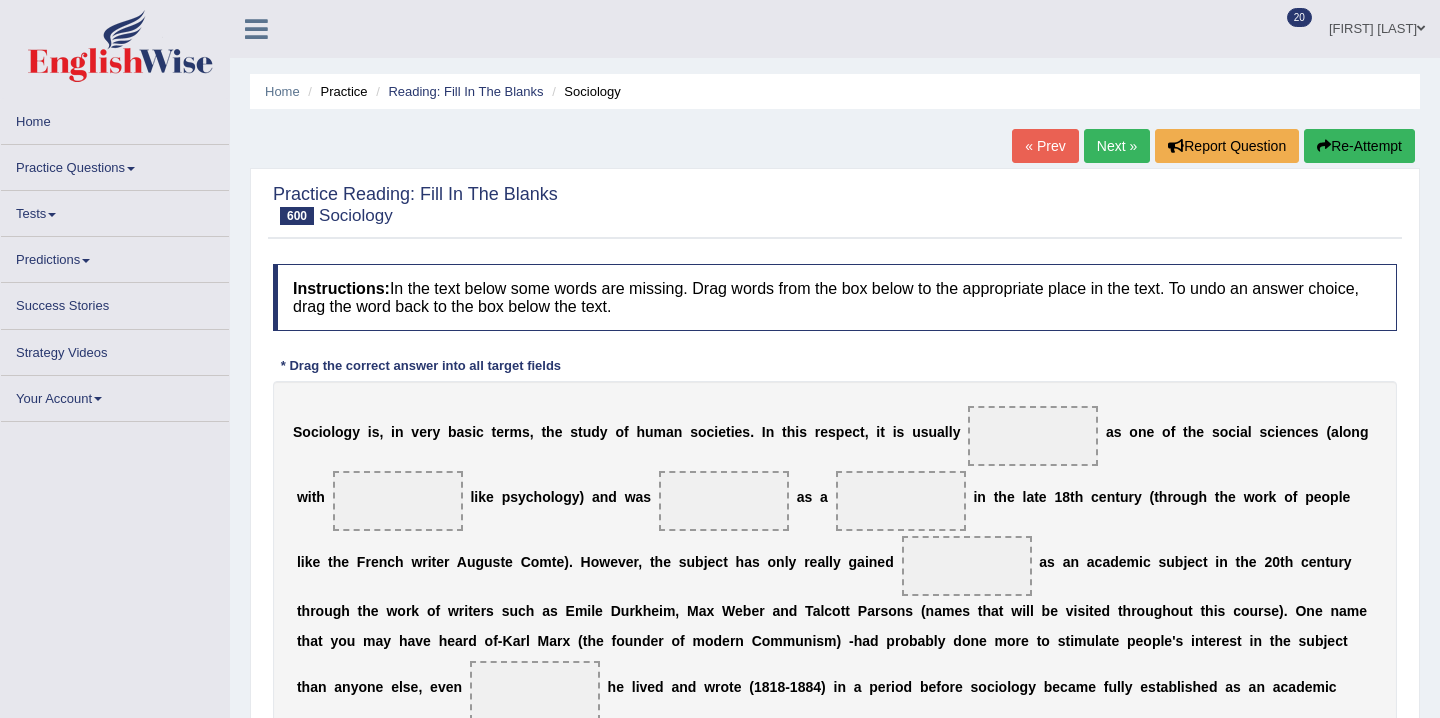 scroll, scrollTop: 0, scrollLeft: 0, axis: both 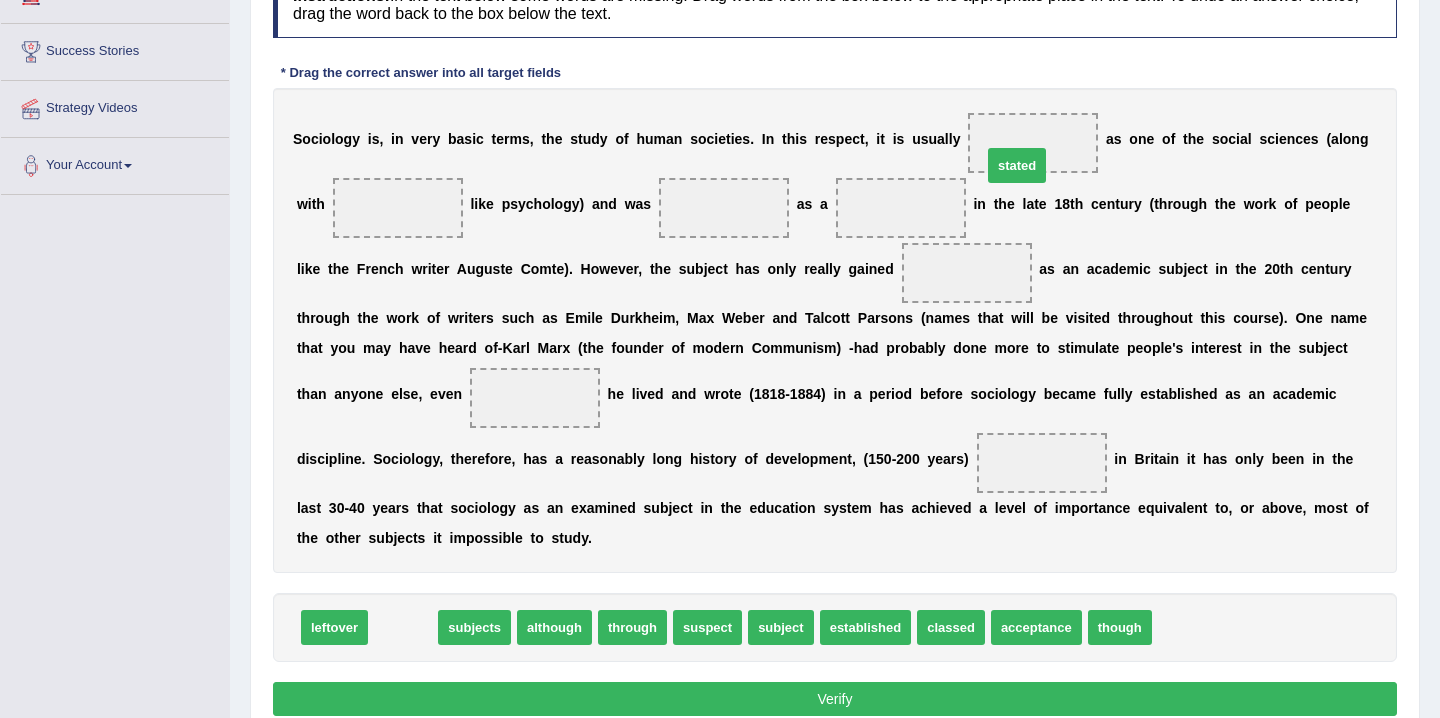 drag, startPoint x: 409, startPoint y: 633, endPoint x: 1026, endPoint y: 168, distance: 772.6021 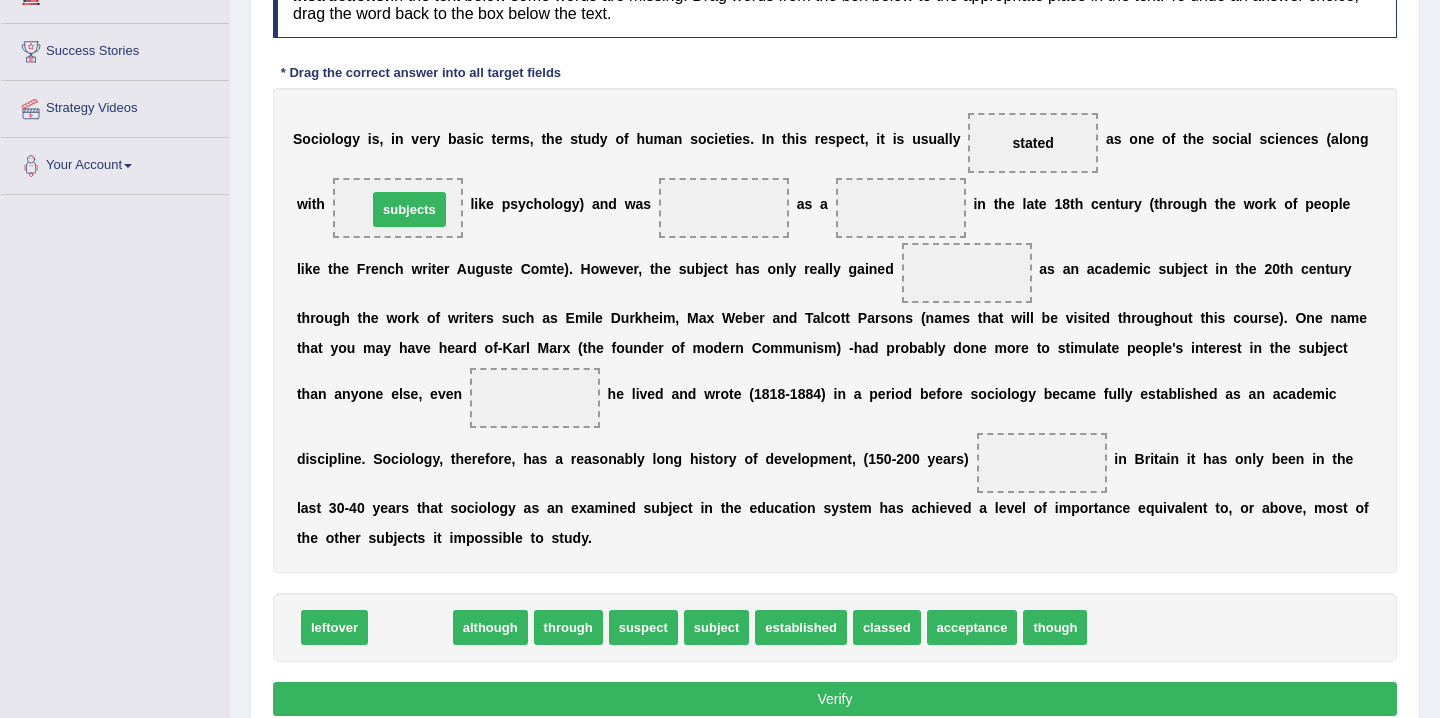 drag, startPoint x: 437, startPoint y: 635, endPoint x: 436, endPoint y: 216, distance: 419.0012 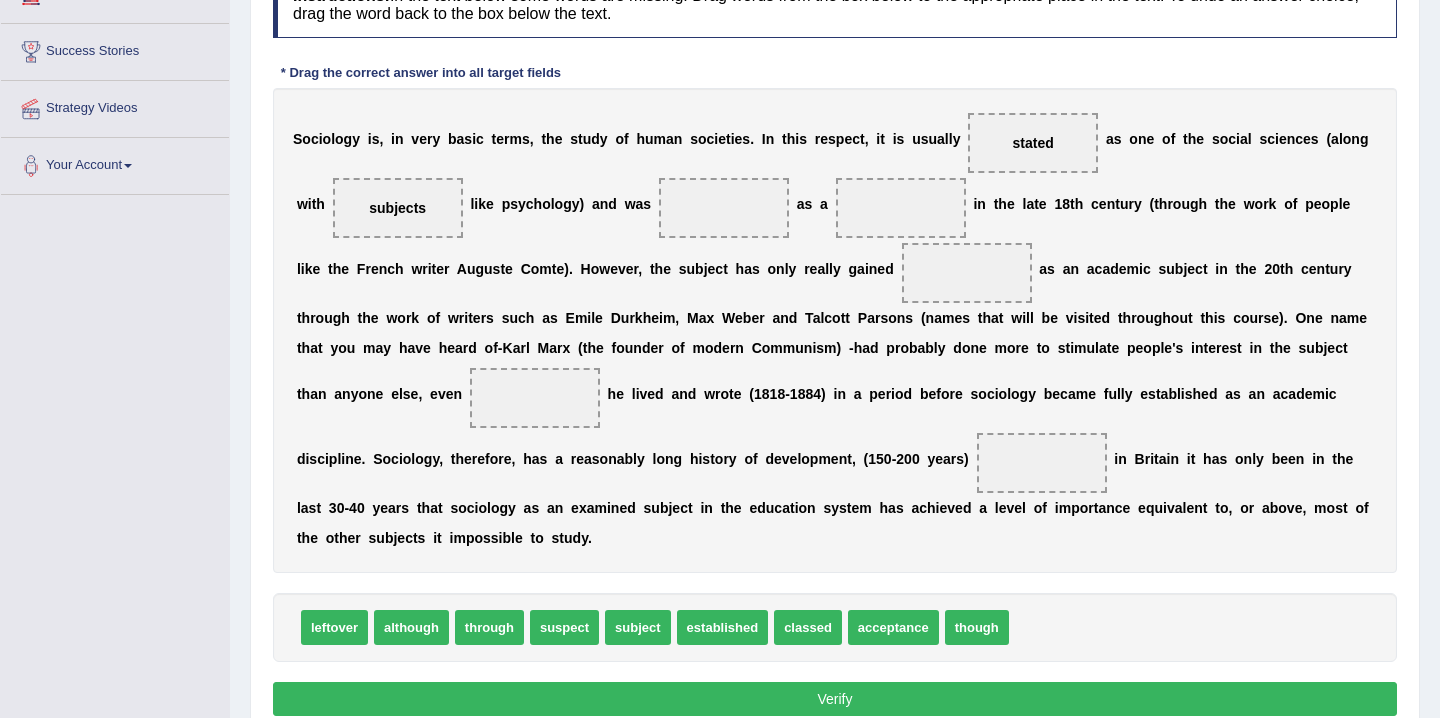 click on "subject" at bounding box center [638, 627] 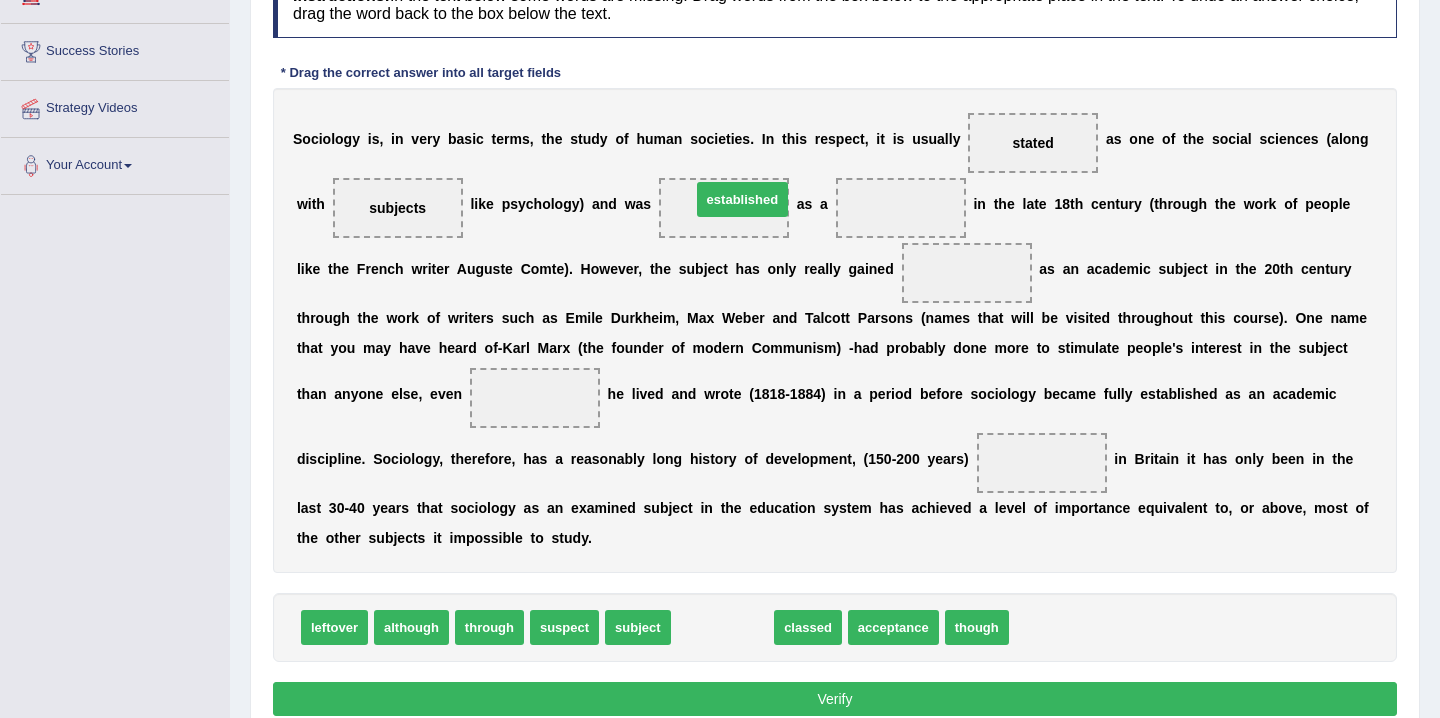 drag, startPoint x: 733, startPoint y: 633, endPoint x: 752, endPoint y: 205, distance: 428.4215 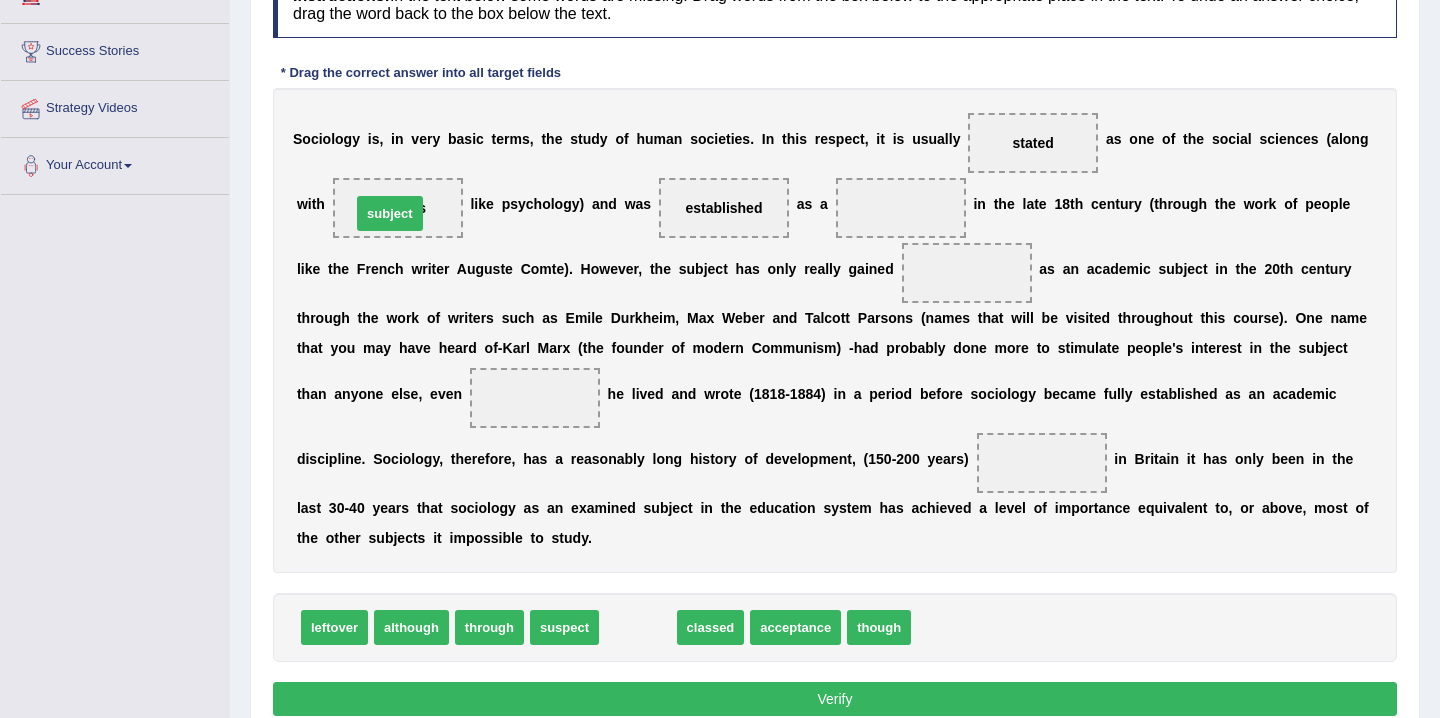 drag, startPoint x: 637, startPoint y: 640, endPoint x: 389, endPoint y: 226, distance: 482.59714 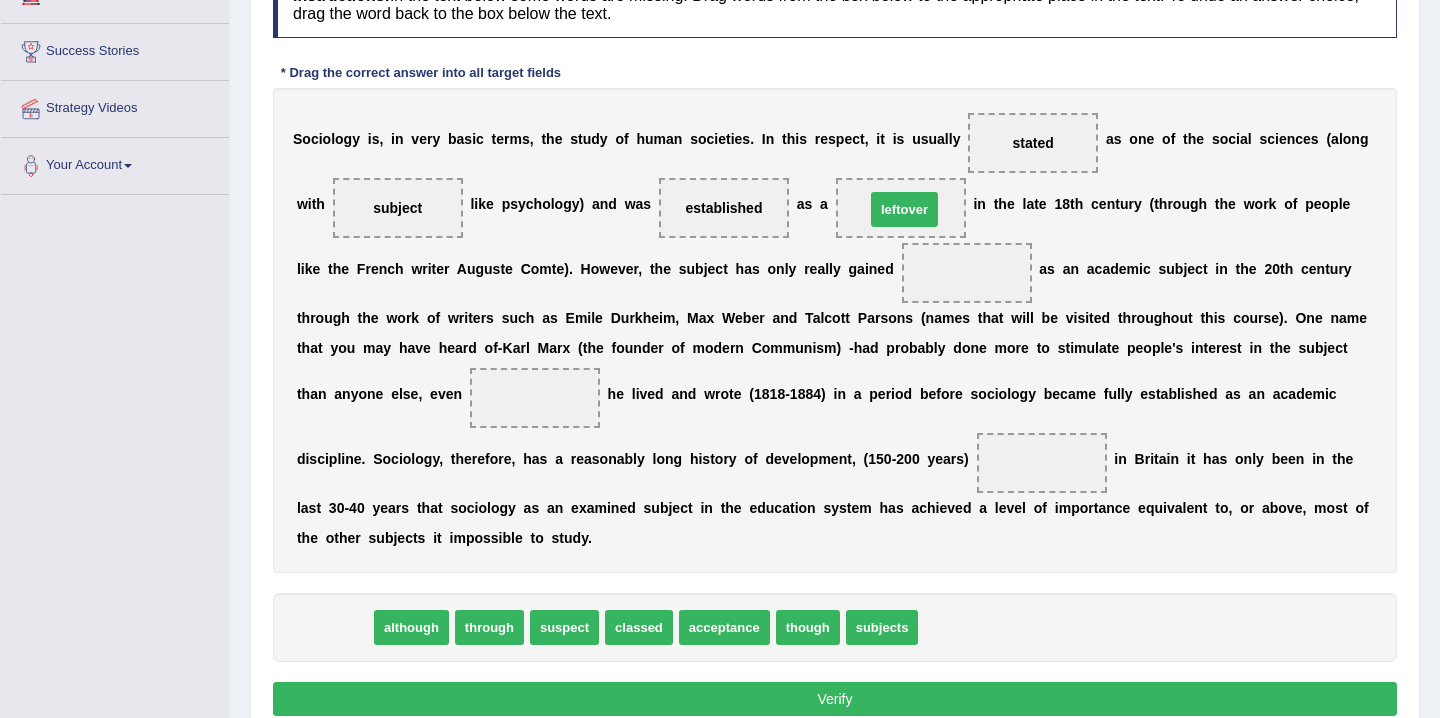 drag, startPoint x: 343, startPoint y: 635, endPoint x: 913, endPoint y: 217, distance: 706.8409 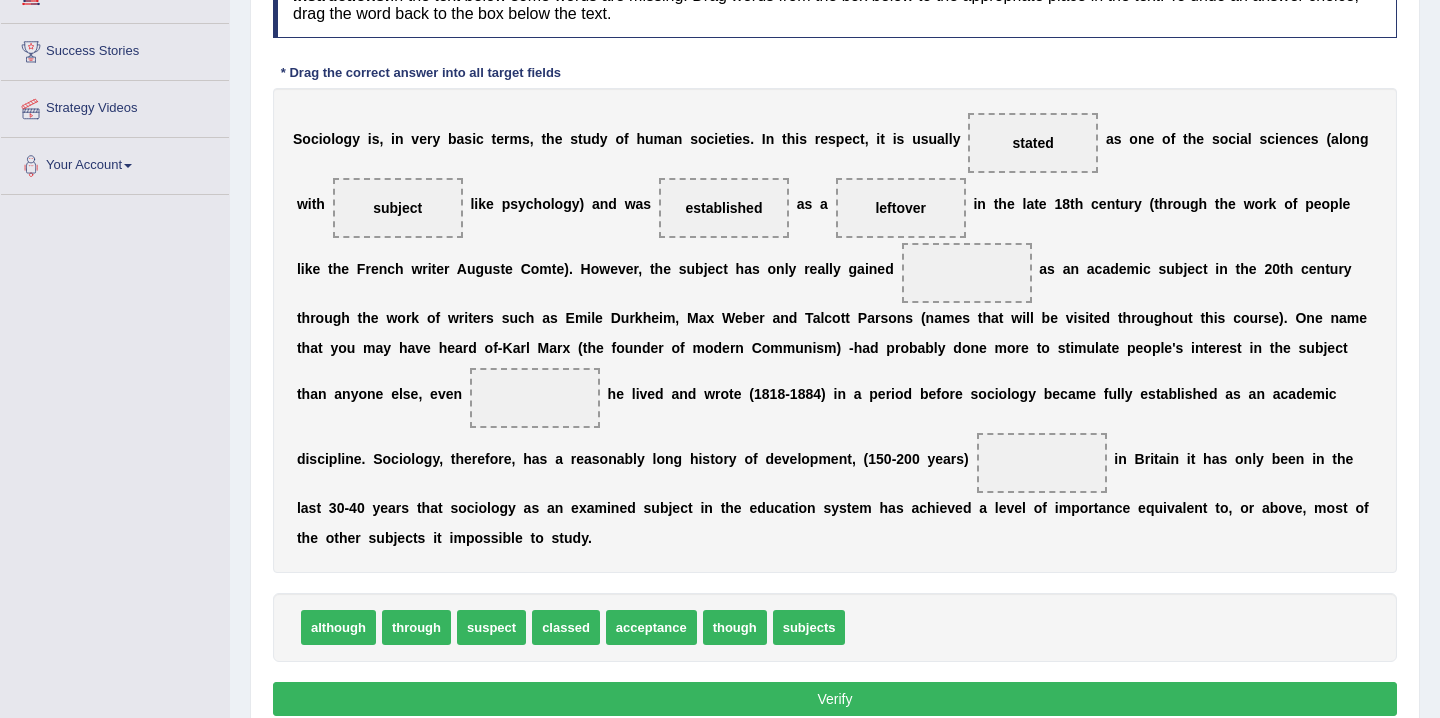 click on "through" at bounding box center [416, 627] 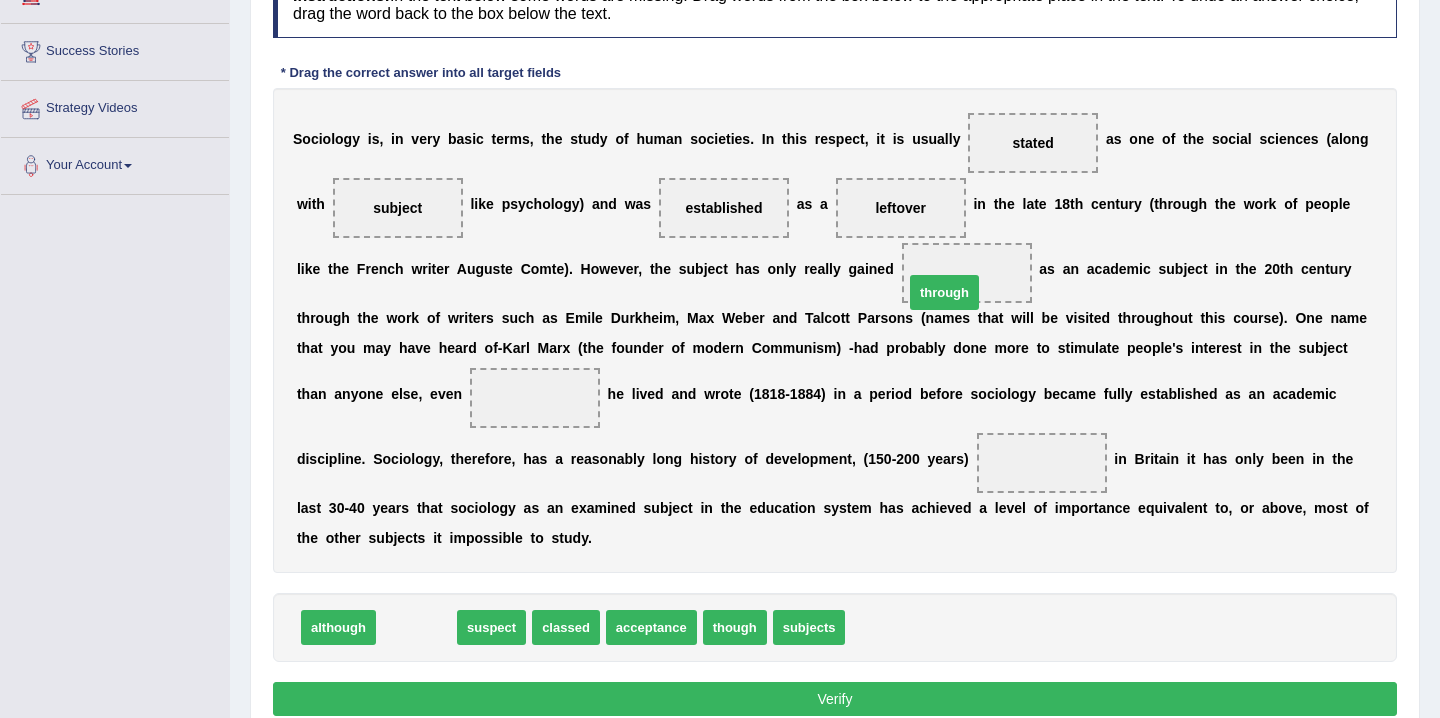 drag, startPoint x: 426, startPoint y: 628, endPoint x: 960, endPoint y: 282, distance: 636.29553 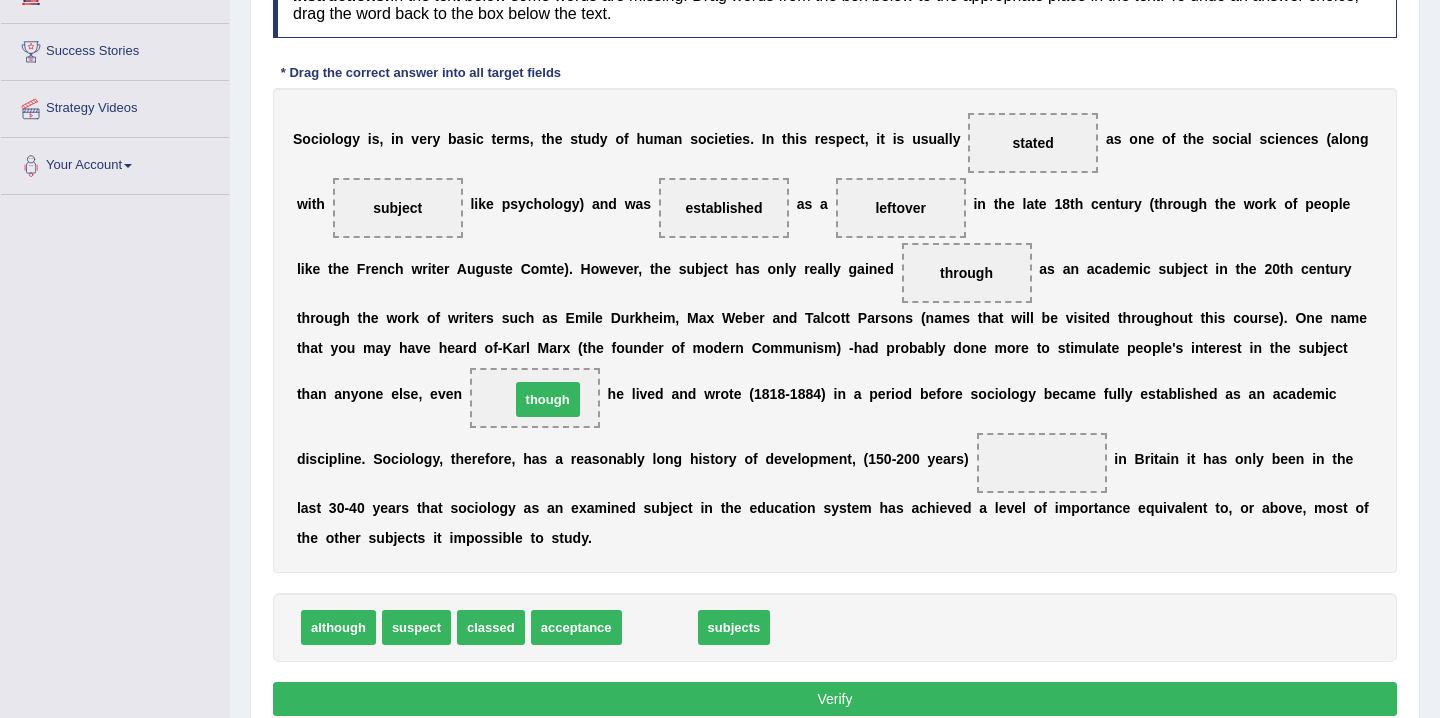 drag, startPoint x: 662, startPoint y: 637, endPoint x: 550, endPoint y: 409, distance: 254.02362 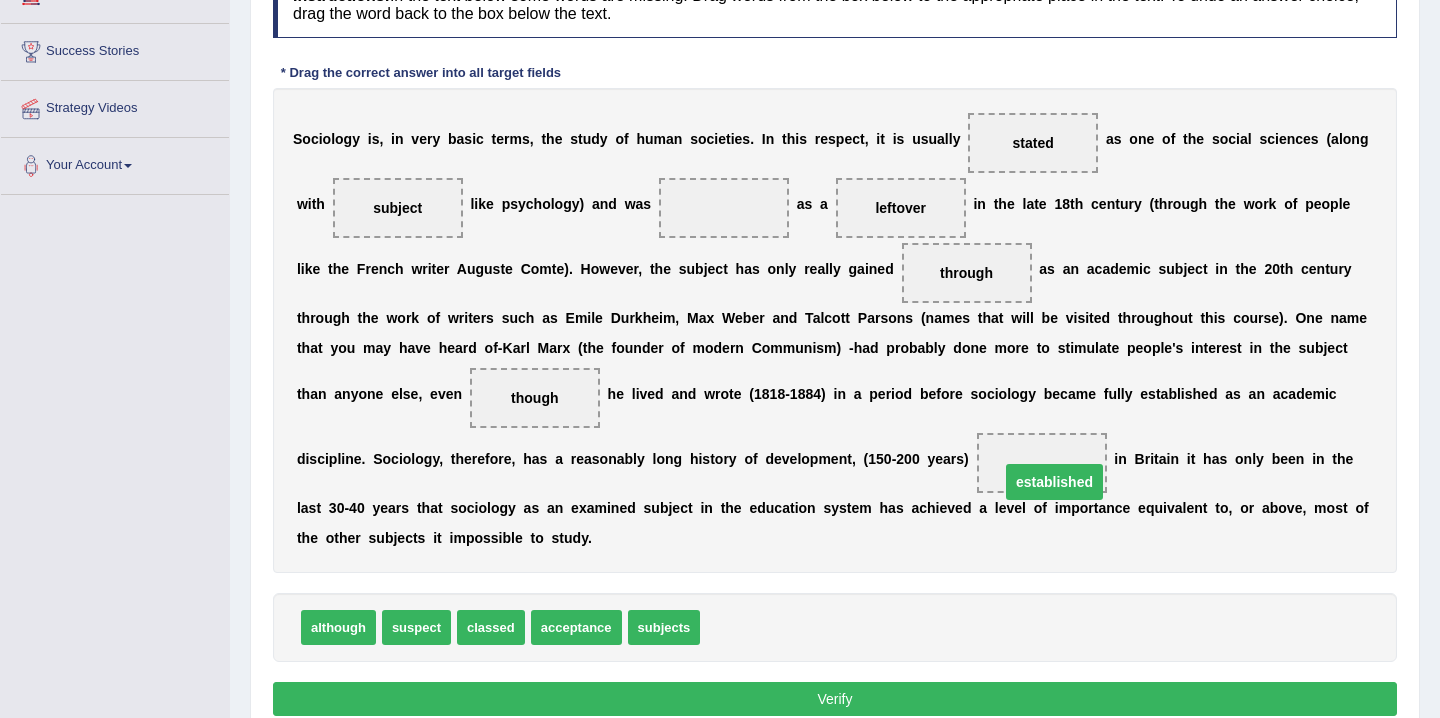 drag, startPoint x: 724, startPoint y: 212, endPoint x: 1057, endPoint y: 485, distance: 430.6019 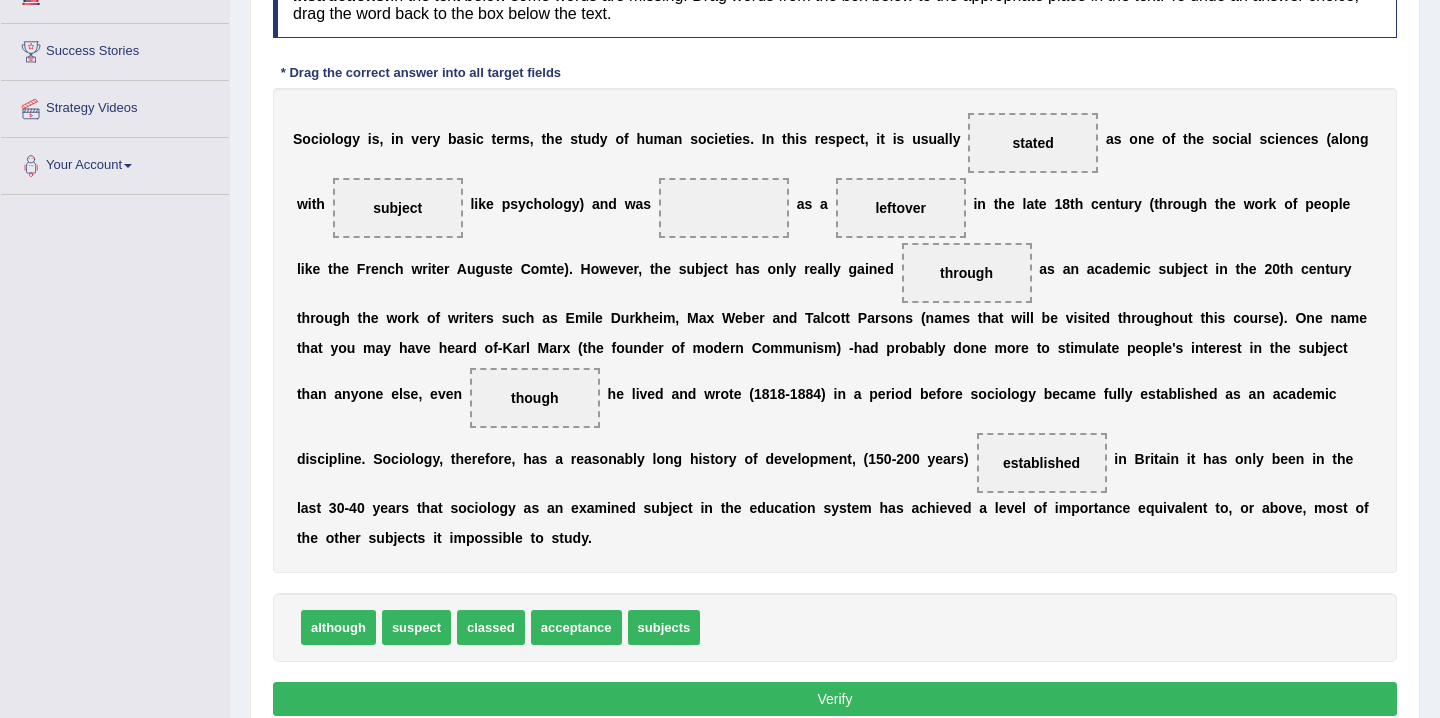 click on "acceptance" at bounding box center (576, 627) 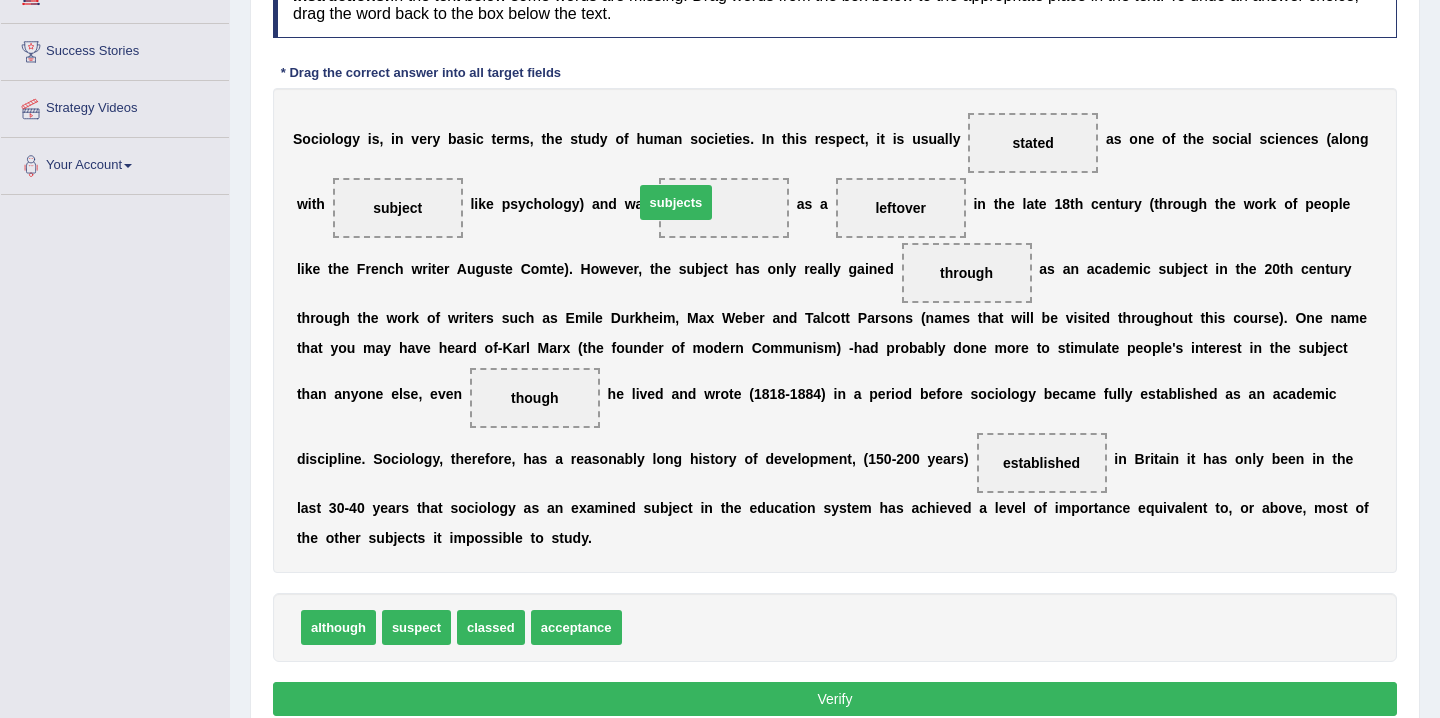 drag, startPoint x: 675, startPoint y: 631, endPoint x: 689, endPoint y: 211, distance: 420.23328 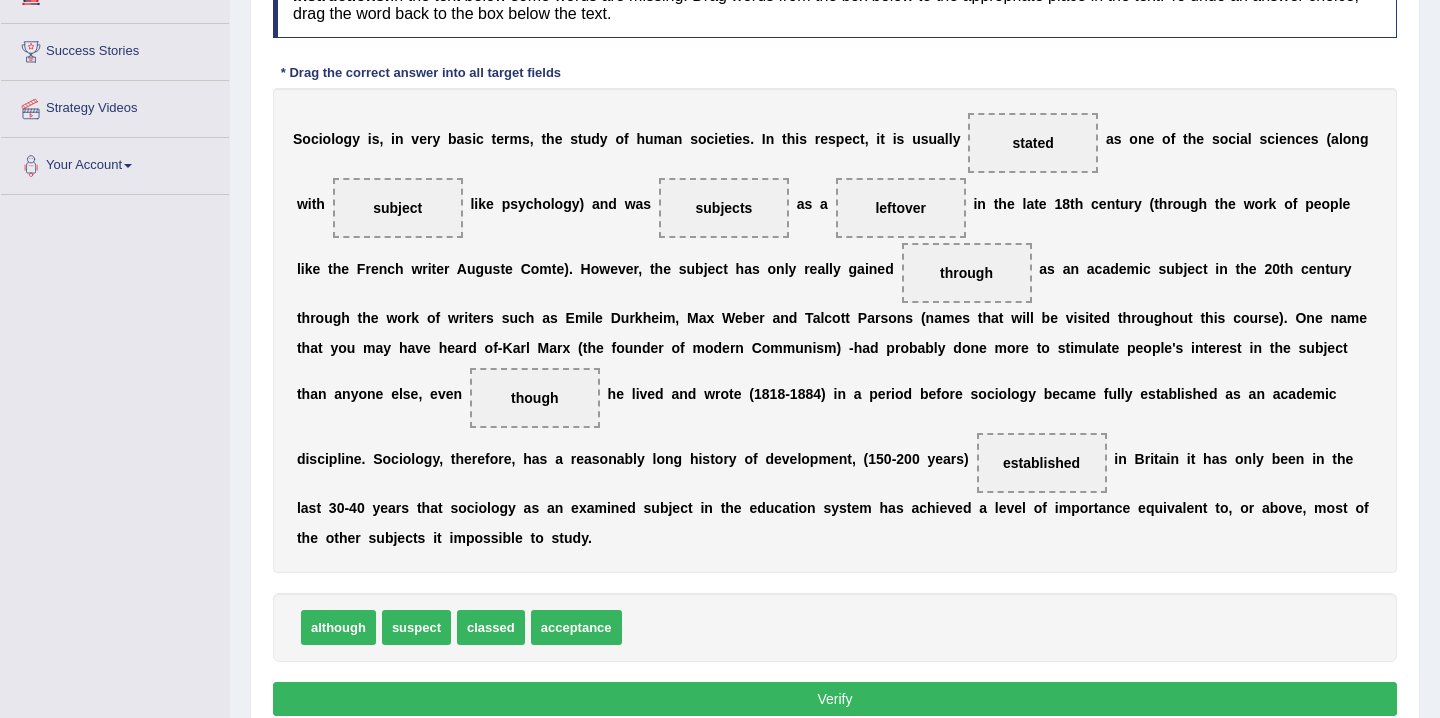 scroll, scrollTop: 301, scrollLeft: 0, axis: vertical 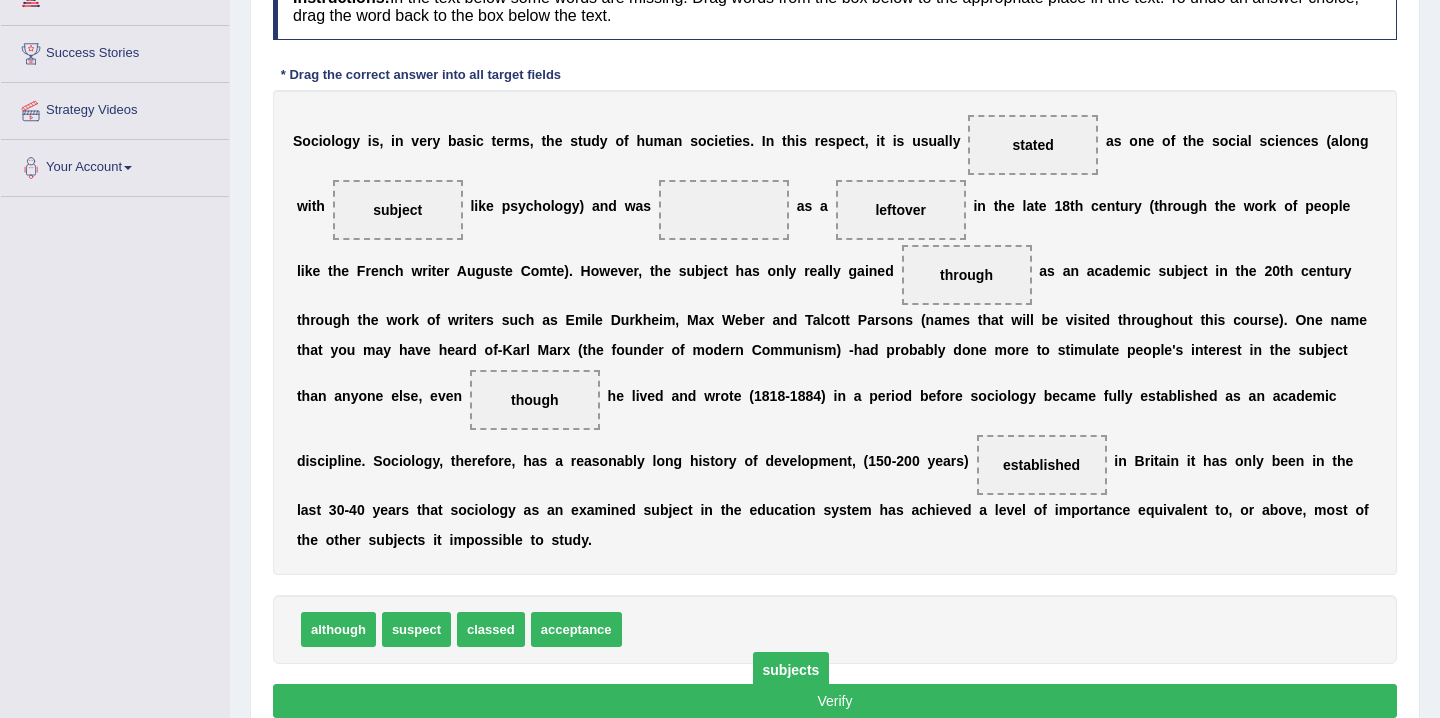 drag, startPoint x: 705, startPoint y: 214, endPoint x: 769, endPoint y: 672, distance: 462.45 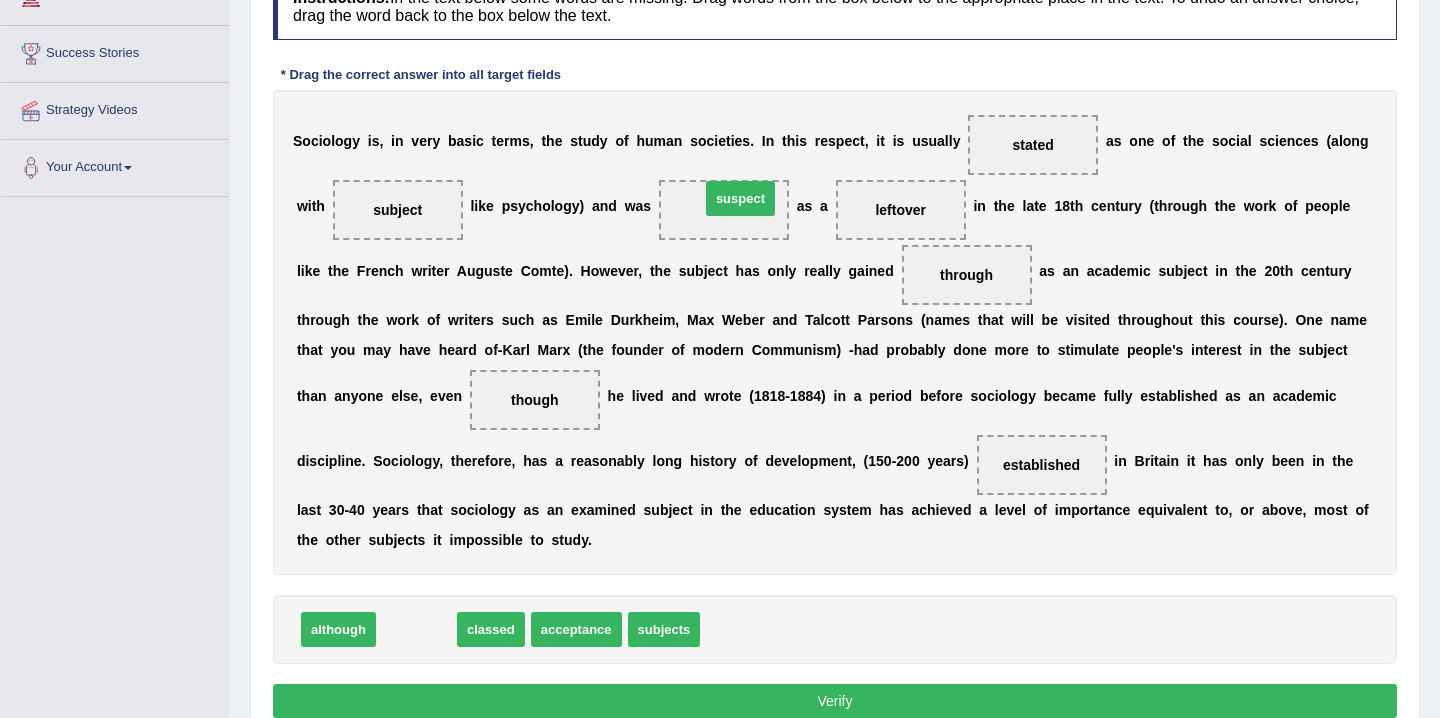 drag, startPoint x: 409, startPoint y: 635, endPoint x: 732, endPoint y: 205, distance: 537.8002 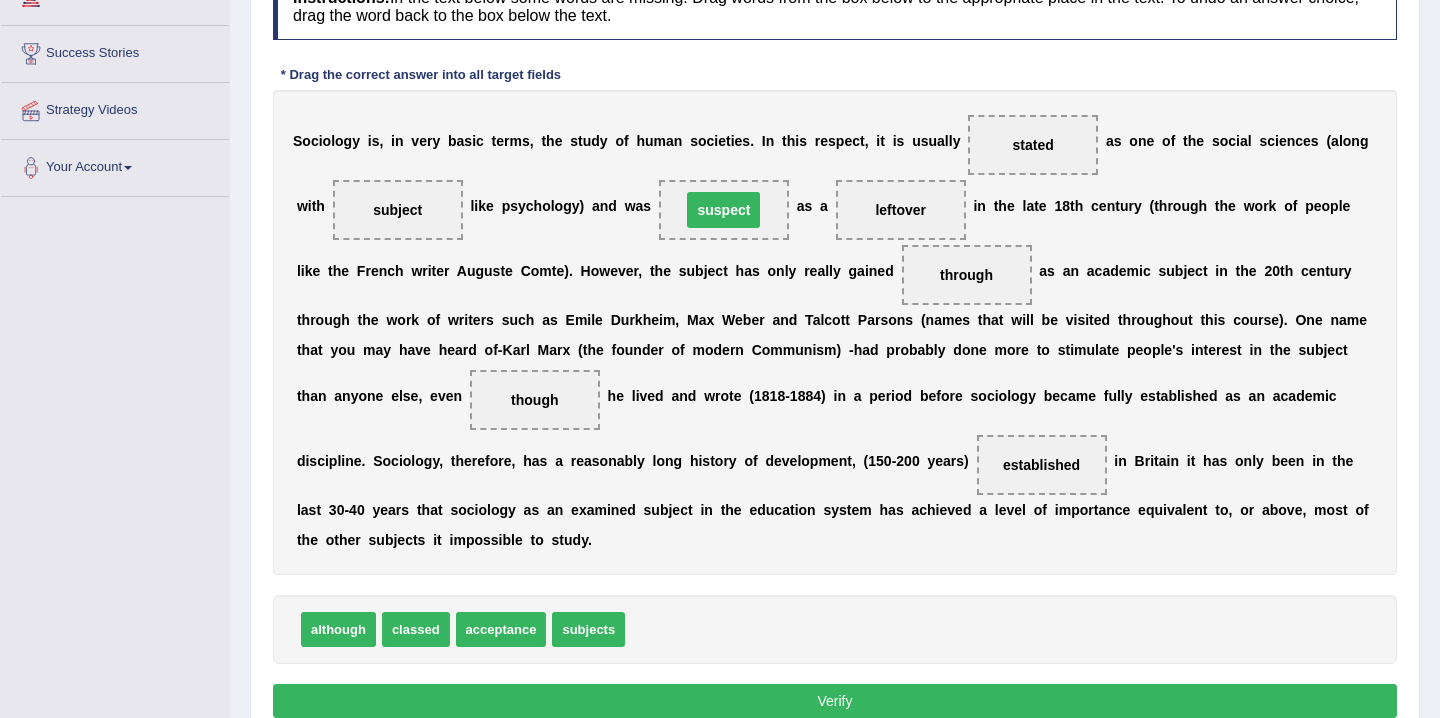 scroll, scrollTop: 393, scrollLeft: 0, axis: vertical 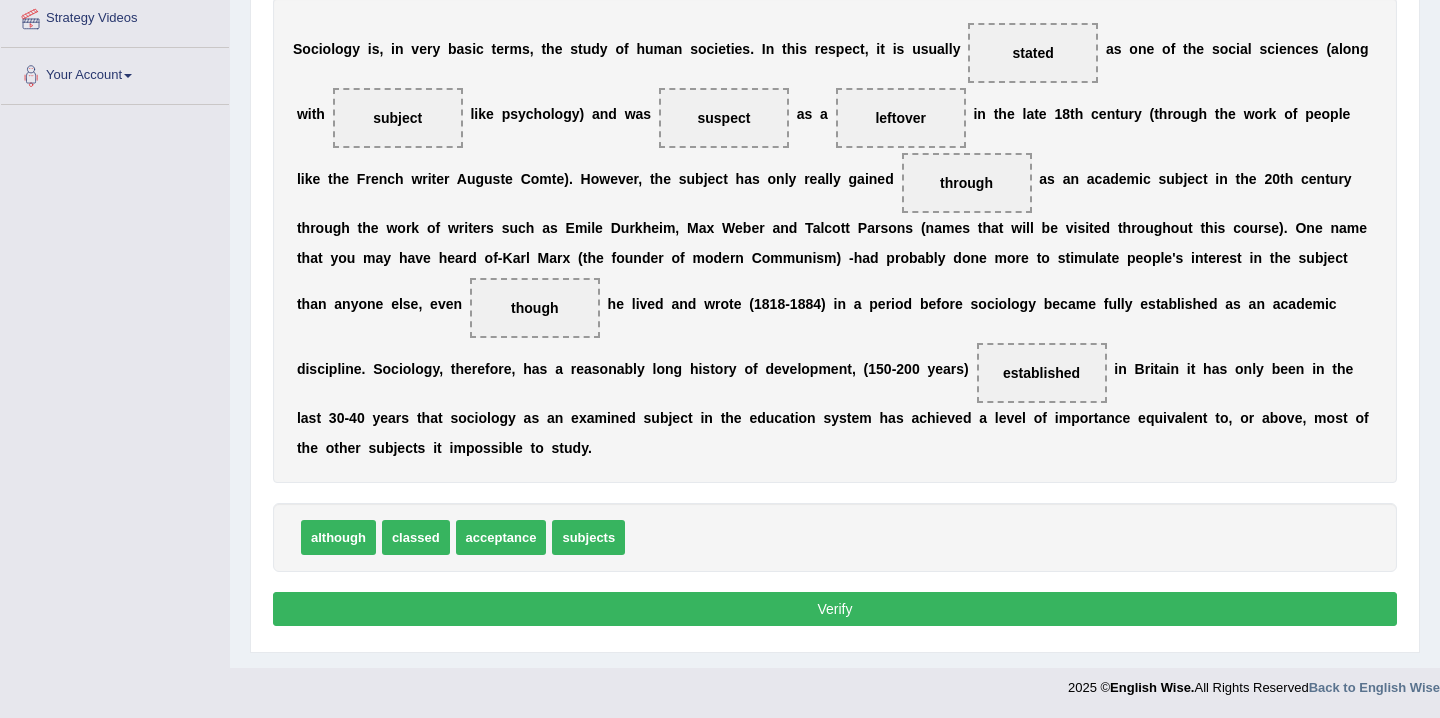 click on "Verify" at bounding box center (835, 609) 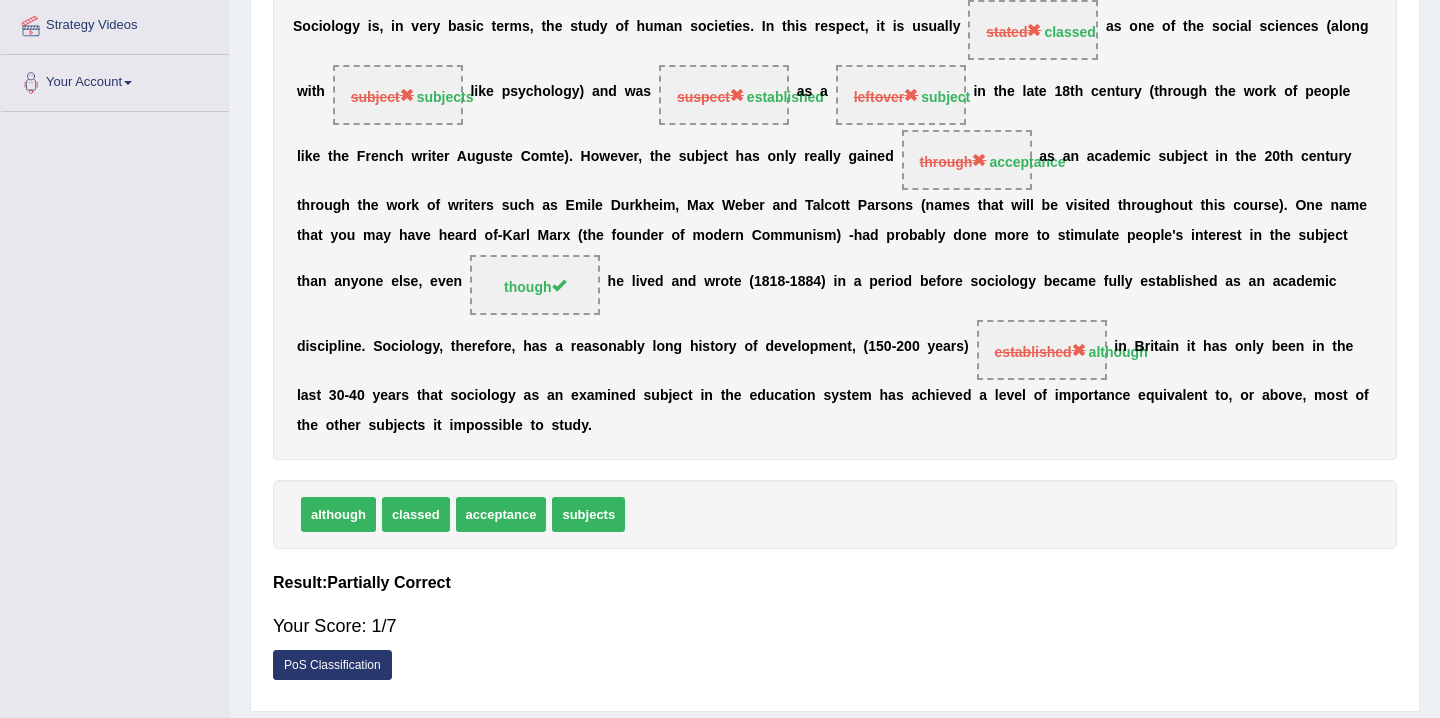 scroll, scrollTop: 393, scrollLeft: 0, axis: vertical 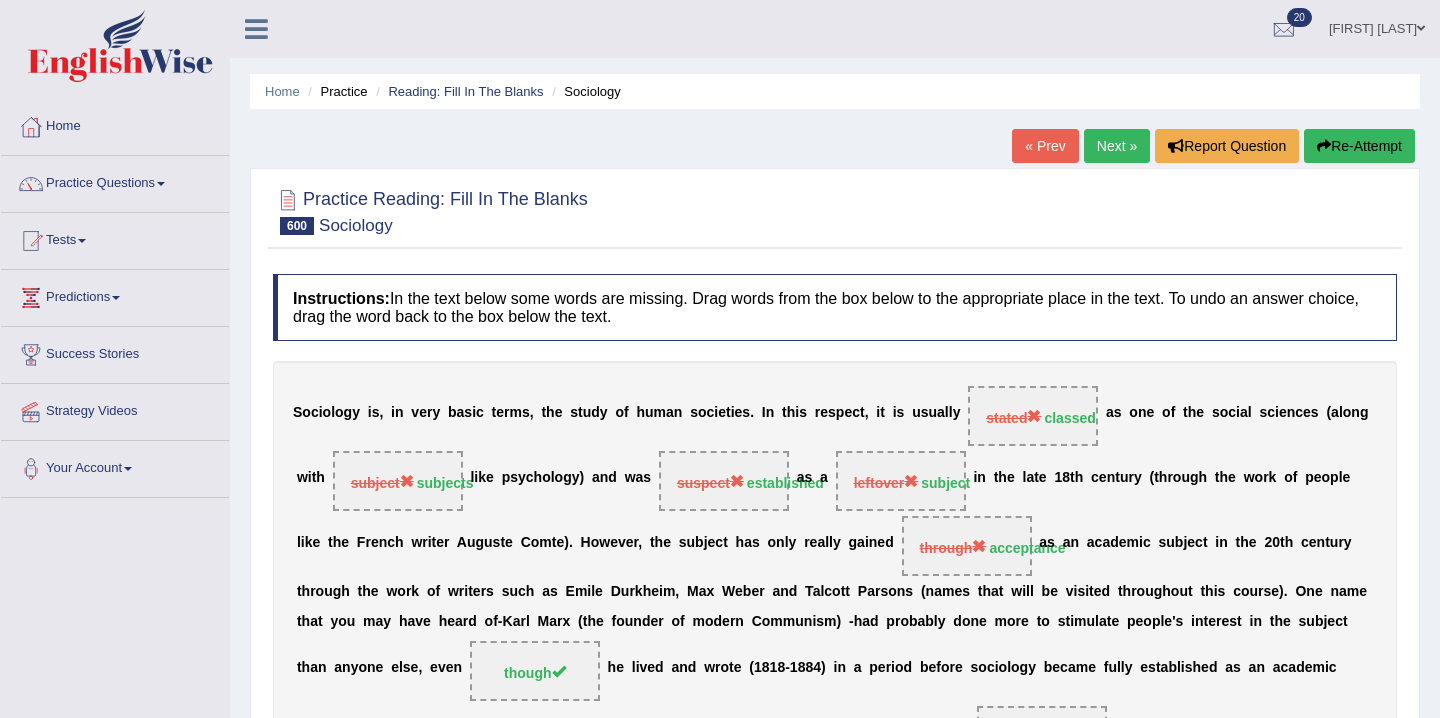 click on "Re-Attempt" at bounding box center [1359, 146] 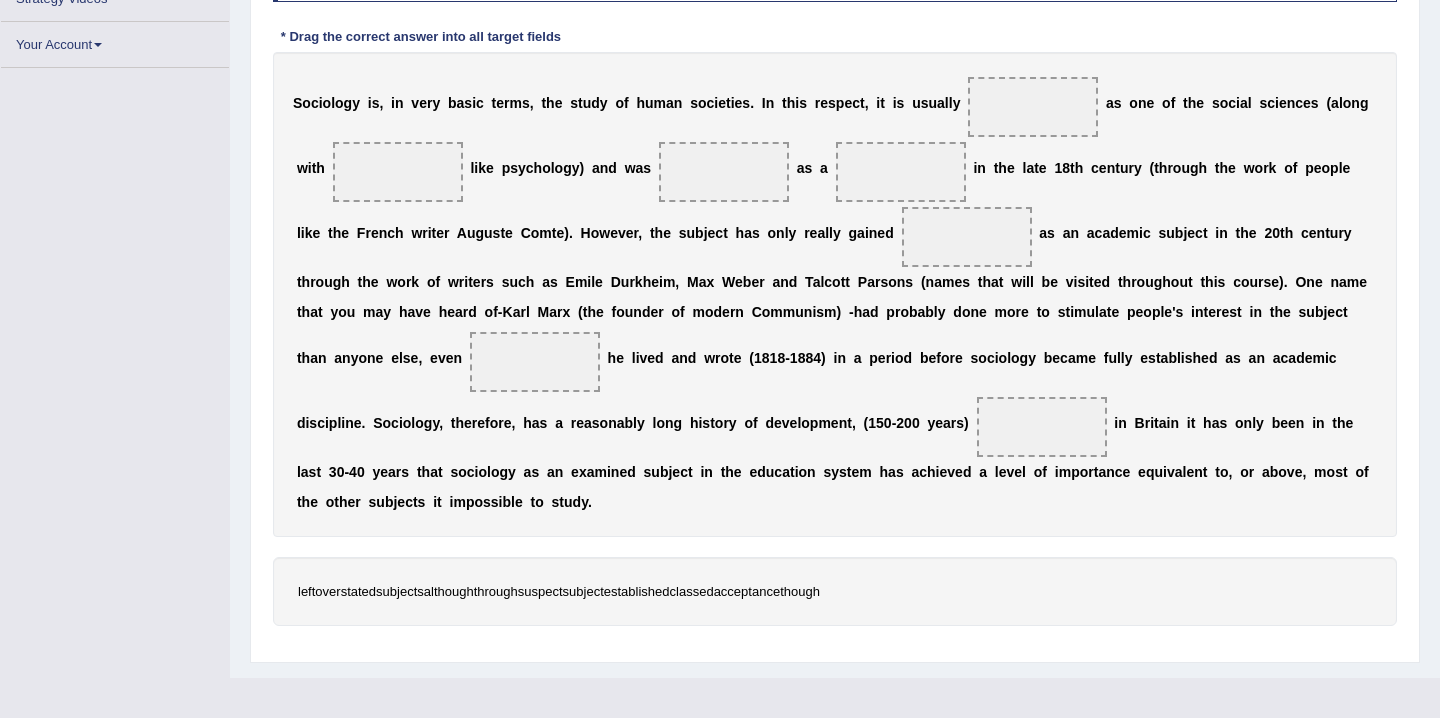 scroll, scrollTop: 354, scrollLeft: 0, axis: vertical 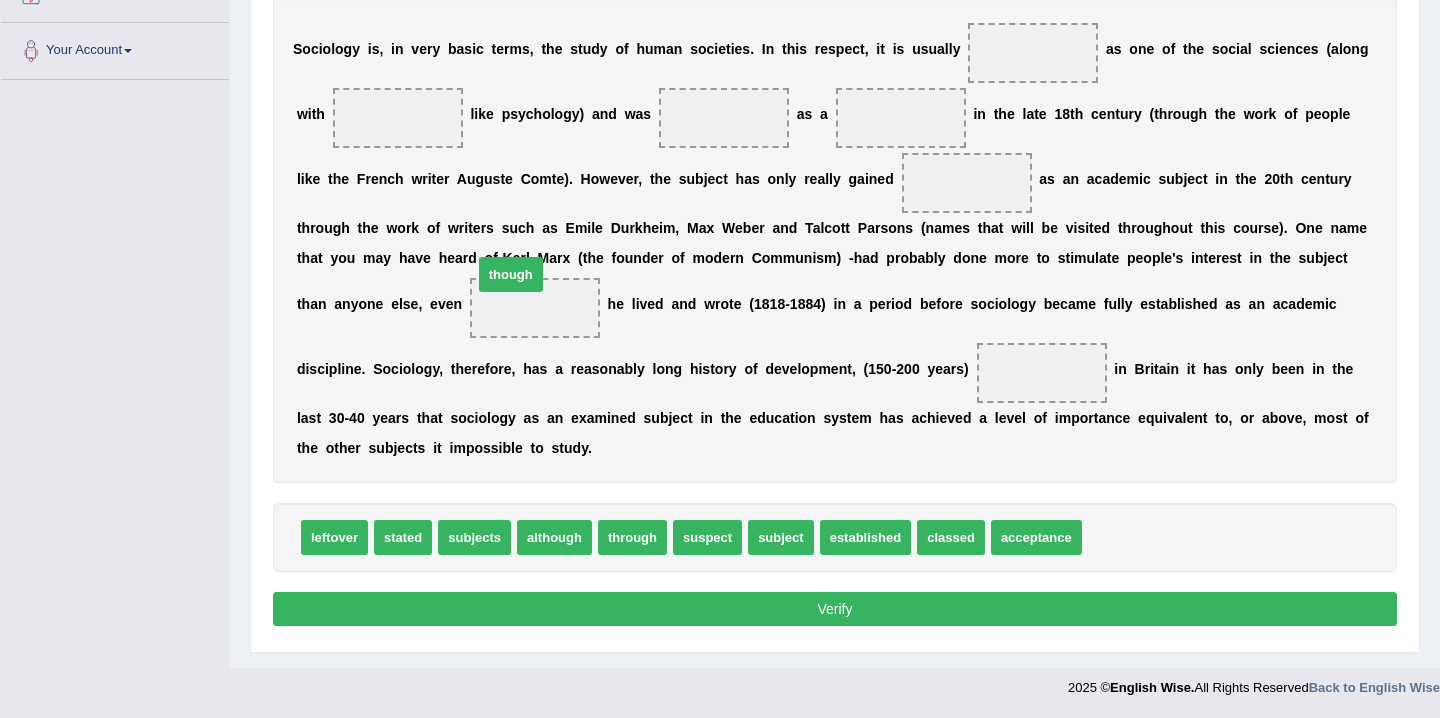 drag, startPoint x: 1124, startPoint y: 534, endPoint x: 515, endPoint y: 266, distance: 665.3608 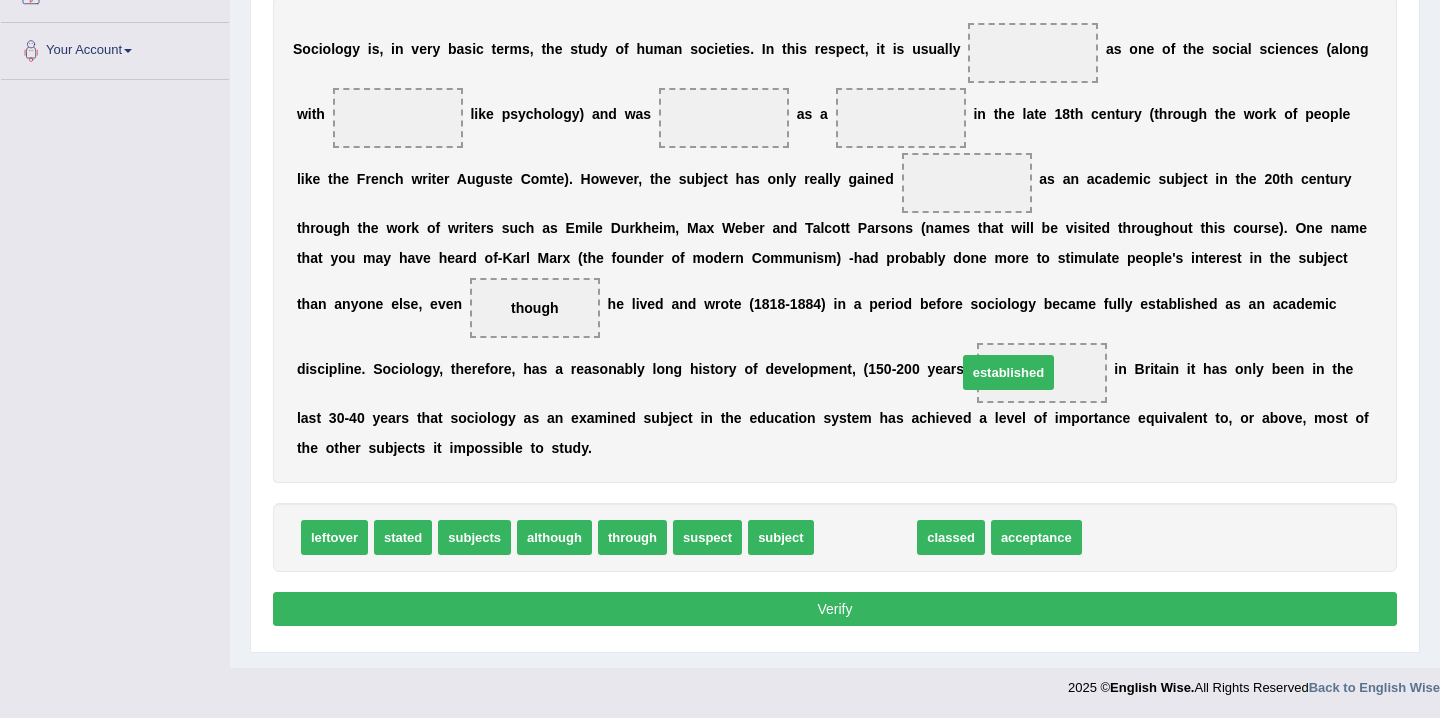 drag, startPoint x: 882, startPoint y: 539, endPoint x: 1026, endPoint y: 378, distance: 216.00232 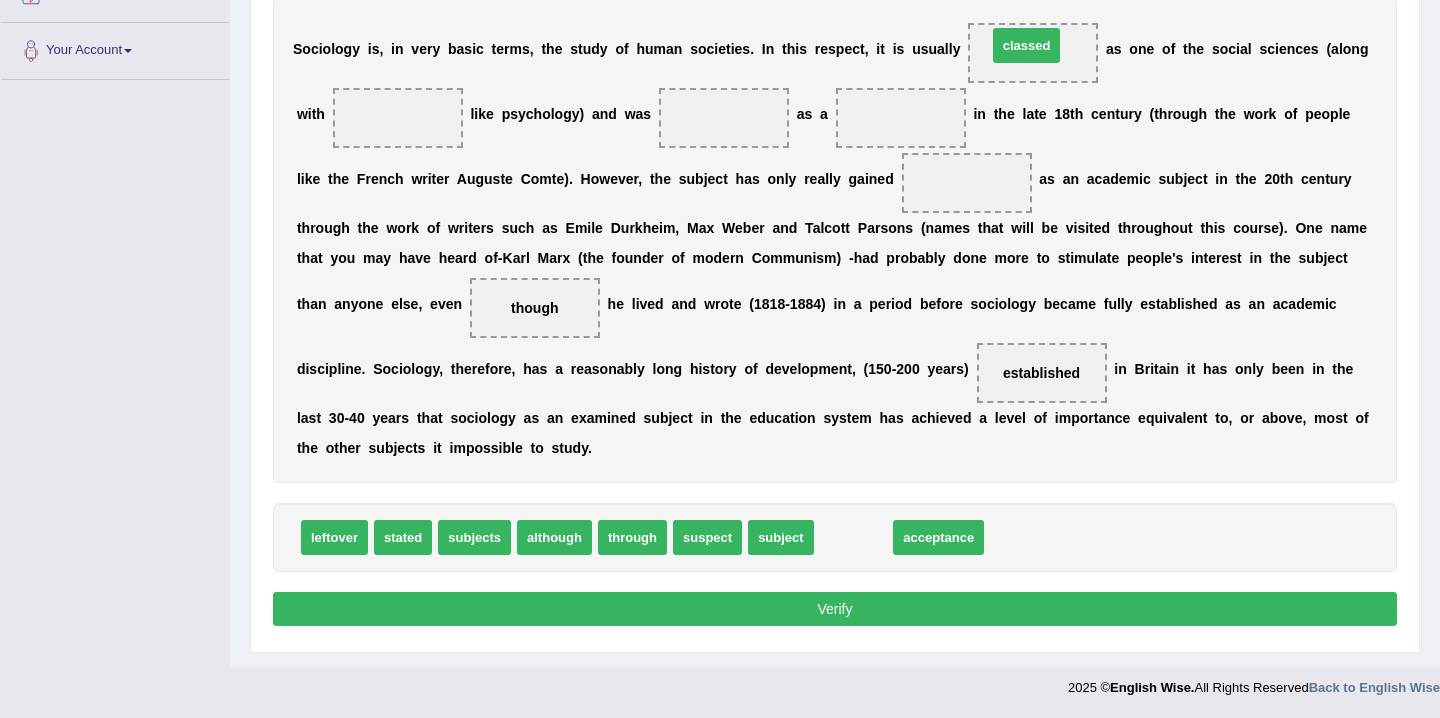 drag, startPoint x: 840, startPoint y: 547, endPoint x: 1013, endPoint y: 54, distance: 522.47296 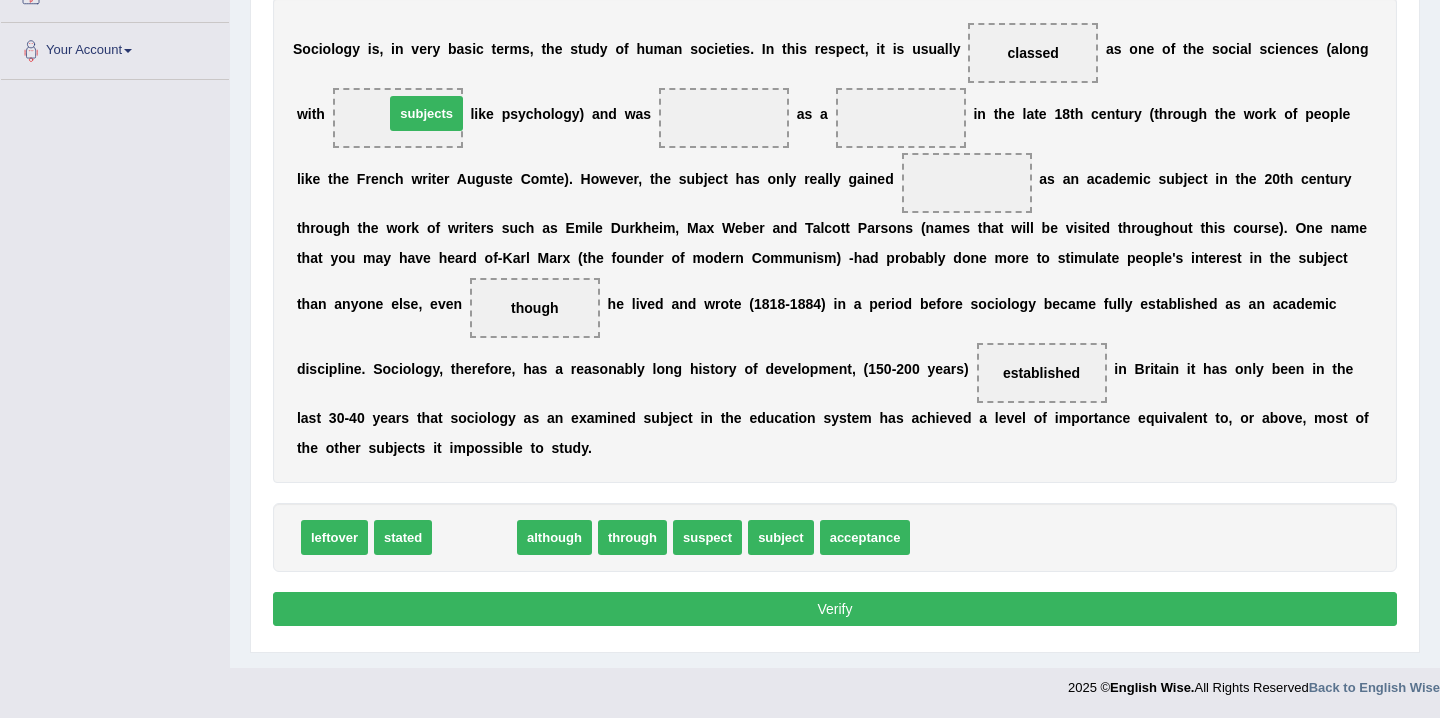 drag, startPoint x: 493, startPoint y: 542, endPoint x: 442, endPoint y: 124, distance: 421.09976 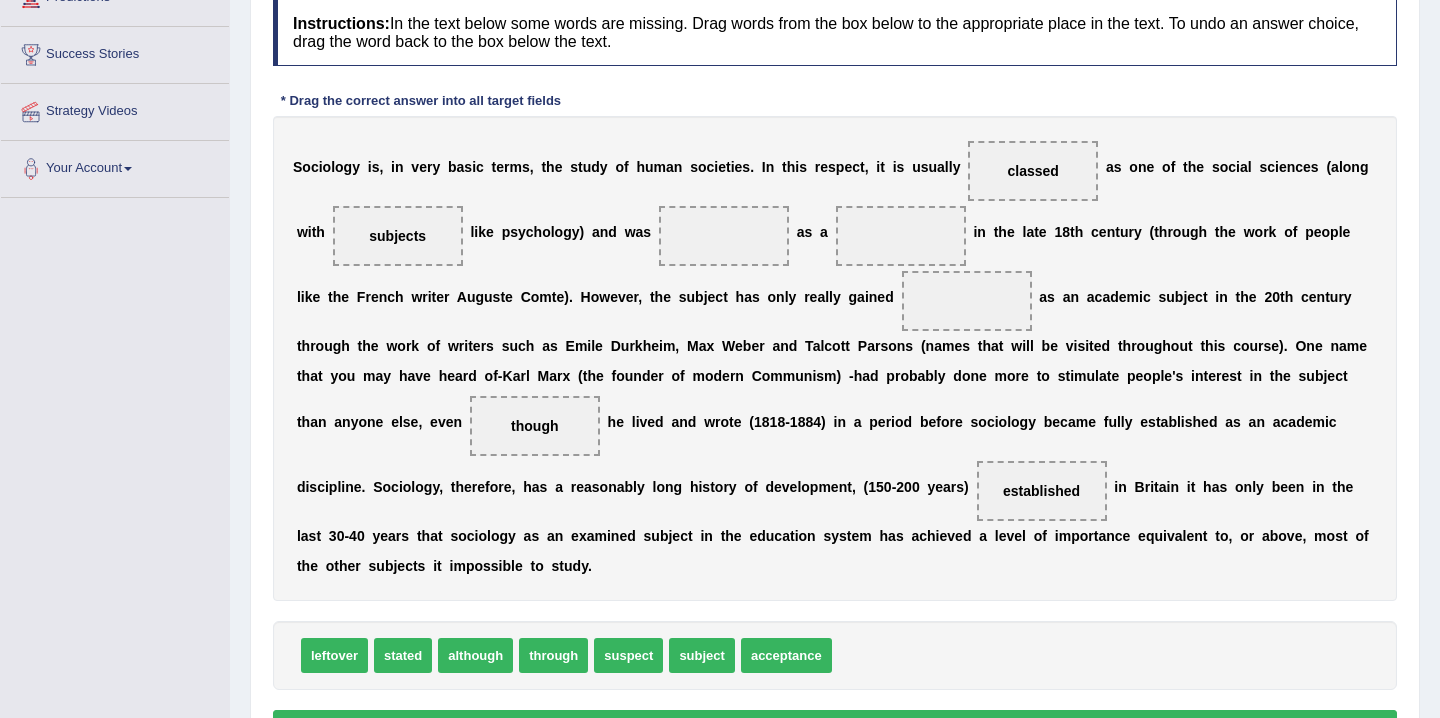 scroll, scrollTop: 305, scrollLeft: 0, axis: vertical 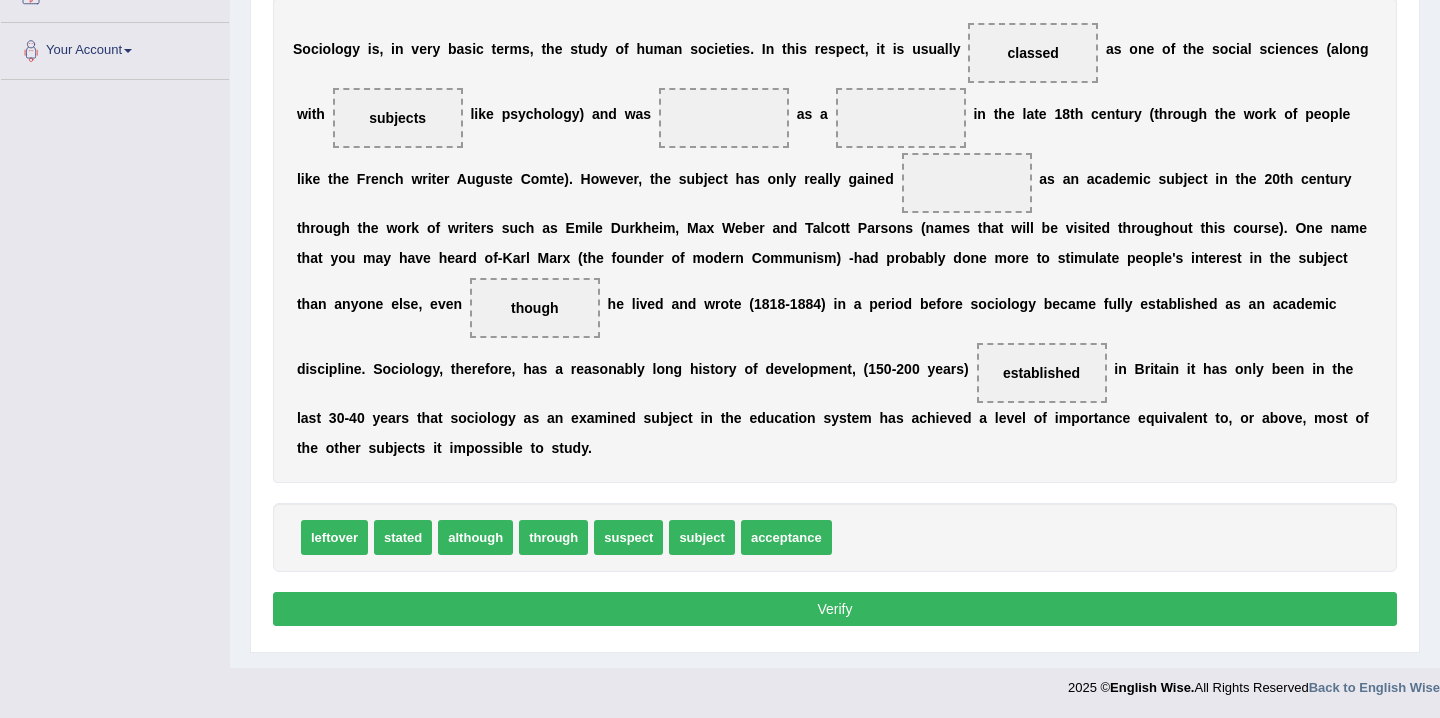 click on "Verify" at bounding box center (835, 609) 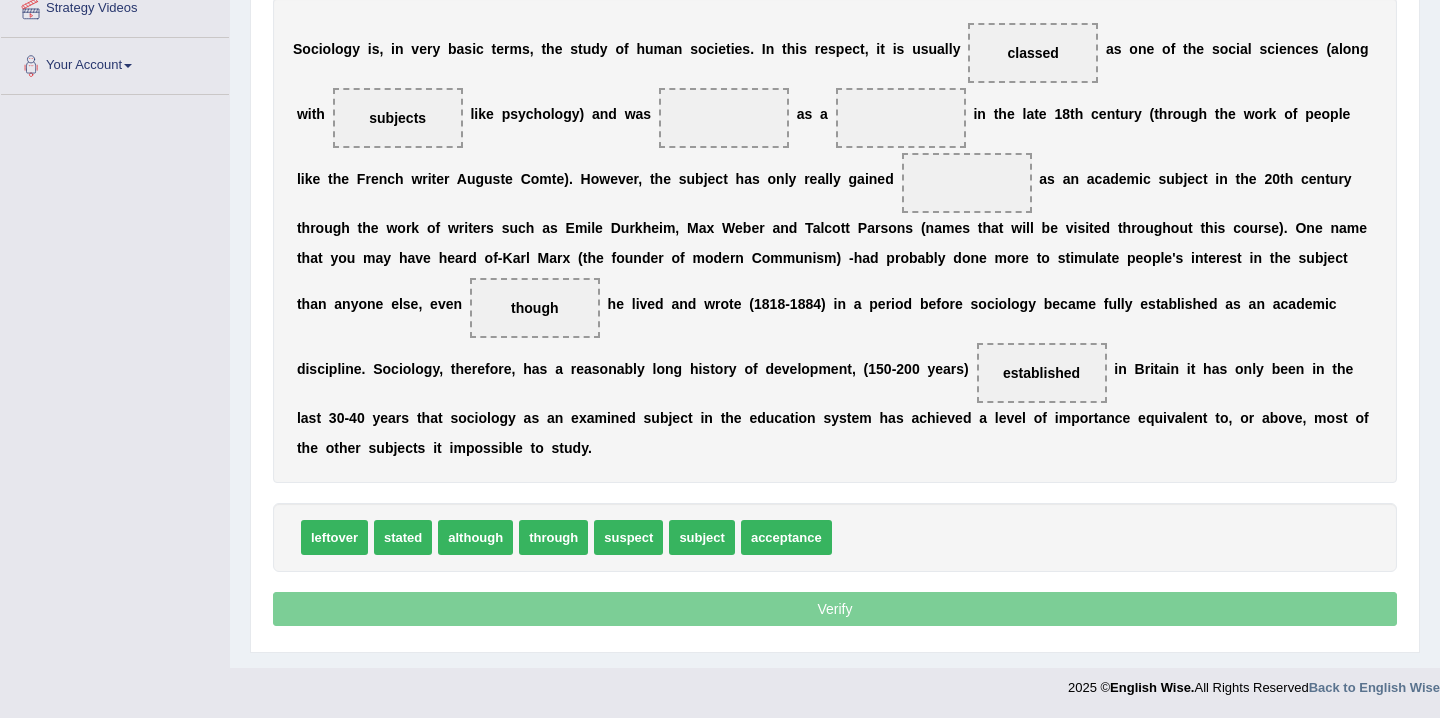 scroll, scrollTop: 403, scrollLeft: 0, axis: vertical 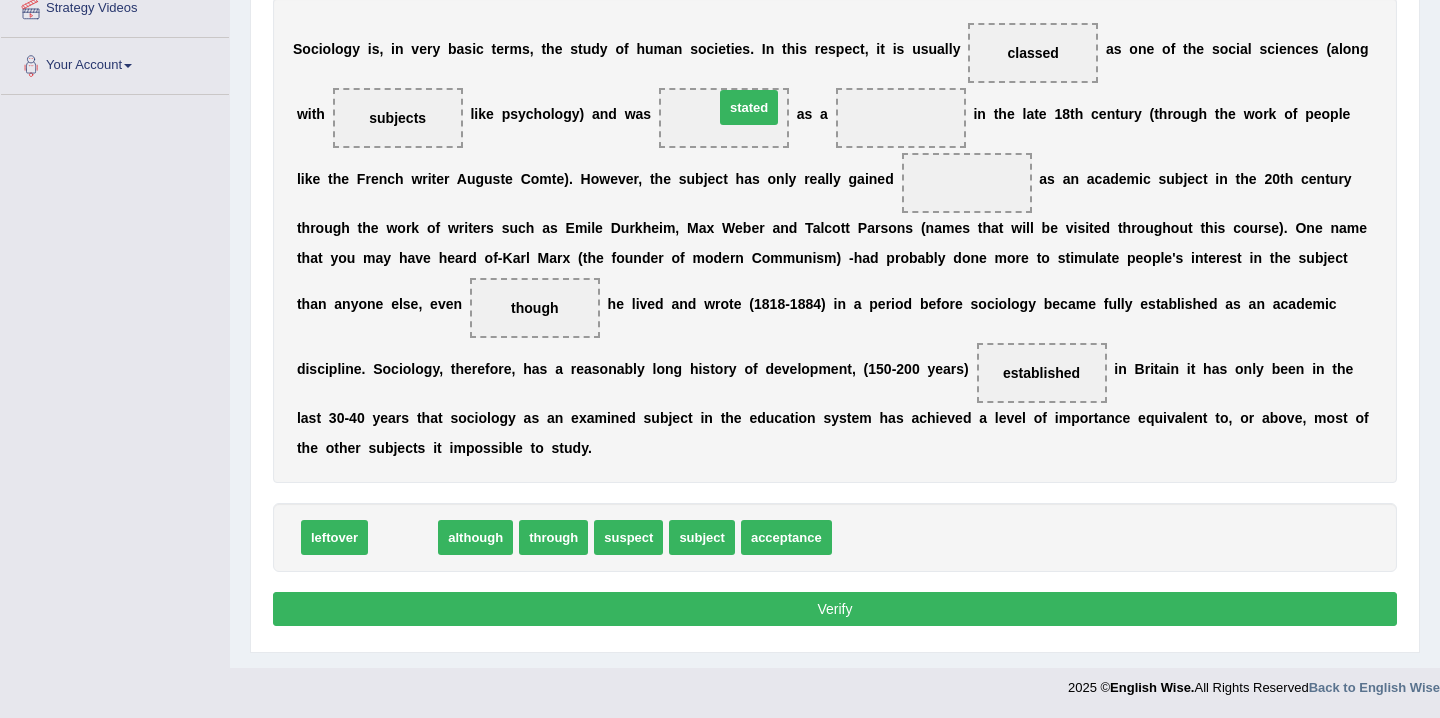 drag, startPoint x: 403, startPoint y: 535, endPoint x: 749, endPoint y: 105, distance: 551.9203 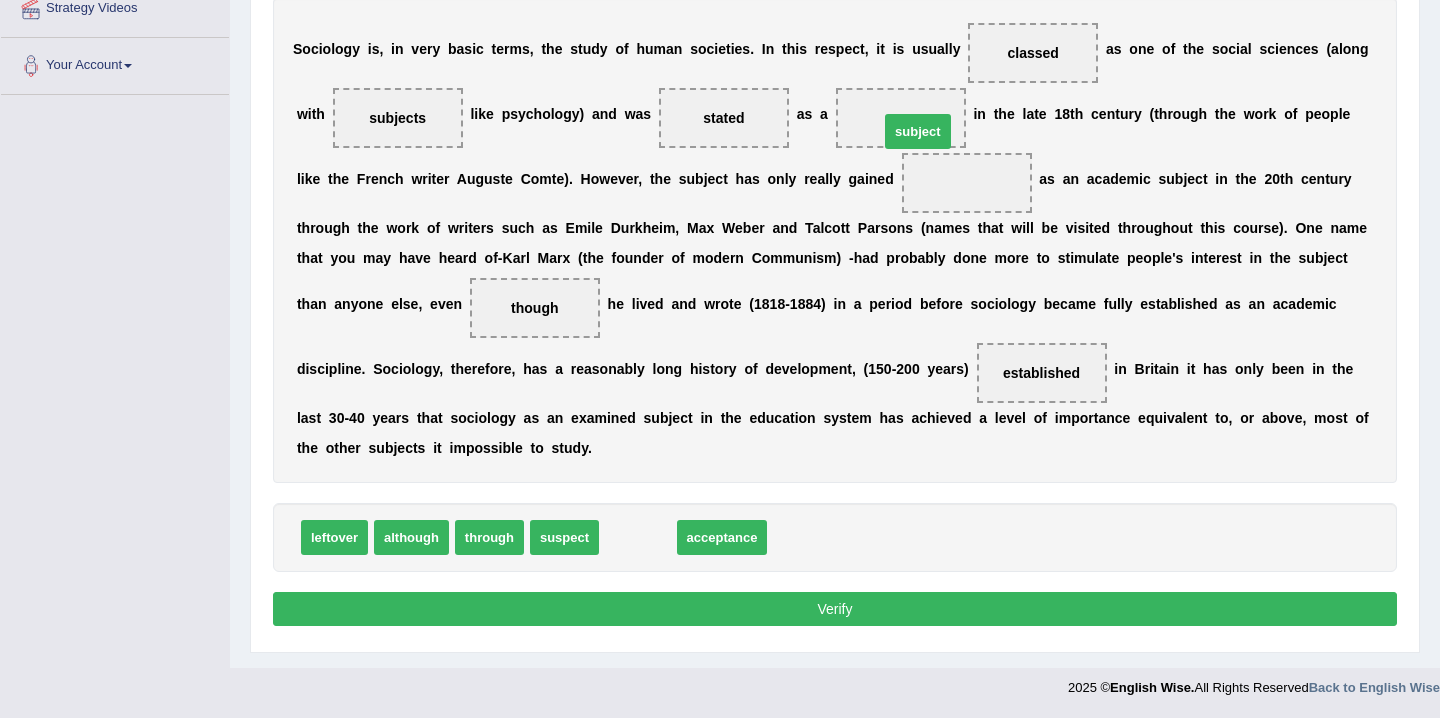 drag, startPoint x: 646, startPoint y: 545, endPoint x: 926, endPoint y: 138, distance: 494.01315 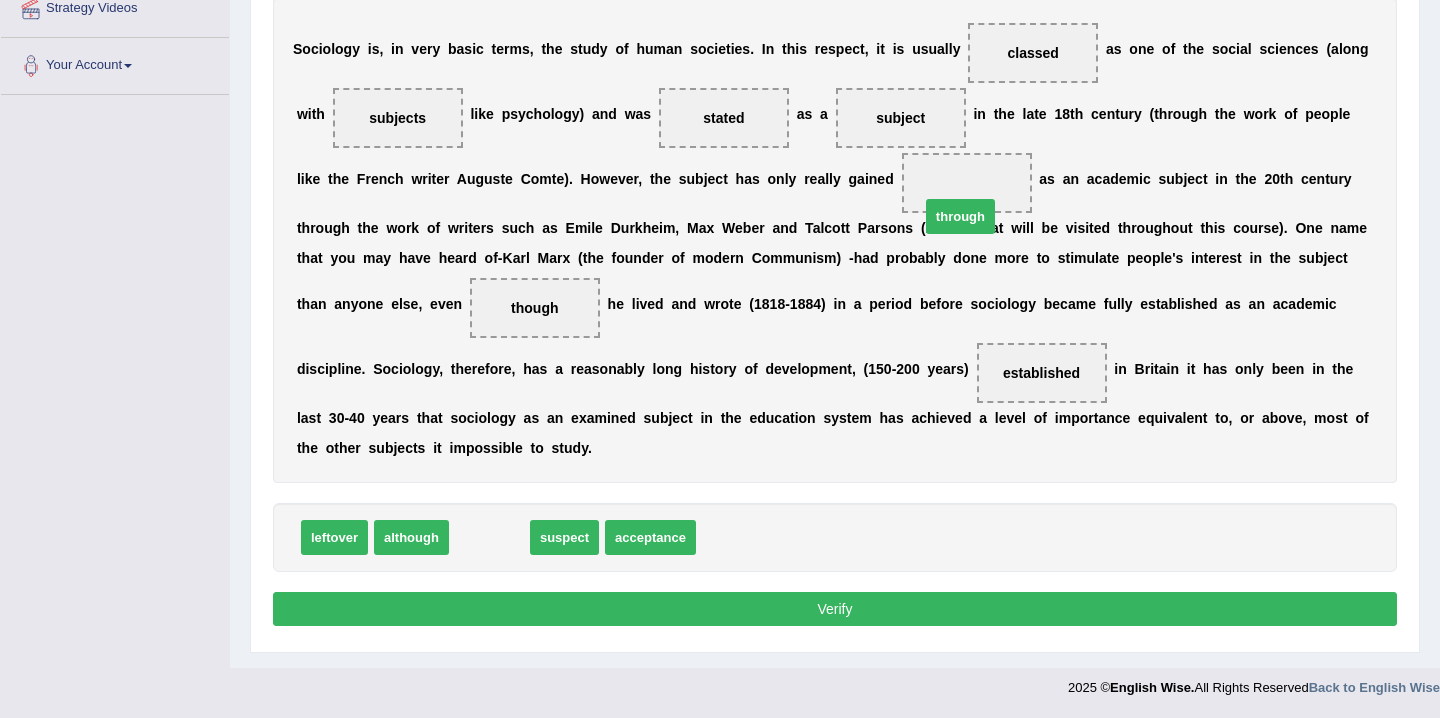 drag, startPoint x: 512, startPoint y: 543, endPoint x: 984, endPoint y: 199, distance: 584.0548 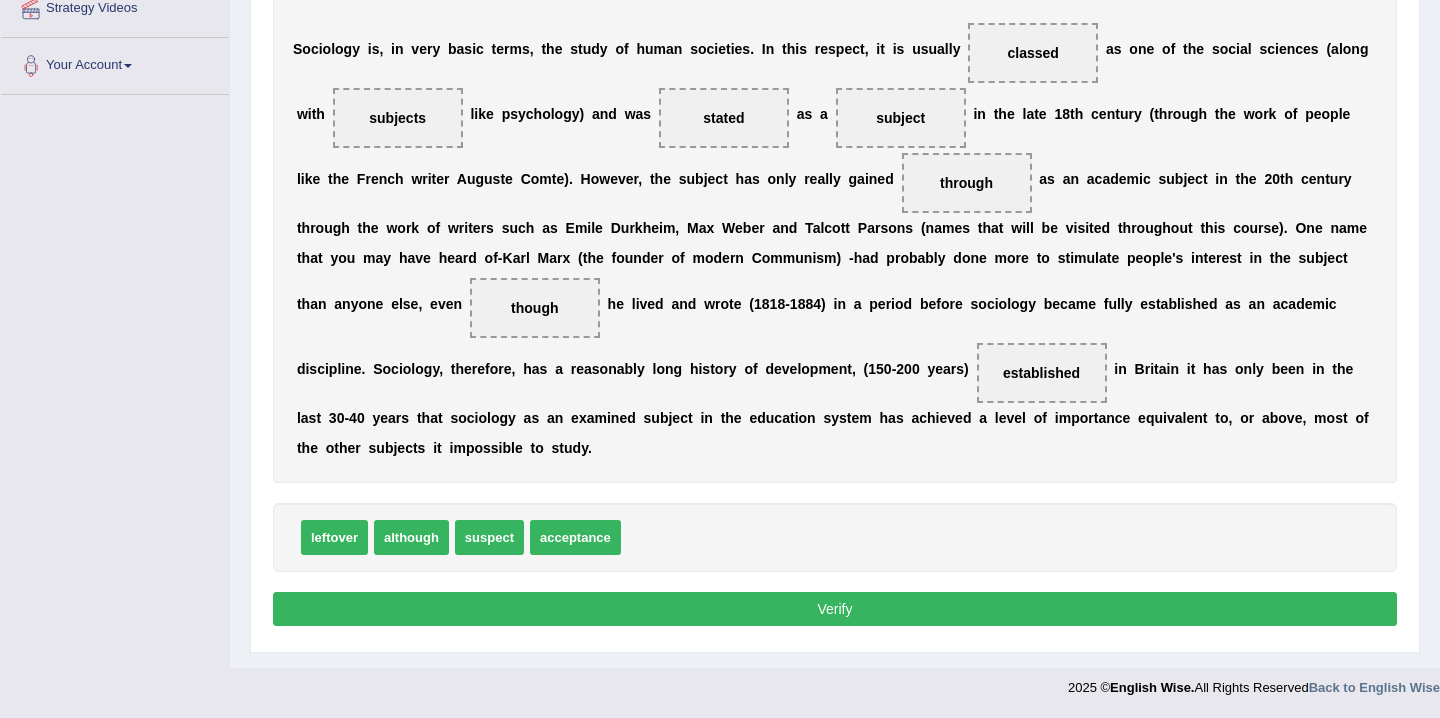 click on "Verify" at bounding box center (835, 609) 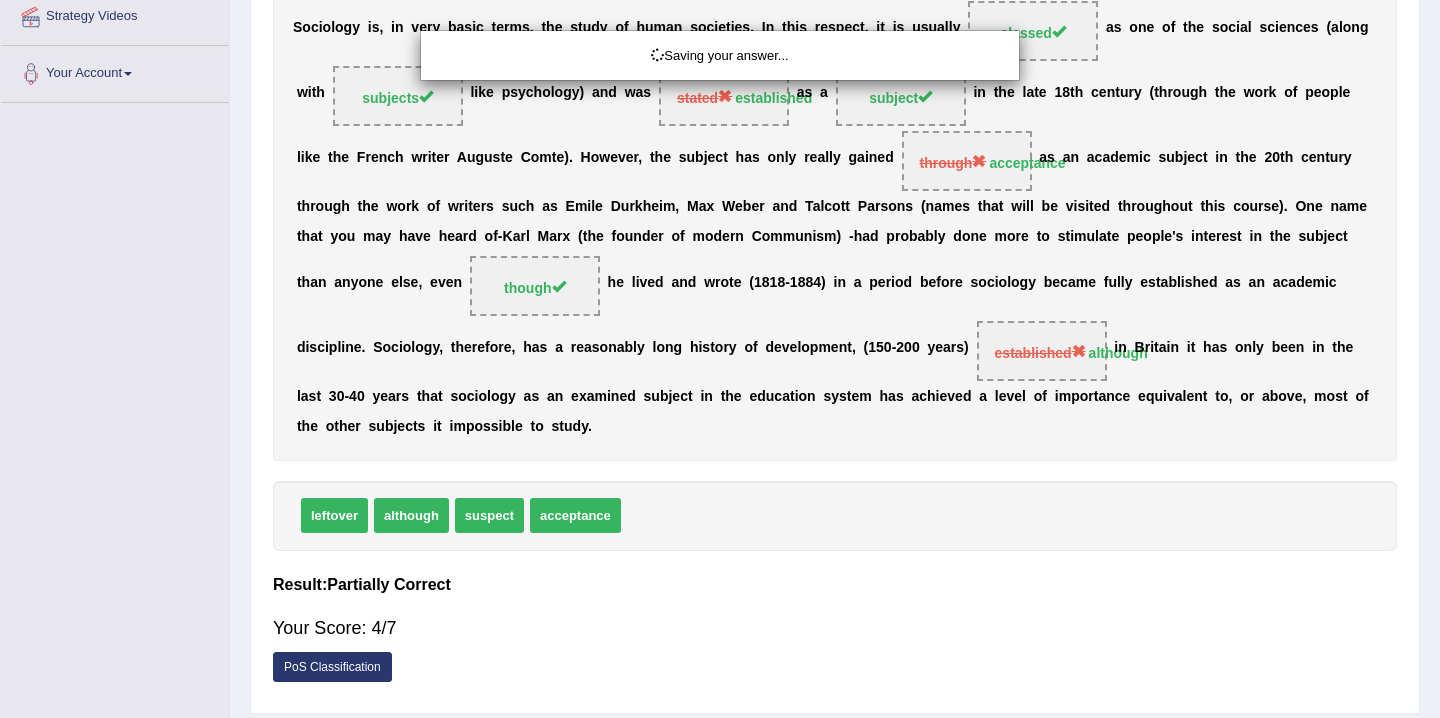 scroll, scrollTop: 403, scrollLeft: 0, axis: vertical 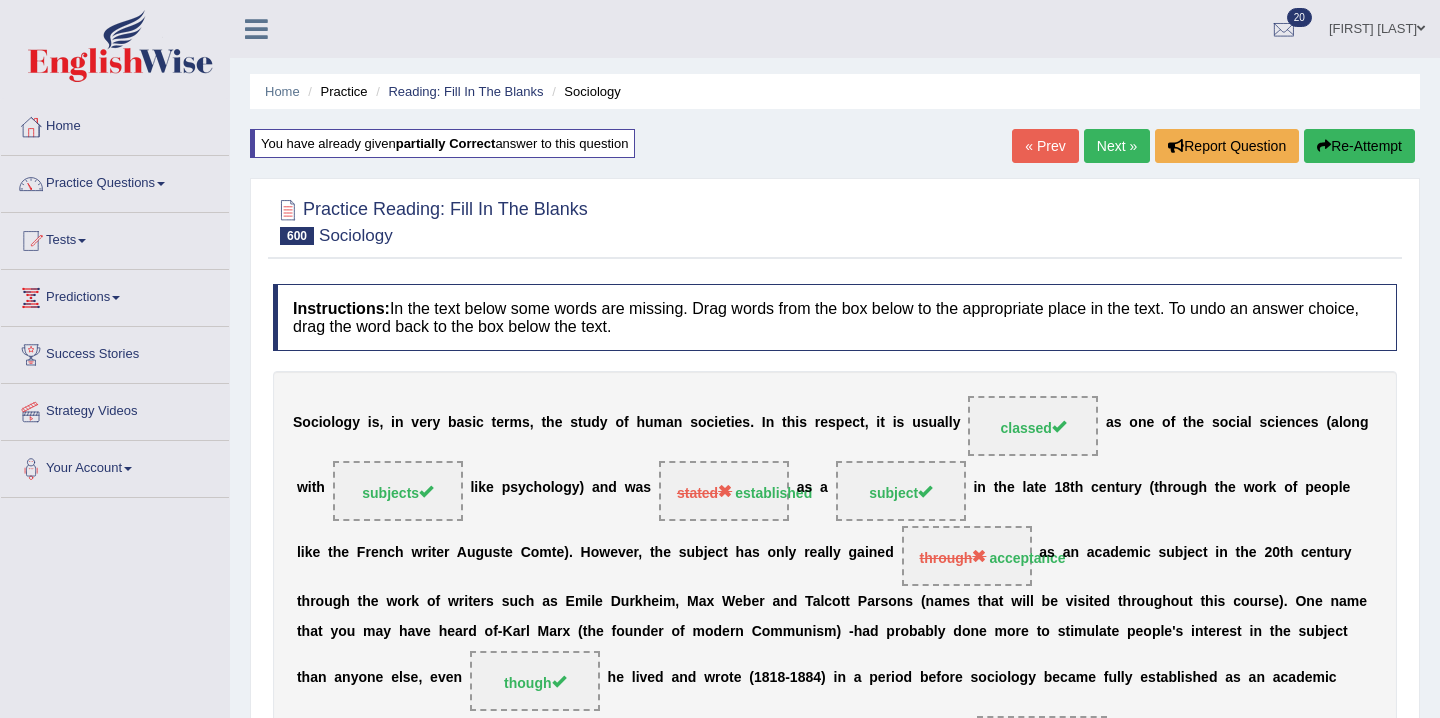 click on "Re-Attempt" at bounding box center [1359, 146] 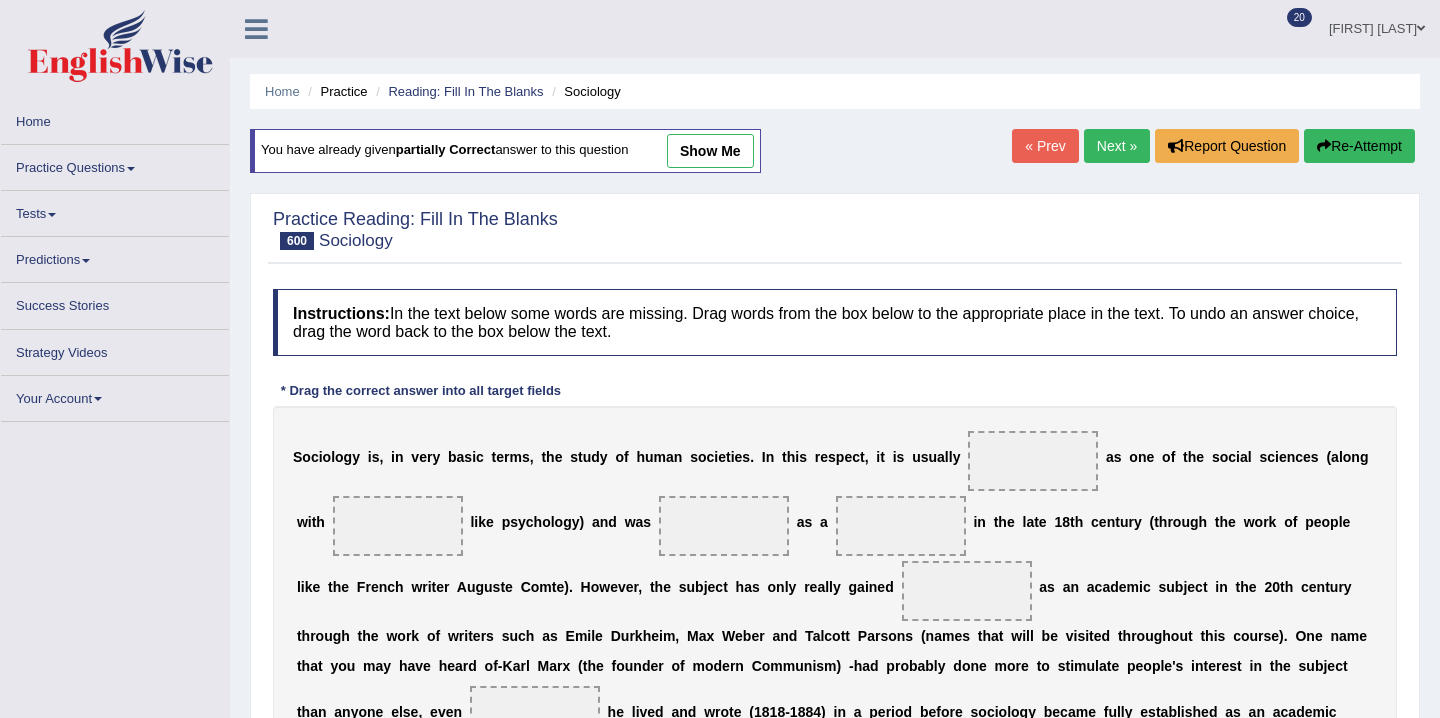 scroll, scrollTop: 0, scrollLeft: 0, axis: both 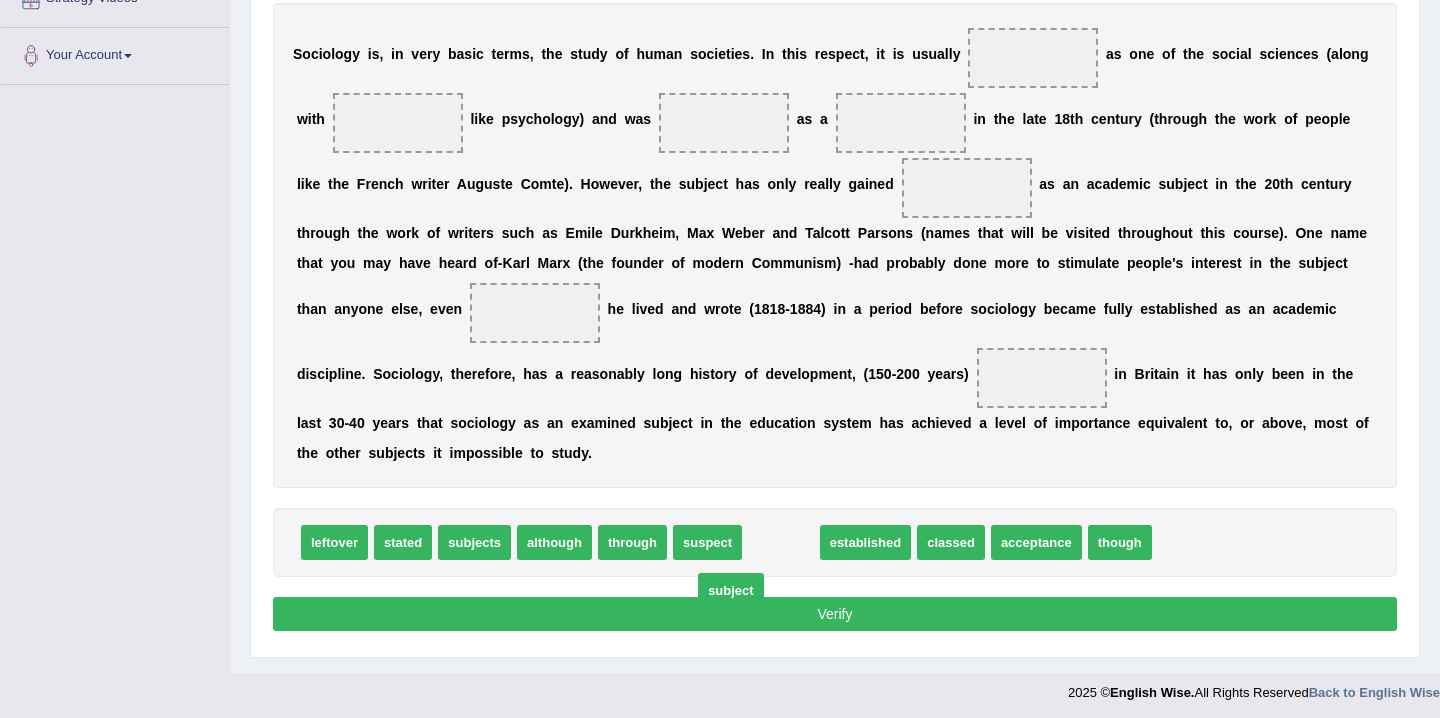 drag, startPoint x: 781, startPoint y: 546, endPoint x: 731, endPoint y: 594, distance: 69.31089 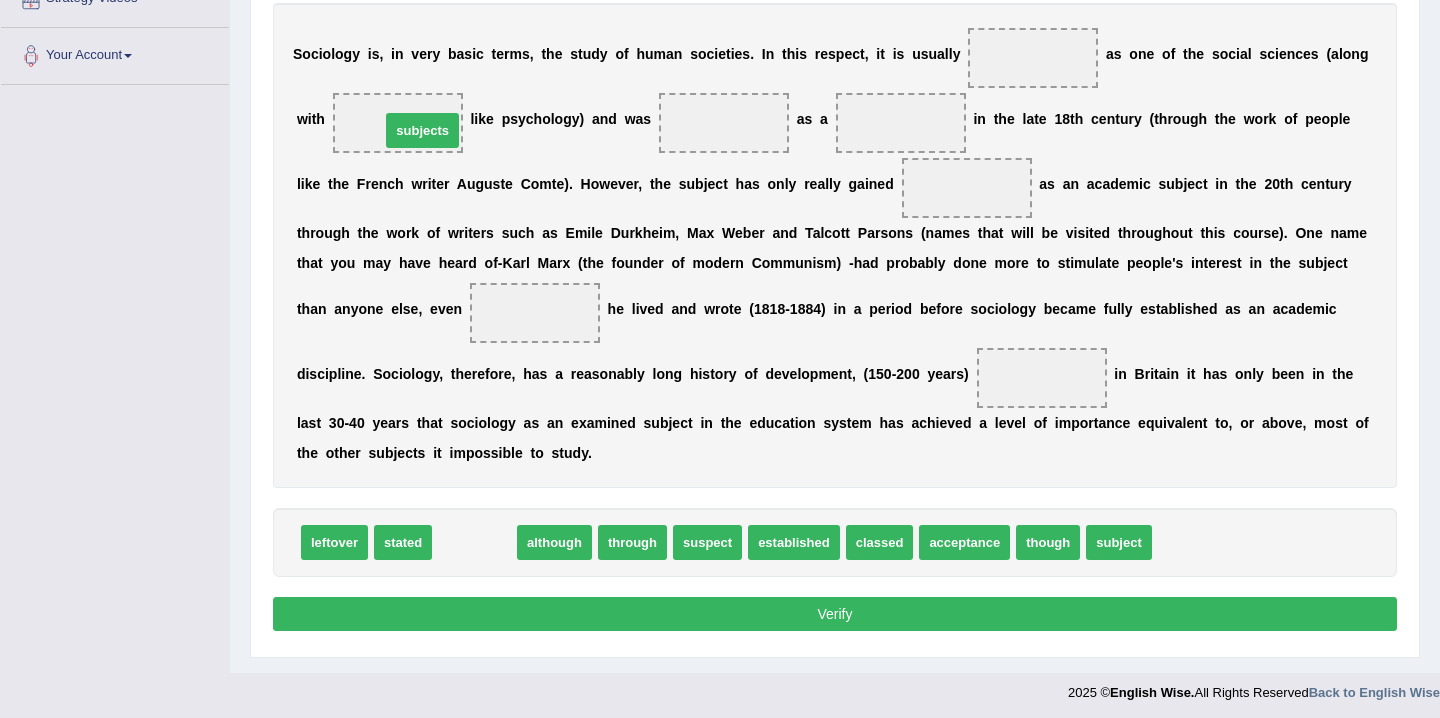 drag, startPoint x: 461, startPoint y: 546, endPoint x: 408, endPoint y: 134, distance: 415.395 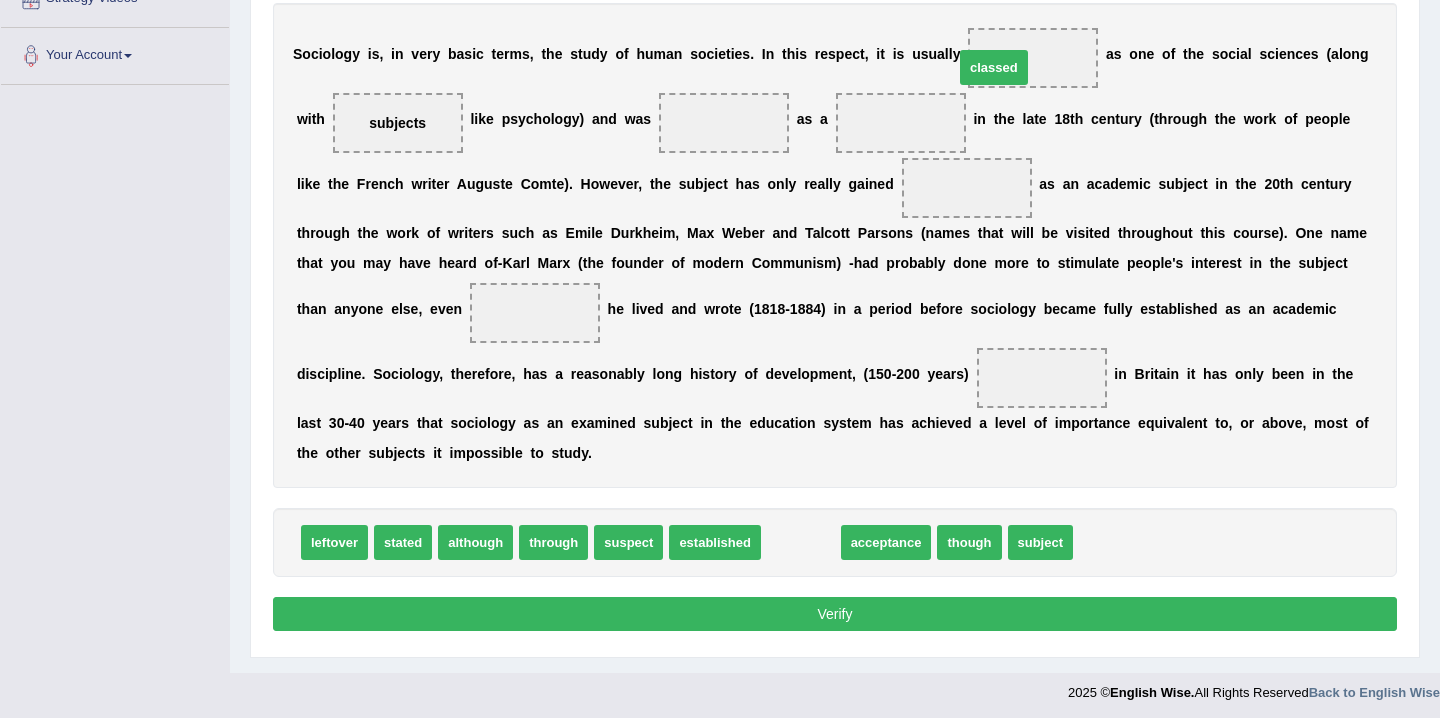 drag, startPoint x: 807, startPoint y: 550, endPoint x: 1000, endPoint y: 75, distance: 512.7124 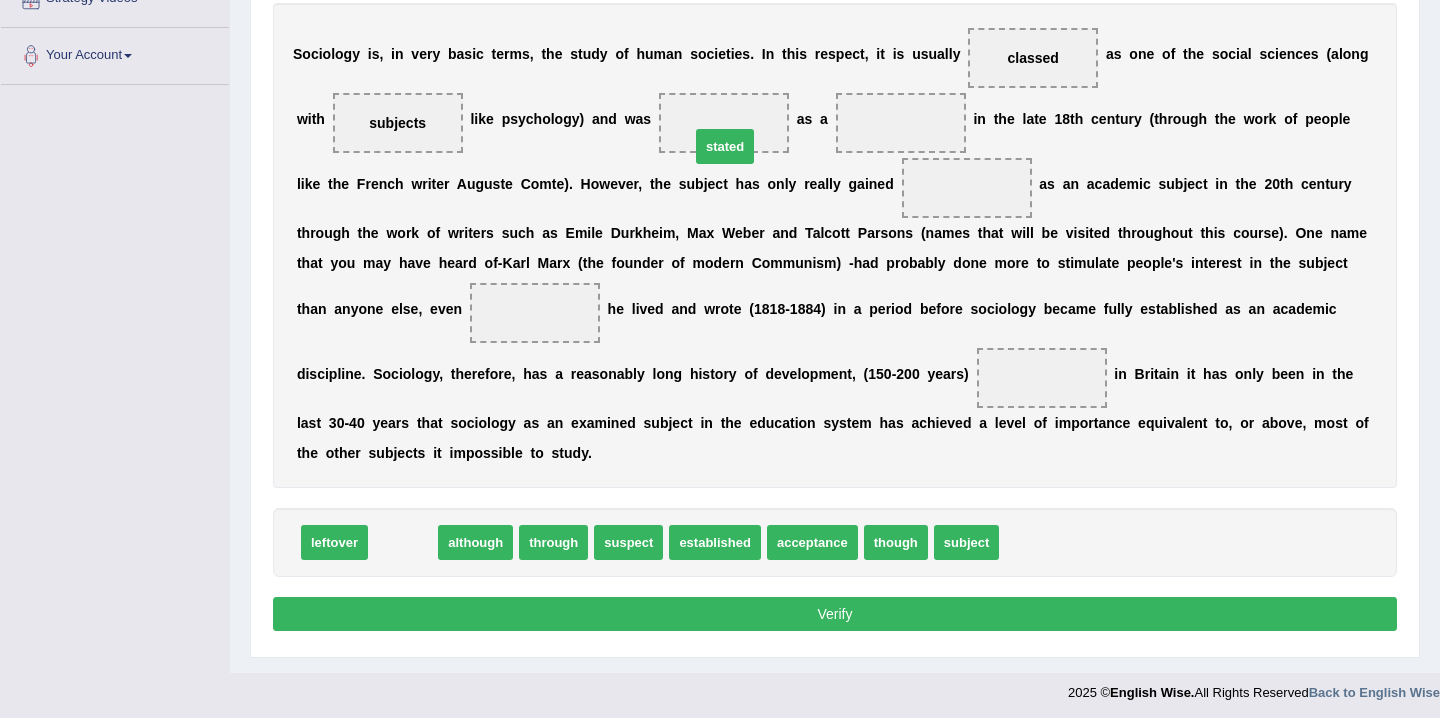 drag, startPoint x: 407, startPoint y: 543, endPoint x: 730, endPoint y: 146, distance: 511.7988 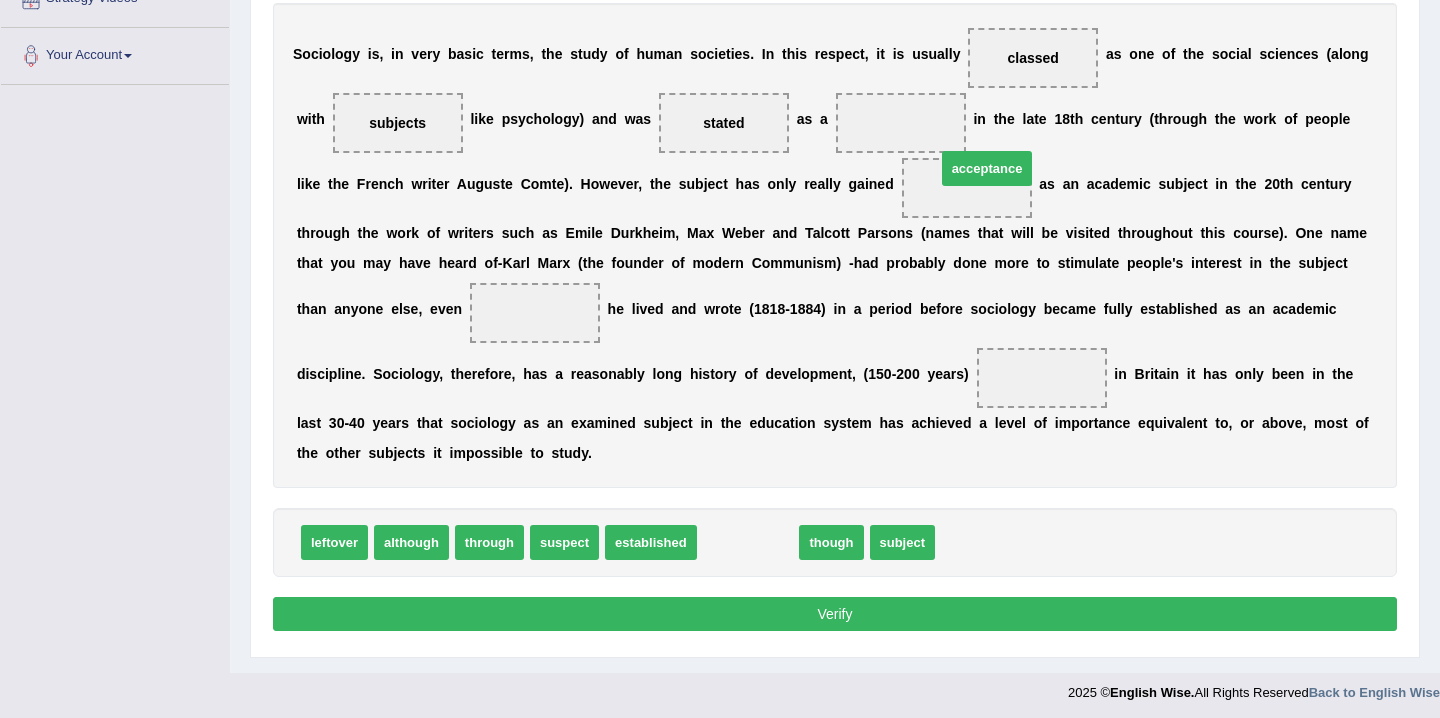 drag, startPoint x: 747, startPoint y: 530, endPoint x: 986, endPoint y: 157, distance: 443.00113 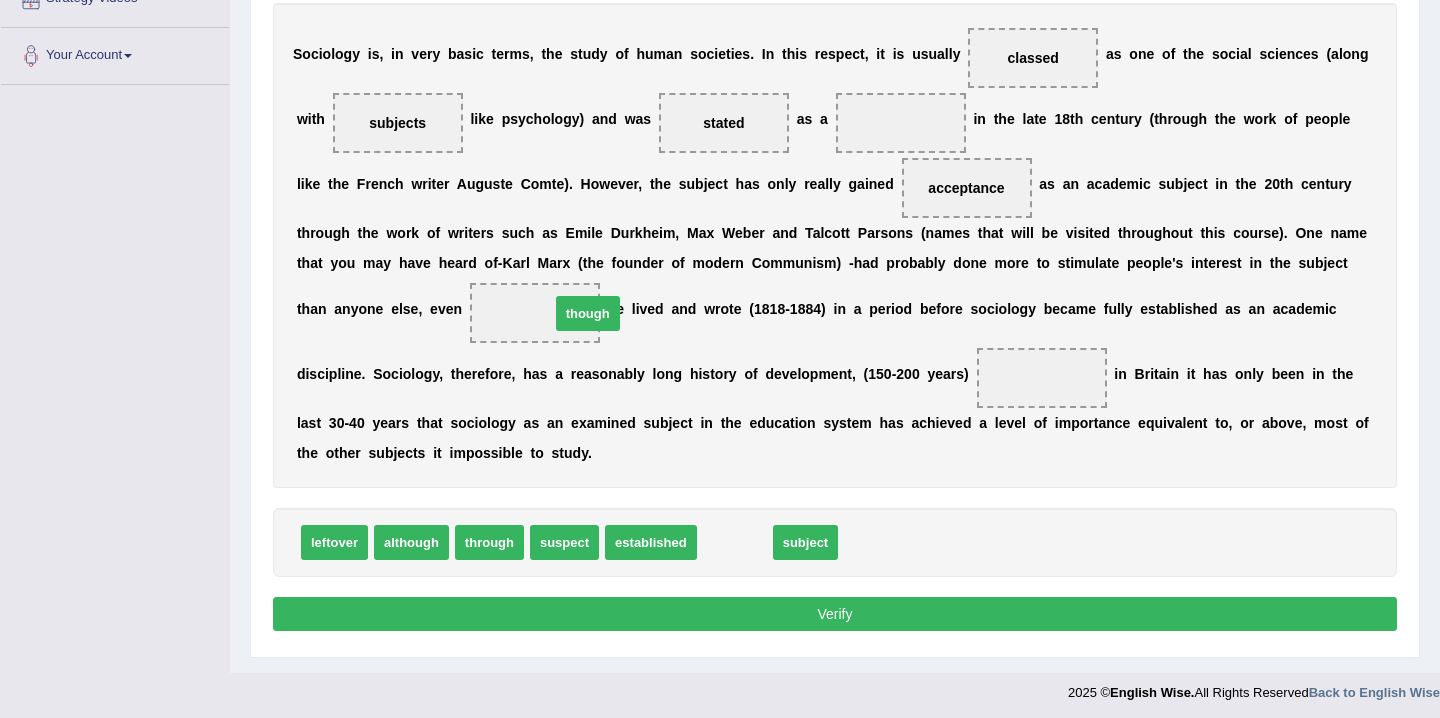 drag, startPoint x: 740, startPoint y: 554, endPoint x: 583, endPoint y: 324, distance: 278.4762 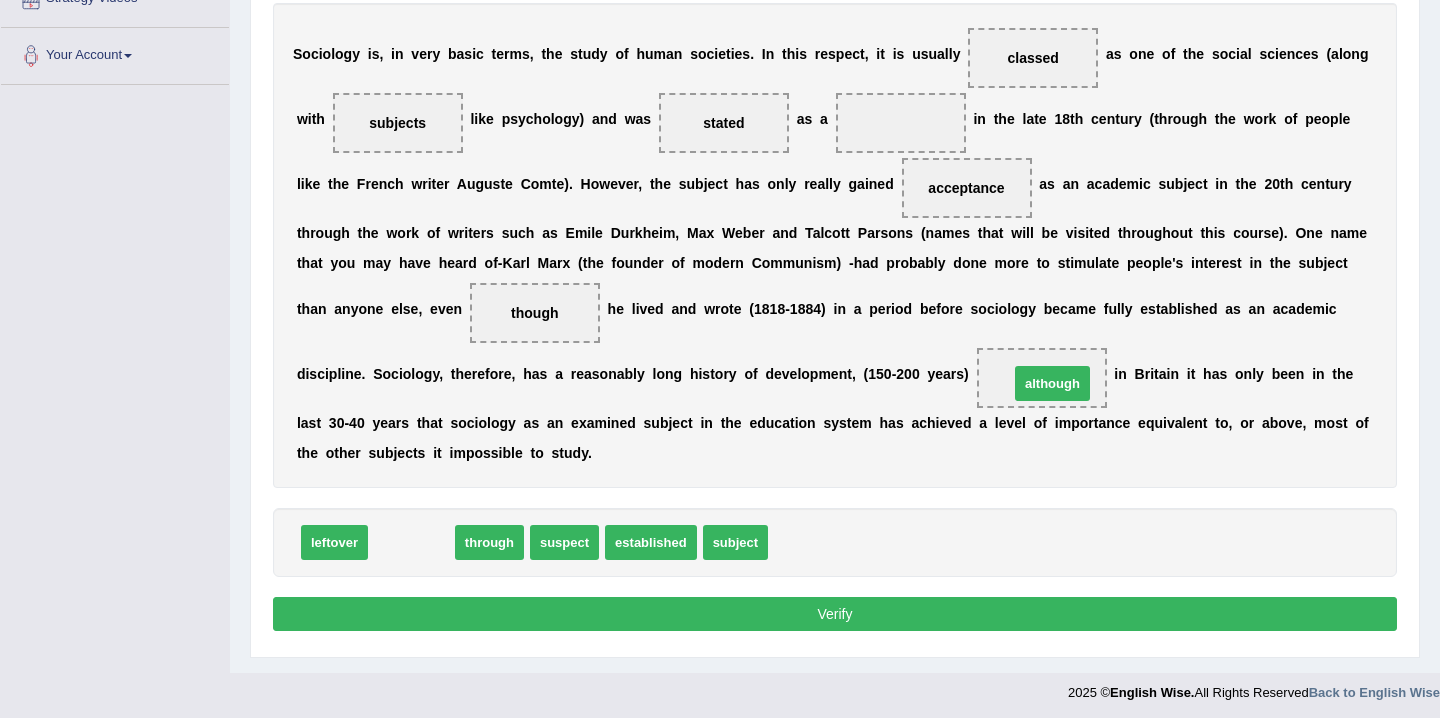 drag, startPoint x: 435, startPoint y: 544, endPoint x: 1077, endPoint y: 381, distance: 662.36926 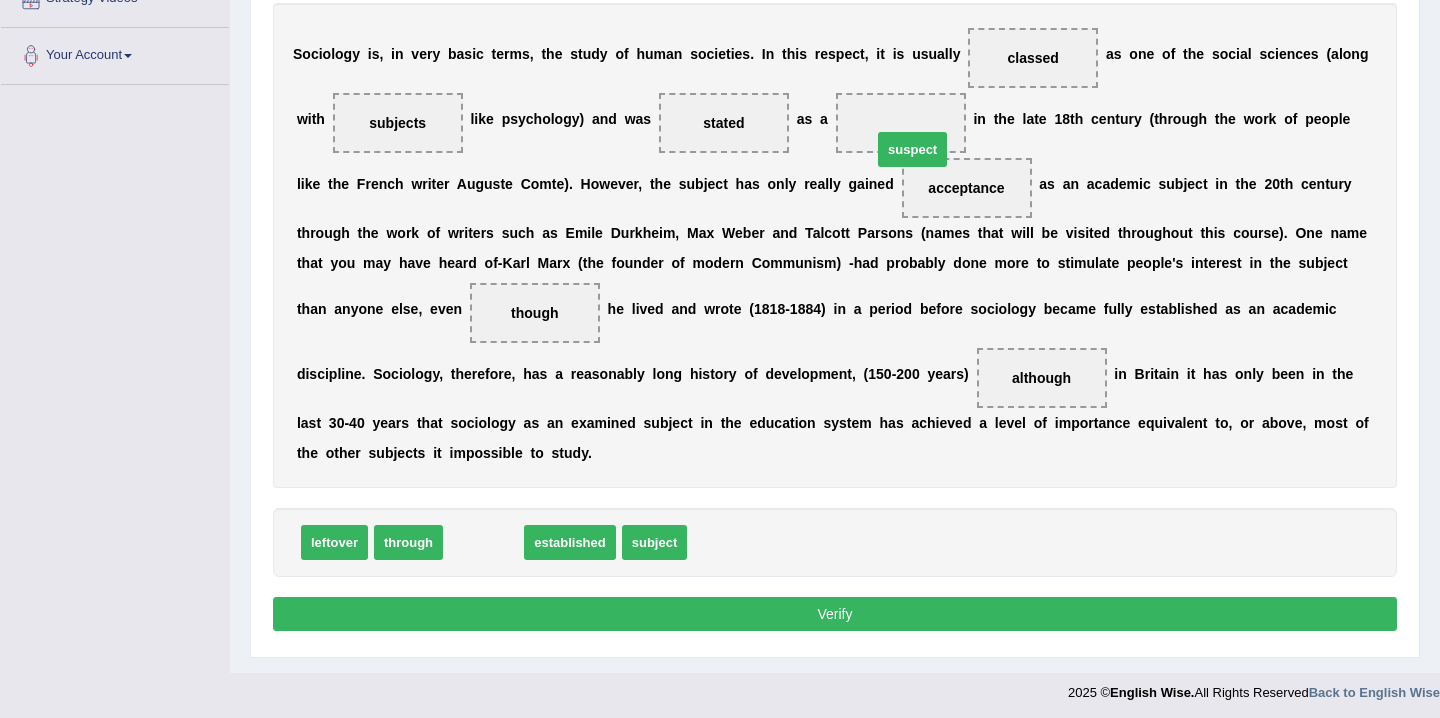 drag, startPoint x: 483, startPoint y: 551, endPoint x: 914, endPoint y: 159, distance: 582.6019 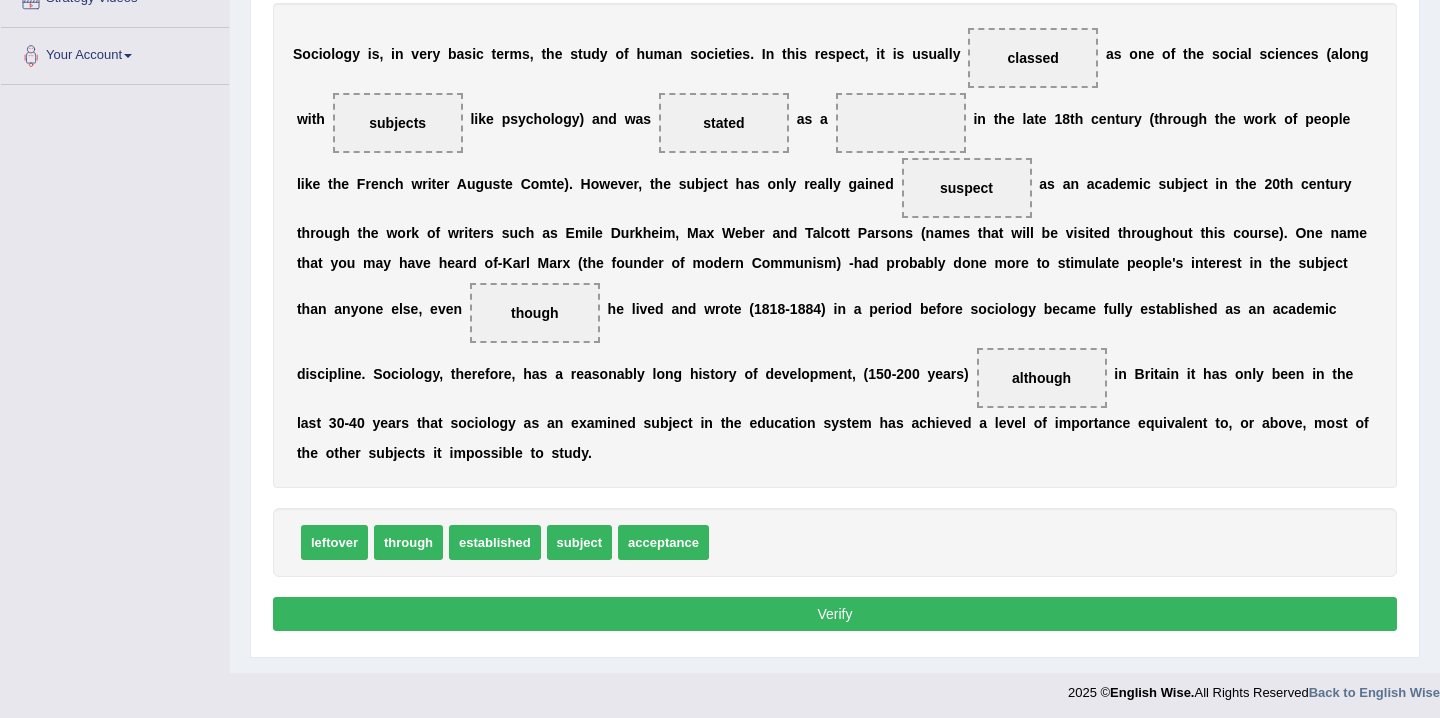 click on "Verify" at bounding box center (835, 614) 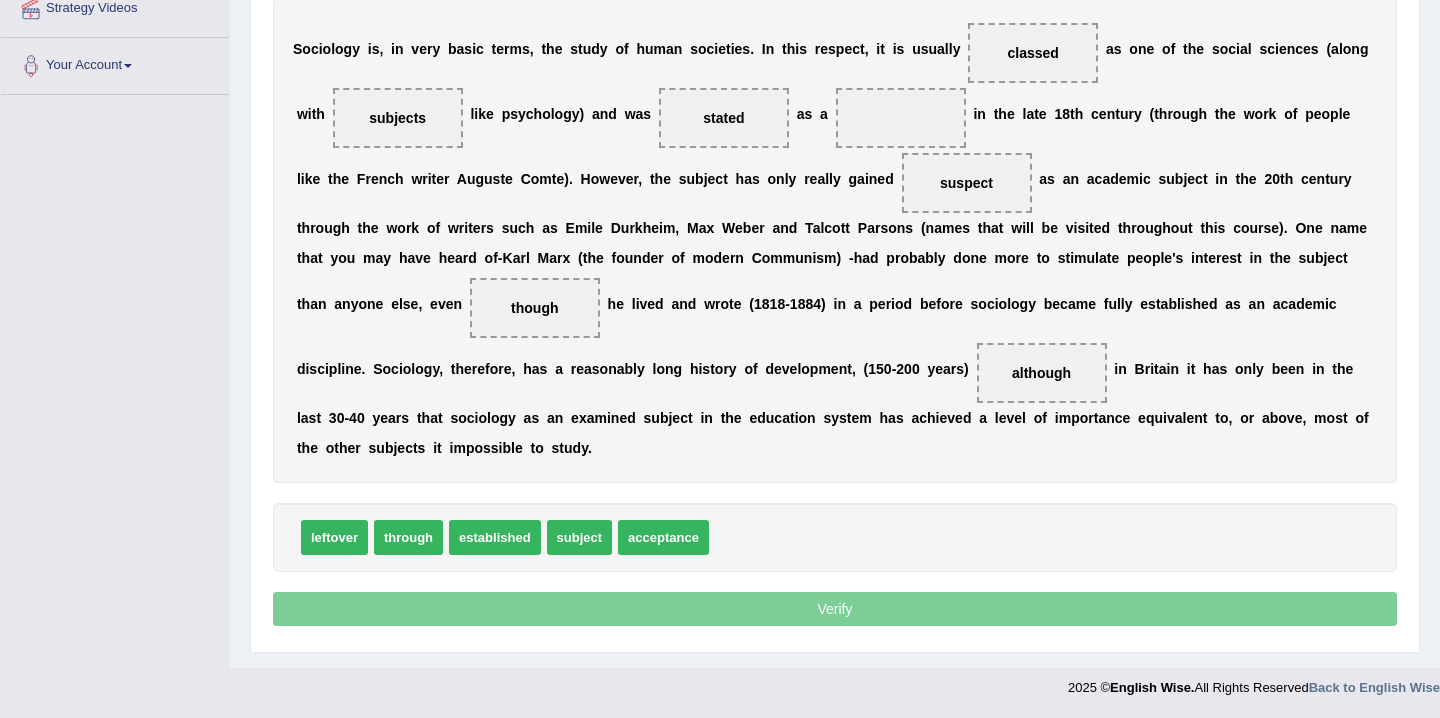 scroll, scrollTop: 403, scrollLeft: 0, axis: vertical 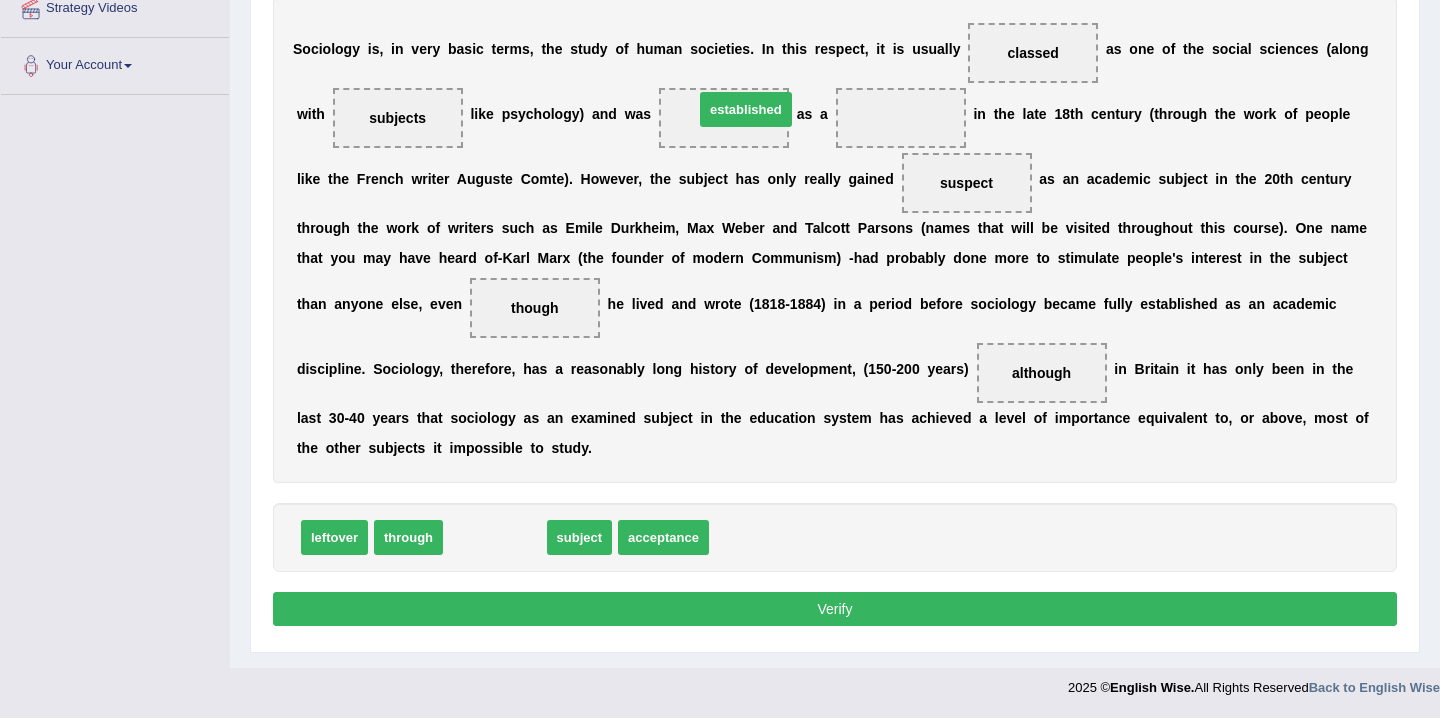 drag, startPoint x: 516, startPoint y: 535, endPoint x: 766, endPoint y: 107, distance: 495.66522 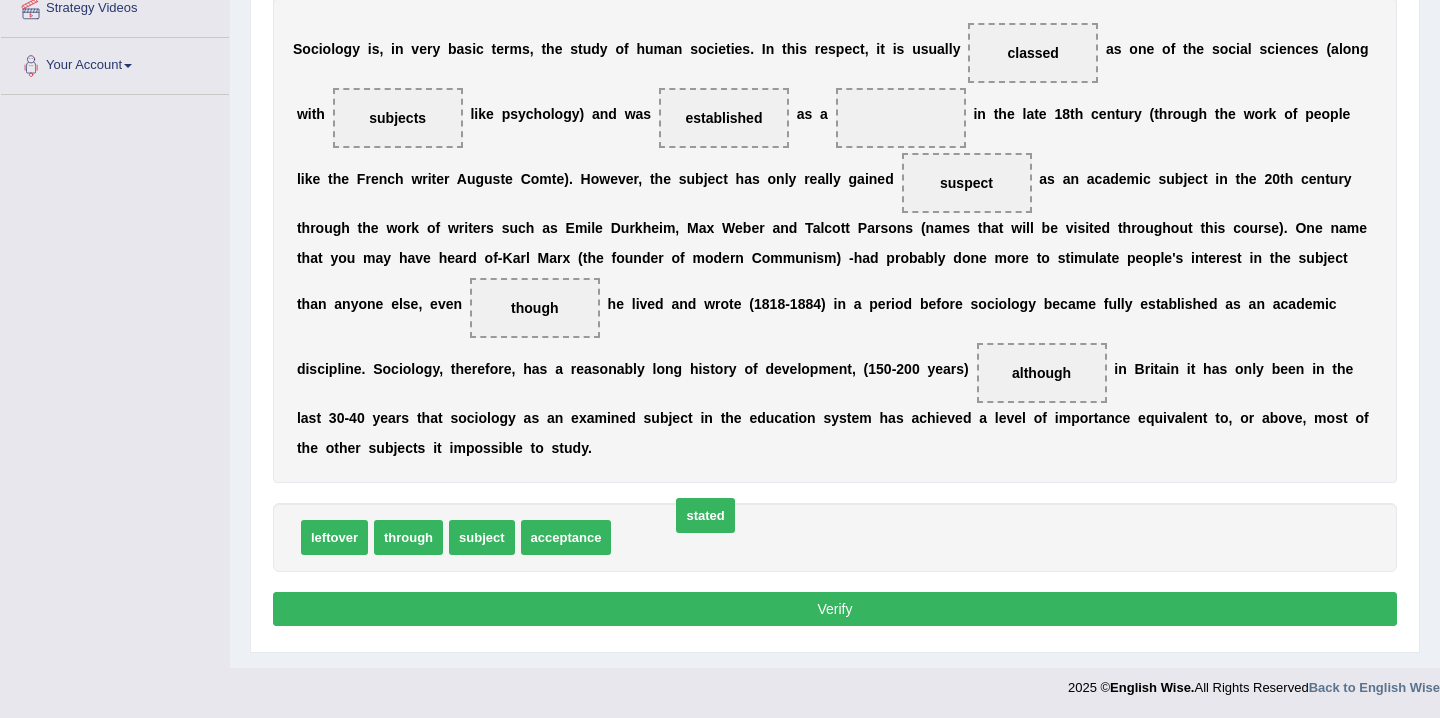 drag, startPoint x: 656, startPoint y: 534, endPoint x: 715, endPoint y: 513, distance: 62.625874 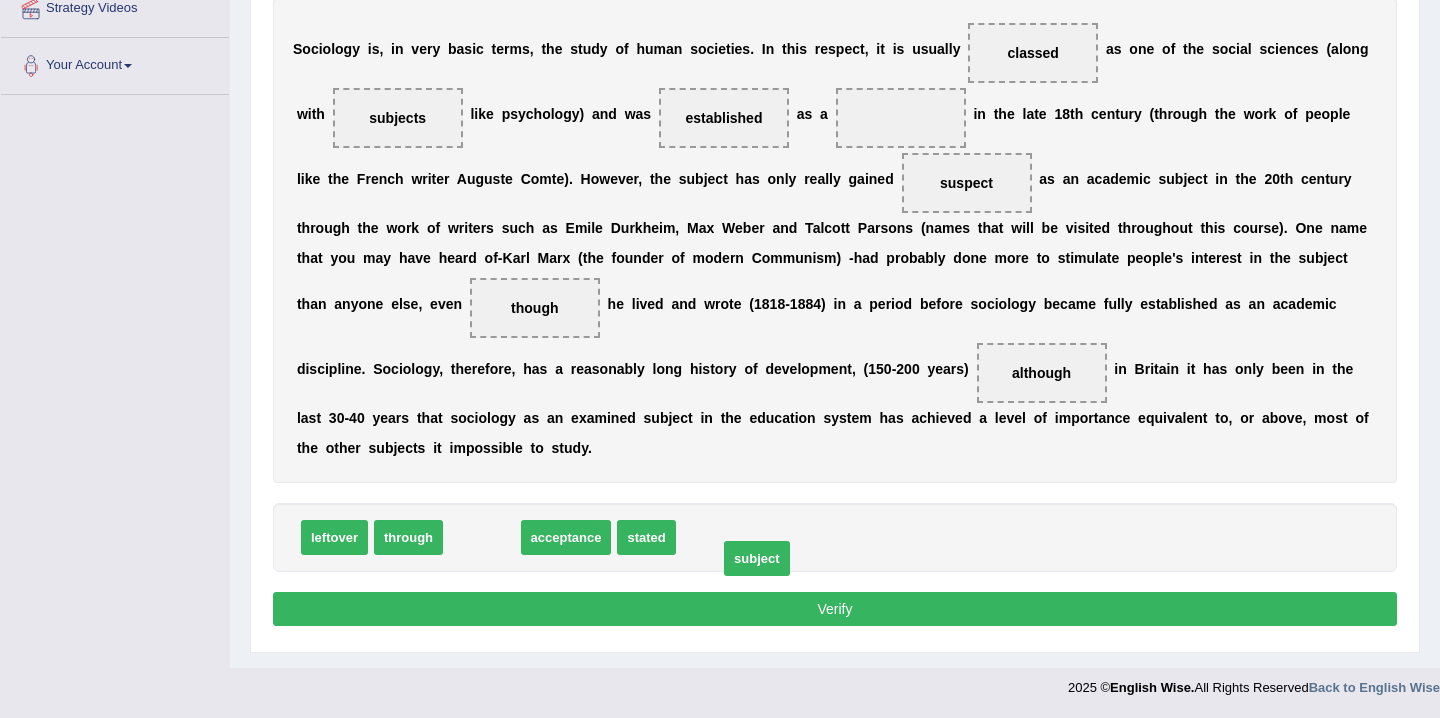 drag, startPoint x: 509, startPoint y: 542, endPoint x: 785, endPoint y: 582, distance: 278.88348 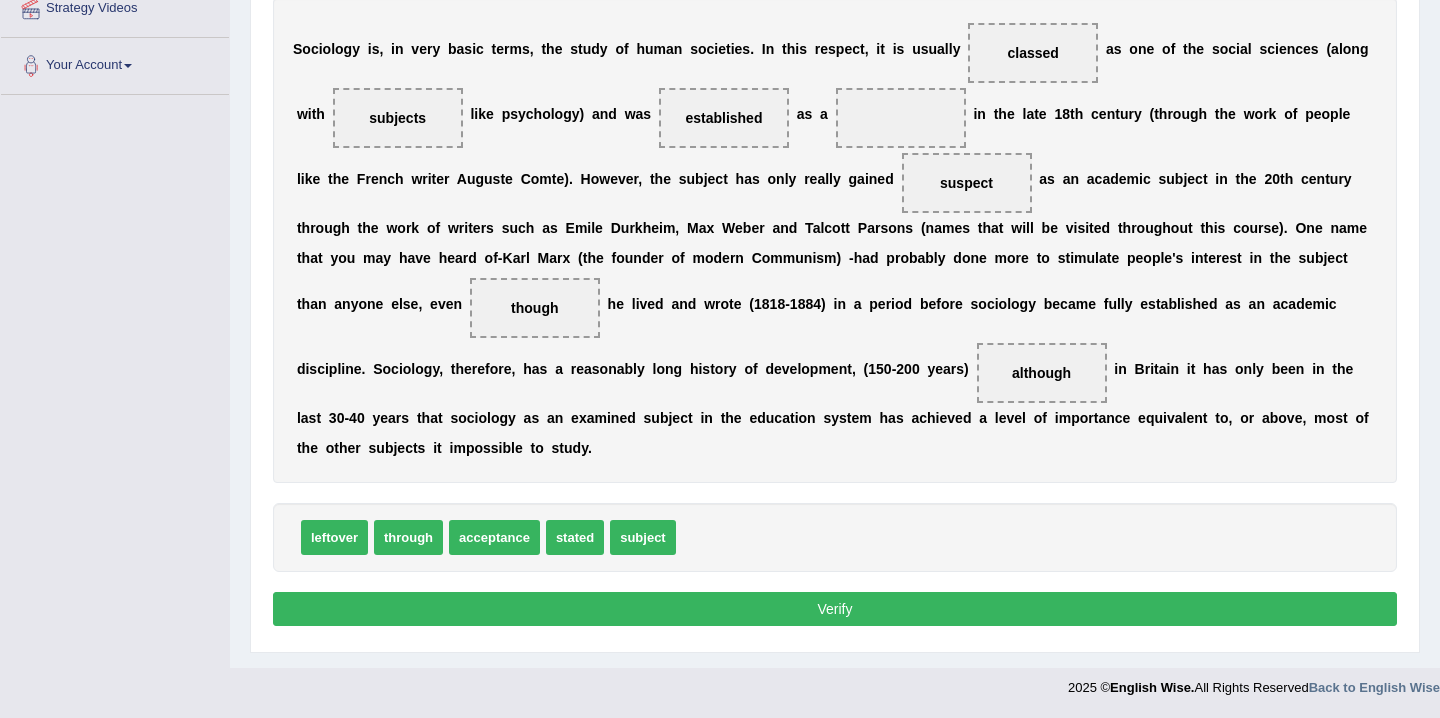 drag, startPoint x: 1003, startPoint y: 194, endPoint x: 944, endPoint y: 103, distance: 108.45275 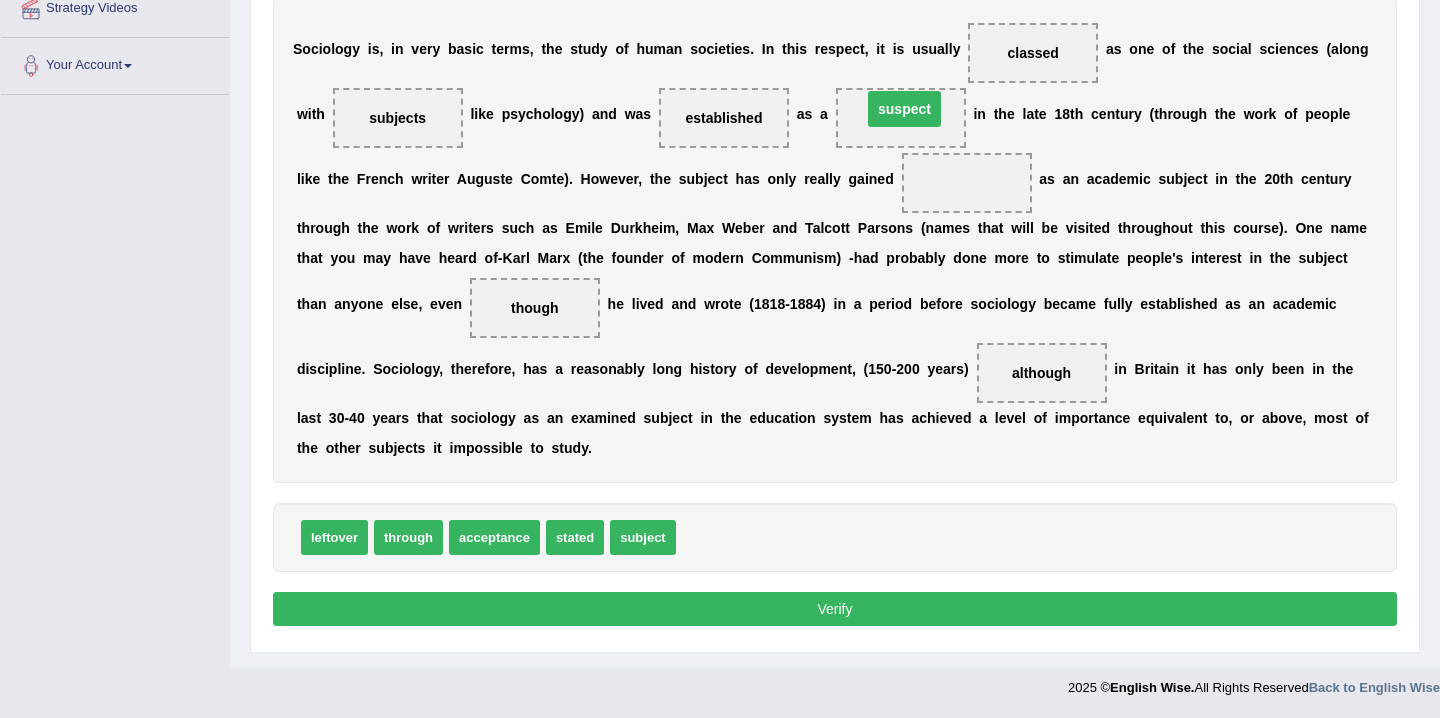 drag, startPoint x: 968, startPoint y: 190, endPoint x: 933, endPoint y: 134, distance: 66.037865 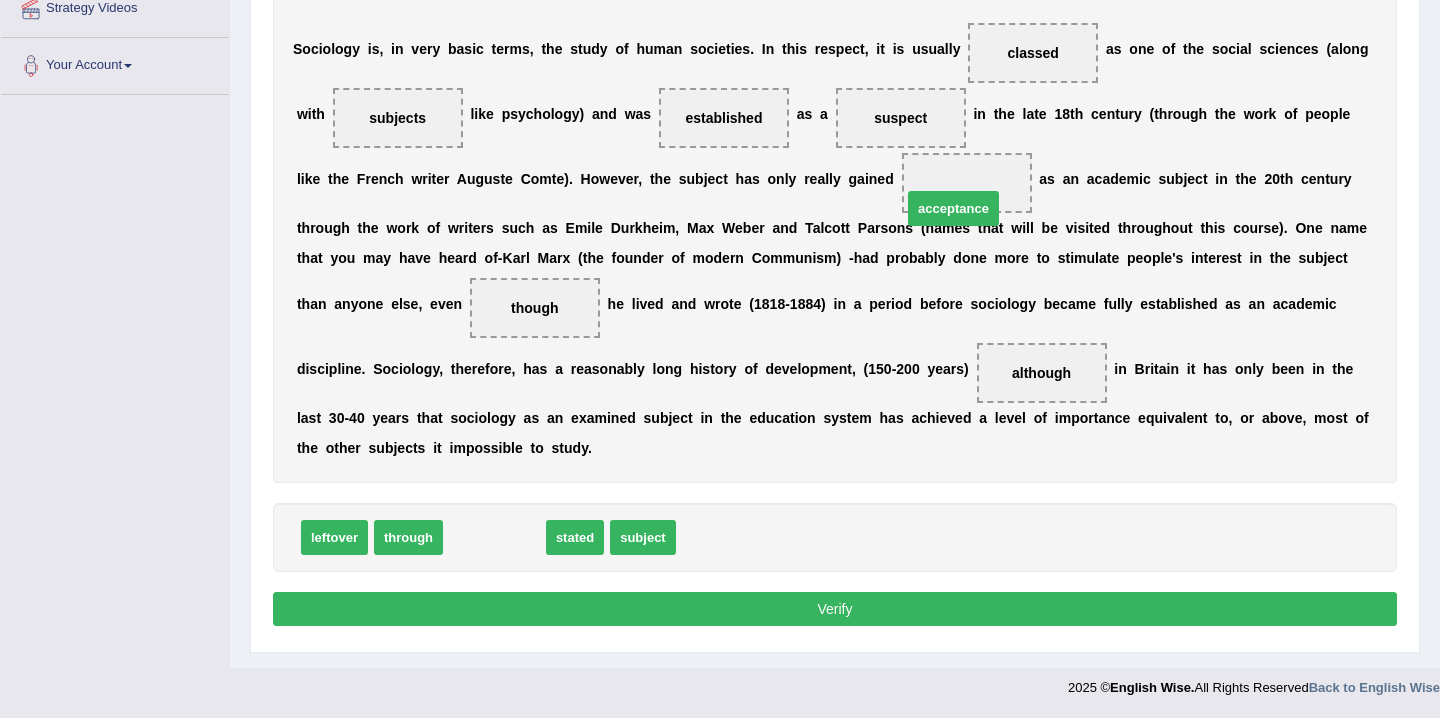 drag, startPoint x: 495, startPoint y: 541, endPoint x: 954, endPoint y: 210, distance: 565.8993 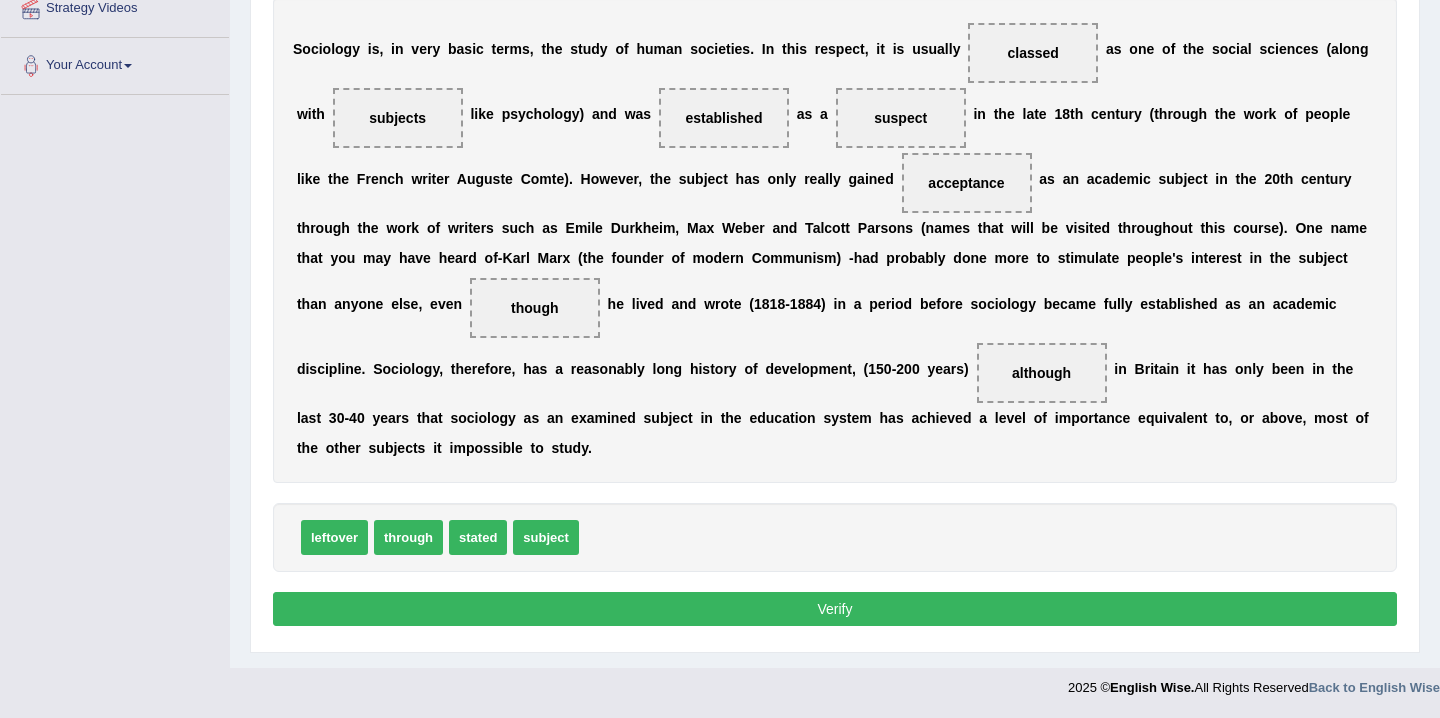 click on "Verify" at bounding box center (835, 609) 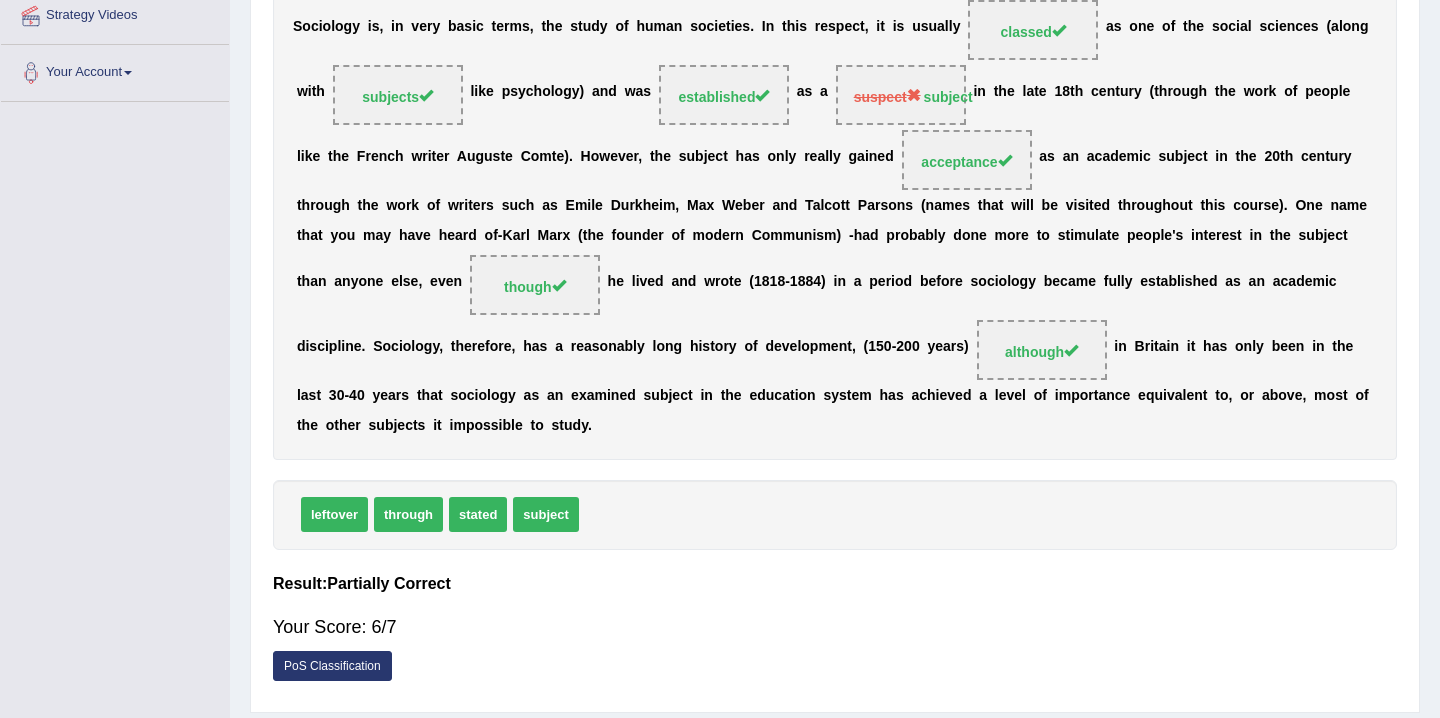 scroll, scrollTop: 403, scrollLeft: 0, axis: vertical 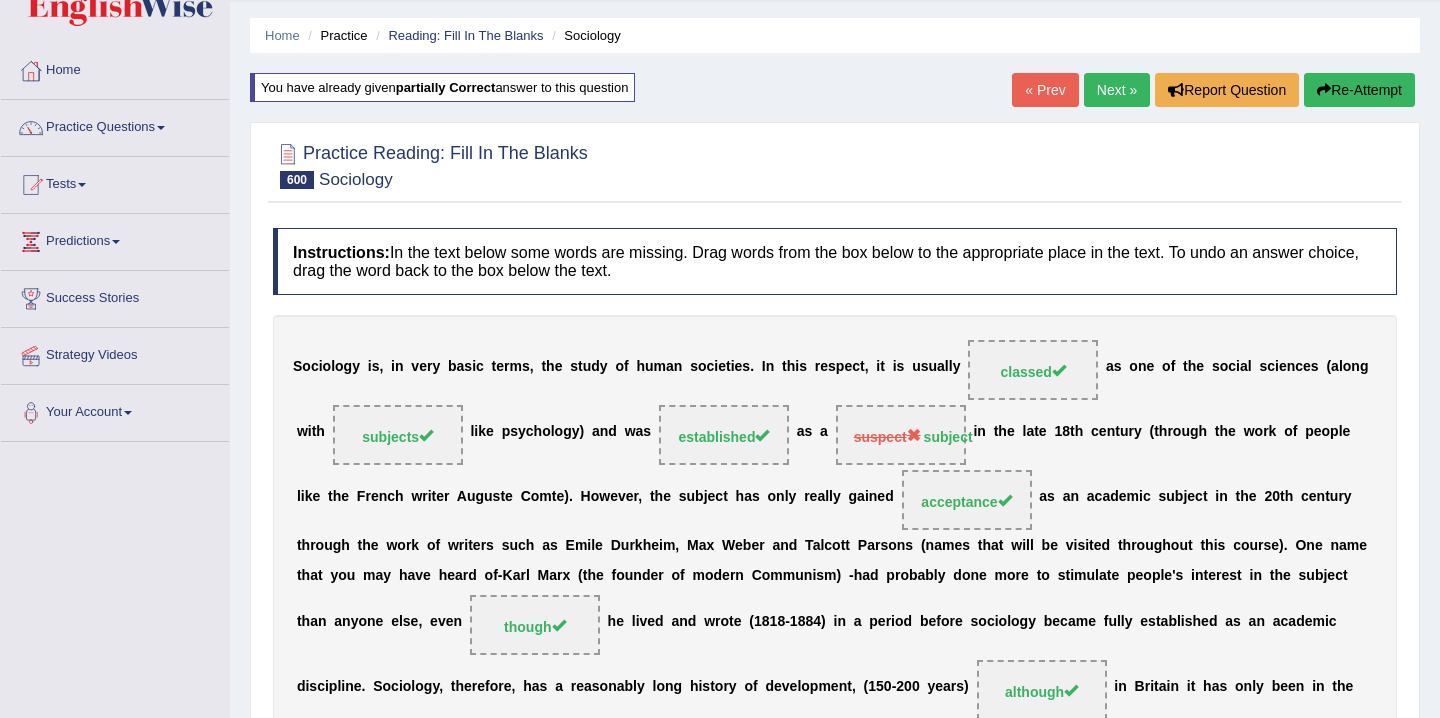 click on "Re-Attempt" at bounding box center (1359, 90) 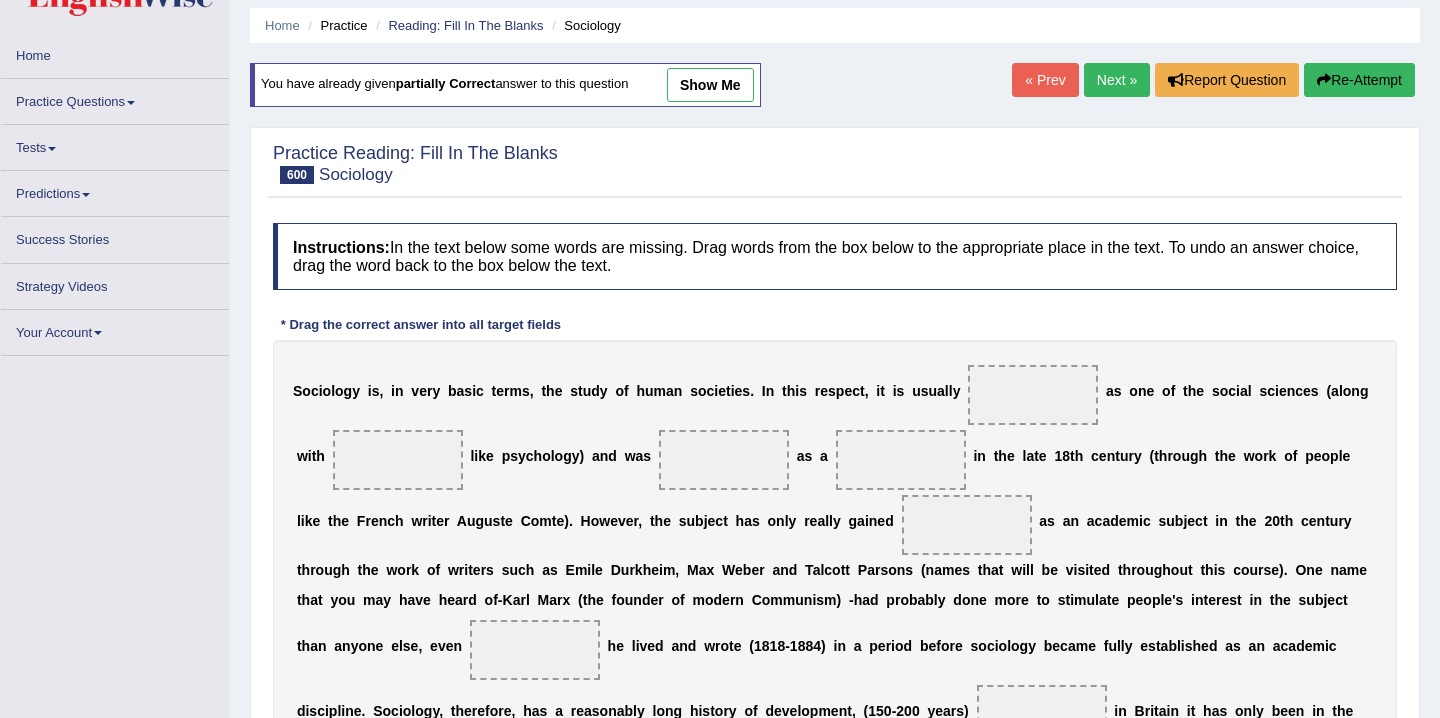 scroll, scrollTop: 0, scrollLeft: 0, axis: both 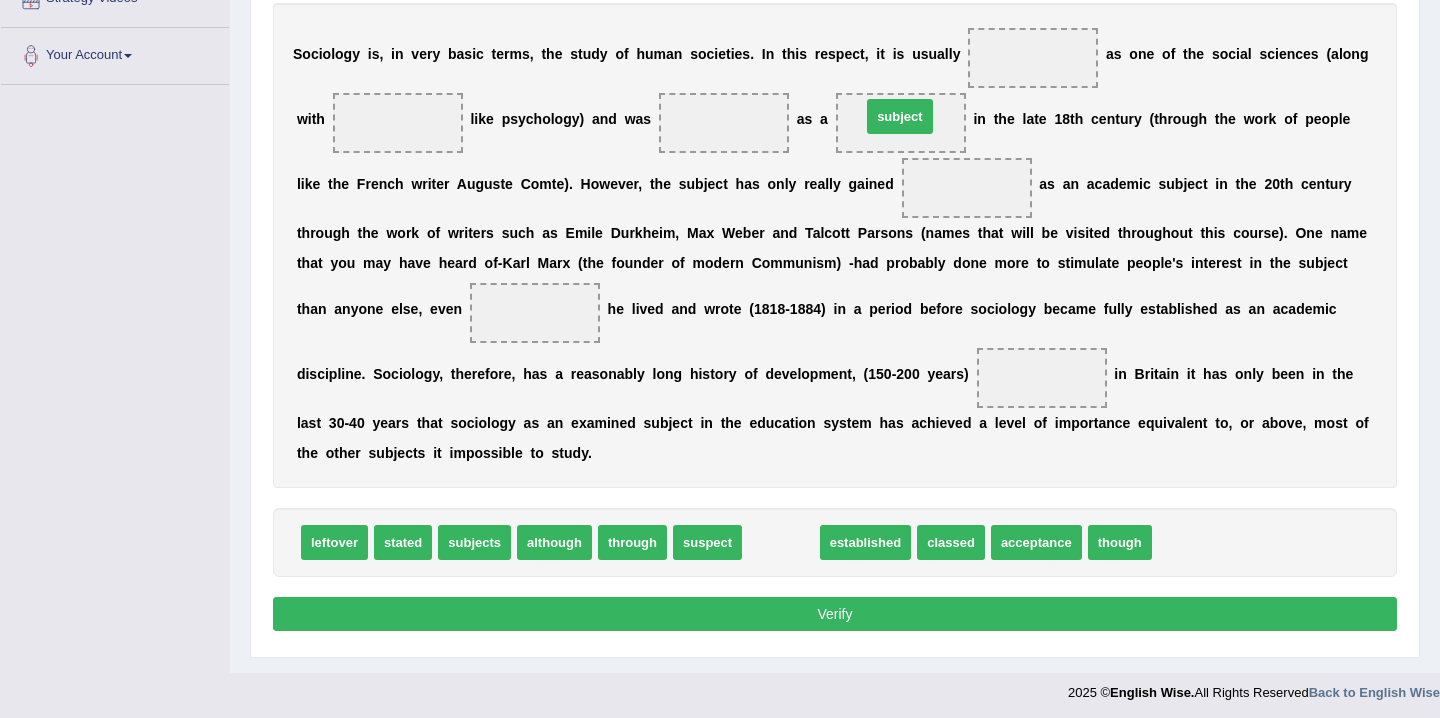 drag, startPoint x: 783, startPoint y: 547, endPoint x: 902, endPoint y: 121, distance: 442.30872 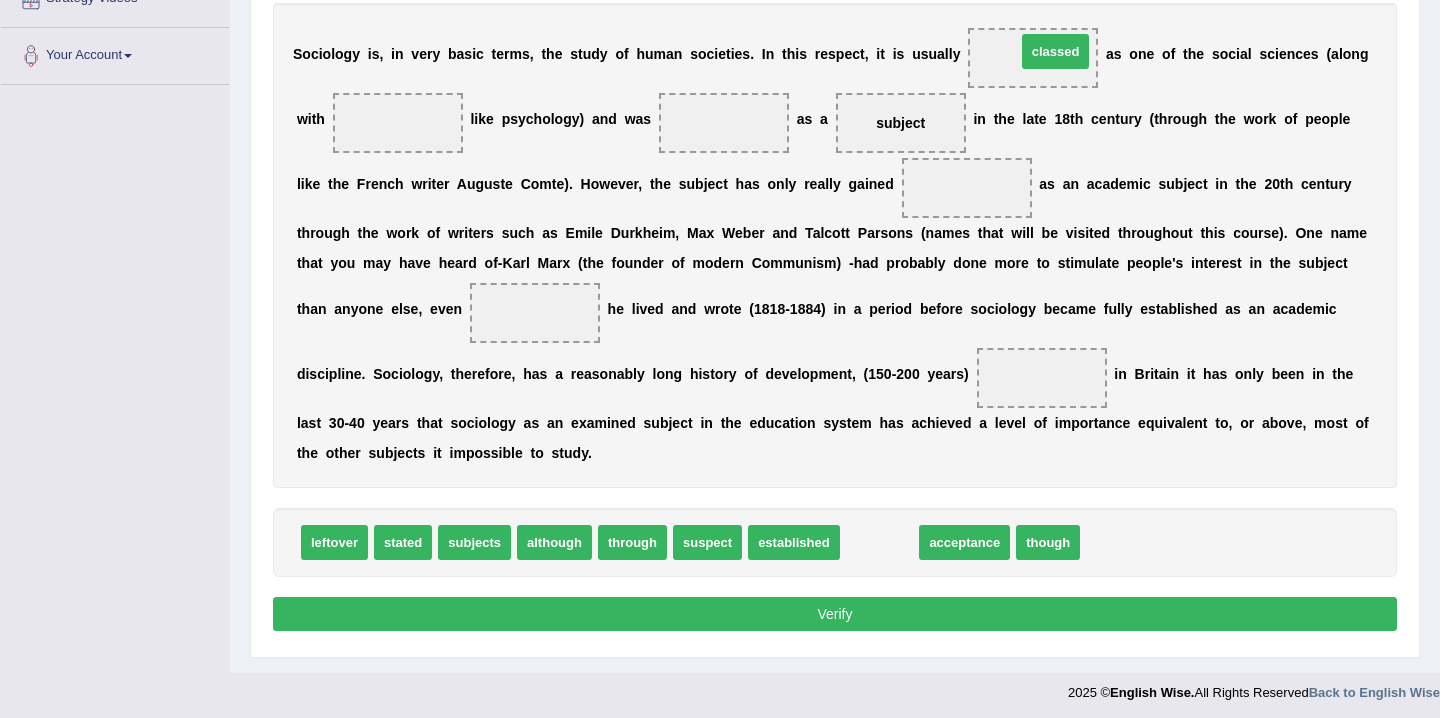 drag, startPoint x: 871, startPoint y: 544, endPoint x: 1046, endPoint y: 50, distance: 524.0811 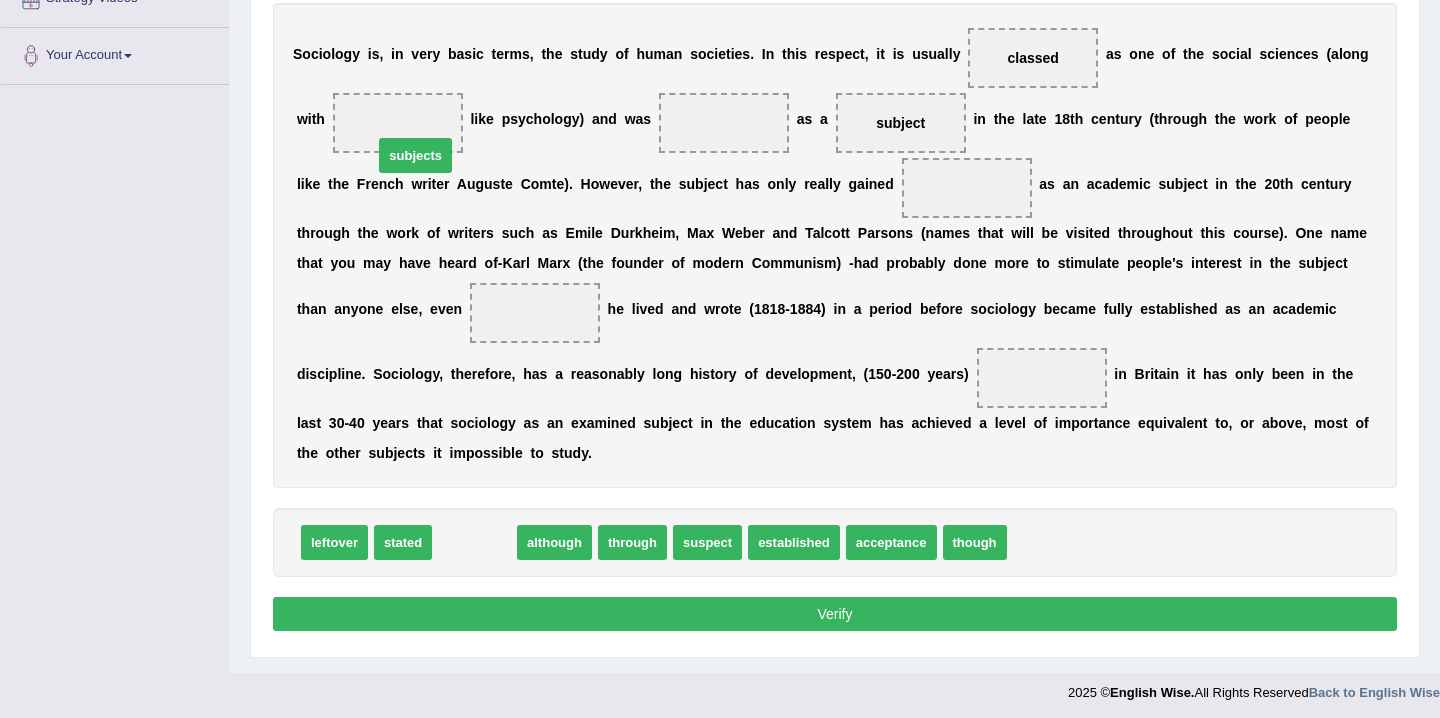 drag, startPoint x: 489, startPoint y: 548, endPoint x: 425, endPoint y: 134, distance: 418.91766 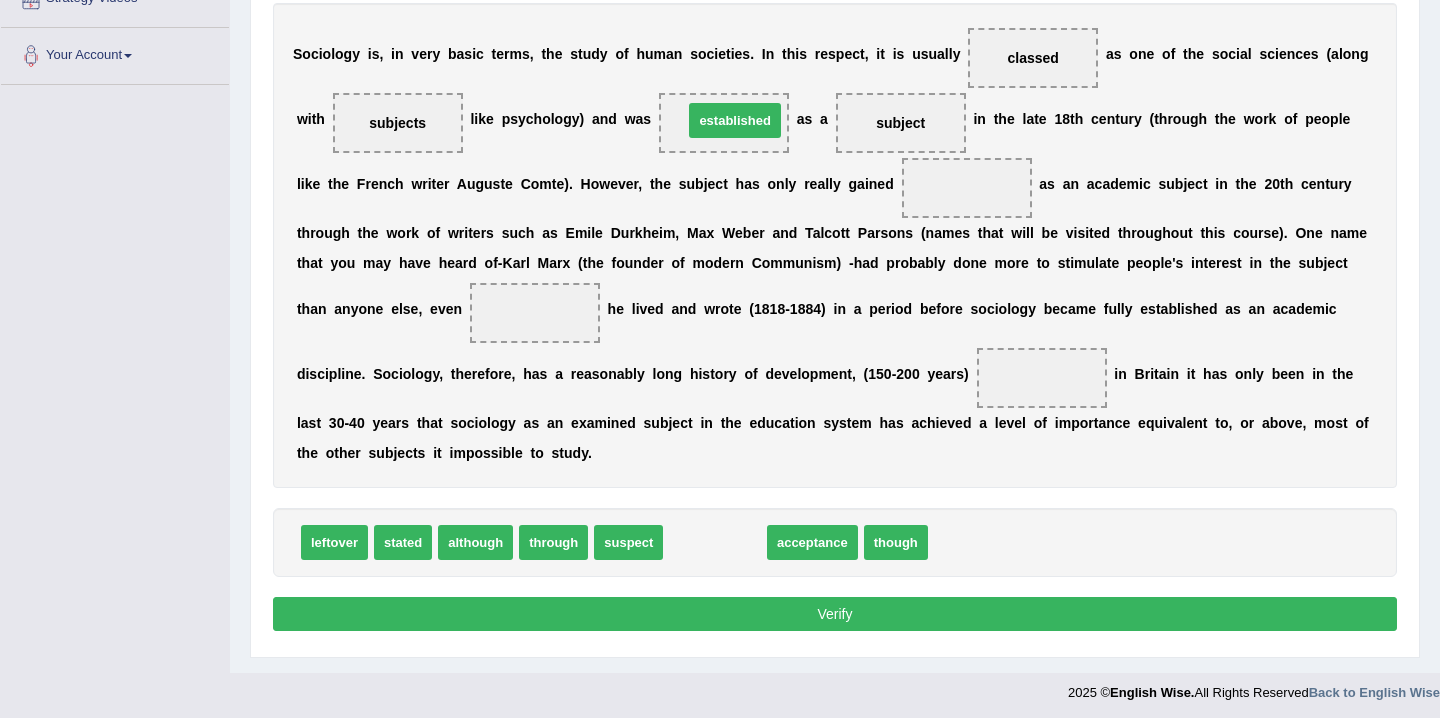 drag, startPoint x: 694, startPoint y: 548, endPoint x: 702, endPoint y: 126, distance: 422.07584 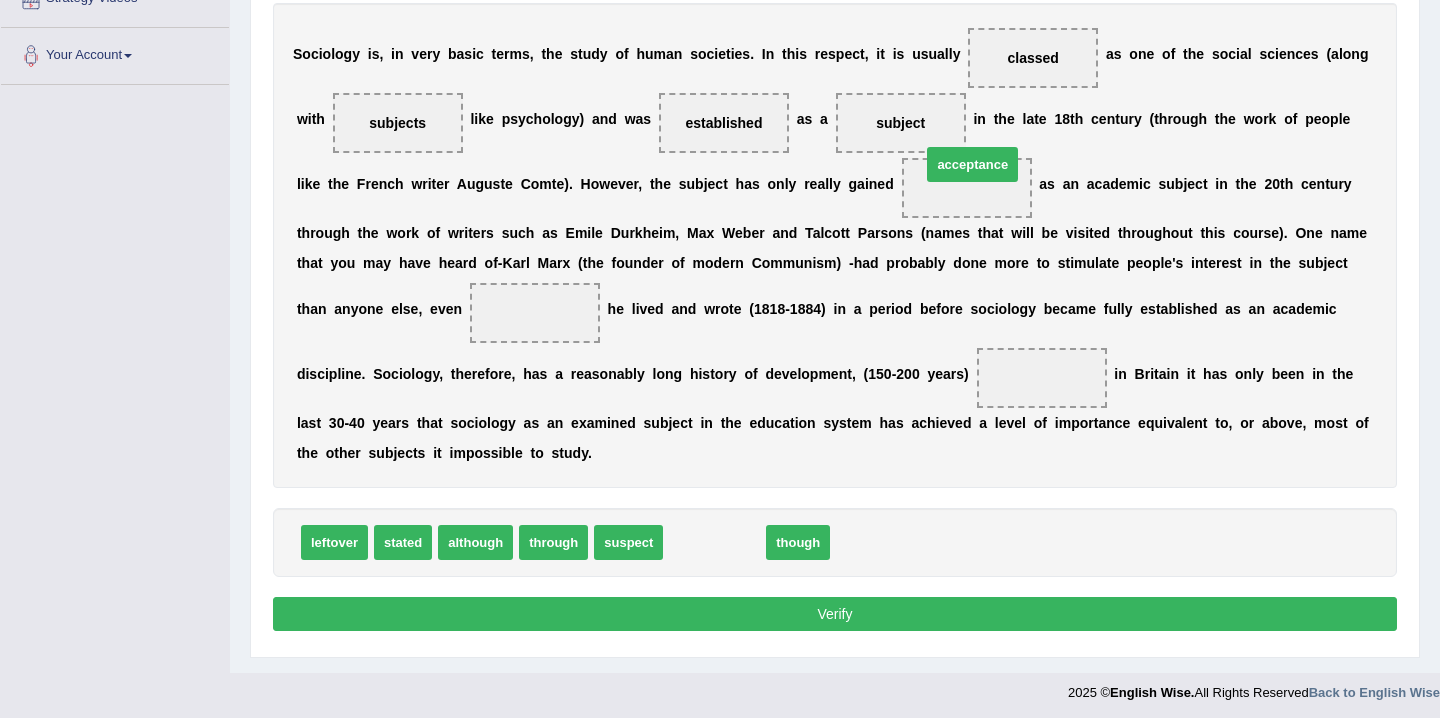 drag, startPoint x: 704, startPoint y: 547, endPoint x: 960, endPoint y: 169, distance: 456.5304 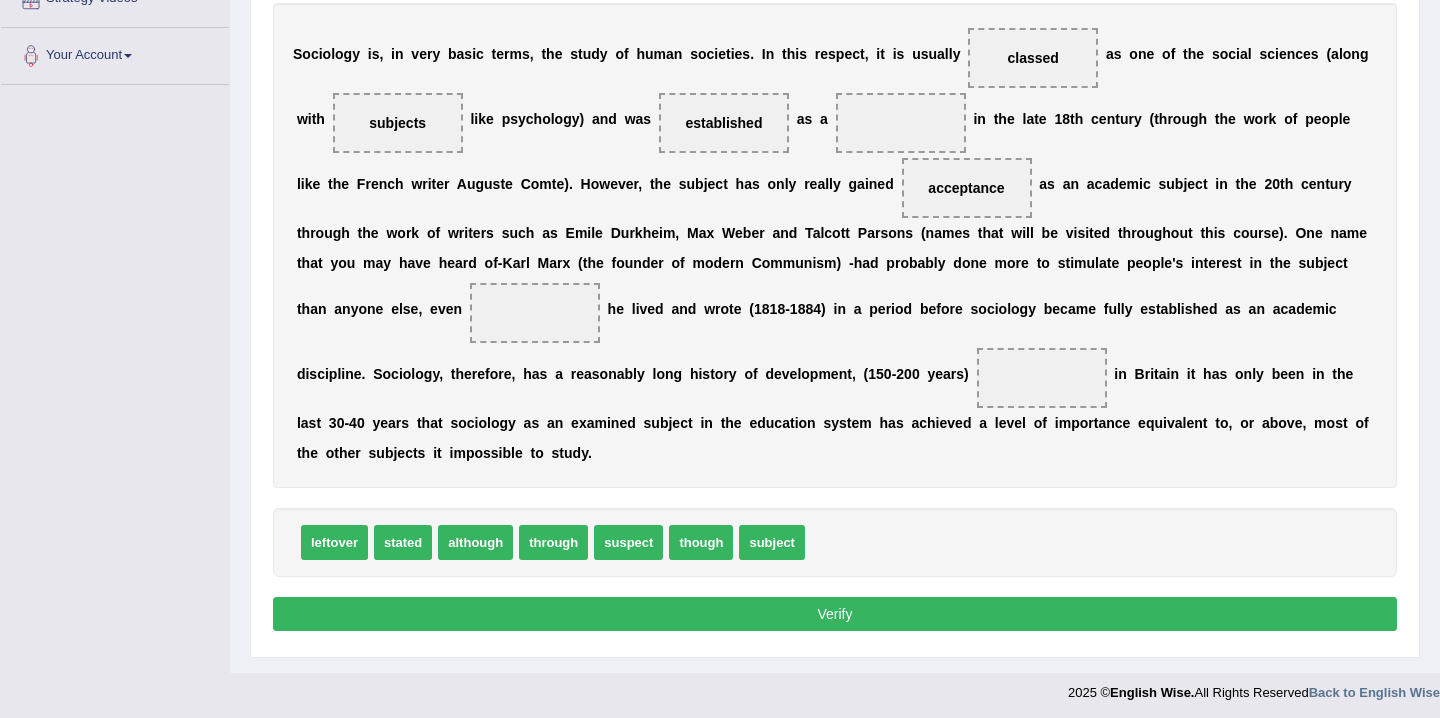 click on "though" at bounding box center [701, 542] 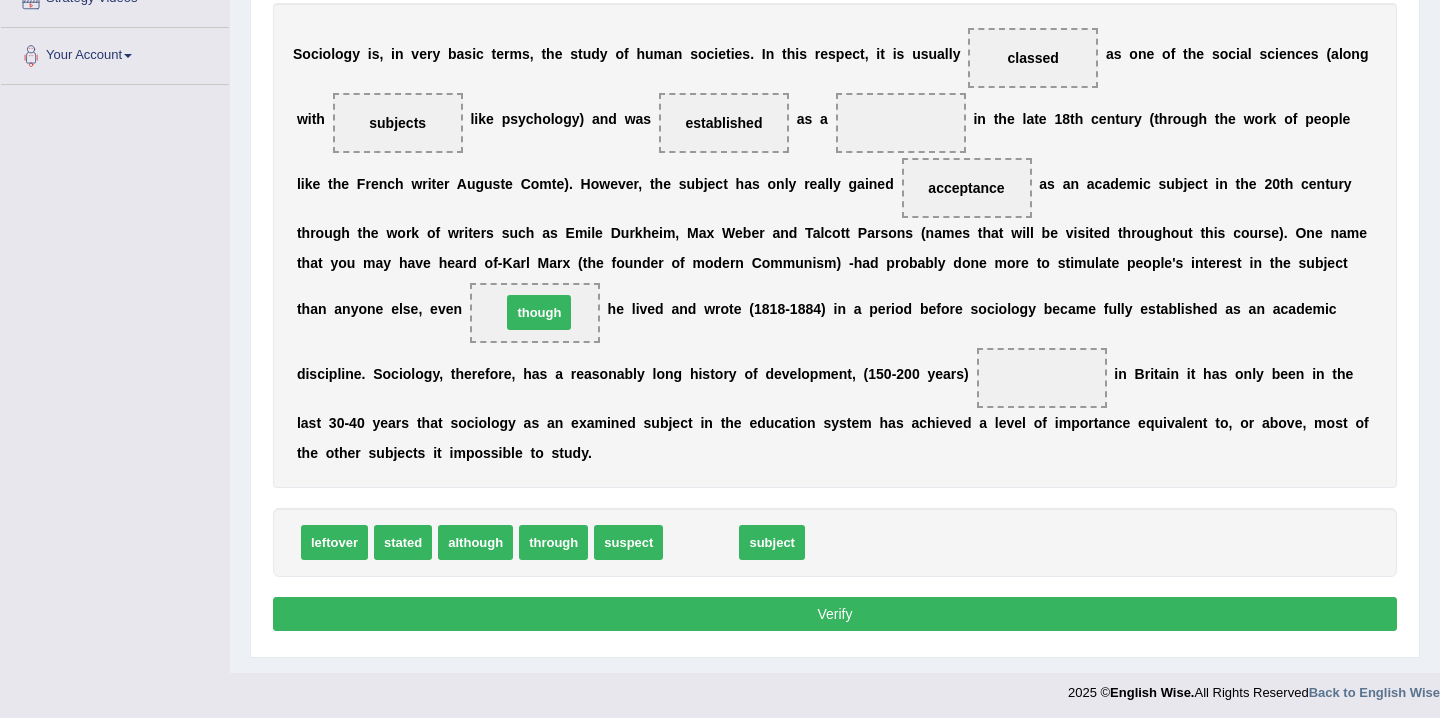 drag, startPoint x: 693, startPoint y: 547, endPoint x: 531, endPoint y: 317, distance: 281.32544 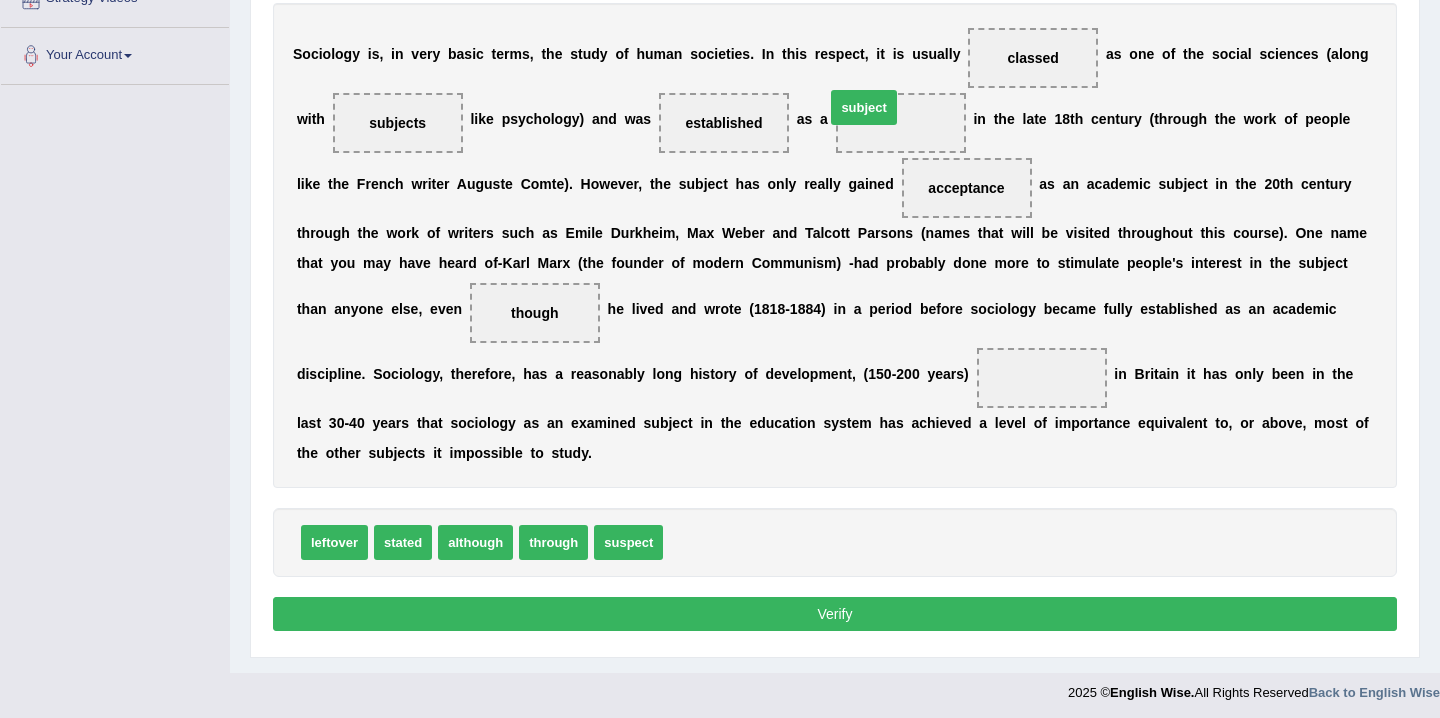 drag, startPoint x: 688, startPoint y: 535, endPoint x: 850, endPoint y: 75, distance: 487.69254 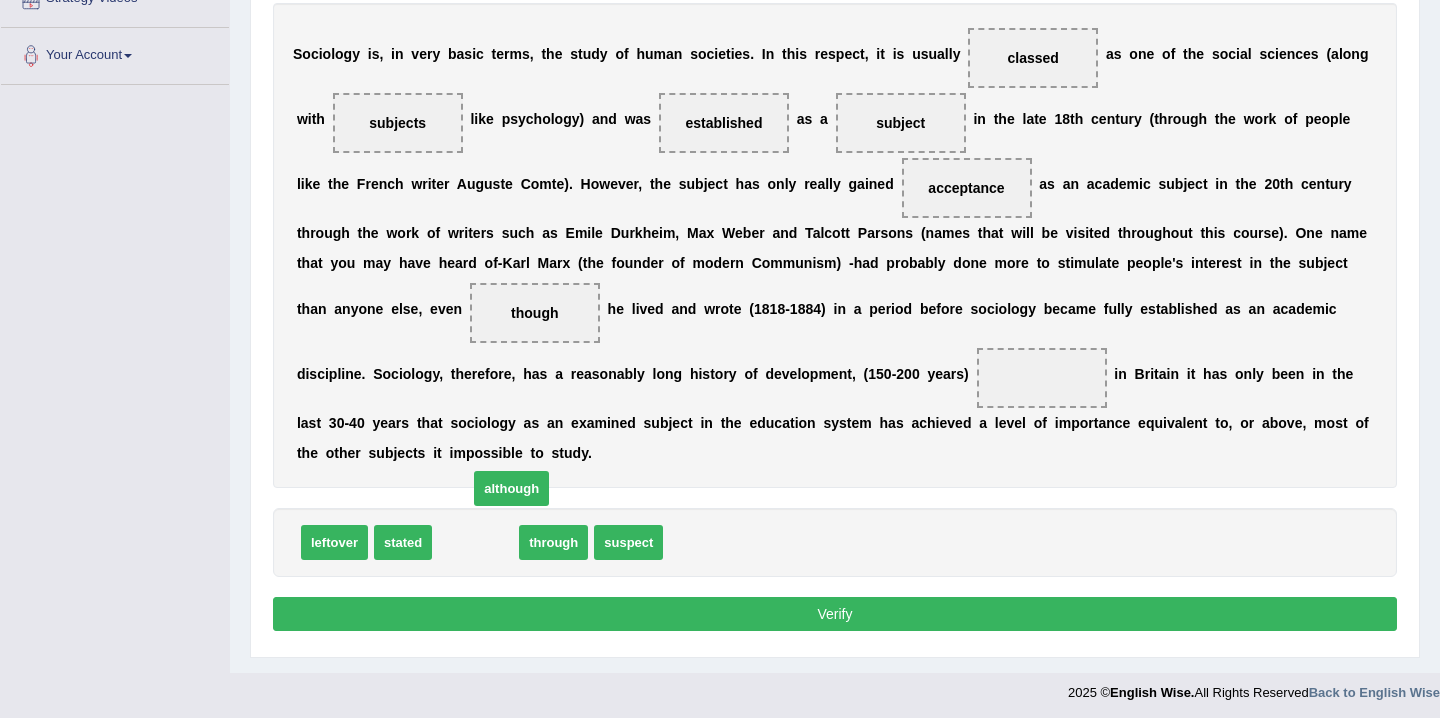 drag, startPoint x: 481, startPoint y: 539, endPoint x: 517, endPoint y: 497, distance: 55.31727 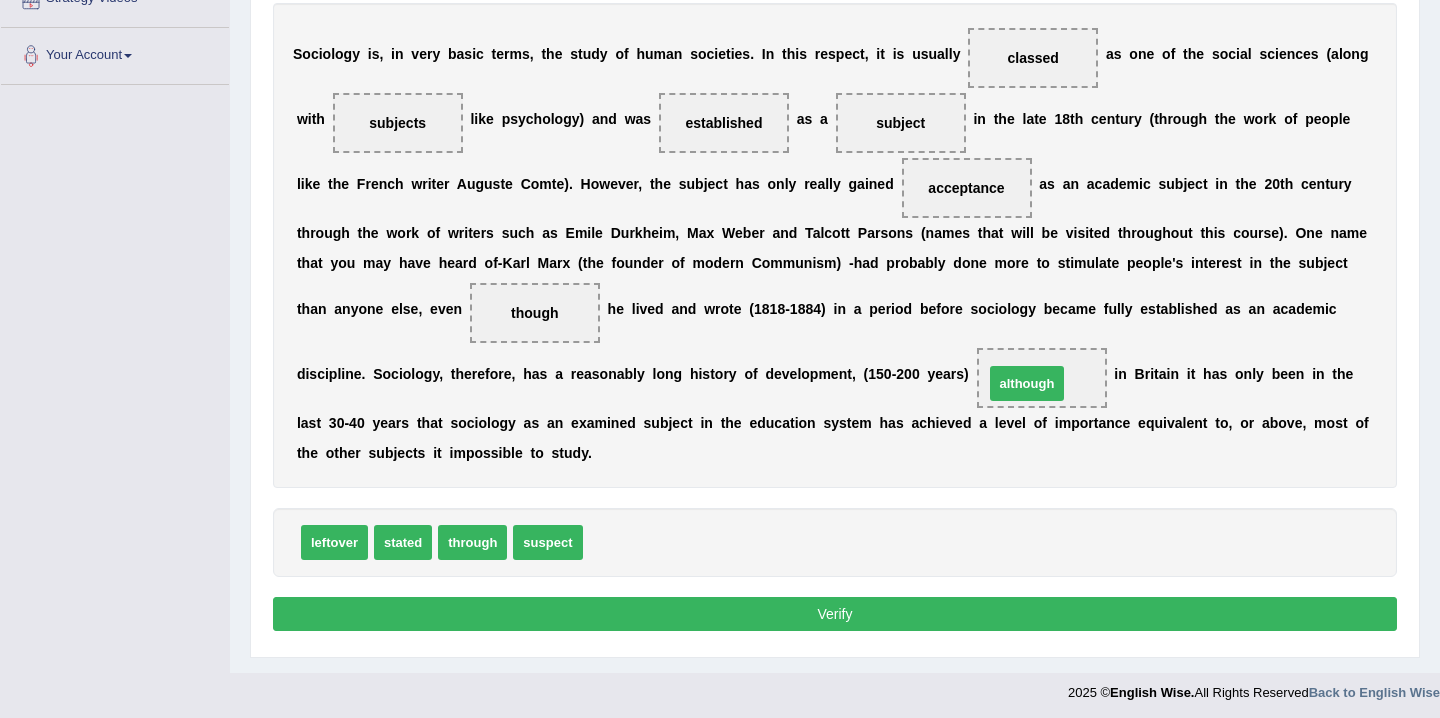 drag, startPoint x: 623, startPoint y: 541, endPoint x: 1025, endPoint y: 382, distance: 432.30197 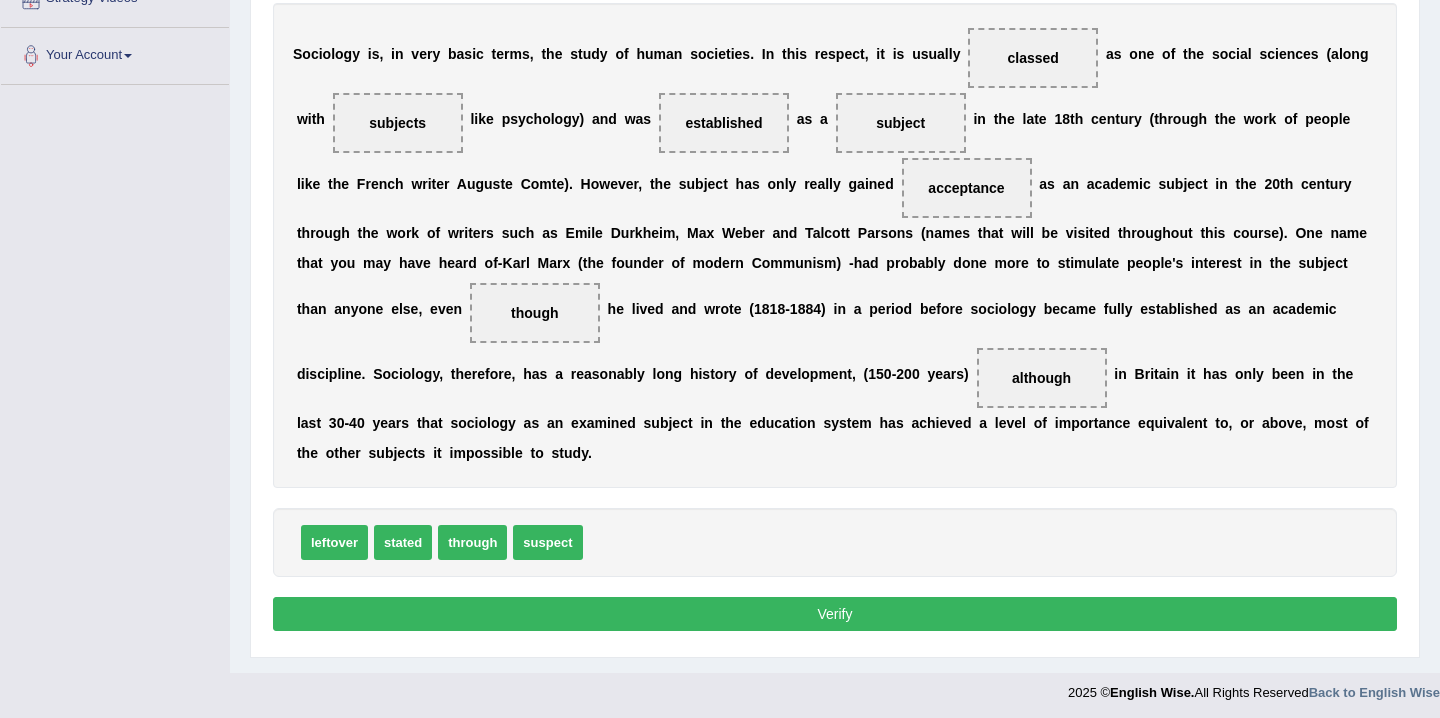 scroll, scrollTop: 418, scrollLeft: 0, axis: vertical 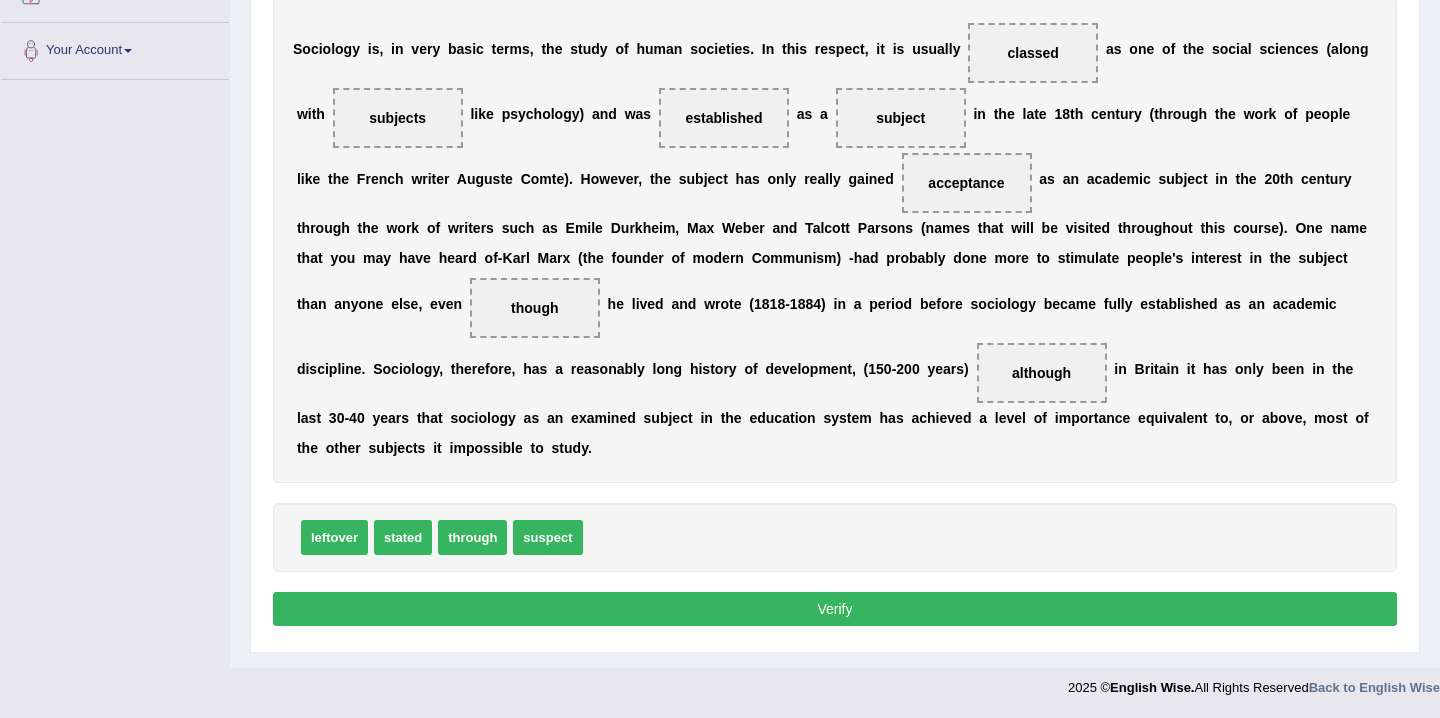 click on "Verify" at bounding box center (835, 609) 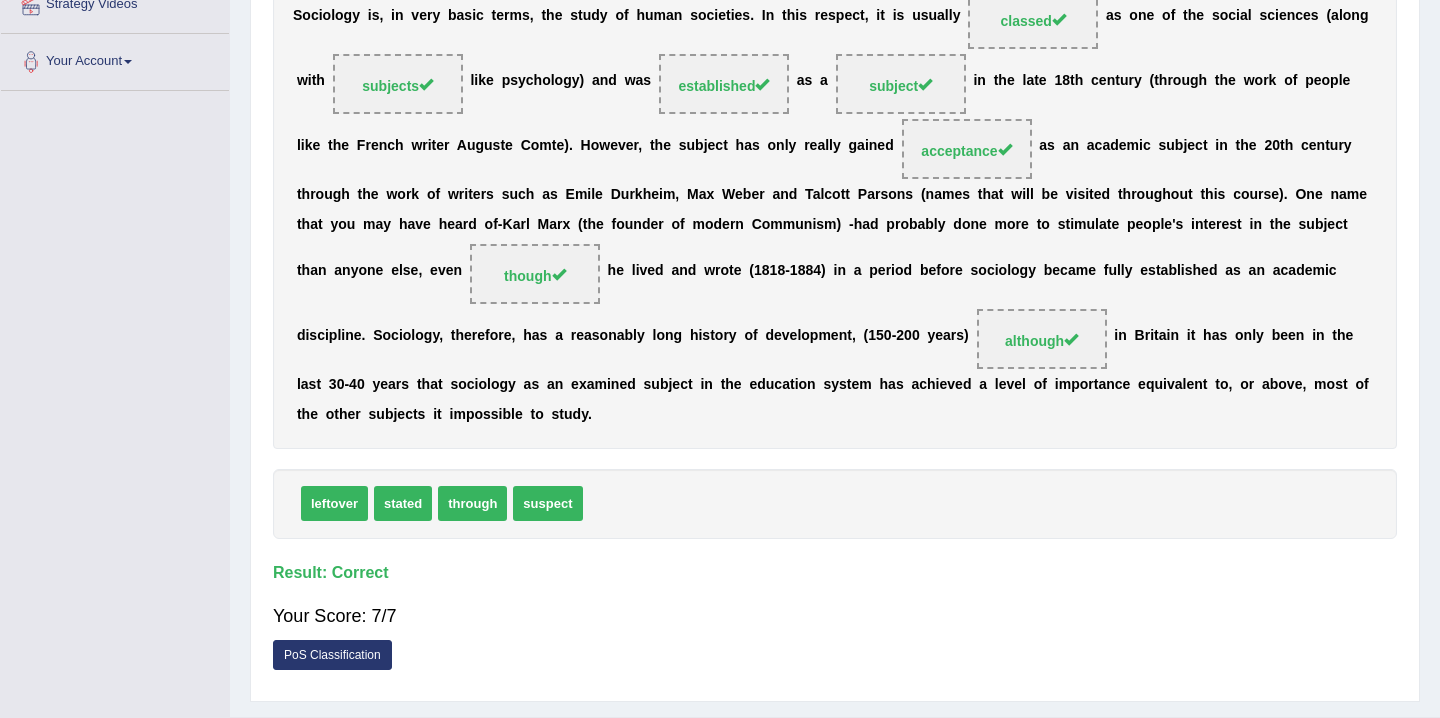 scroll, scrollTop: 418, scrollLeft: 0, axis: vertical 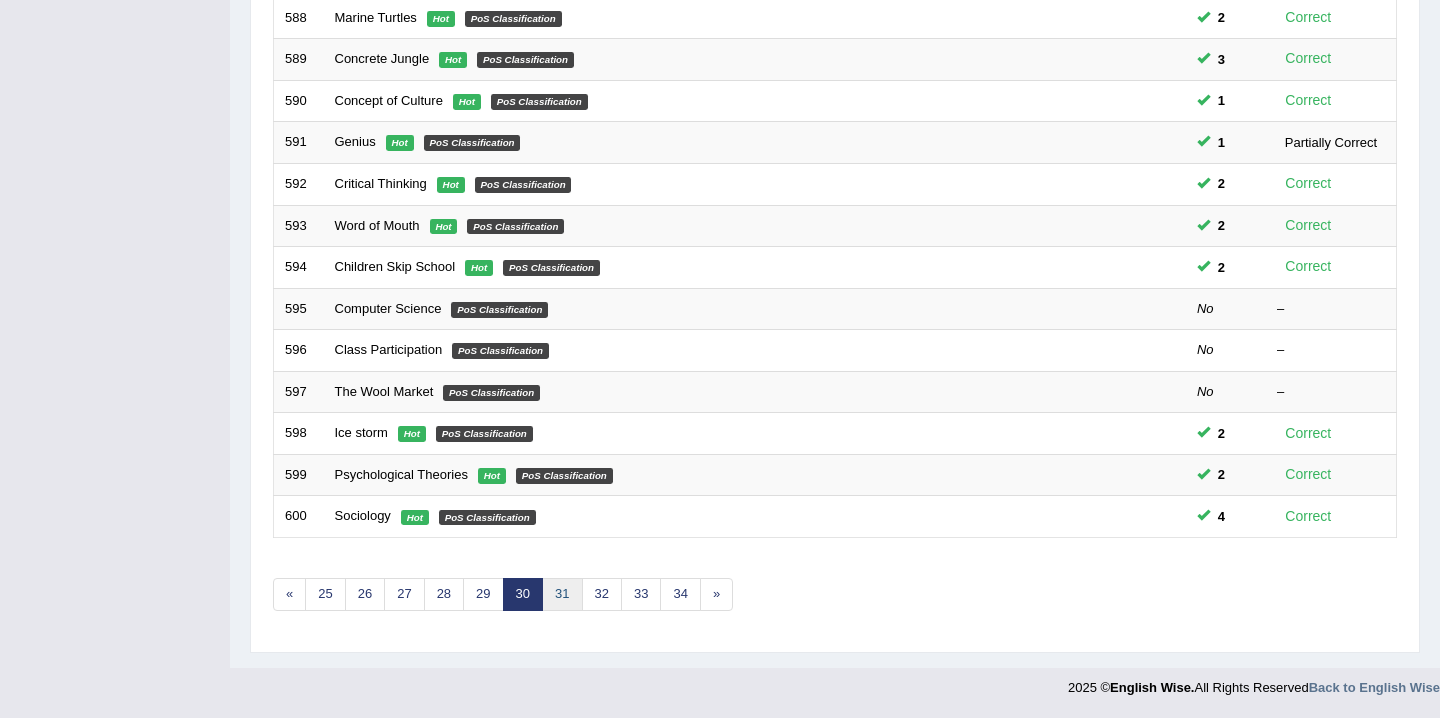 click on "31" at bounding box center [562, 594] 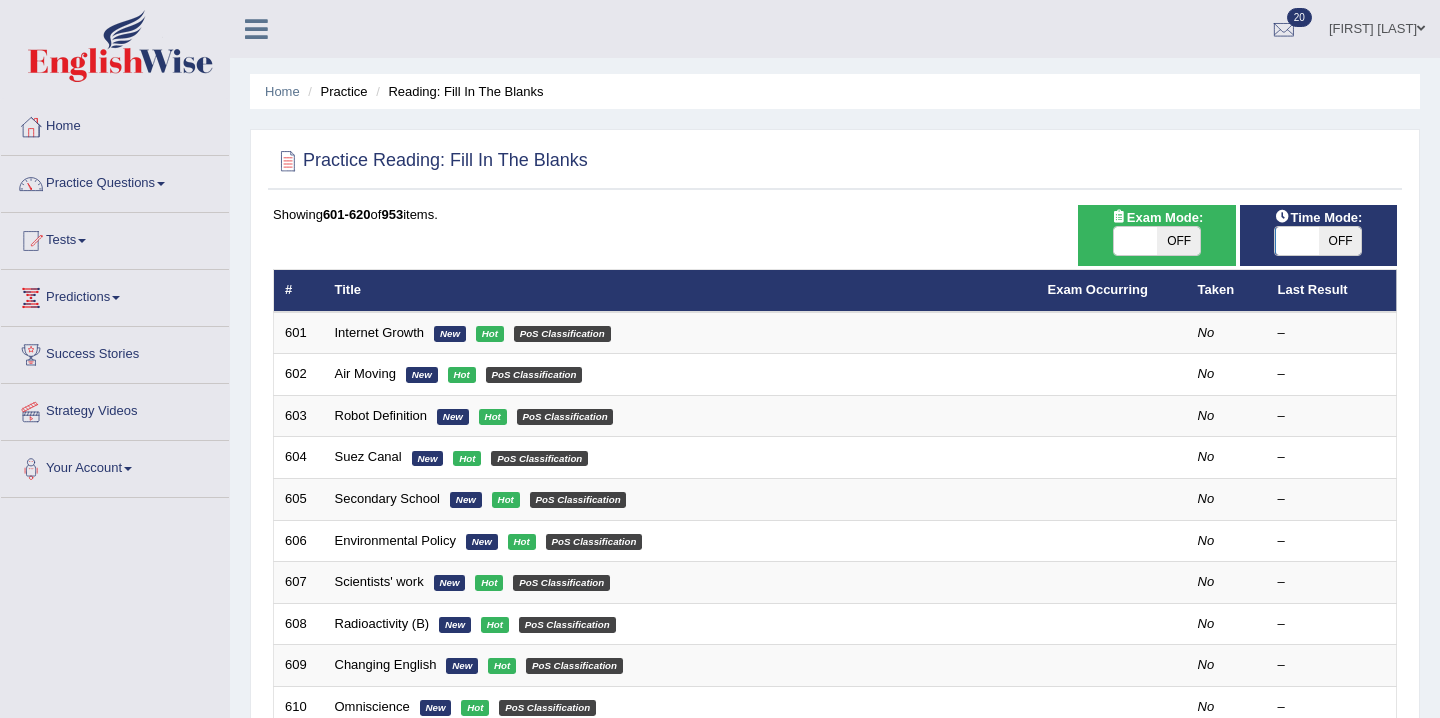 scroll, scrollTop: 0, scrollLeft: 0, axis: both 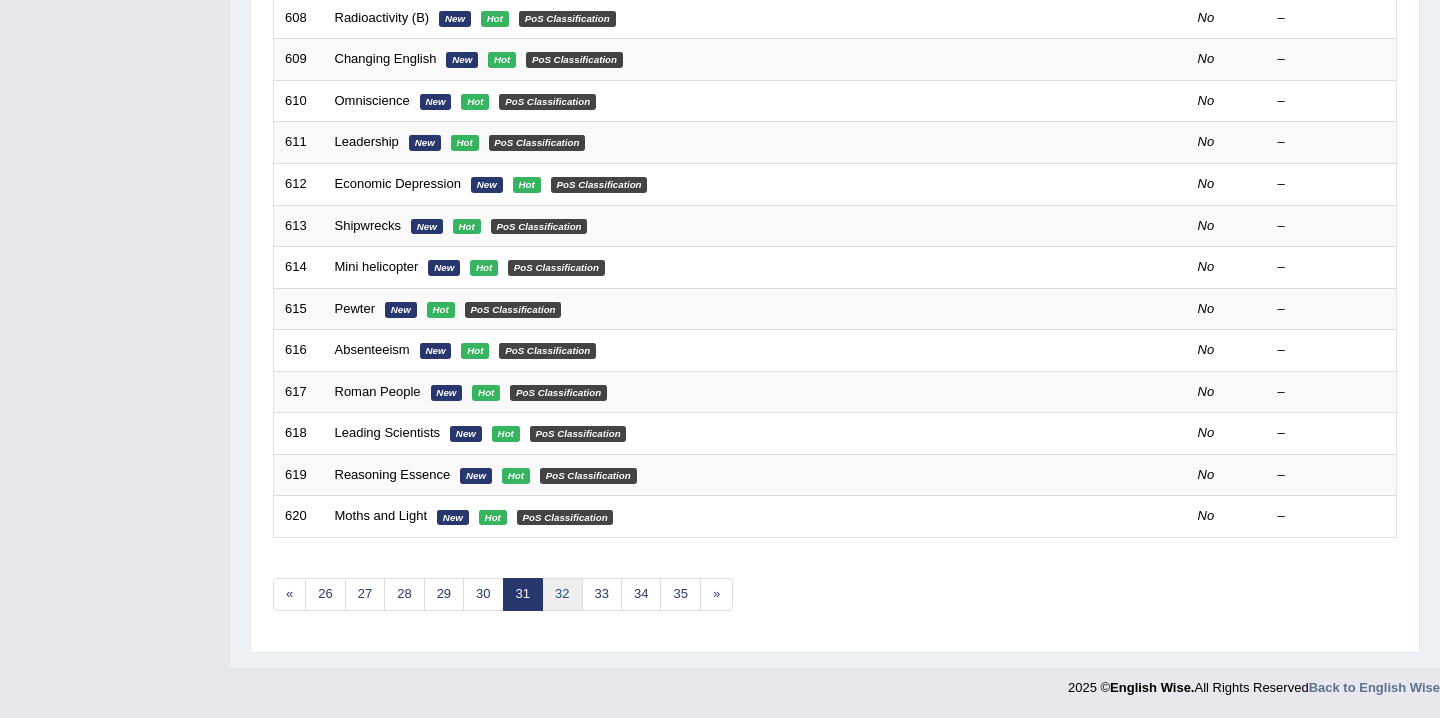 click on "32" at bounding box center [562, 594] 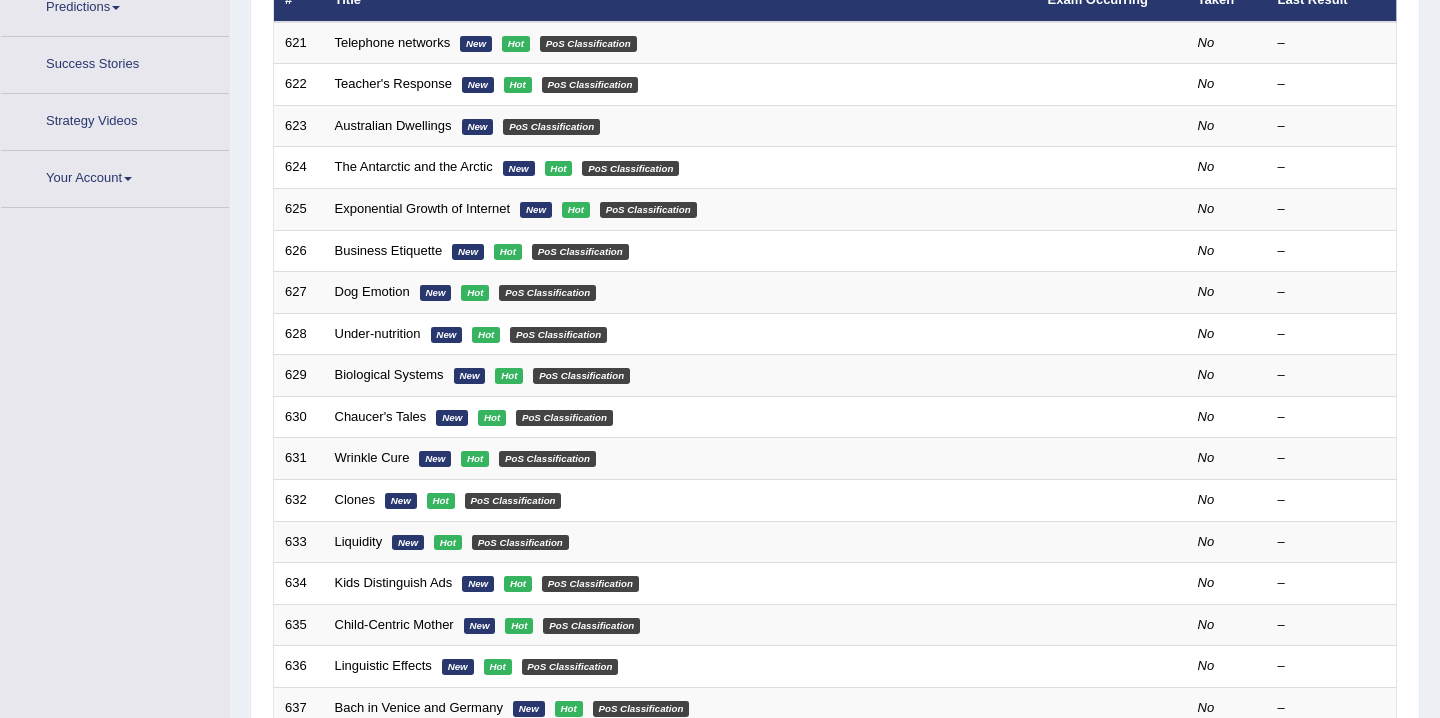 scroll, scrollTop: 0, scrollLeft: 0, axis: both 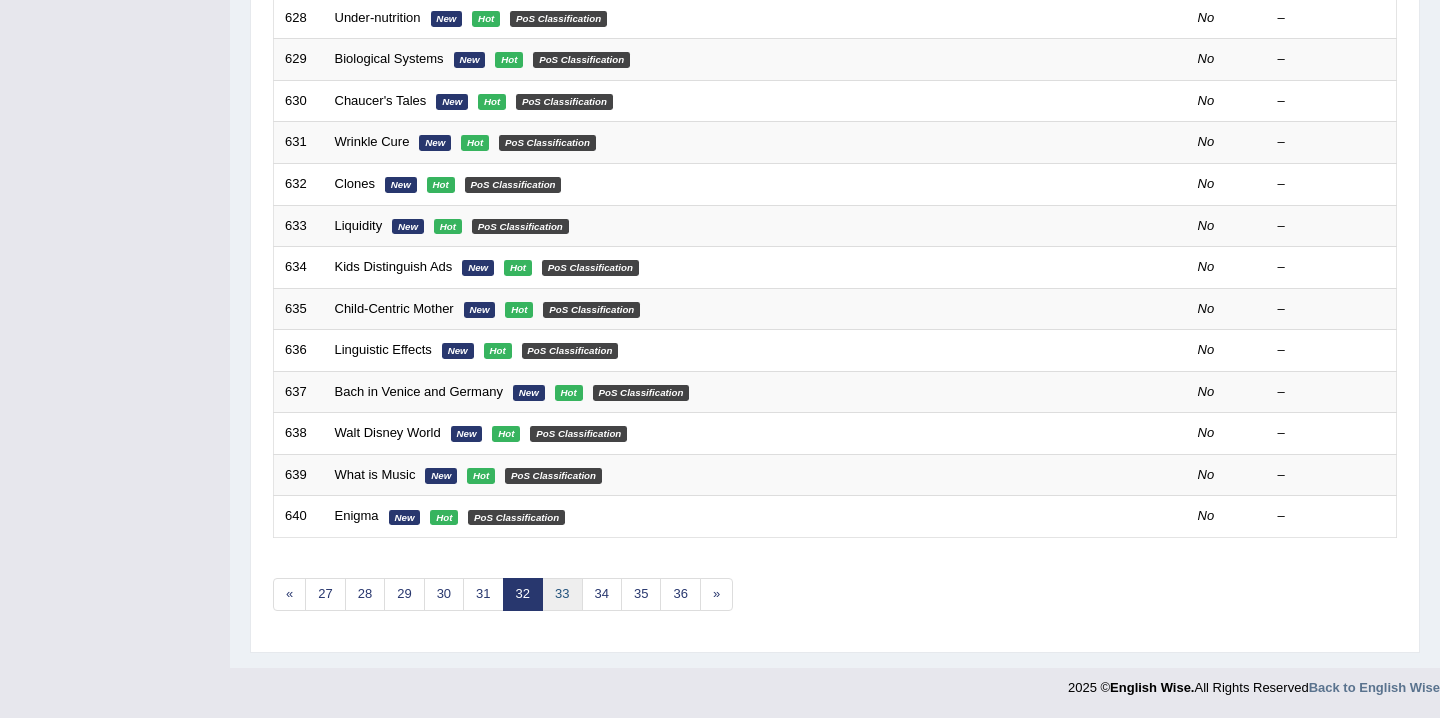 click on "33" at bounding box center (562, 594) 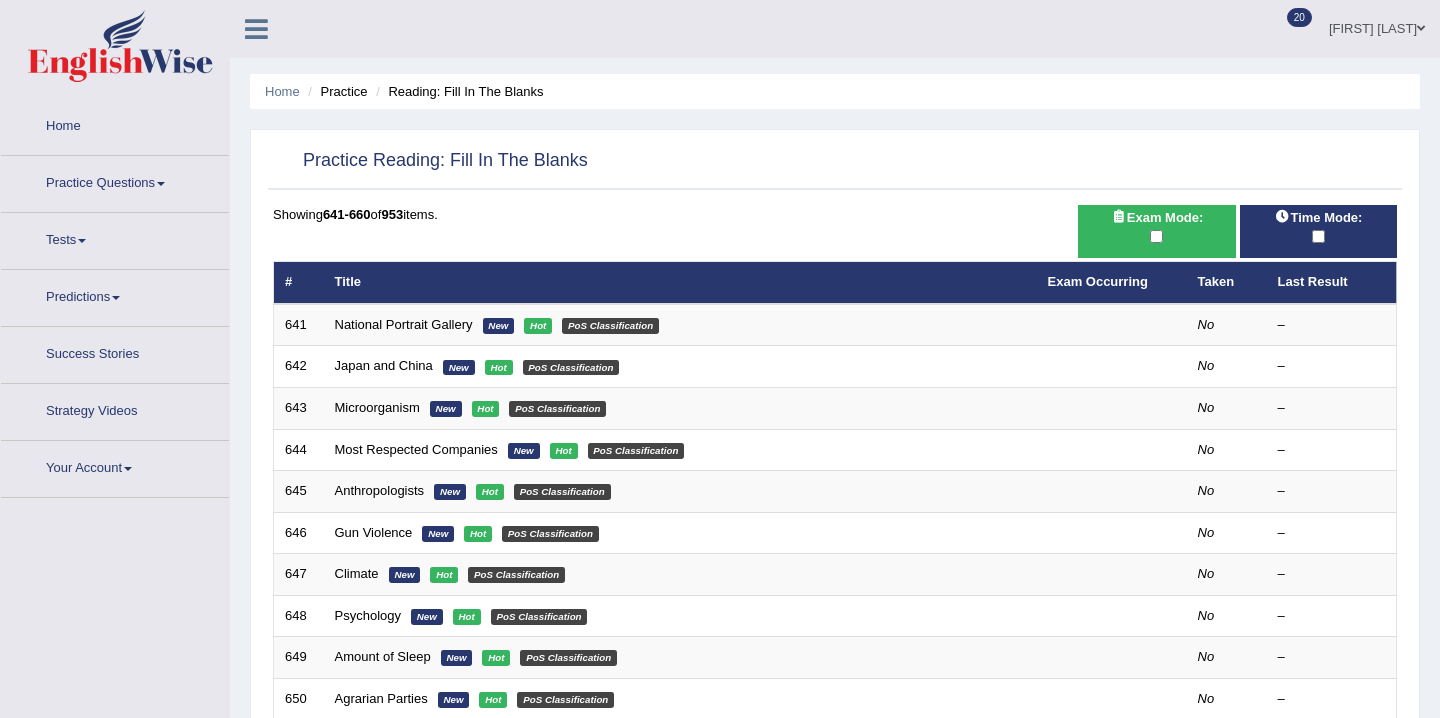 scroll, scrollTop: 606, scrollLeft: 0, axis: vertical 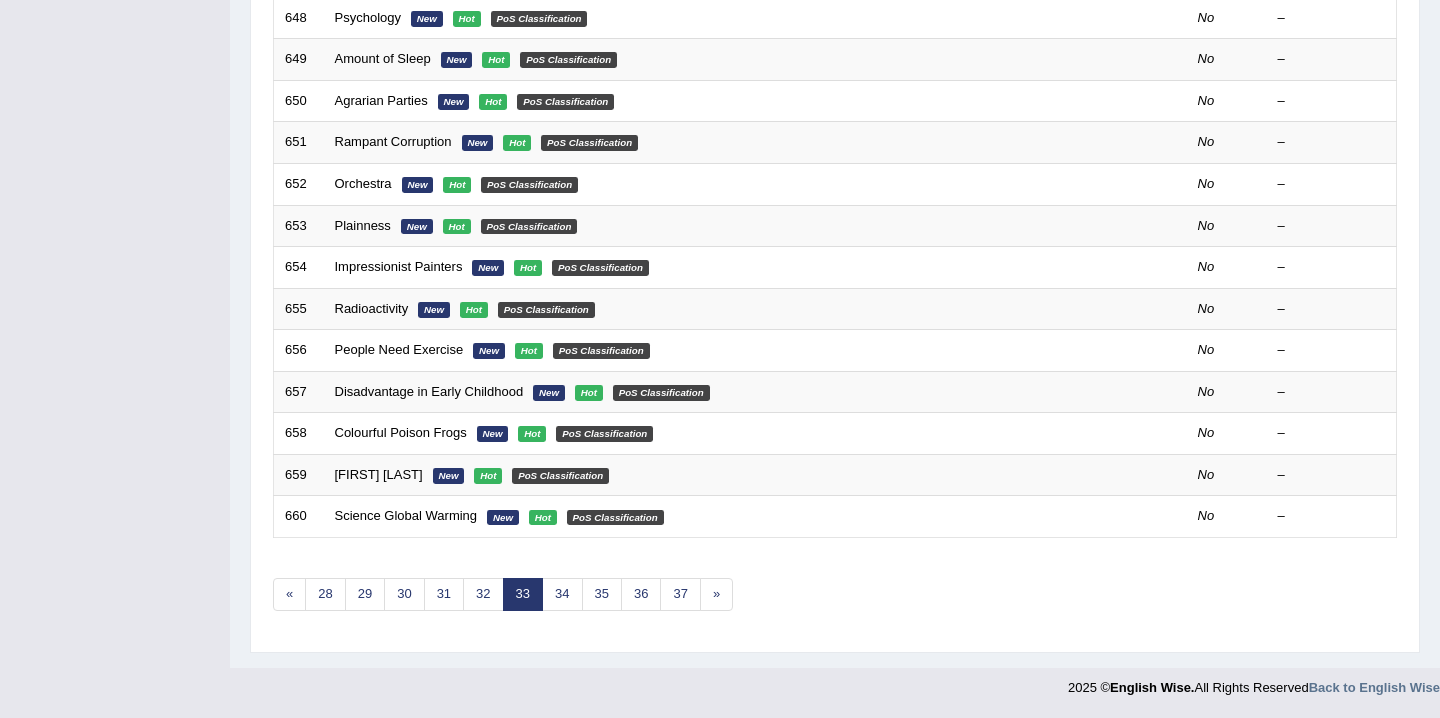 click on "Showing  641-660  of  953  items.
# Title Exam Occurring Taken Last Result
641 National Portrait Gallery New Hot PoS Classification No –
642 Japan and China New Hot PoS Classification No –
643 Microorganism New Hot PoS Classification No –
644 Most Respected Companies New Hot PoS Classification No –
645 Anthropologists New Hot PoS Classification No –
646 Gun Violence New Hot PoS Classification No –
647 Climate New Hot PoS Classification No –
648 Psychology New Hot PoS Classification No –
649 Amount of Sleep New Hot PoS Classification No –
650 Agrarian Parties New Hot PoS Classification No –
651 Rampant Corruption New Hot PoS Classification No –
652 Orchestra New Hot PoS Classification No –
653 Plainness New Hot PoS Classification No –
654 Impressionist Painters New Hot PoS Classification No –
655 Radioactivity New Hot PoS Classification No –
656 People Need Exercise New Hot PoS Classification No –
657 Disadvantage in Early Childhood New" at bounding box center (835, 117) 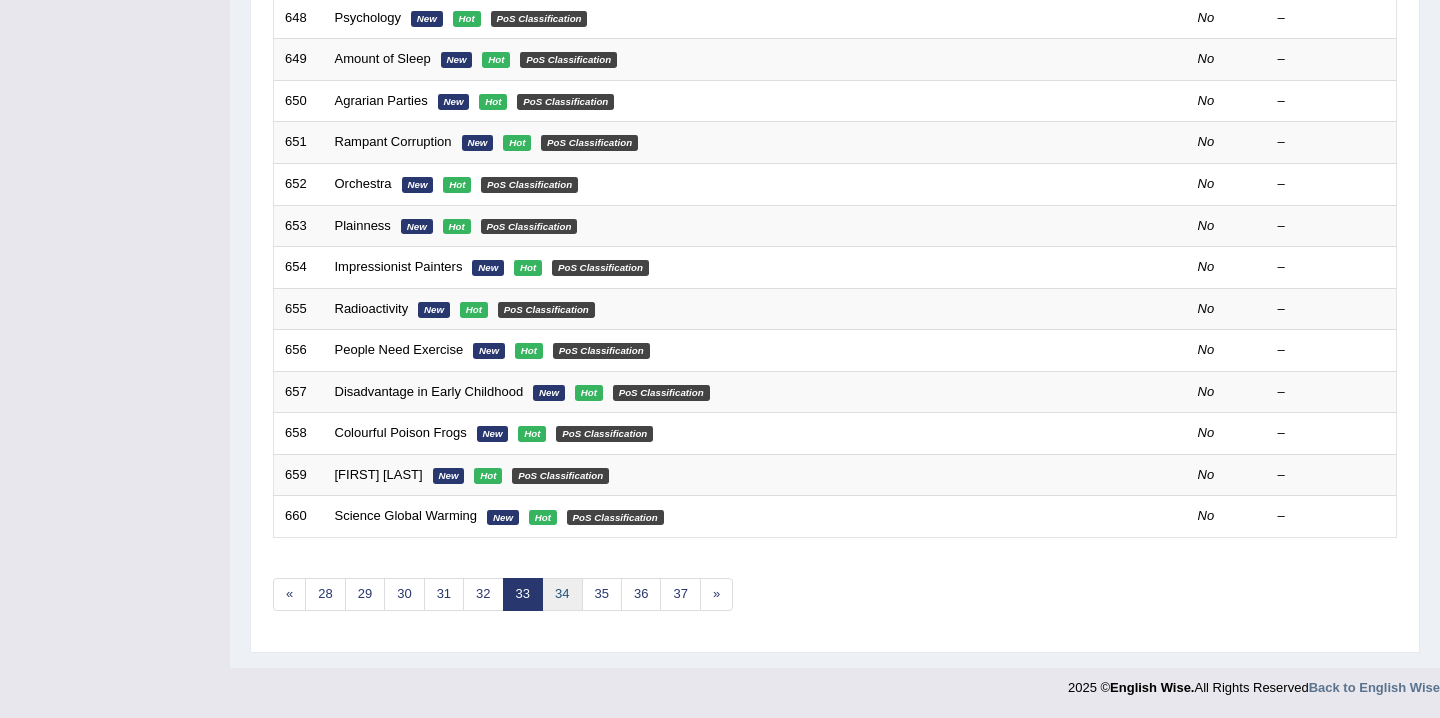 click on "34" at bounding box center [562, 594] 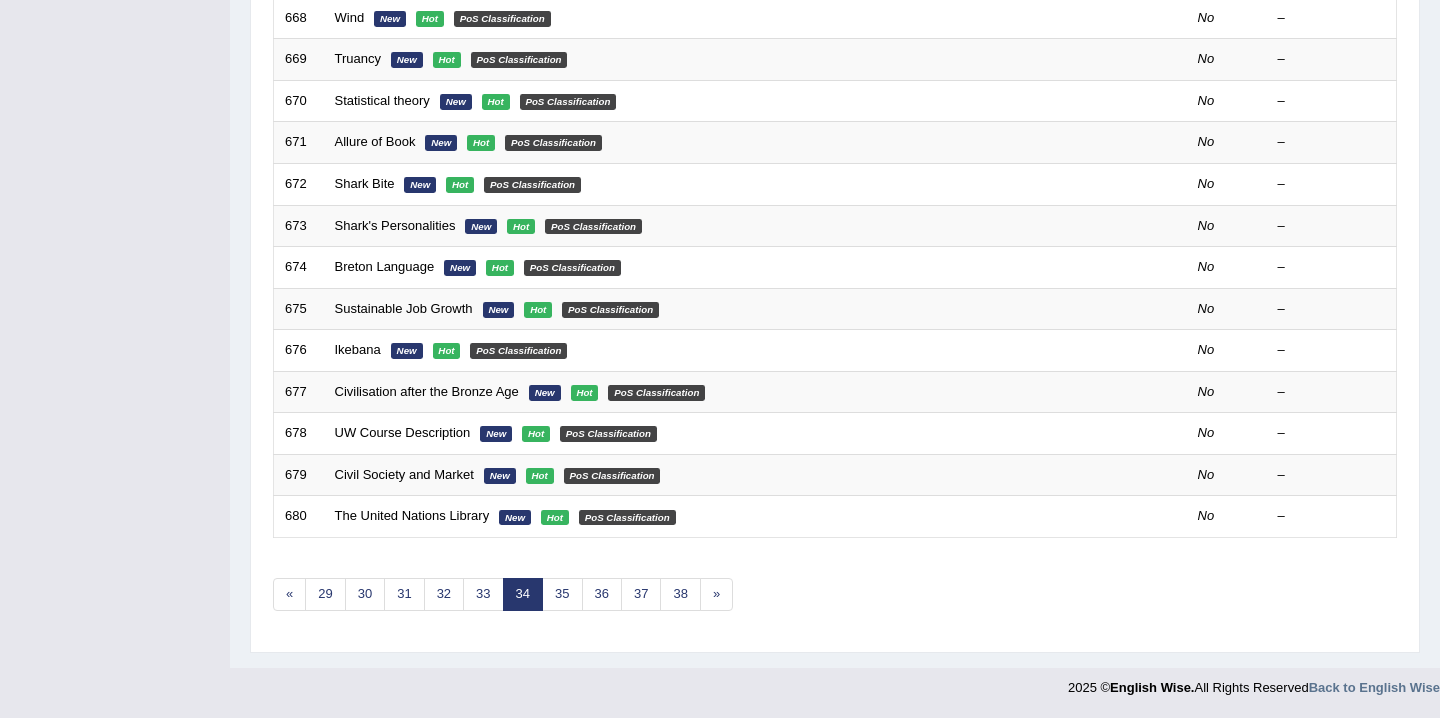 scroll, scrollTop: 0, scrollLeft: 0, axis: both 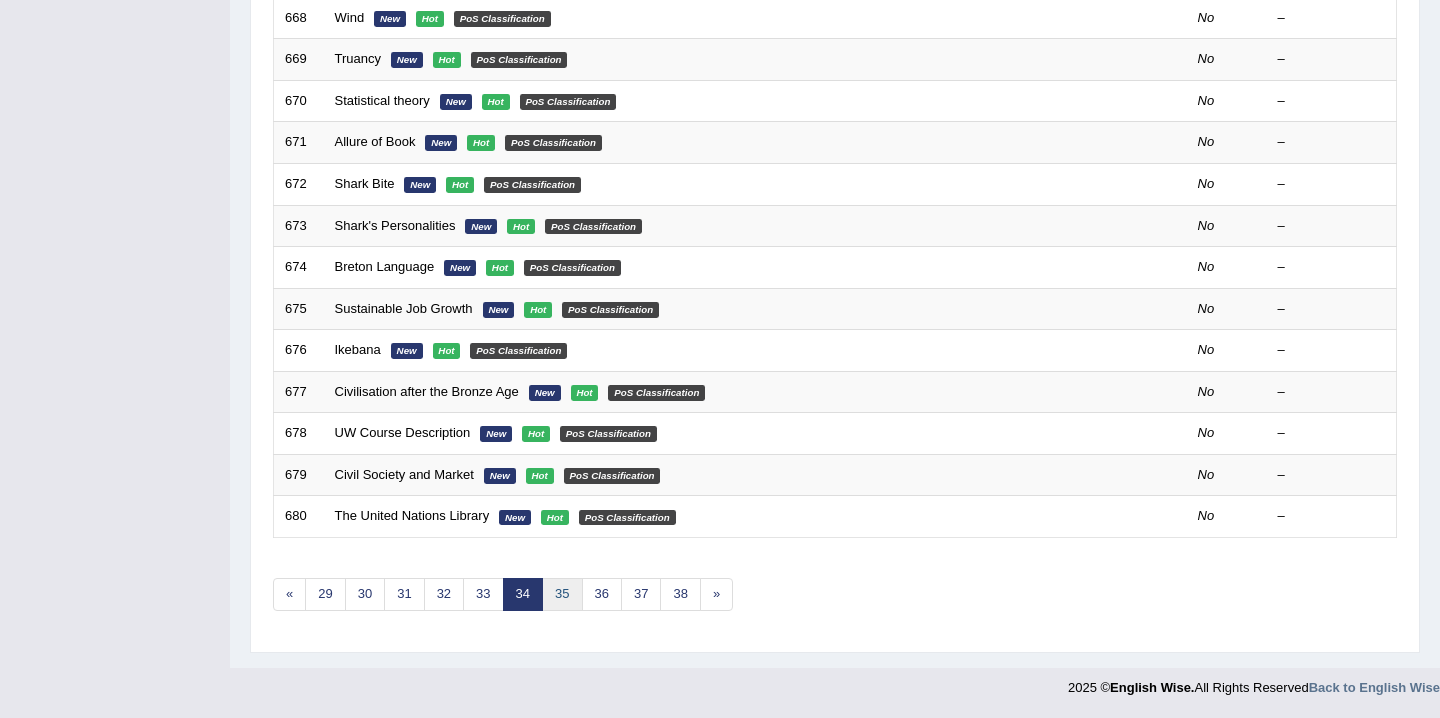click on "35" at bounding box center [562, 594] 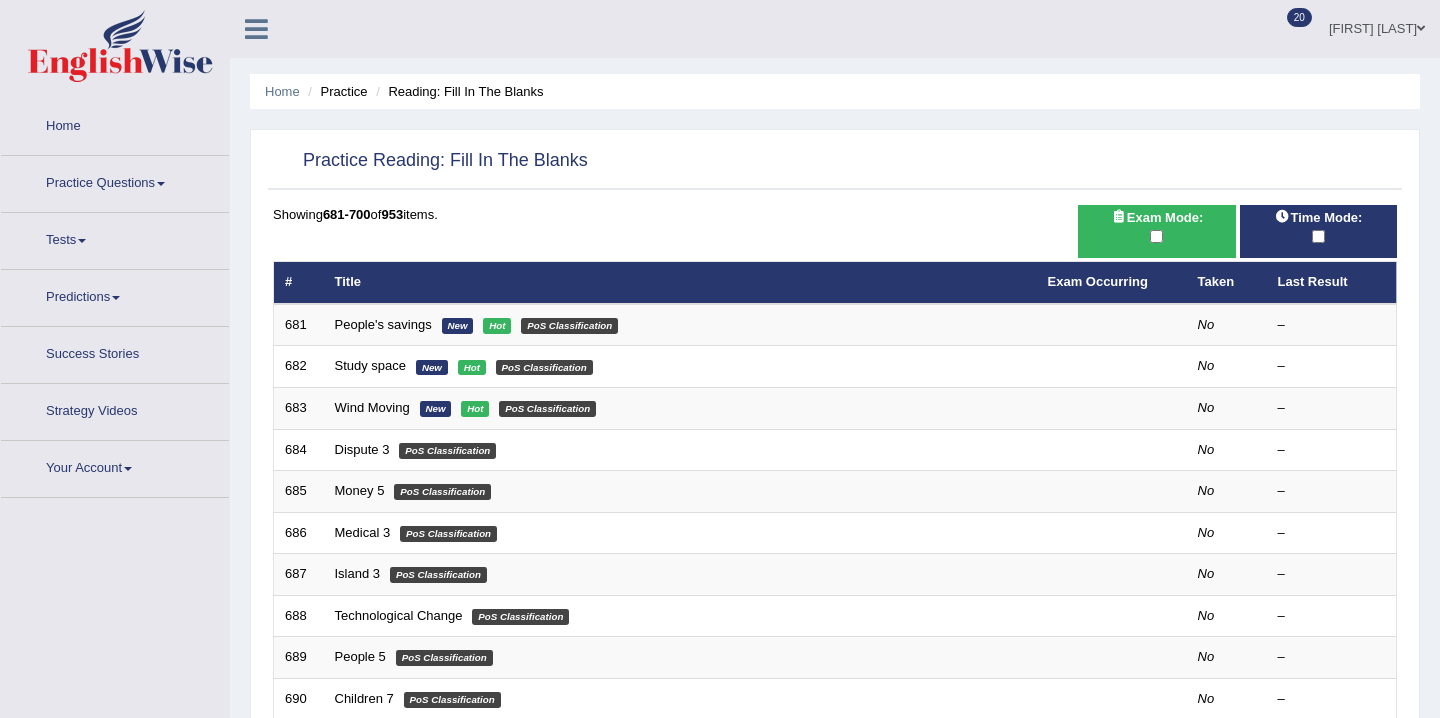 scroll, scrollTop: 0, scrollLeft: 0, axis: both 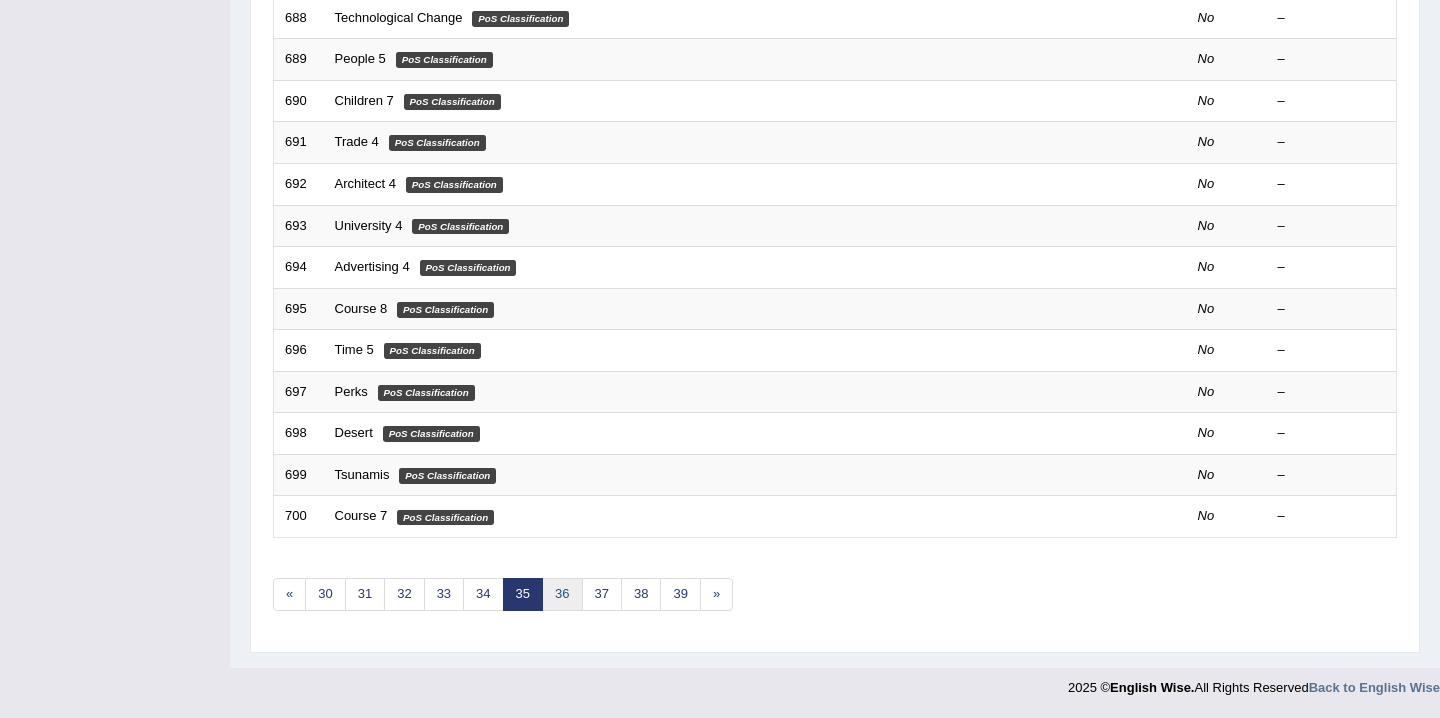 click on "36" at bounding box center (562, 594) 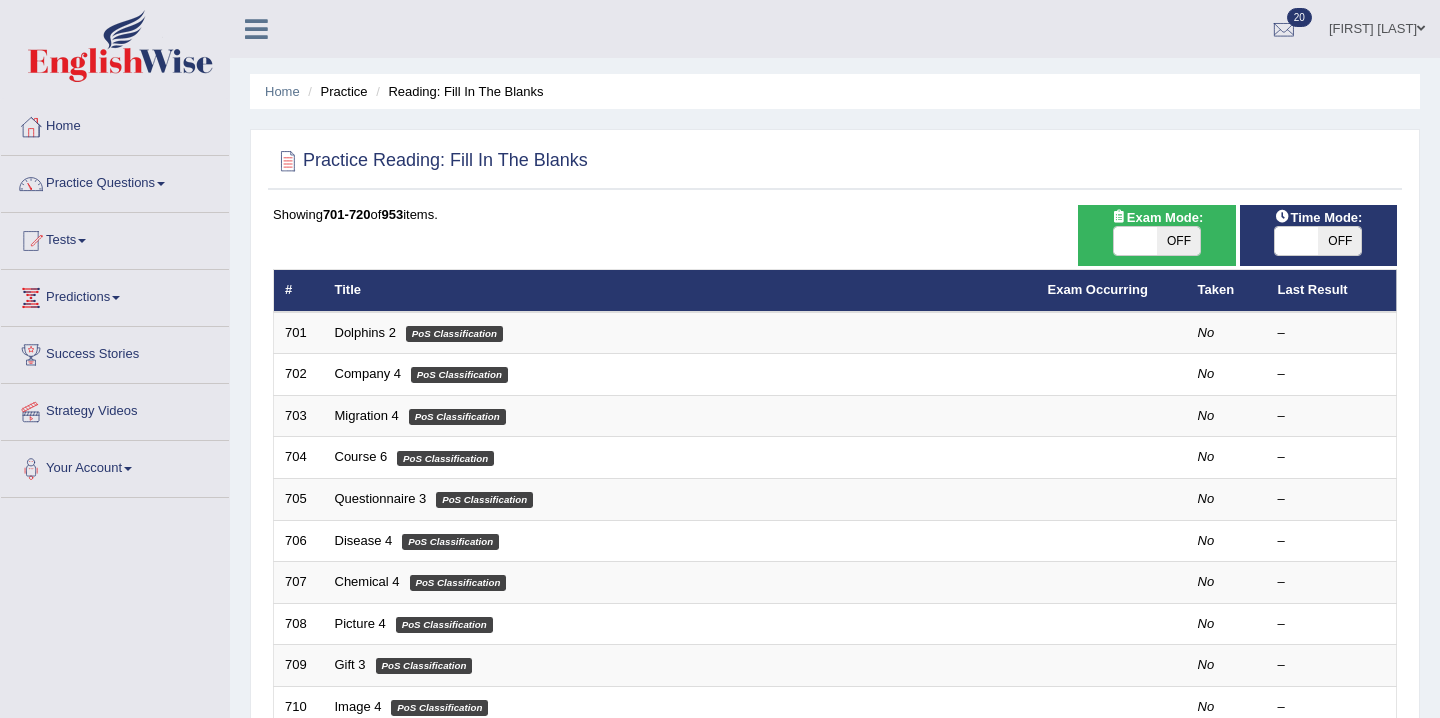 scroll, scrollTop: 0, scrollLeft: 0, axis: both 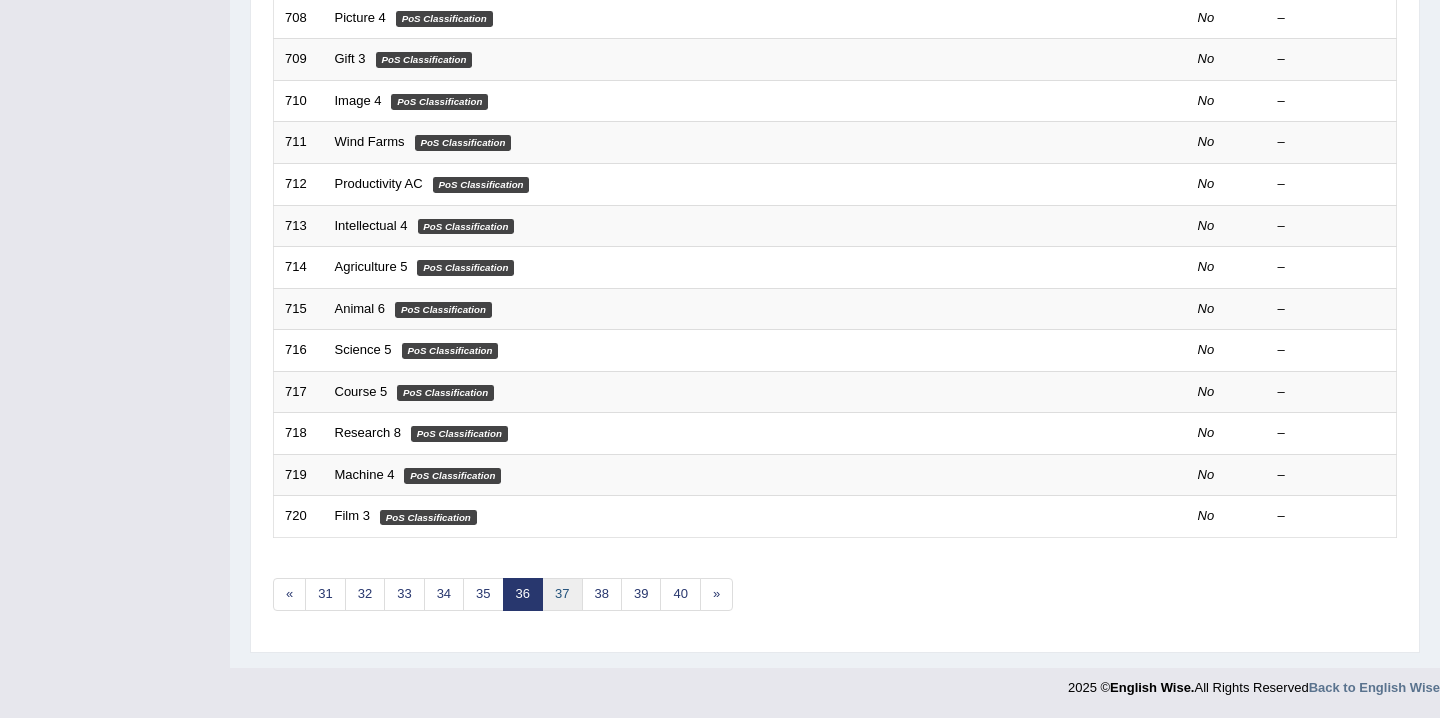 click on "37" at bounding box center [562, 594] 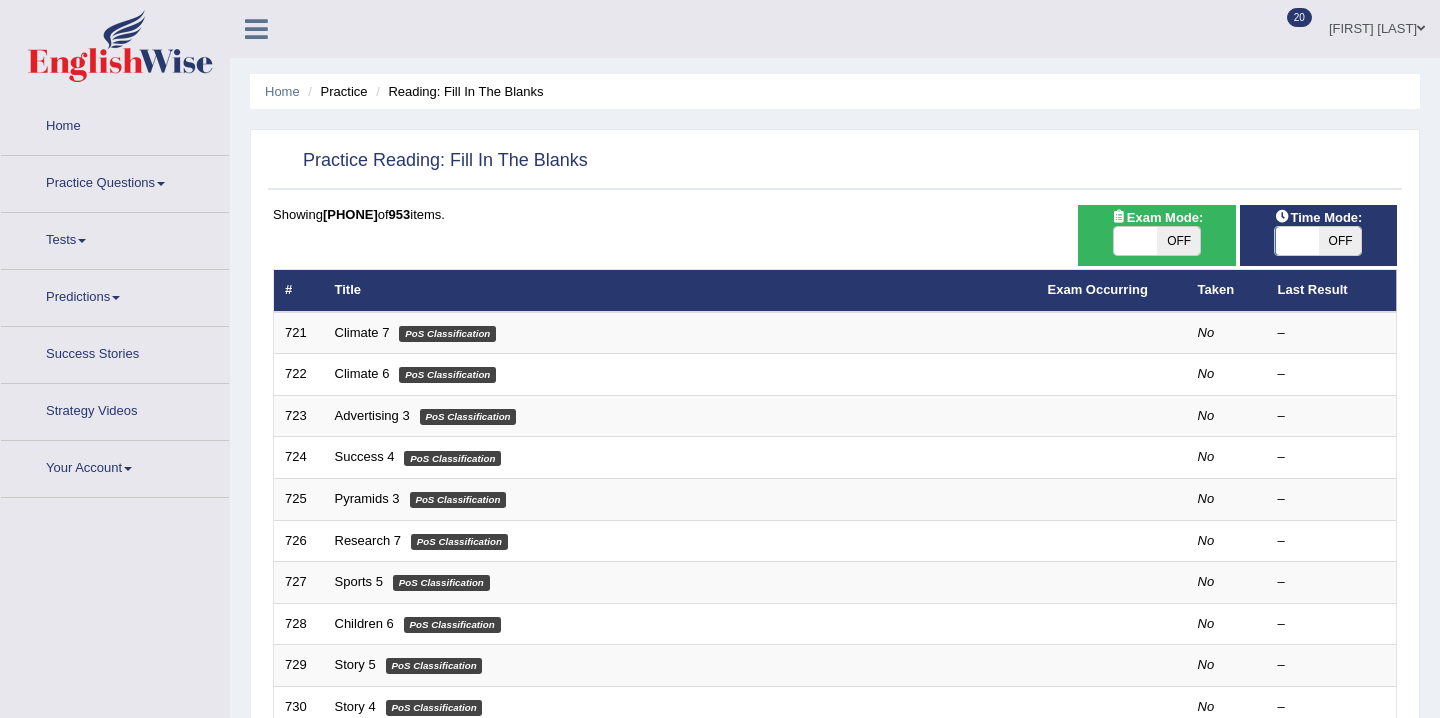scroll, scrollTop: 594, scrollLeft: 0, axis: vertical 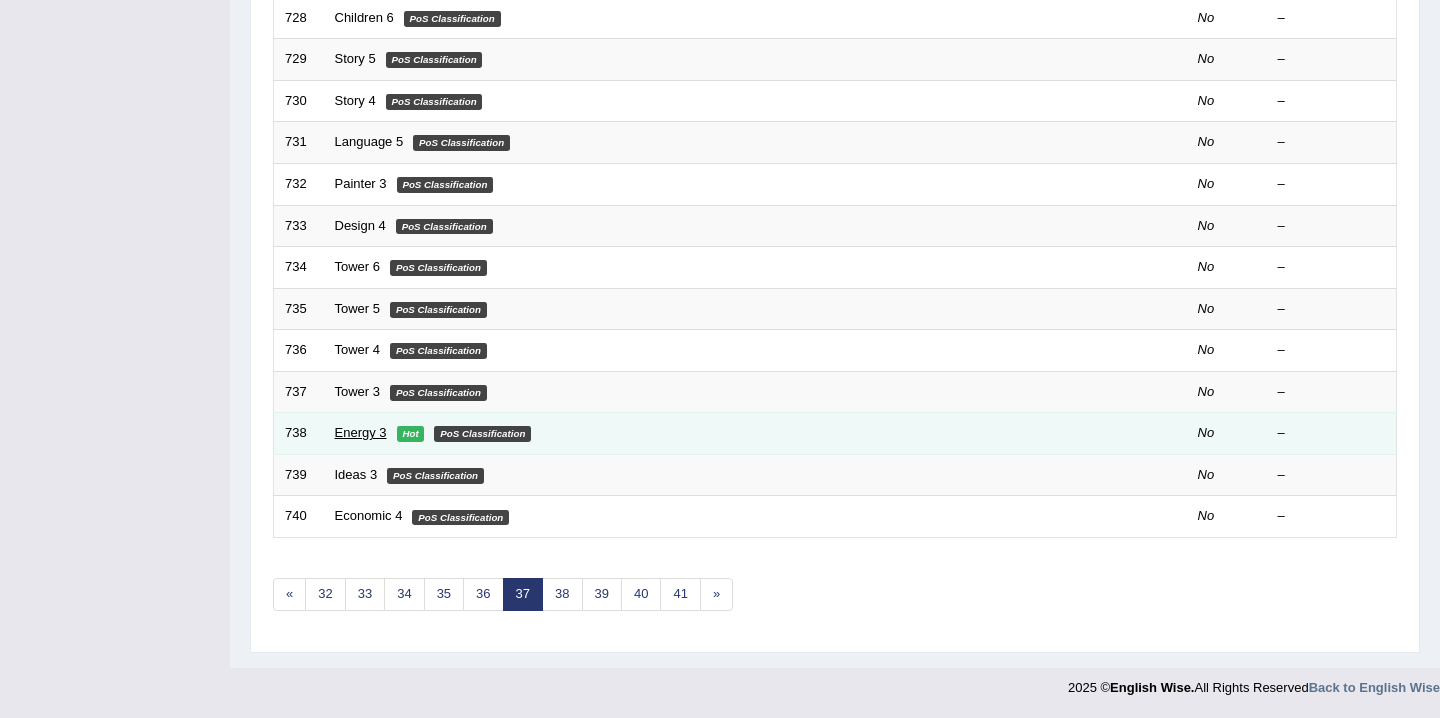 click on "Energy 3" at bounding box center (361, 432) 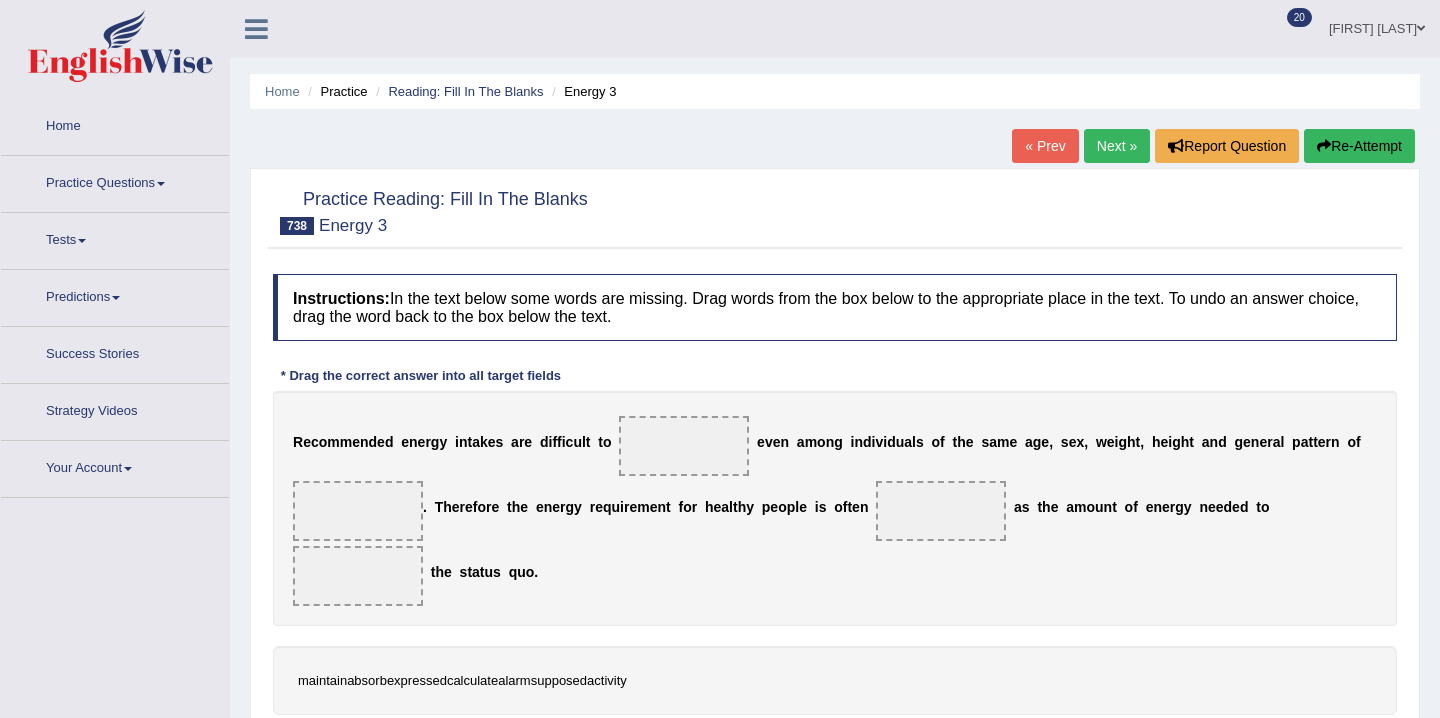scroll, scrollTop: 0, scrollLeft: 0, axis: both 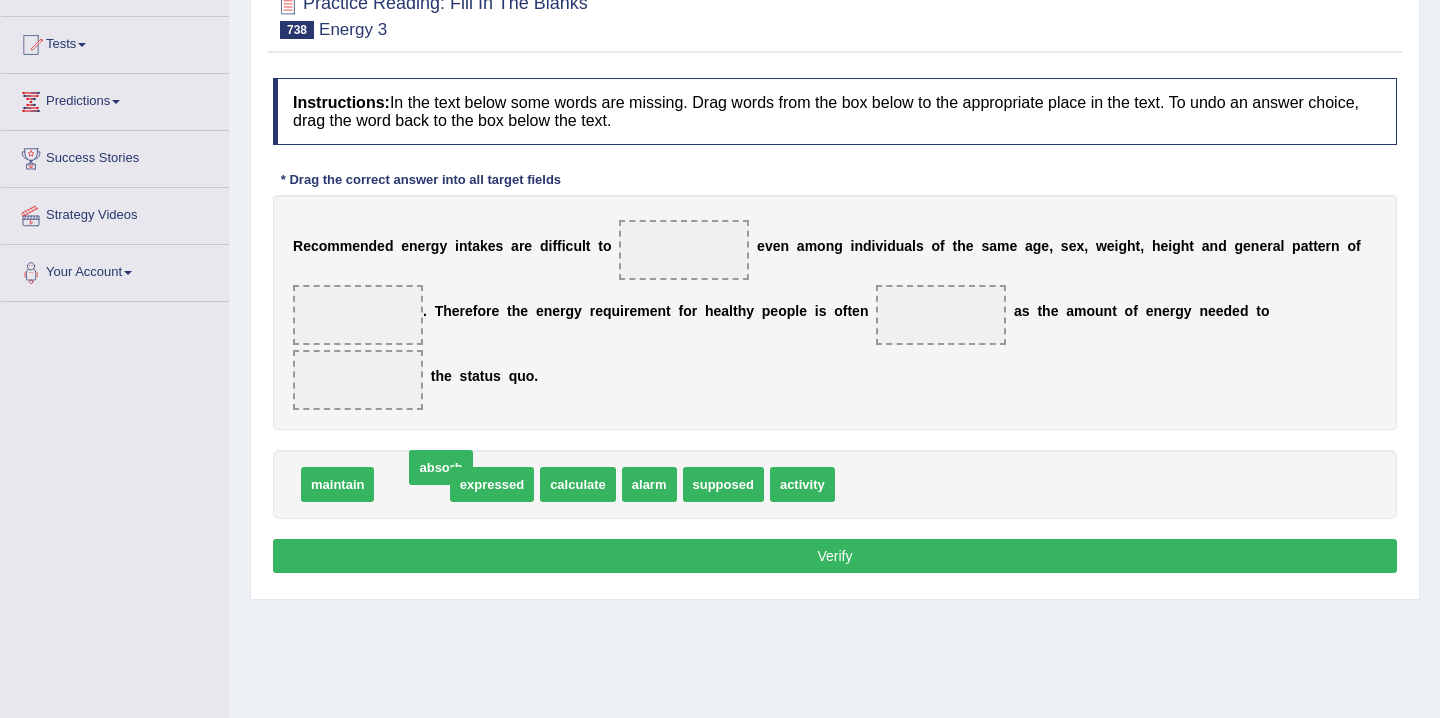 drag, startPoint x: 409, startPoint y: 488, endPoint x: 429, endPoint y: 483, distance: 20.615528 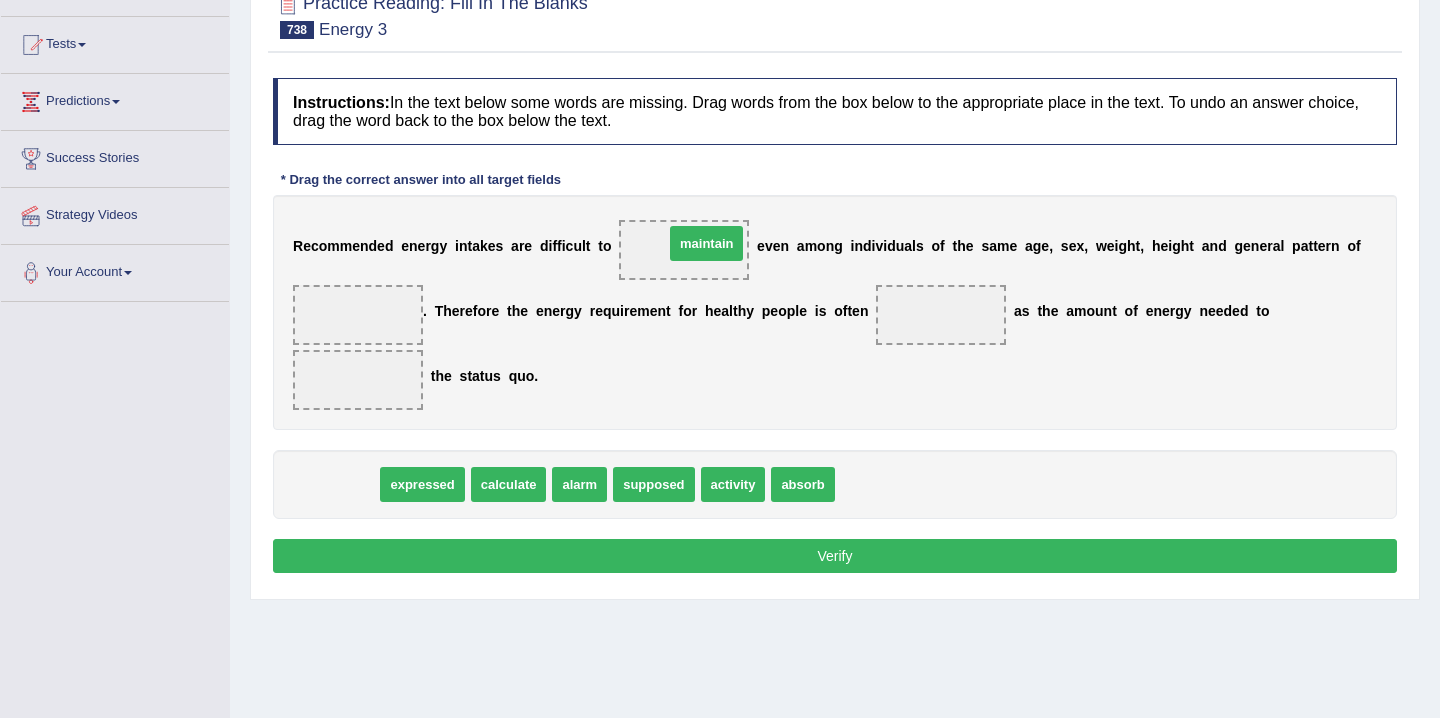 drag, startPoint x: 329, startPoint y: 492, endPoint x: 691, endPoint y: 254, distance: 433.22974 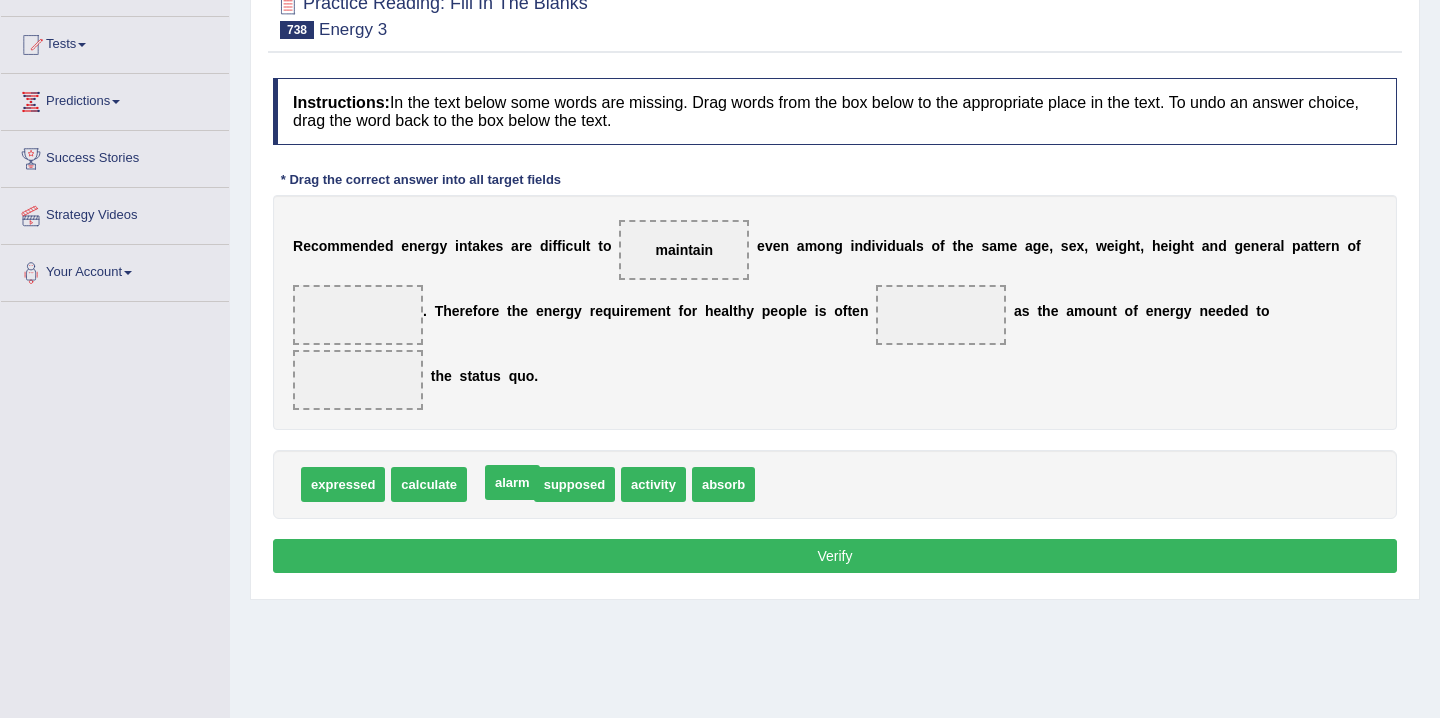 drag, startPoint x: 522, startPoint y: 480, endPoint x: 532, endPoint y: 481, distance: 10.049875 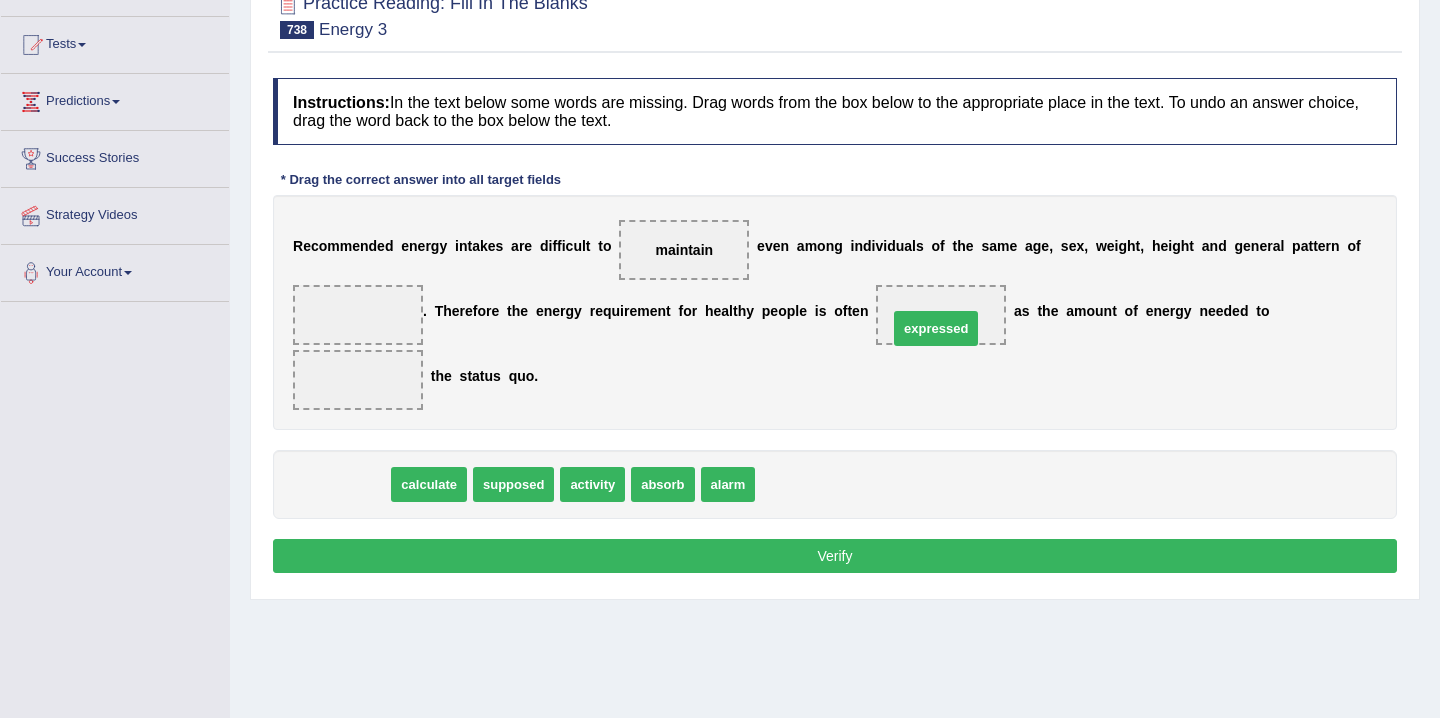 drag, startPoint x: 359, startPoint y: 483, endPoint x: 973, endPoint y: 313, distance: 637.0997 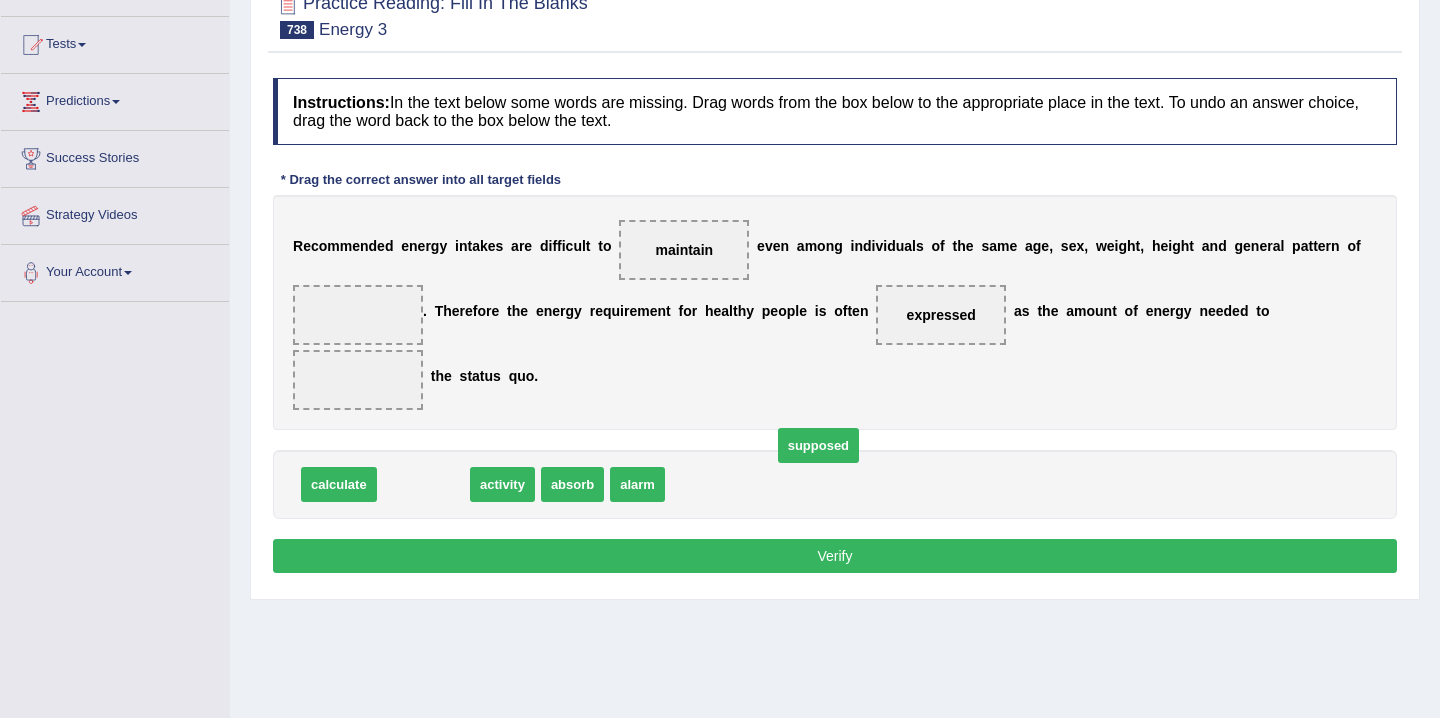 drag, startPoint x: 434, startPoint y: 493, endPoint x: 830, endPoint y: 454, distance: 397.91583 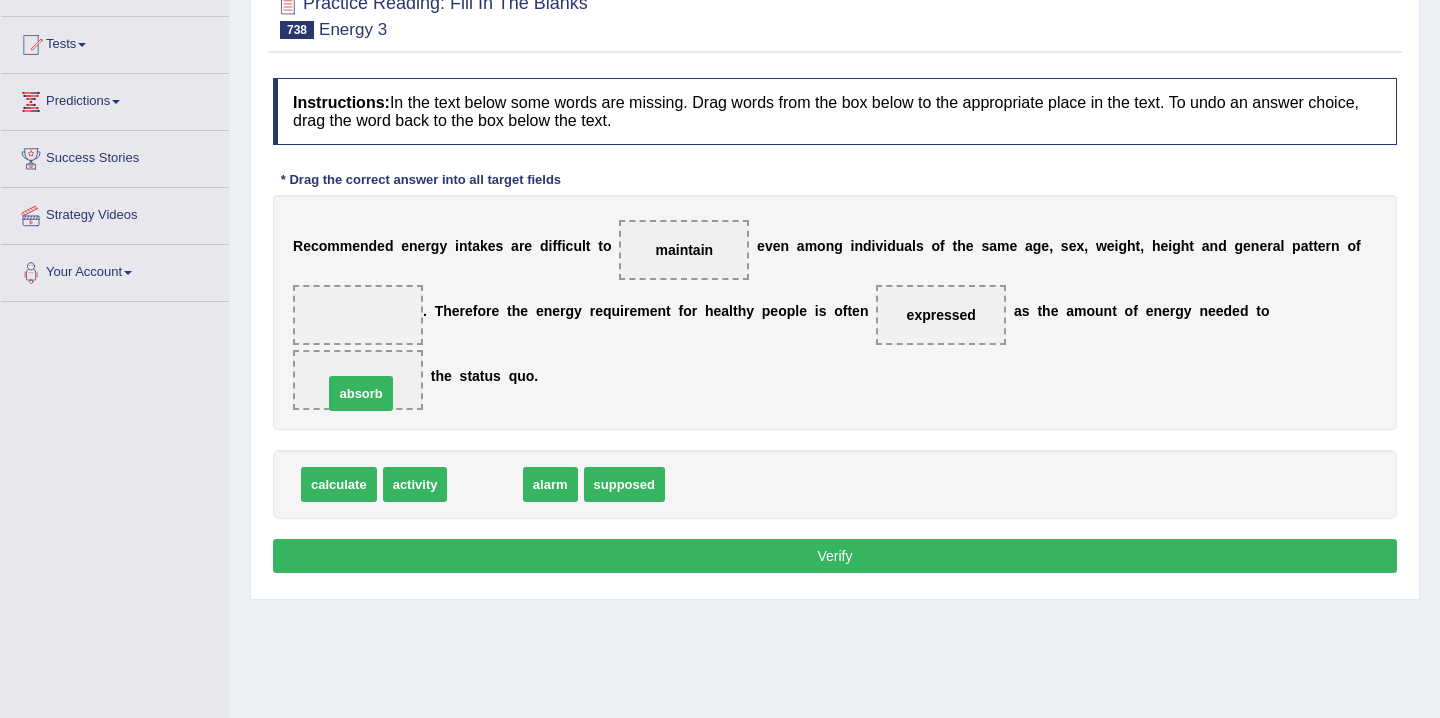 drag, startPoint x: 491, startPoint y: 492, endPoint x: 367, endPoint y: 401, distance: 153.80832 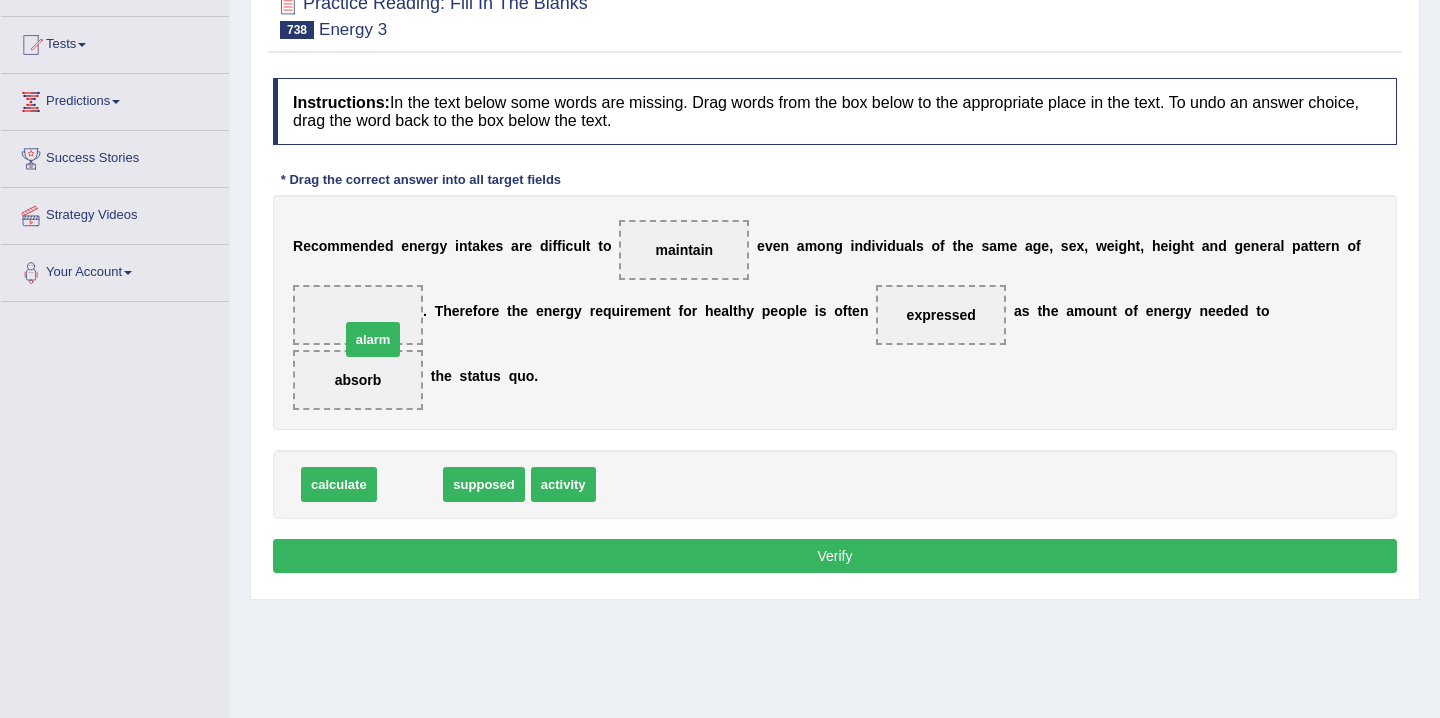 drag, startPoint x: 434, startPoint y: 489, endPoint x: 399, endPoint y: 337, distance: 155.97757 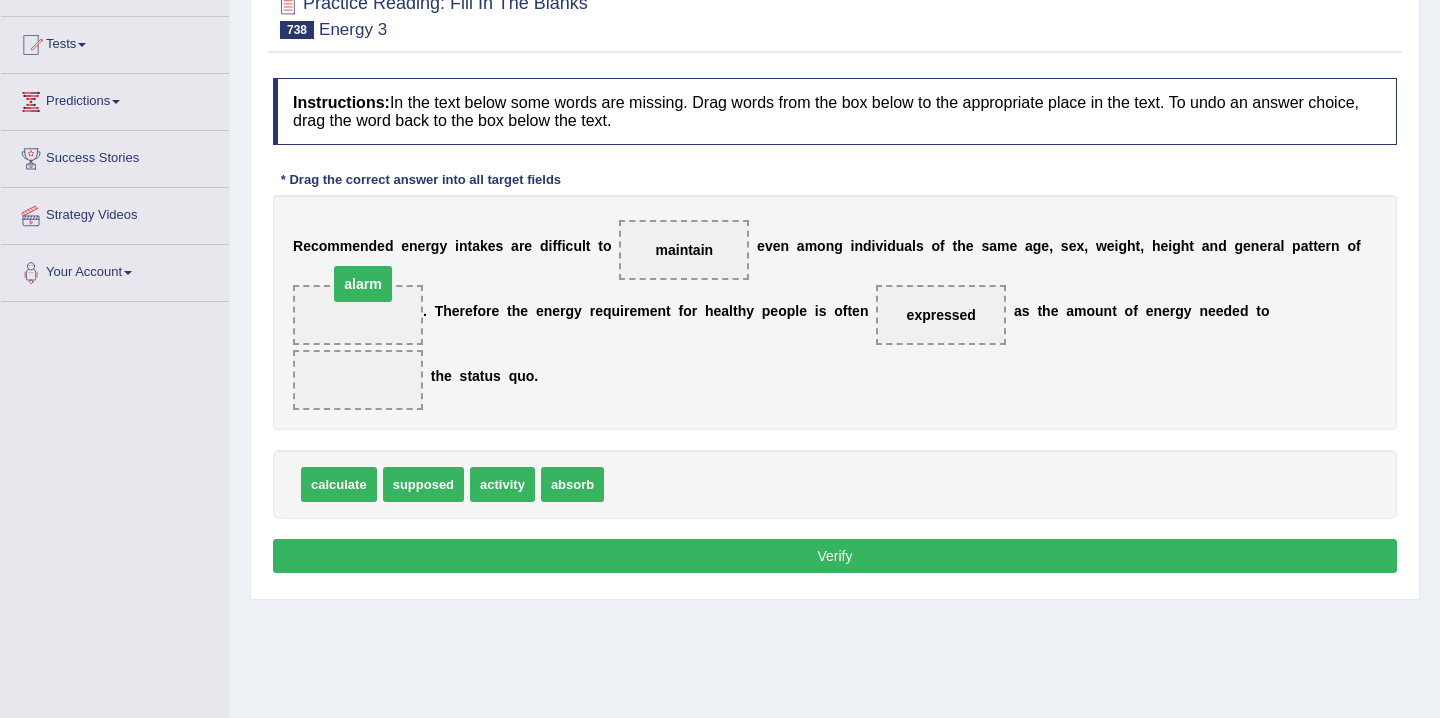 drag, startPoint x: 364, startPoint y: 376, endPoint x: 369, endPoint y: 280, distance: 96.13012 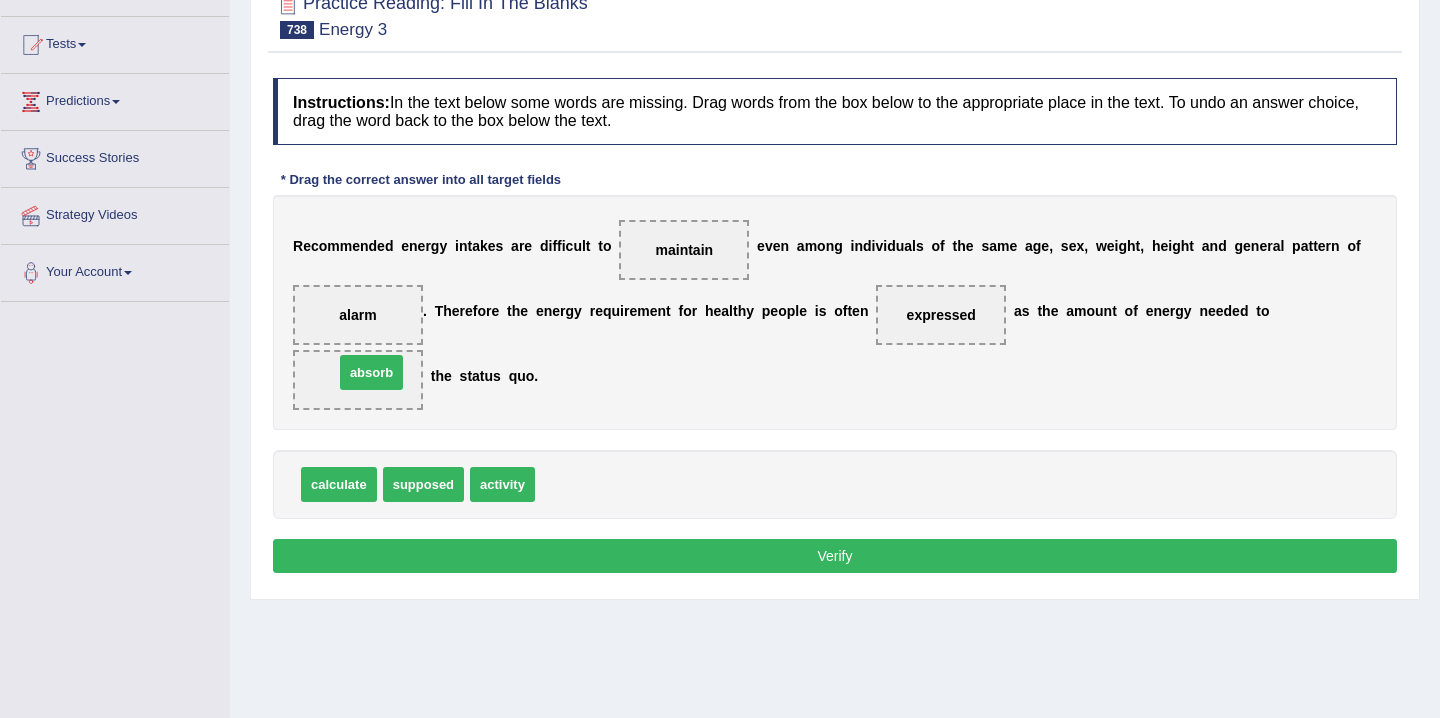 drag, startPoint x: 589, startPoint y: 486, endPoint x: 386, endPoint y: 374, distance: 231.84694 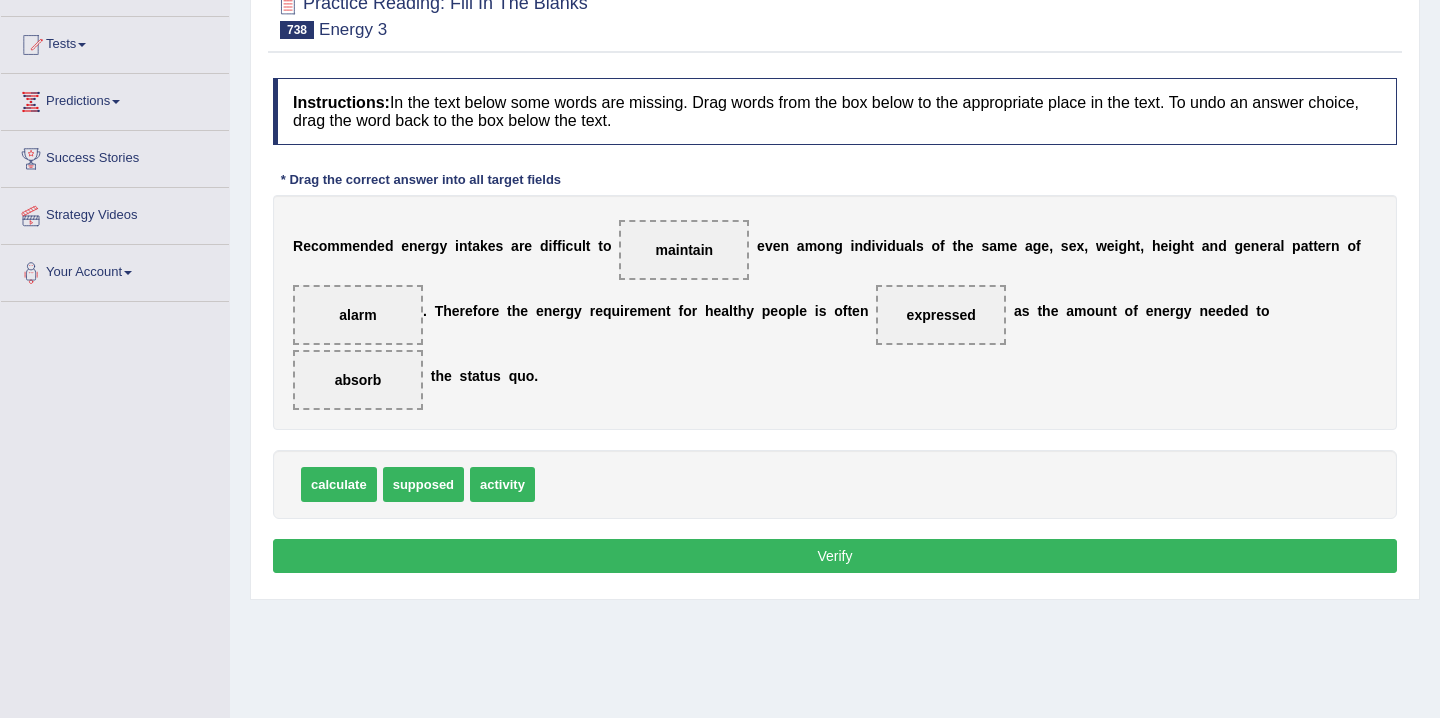 click on "Verify" at bounding box center (835, 556) 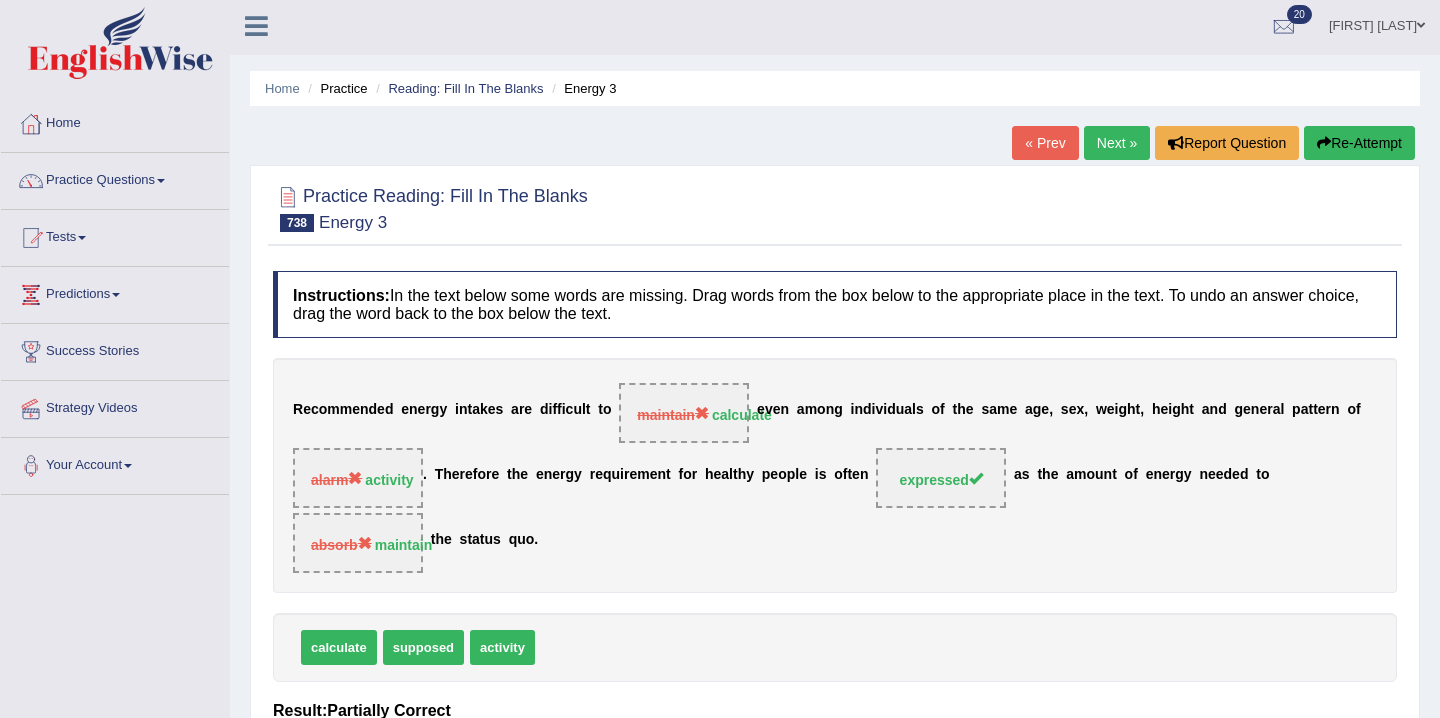 scroll, scrollTop: 0, scrollLeft: 0, axis: both 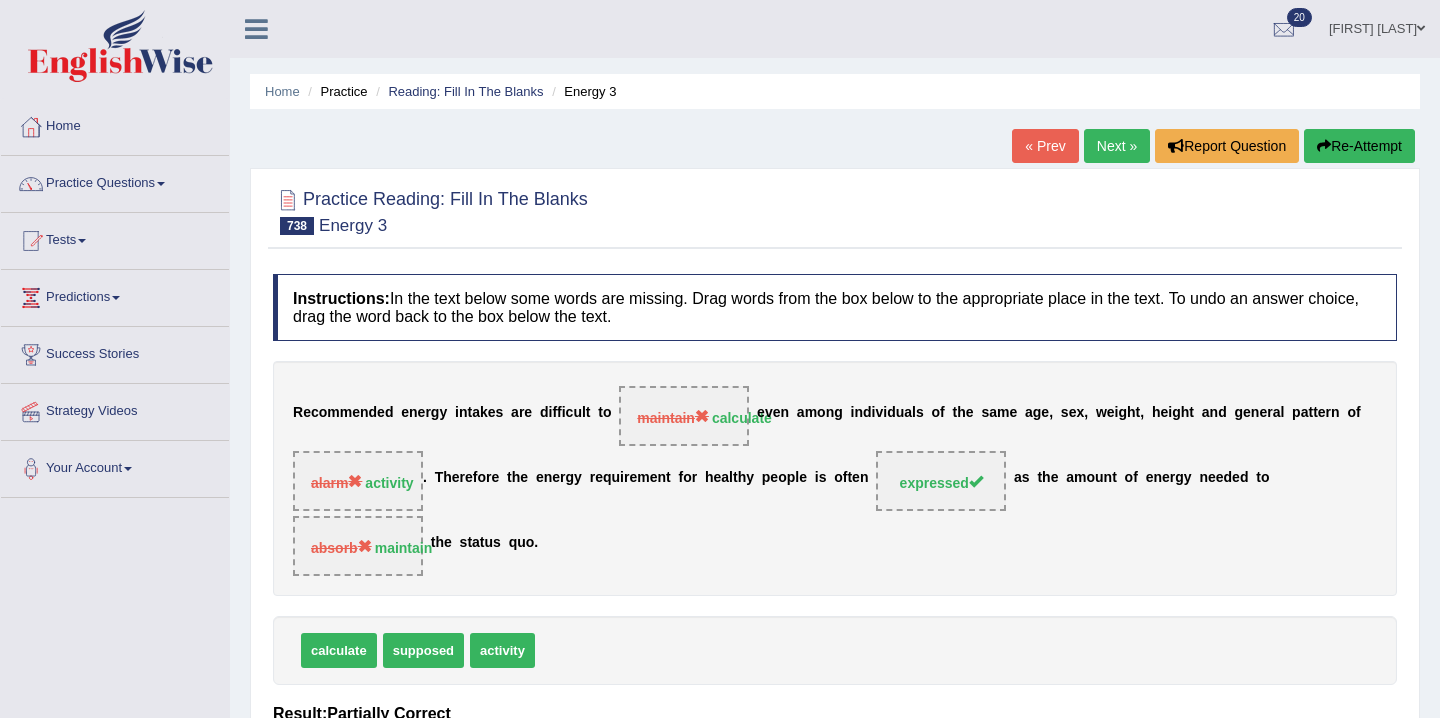 click on "Re-Attempt" at bounding box center (1359, 146) 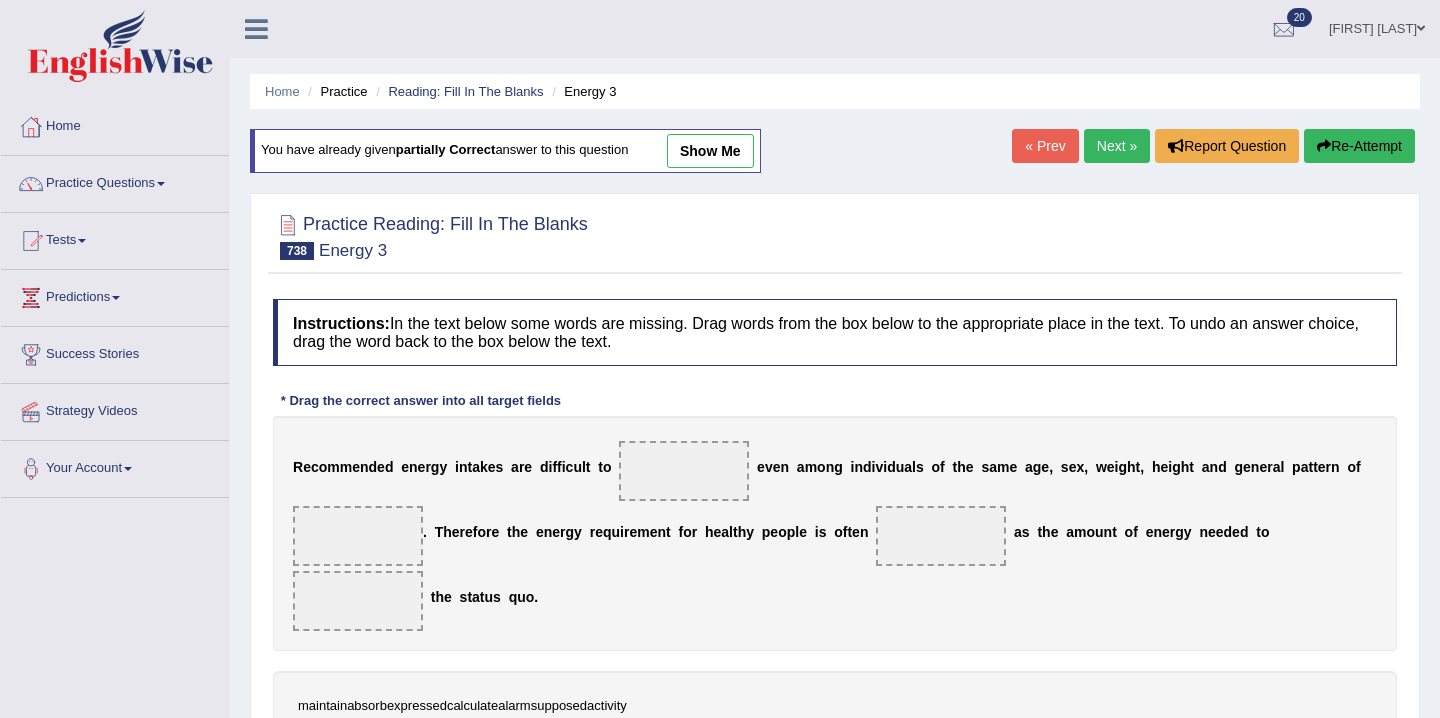 scroll, scrollTop: 0, scrollLeft: 0, axis: both 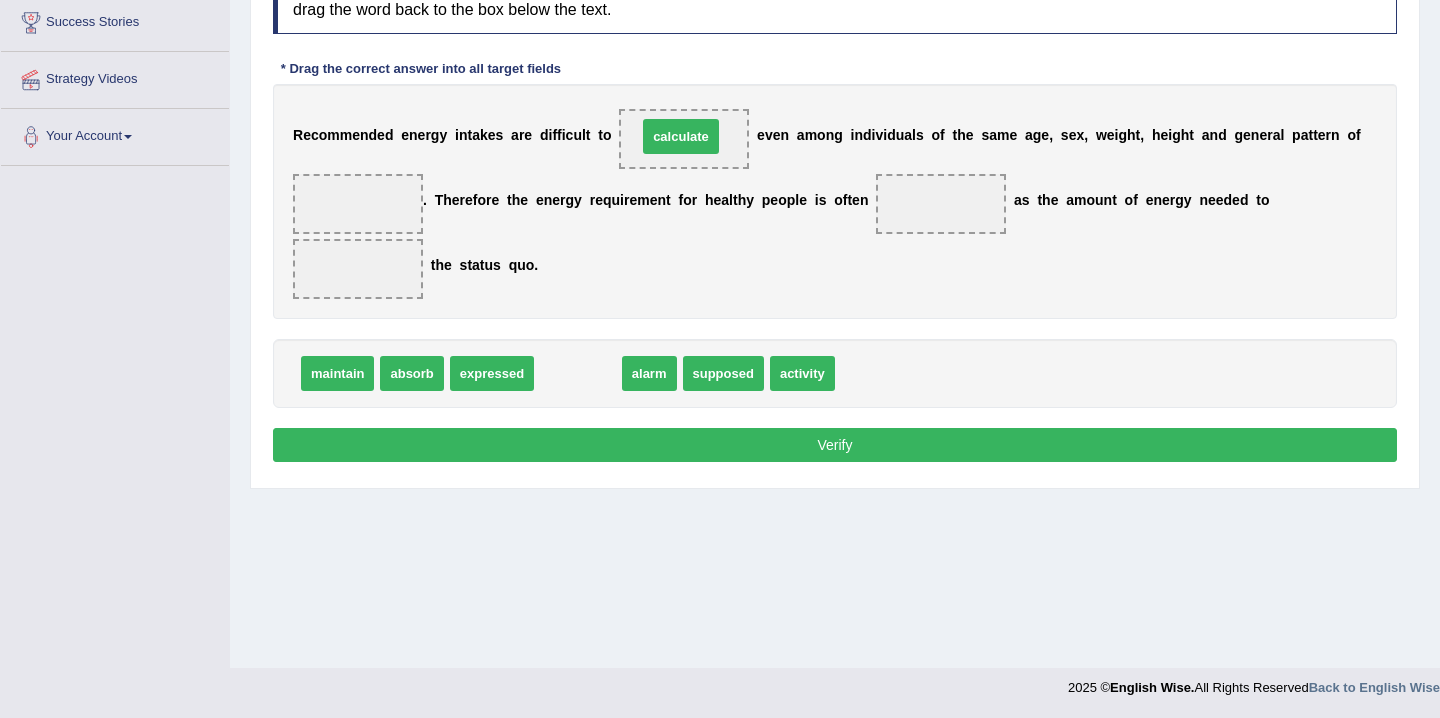 drag, startPoint x: 599, startPoint y: 372, endPoint x: 702, endPoint y: 135, distance: 258.4144 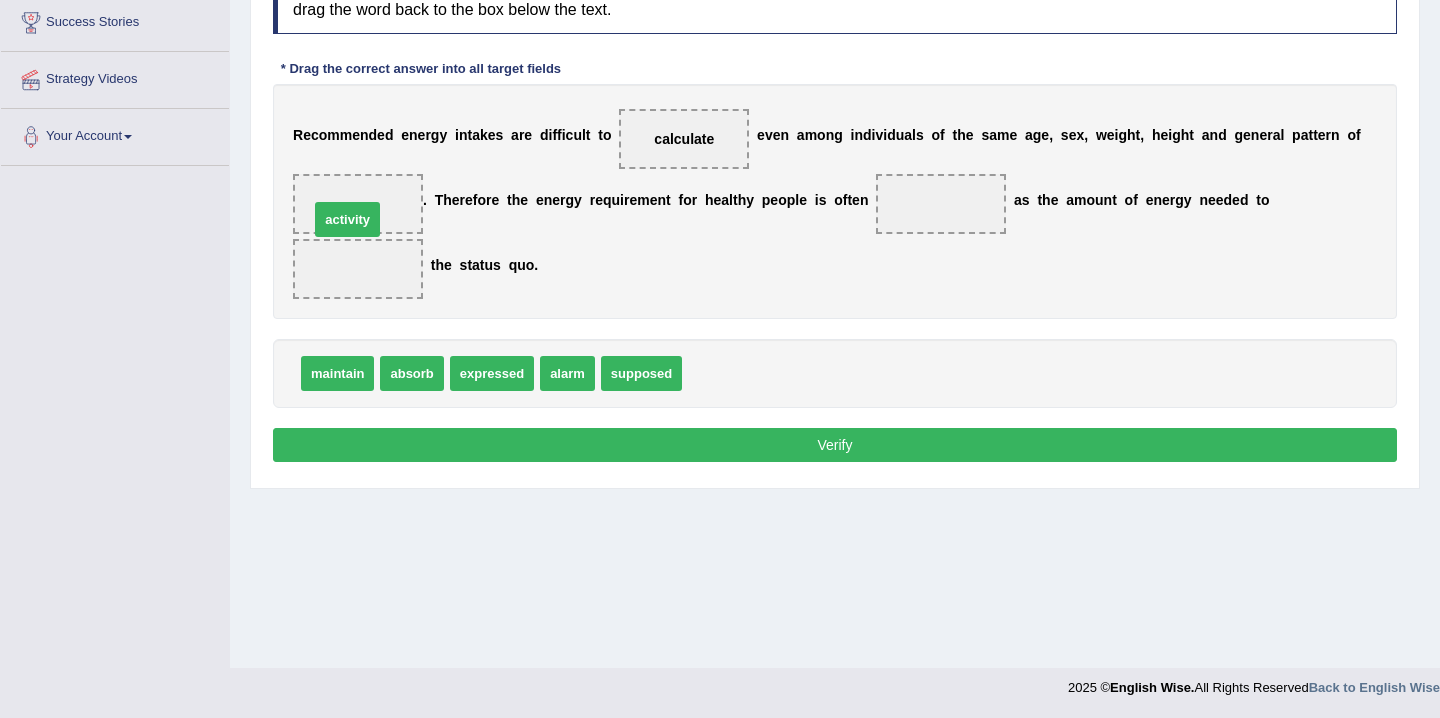 drag, startPoint x: 733, startPoint y: 377, endPoint x: 358, endPoint y: 213, distance: 409.2933 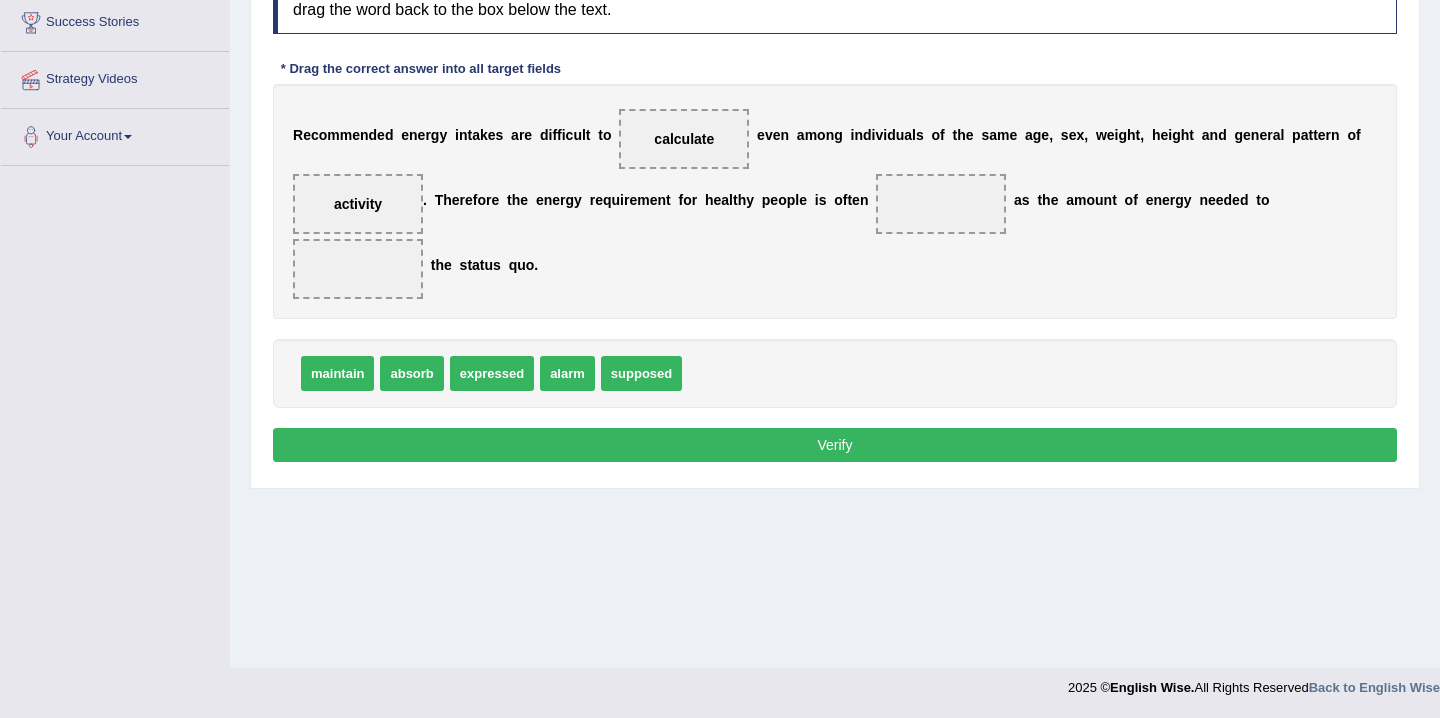 click on "expressed" at bounding box center (492, 373) 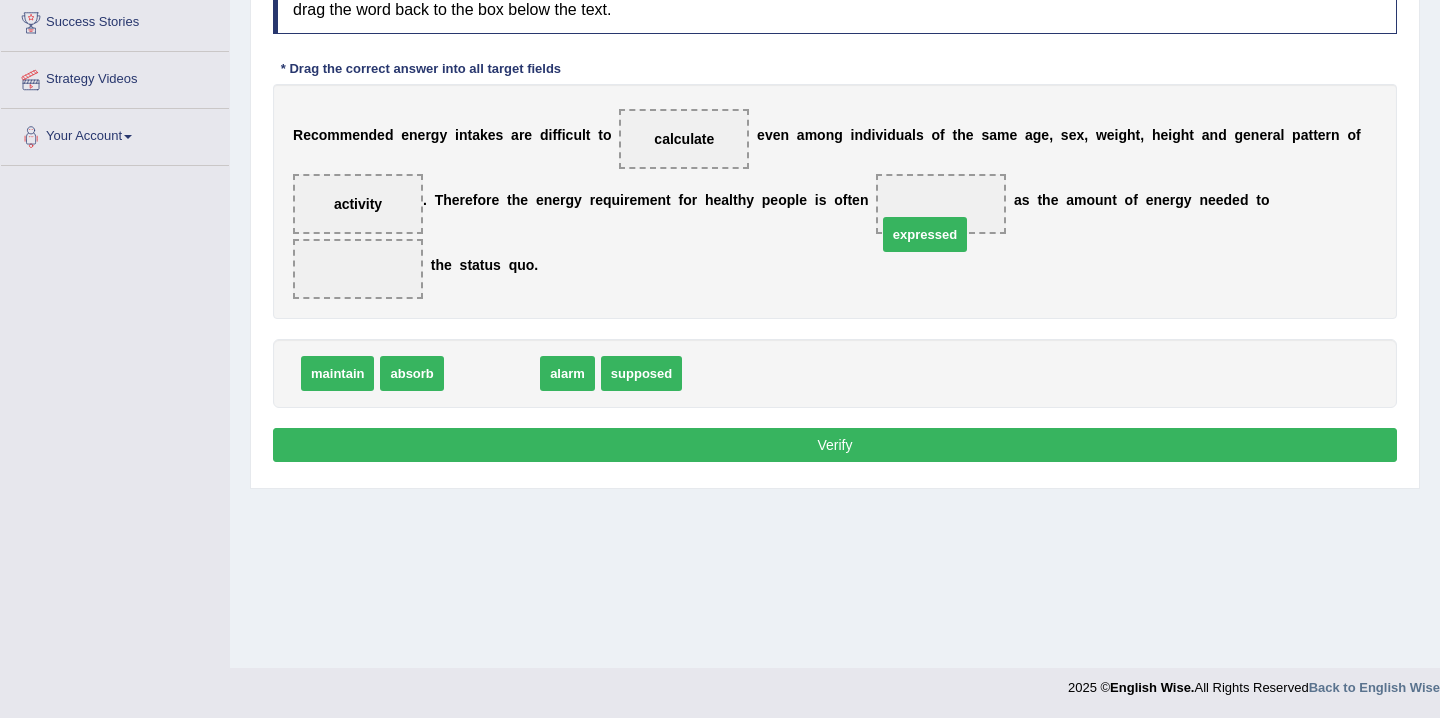 drag, startPoint x: 491, startPoint y: 373, endPoint x: 924, endPoint y: 230, distance: 456.0022 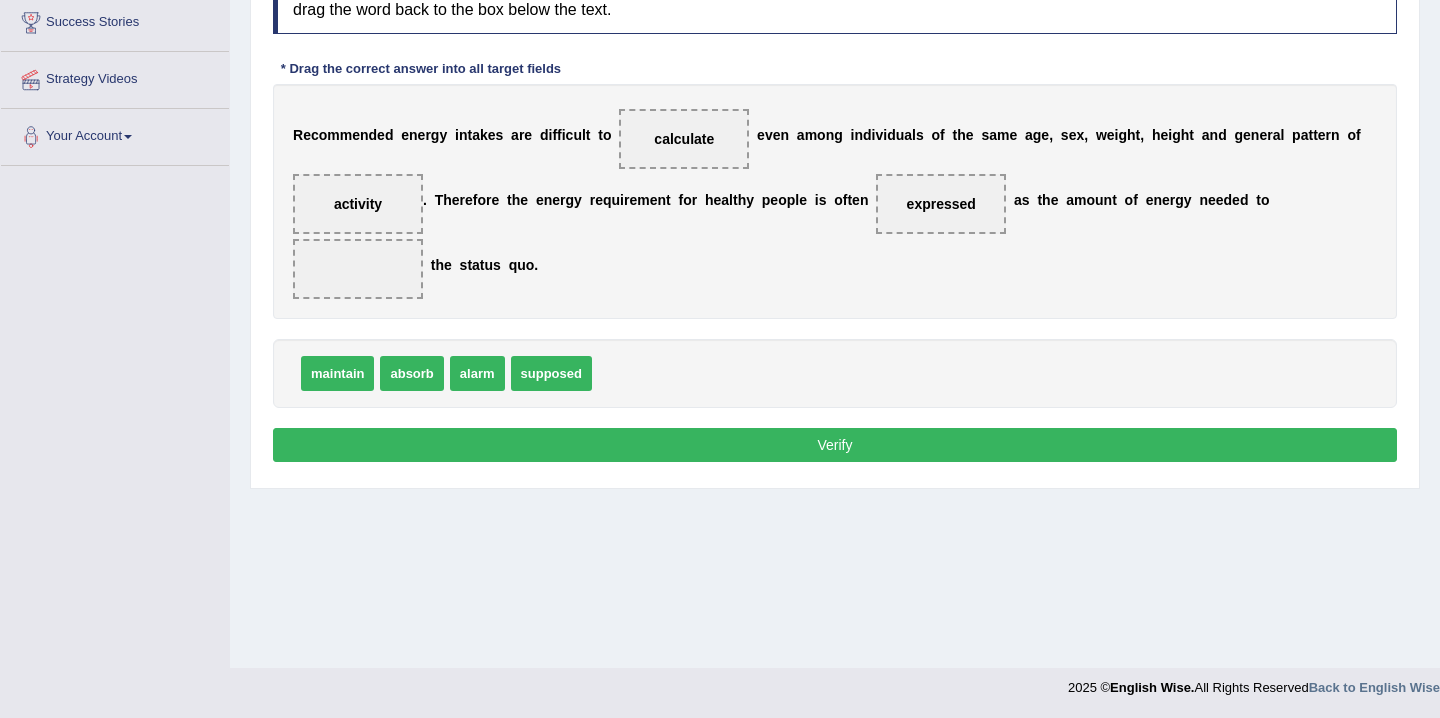click on "supposed" at bounding box center (551, 373) 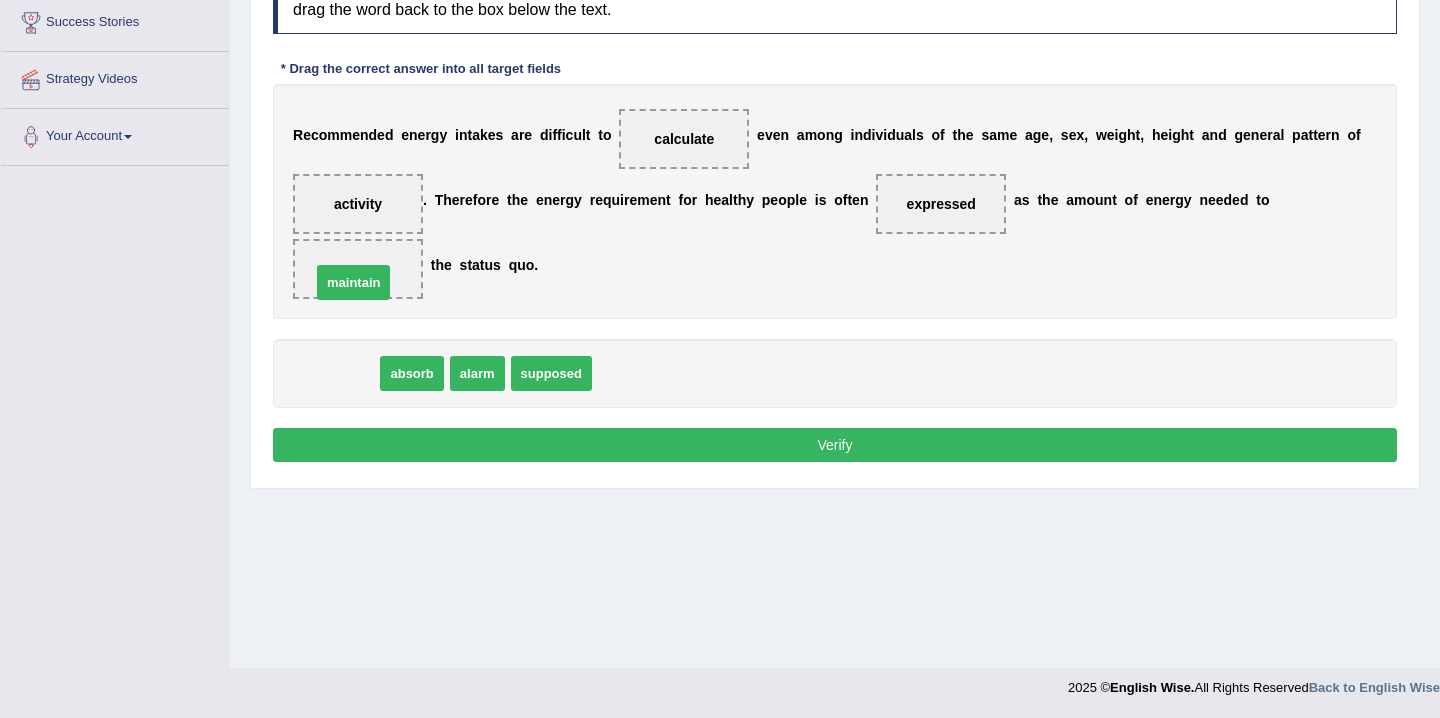 drag, startPoint x: 356, startPoint y: 375, endPoint x: 372, endPoint y: 281, distance: 95.35198 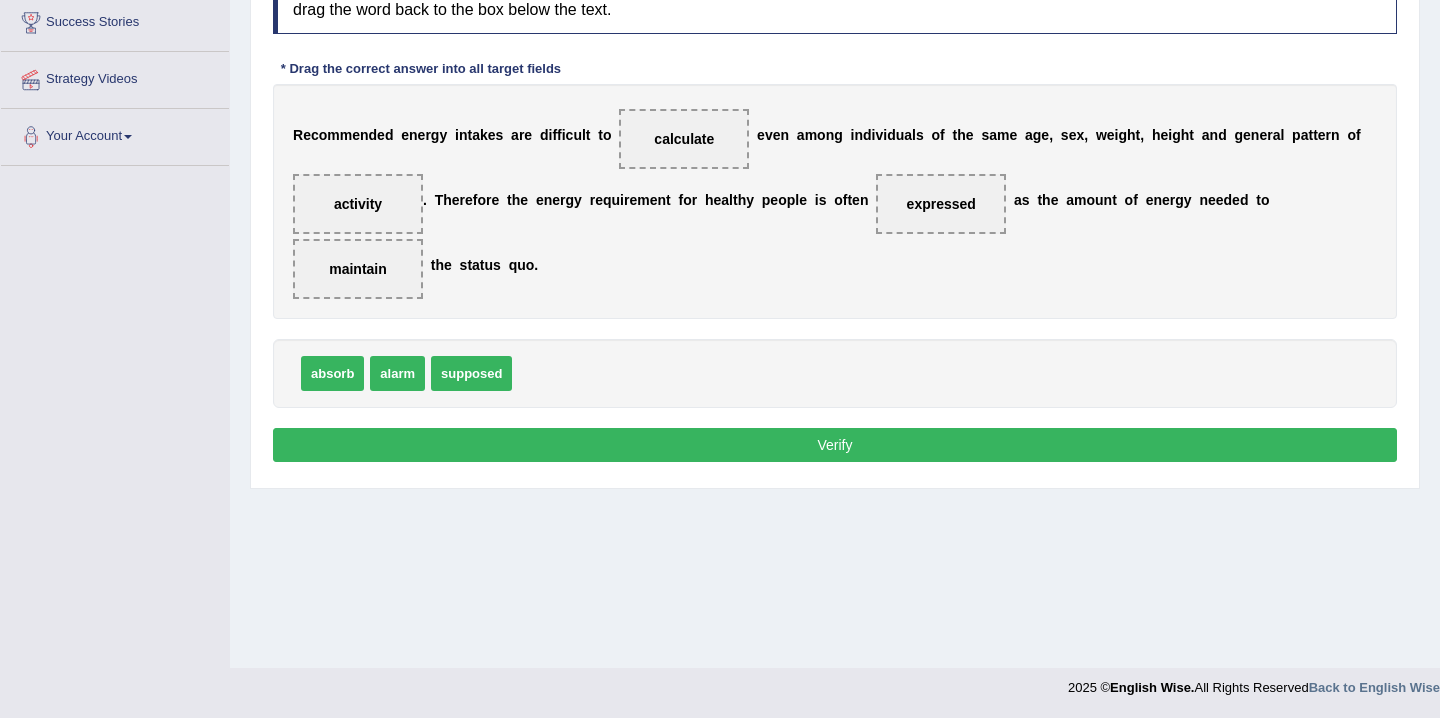 click on "Verify" at bounding box center [835, 445] 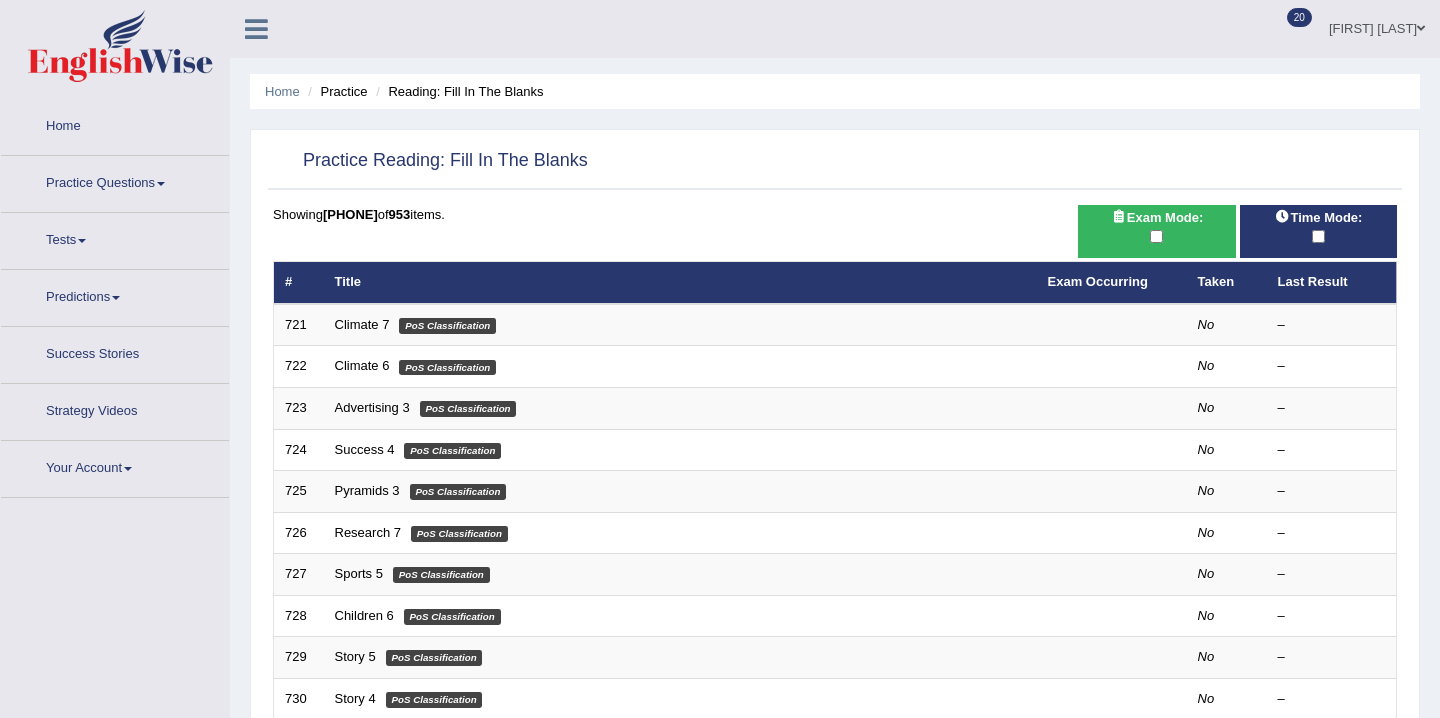 scroll, scrollTop: 593, scrollLeft: 0, axis: vertical 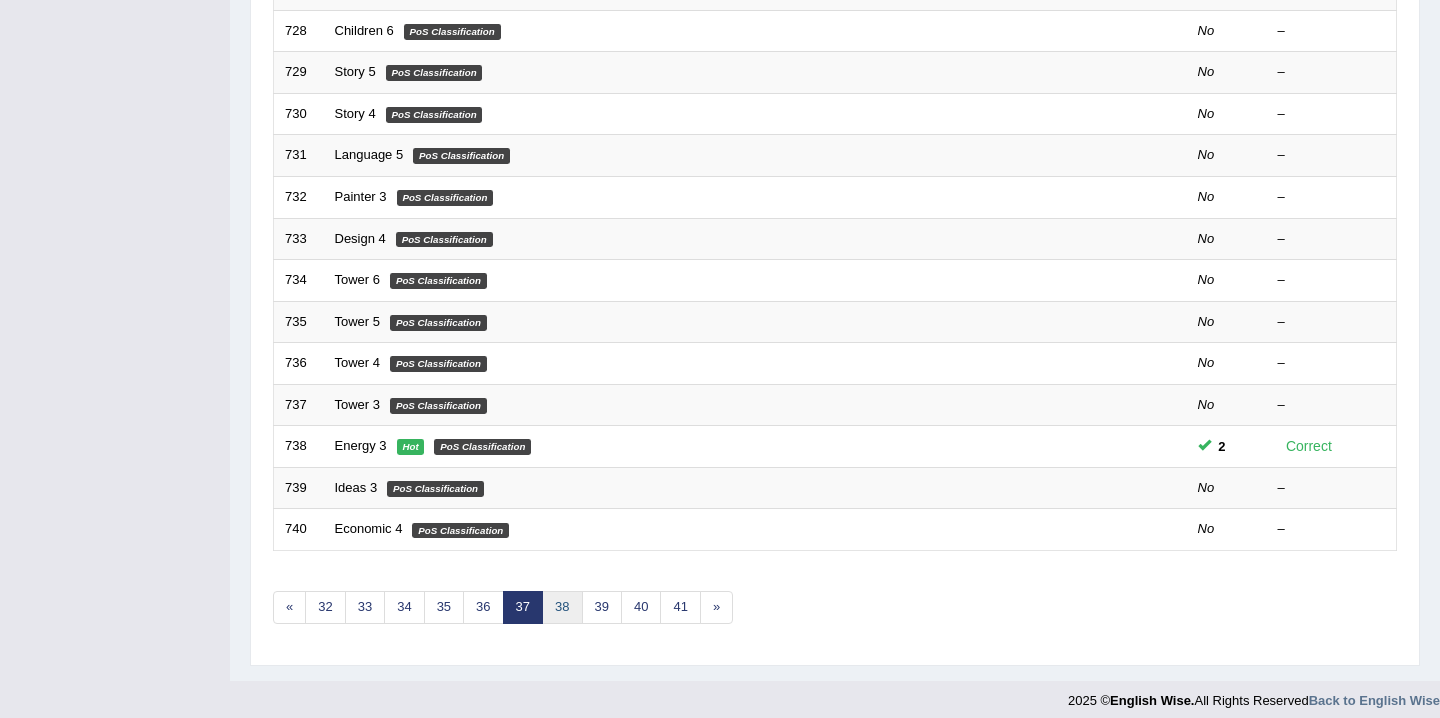 click on "38" at bounding box center (562, 607) 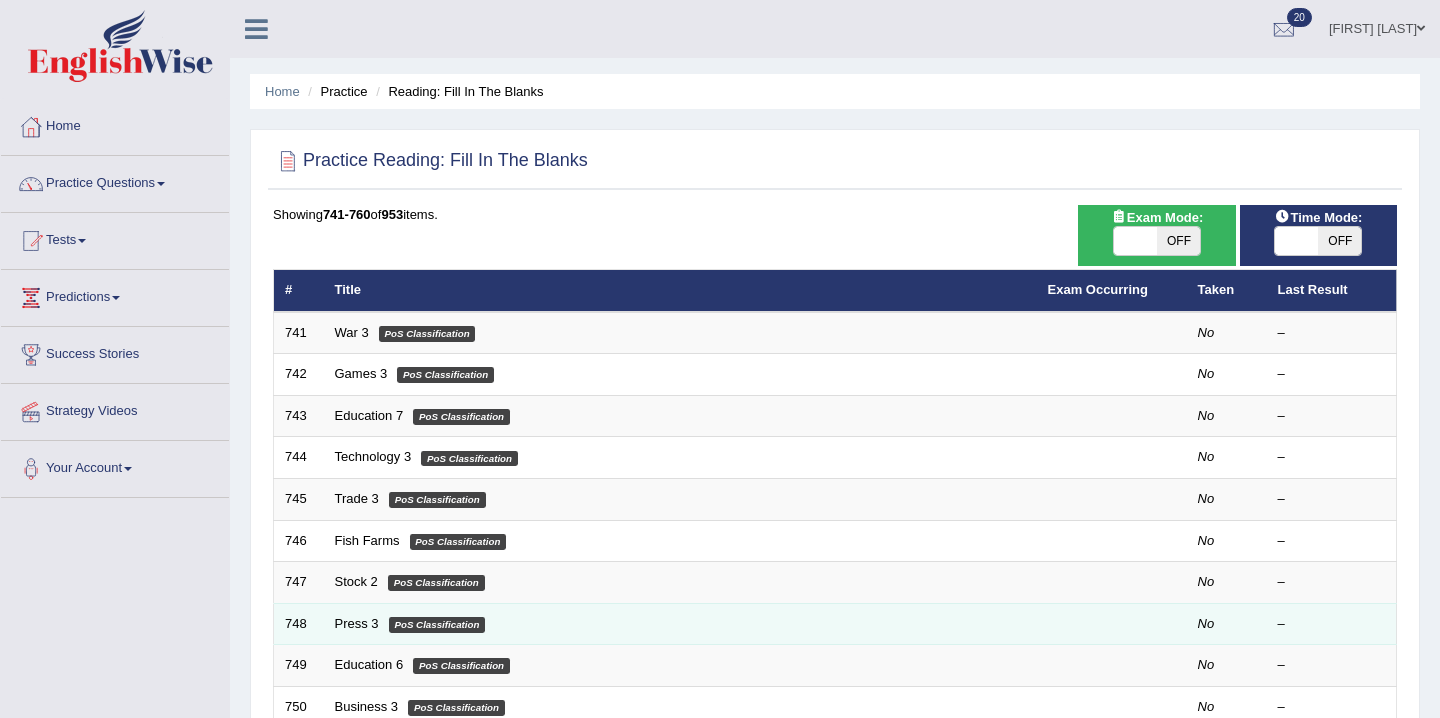 scroll, scrollTop: 0, scrollLeft: 0, axis: both 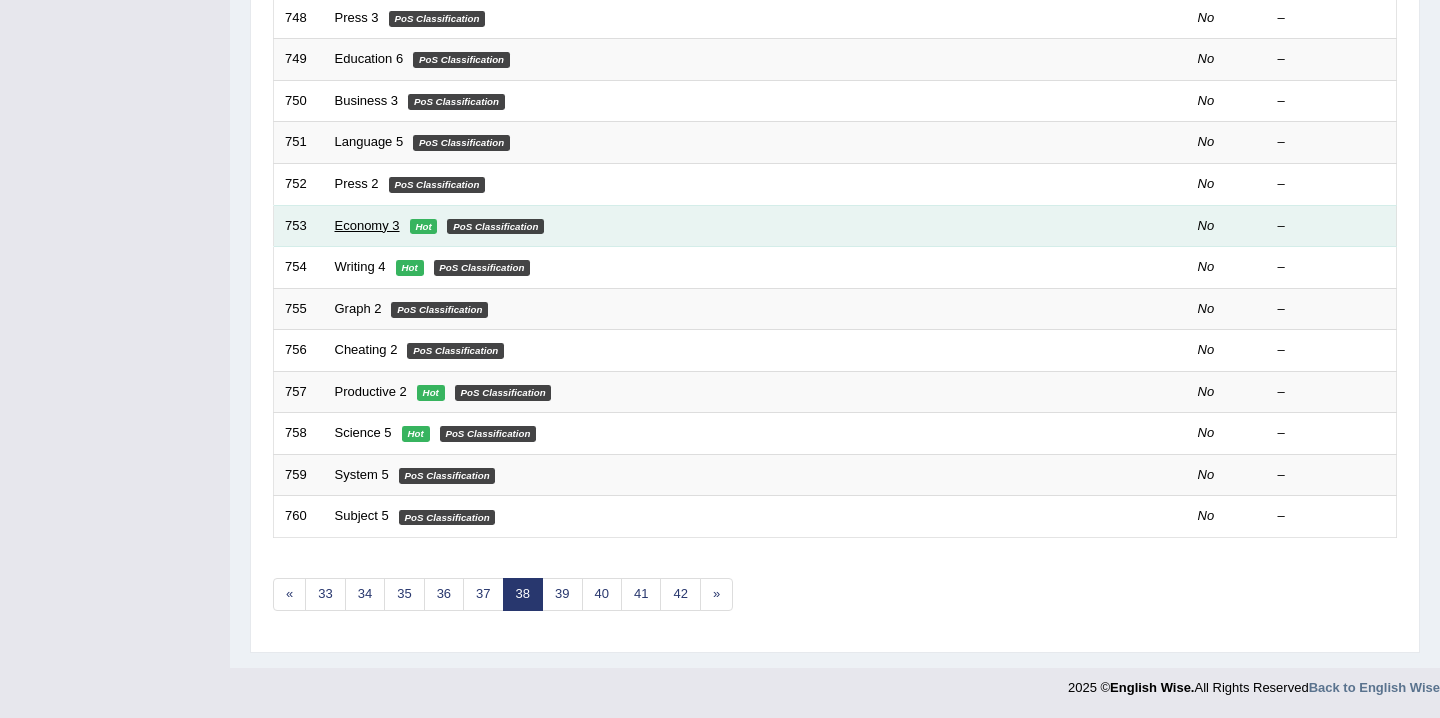 click on "Economy 3" at bounding box center (367, 225) 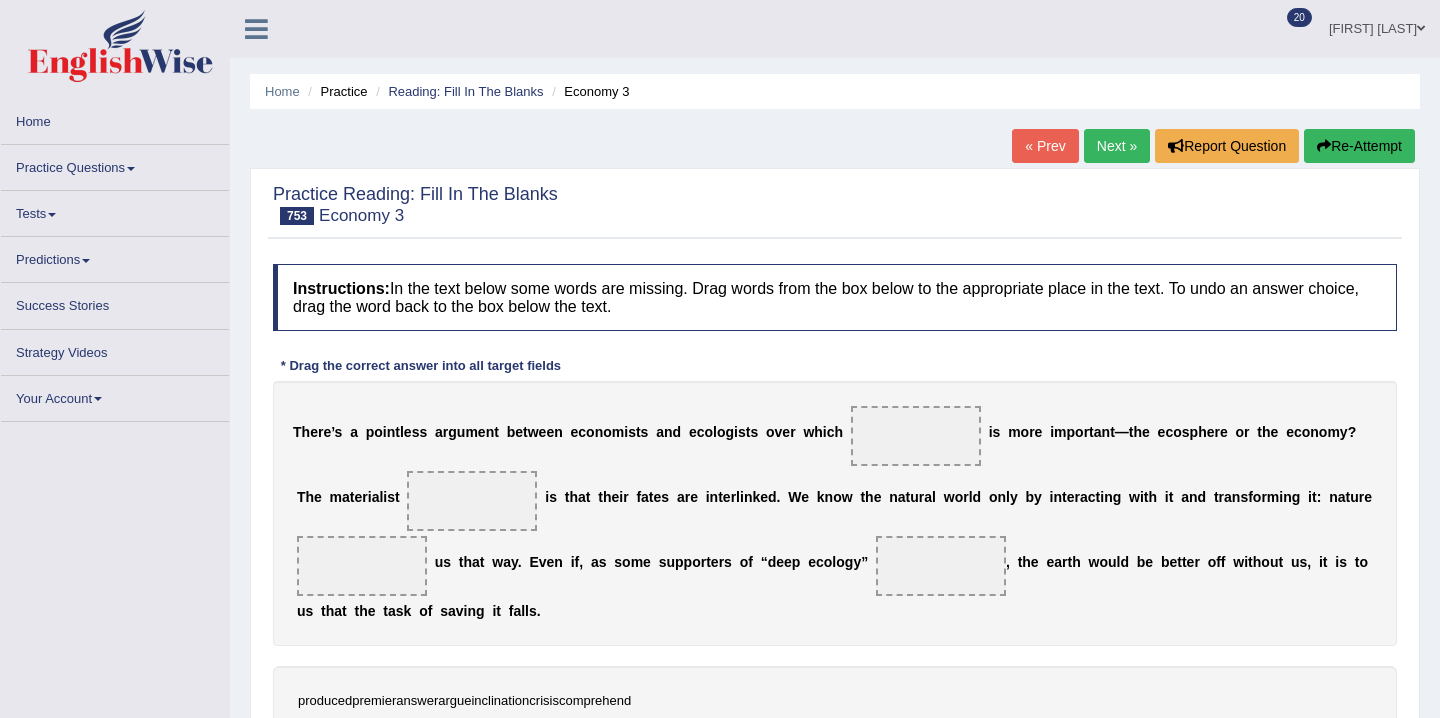 scroll, scrollTop: 0, scrollLeft: 0, axis: both 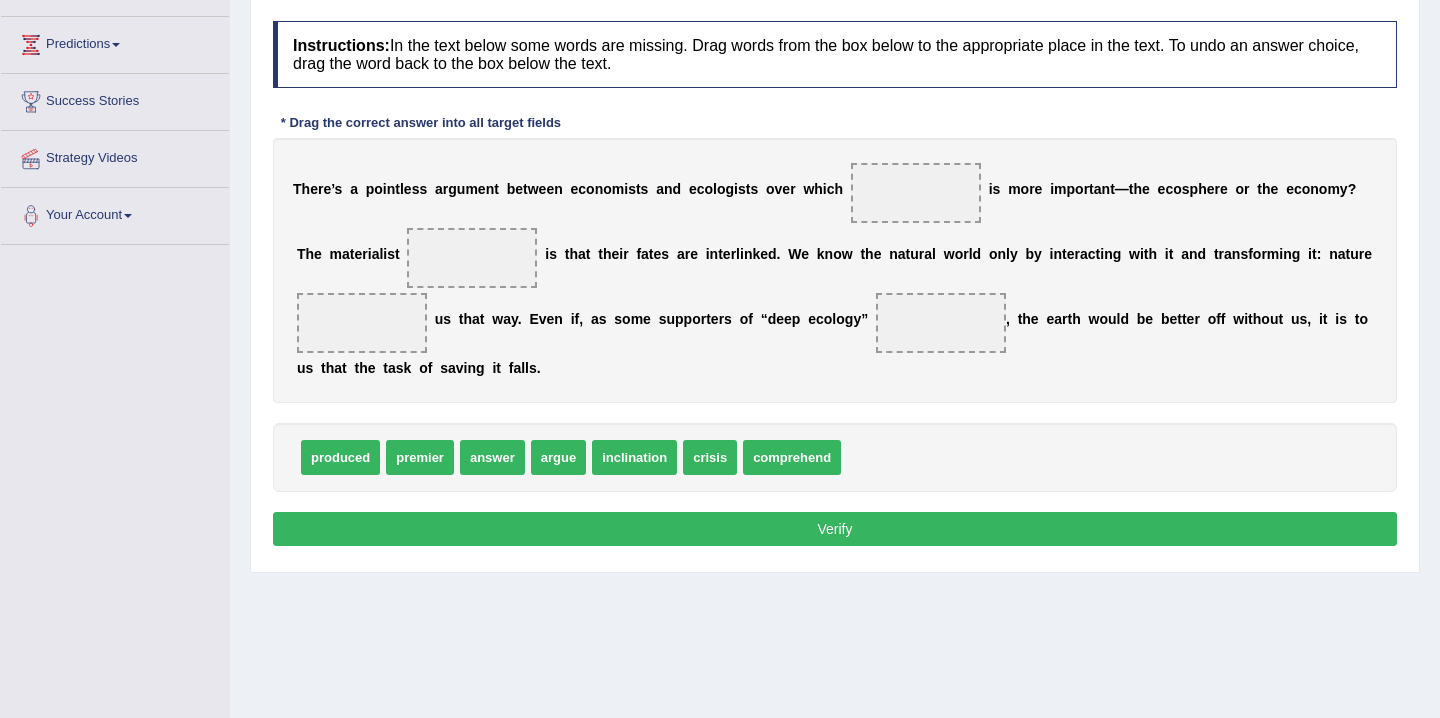 click on "produced" at bounding box center (340, 457) 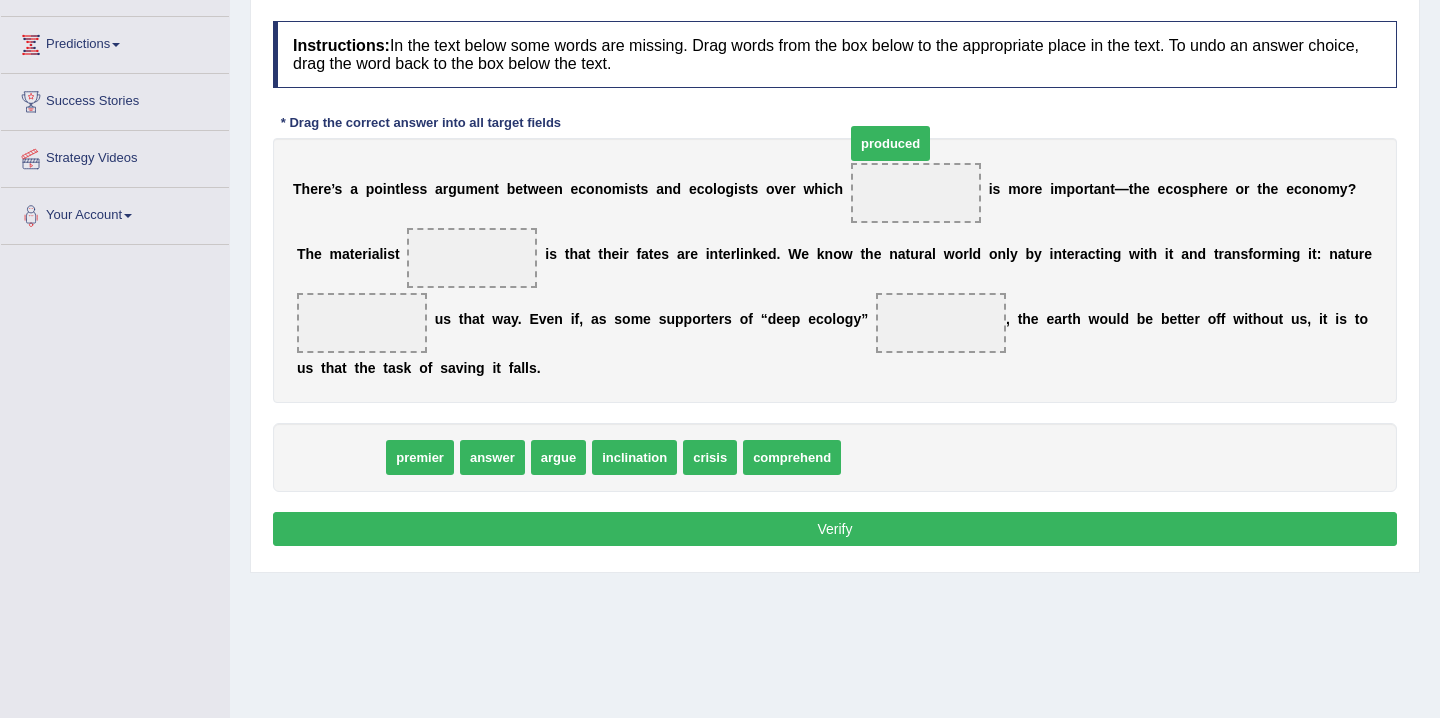 drag, startPoint x: 356, startPoint y: 464, endPoint x: 931, endPoint y: 212, distance: 627.79694 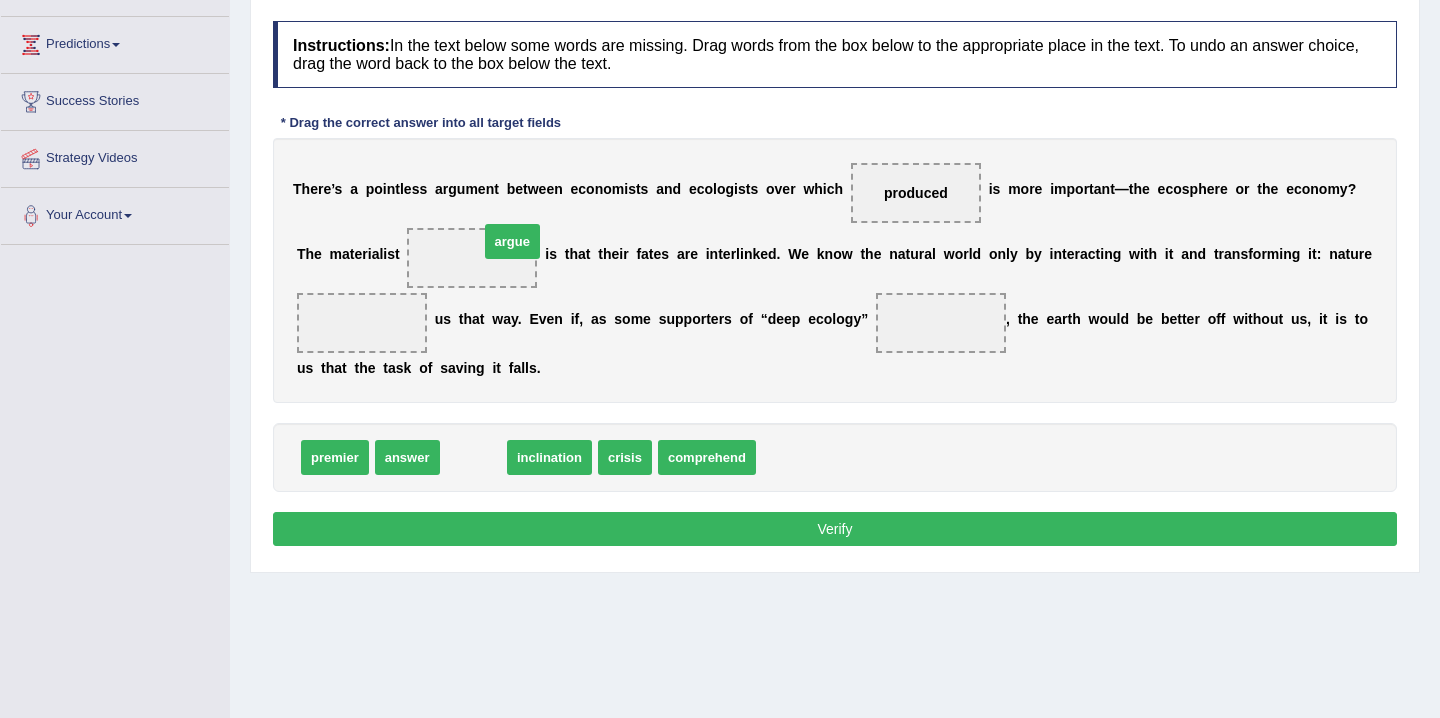 drag, startPoint x: 462, startPoint y: 456, endPoint x: 499, endPoint y: 236, distance: 223.08966 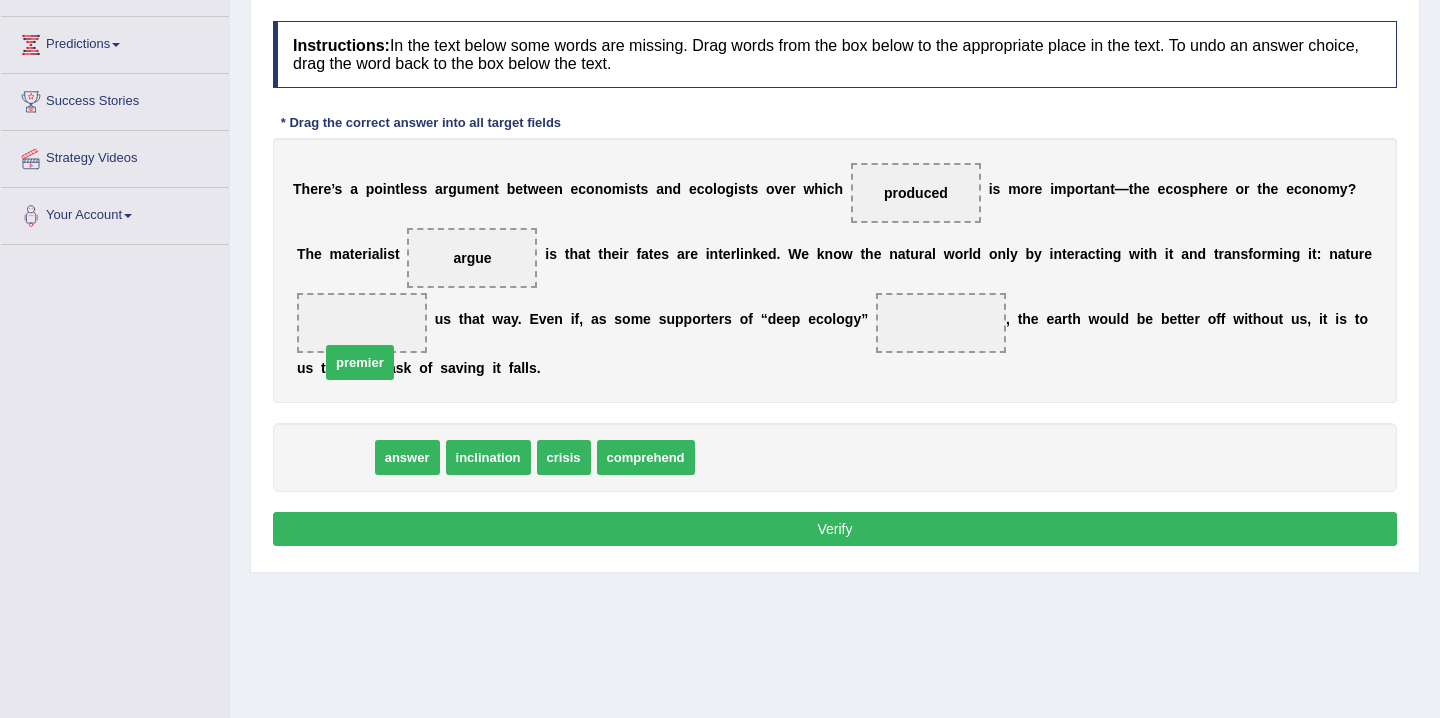 drag, startPoint x: 351, startPoint y: 458, endPoint x: 376, endPoint y: 362, distance: 99.20181 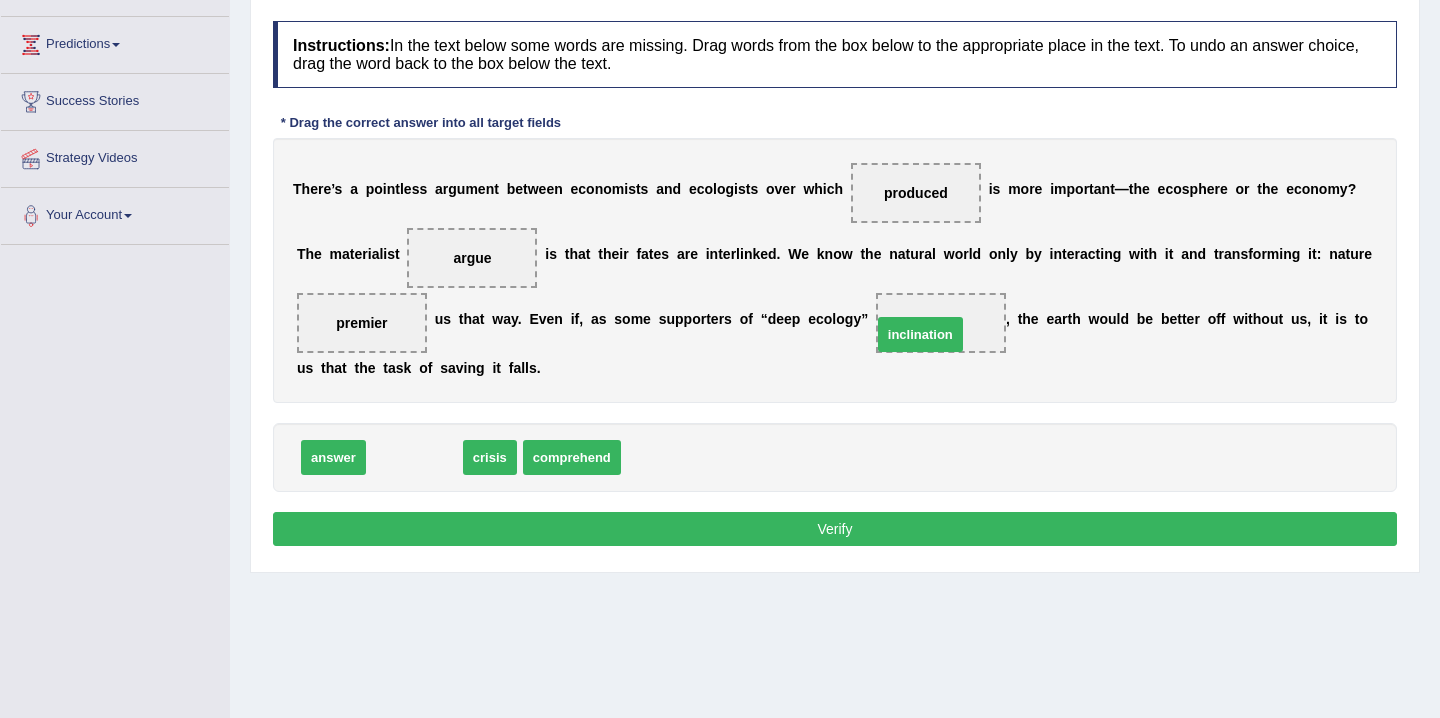 drag, startPoint x: 424, startPoint y: 458, endPoint x: 930, endPoint y: 335, distance: 520.73505 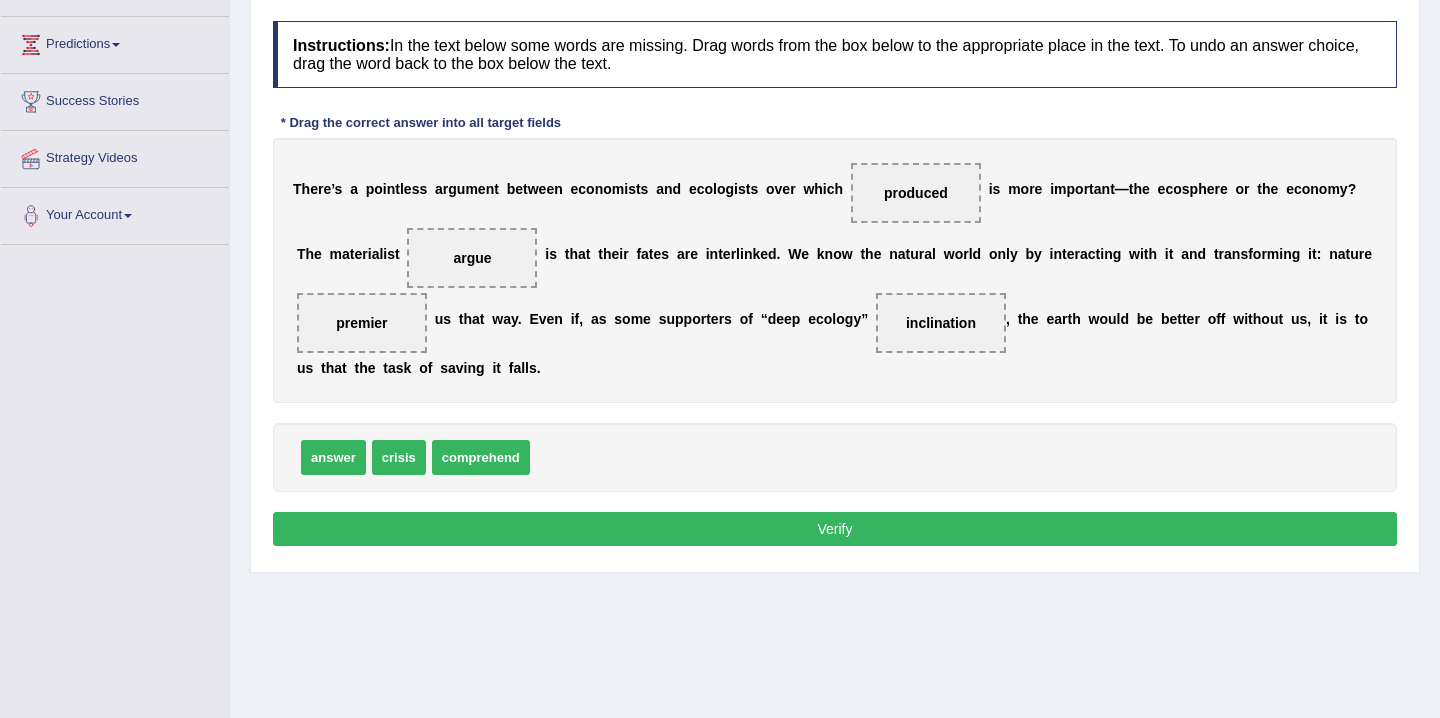 click on "Verify" at bounding box center [835, 529] 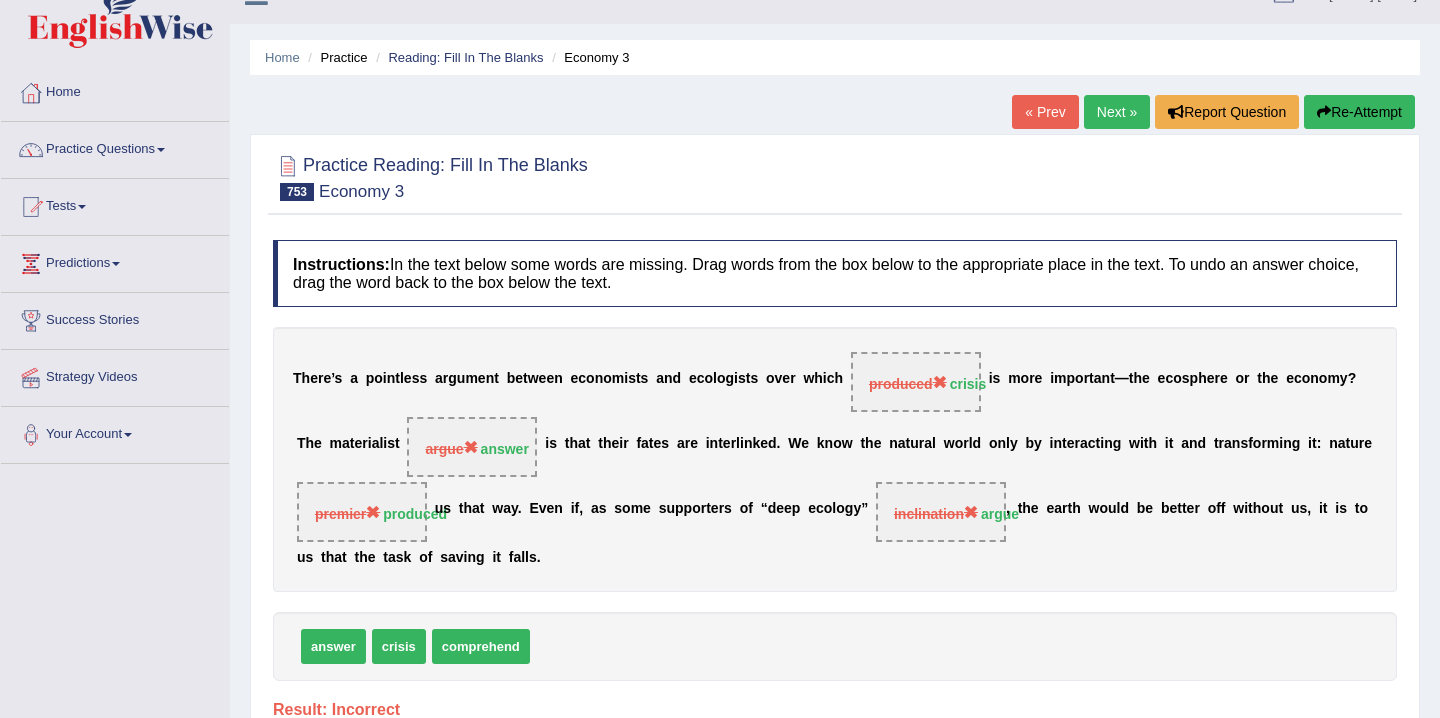 scroll, scrollTop: 0, scrollLeft: 0, axis: both 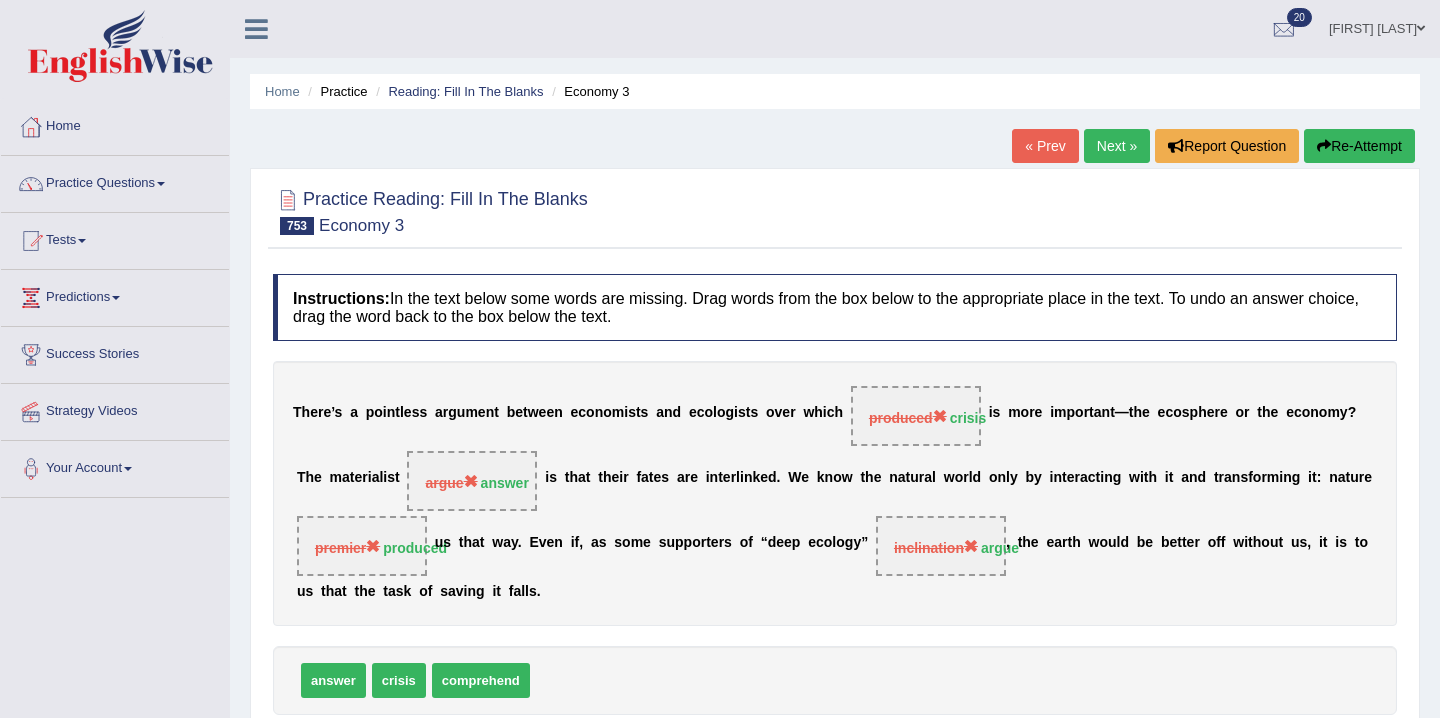 click on "Re-Attempt" at bounding box center [1359, 146] 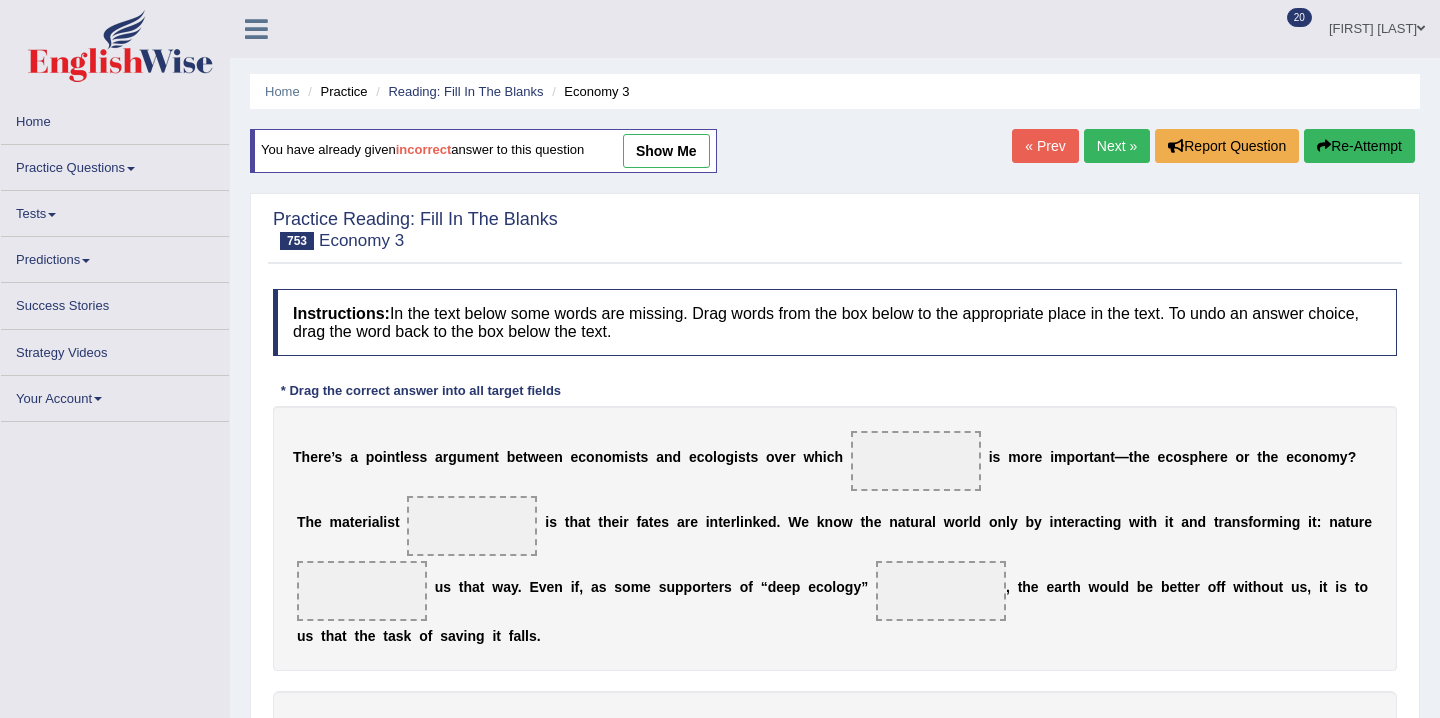 scroll, scrollTop: 0, scrollLeft: 0, axis: both 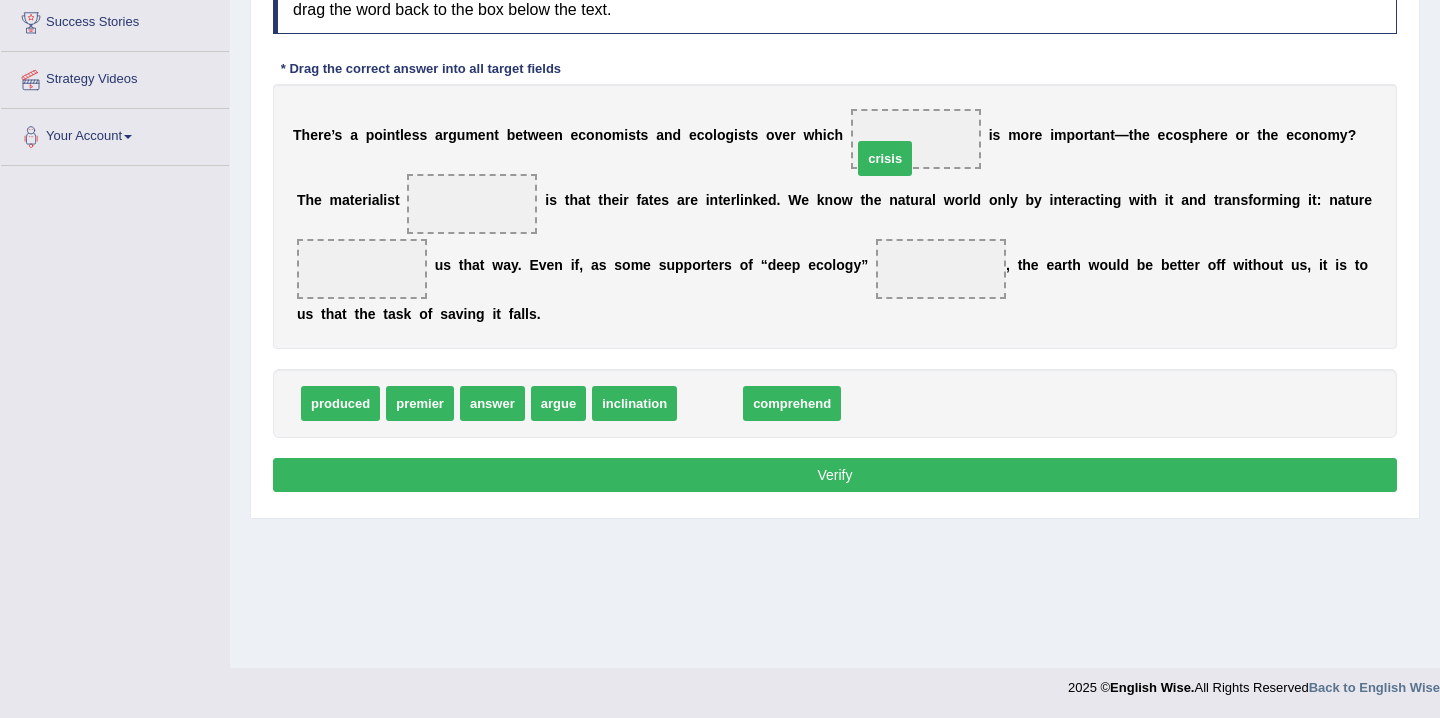 drag, startPoint x: 711, startPoint y: 403, endPoint x: 892, endPoint y: 141, distance: 318.44153 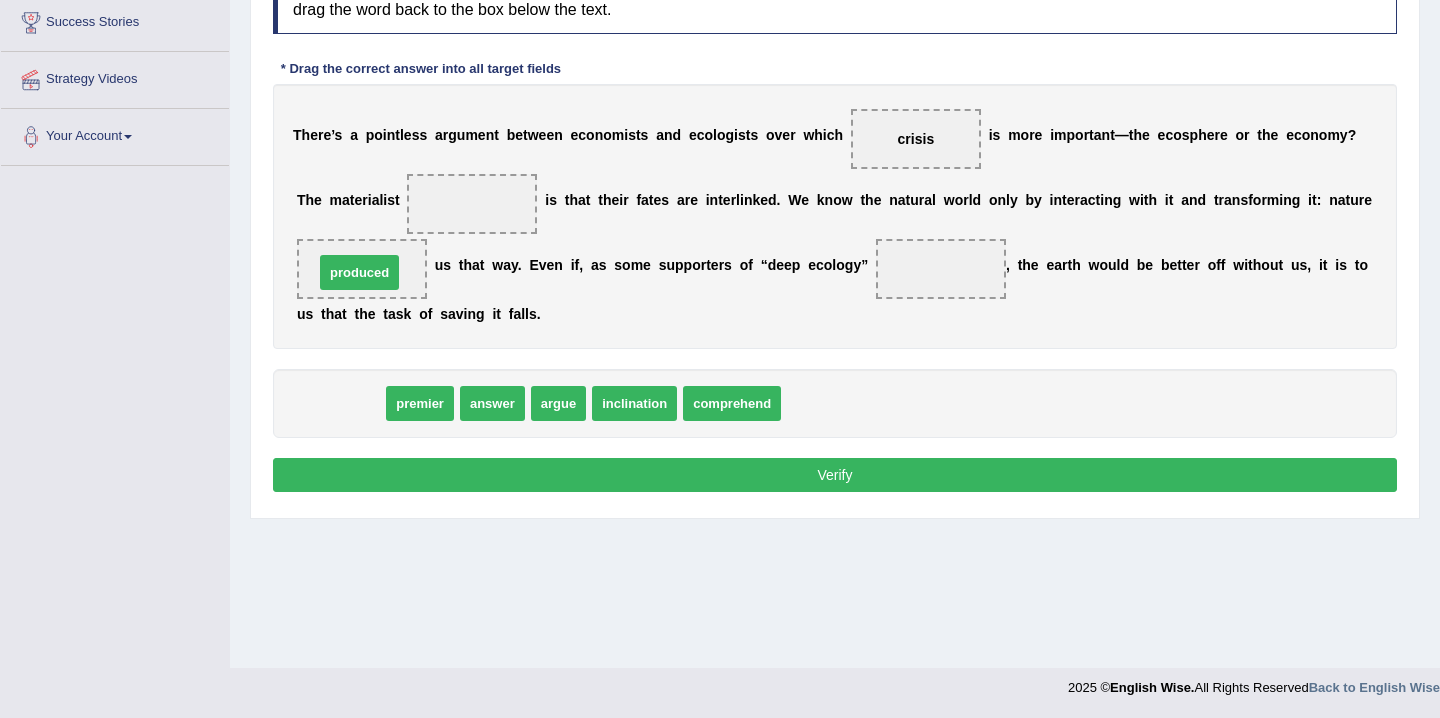 drag, startPoint x: 356, startPoint y: 407, endPoint x: 379, endPoint y: 272, distance: 136.94525 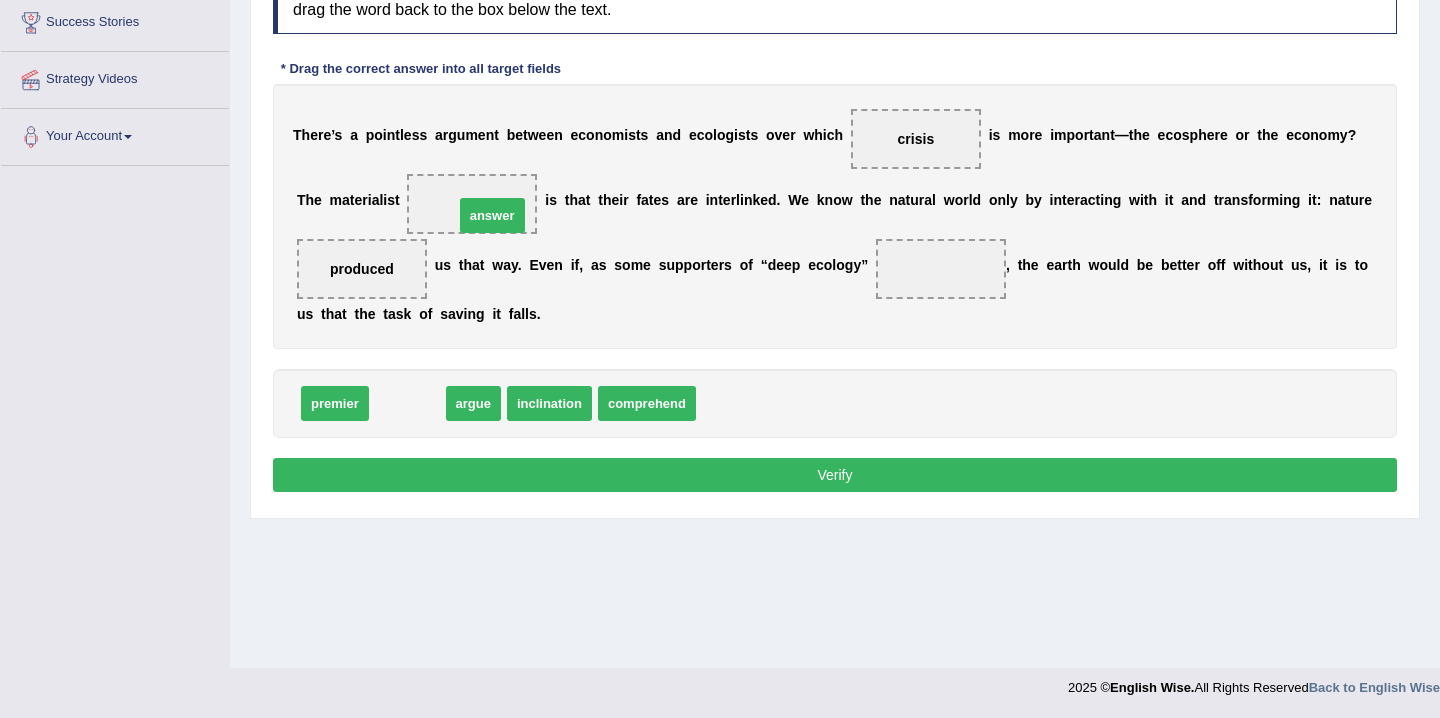 drag, startPoint x: 426, startPoint y: 403, endPoint x: 510, endPoint y: 215, distance: 205.9126 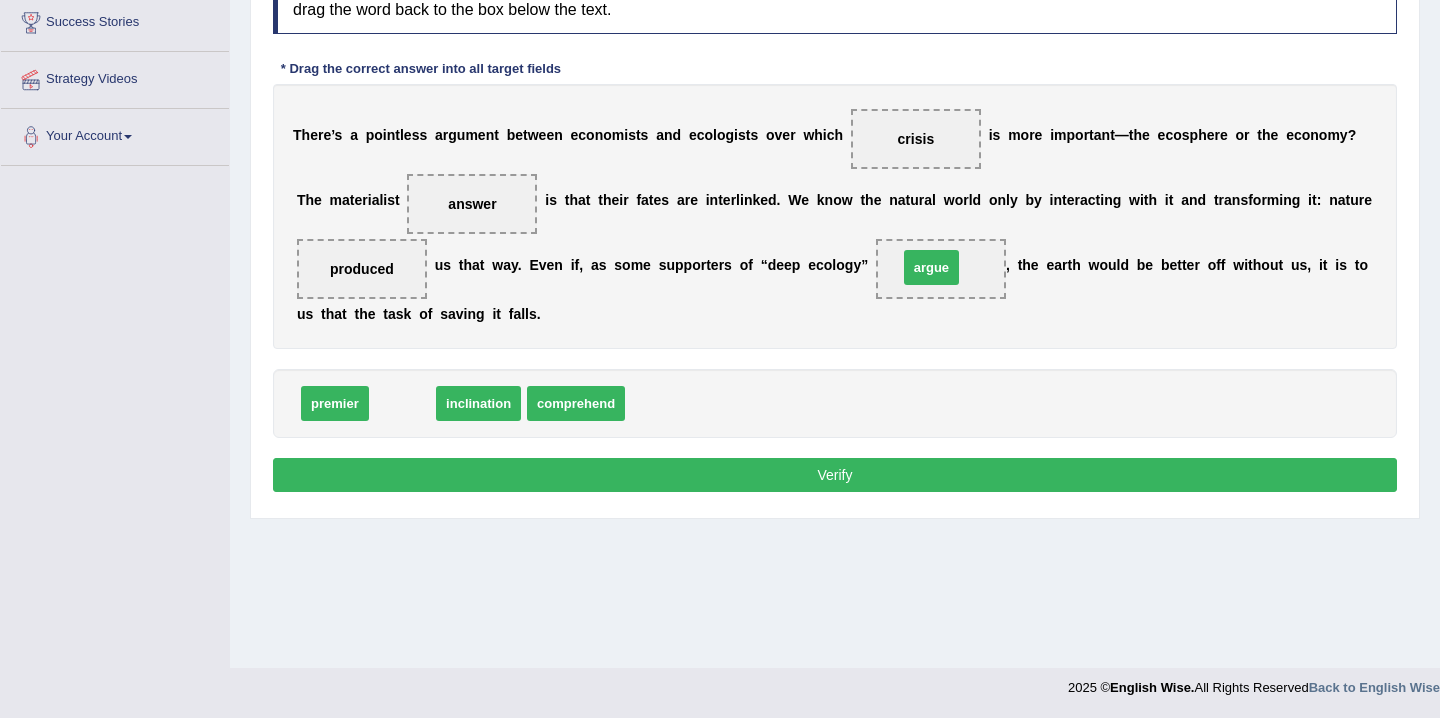 drag, startPoint x: 422, startPoint y: 406, endPoint x: 951, endPoint y: 270, distance: 546.20233 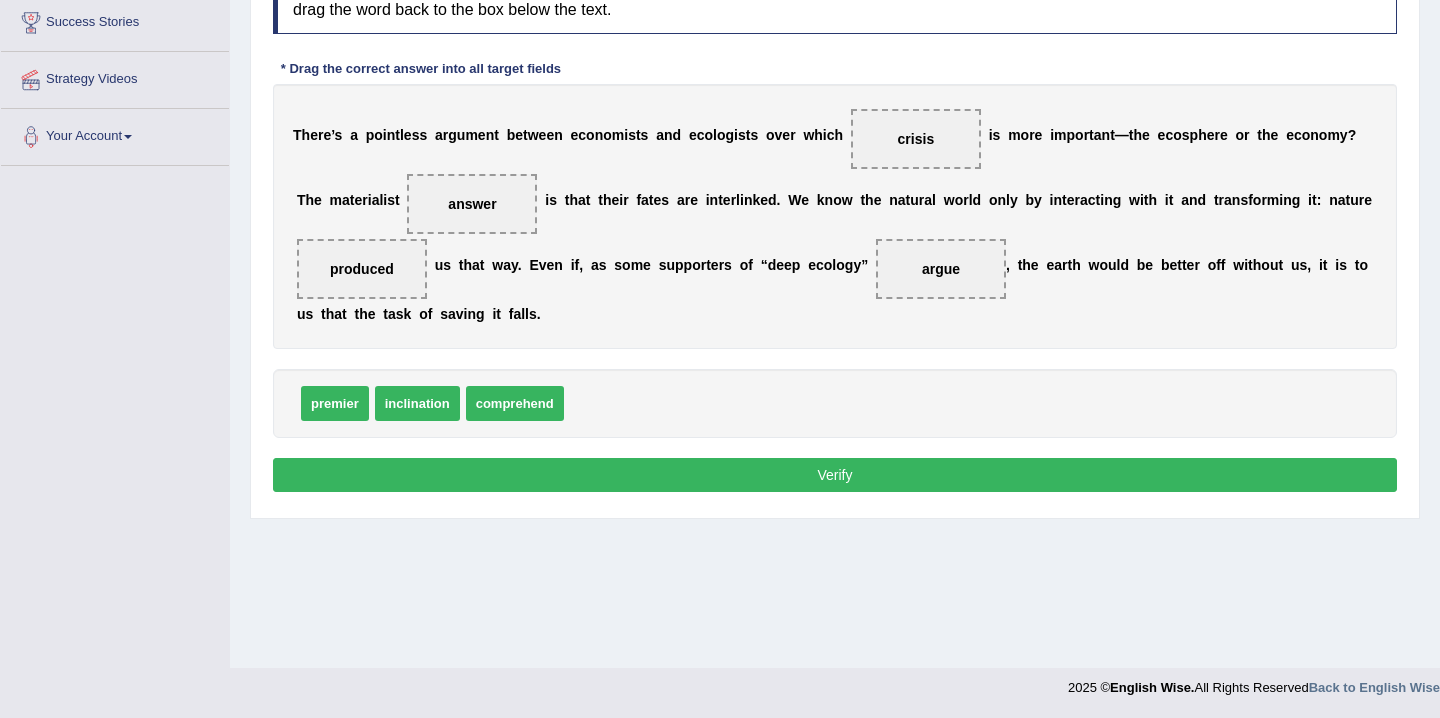 click on "Verify" at bounding box center [835, 475] 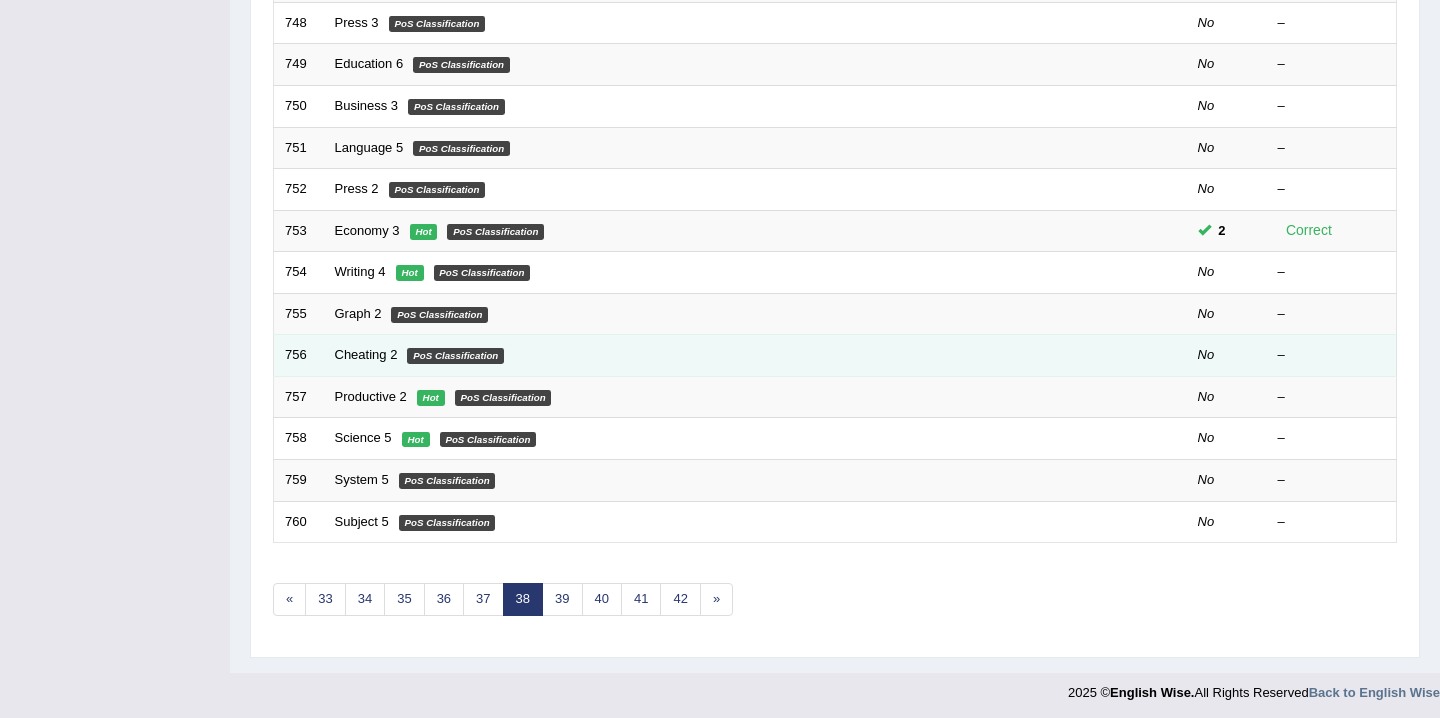 scroll, scrollTop: 0, scrollLeft: 0, axis: both 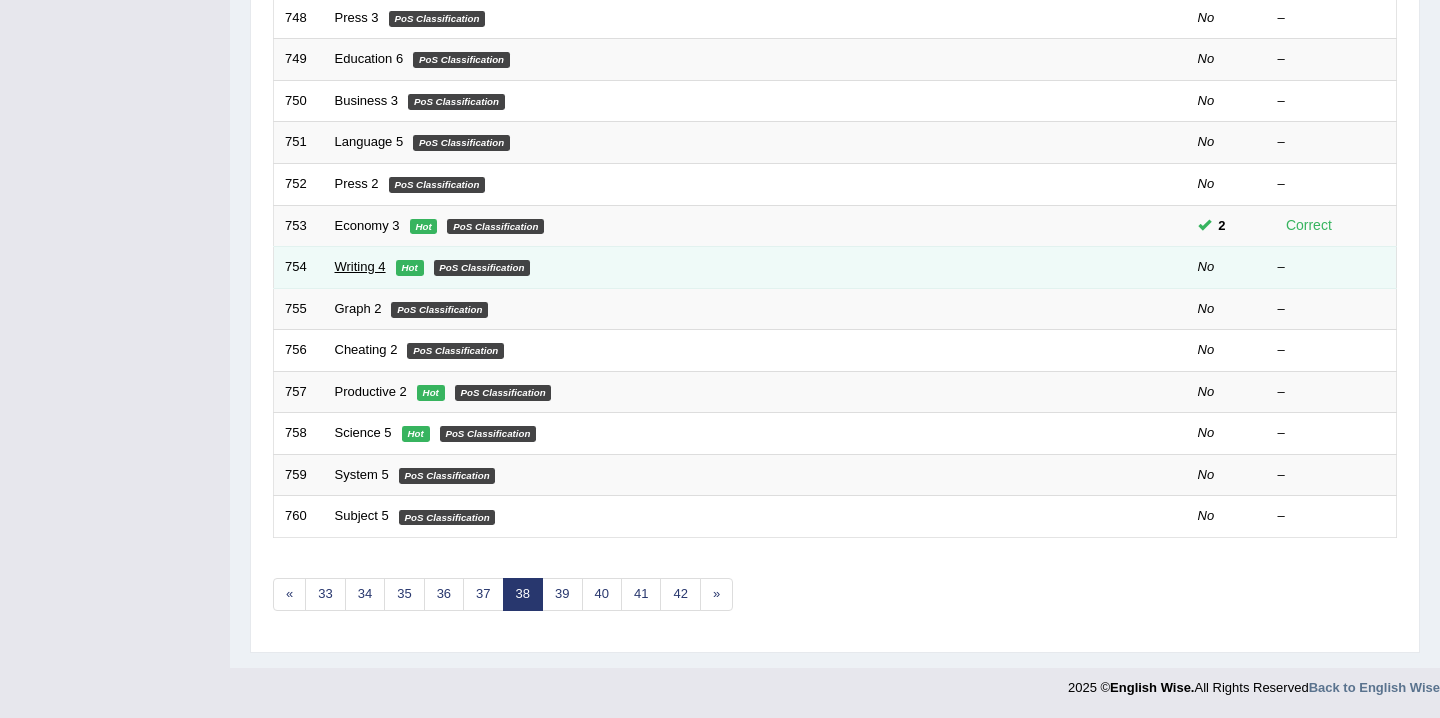 click on "Writing 4" at bounding box center [360, 266] 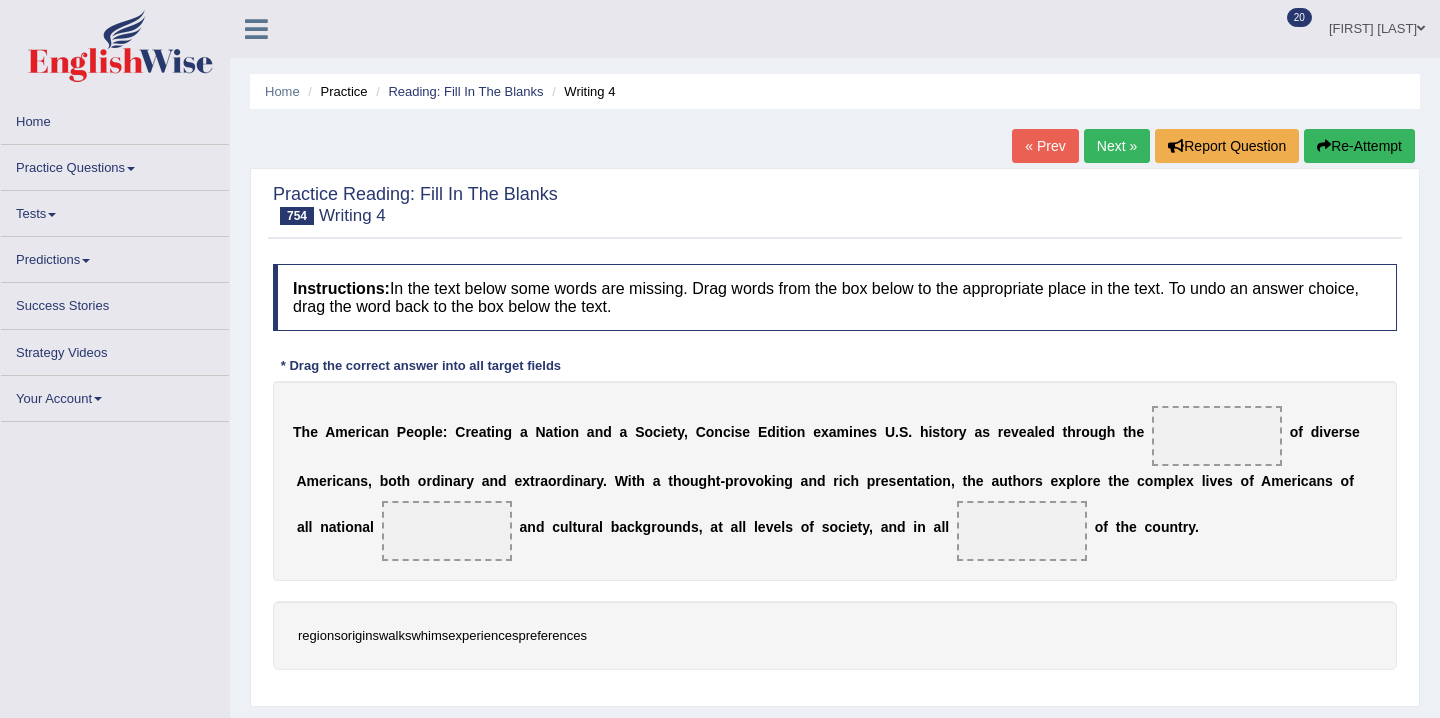 scroll, scrollTop: 0, scrollLeft: 0, axis: both 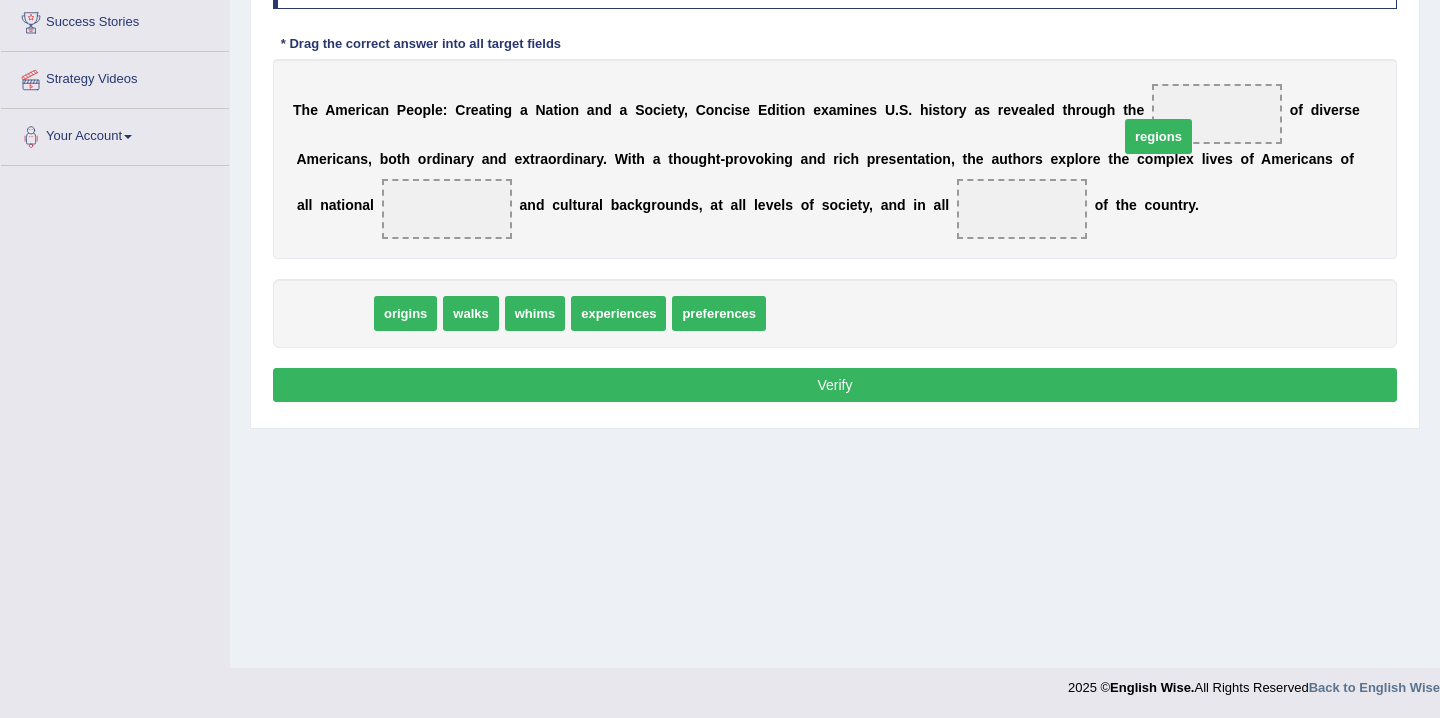 drag, startPoint x: 347, startPoint y: 319, endPoint x: 1180, endPoint y: 139, distance: 852.2259 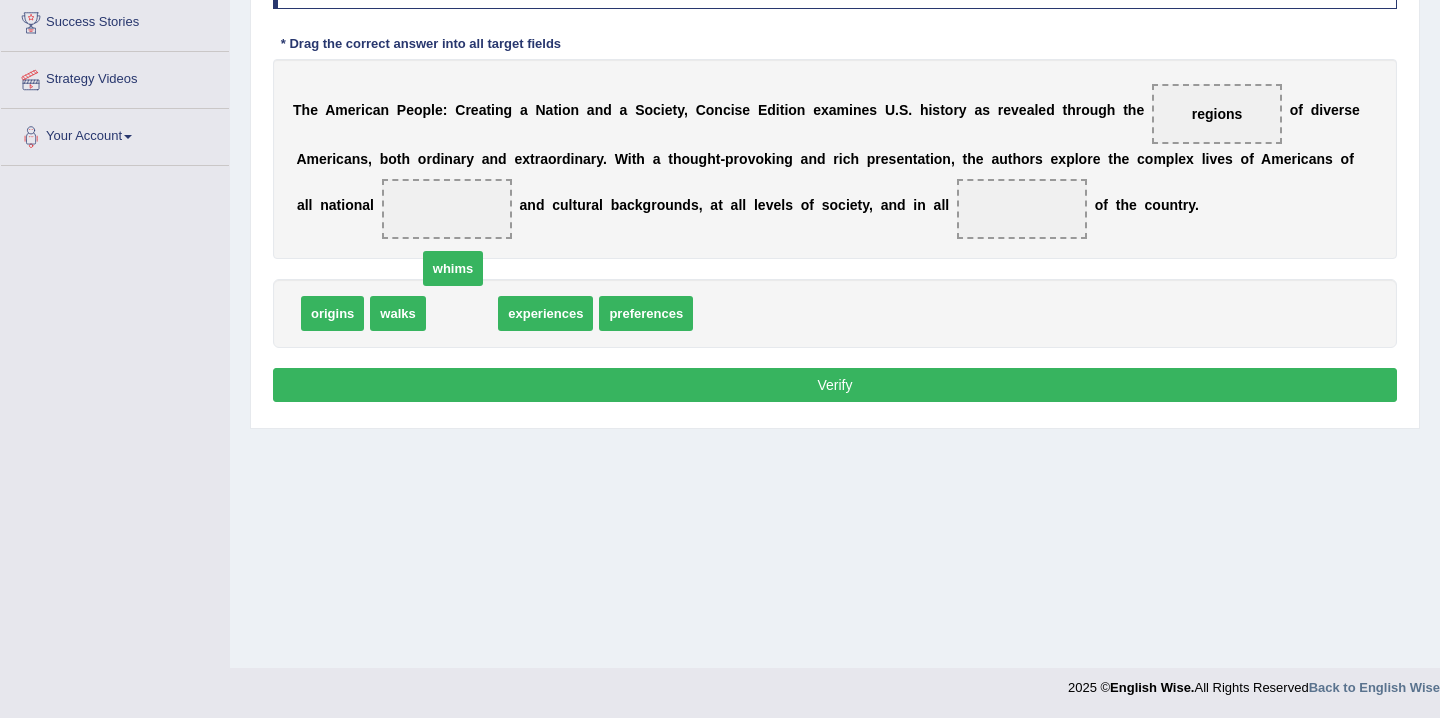 drag, startPoint x: 481, startPoint y: 316, endPoint x: 466, endPoint y: 247, distance: 70.61161 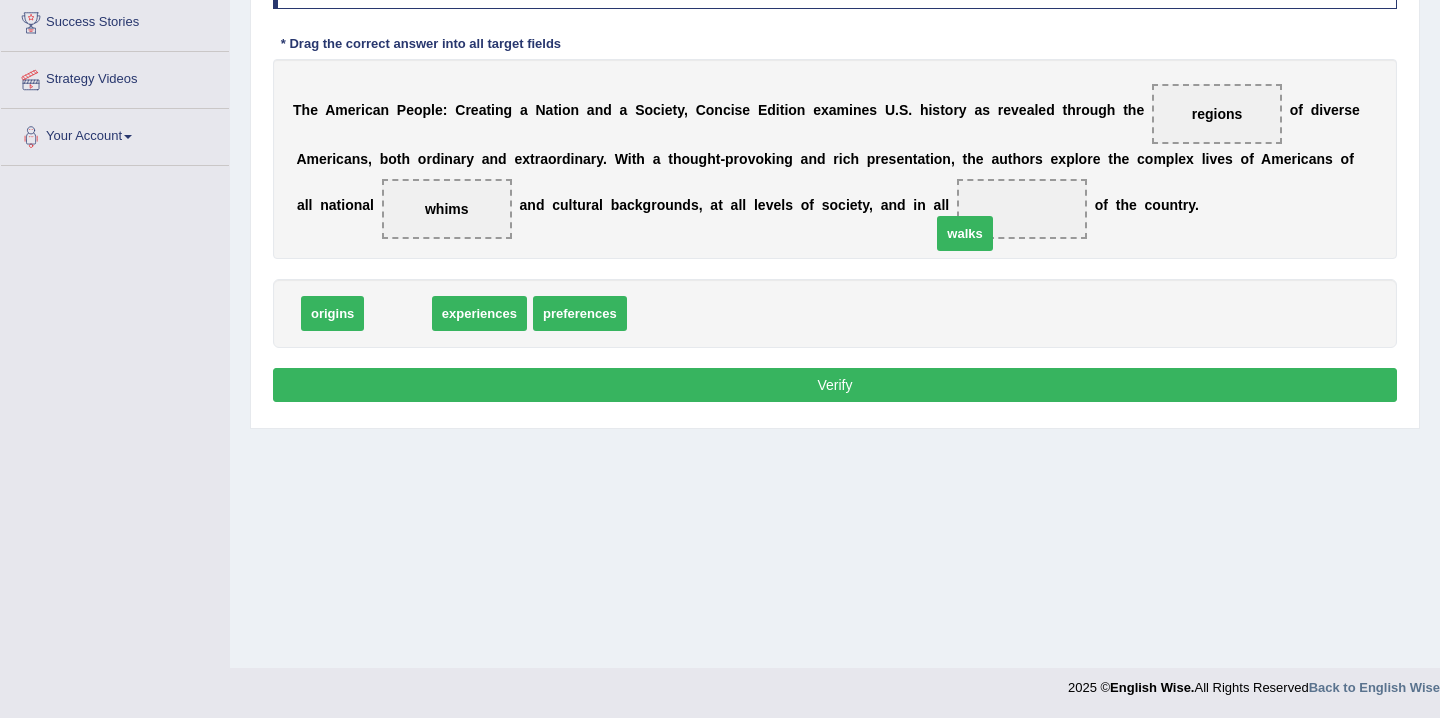 drag, startPoint x: 387, startPoint y: 318, endPoint x: 955, endPoint y: 237, distance: 573.74646 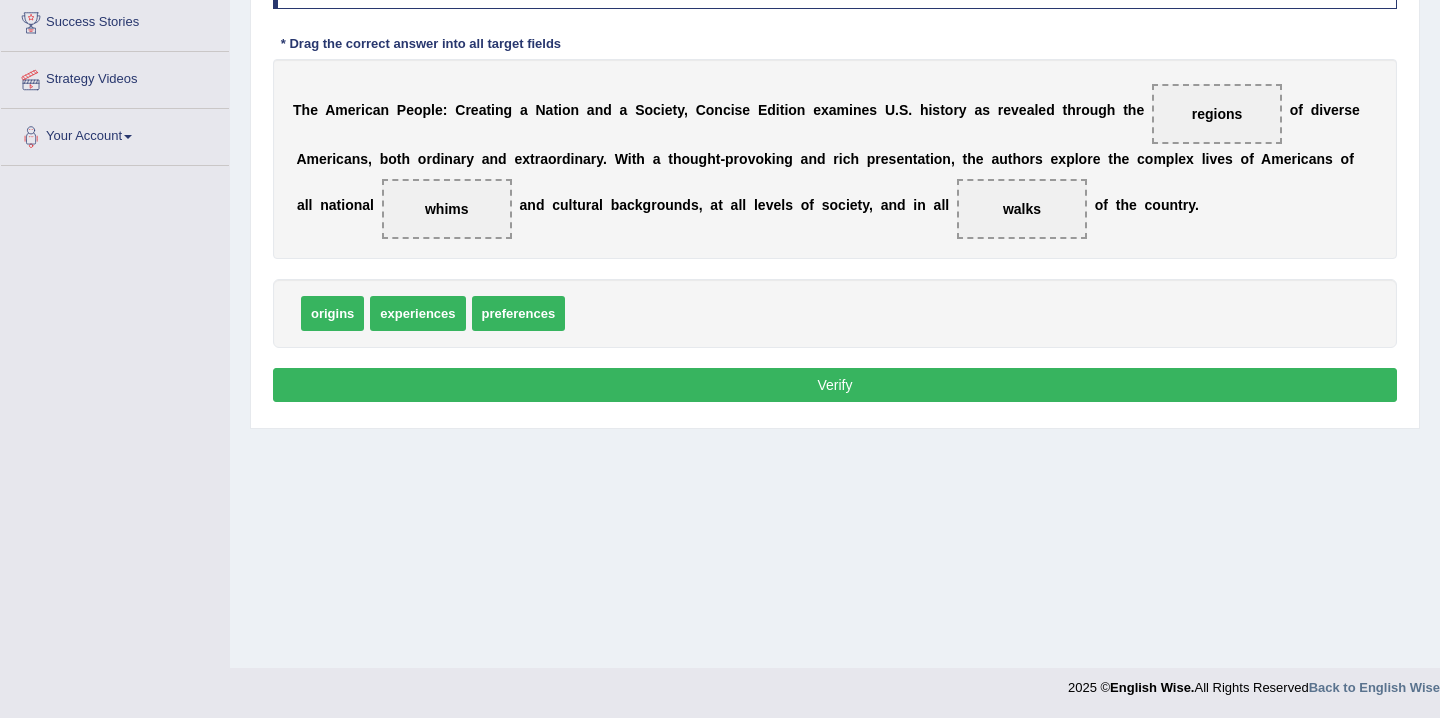 click on "Verify" at bounding box center (835, 385) 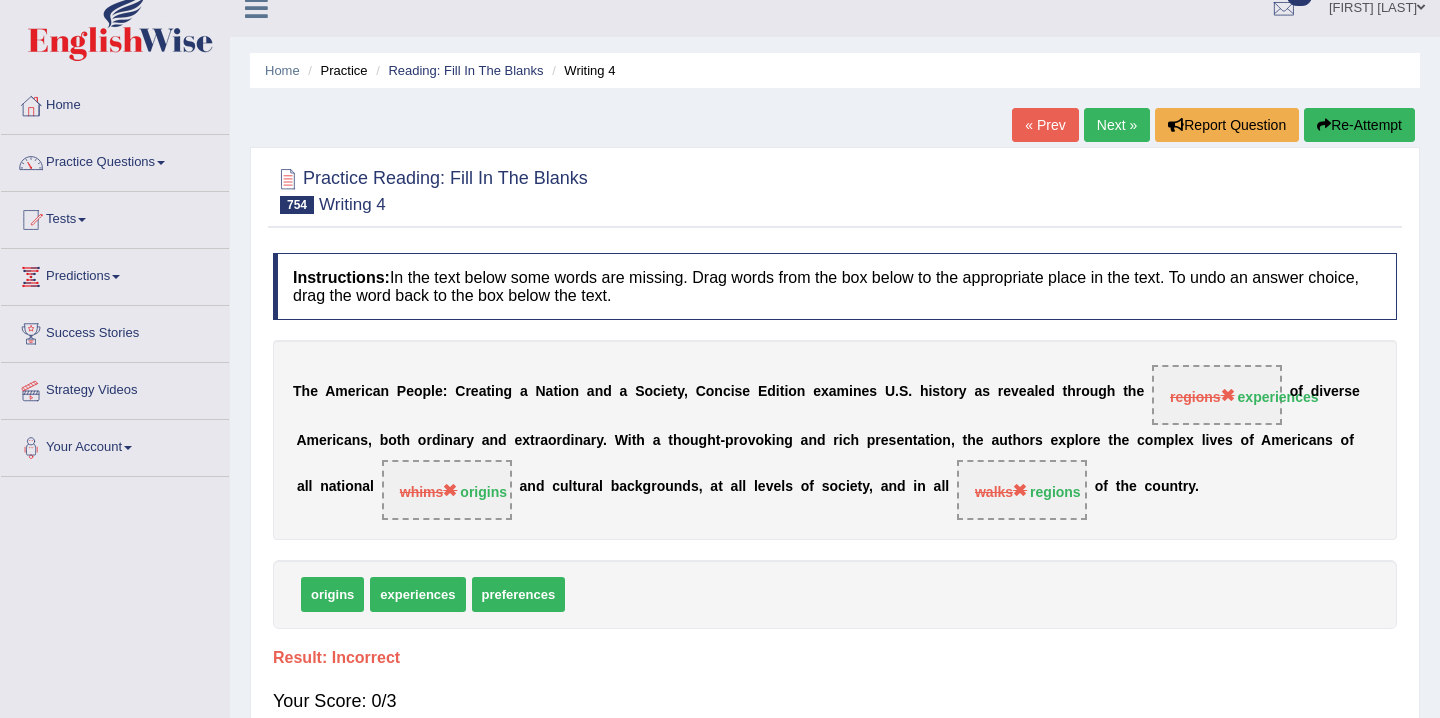 scroll, scrollTop: 0, scrollLeft: 0, axis: both 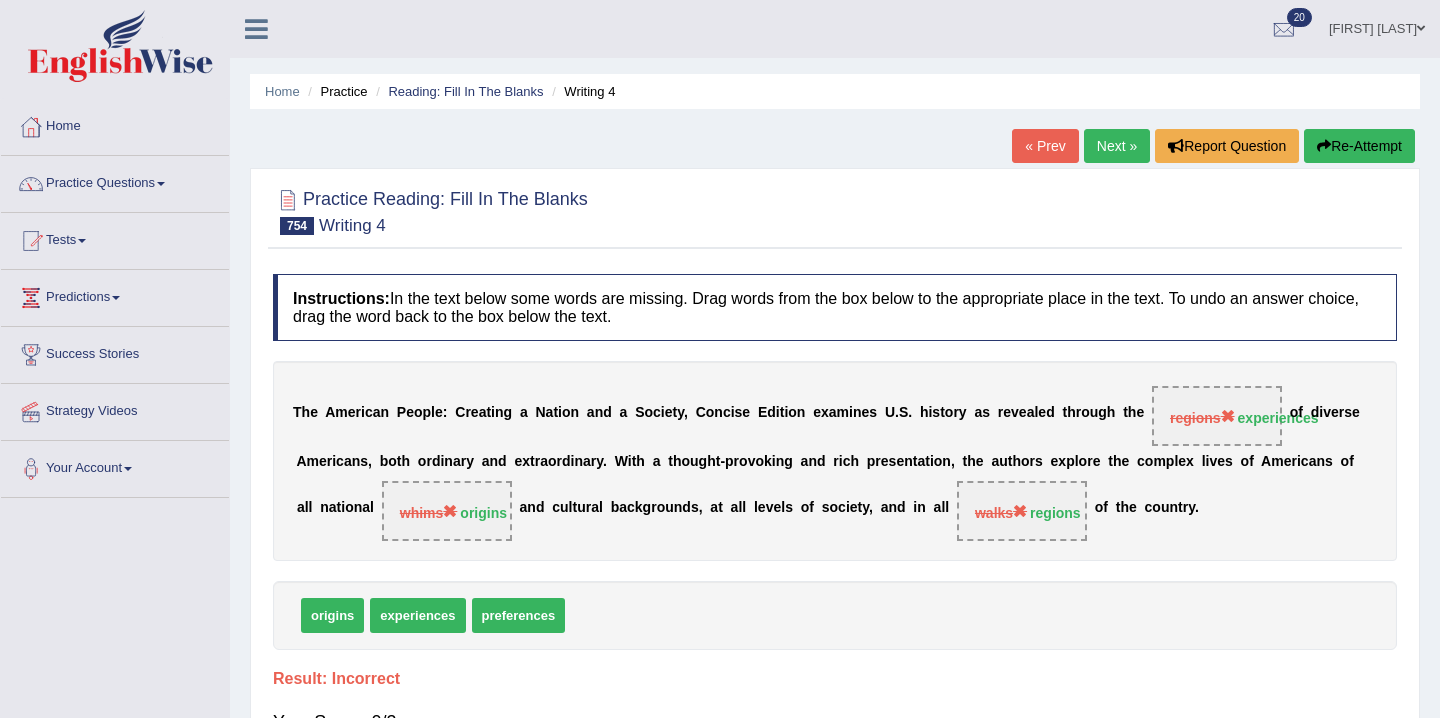click on "Re-Attempt" at bounding box center (1359, 146) 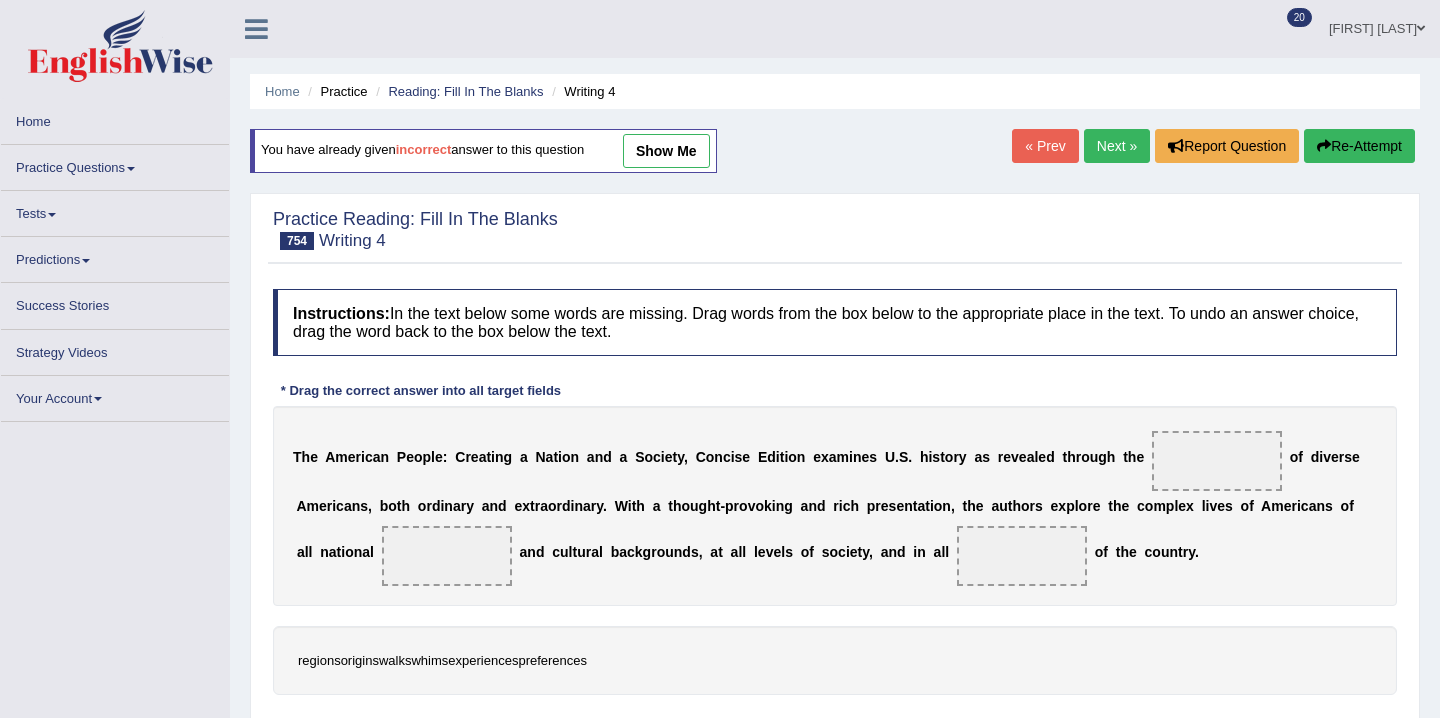 scroll, scrollTop: 0, scrollLeft: 0, axis: both 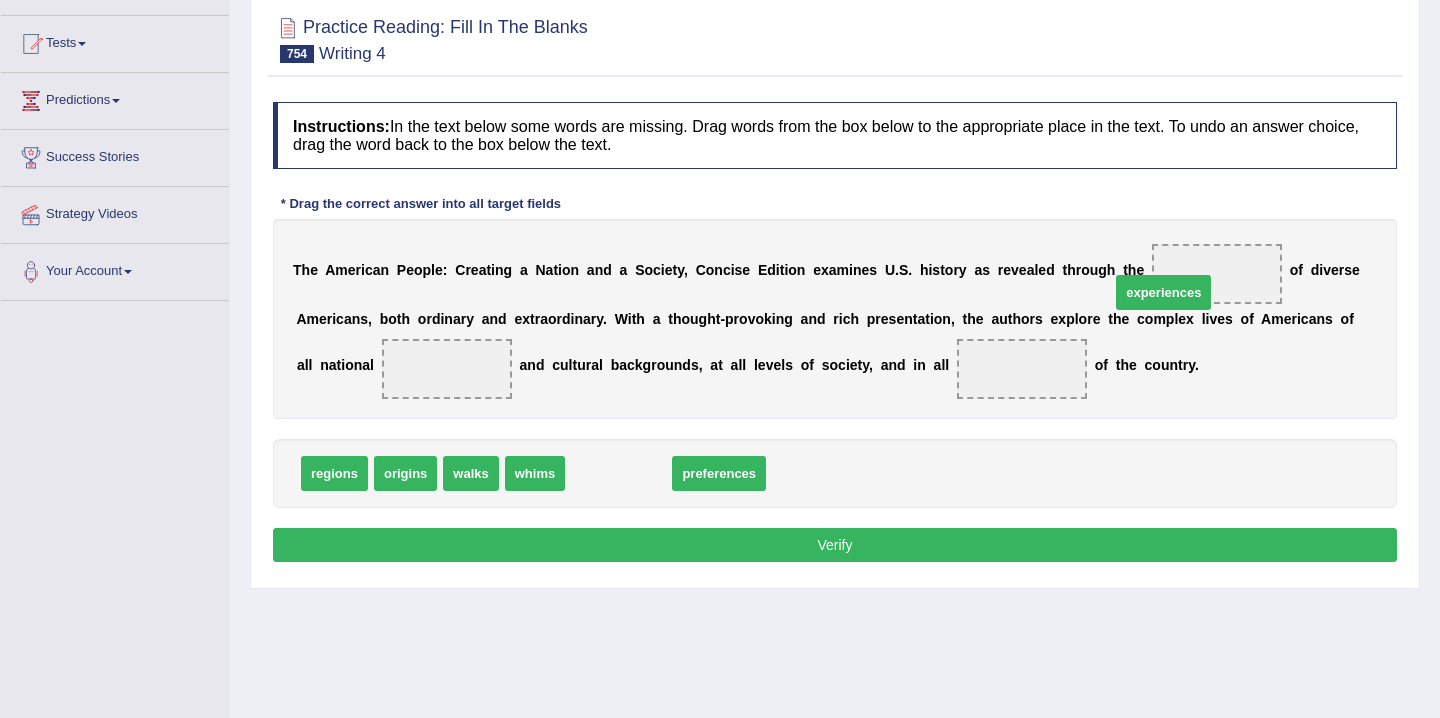drag, startPoint x: 625, startPoint y: 474, endPoint x: 1188, endPoint y: 285, distance: 593.8771 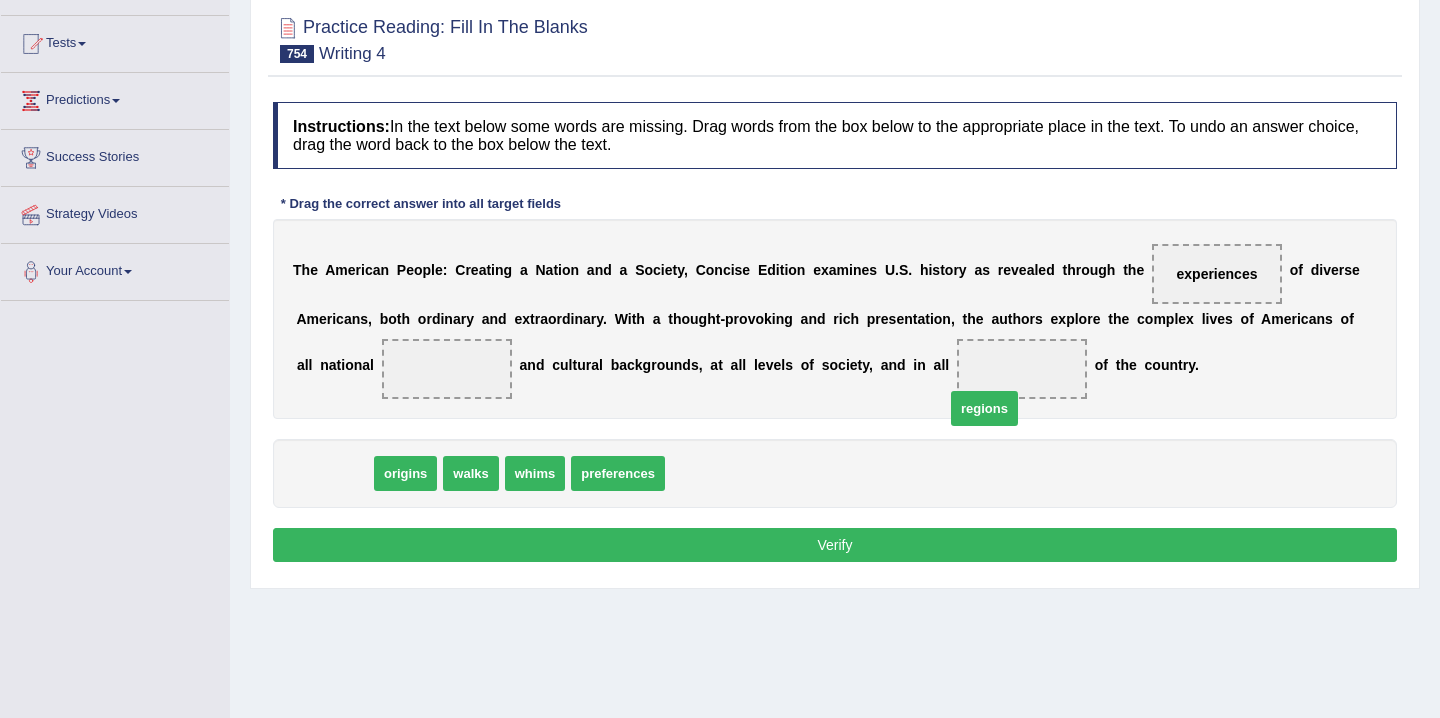 drag, startPoint x: 362, startPoint y: 477, endPoint x: 1022, endPoint y: 392, distance: 665.451 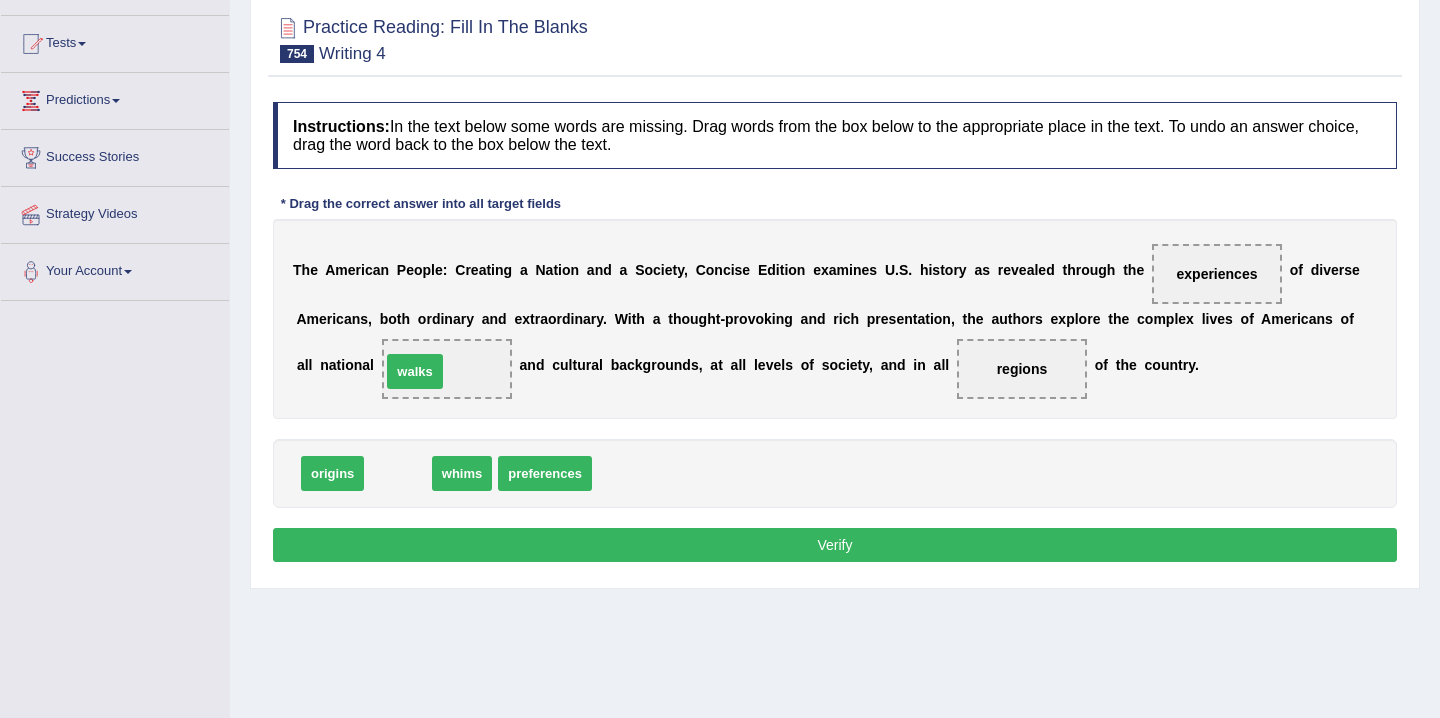 drag, startPoint x: 400, startPoint y: 481, endPoint x: 416, endPoint y: 379, distance: 103.24728 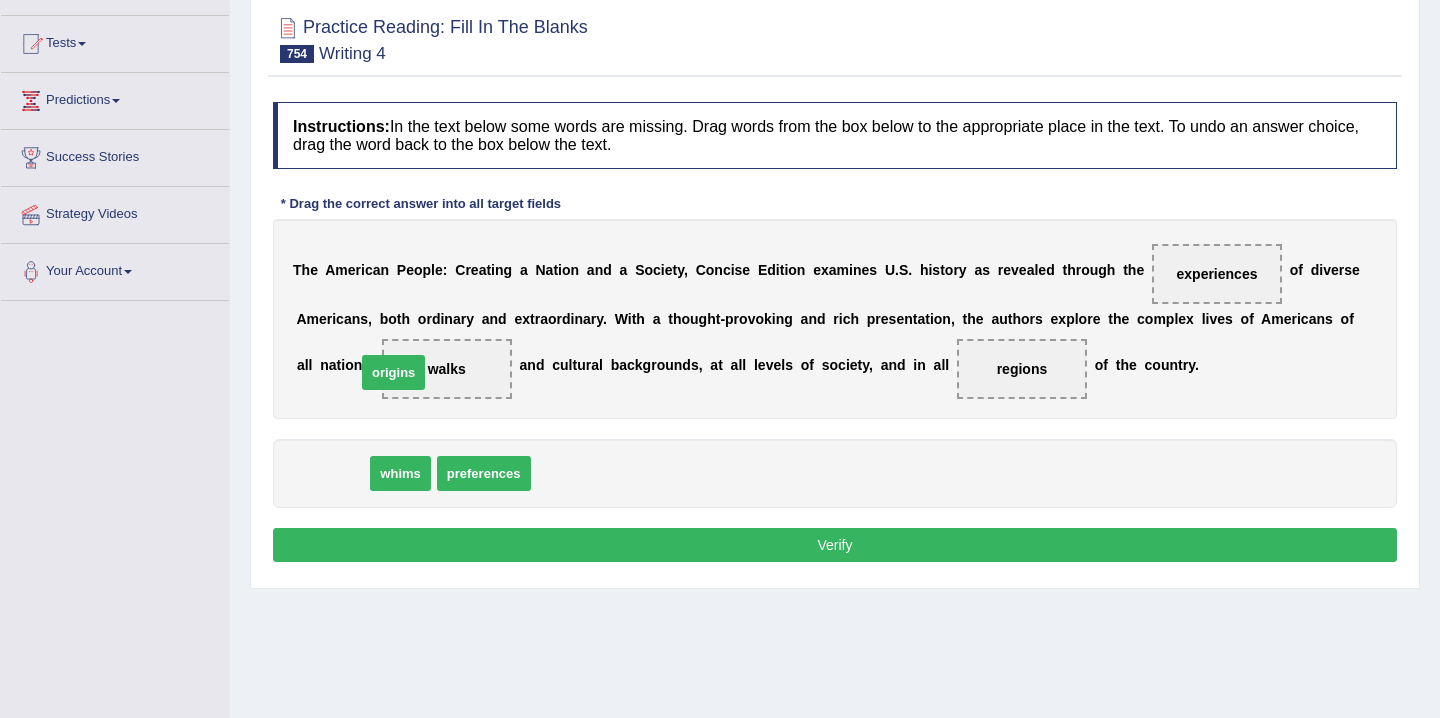 drag, startPoint x: 342, startPoint y: 476, endPoint x: 413, endPoint y: 369, distance: 128.41339 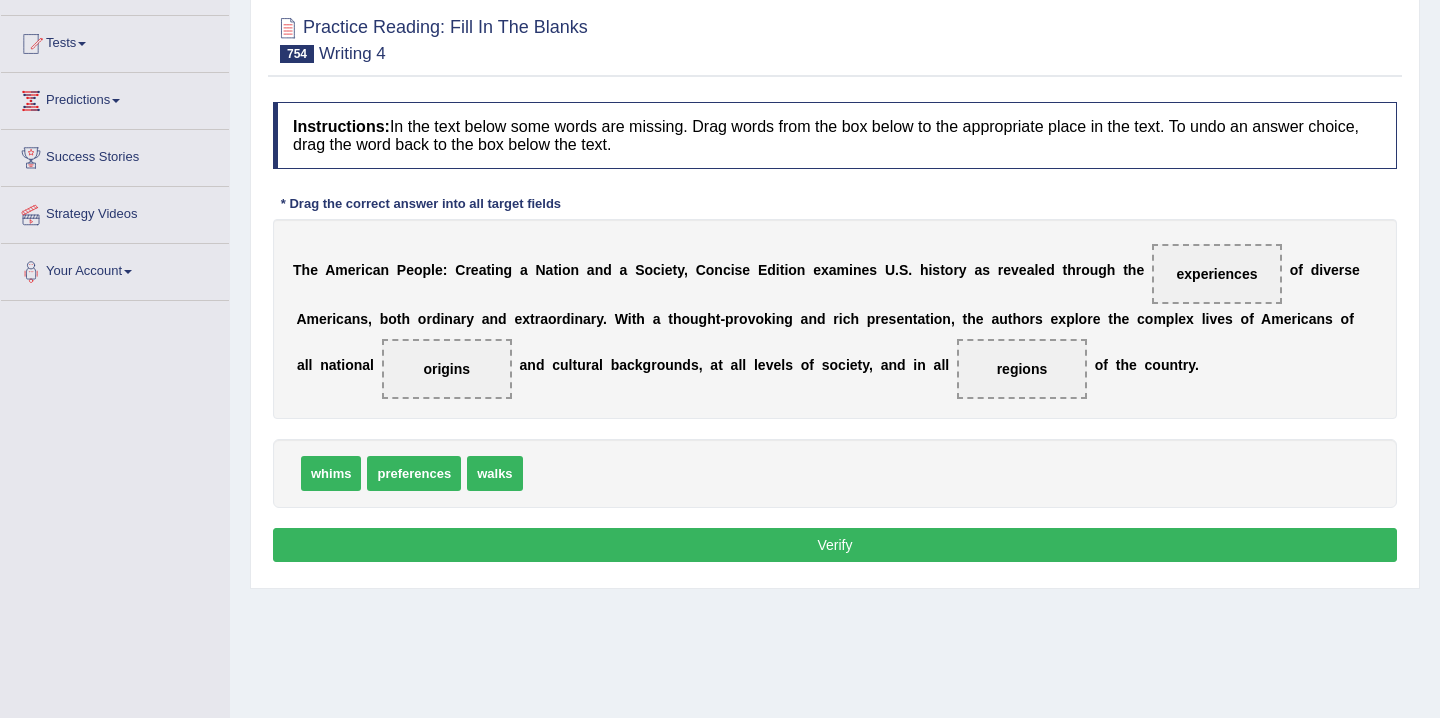 click on "Verify" at bounding box center (835, 545) 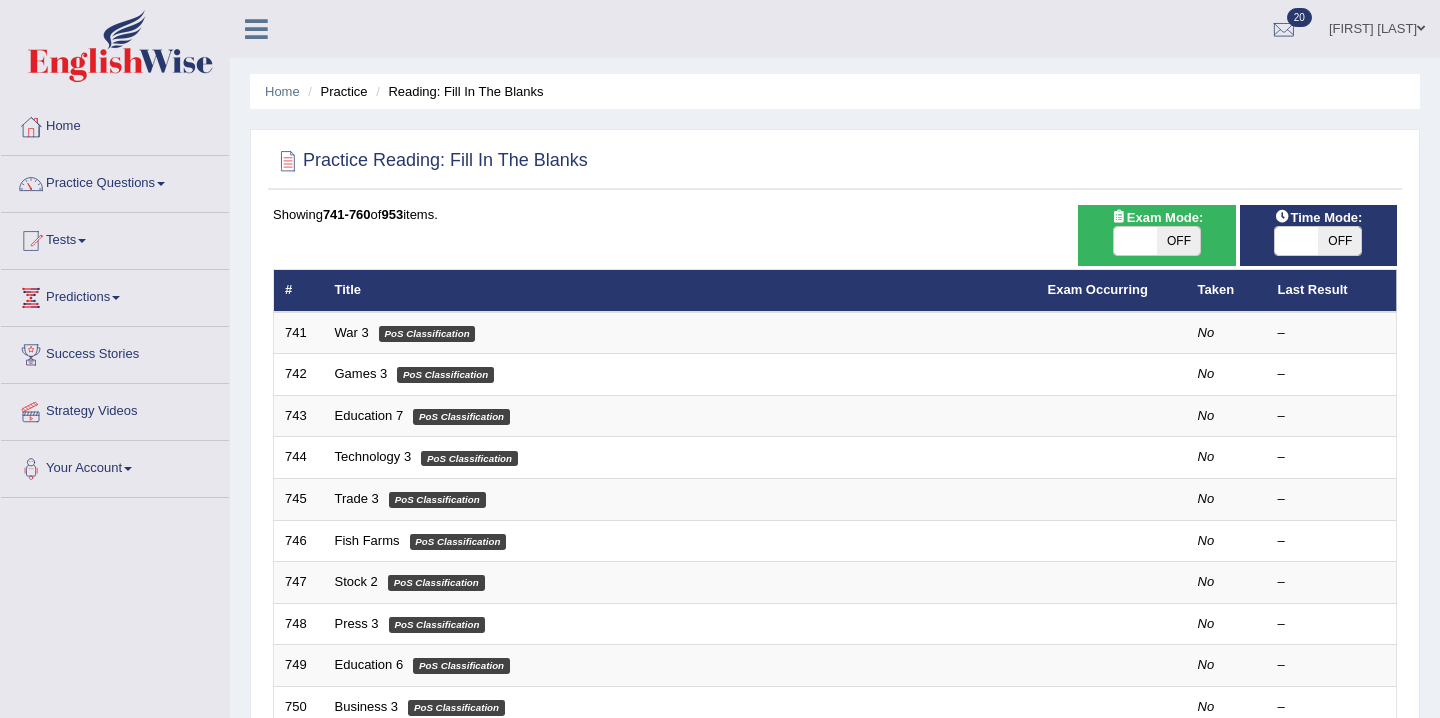 scroll, scrollTop: 606, scrollLeft: 0, axis: vertical 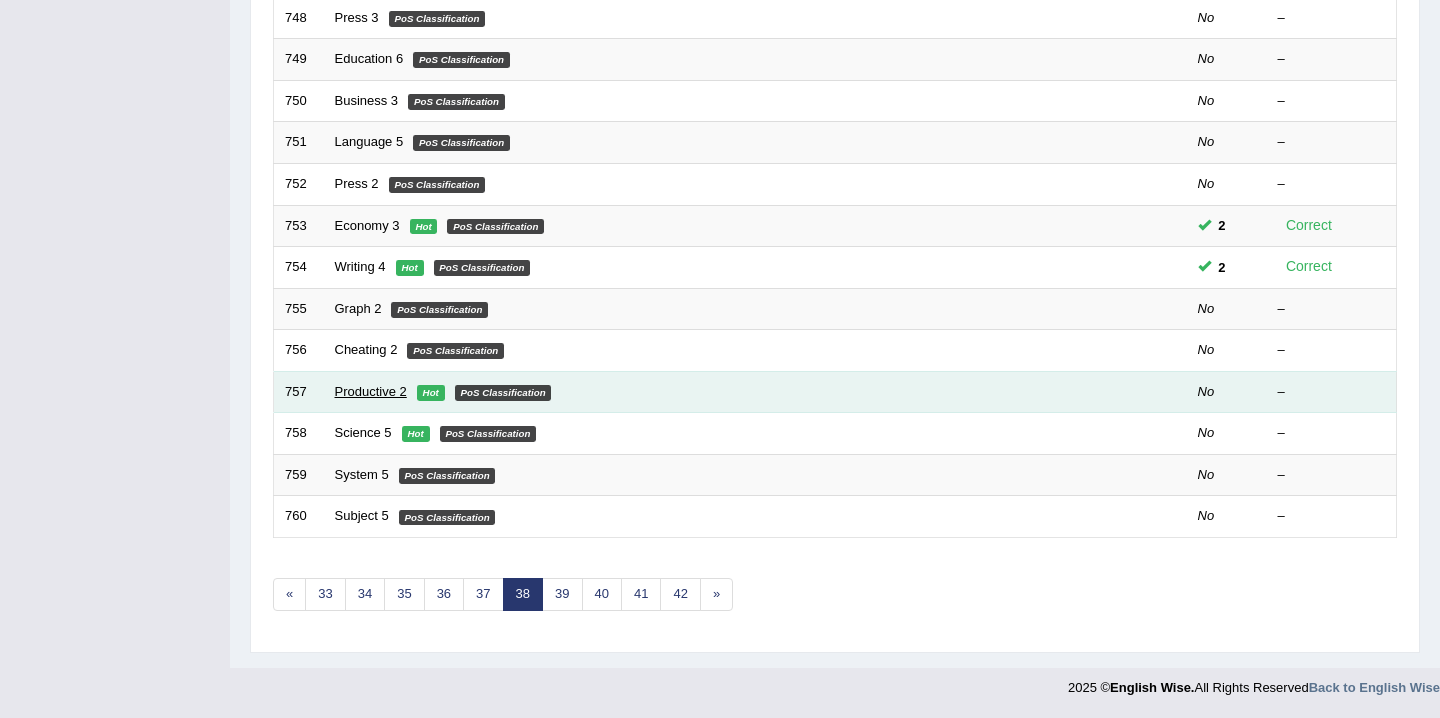 click on "Productive 2" at bounding box center [371, 391] 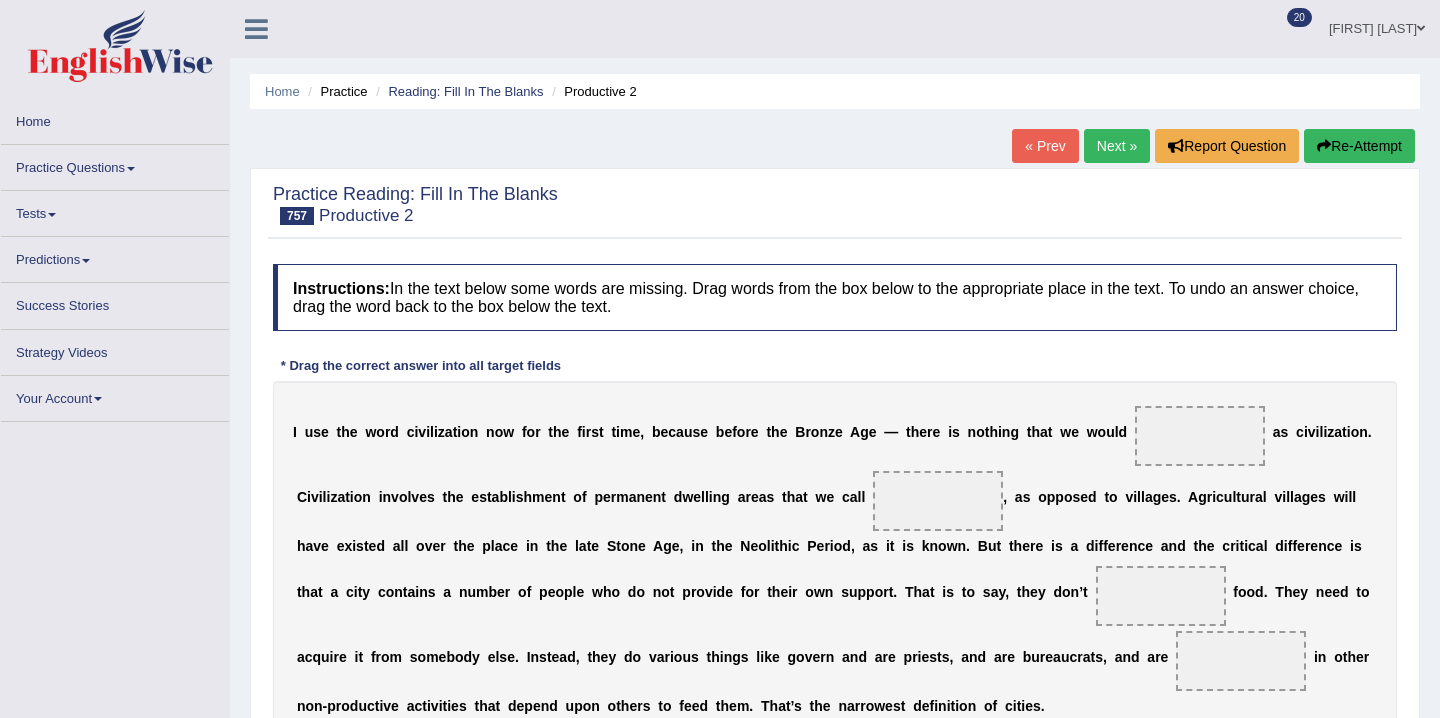 scroll, scrollTop: 0, scrollLeft: 0, axis: both 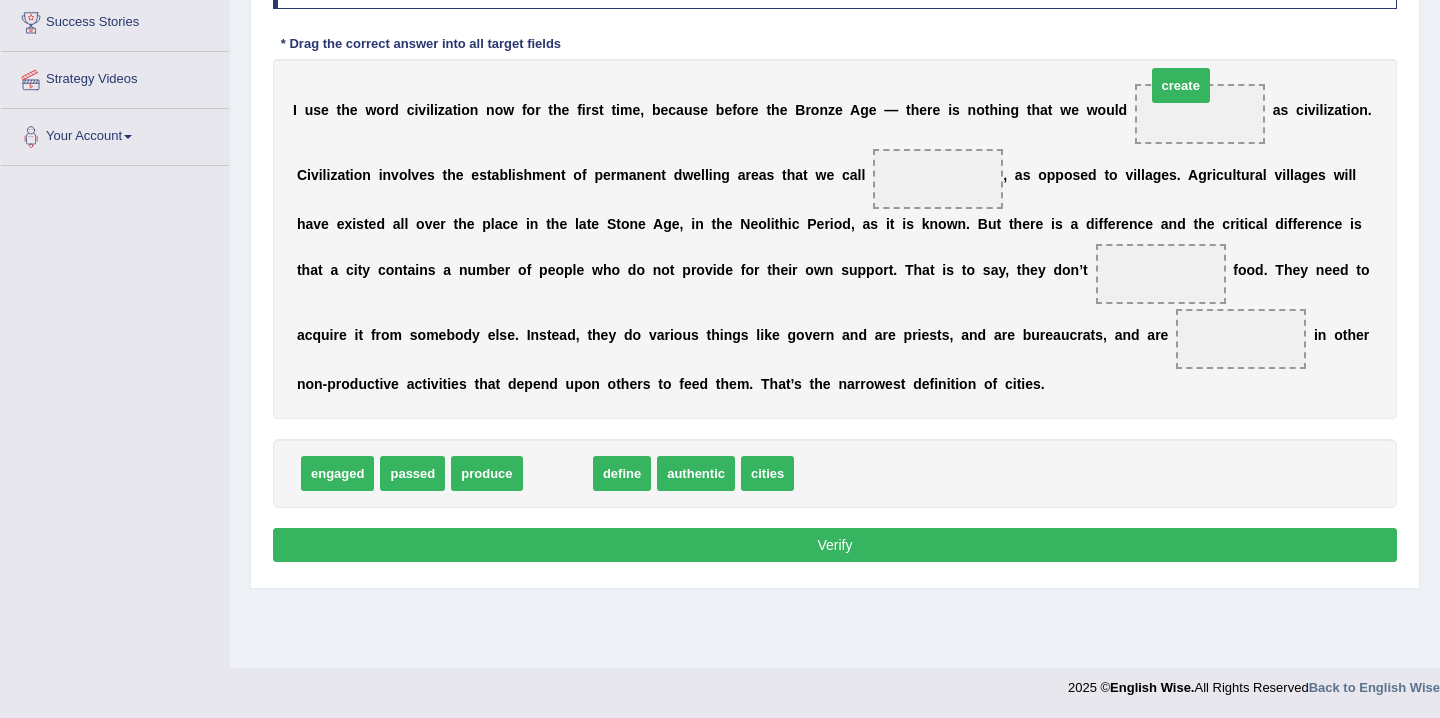 drag, startPoint x: 572, startPoint y: 471, endPoint x: 1177, endPoint y: 84, distance: 718.188 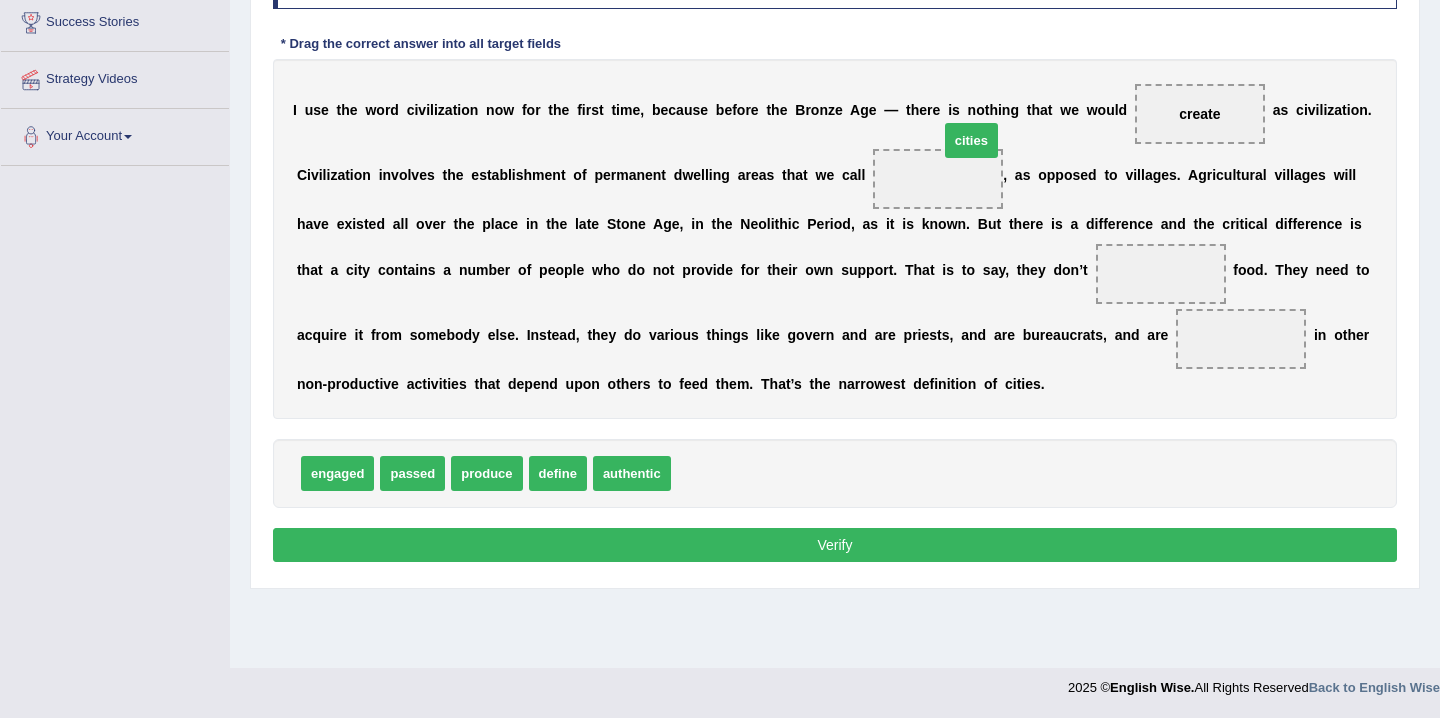drag, startPoint x: 694, startPoint y: 477, endPoint x: 951, endPoint y: 155, distance: 411.98666 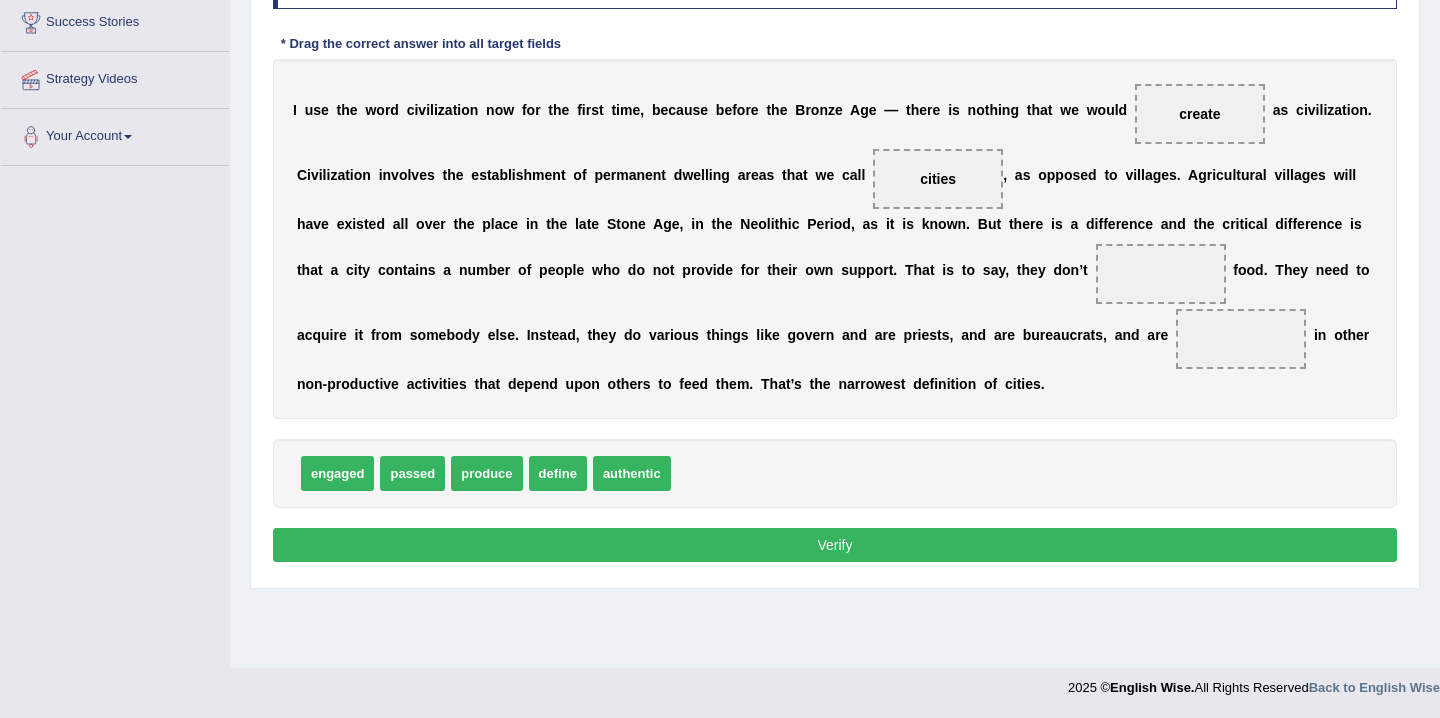 click on "produce" at bounding box center [486, 473] 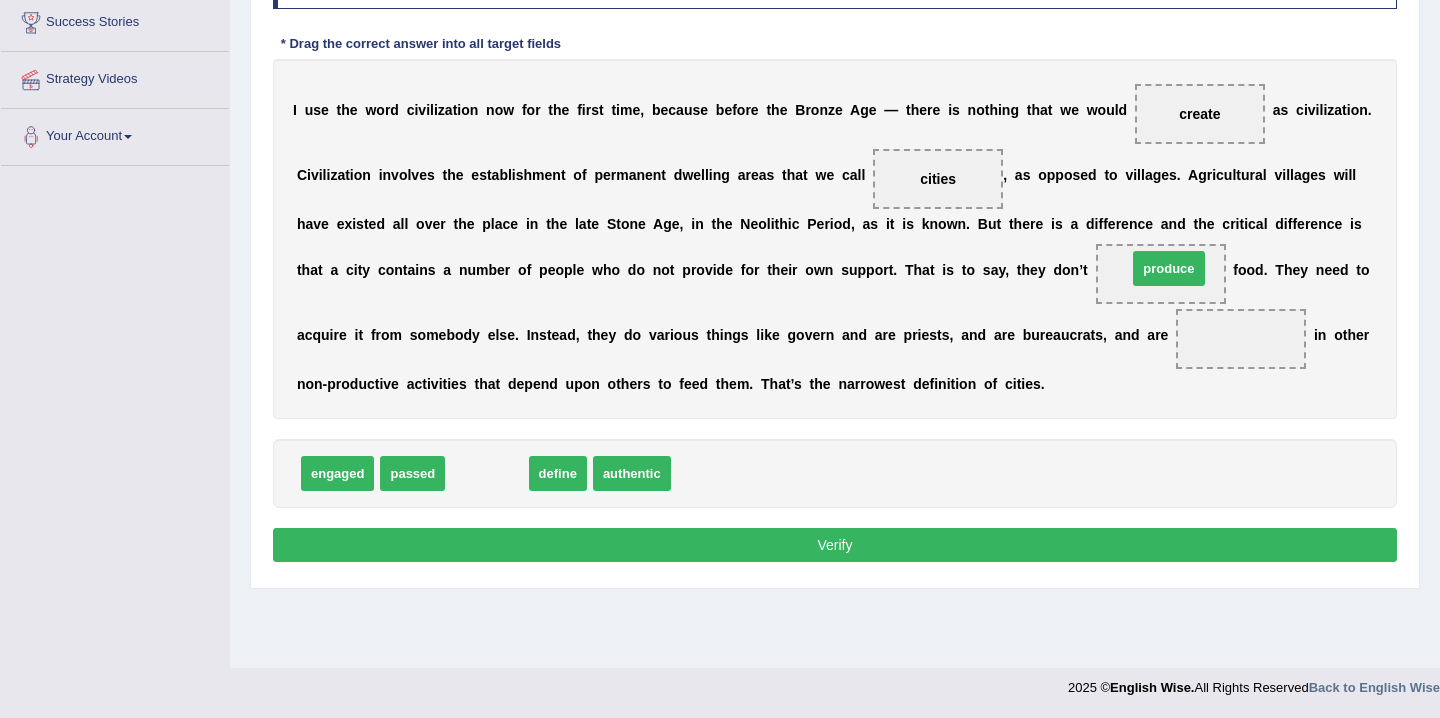 drag, startPoint x: 500, startPoint y: 490, endPoint x: 1189, endPoint y: 268, distance: 723.8819 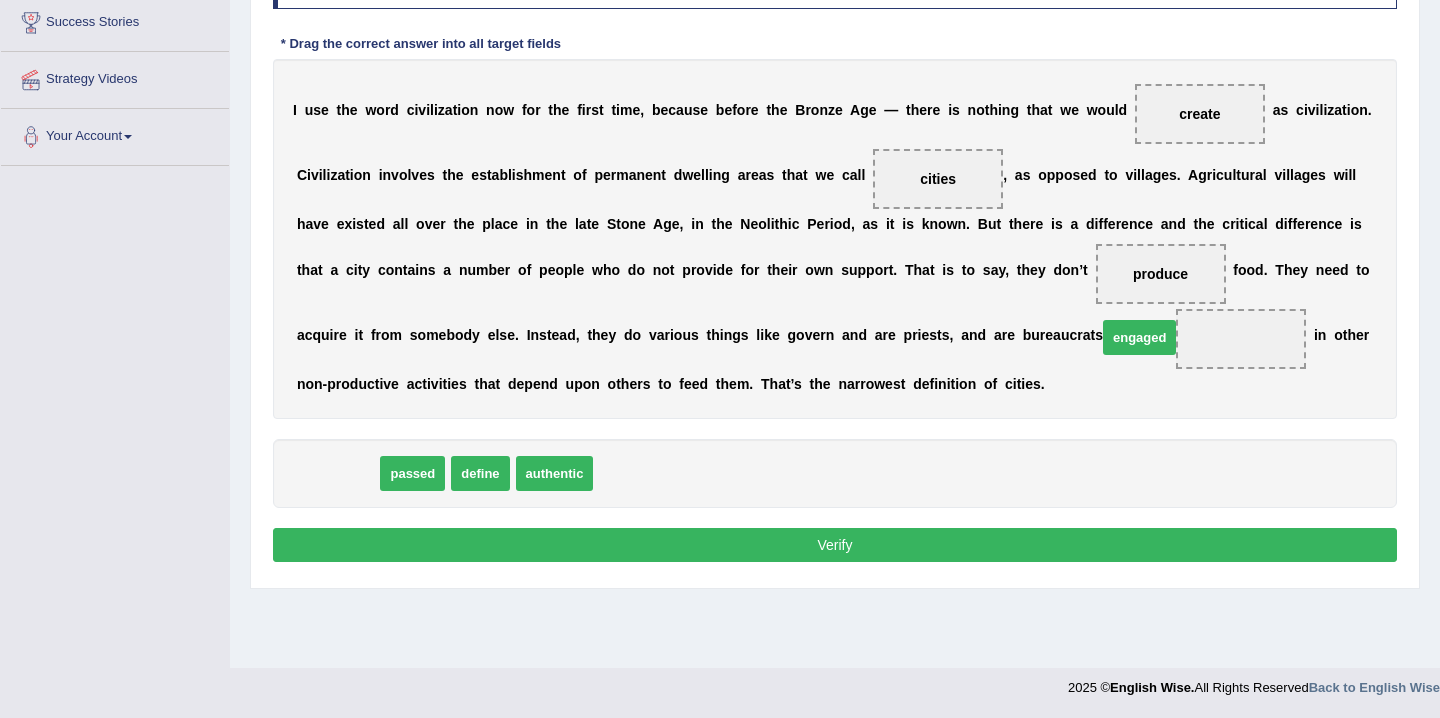 drag, startPoint x: 354, startPoint y: 471, endPoint x: 1156, endPoint y: 335, distance: 813.44946 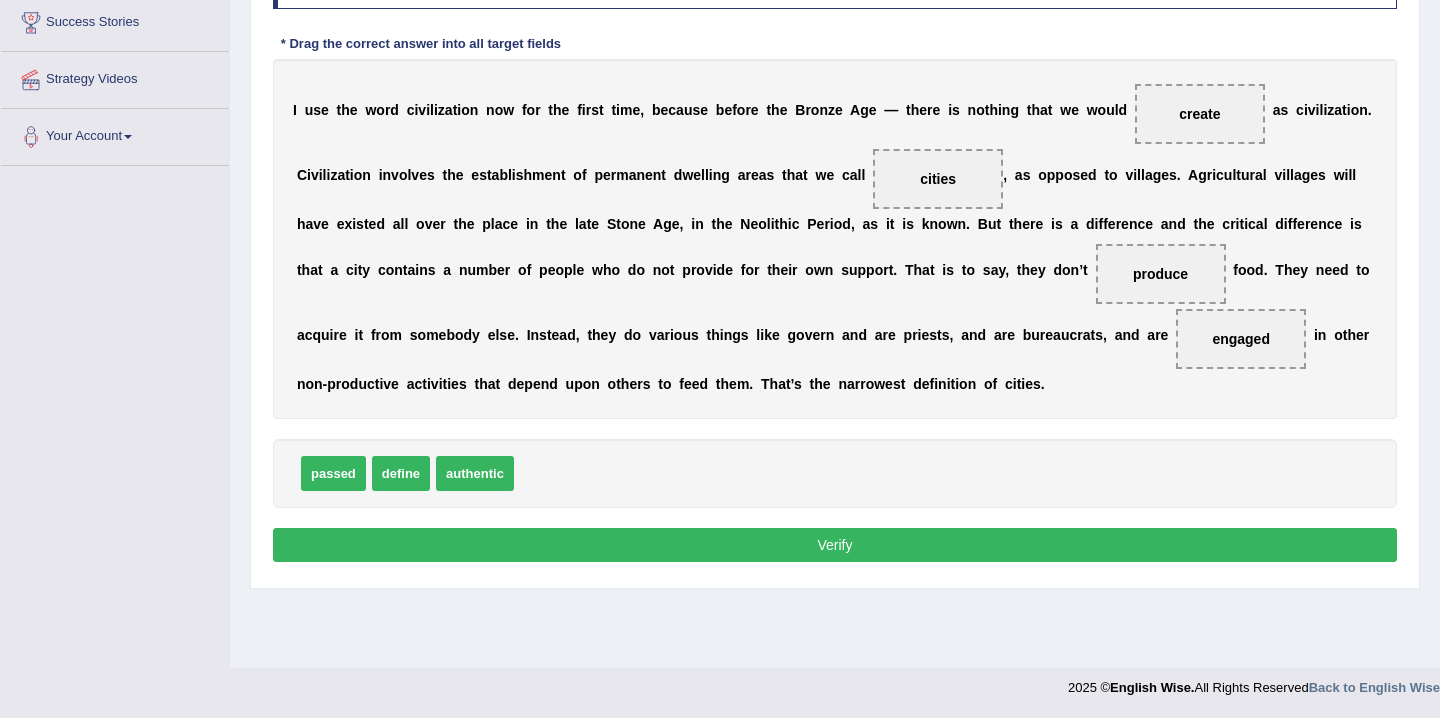 click on "Verify" at bounding box center [835, 545] 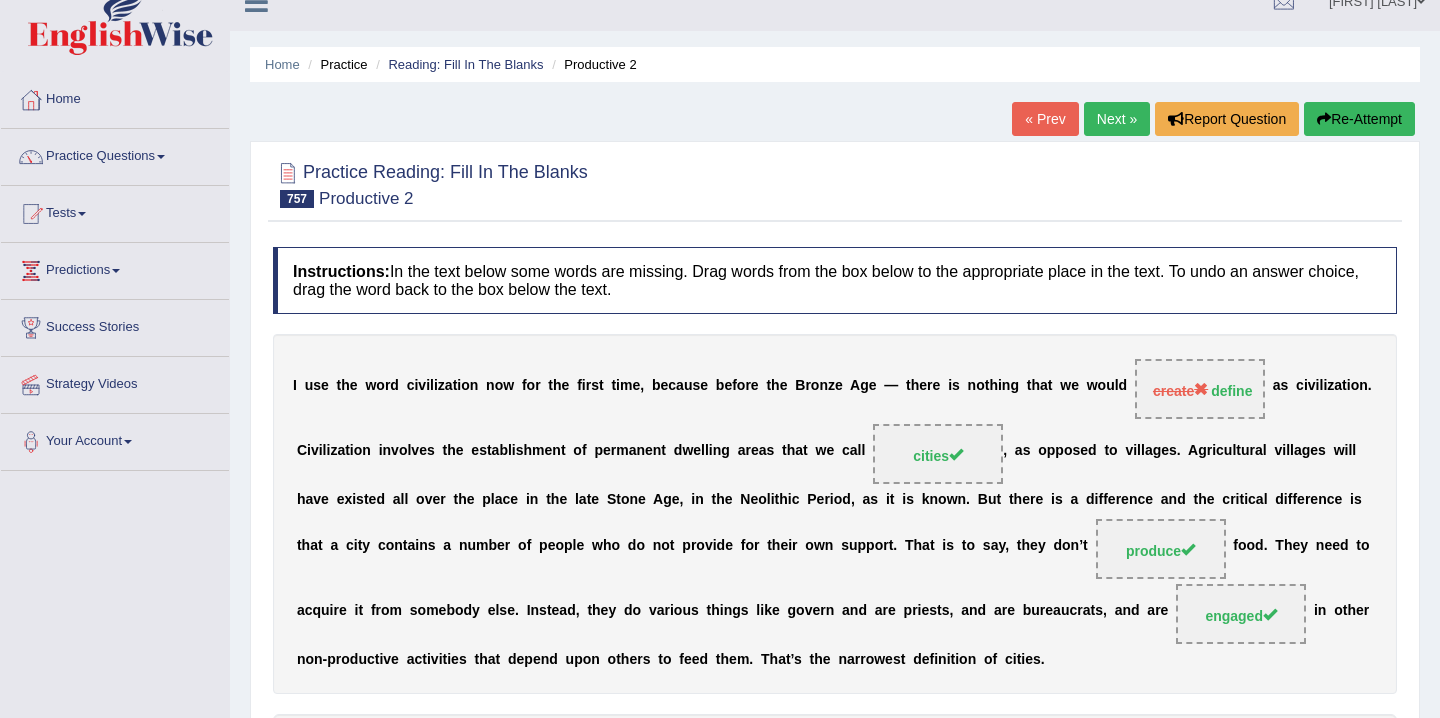 scroll, scrollTop: 19, scrollLeft: 0, axis: vertical 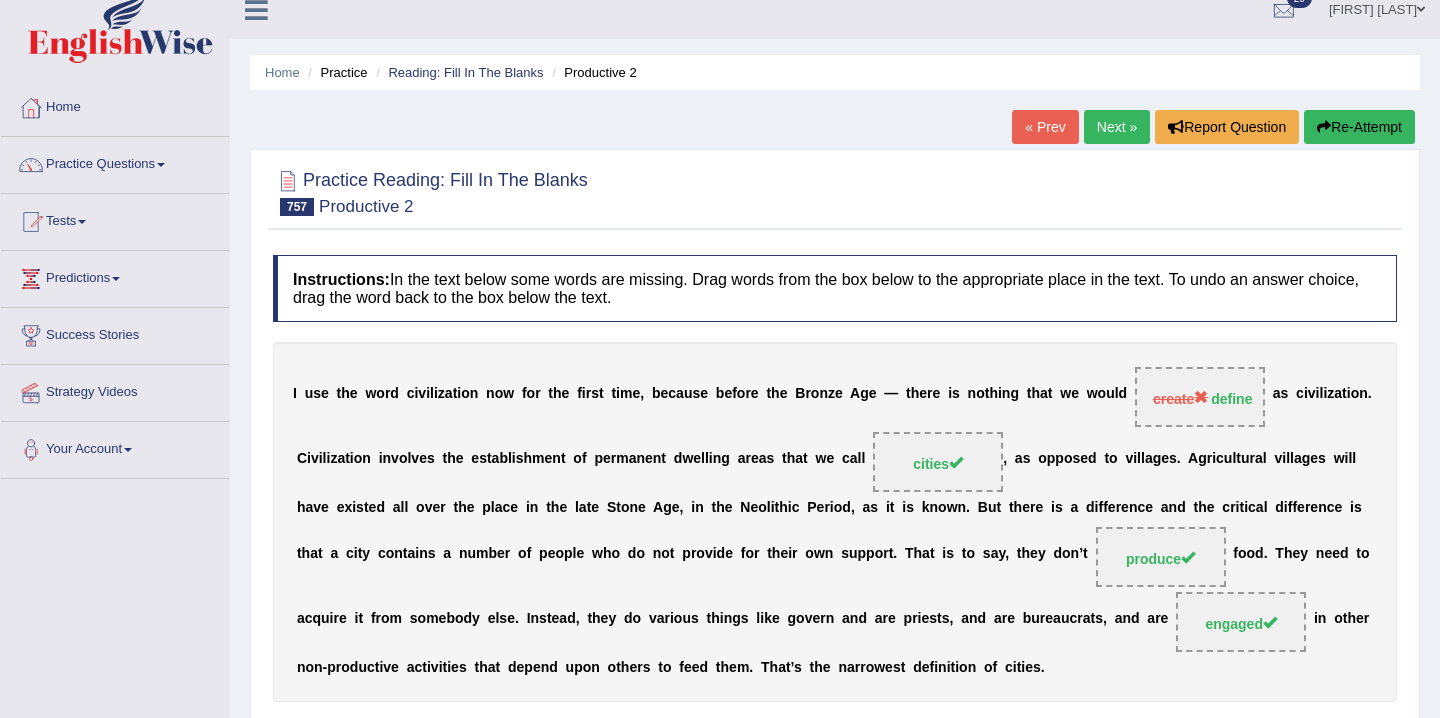 click on "Re-Attempt" at bounding box center [1359, 127] 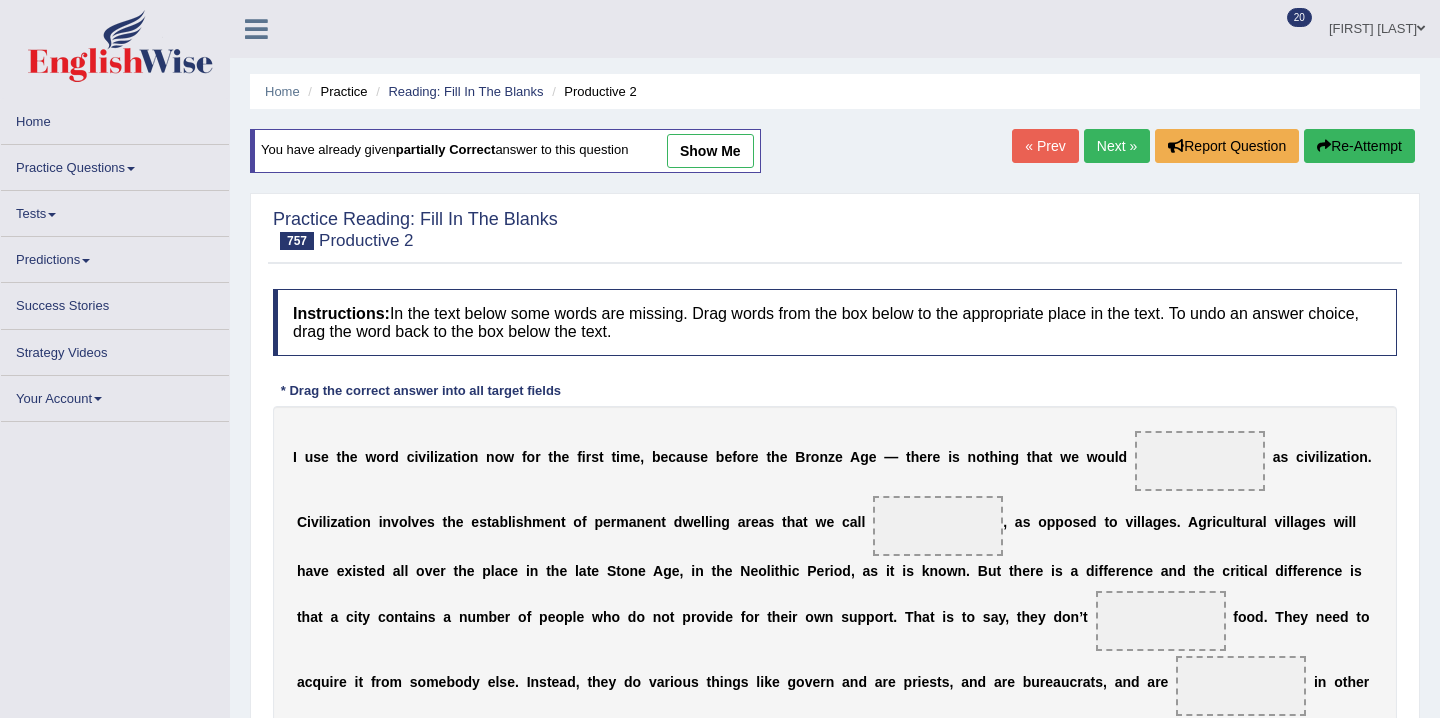 scroll, scrollTop: 19, scrollLeft: 0, axis: vertical 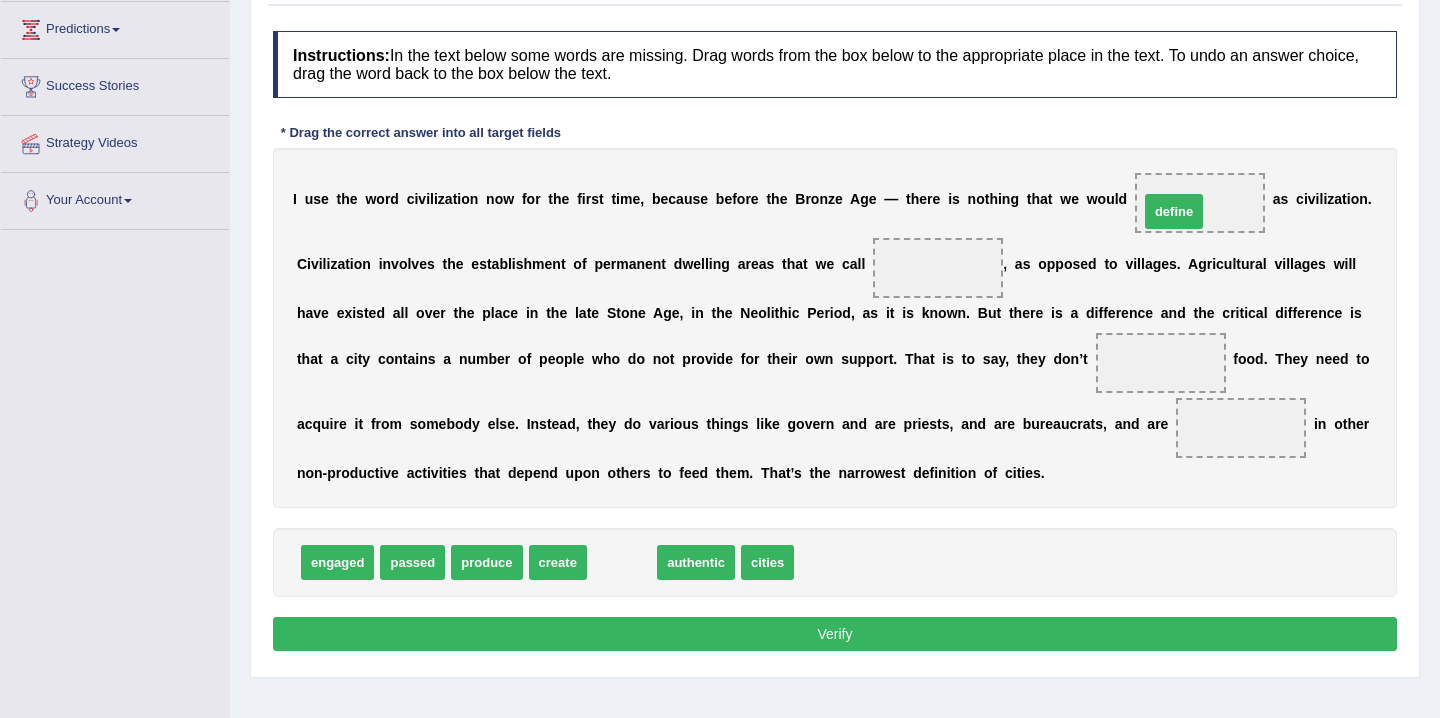 drag, startPoint x: 637, startPoint y: 564, endPoint x: 1190, endPoint y: 209, distance: 657.14075 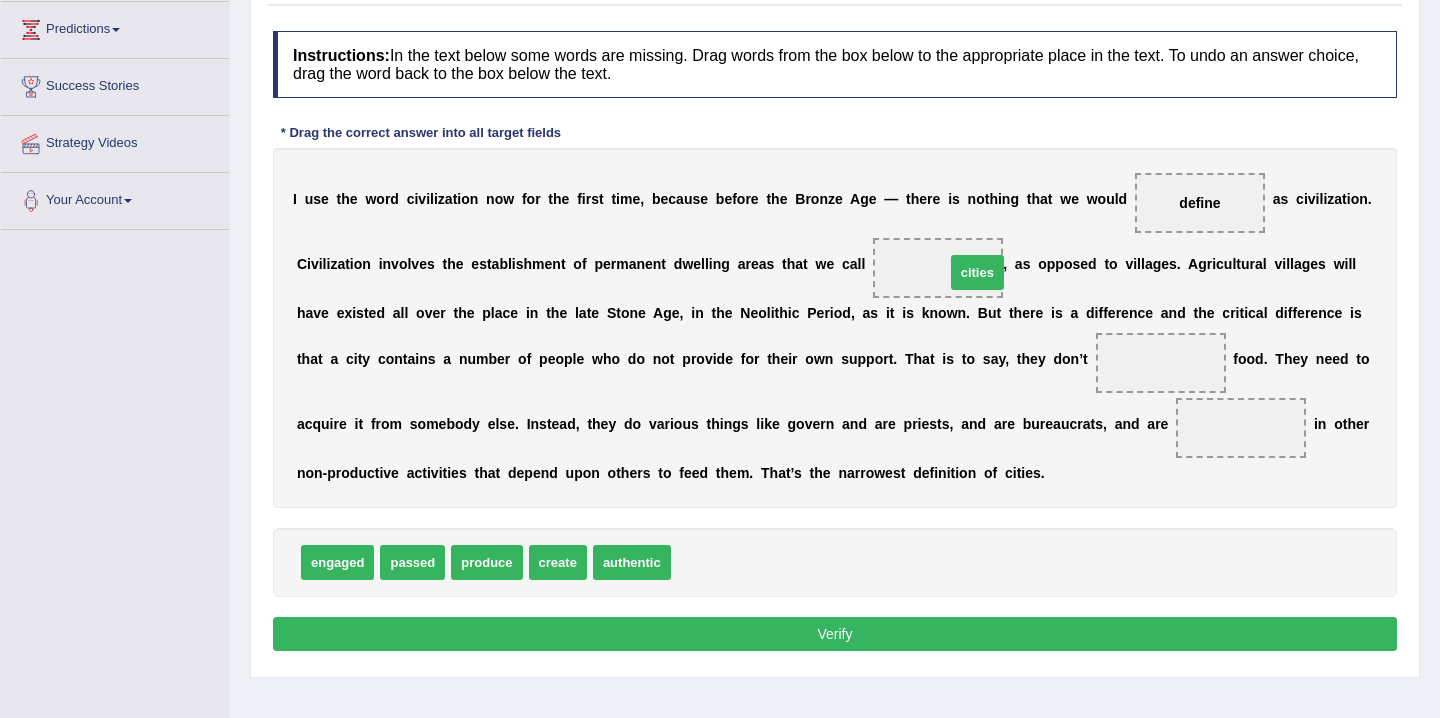 drag, startPoint x: 703, startPoint y: 563, endPoint x: 977, endPoint y: 264, distance: 405.55765 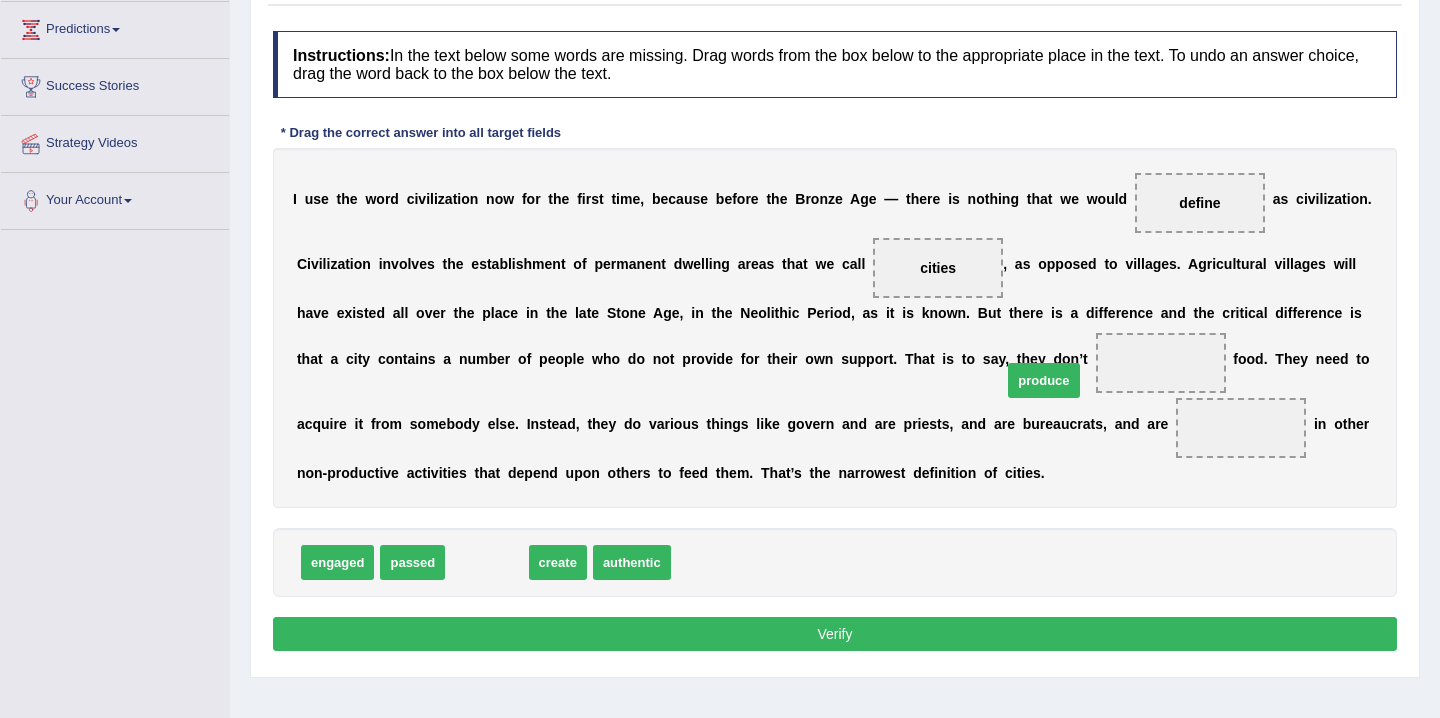 drag, startPoint x: 495, startPoint y: 562, endPoint x: 1085, endPoint y: 381, distance: 617.13934 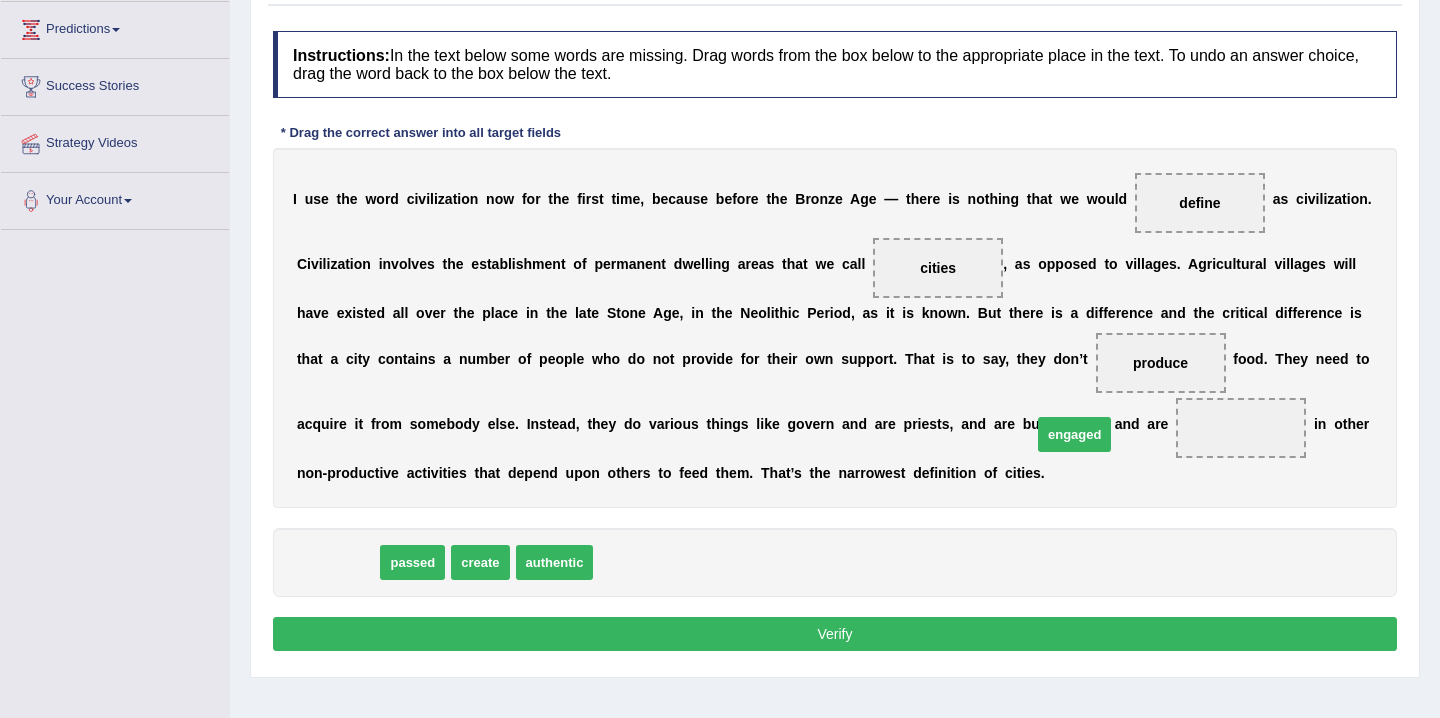 drag, startPoint x: 373, startPoint y: 563, endPoint x: 1124, endPoint y: 482, distance: 755.3555 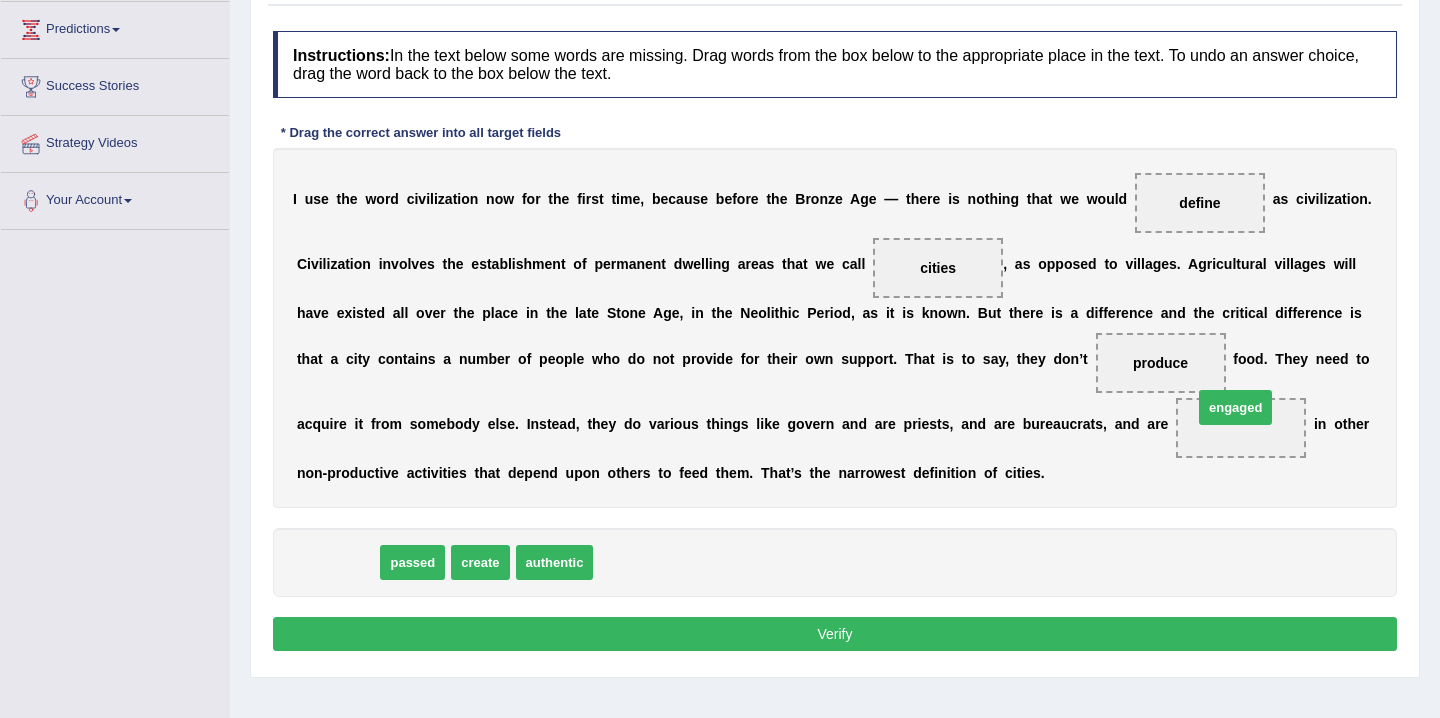 drag, startPoint x: 342, startPoint y: 569, endPoint x: 1238, endPoint y: 437, distance: 905.671 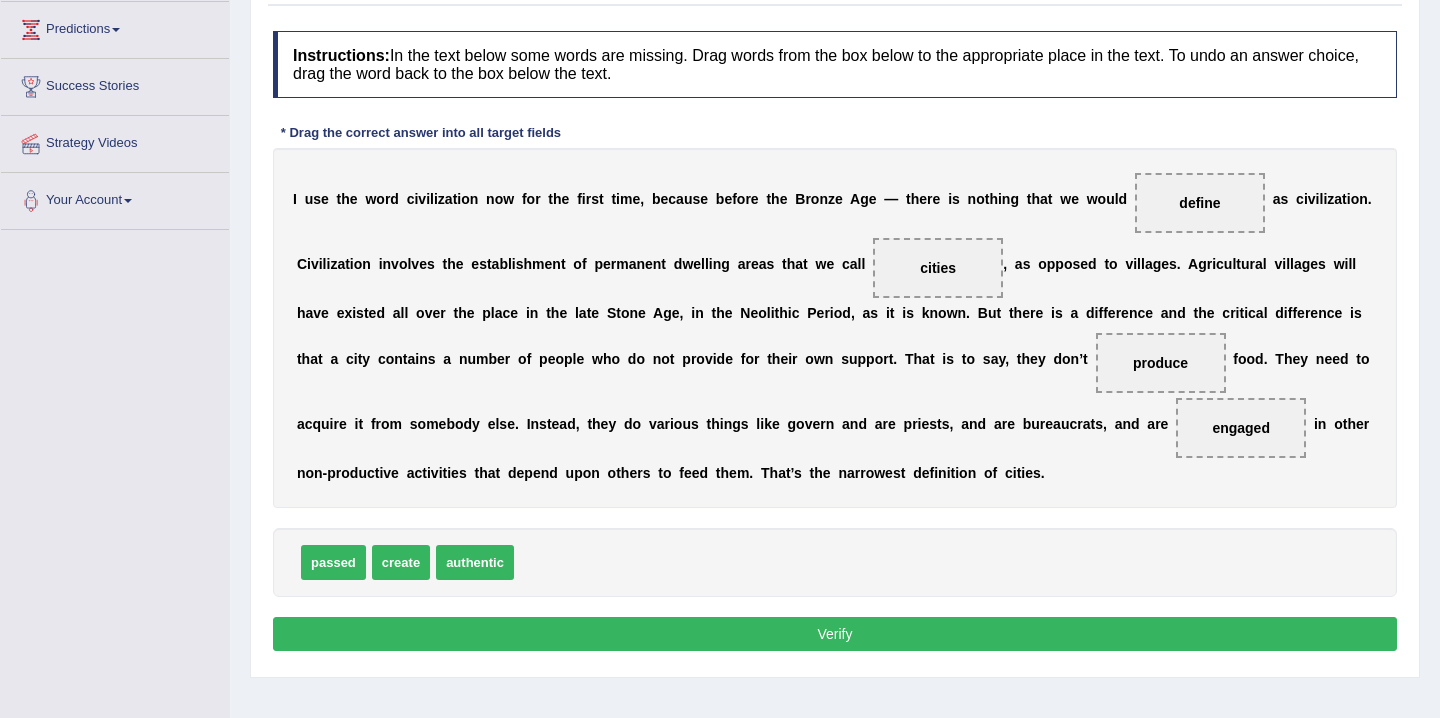 click on "Verify" at bounding box center (835, 634) 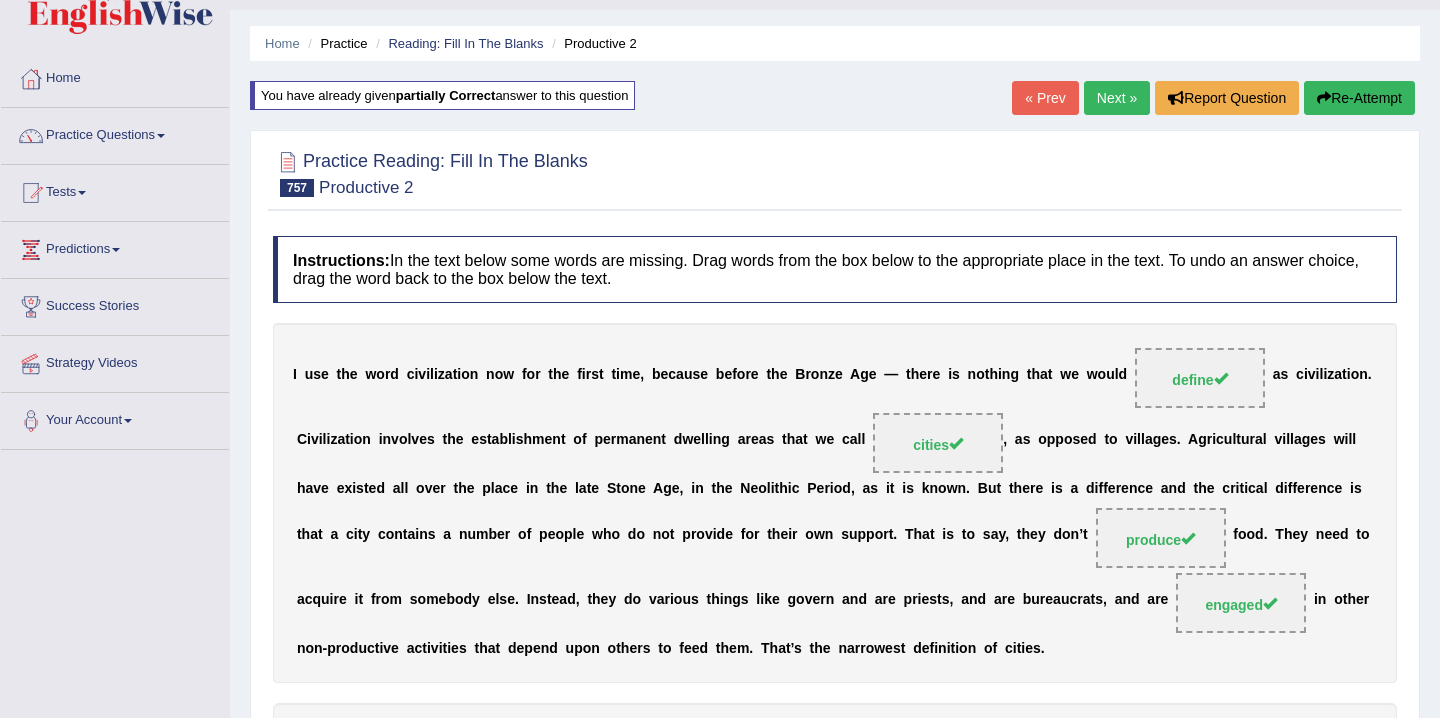 scroll, scrollTop: 0, scrollLeft: 0, axis: both 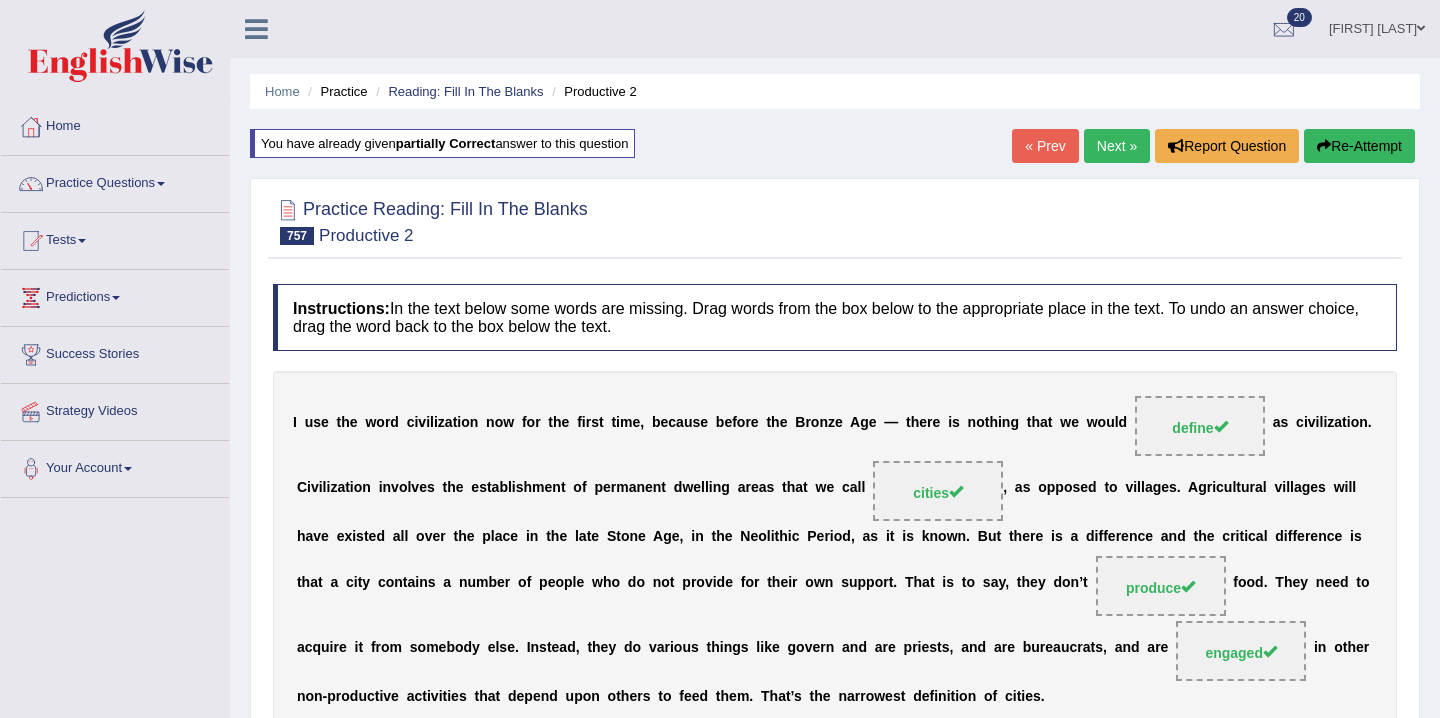 click on "Next »" at bounding box center (1117, 146) 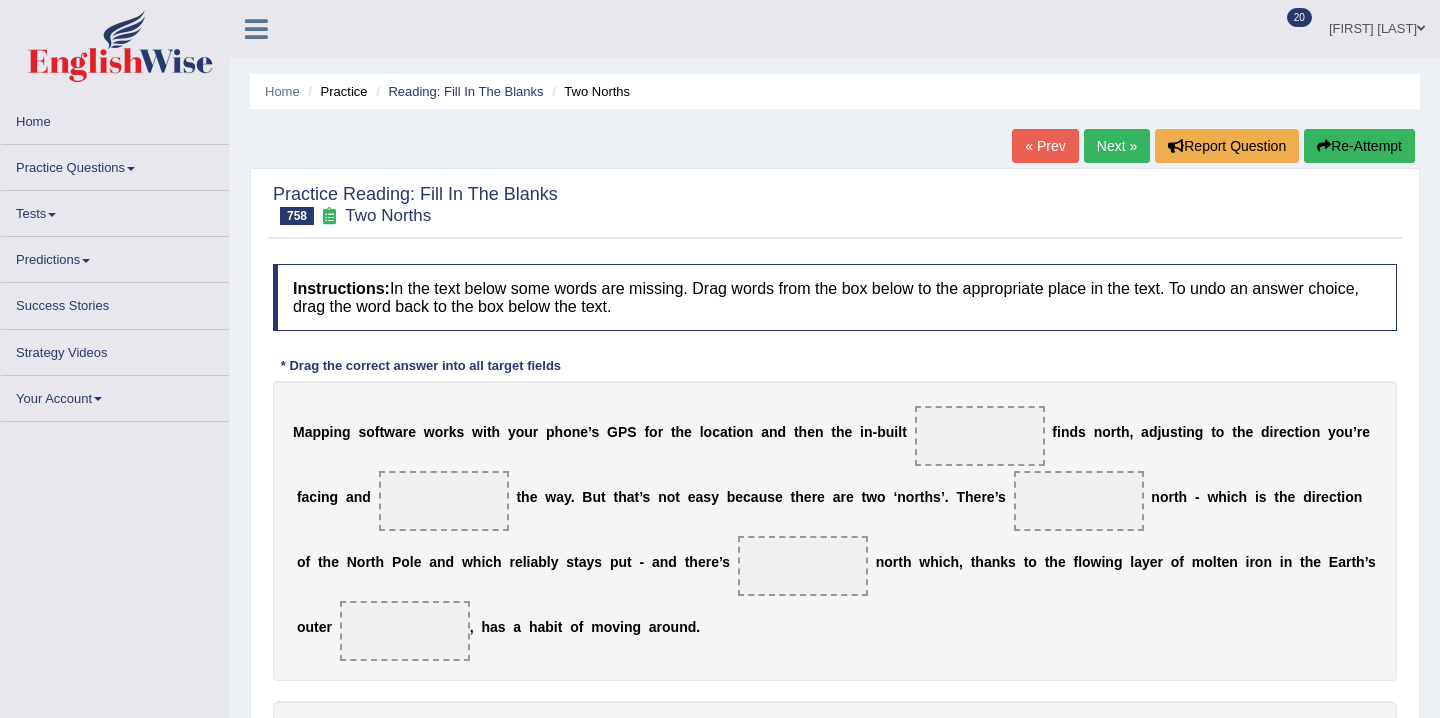 scroll, scrollTop: 0, scrollLeft: 0, axis: both 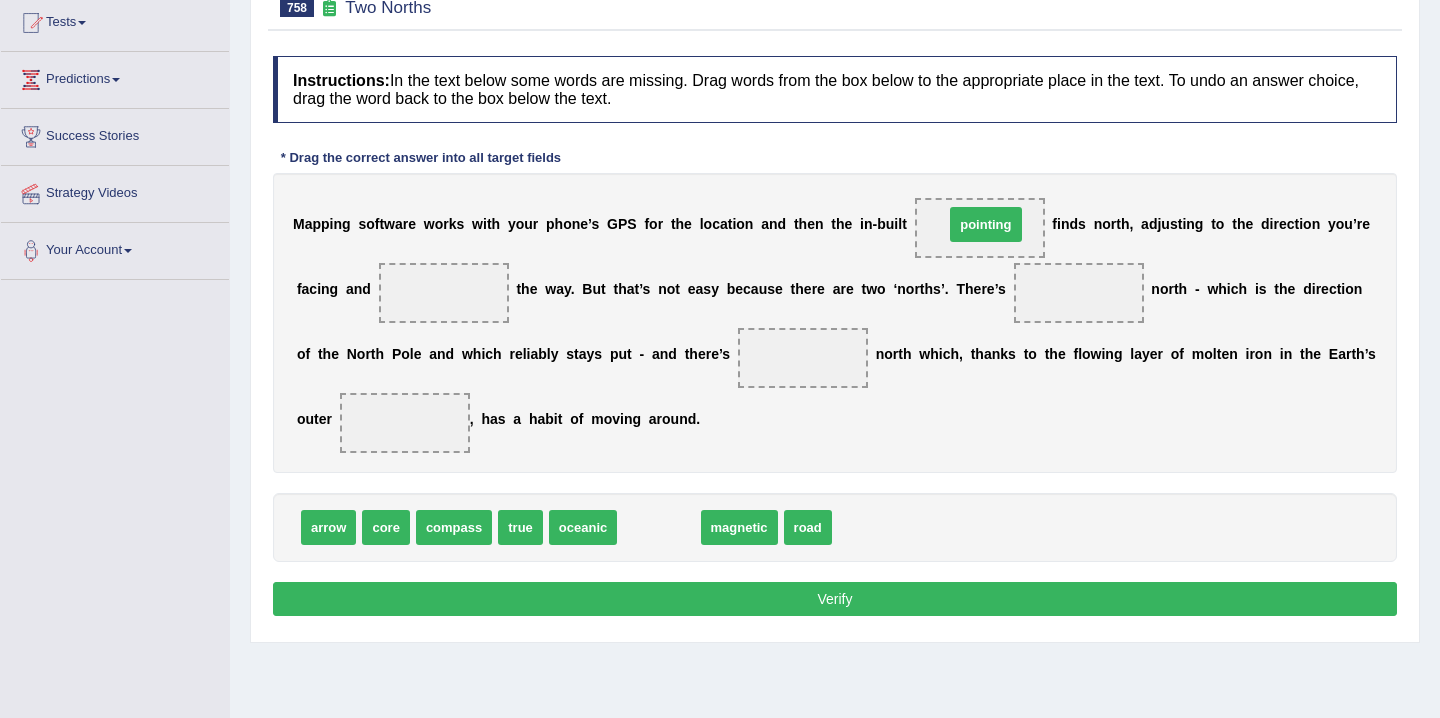 drag, startPoint x: 680, startPoint y: 527, endPoint x: 1000, endPoint y: 232, distance: 435.22983 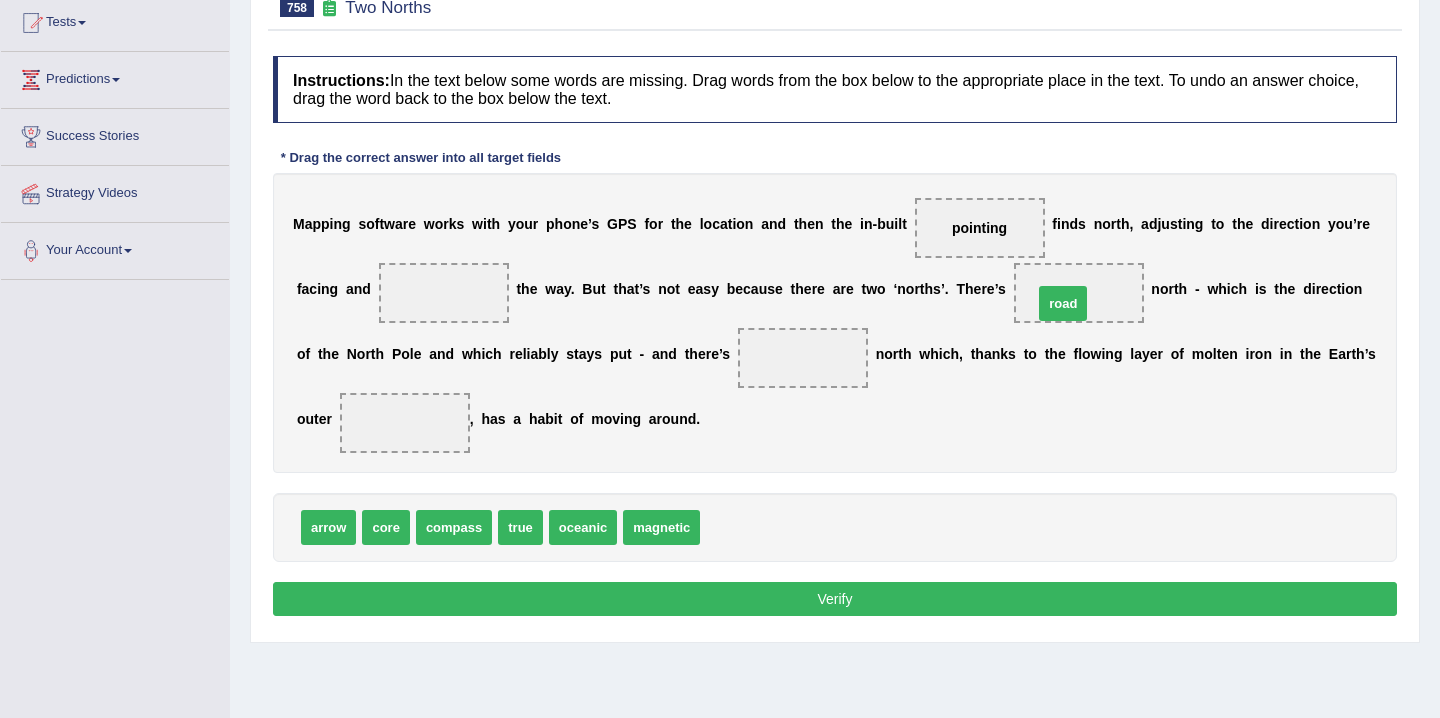 drag, startPoint x: 736, startPoint y: 532, endPoint x: 1085, endPoint y: 301, distance: 418.5236 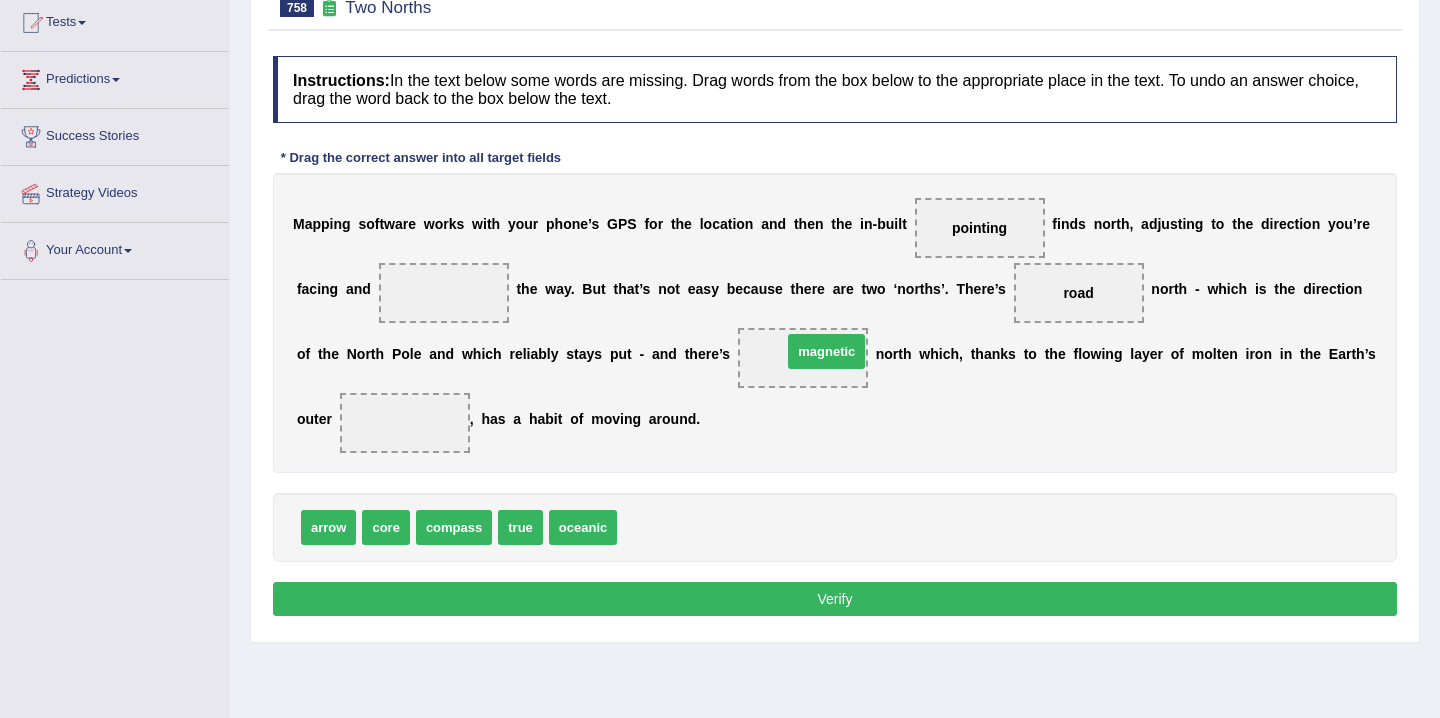 drag, startPoint x: 657, startPoint y: 514, endPoint x: 822, endPoint y: 338, distance: 241.24884 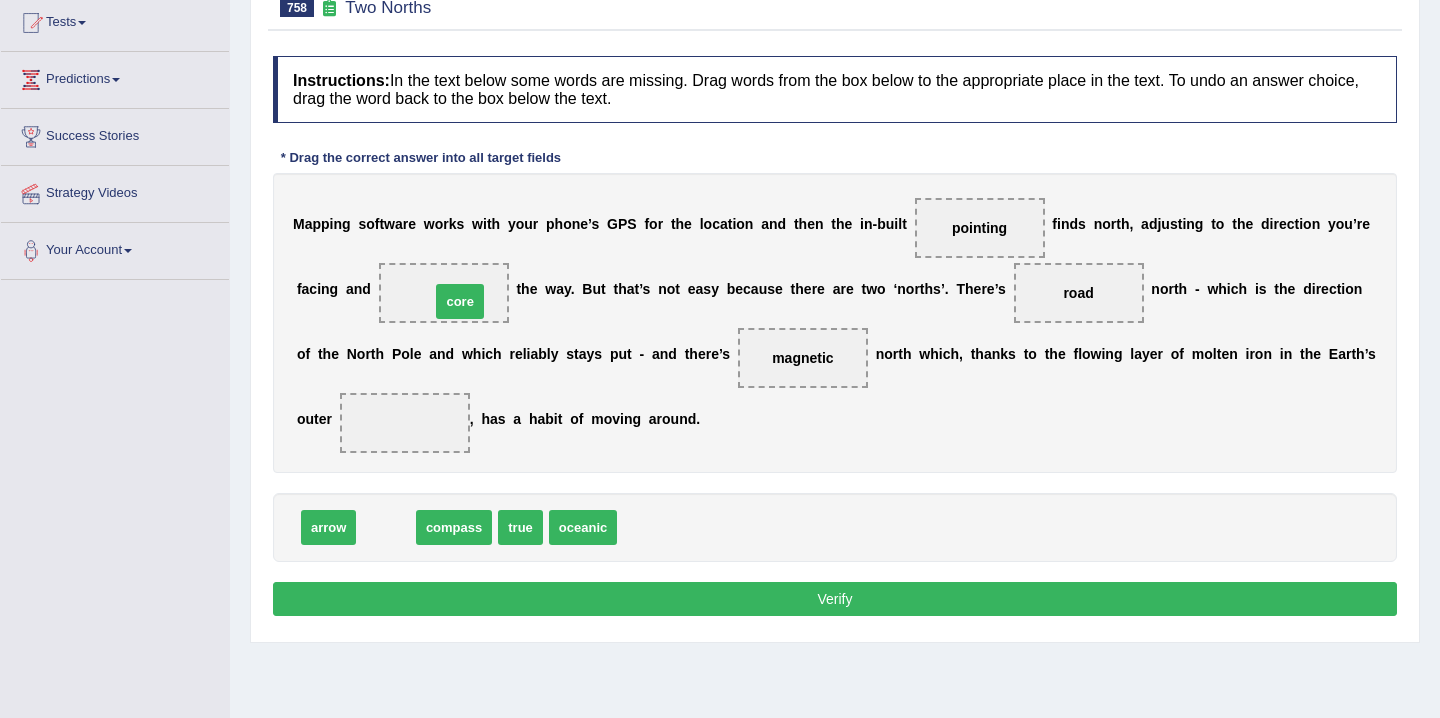 drag, startPoint x: 377, startPoint y: 519, endPoint x: 456, endPoint y: 296, distance: 236.5798 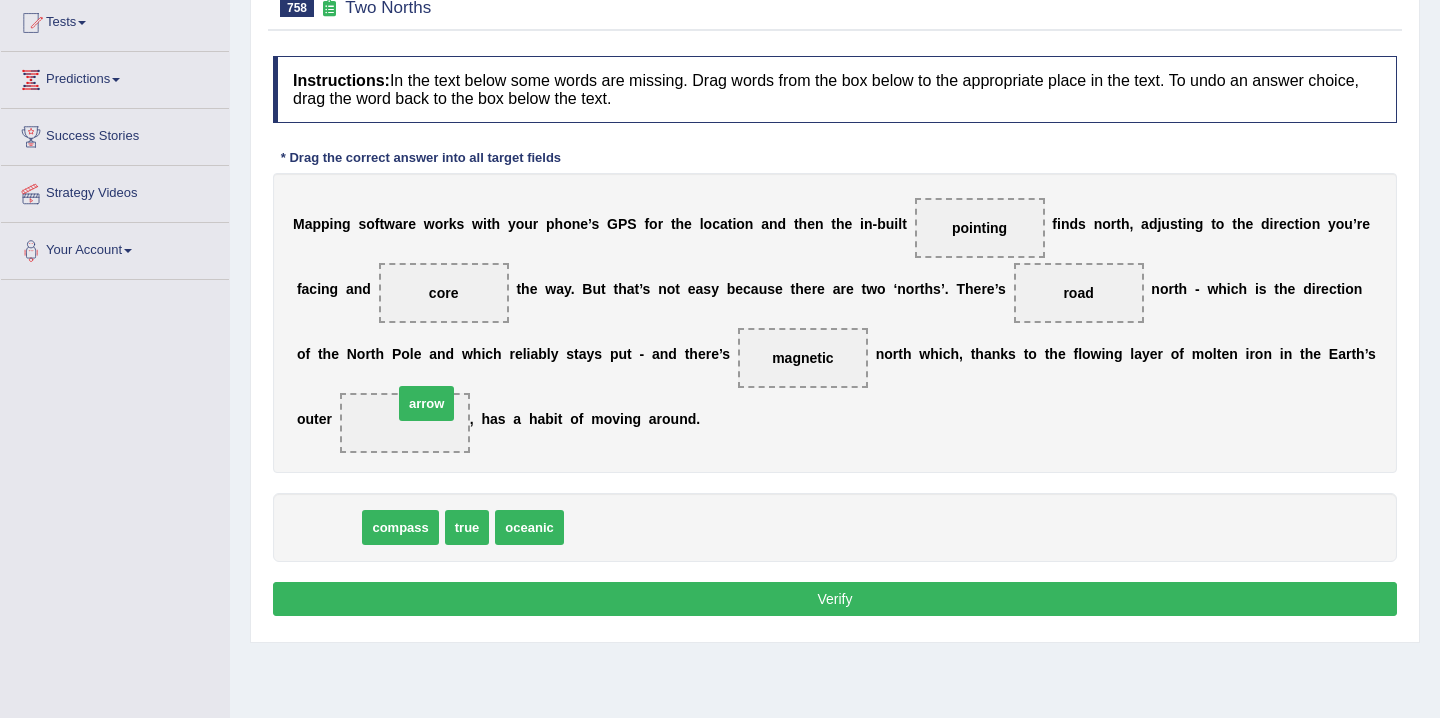 drag, startPoint x: 337, startPoint y: 531, endPoint x: 436, endPoint y: 408, distance: 157.89236 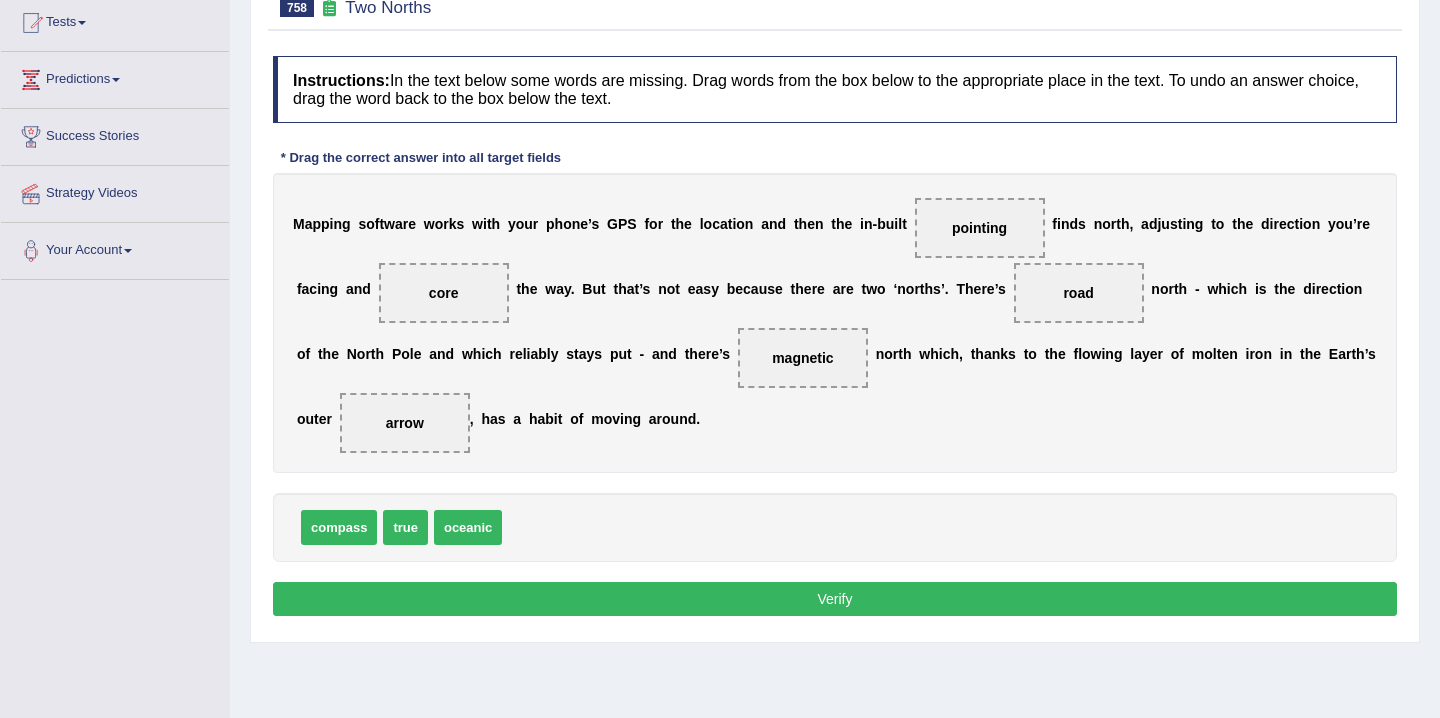 click on "Verify" at bounding box center [835, 599] 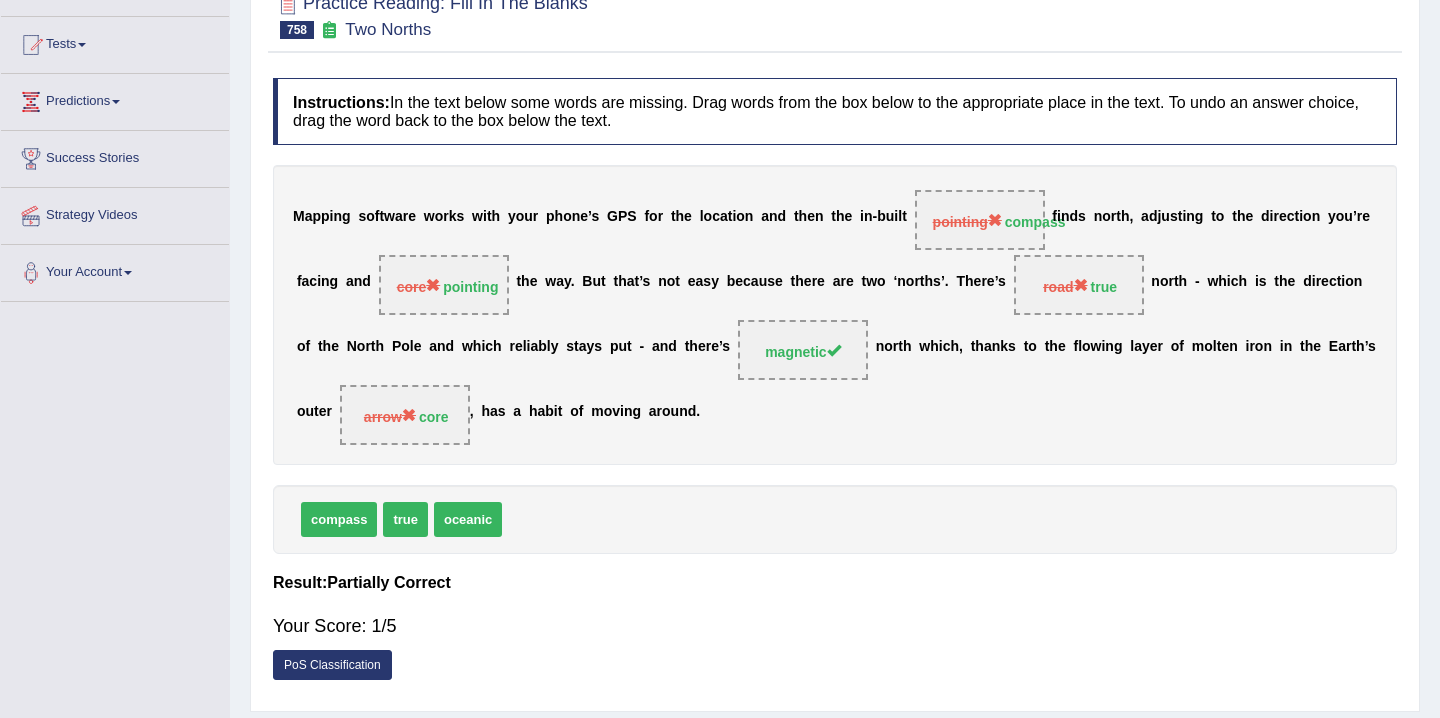 scroll, scrollTop: 201, scrollLeft: 0, axis: vertical 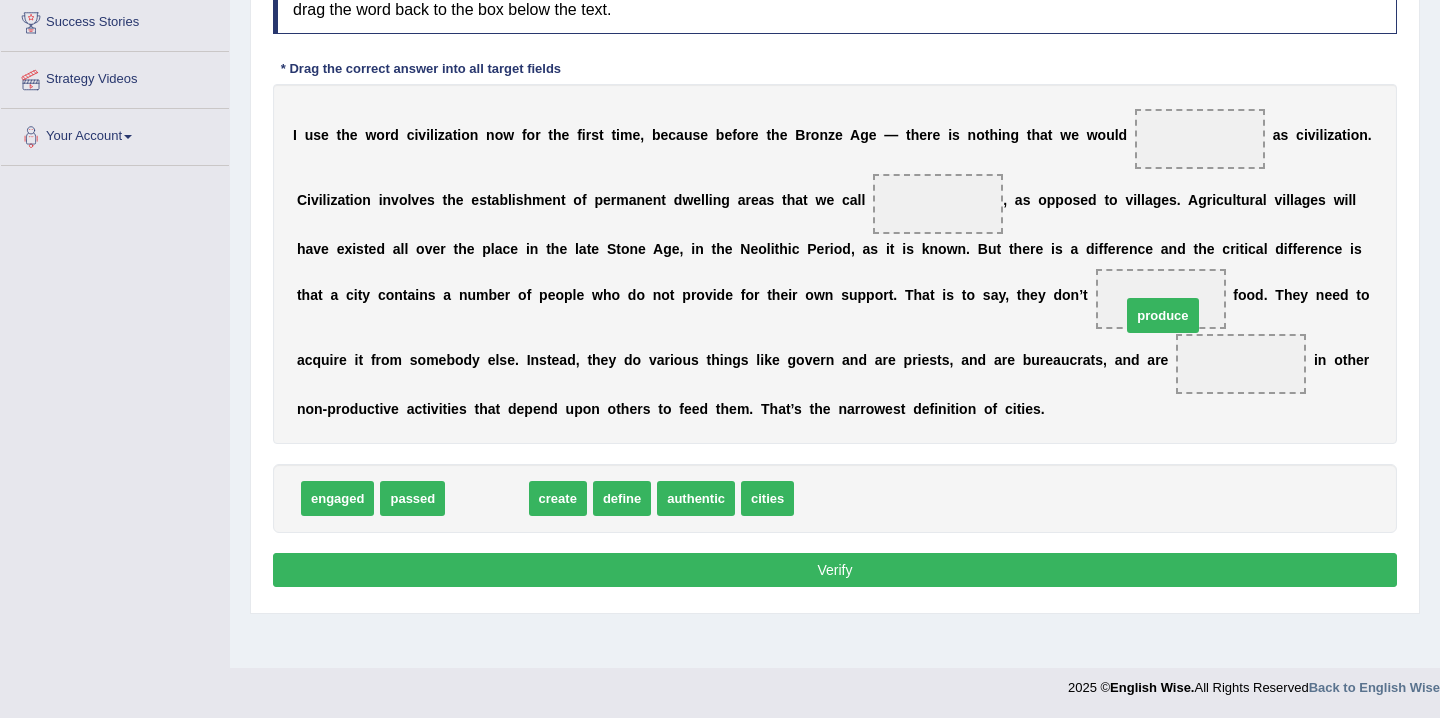 drag, startPoint x: 500, startPoint y: 498, endPoint x: 1175, endPoint y: 315, distance: 699.3669 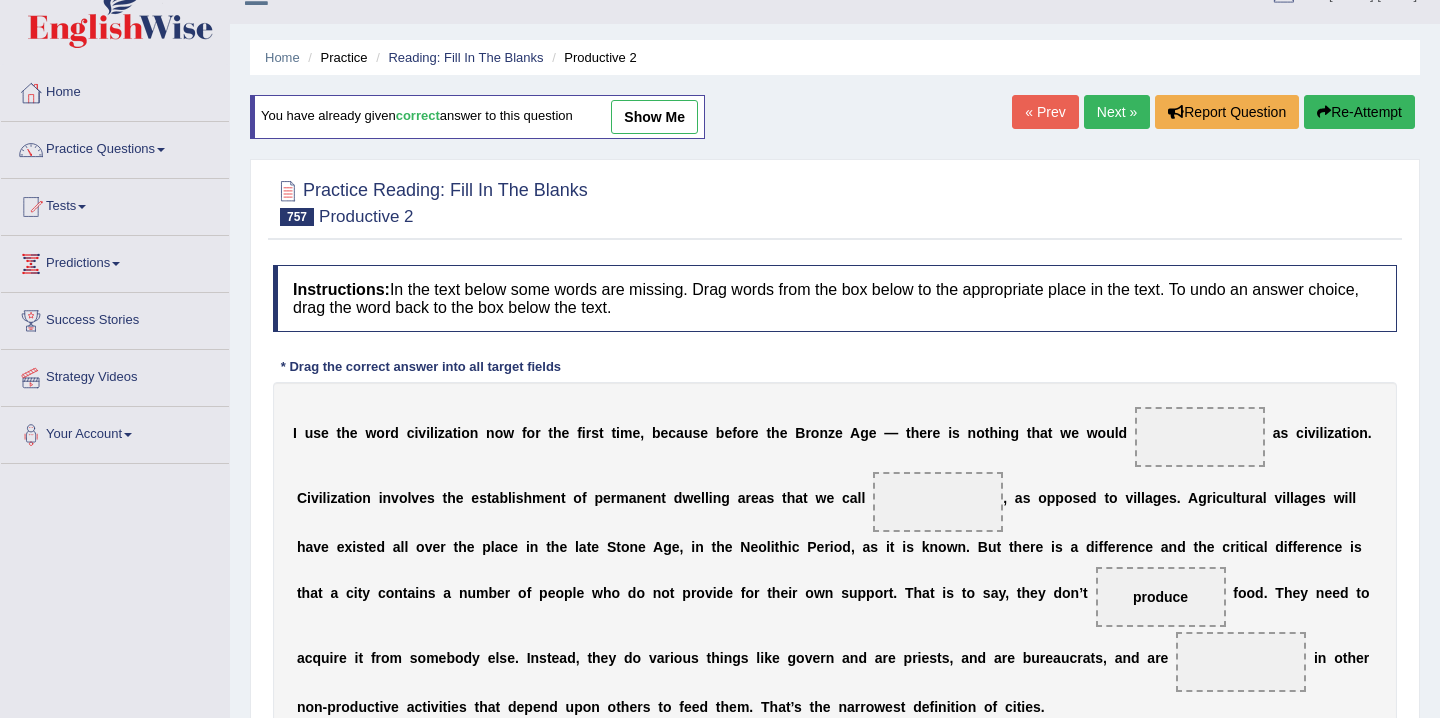 scroll, scrollTop: 0, scrollLeft: 0, axis: both 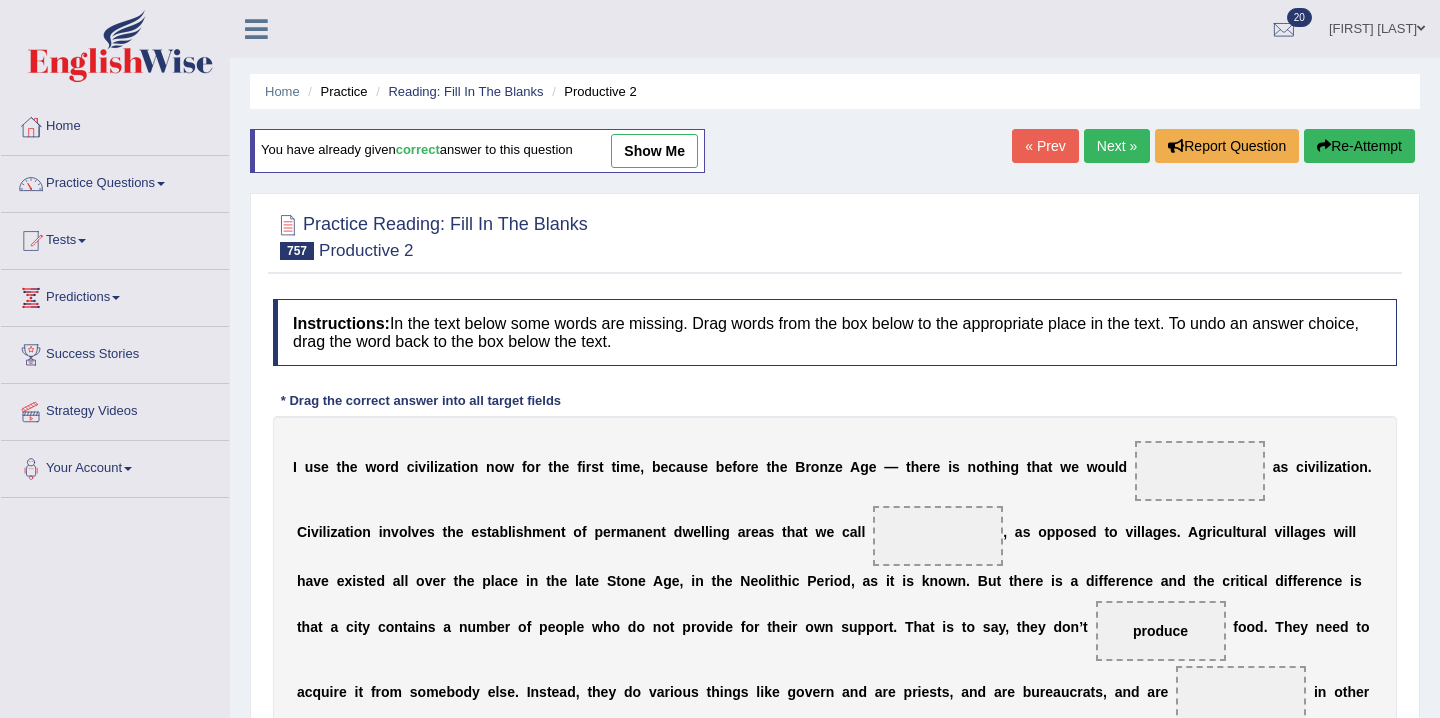 click on "Next »" at bounding box center [1117, 146] 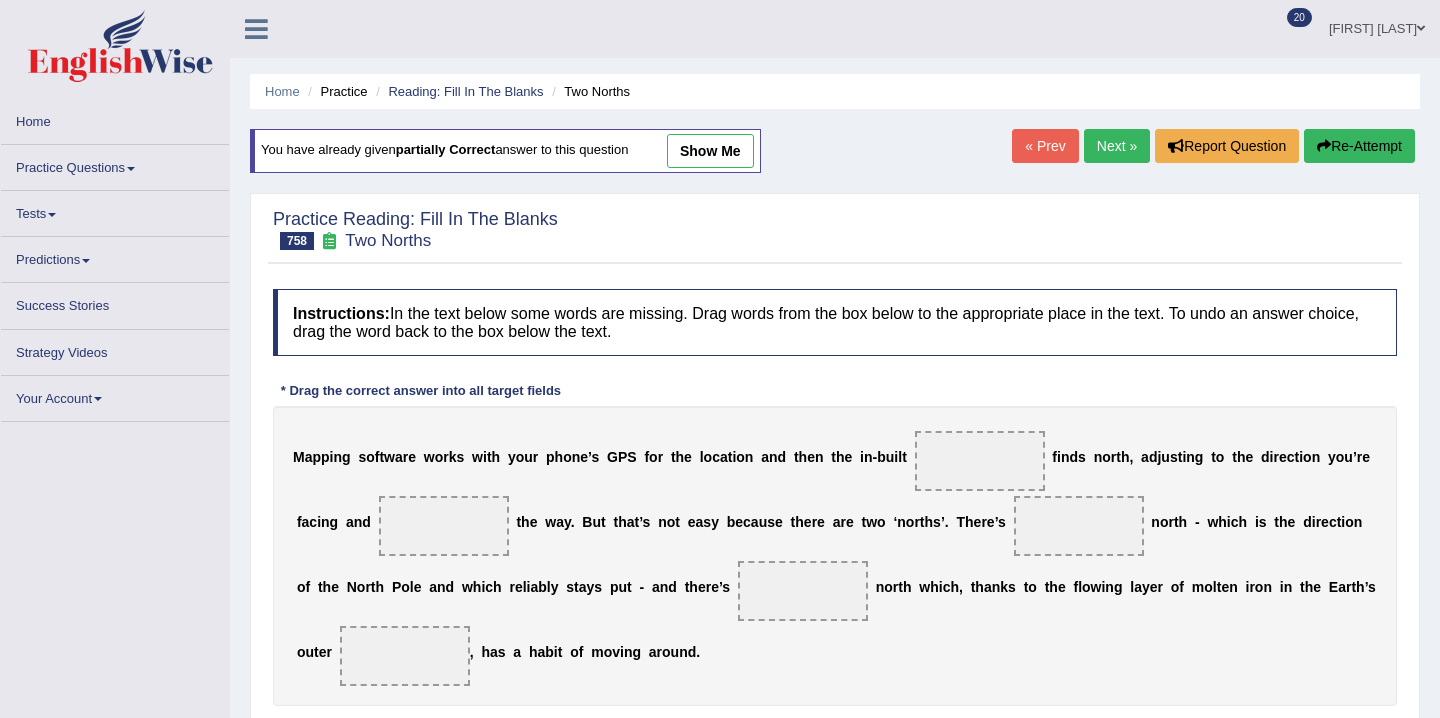 scroll, scrollTop: 0, scrollLeft: 0, axis: both 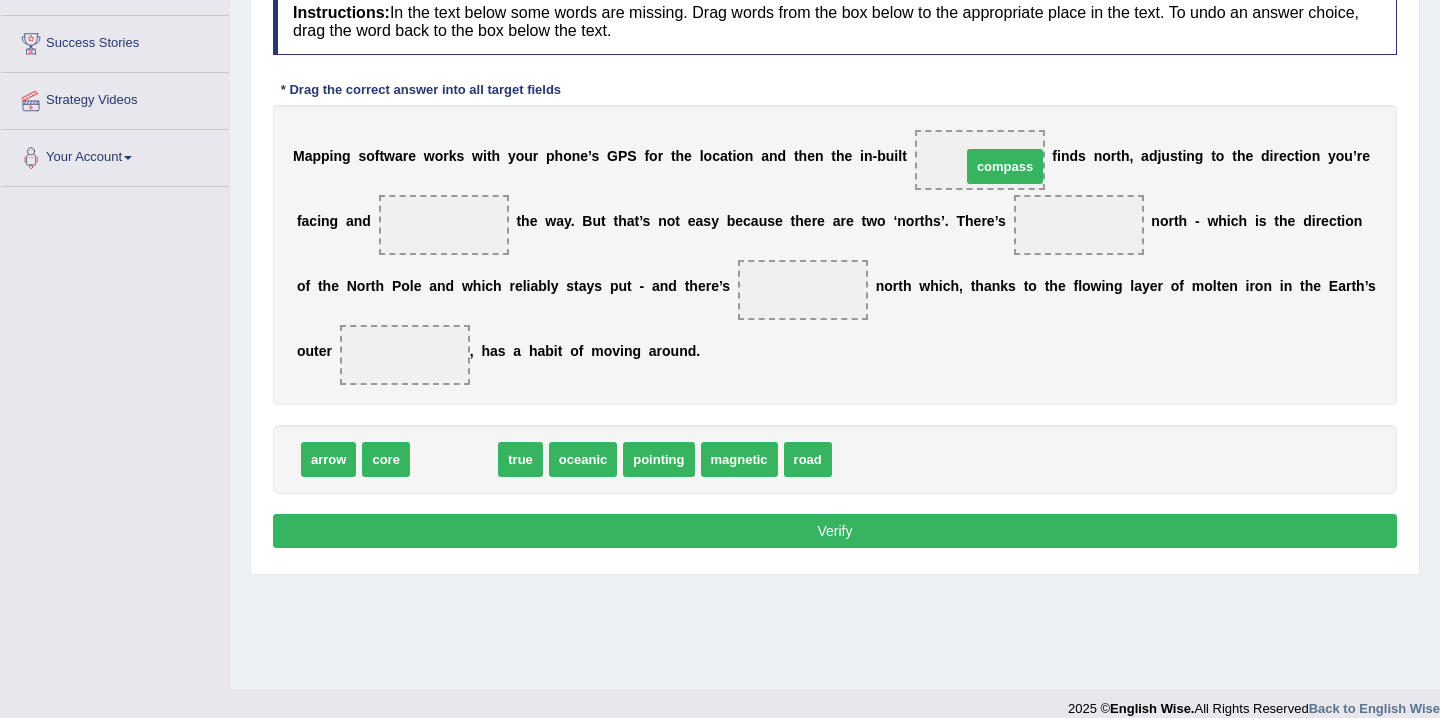 drag, startPoint x: 443, startPoint y: 467, endPoint x: 994, endPoint y: 174, distance: 624.05927 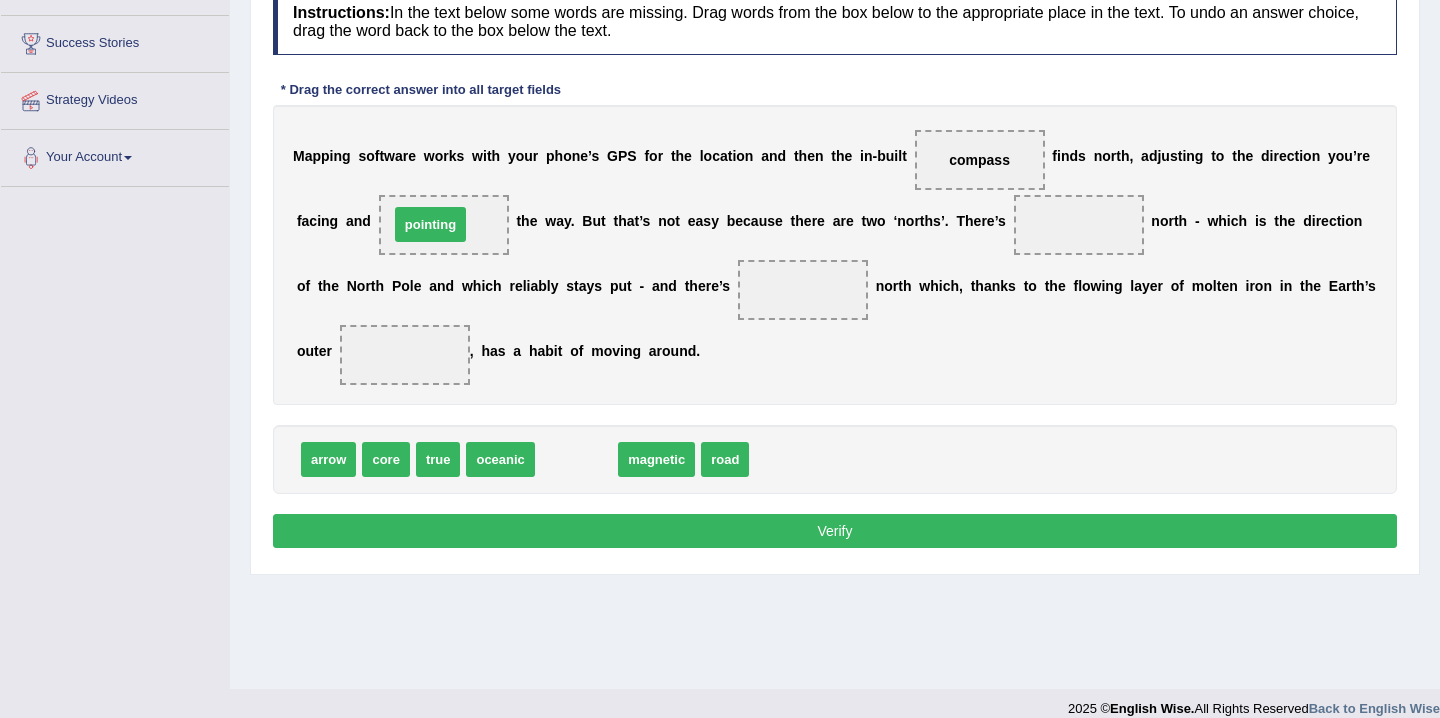 drag, startPoint x: 565, startPoint y: 462, endPoint x: 419, endPoint y: 226, distance: 277.51035 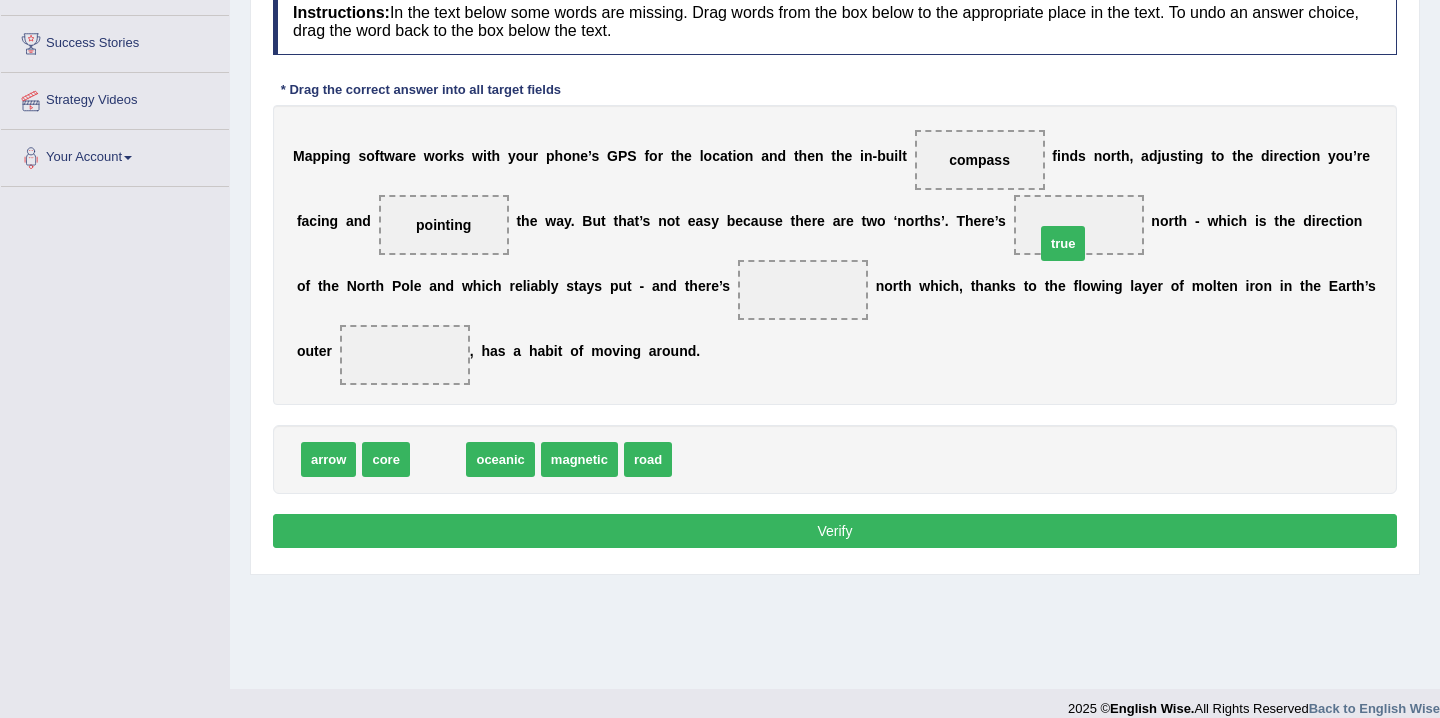 drag, startPoint x: 439, startPoint y: 467, endPoint x: 1071, endPoint y: 236, distance: 672.893 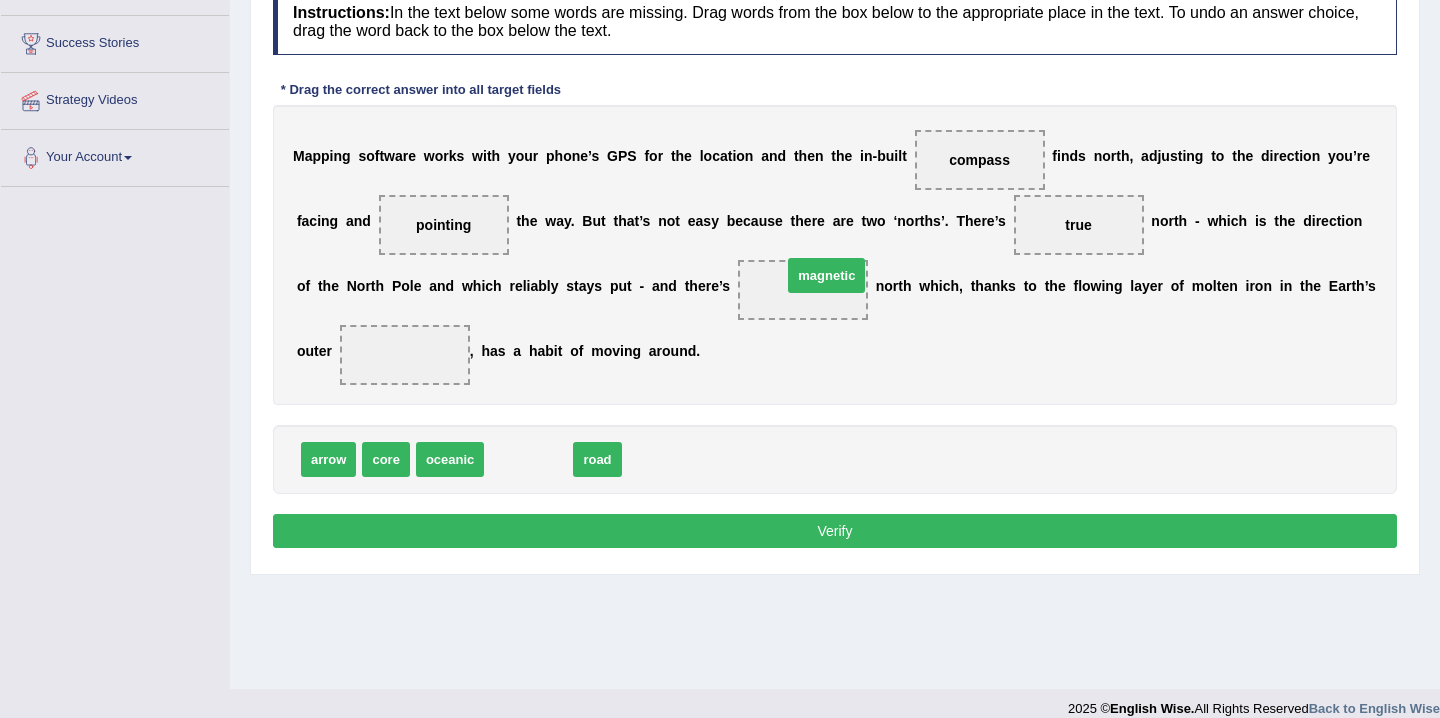drag, startPoint x: 525, startPoint y: 458, endPoint x: 823, endPoint y: 273, distance: 350.7549 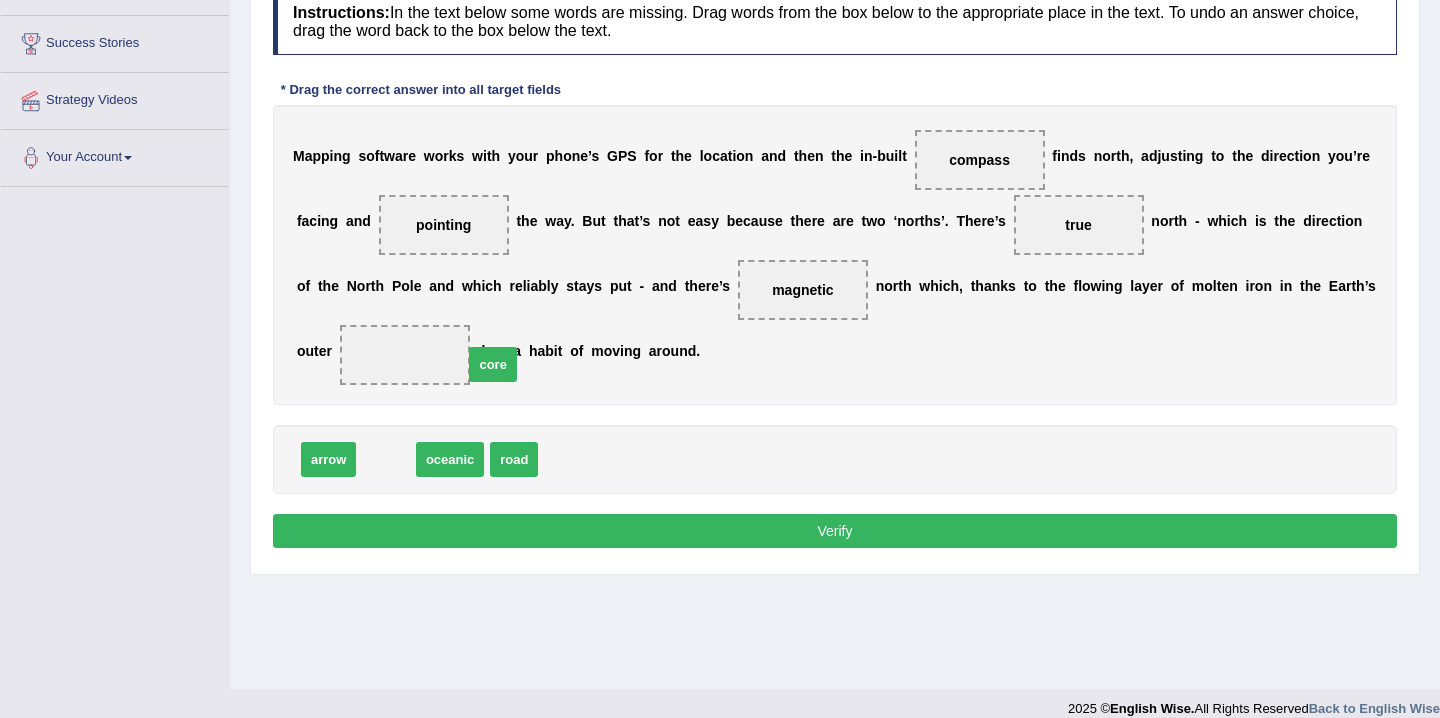 drag, startPoint x: 398, startPoint y: 463, endPoint x: 505, endPoint y: 368, distance: 143.08739 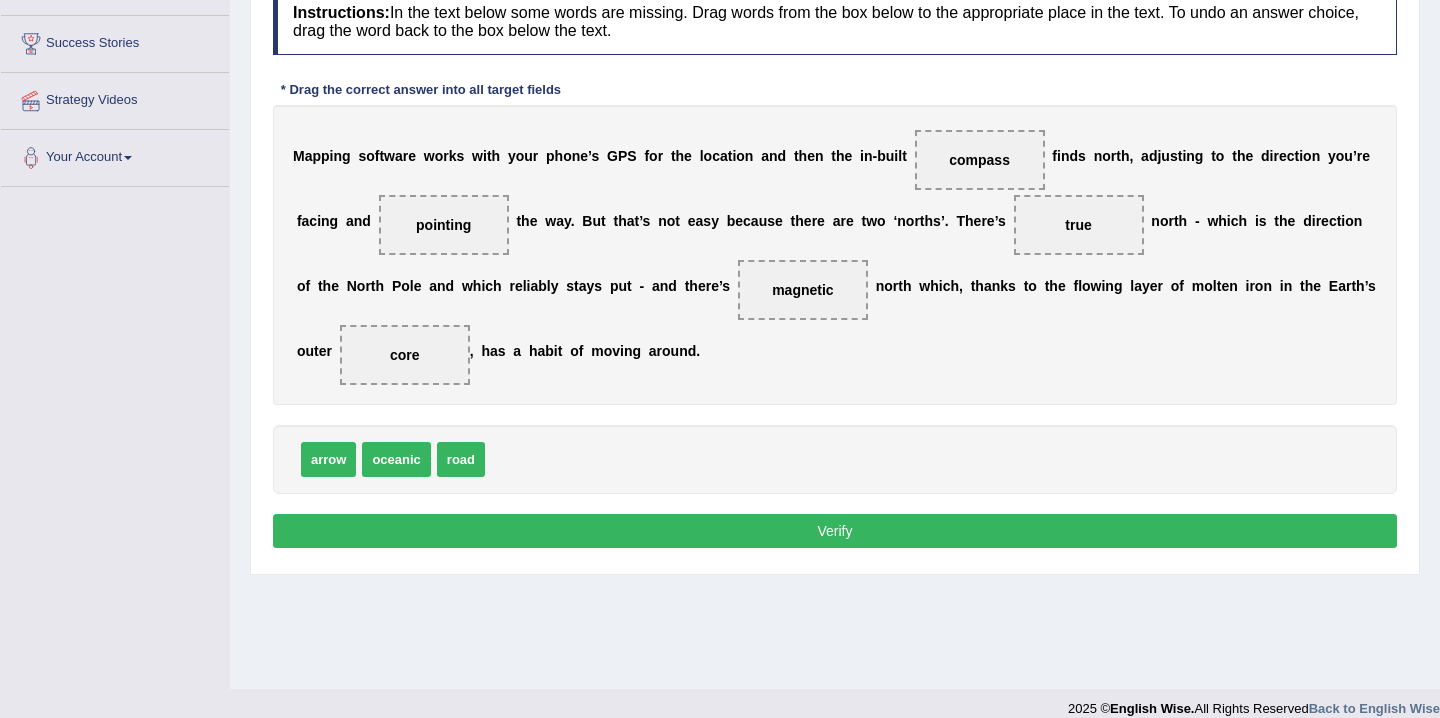 click on "Verify" at bounding box center [835, 531] 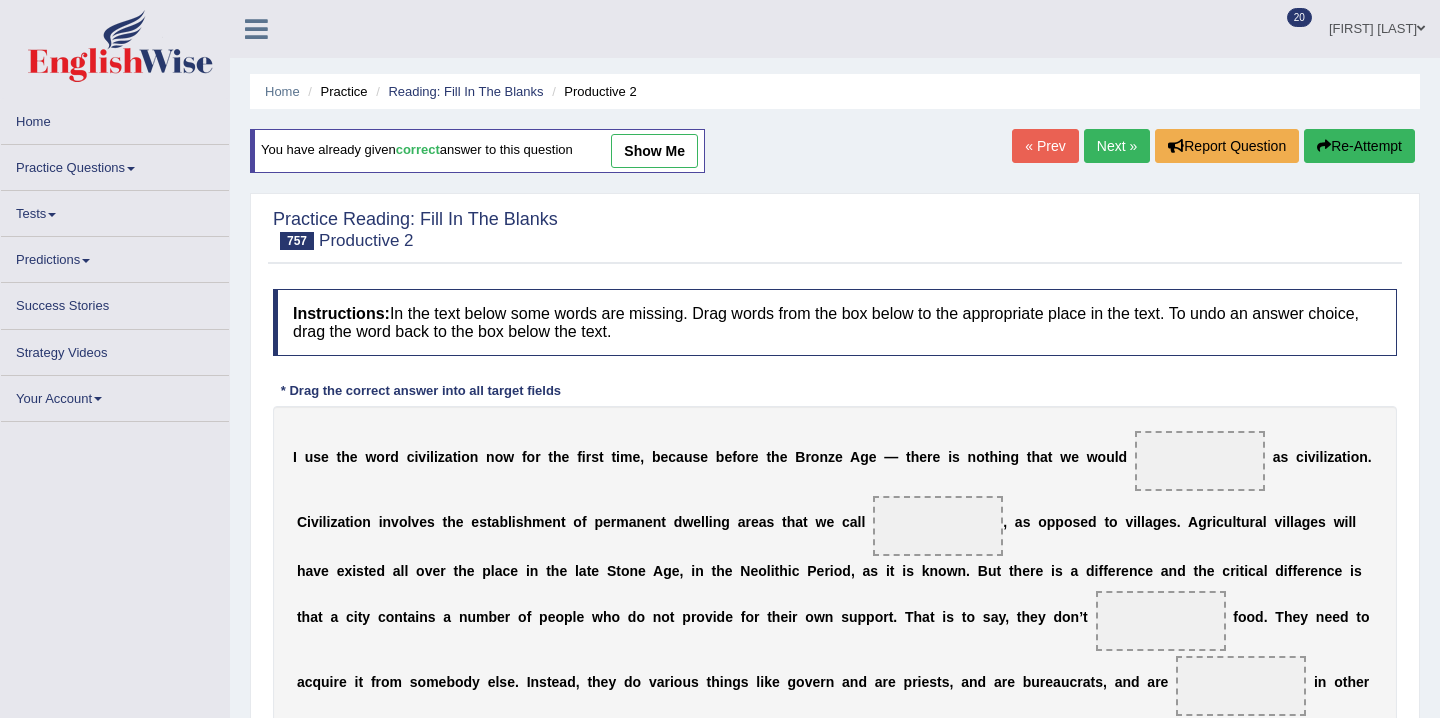 scroll, scrollTop: 0, scrollLeft: 0, axis: both 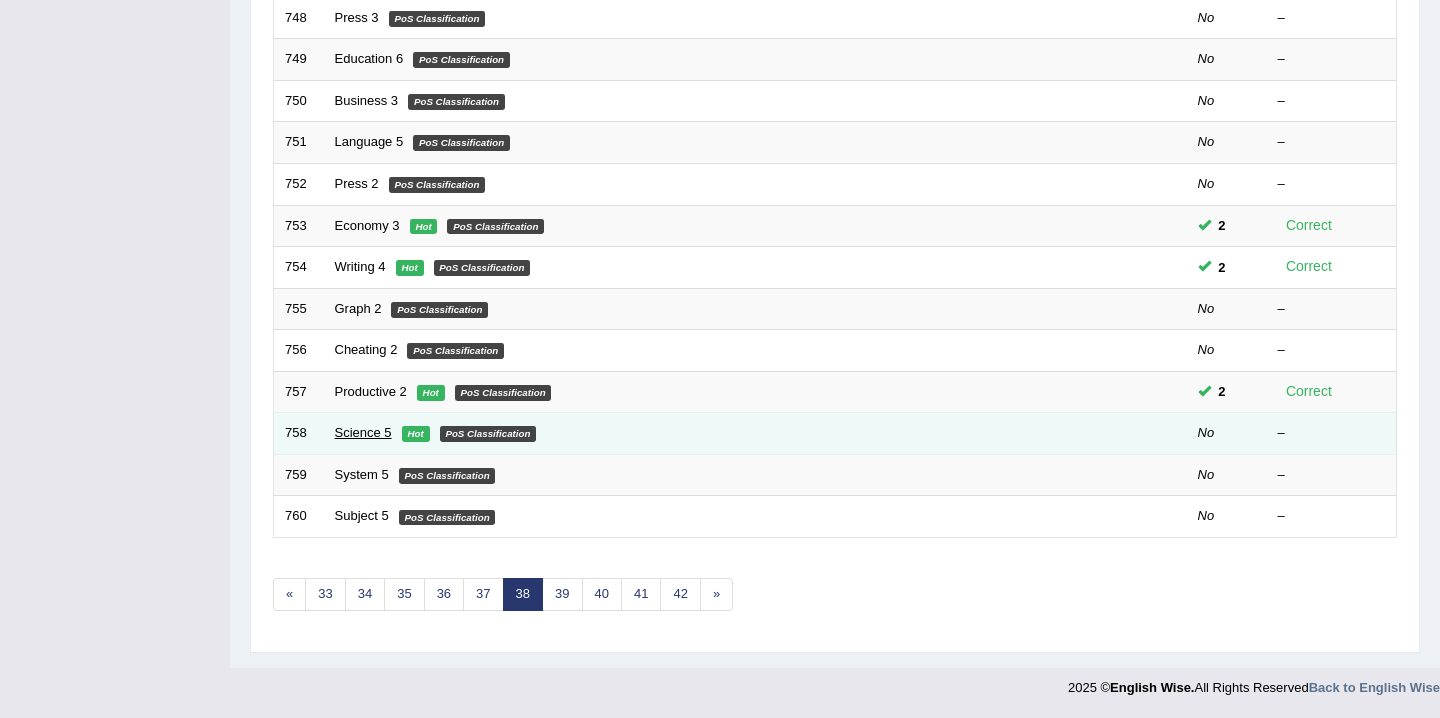 click on "Science 5" at bounding box center (363, 432) 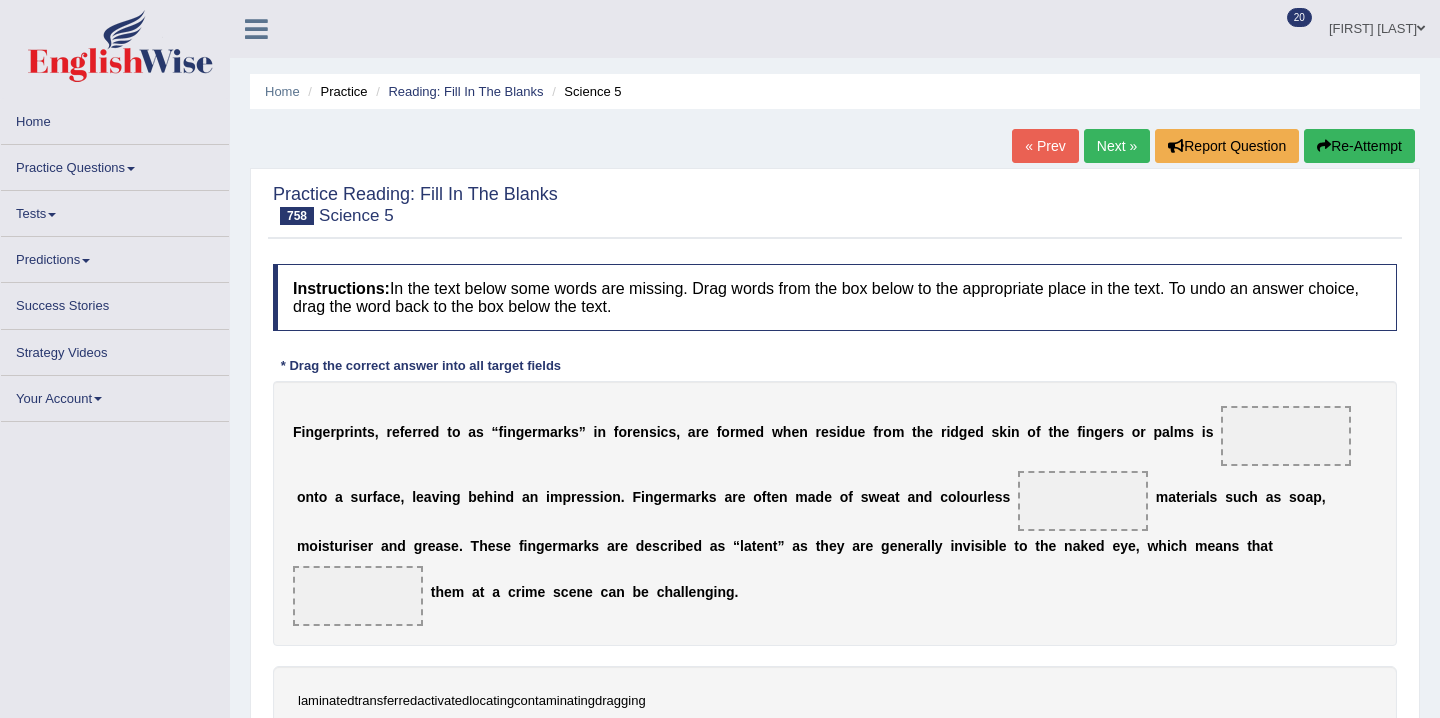 scroll, scrollTop: 0, scrollLeft: 0, axis: both 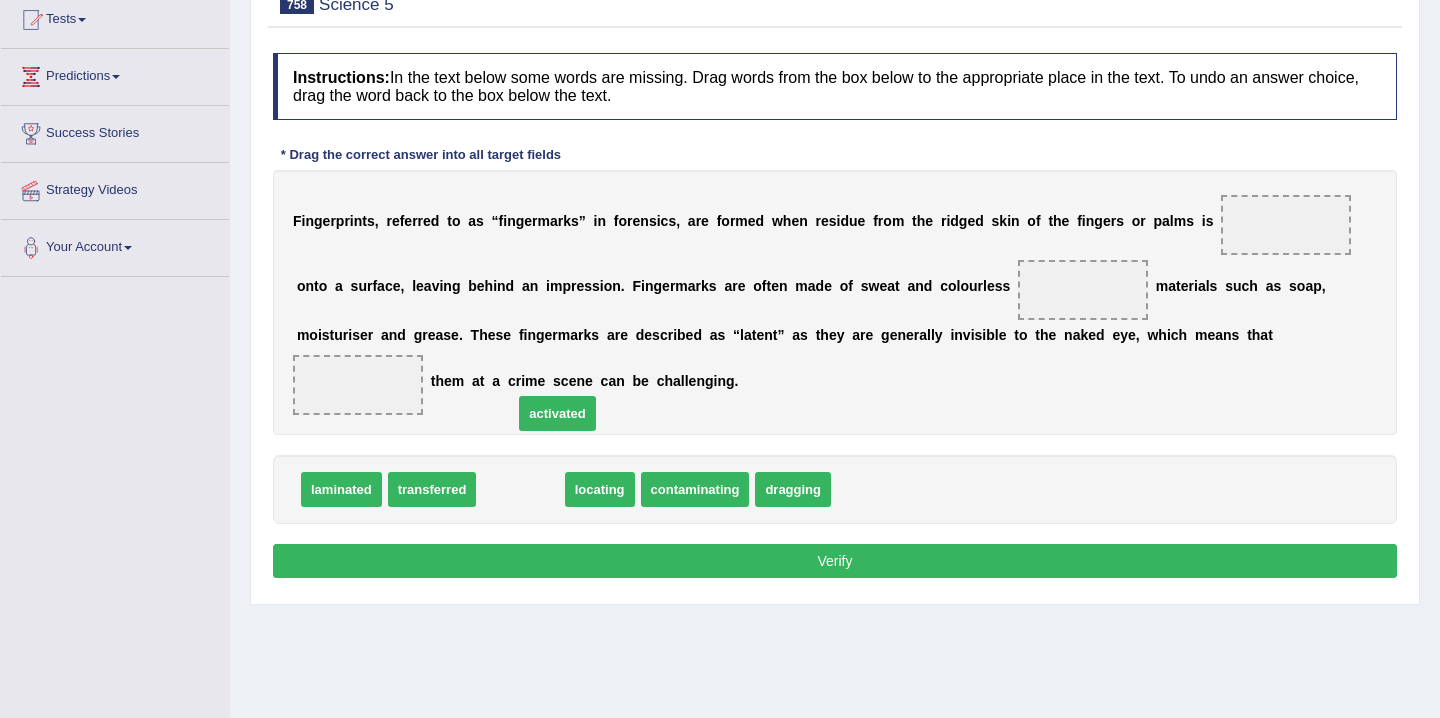 drag, startPoint x: 543, startPoint y: 471, endPoint x: 541, endPoint y: 417, distance: 54.037025 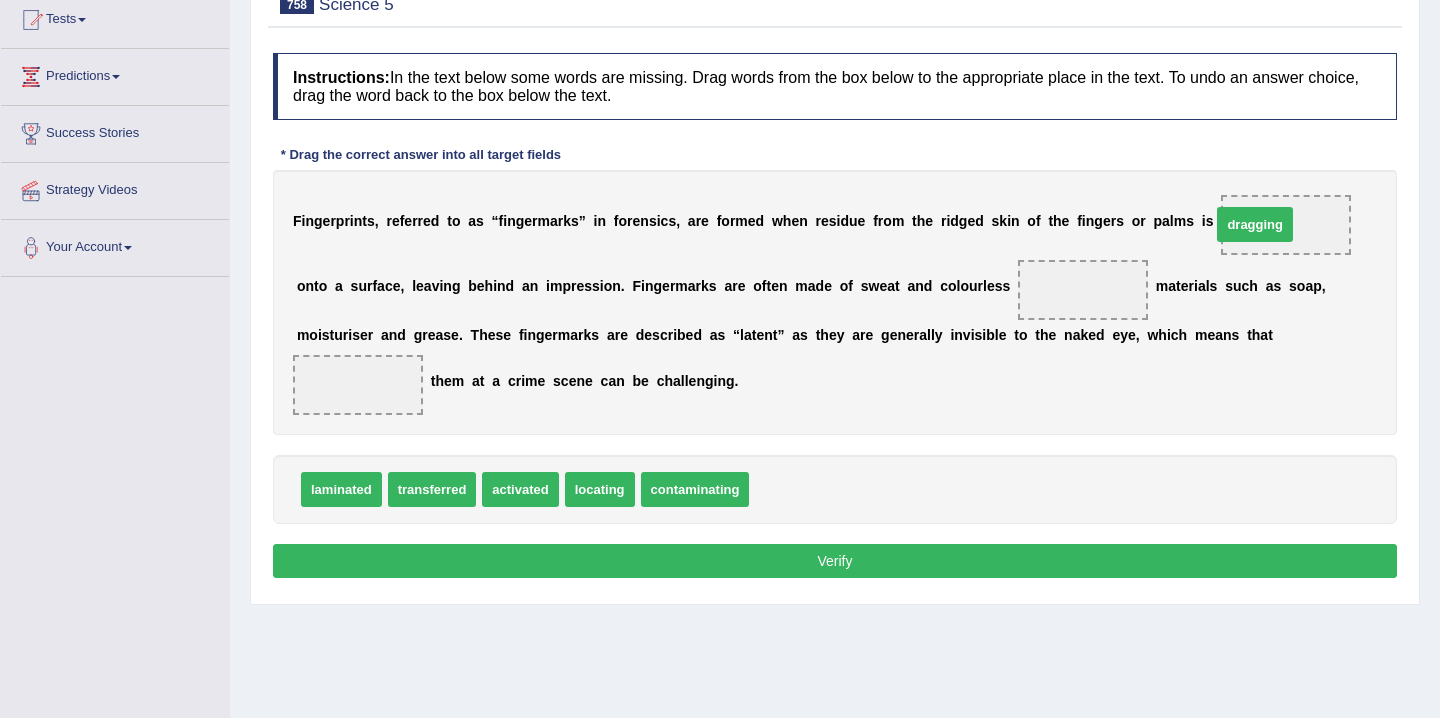 drag, startPoint x: 813, startPoint y: 487, endPoint x: 1277, endPoint y: 221, distance: 534.8383 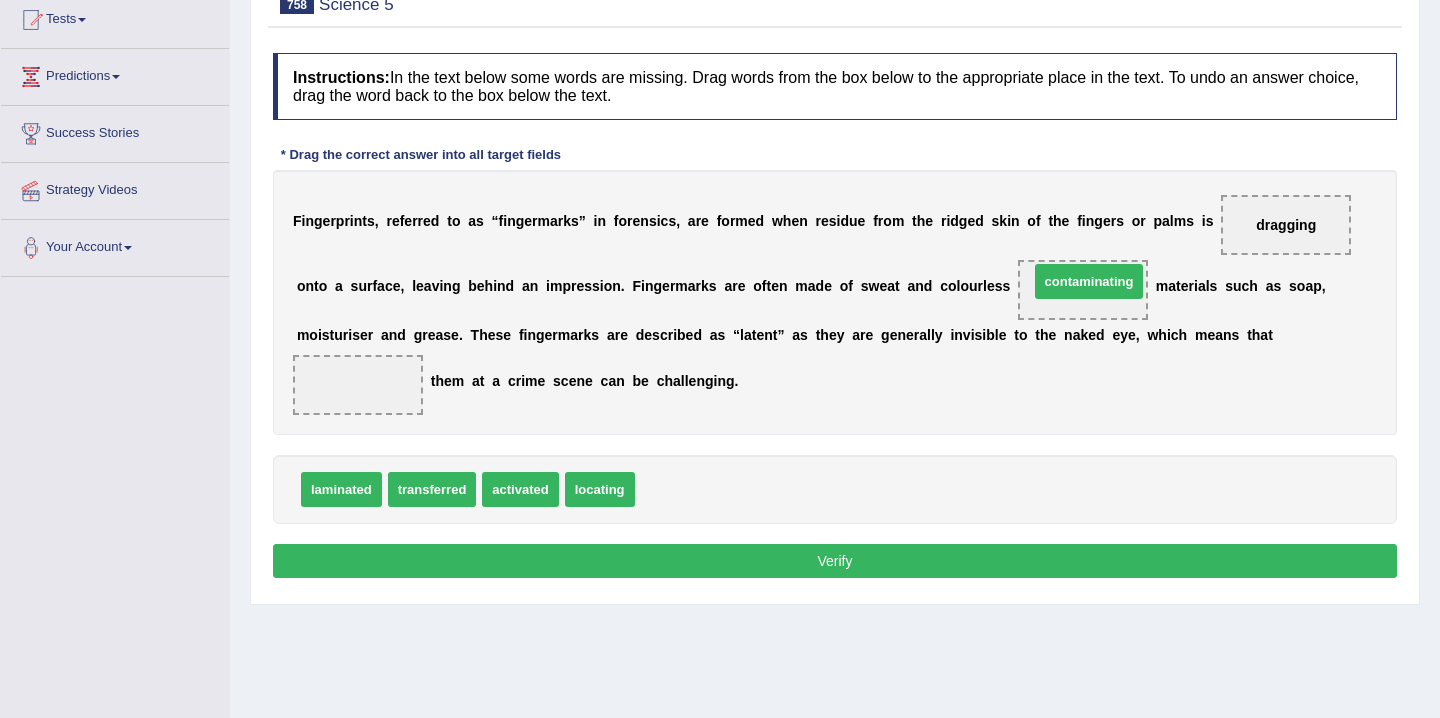 drag, startPoint x: 666, startPoint y: 491, endPoint x: 1056, endPoint y: 277, distance: 444.85504 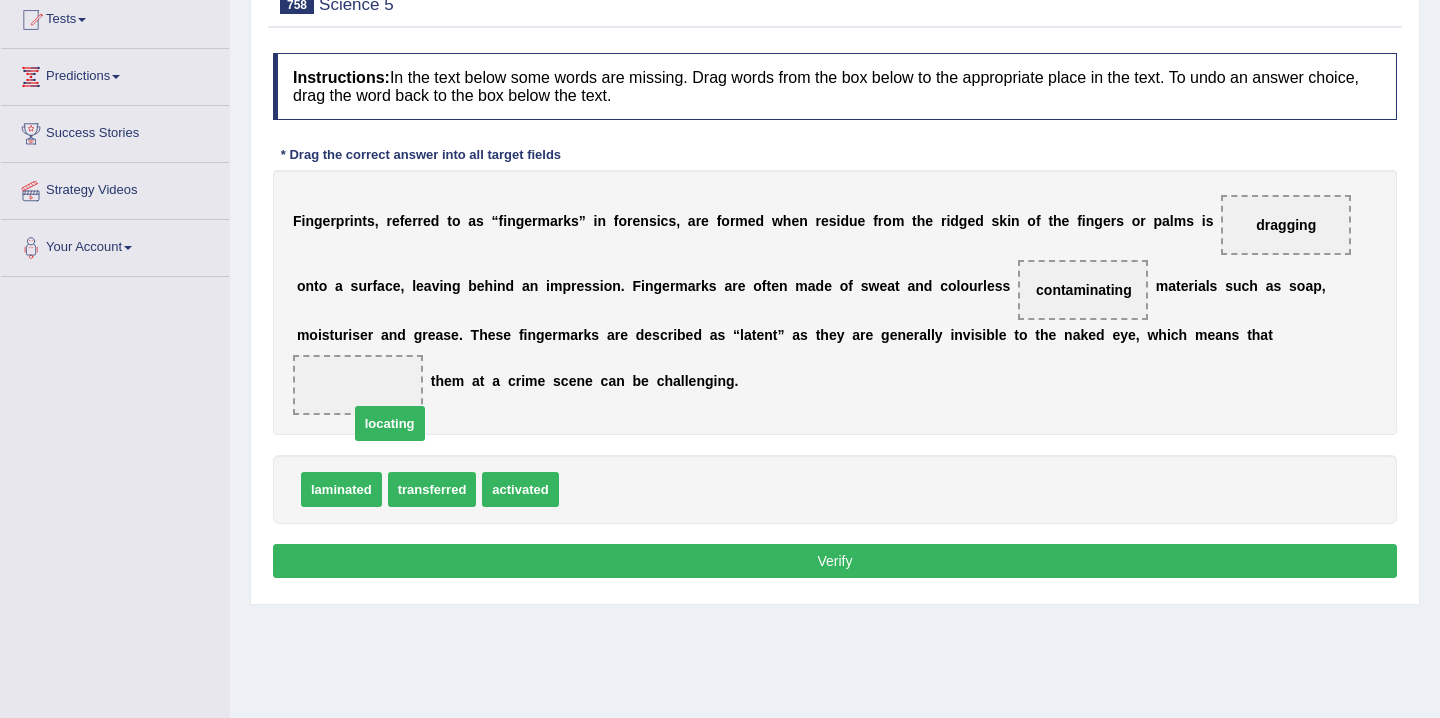 drag, startPoint x: 591, startPoint y: 483, endPoint x: 362, endPoint y: 375, distance: 253.18965 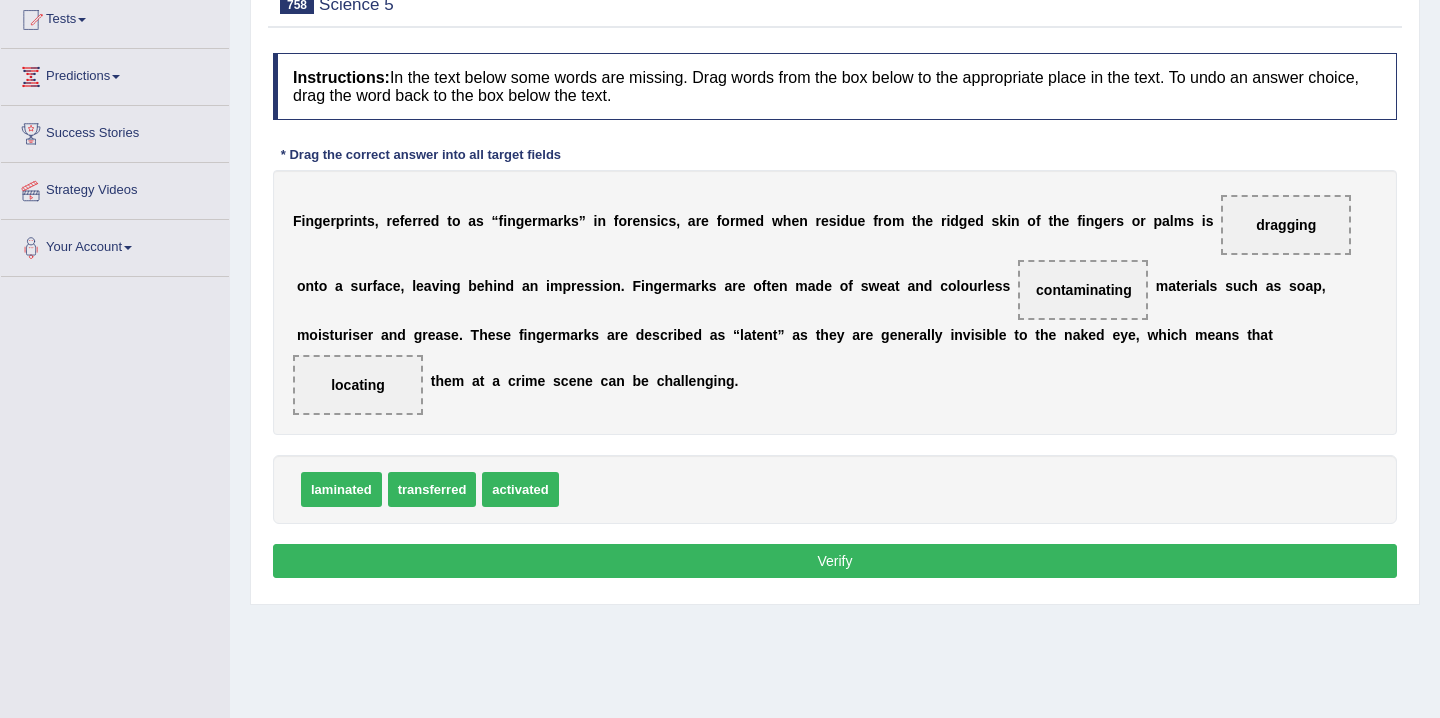 click on "Verify" at bounding box center (835, 561) 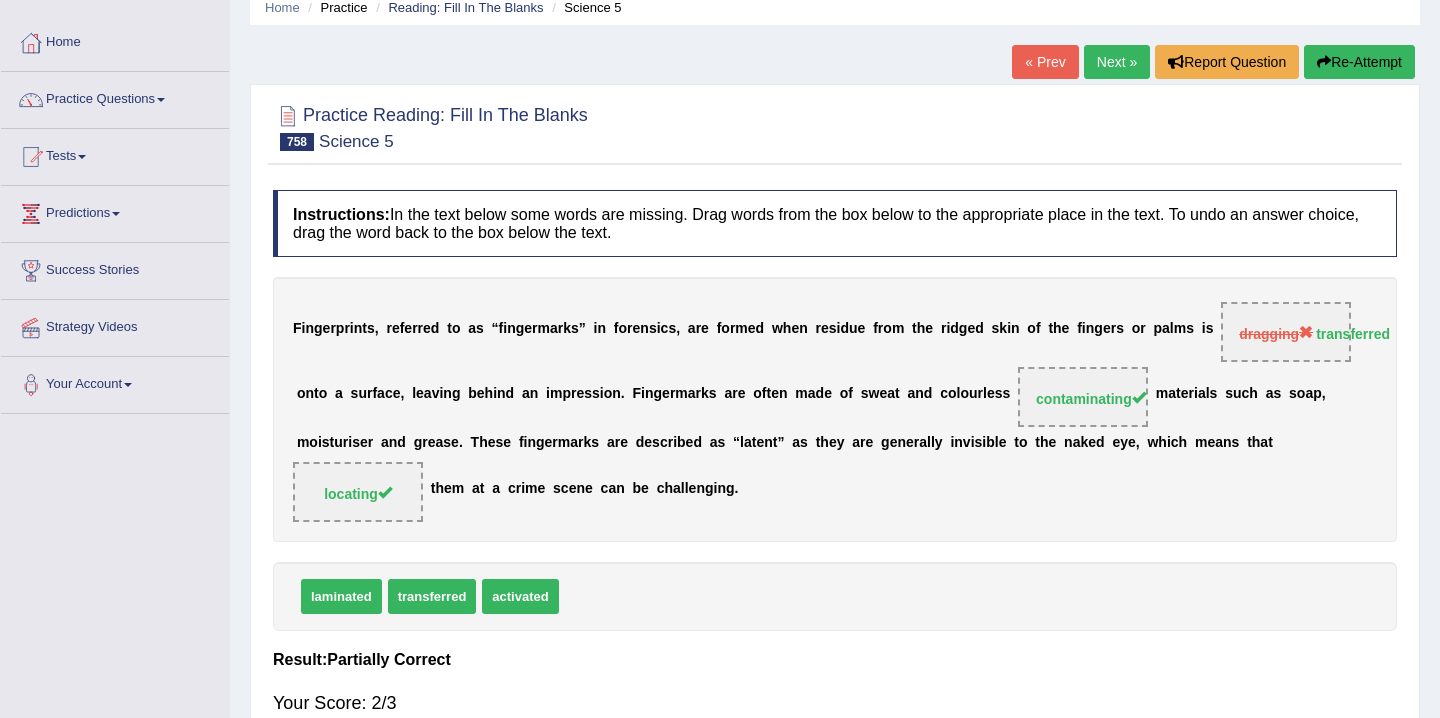 scroll, scrollTop: 87, scrollLeft: 0, axis: vertical 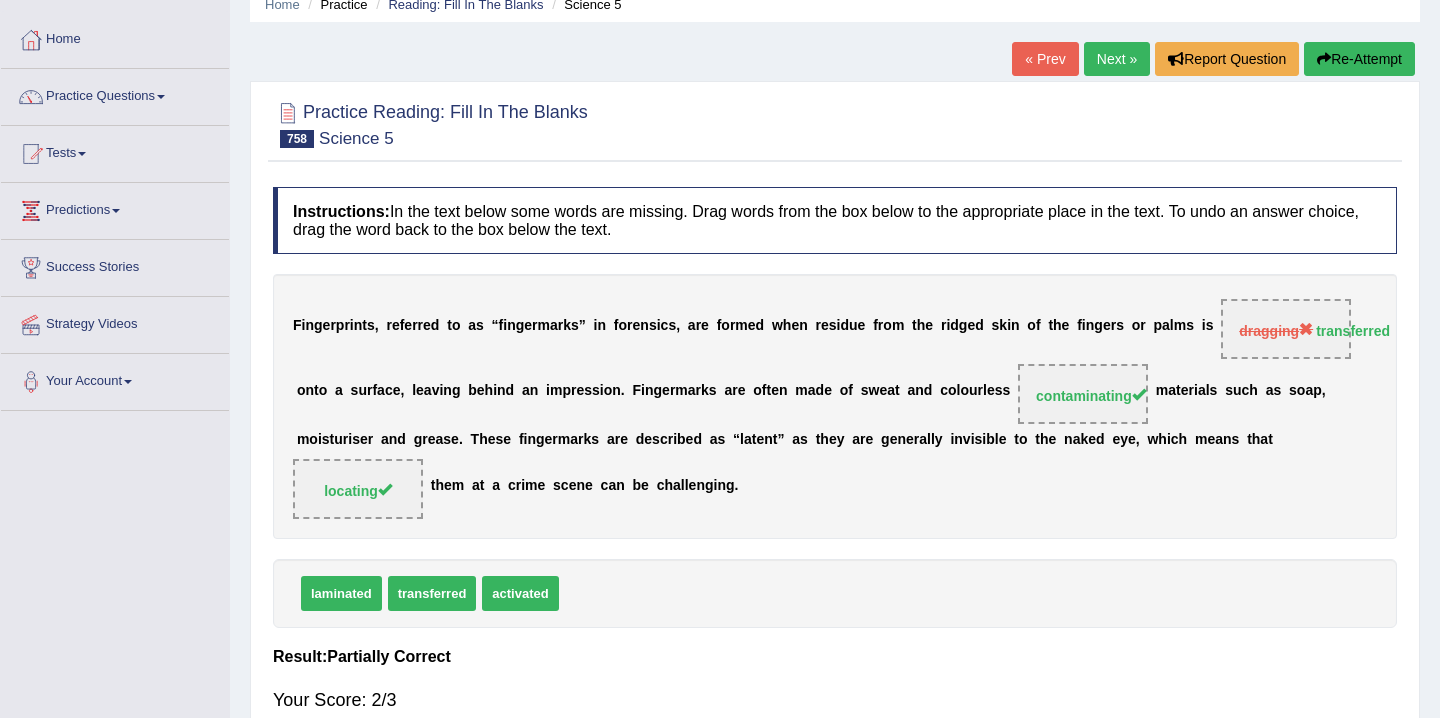 click on "Re-Attempt" at bounding box center (1359, 59) 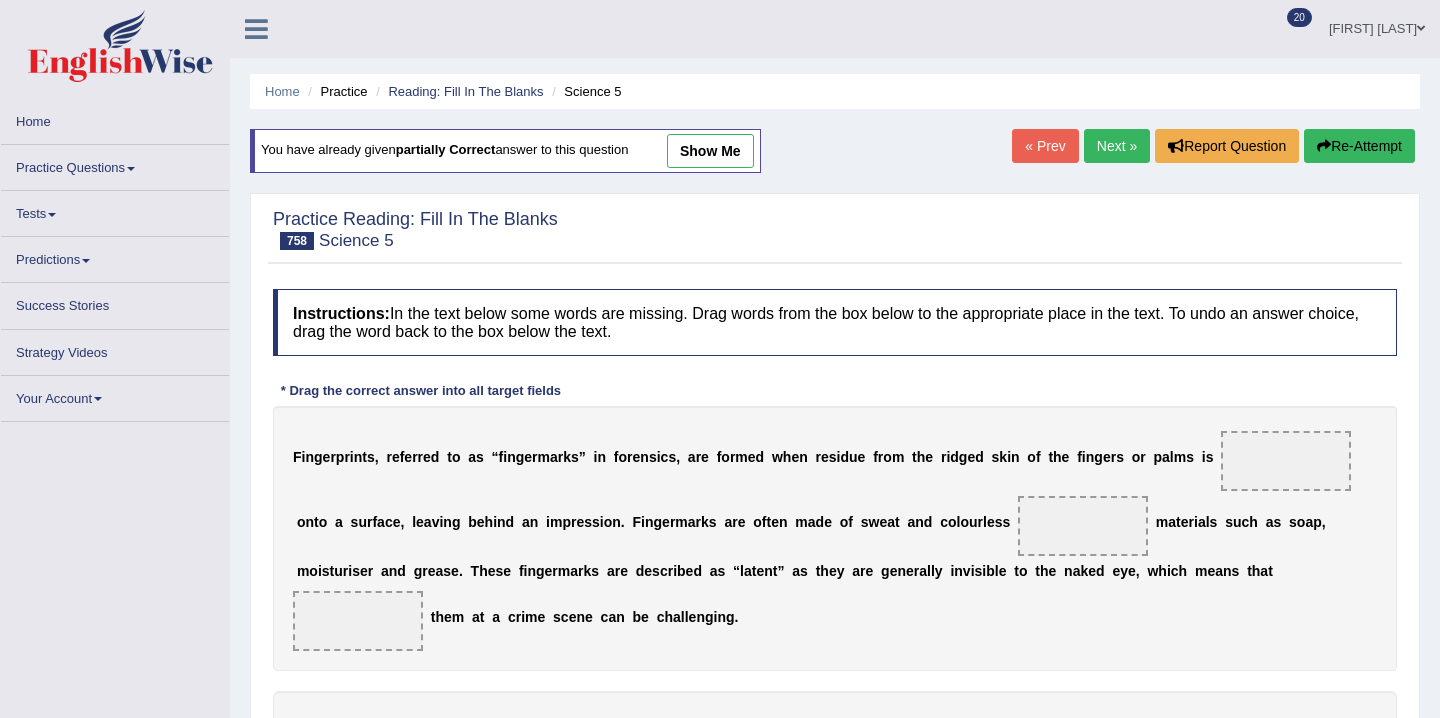 scroll, scrollTop: 87, scrollLeft: 0, axis: vertical 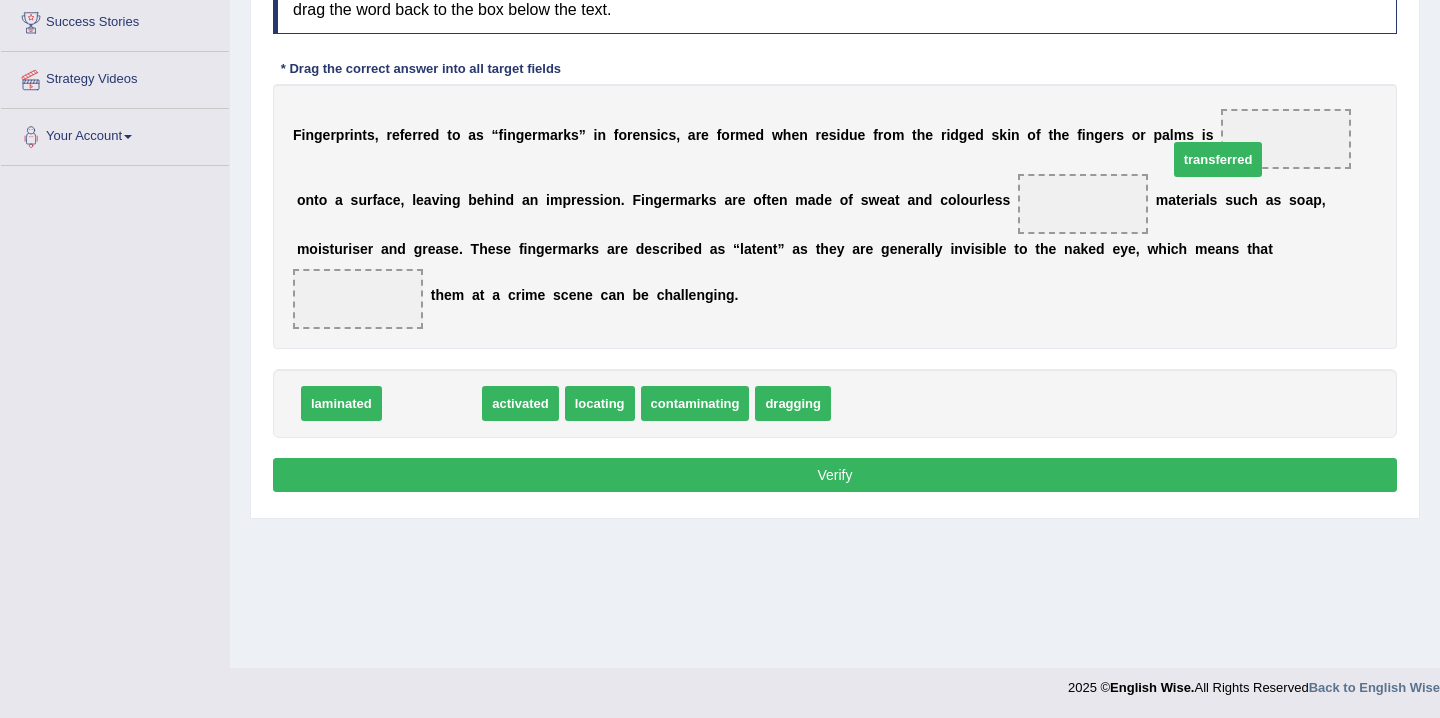 drag, startPoint x: 444, startPoint y: 403, endPoint x: 1248, endPoint y: 135, distance: 847.4904 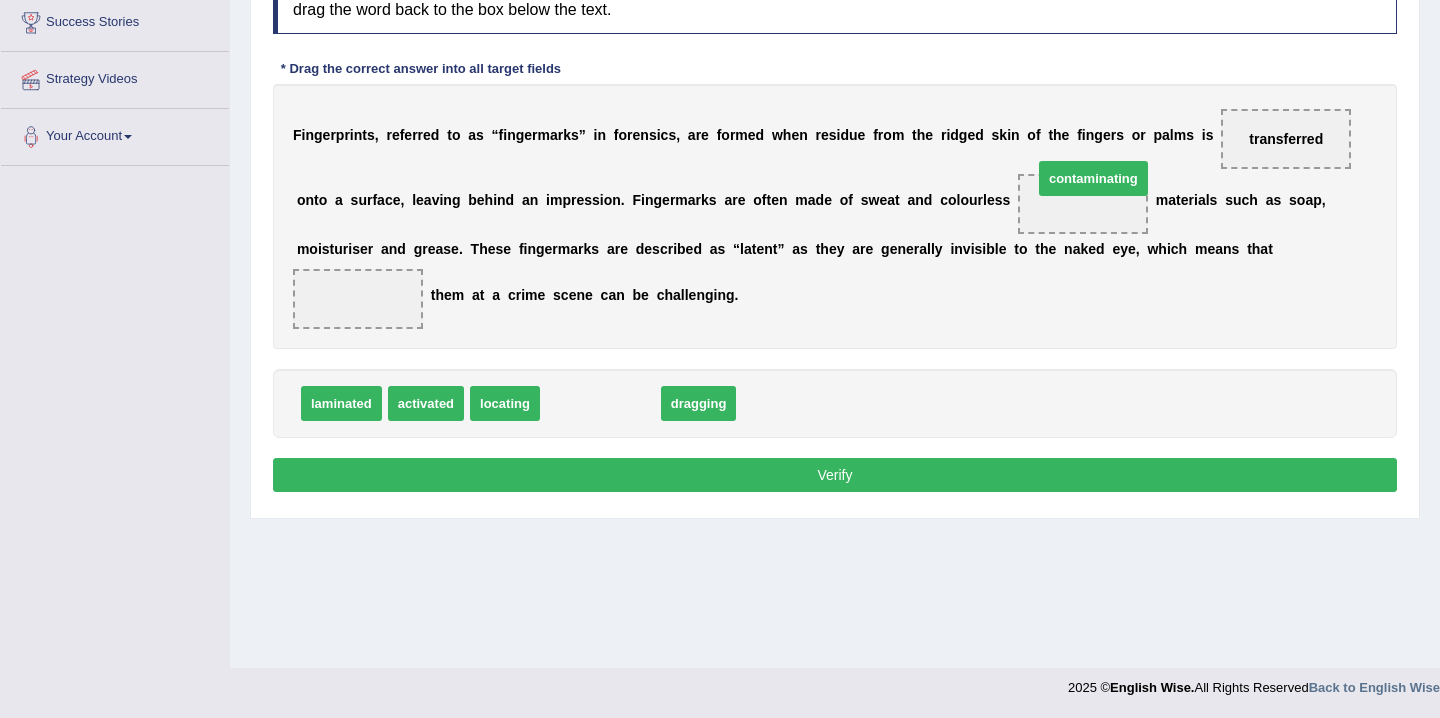 drag, startPoint x: 620, startPoint y: 411, endPoint x: 1107, endPoint y: 205, distance: 528.7769 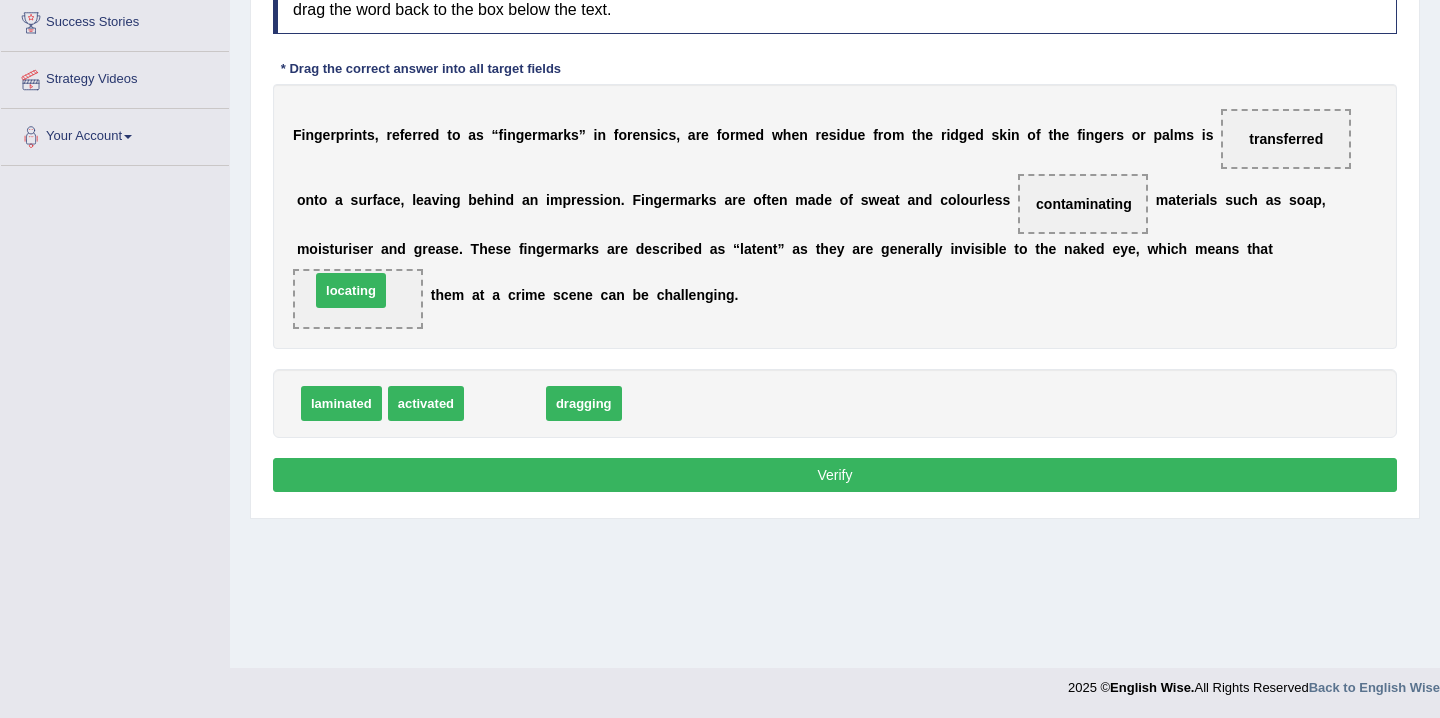 drag, startPoint x: 513, startPoint y: 411, endPoint x: 333, endPoint y: 312, distance: 205.42882 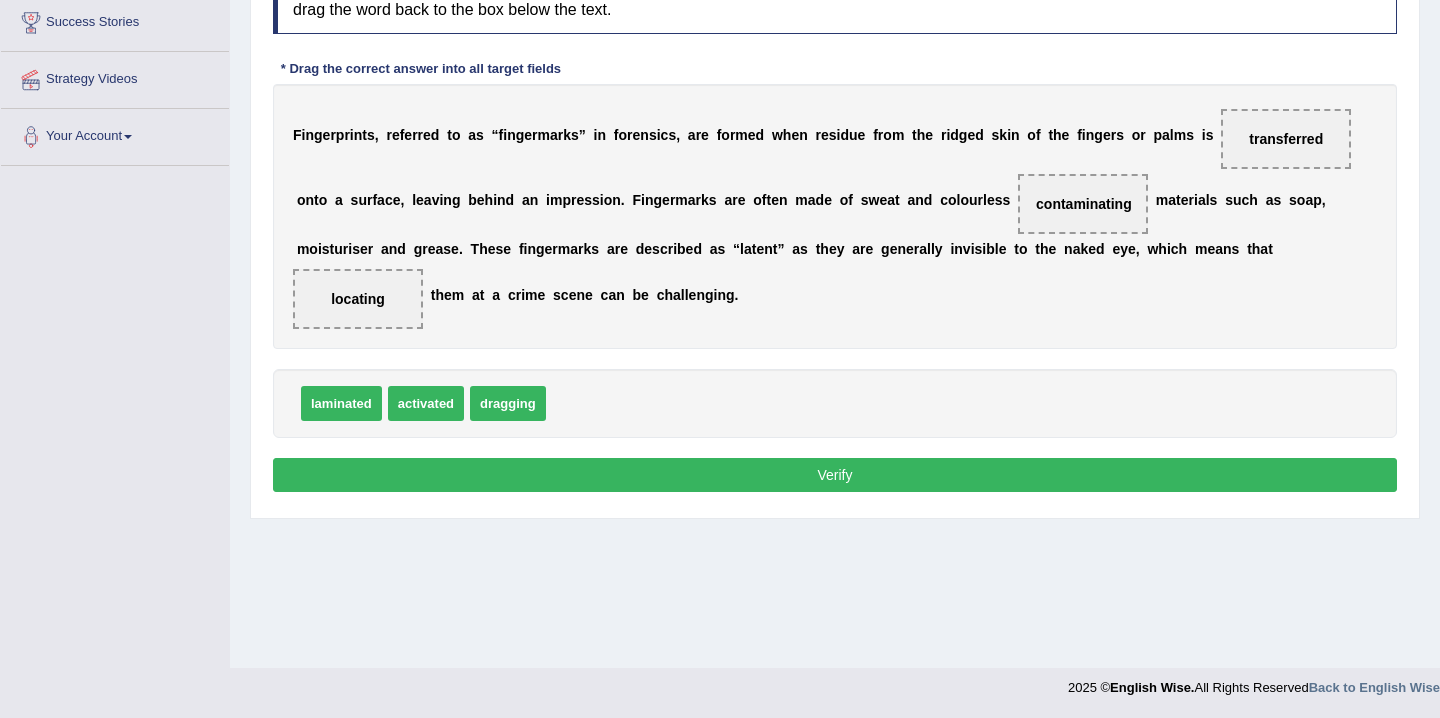 click on "Instructions:  In the text below some words are missing. Drag words from the box below to the appropriate place in the text. To undo an answer choice, drag the word back to the box below the text.
* Drag the correct answer into all target fields F i n g e r p r i n t s ,    r e f e r r e d    t o    a s    “ f i n g e r m a r k s ”    i n    f o r e n s i c s ,    a r e    f o r m e d    w h e n    r e s i d u e    f r o m    t h e    r i d g e d    s k i n    o f    t h e    f i n g e r s    o r    p a l m s    i s    transferred    o n t o    a    s u r f a c e ,    l e a v i n g    b e h i n d    a n    i m p r e s s i o n .    F i n g e r m a r k s    a r e    o f t e n    m a d e    o f    s w e a t    a n d    c o l o u r l e s s    contaminating    m a t e r i a l s    s u c h    a s    s o a p ,    m o i s t u r i s e r    a n d    g r e a s e .    T h e s e    f i n g e r m a r k s    a r e    d e s c r i b e d    a s    “ l a t e" at bounding box center (835, 232) 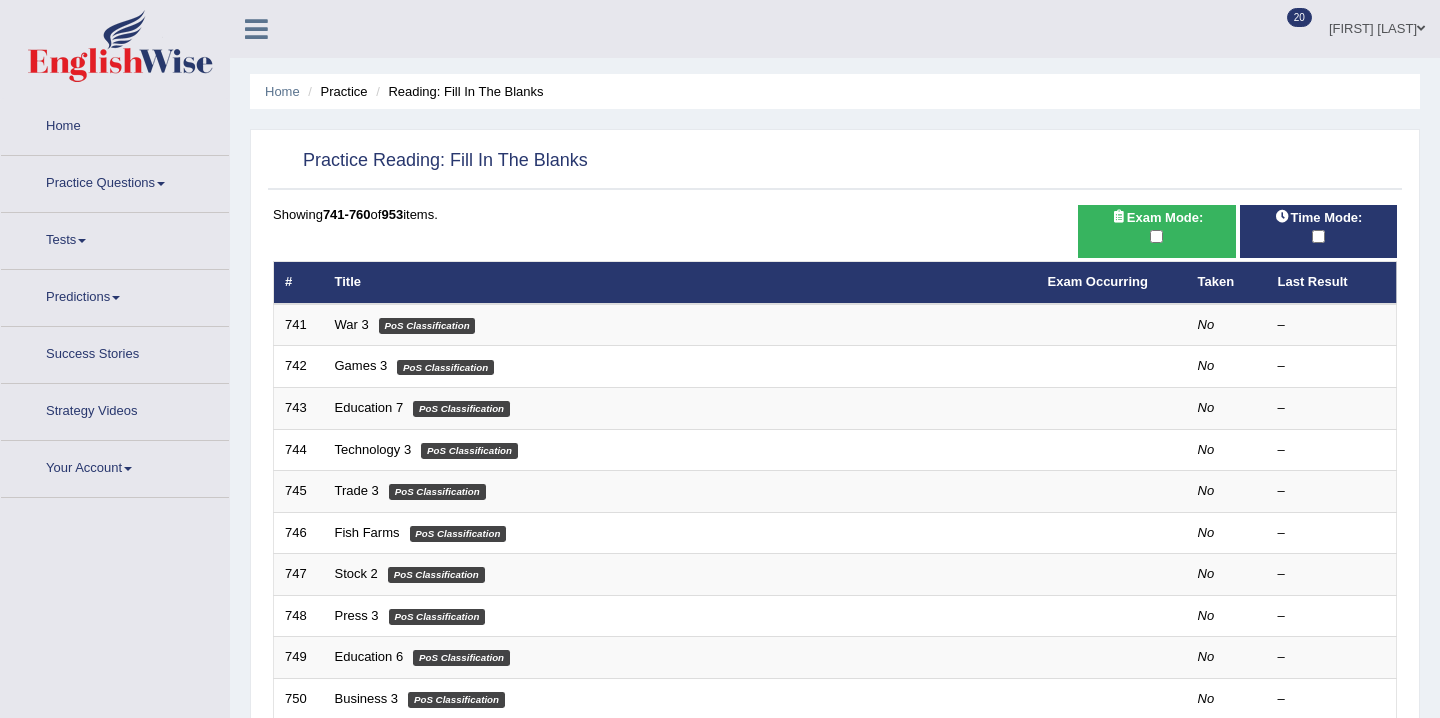 scroll, scrollTop: 592, scrollLeft: 0, axis: vertical 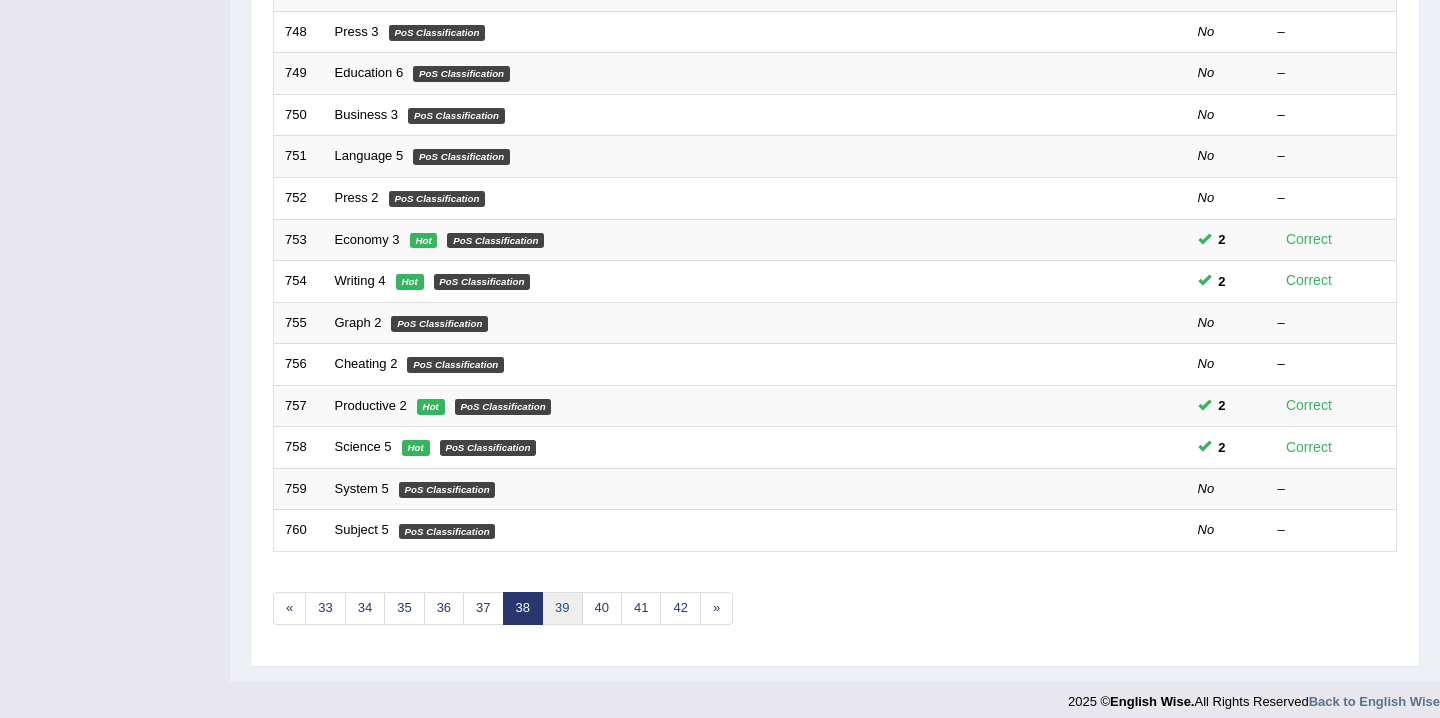 click on "39" at bounding box center (562, 608) 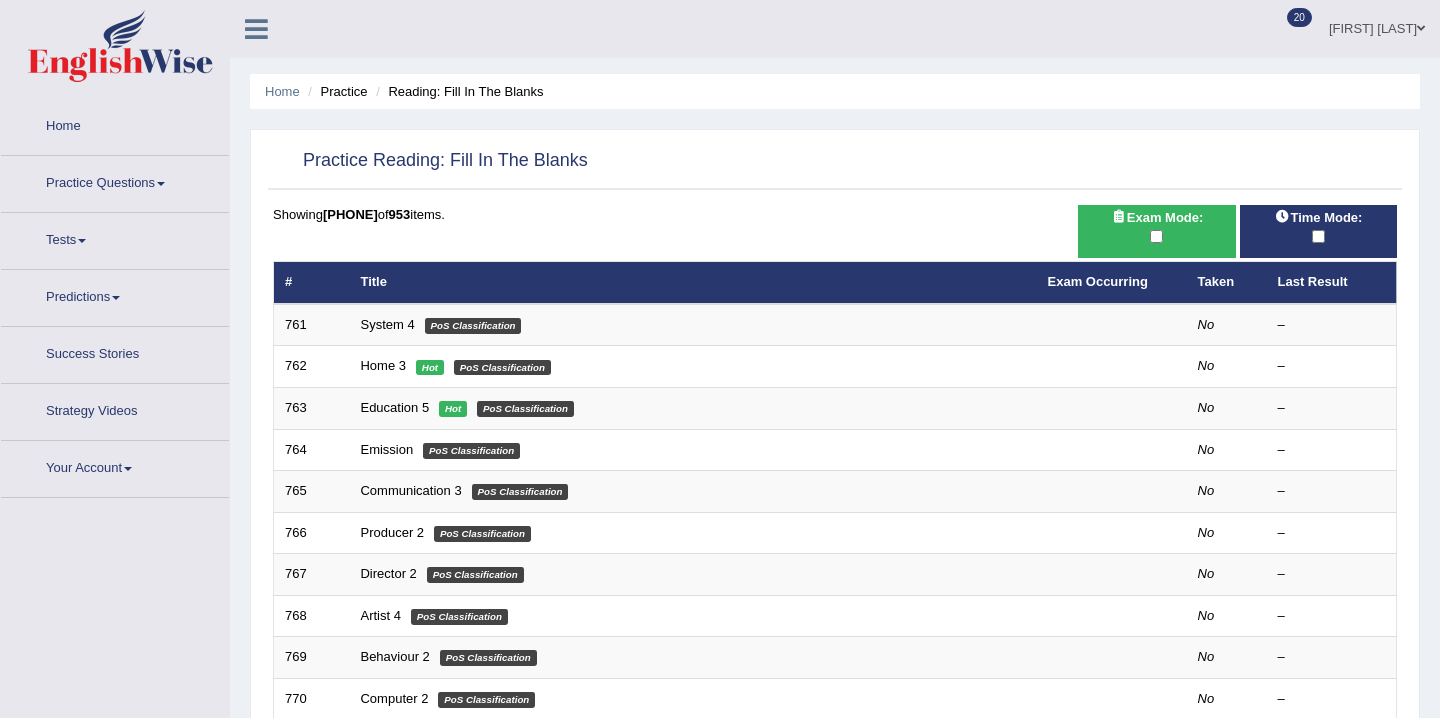 scroll, scrollTop: 0, scrollLeft: 0, axis: both 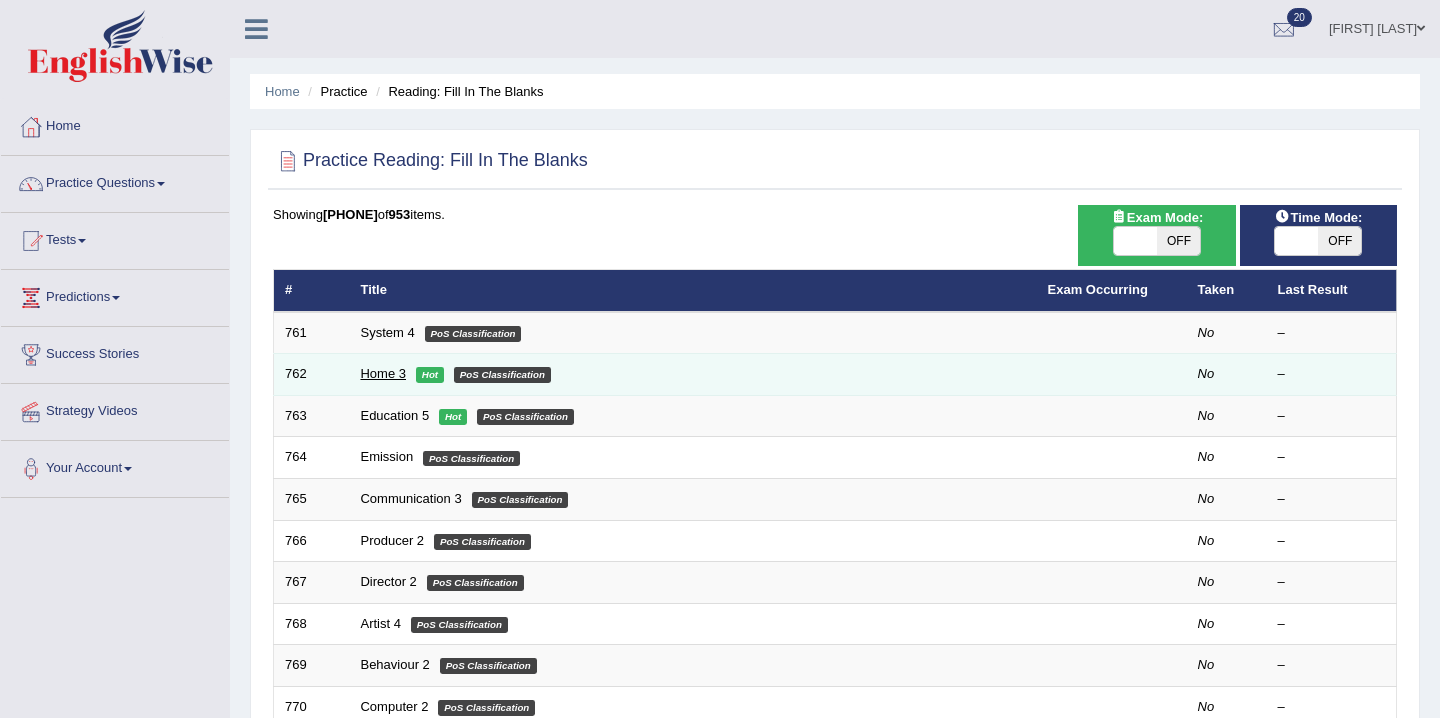 click on "Home 3" at bounding box center (383, 373) 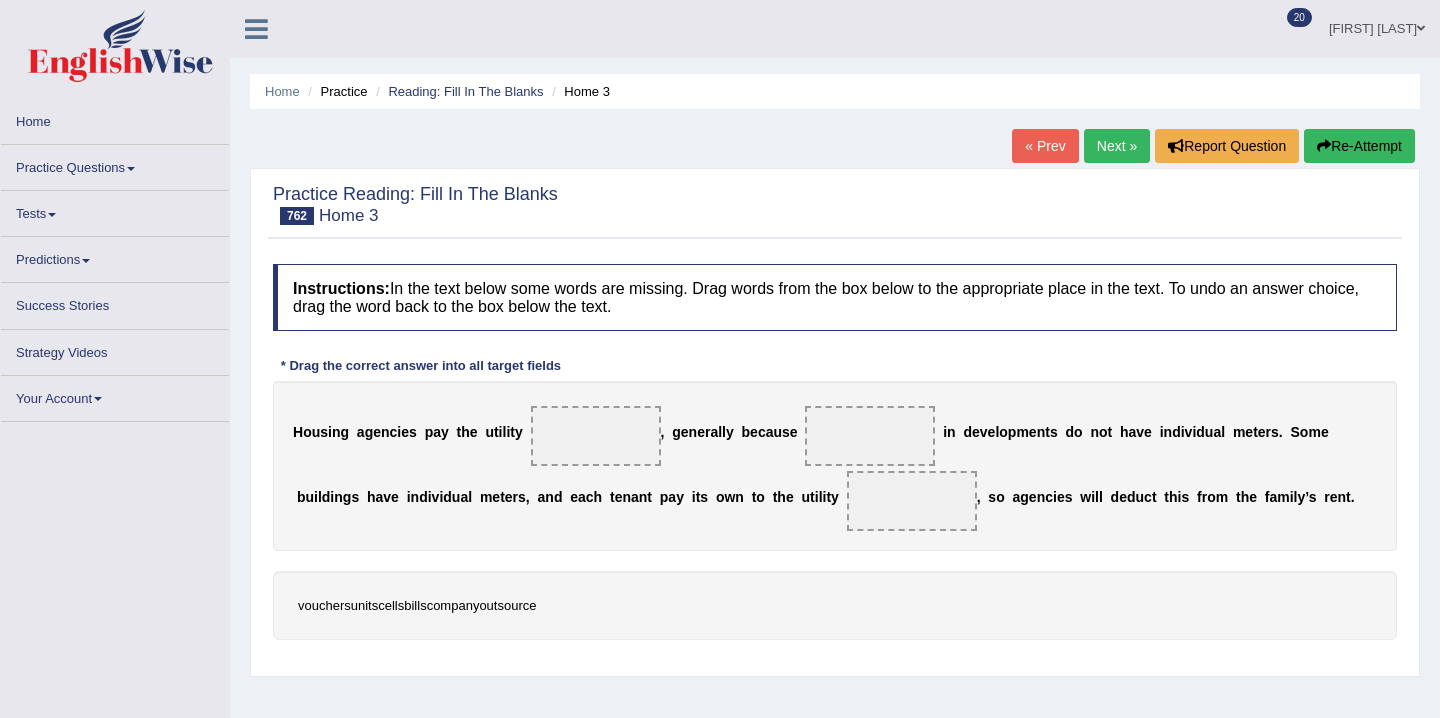 scroll, scrollTop: 0, scrollLeft: 0, axis: both 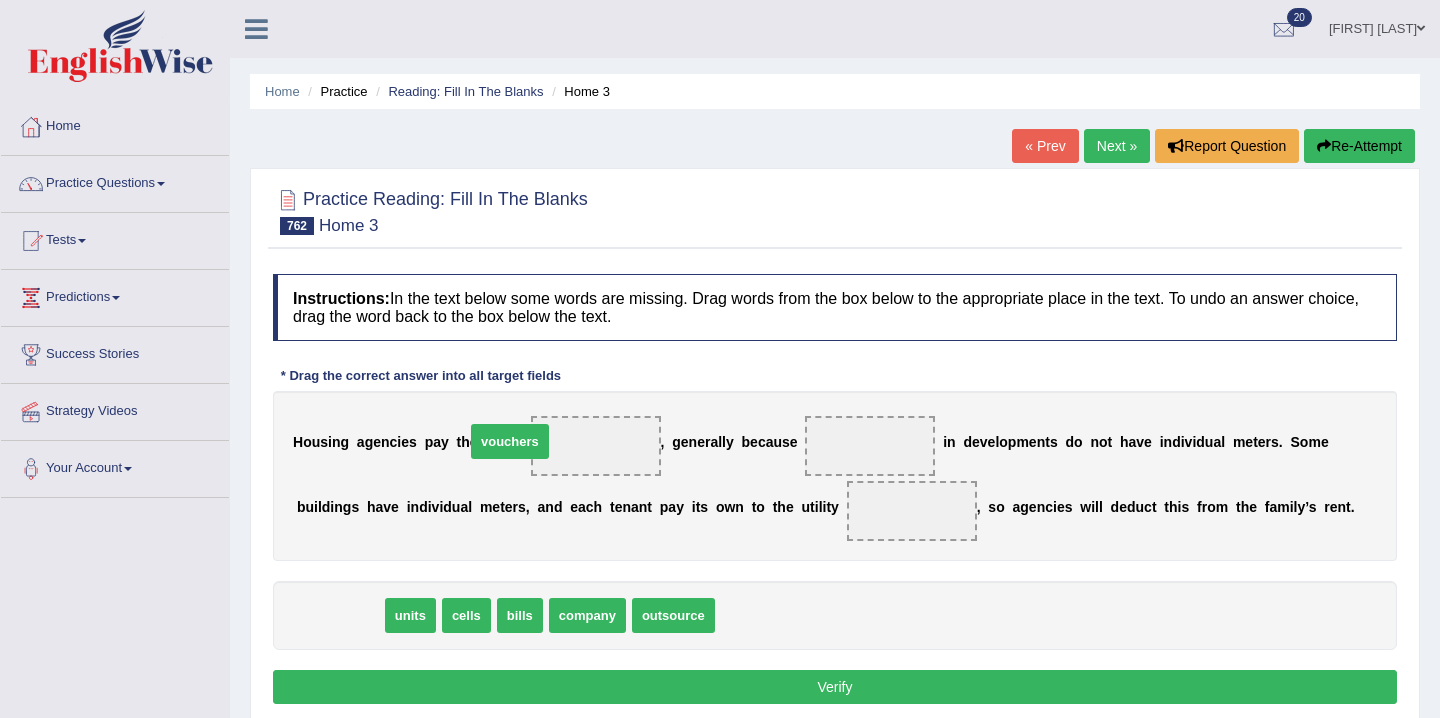 drag, startPoint x: 354, startPoint y: 619, endPoint x: 582, endPoint y: 460, distance: 277.96582 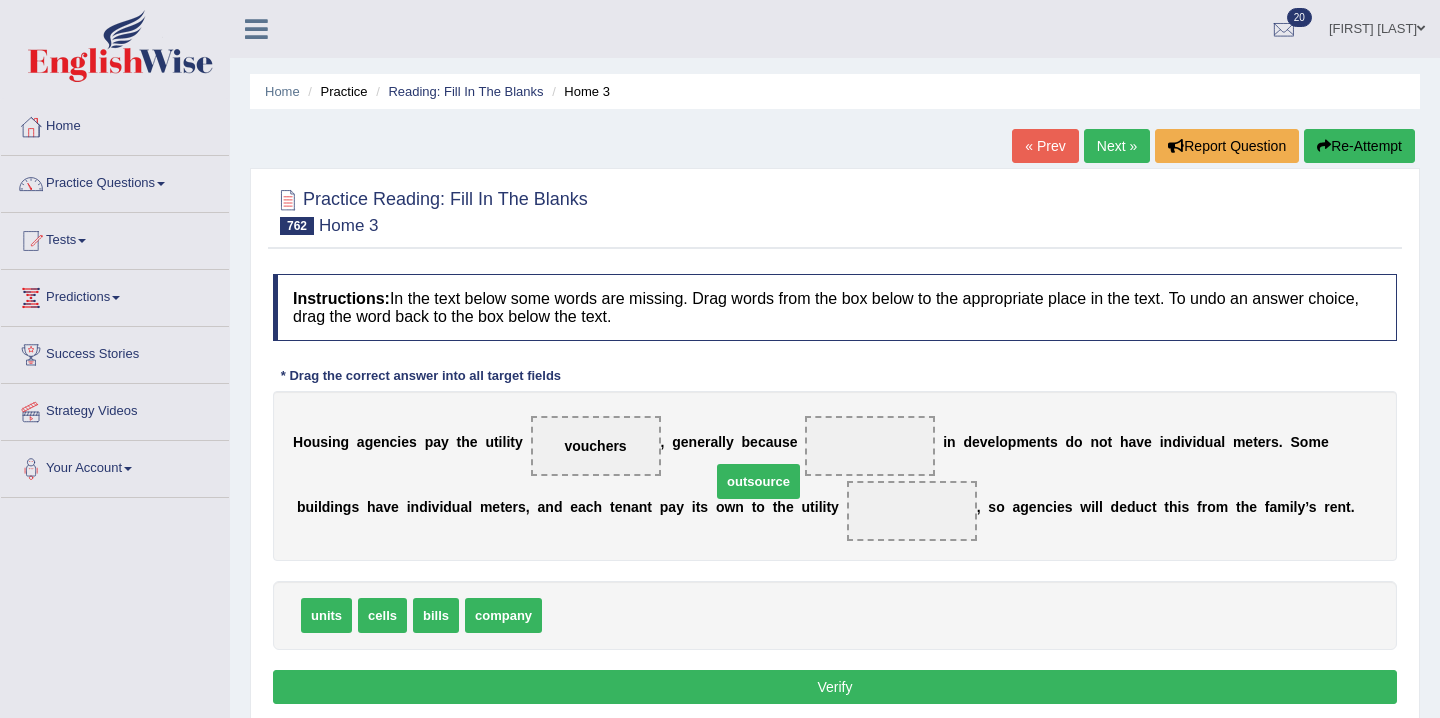 drag, startPoint x: 593, startPoint y: 621, endPoint x: 799, endPoint y: 467, distance: 257.20032 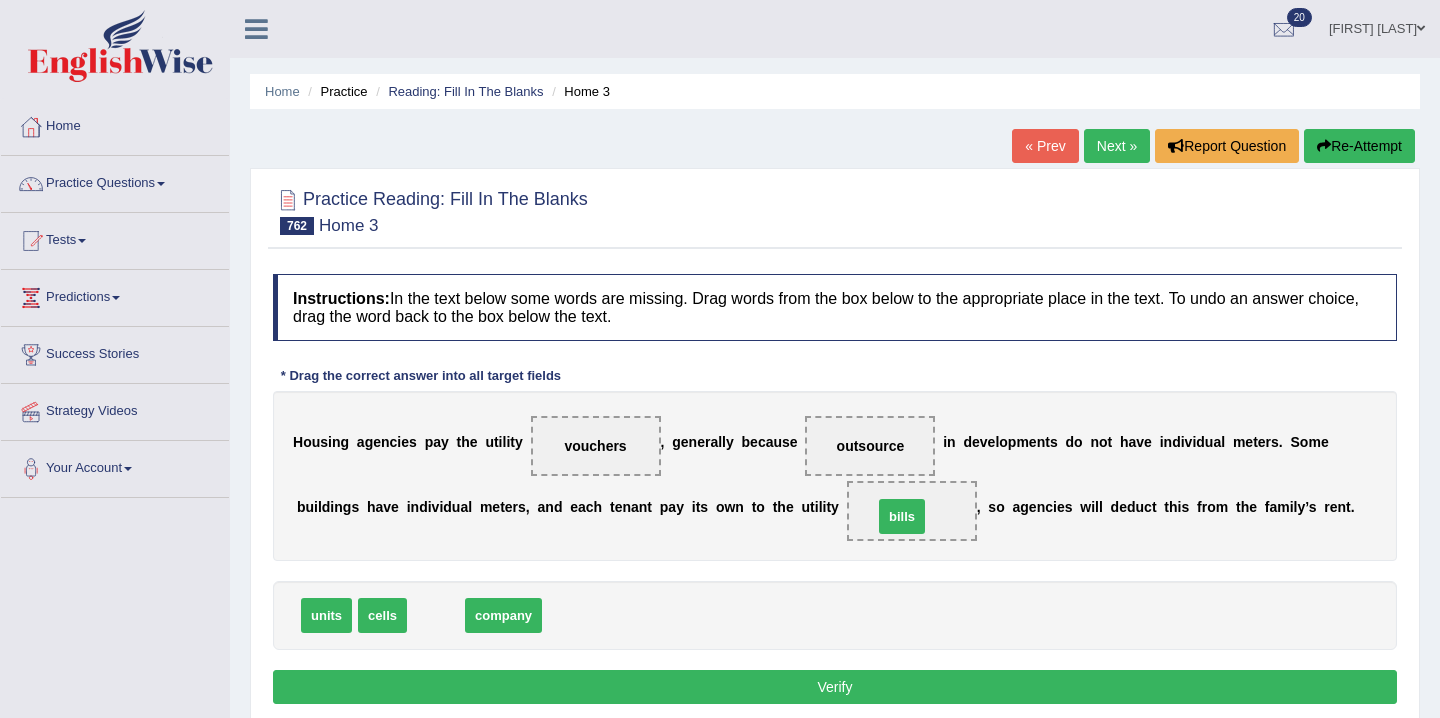 drag, startPoint x: 427, startPoint y: 608, endPoint x: 897, endPoint y: 504, distance: 481.3689 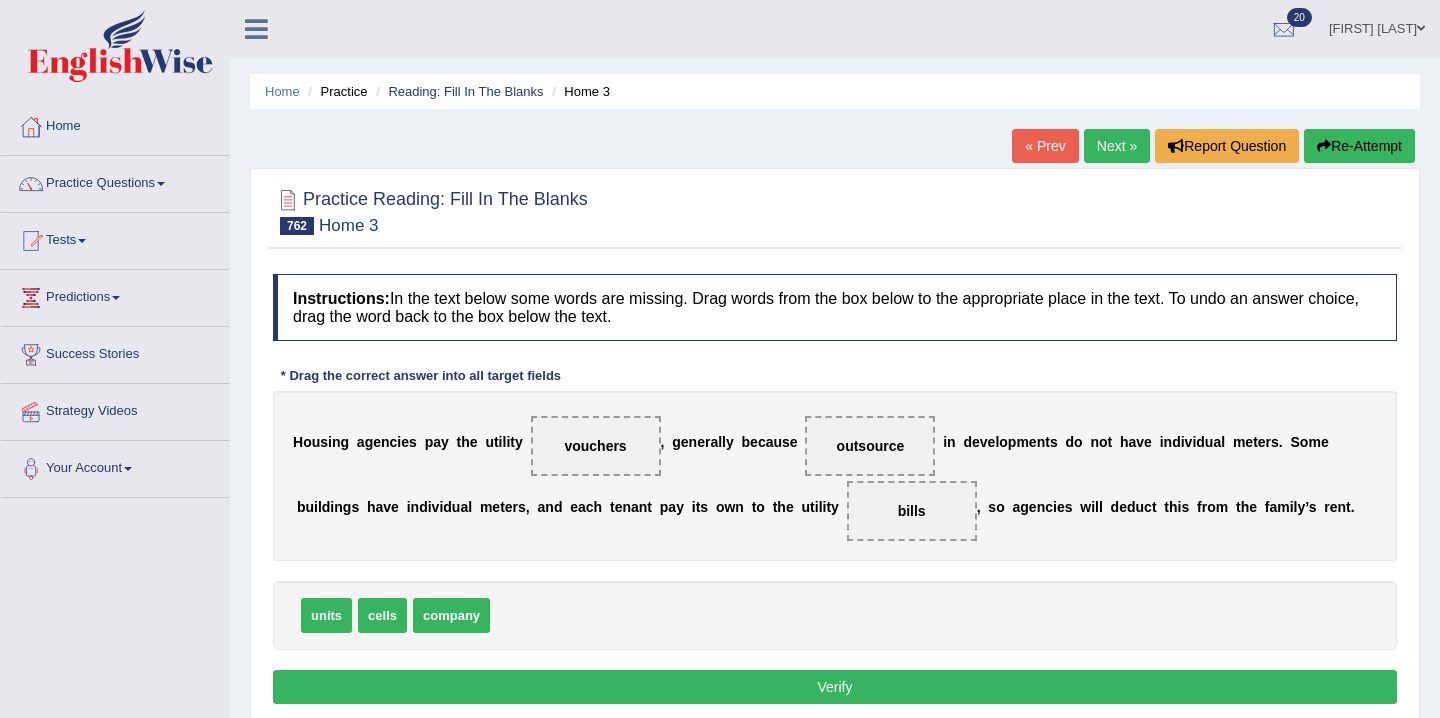 click on "Verify" at bounding box center [835, 687] 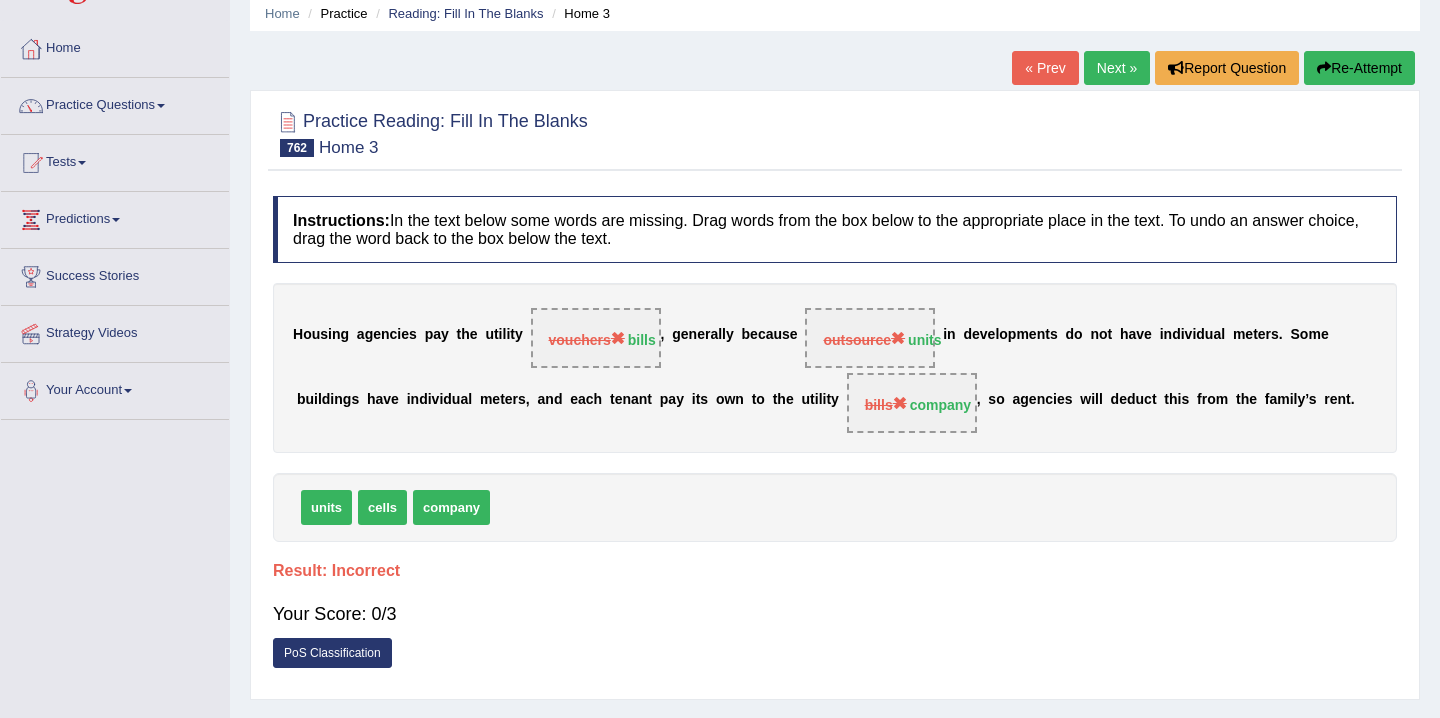 scroll, scrollTop: 79, scrollLeft: 0, axis: vertical 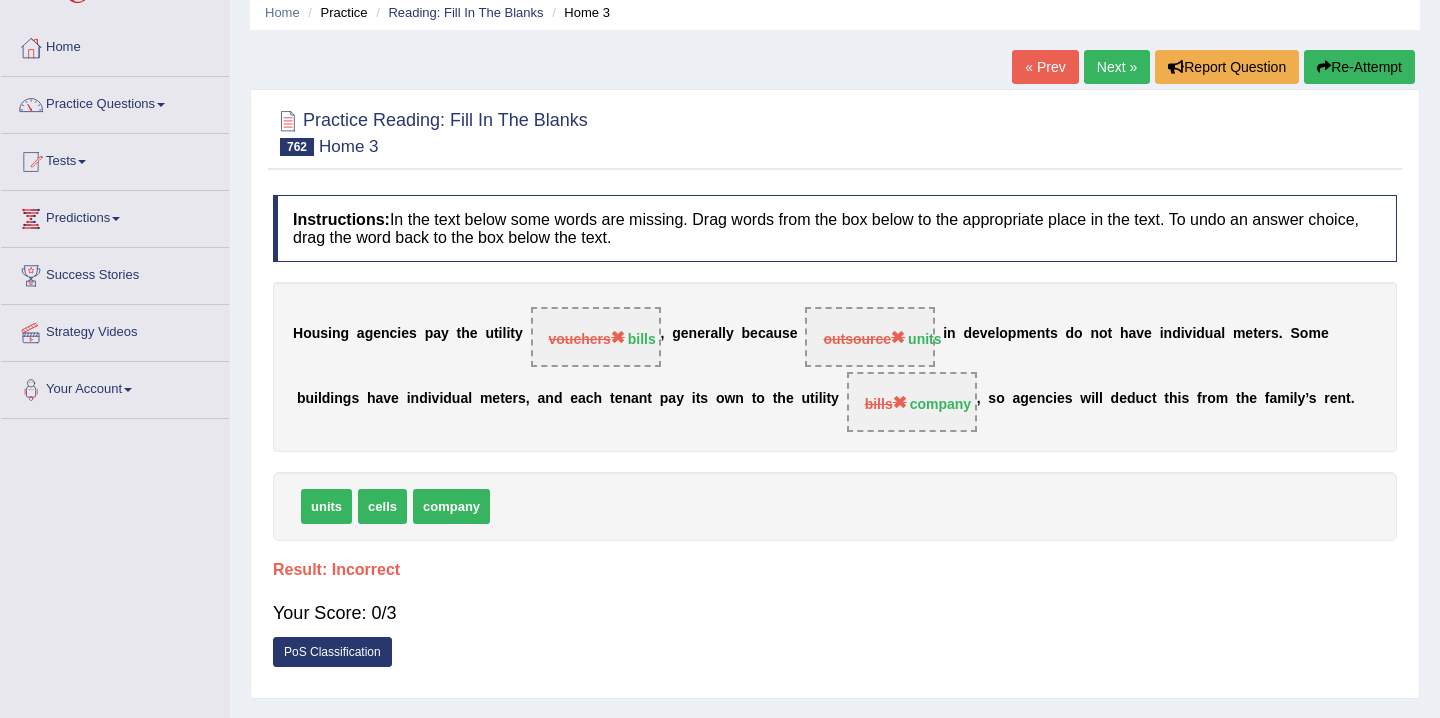 click on "Re-Attempt" at bounding box center (1359, 67) 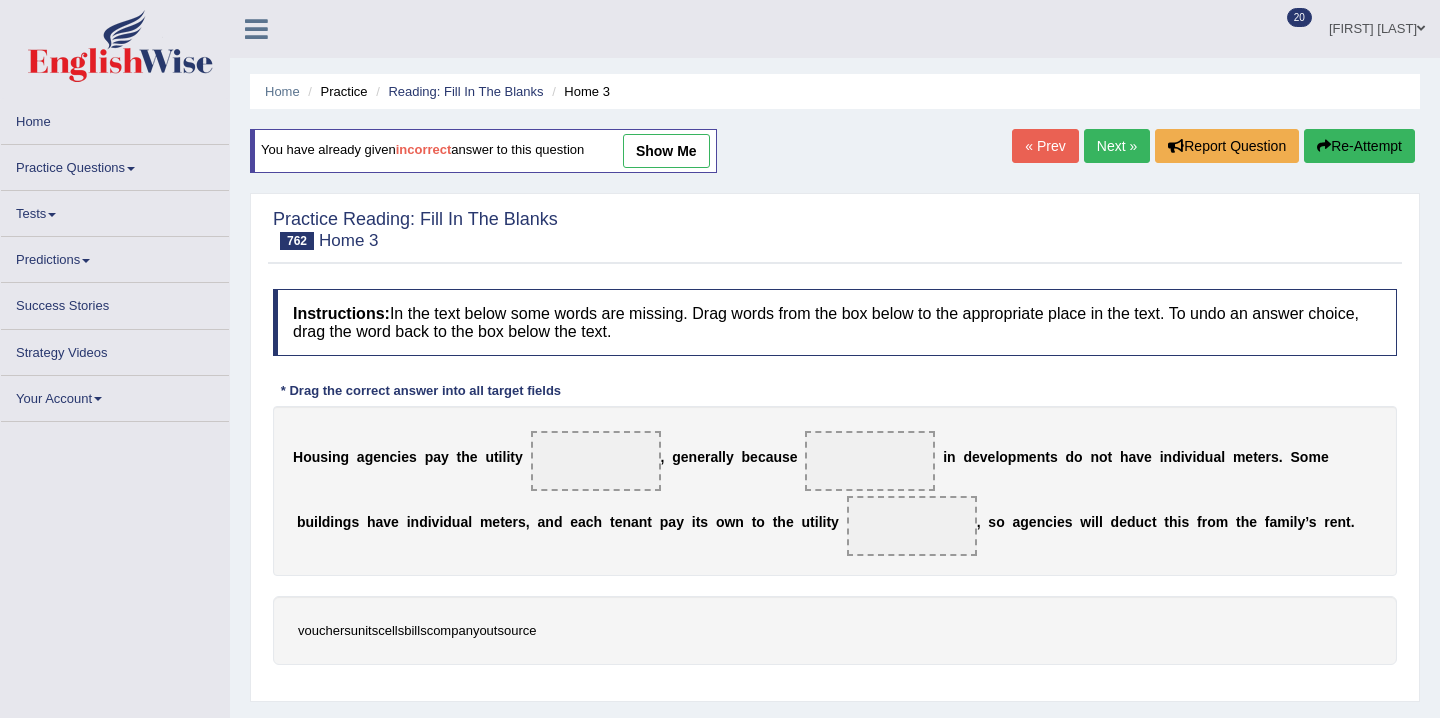 scroll, scrollTop: 79, scrollLeft: 0, axis: vertical 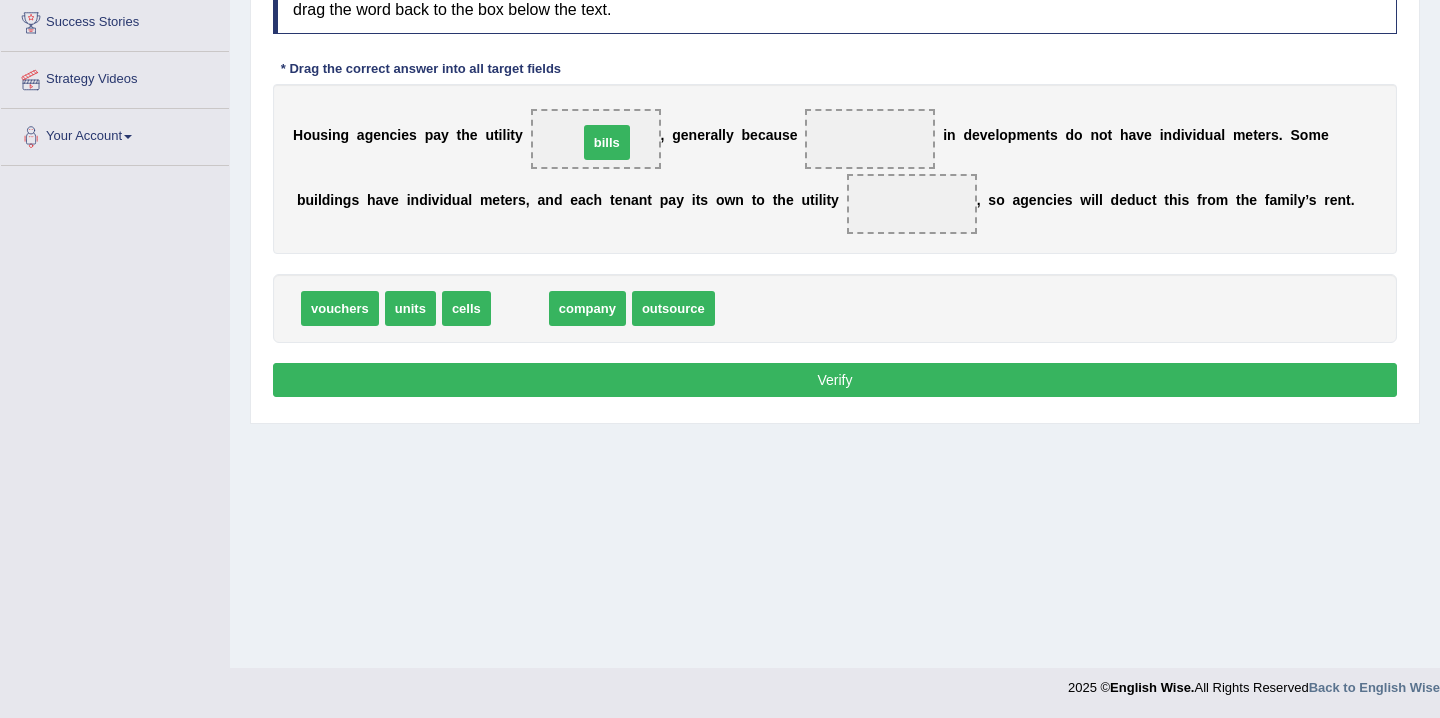drag, startPoint x: 520, startPoint y: 305, endPoint x: 609, endPoint y: 120, distance: 205.2949 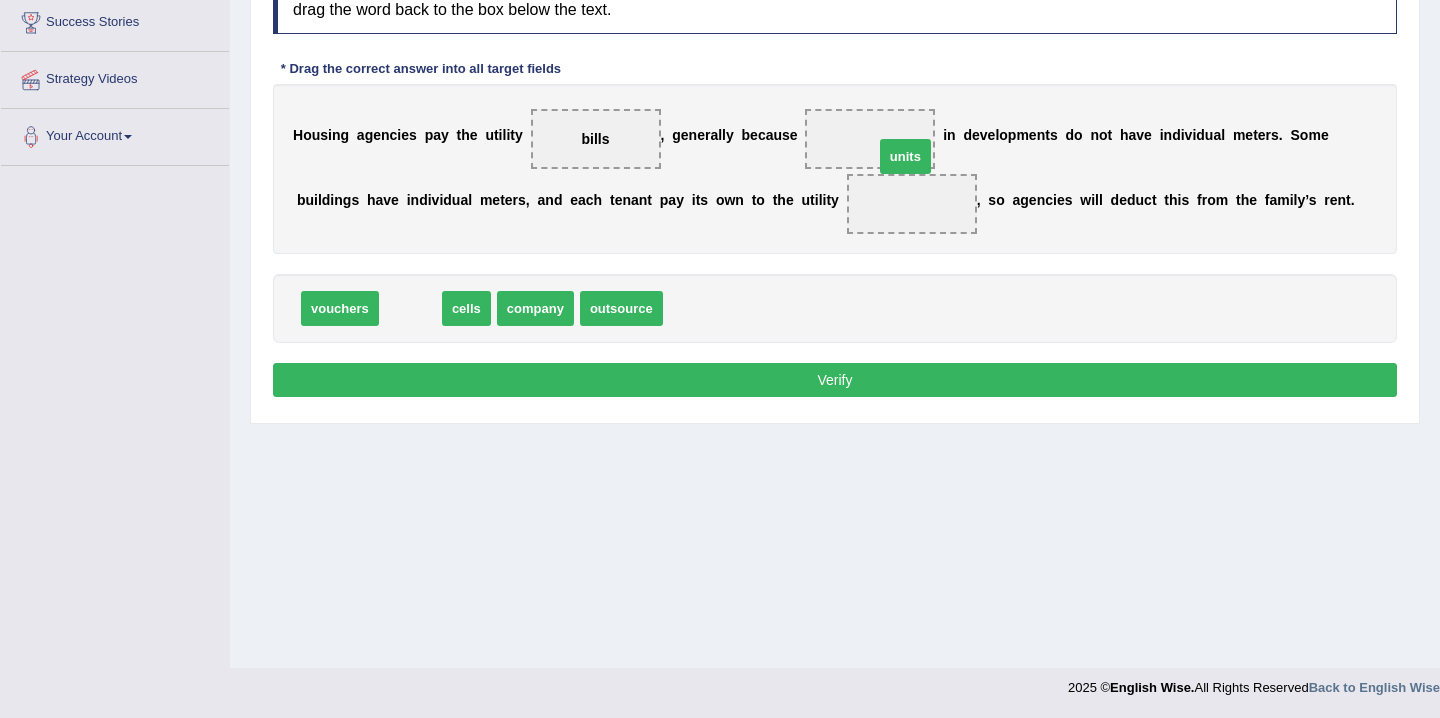 drag, startPoint x: 414, startPoint y: 318, endPoint x: 911, endPoint y: 150, distance: 524.6265 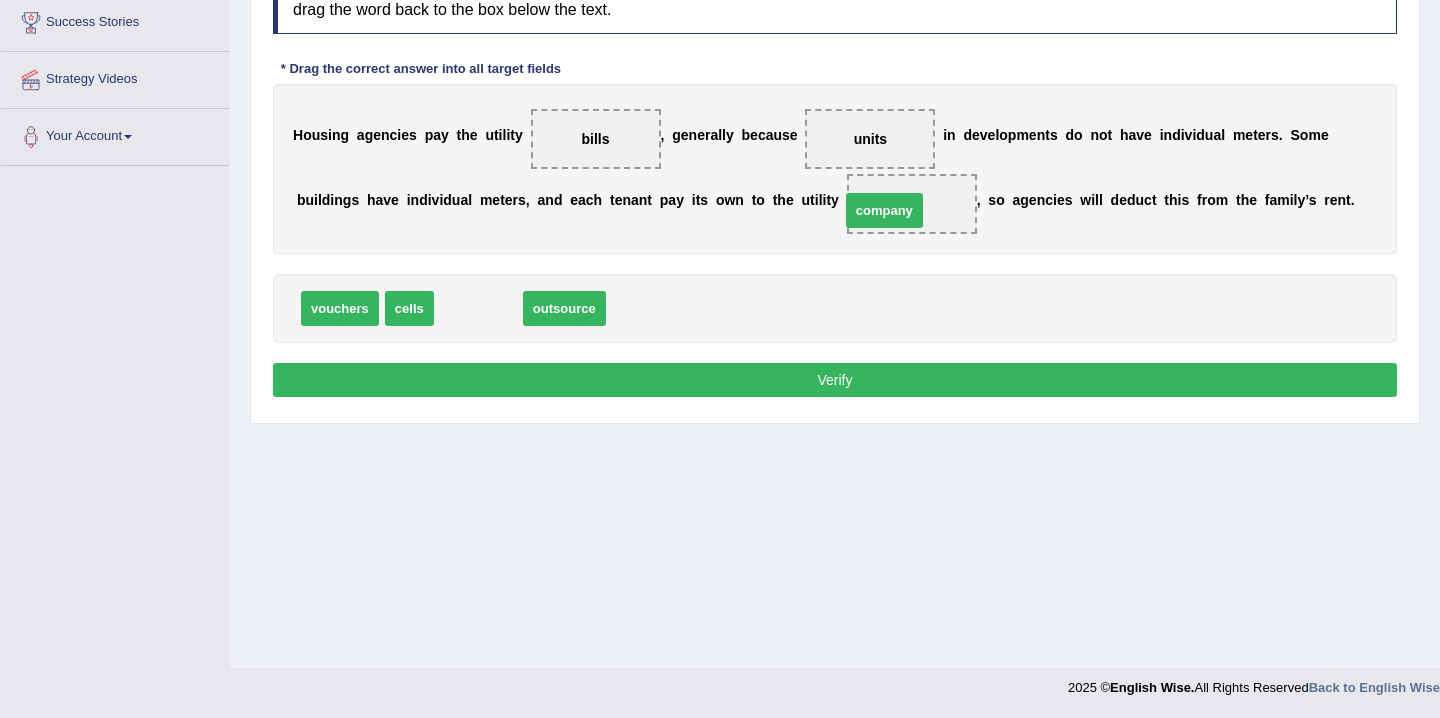 drag, startPoint x: 498, startPoint y: 311, endPoint x: 907, endPoint y: 200, distance: 423.79477 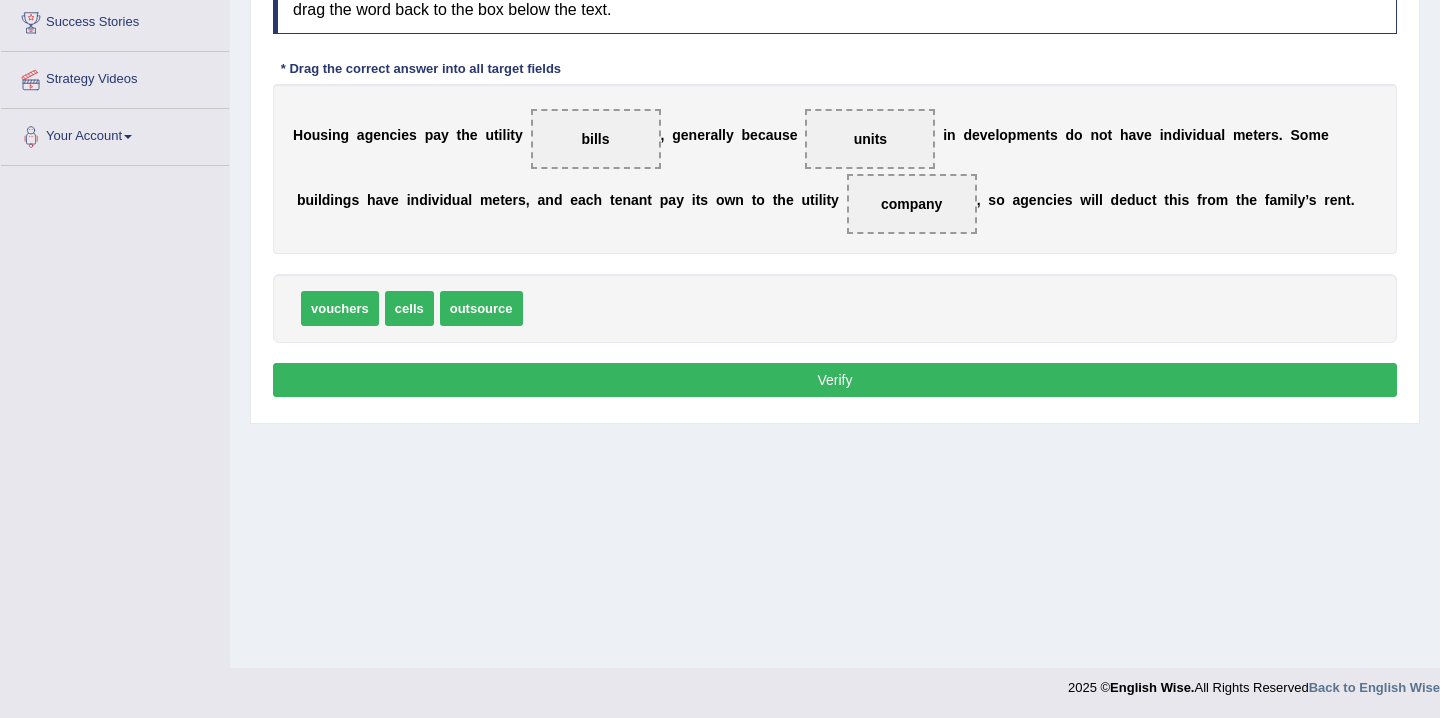 click on "Verify" at bounding box center [835, 380] 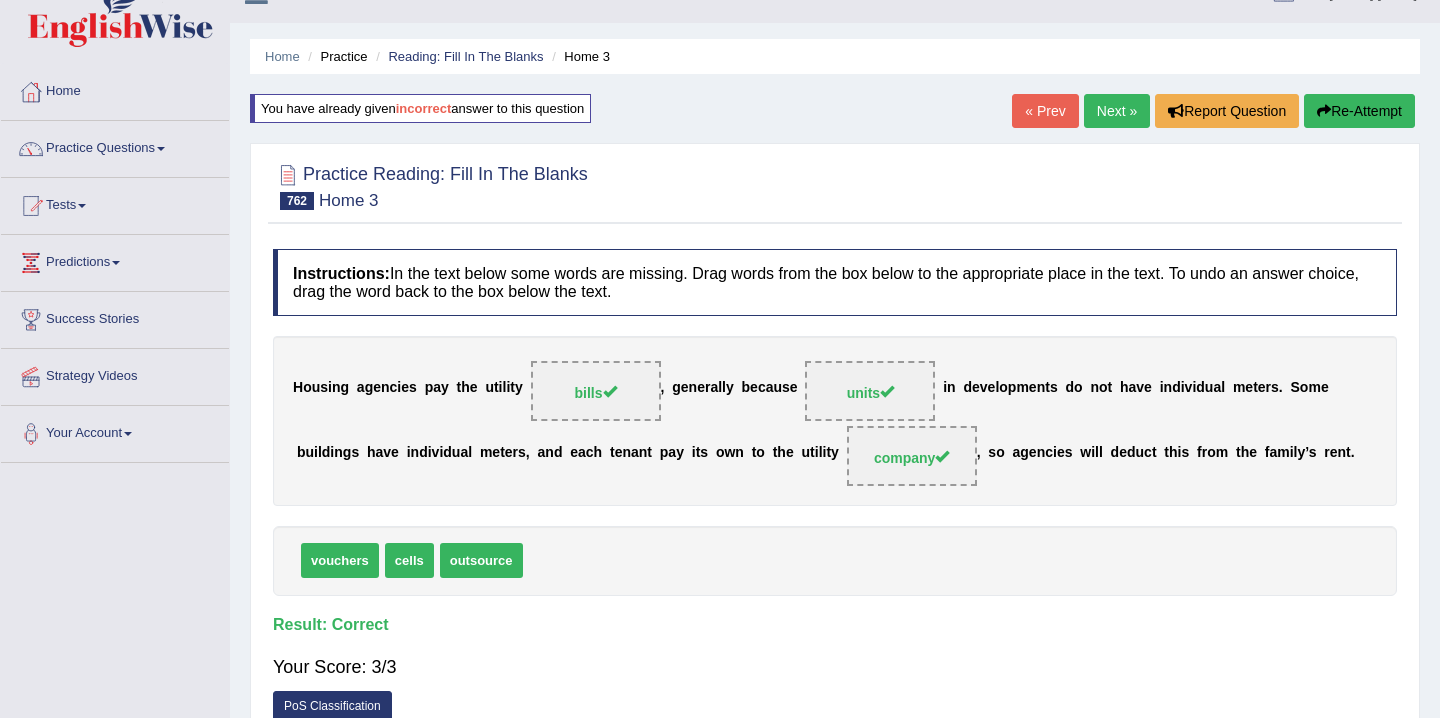 scroll, scrollTop: 0, scrollLeft: 0, axis: both 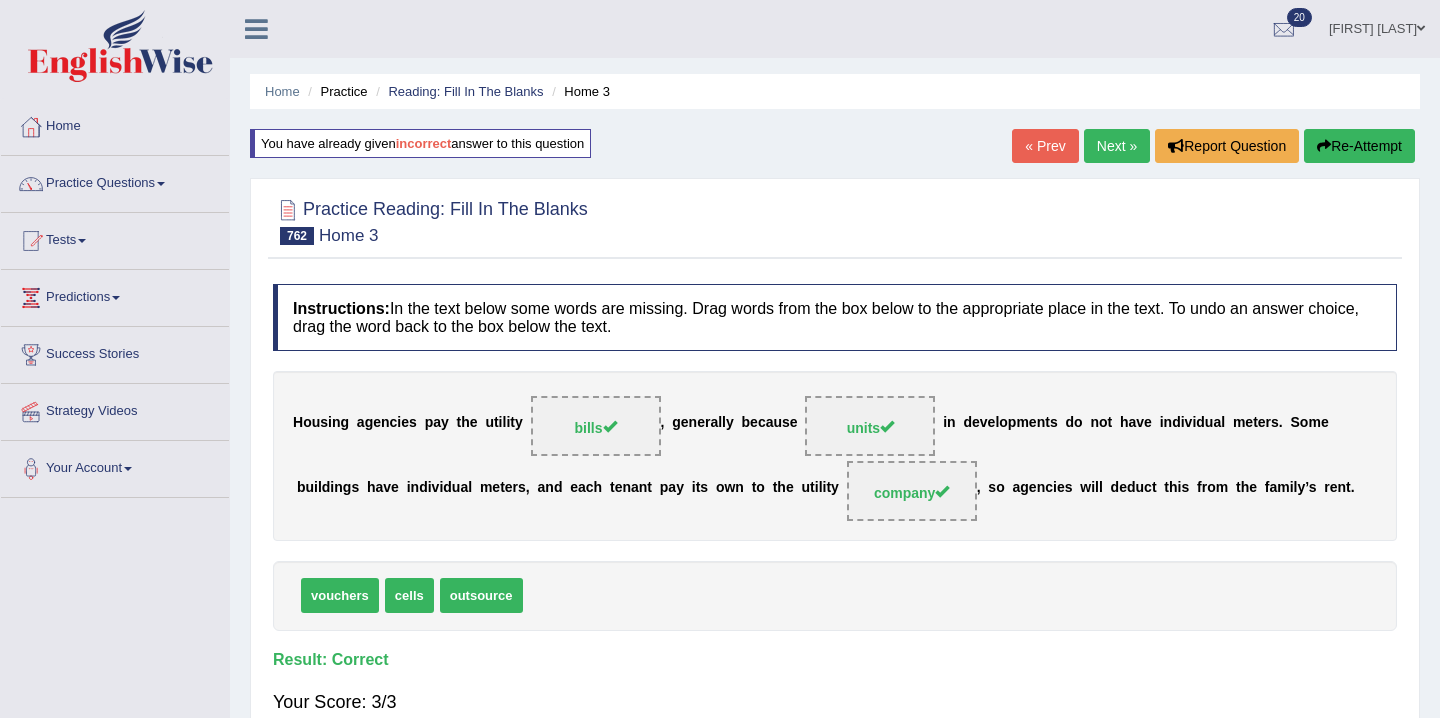 click on "Next »" at bounding box center (1117, 146) 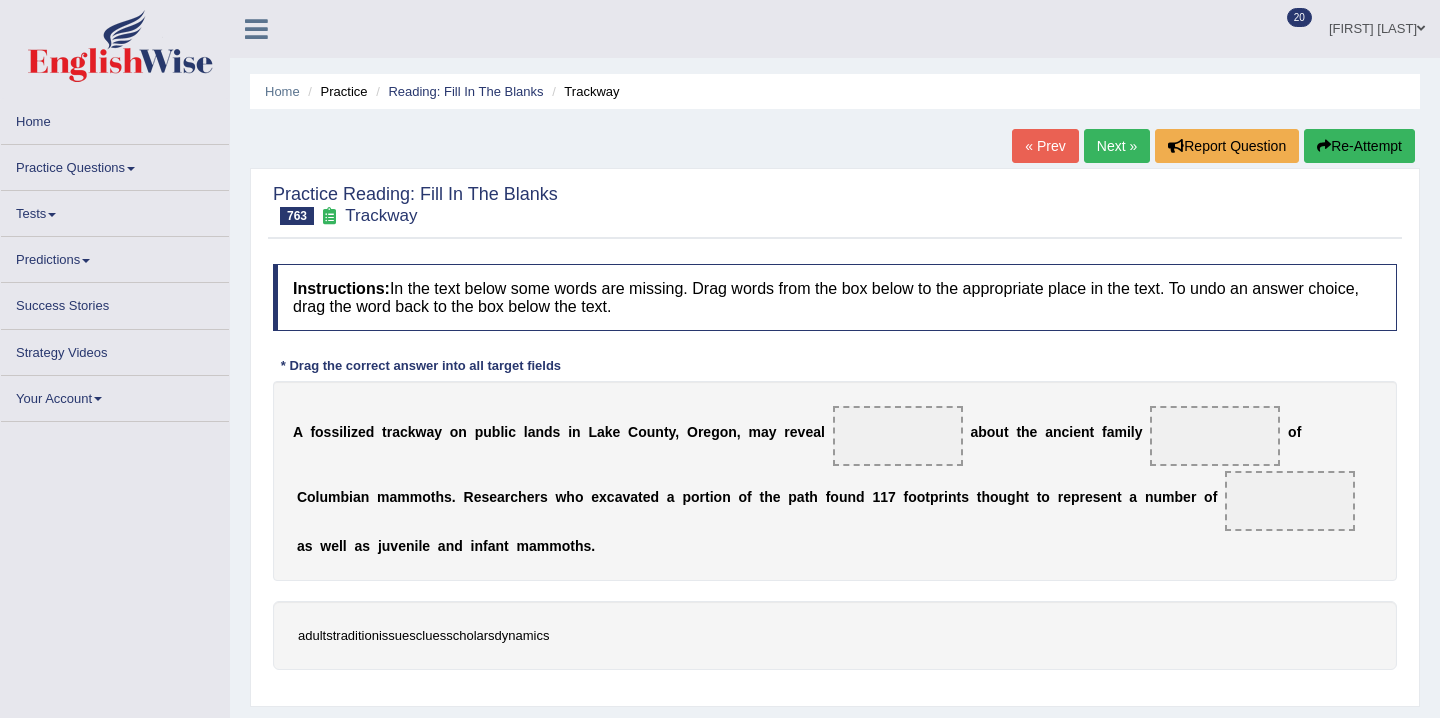 scroll, scrollTop: 0, scrollLeft: 0, axis: both 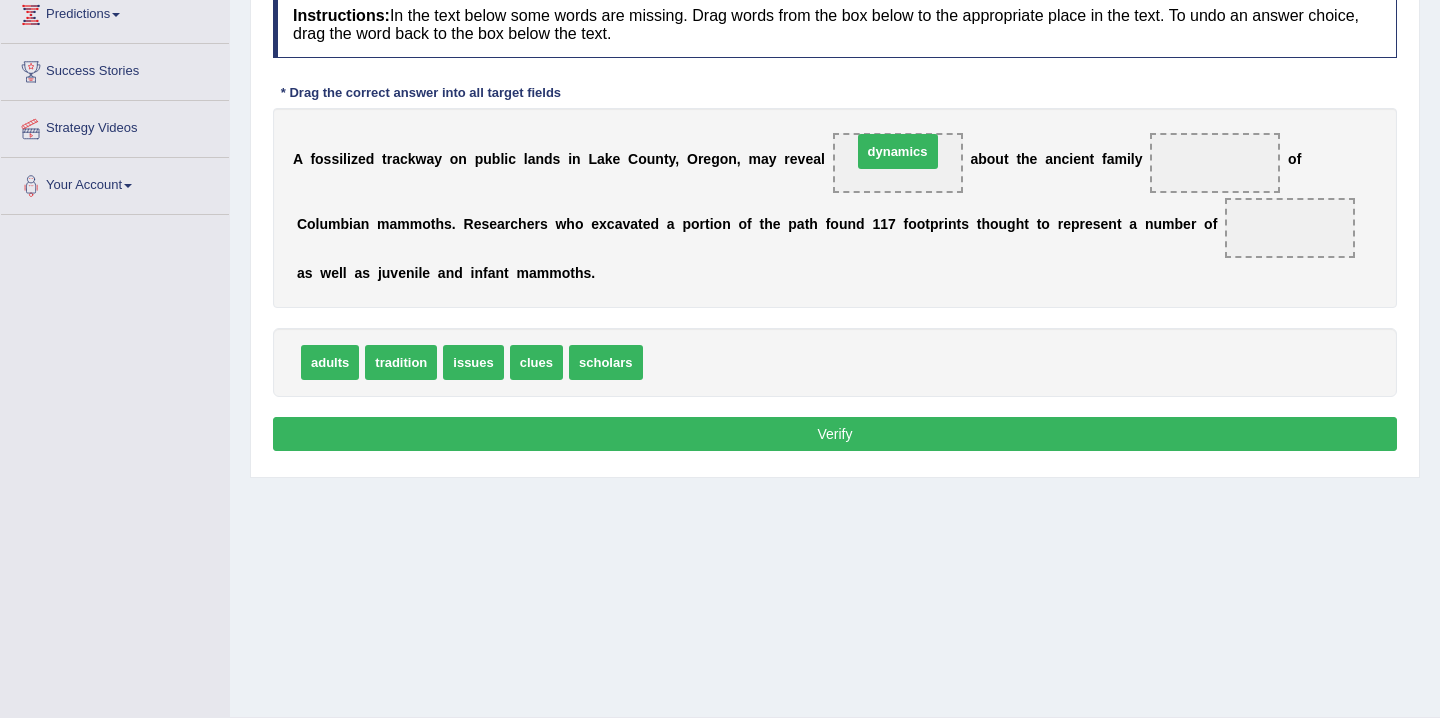 drag, startPoint x: 720, startPoint y: 365, endPoint x: 929, endPoint y: 154, distance: 296.98822 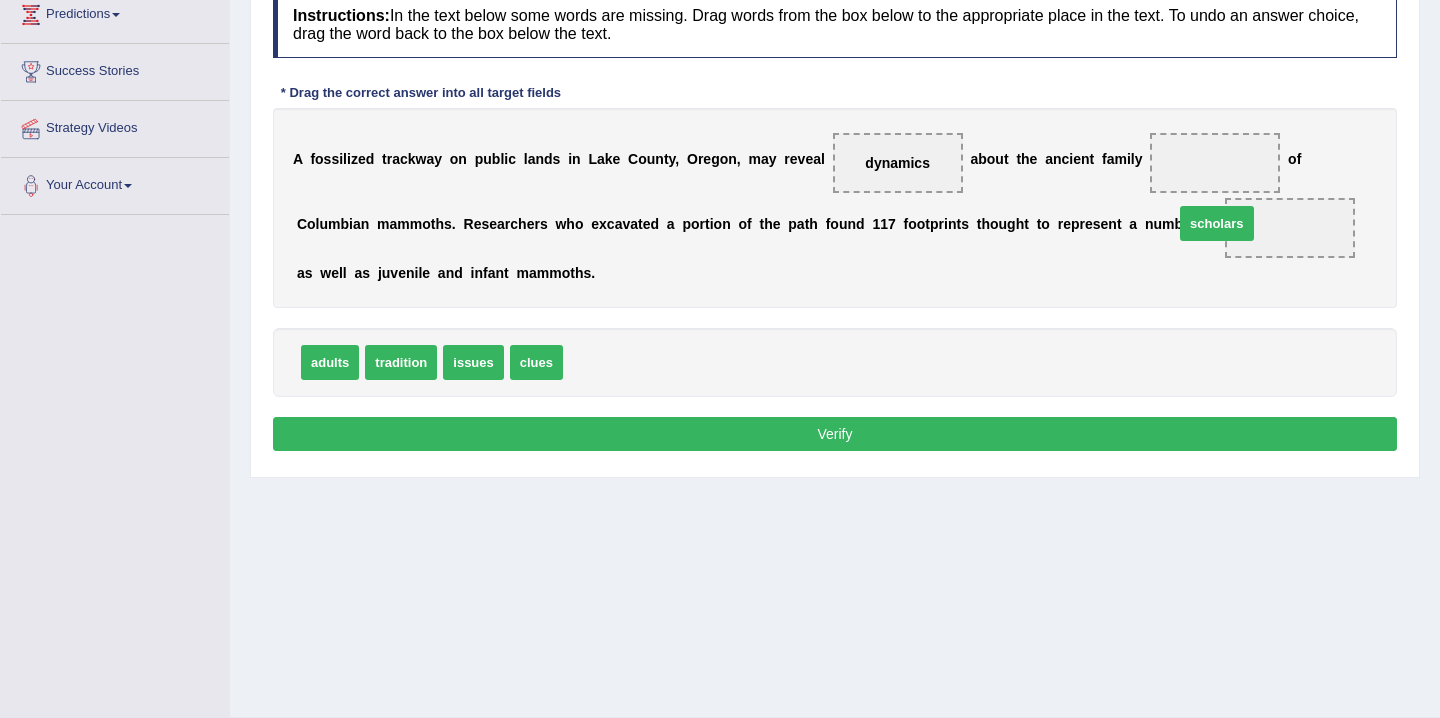drag, startPoint x: 588, startPoint y: 358, endPoint x: 1199, endPoint y: 176, distance: 637.5304 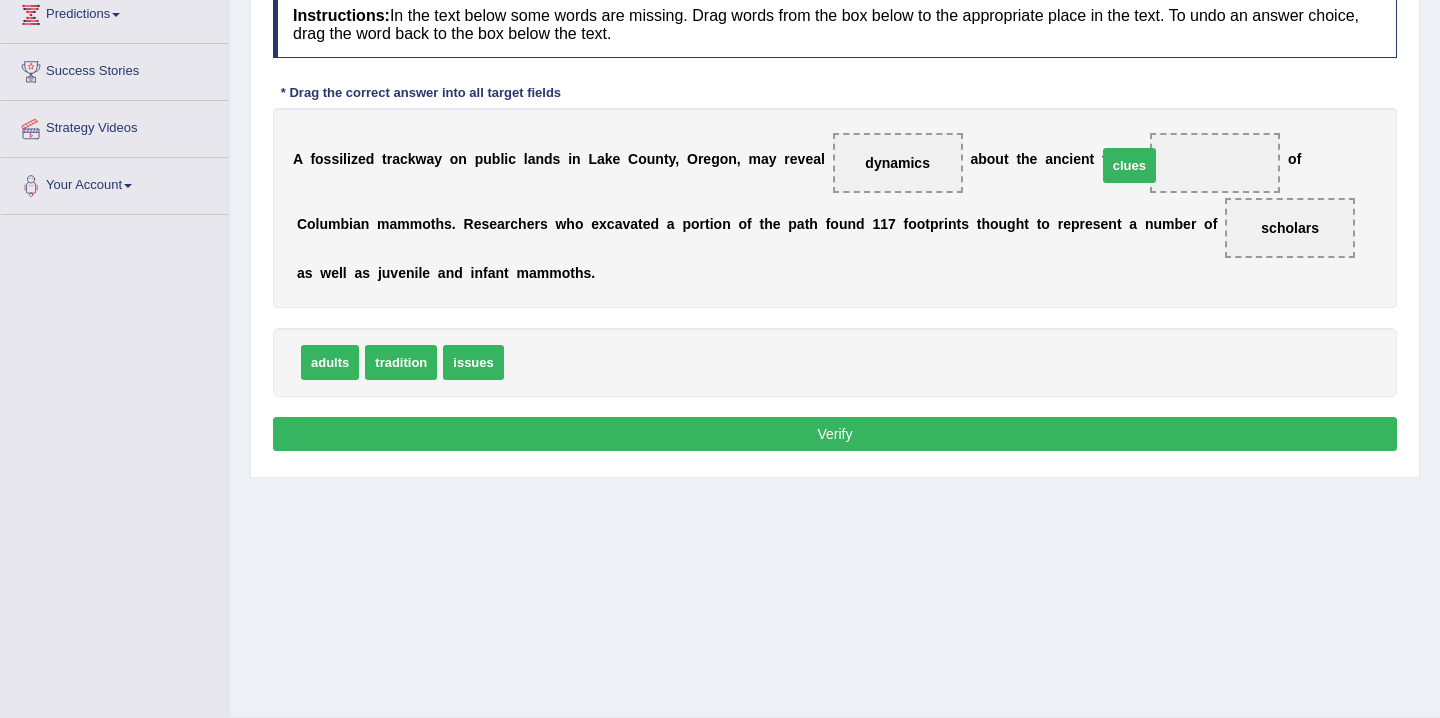 drag, startPoint x: 541, startPoint y: 364, endPoint x: 1190, endPoint y: 149, distance: 683.6856 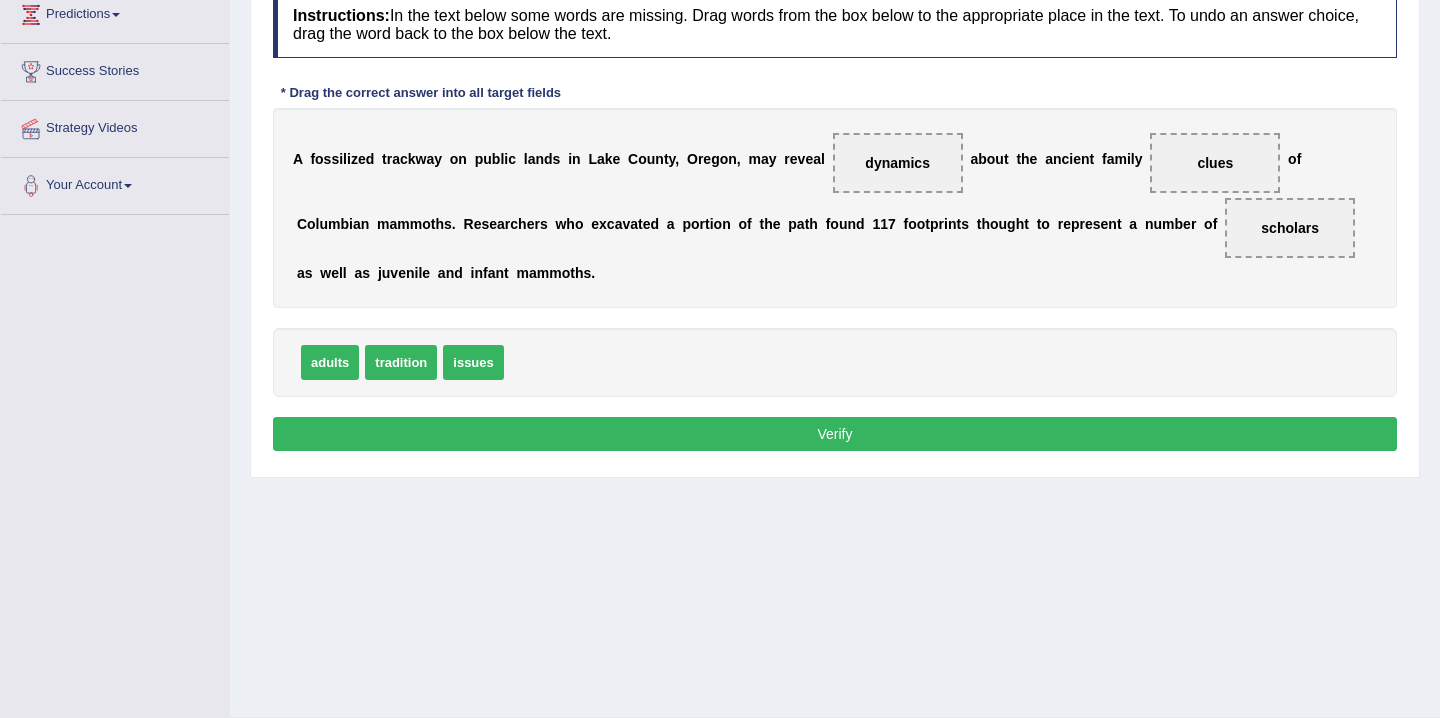 click on "Verify" at bounding box center (835, 434) 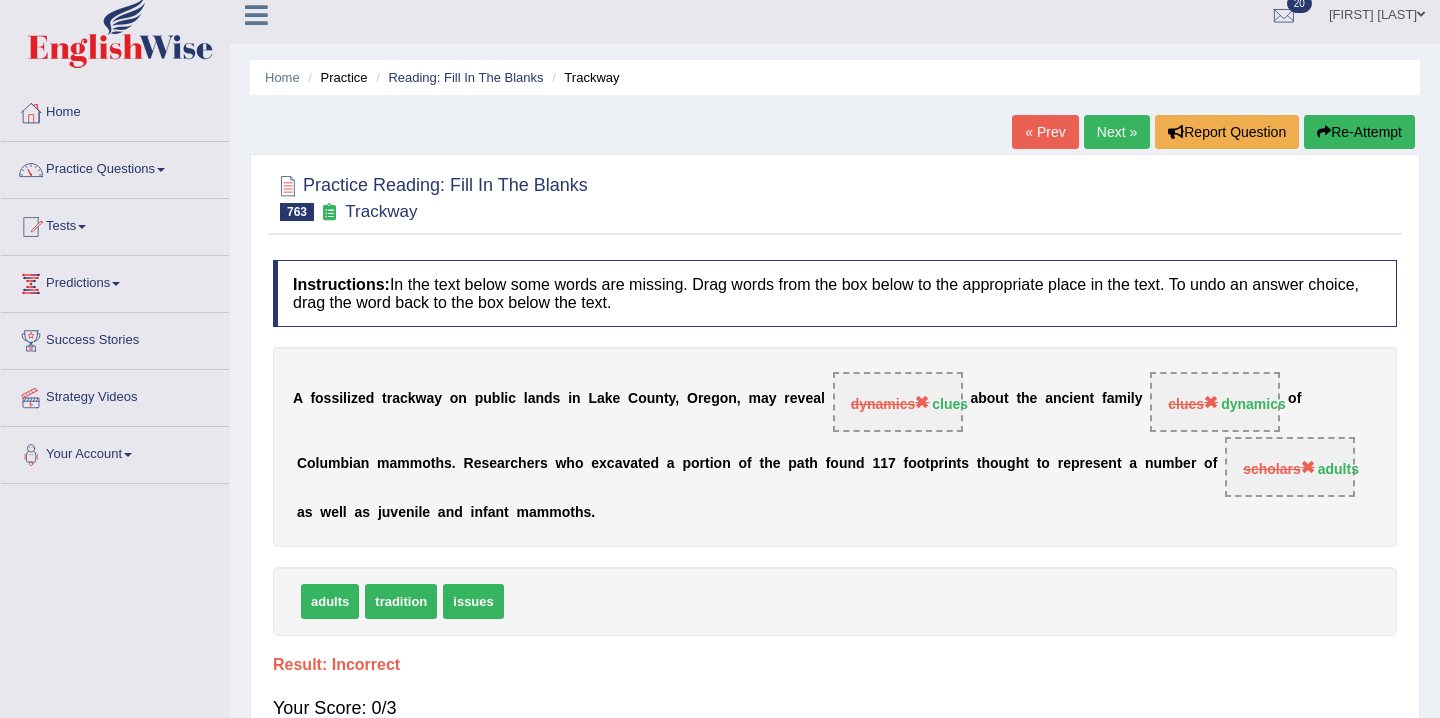 scroll, scrollTop: 3, scrollLeft: 0, axis: vertical 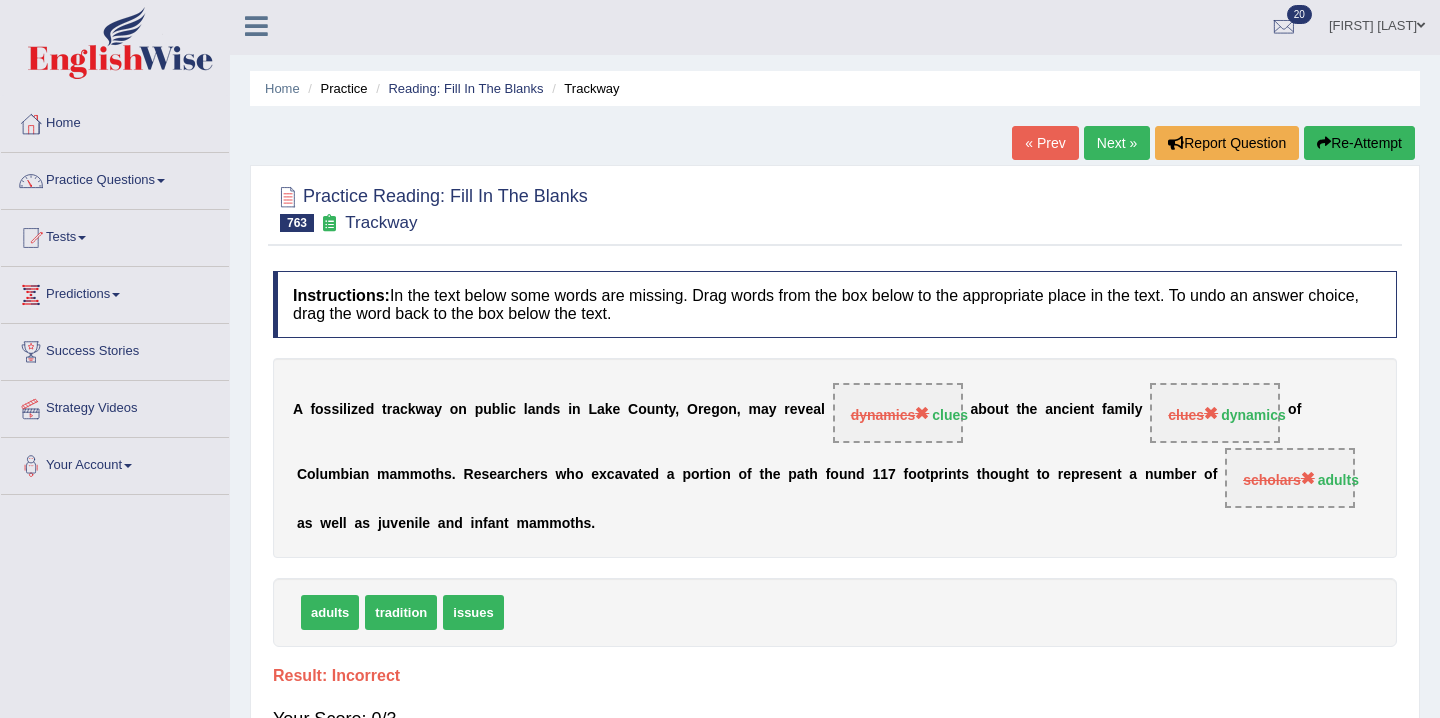 click on "Re-Attempt" at bounding box center (1359, 143) 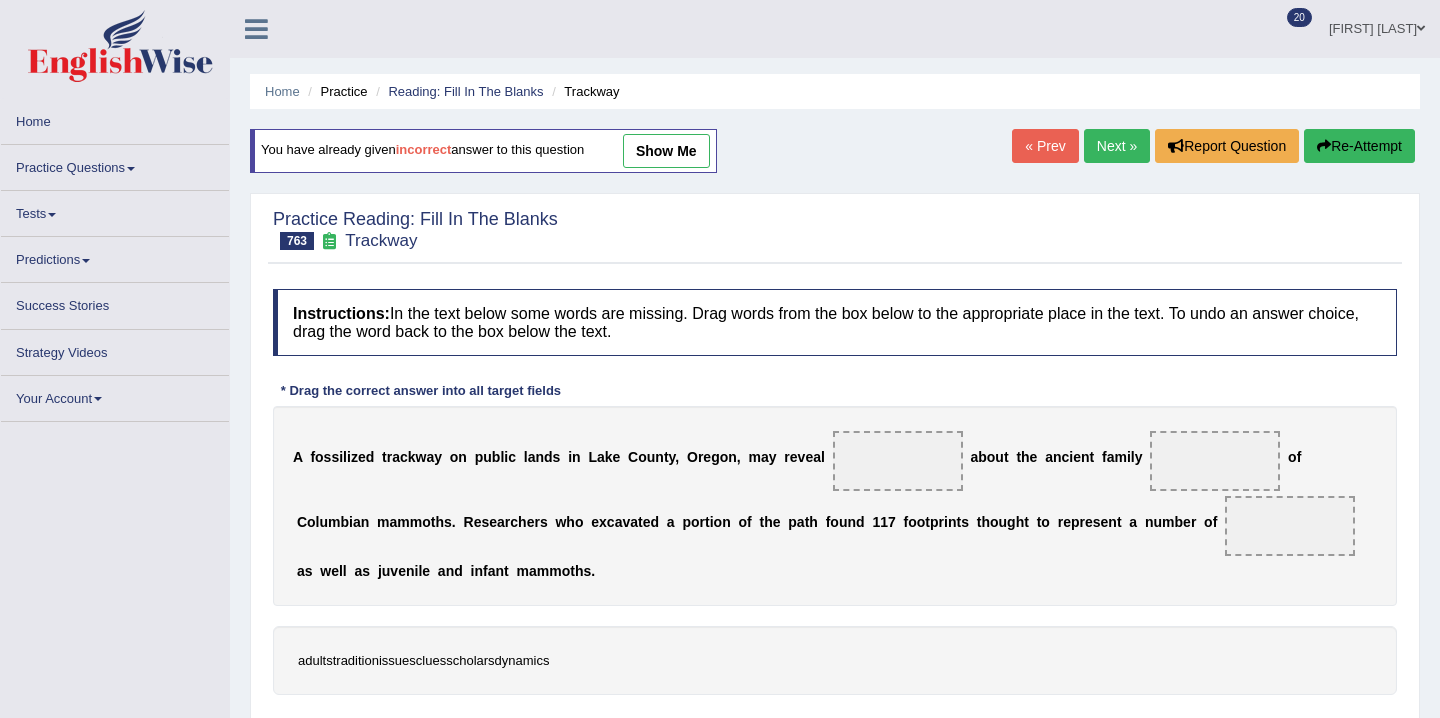 scroll, scrollTop: 3, scrollLeft: 0, axis: vertical 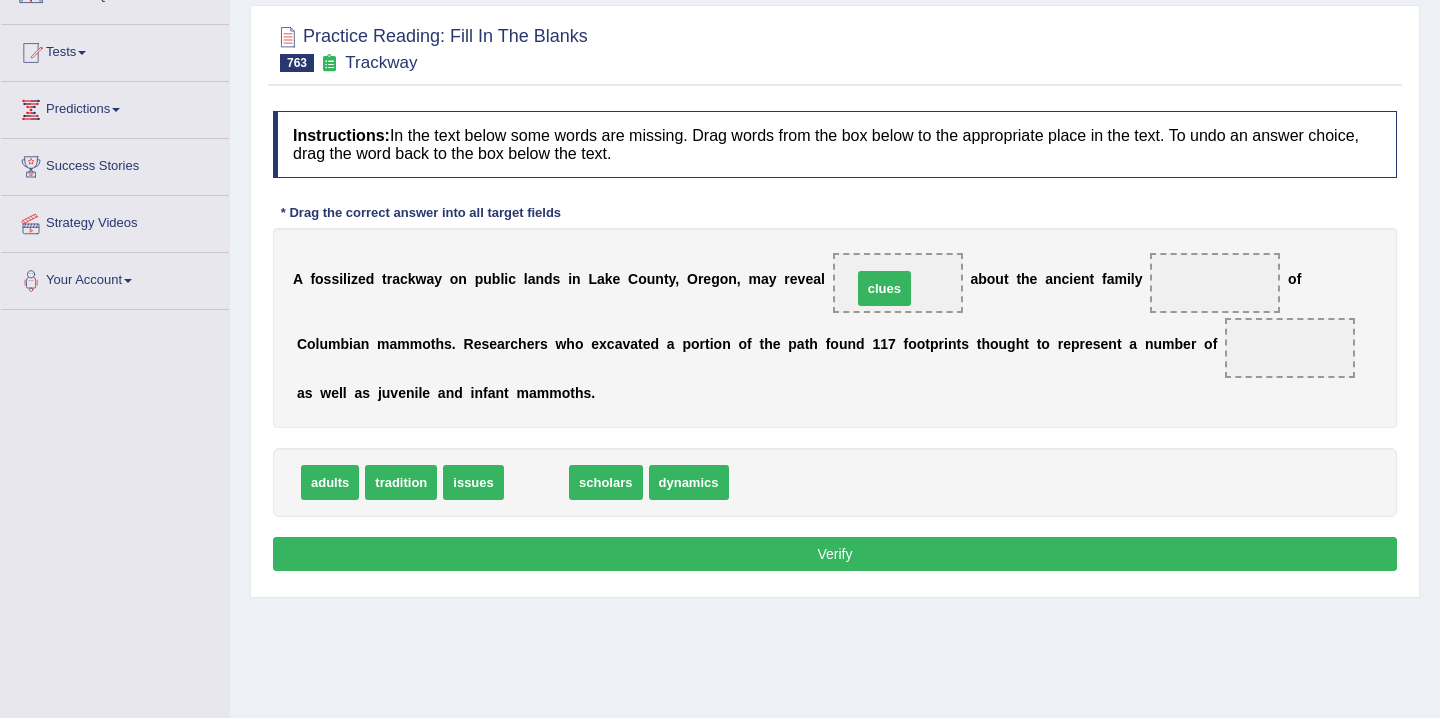 drag, startPoint x: 539, startPoint y: 491, endPoint x: 893, endPoint y: 292, distance: 406.09973 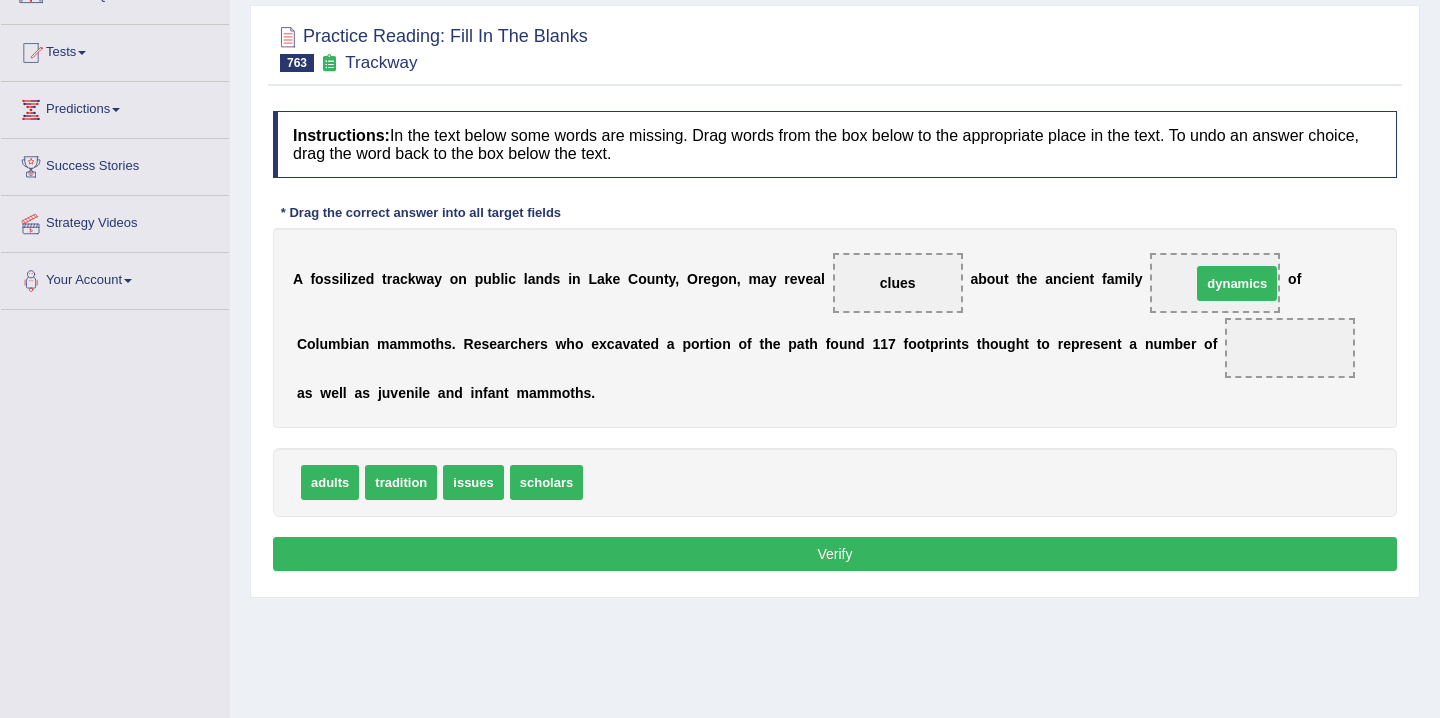 drag, startPoint x: 602, startPoint y: 483, endPoint x: 1210, endPoint y: 284, distance: 639.7382 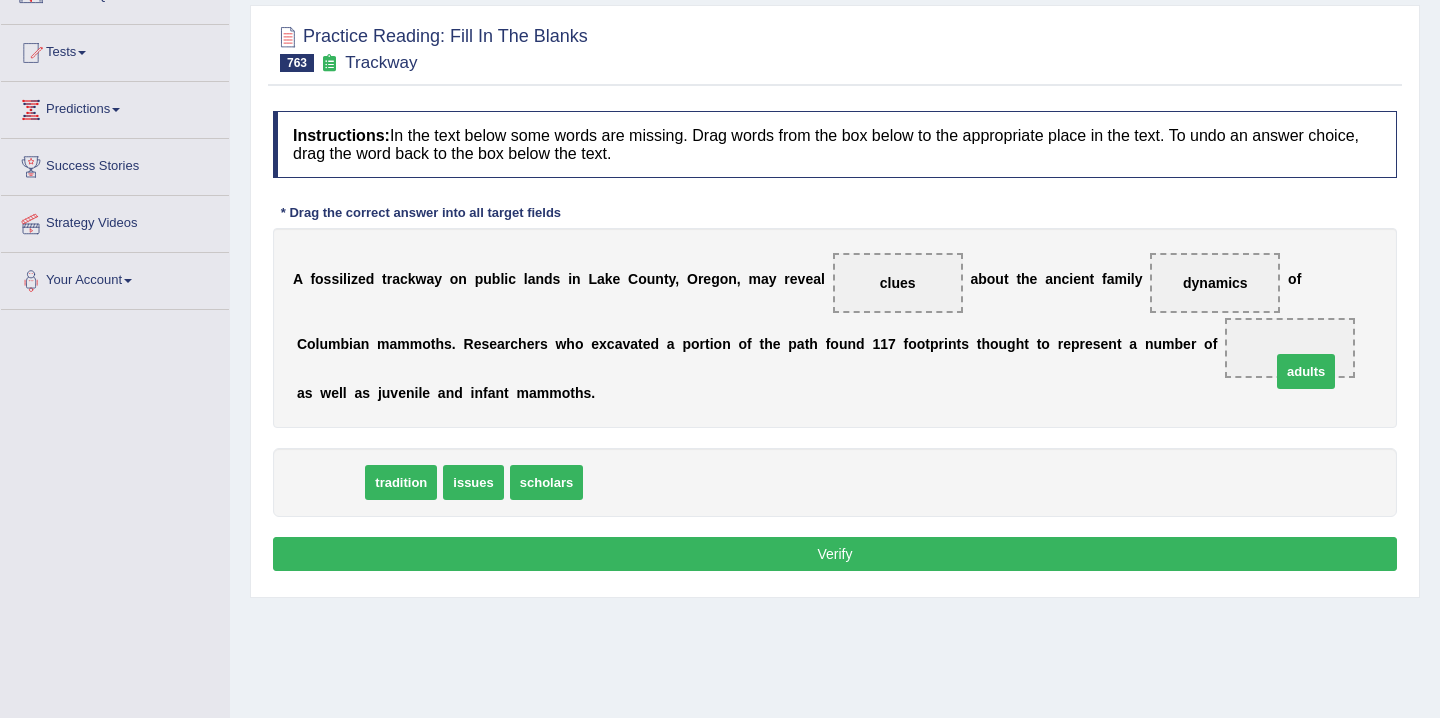 drag, startPoint x: 338, startPoint y: 484, endPoint x: 1311, endPoint y: 339, distance: 983.7449 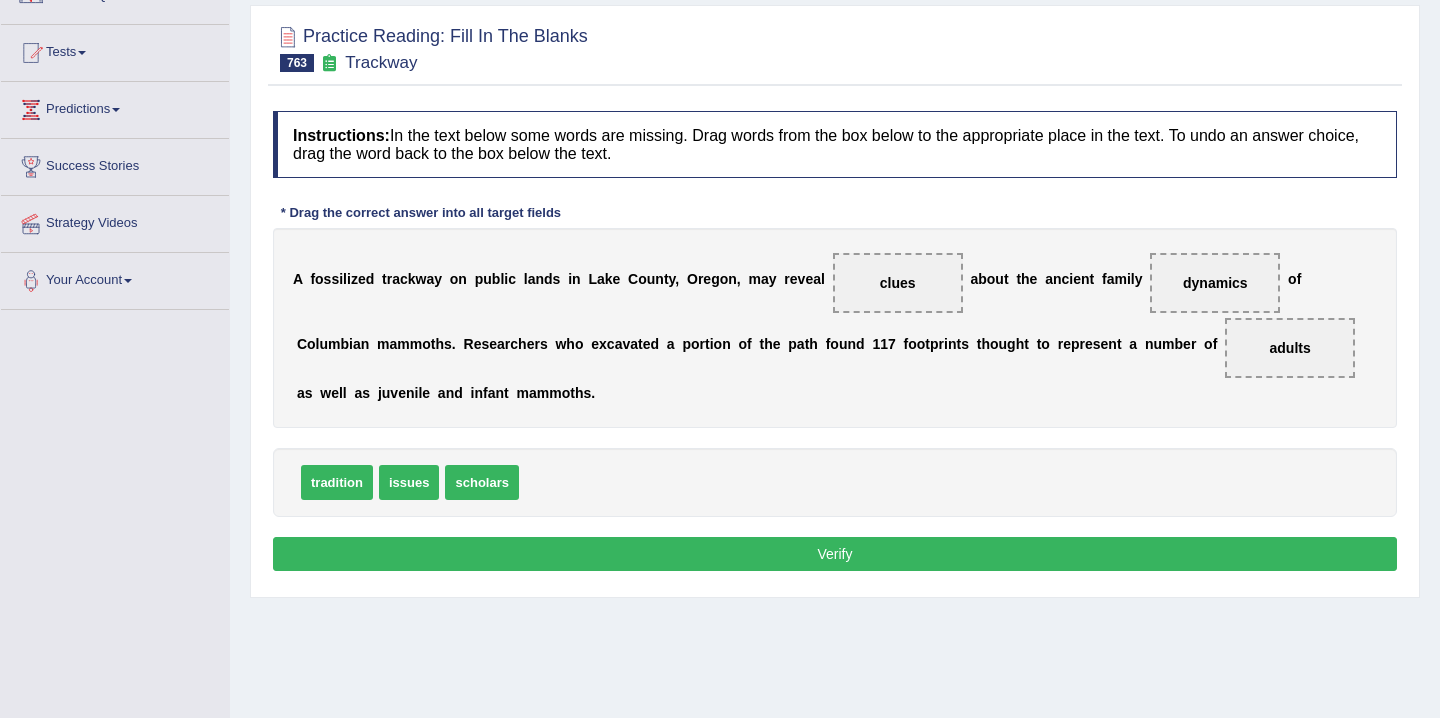 click on "Verify" at bounding box center [835, 554] 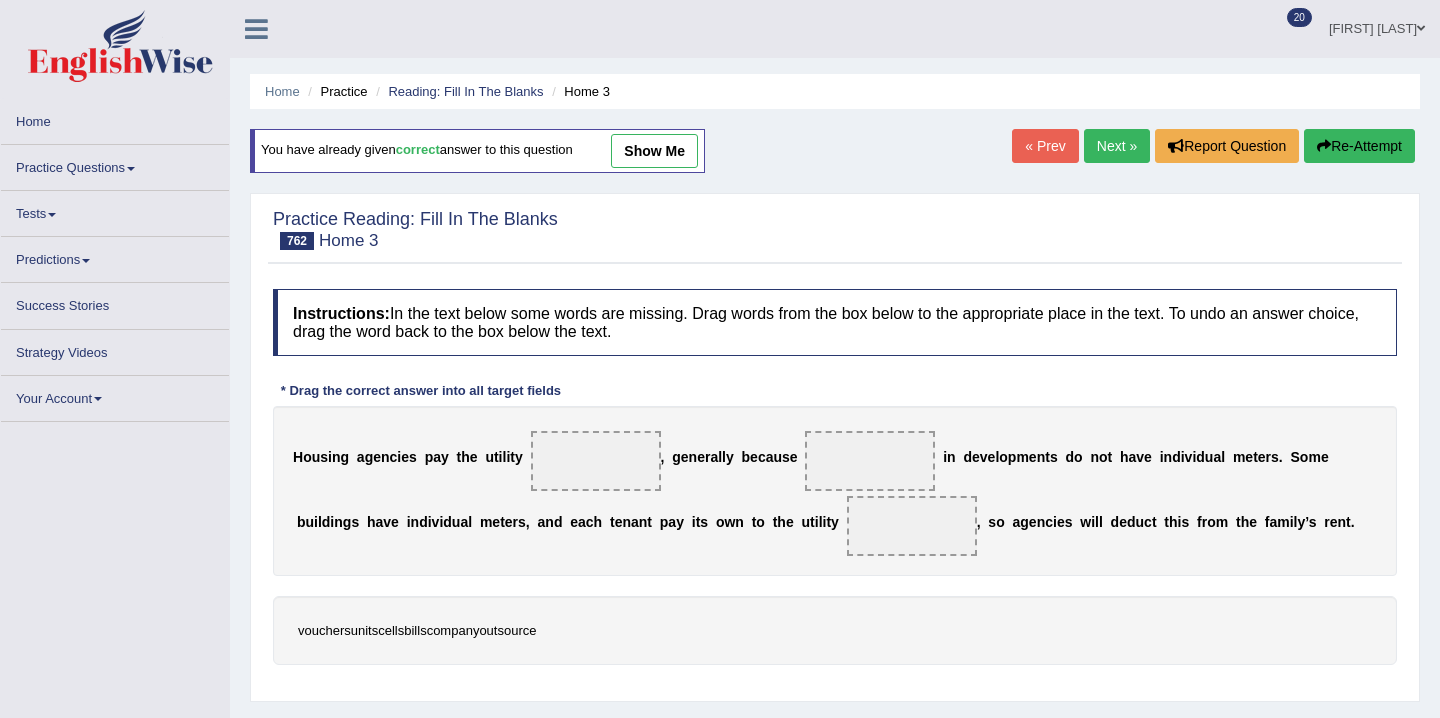 scroll, scrollTop: 0, scrollLeft: 0, axis: both 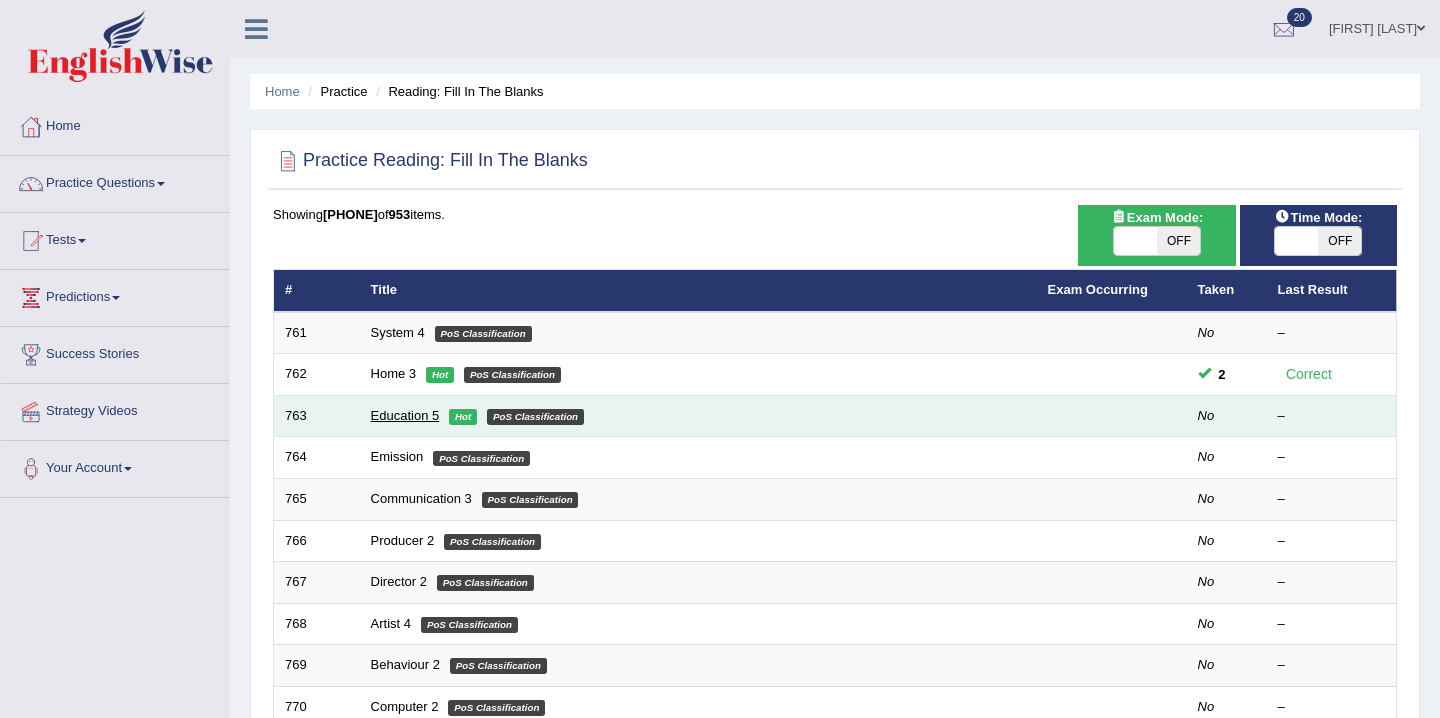 click on "Education 5" at bounding box center (405, 415) 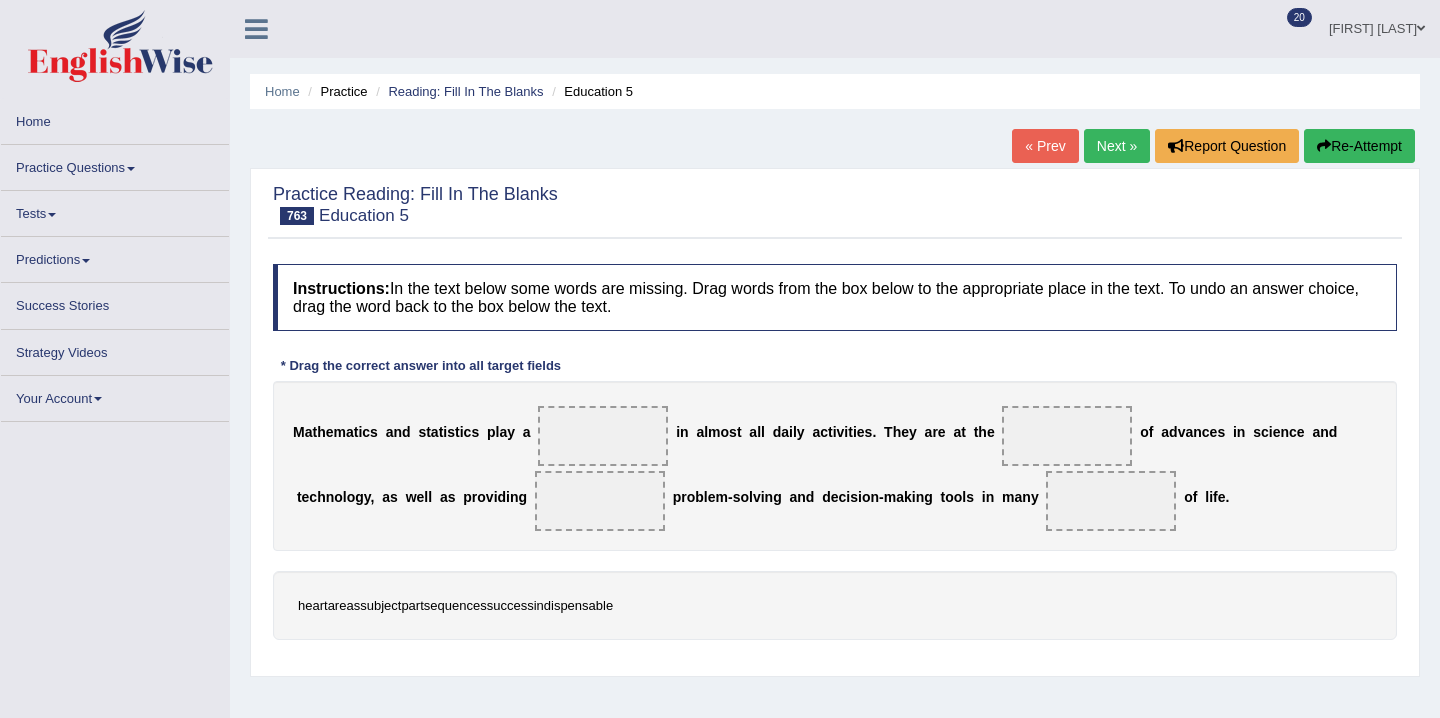 scroll, scrollTop: 0, scrollLeft: 0, axis: both 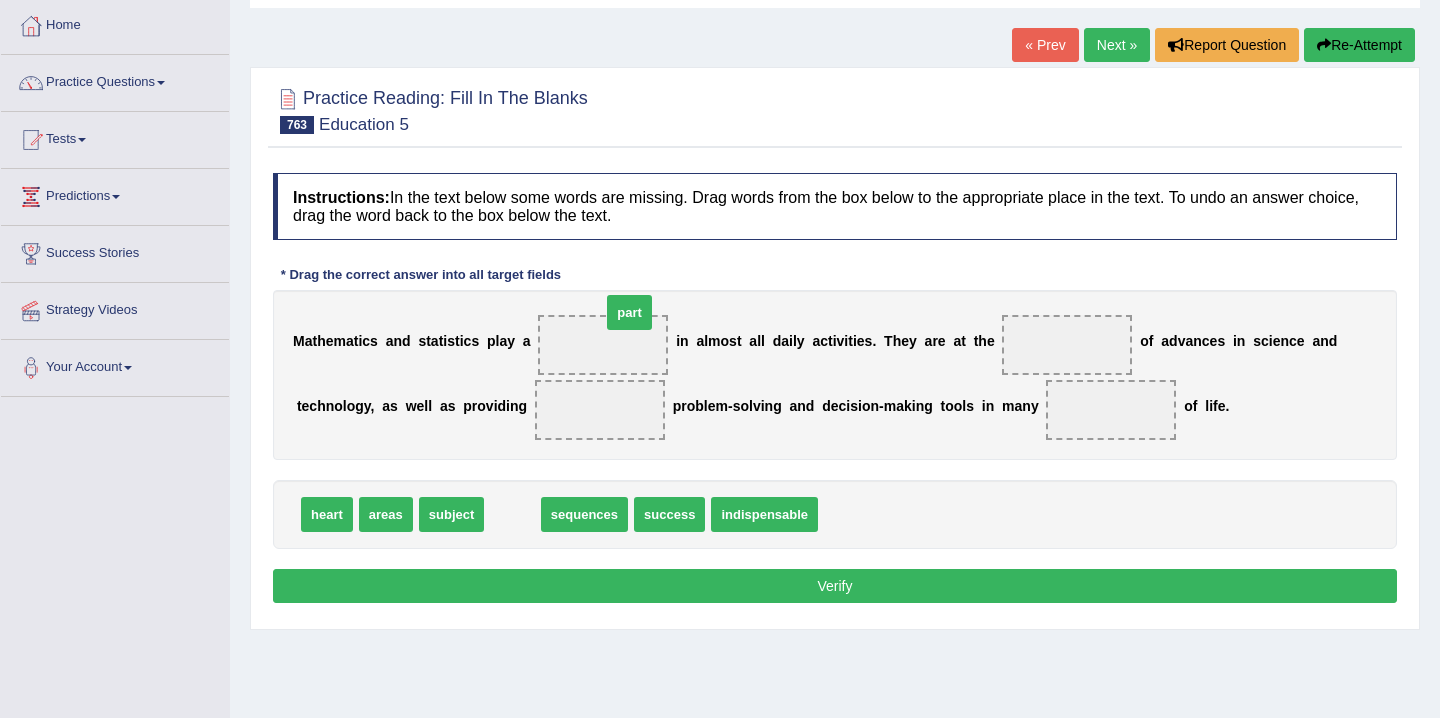 drag, startPoint x: 511, startPoint y: 516, endPoint x: 628, endPoint y: 314, distance: 233.43736 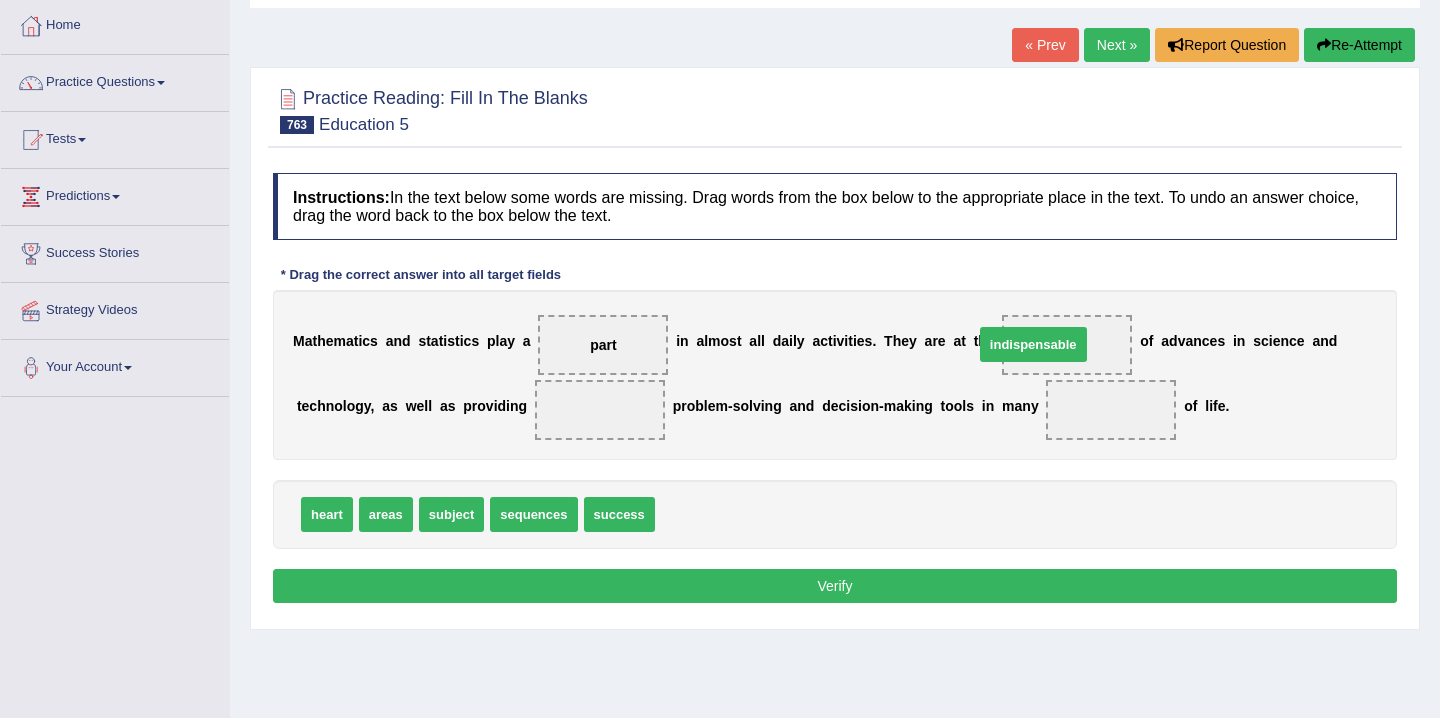 drag, startPoint x: 699, startPoint y: 523, endPoint x: 1023, endPoint y: 365, distance: 360.47192 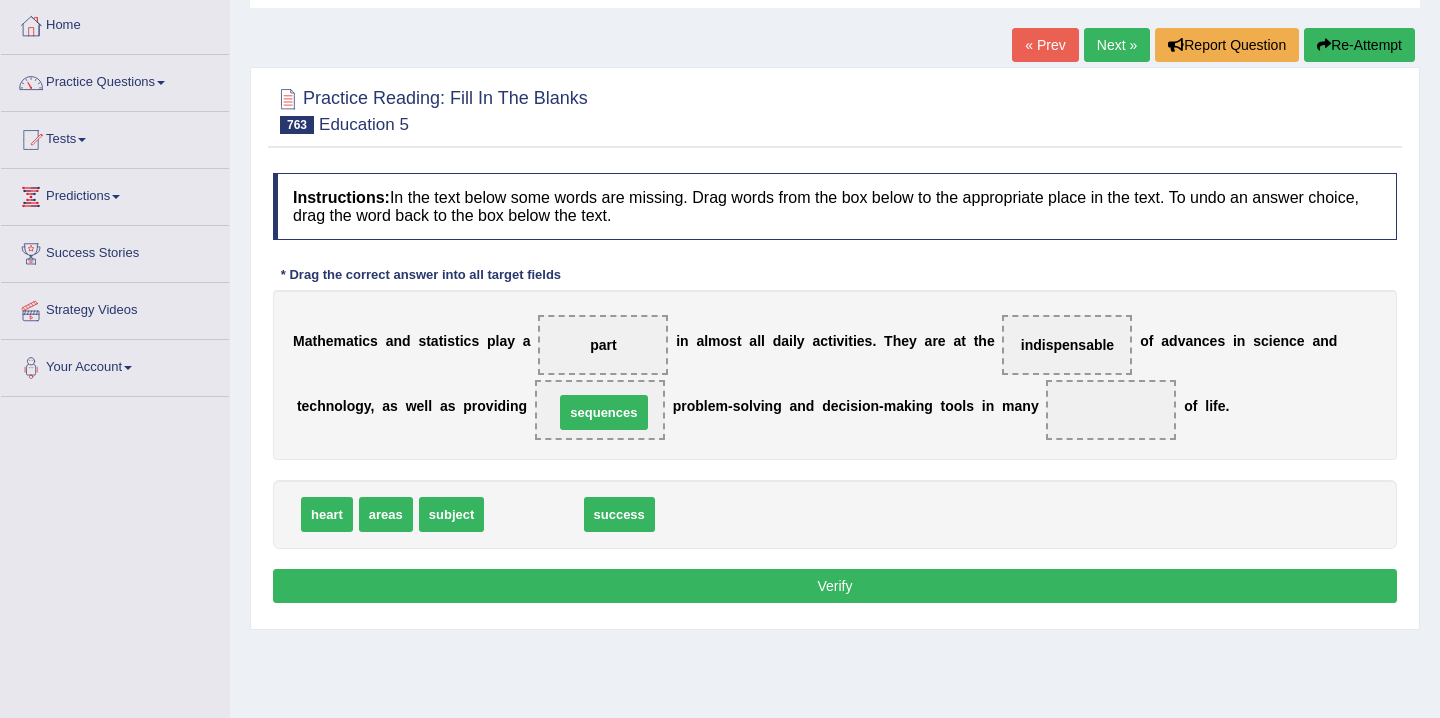 drag, startPoint x: 530, startPoint y: 515, endPoint x: 600, endPoint y: 413, distance: 123.709335 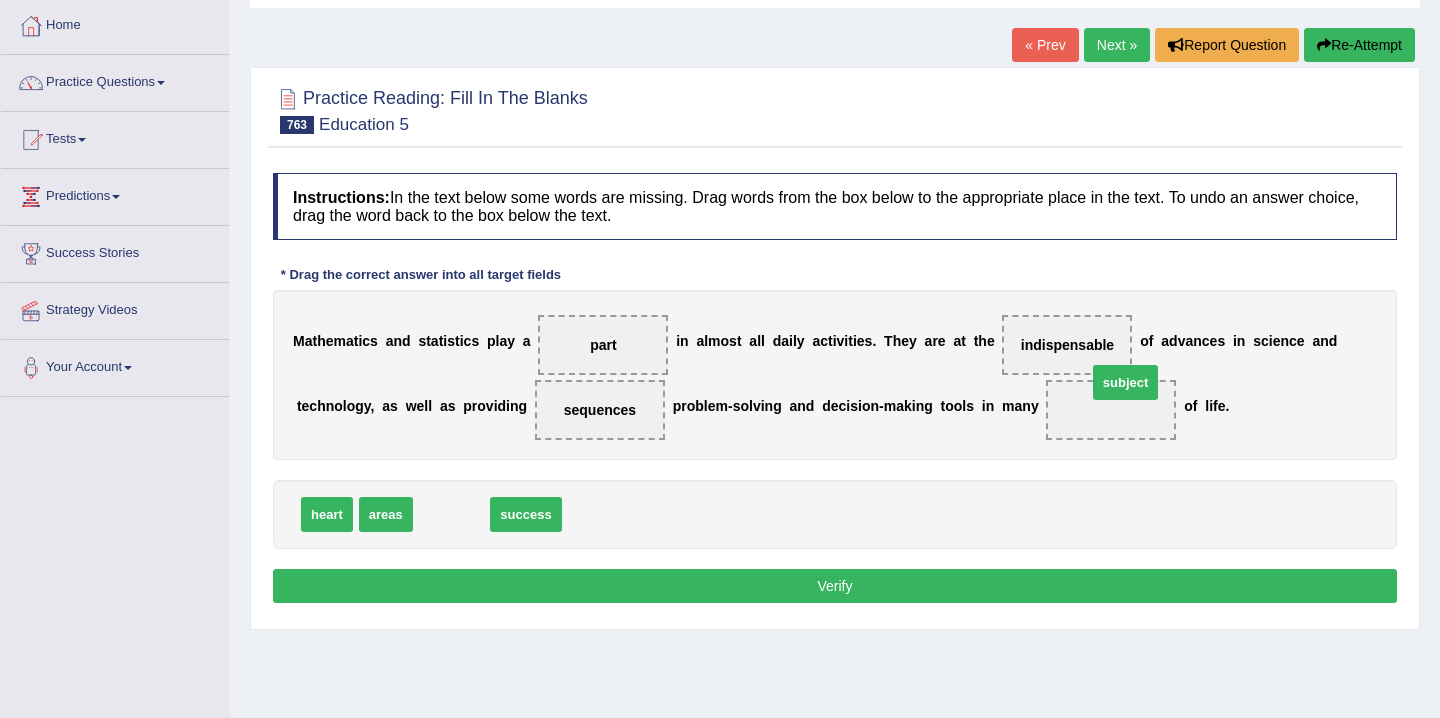 drag, startPoint x: 464, startPoint y: 512, endPoint x: 1132, endPoint y: 396, distance: 677.9971 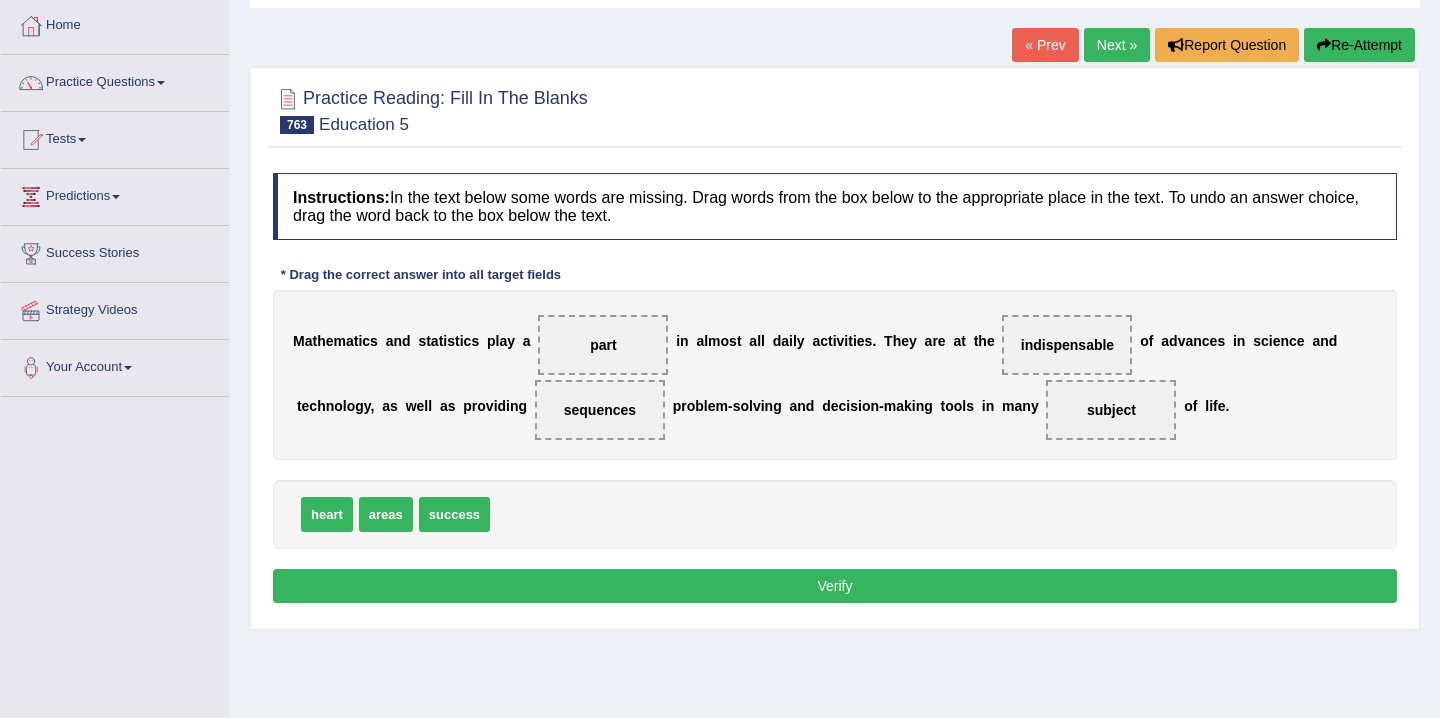 click on "Verify" at bounding box center (835, 586) 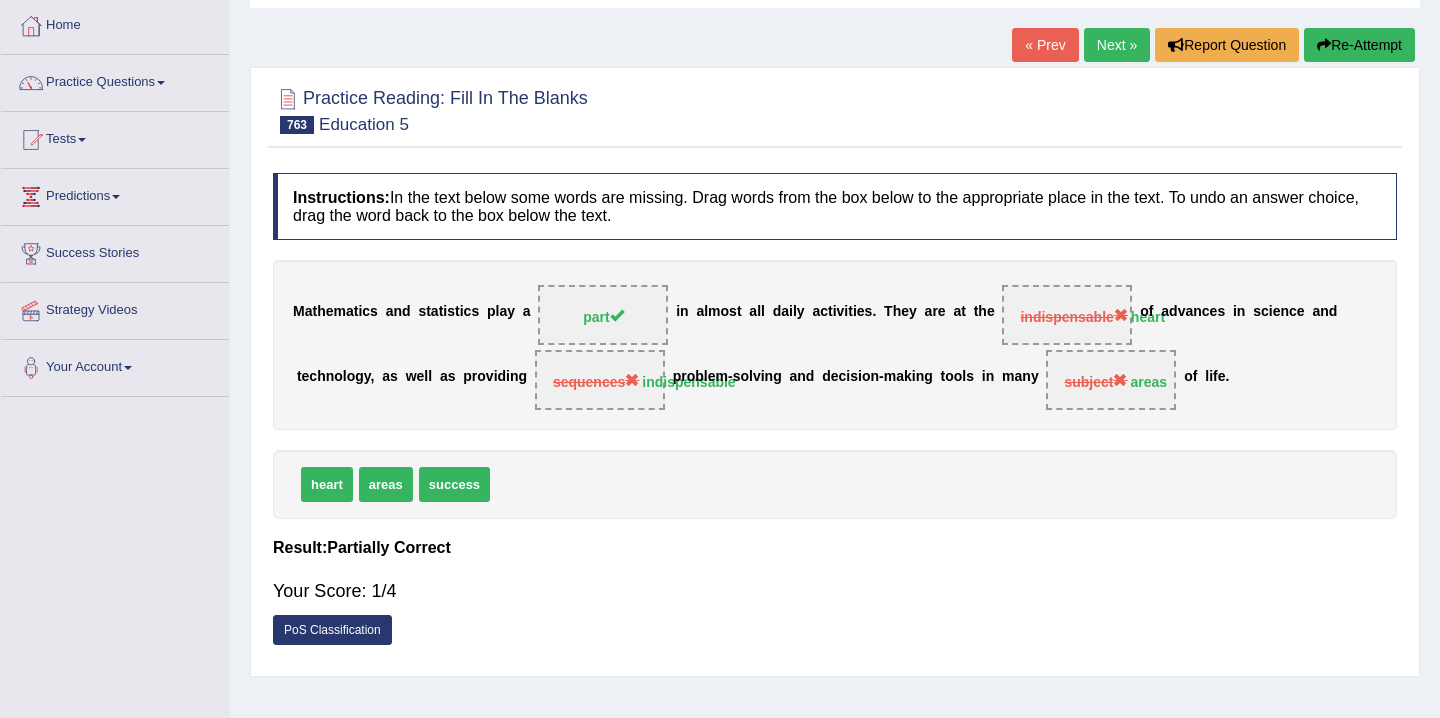 click on "Re-Attempt" at bounding box center [1359, 45] 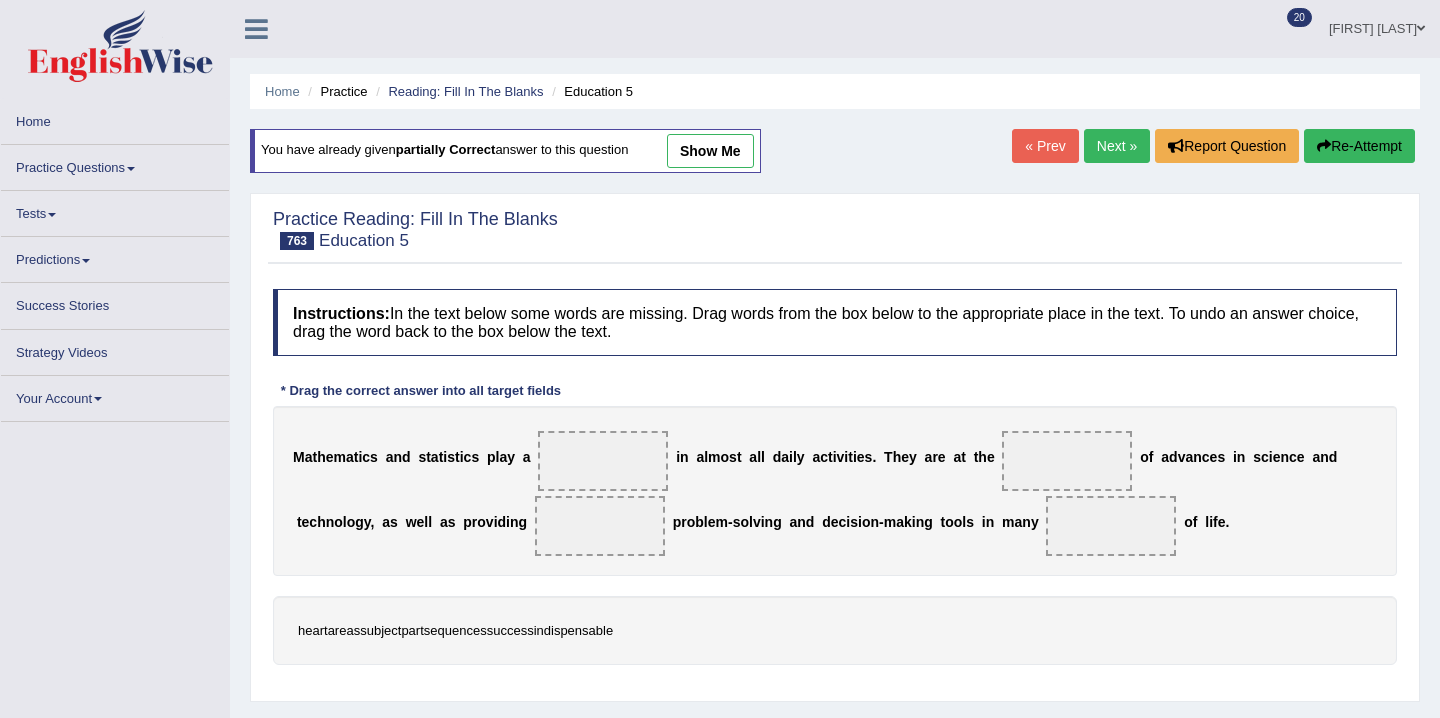 scroll, scrollTop: 101, scrollLeft: 0, axis: vertical 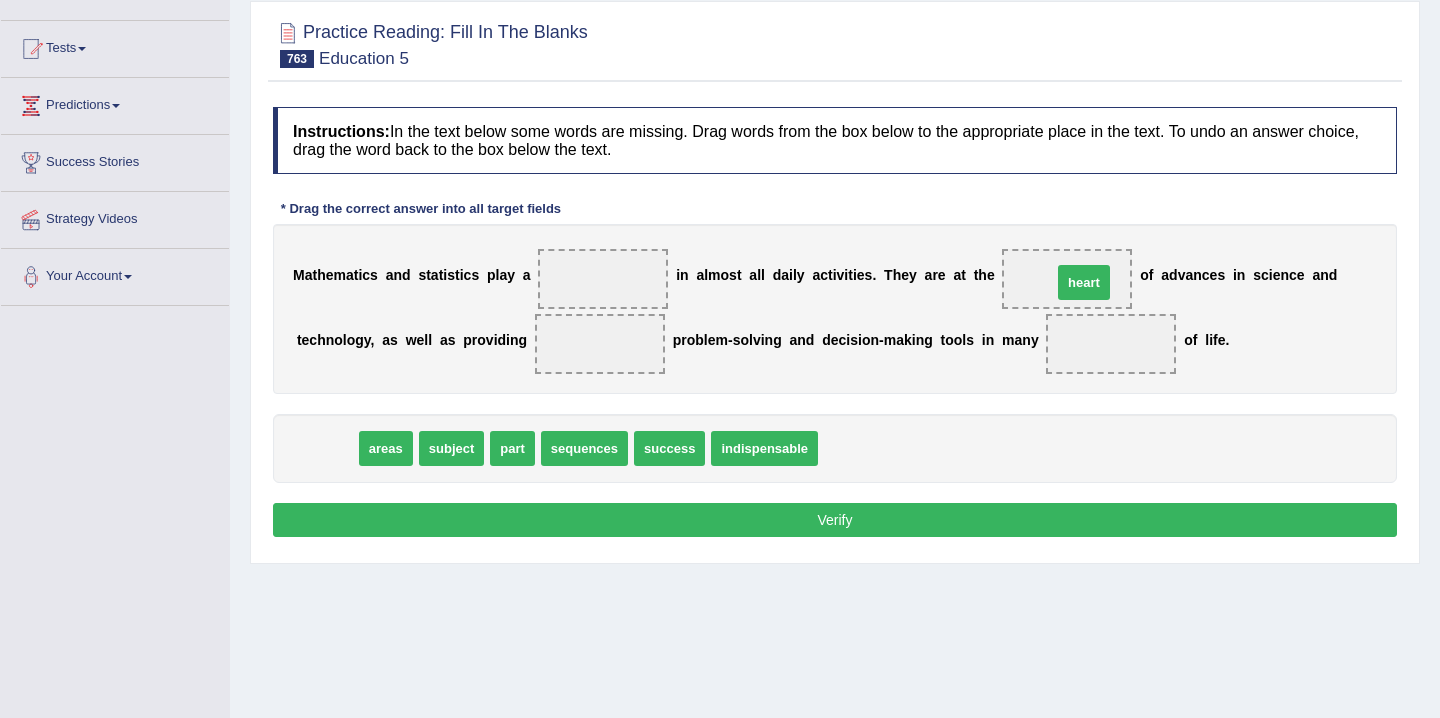 drag, startPoint x: 334, startPoint y: 447, endPoint x: 1090, endPoint y: 281, distance: 774.0103 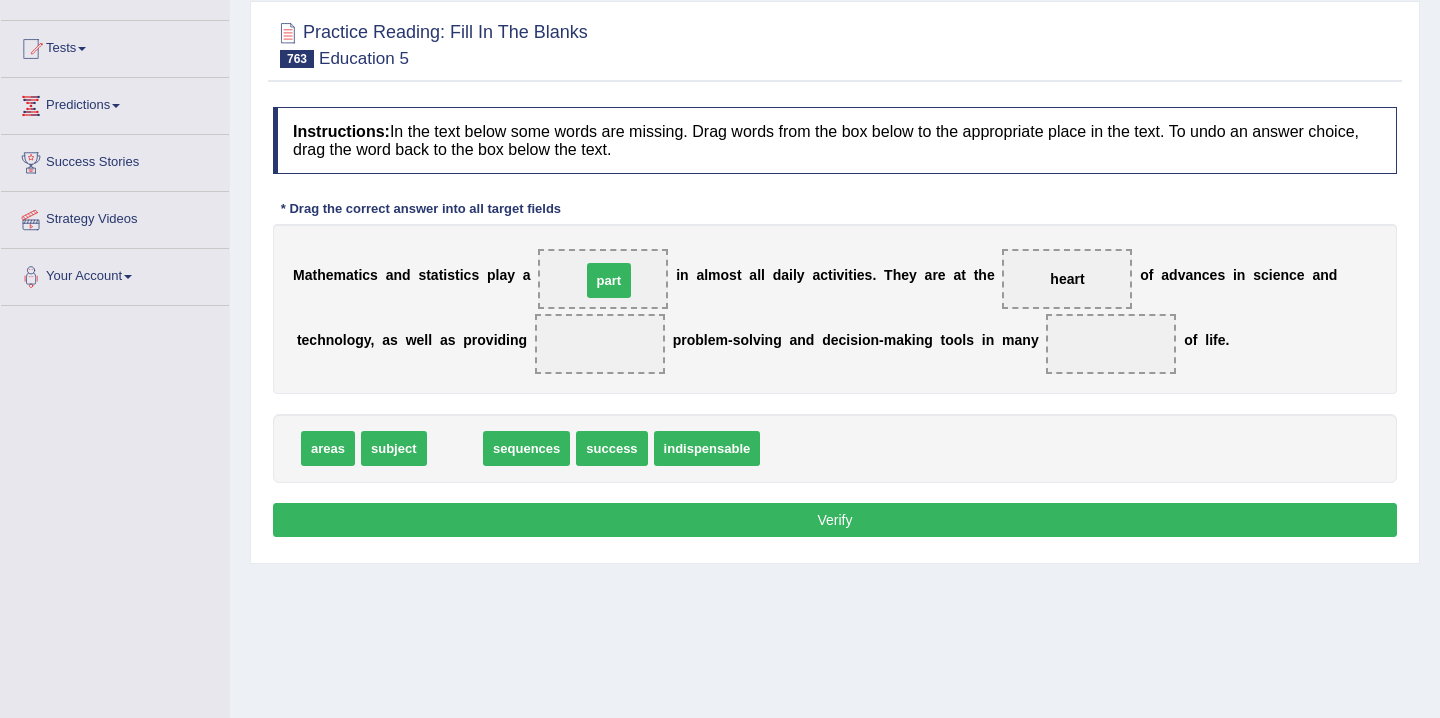 drag, startPoint x: 452, startPoint y: 451, endPoint x: 606, endPoint y: 283, distance: 227.90349 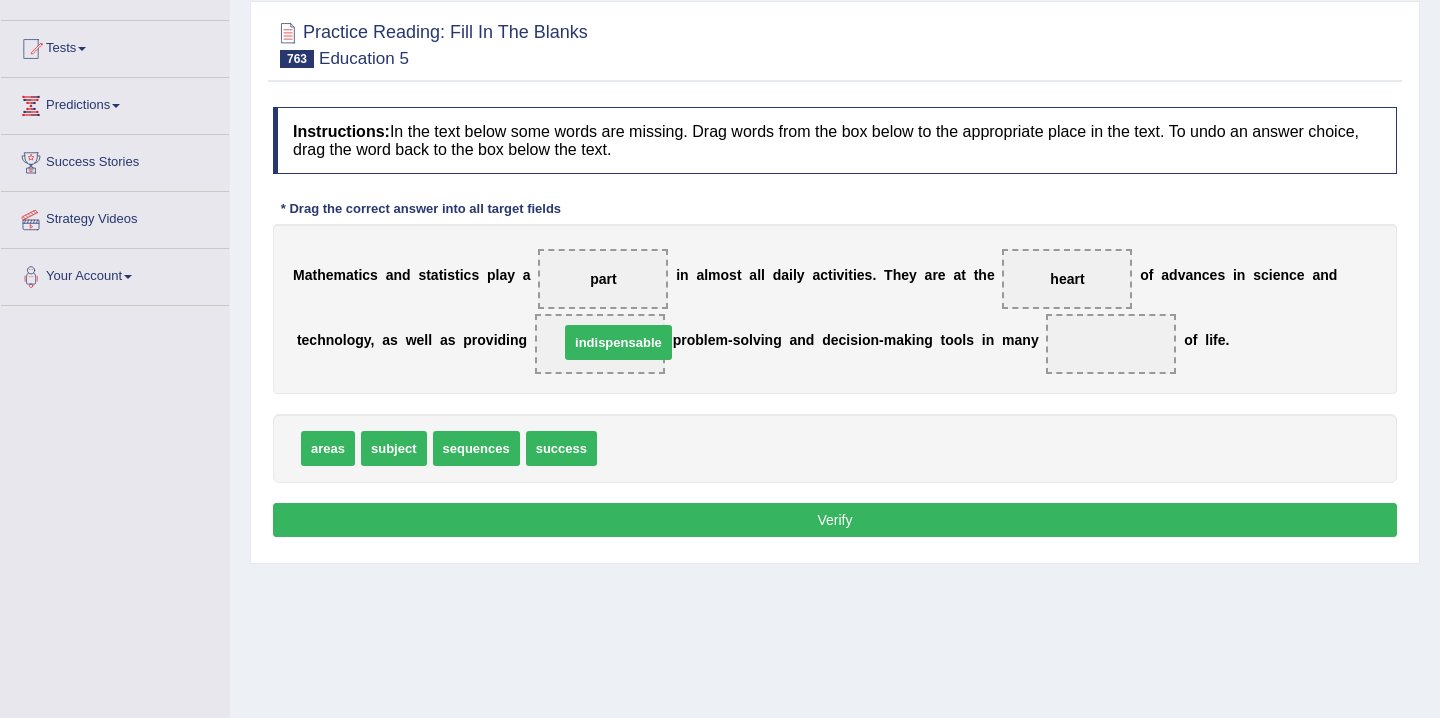 drag, startPoint x: 680, startPoint y: 450, endPoint x: 642, endPoint y: 344, distance: 112.60551 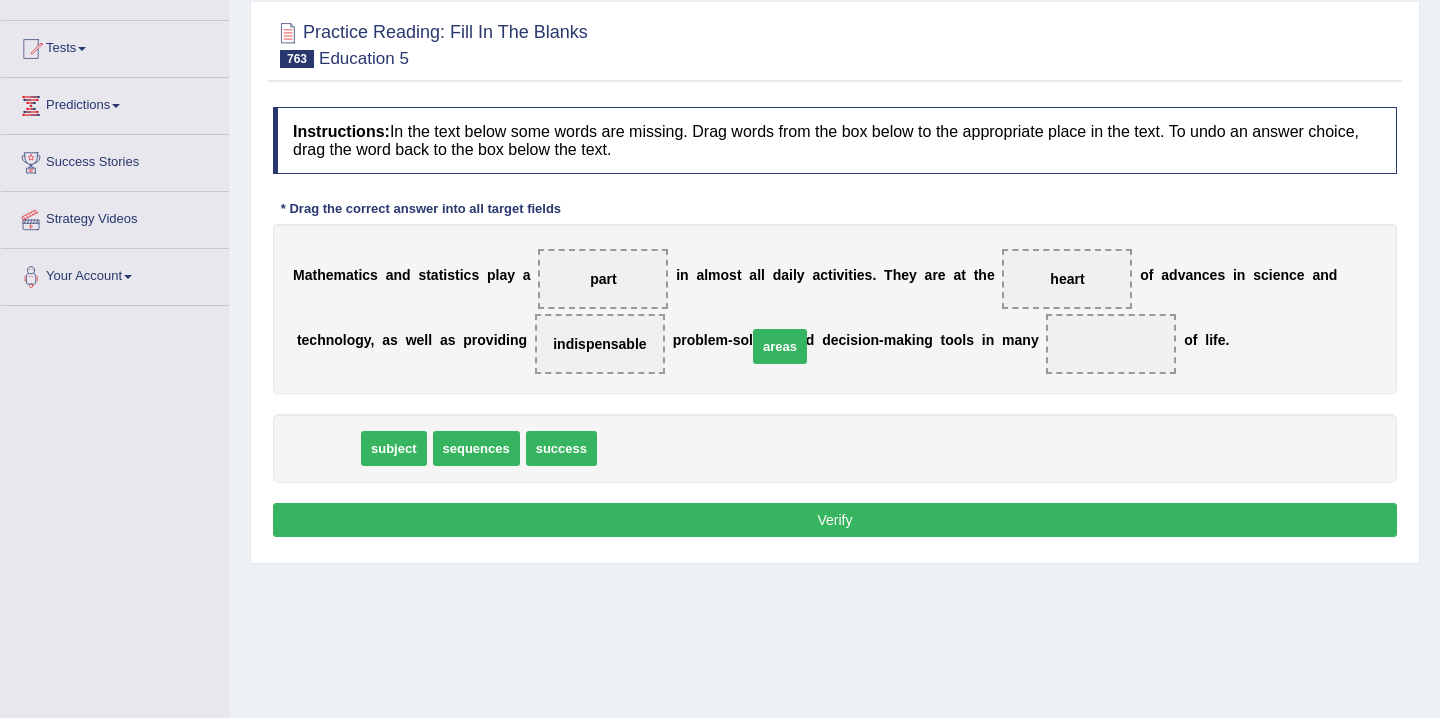 drag, startPoint x: 335, startPoint y: 450, endPoint x: 838, endPoint y: 317, distance: 520.28644 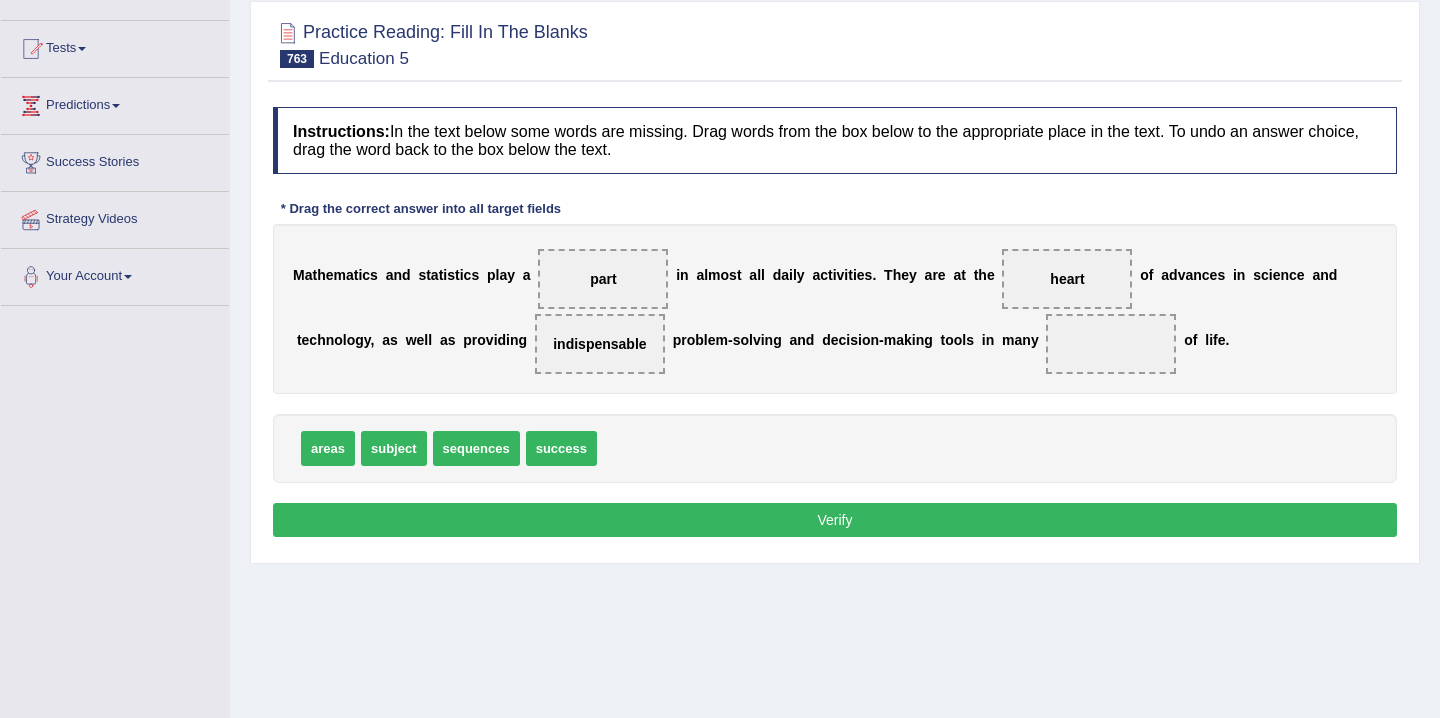 drag, startPoint x: 337, startPoint y: 476, endPoint x: 1258, endPoint y: 244, distance: 949.771 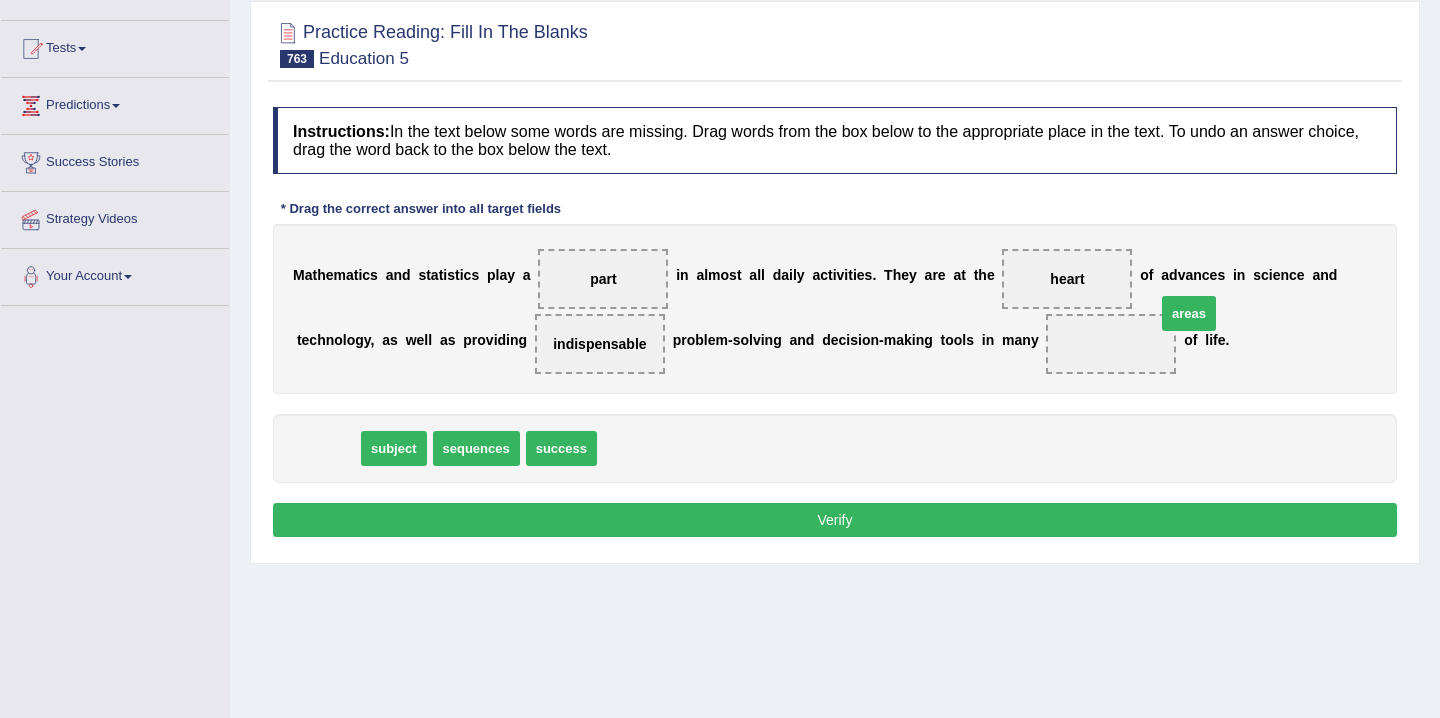 drag, startPoint x: 320, startPoint y: 460, endPoint x: 1178, endPoint y: 326, distance: 868.4008 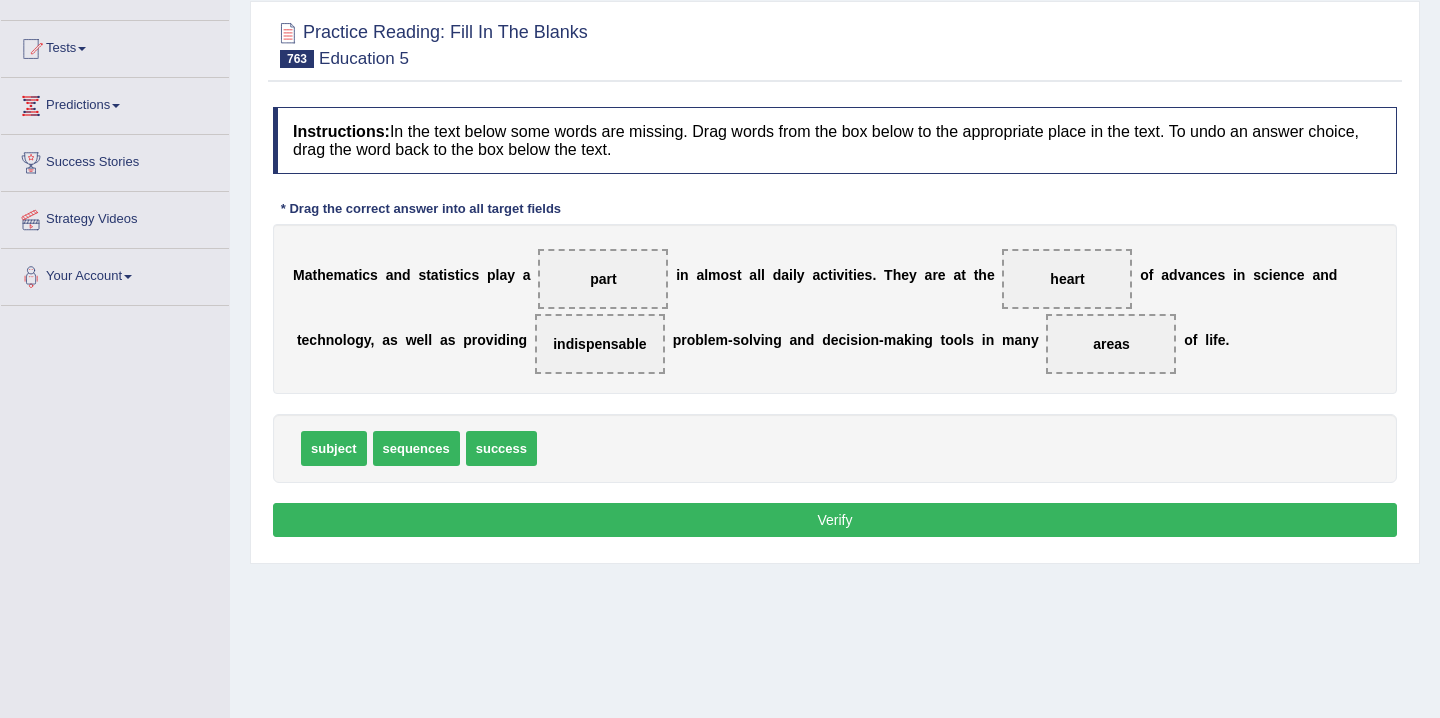 click on "Verify" at bounding box center [835, 520] 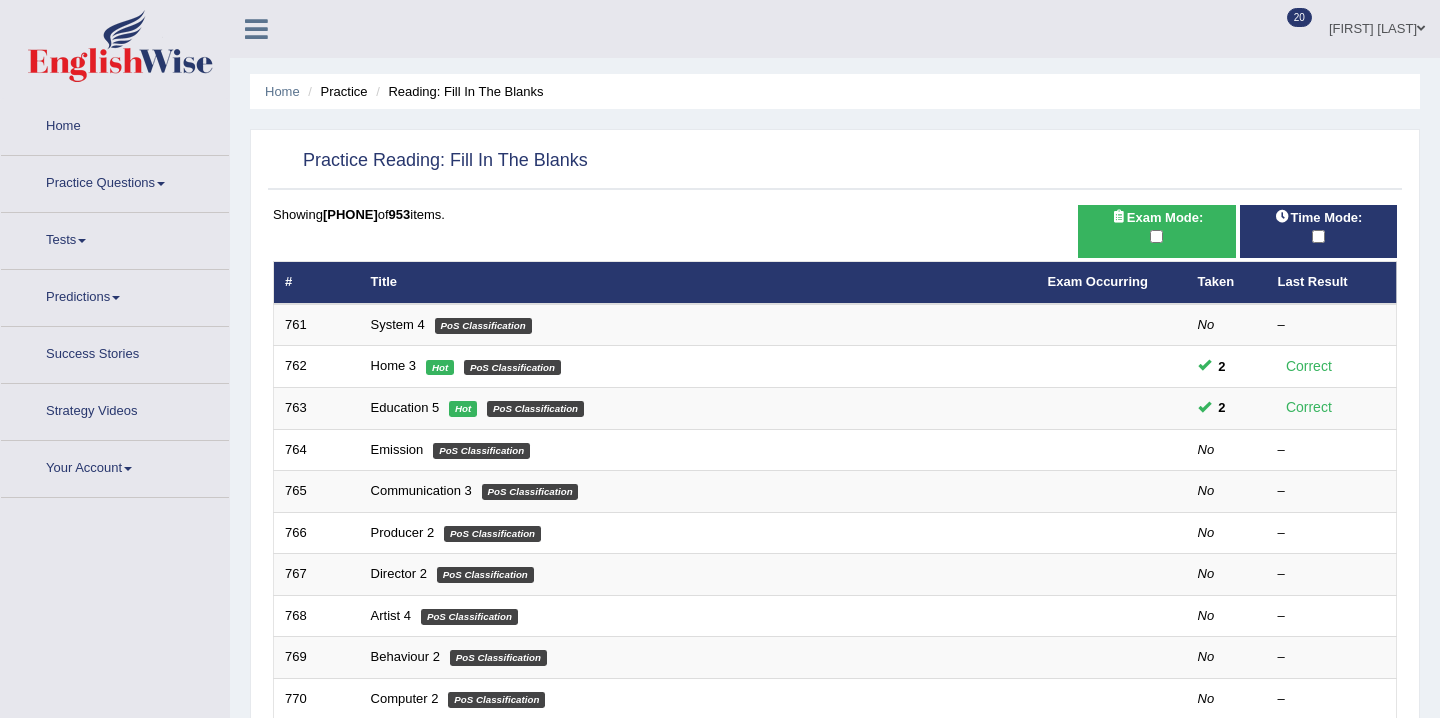 scroll, scrollTop: 0, scrollLeft: 0, axis: both 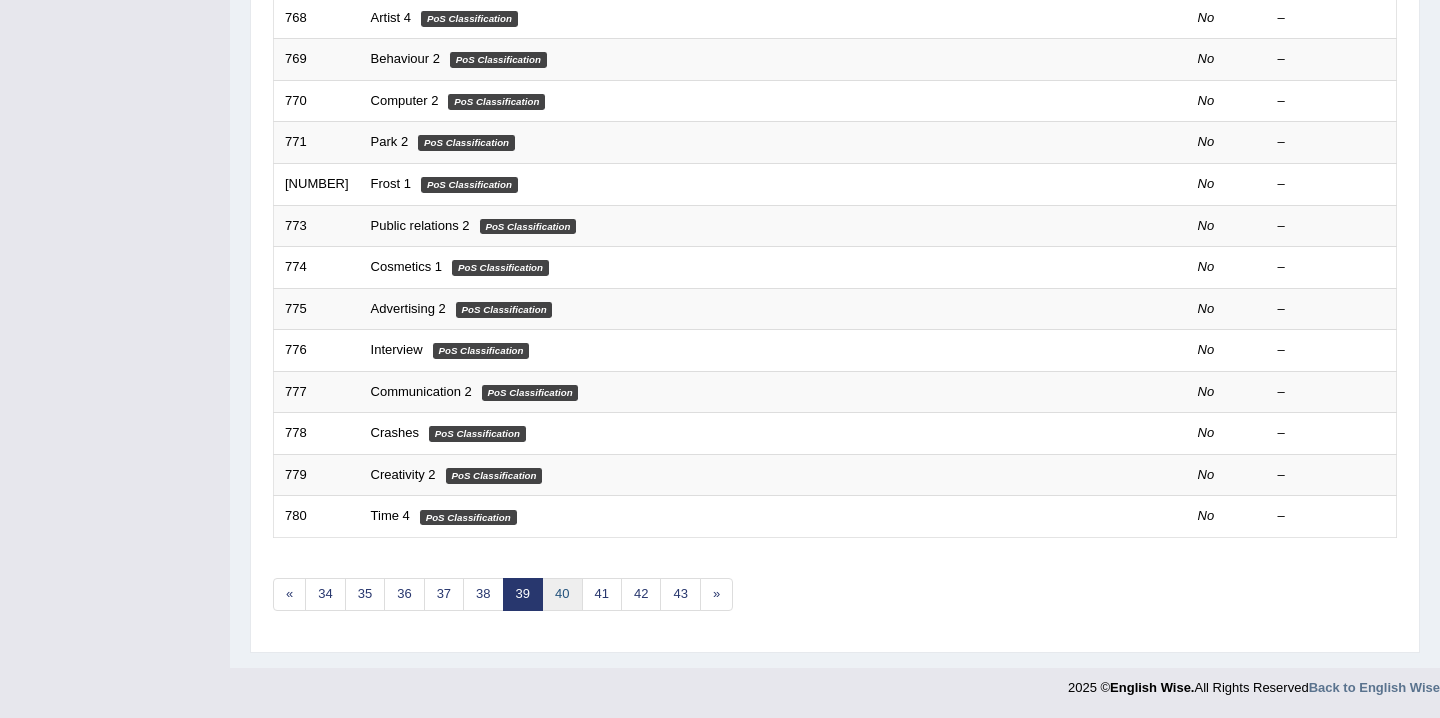 click on "40" at bounding box center (562, 594) 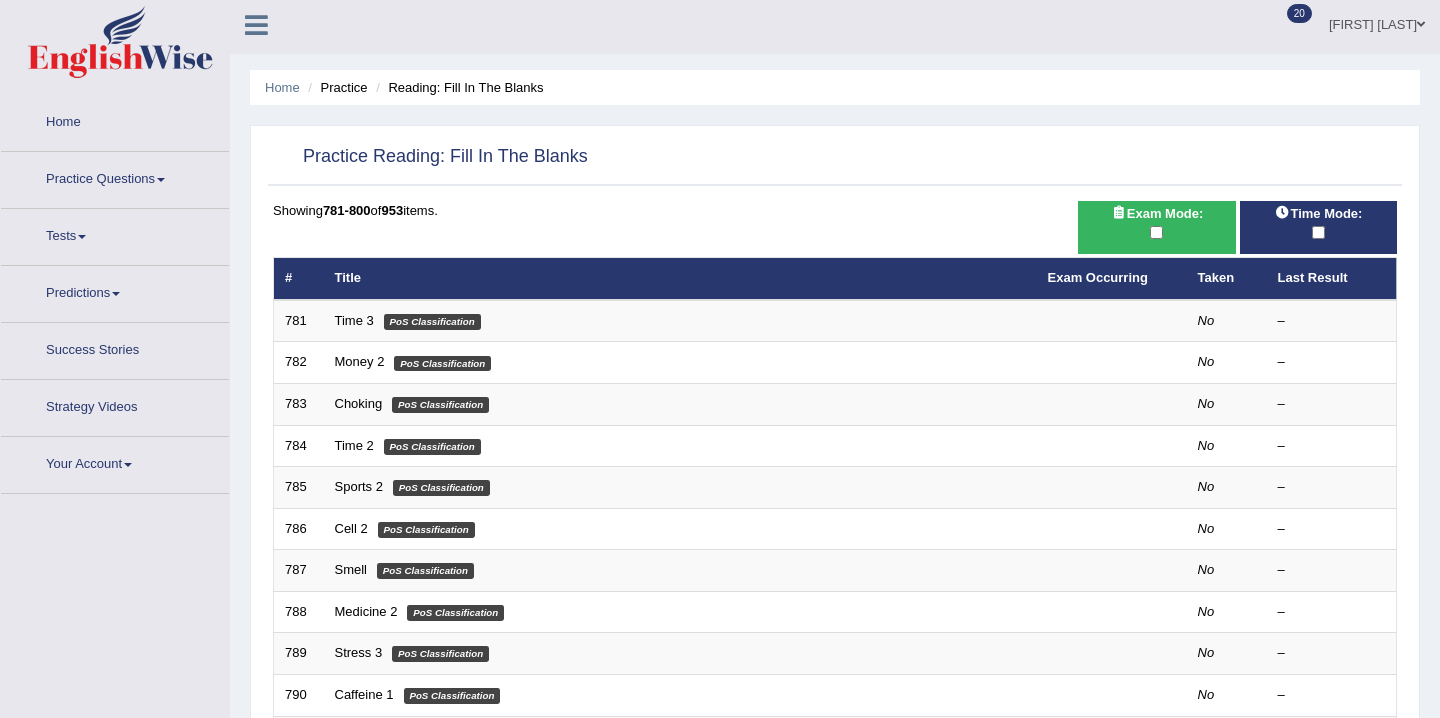 scroll, scrollTop: 0, scrollLeft: 0, axis: both 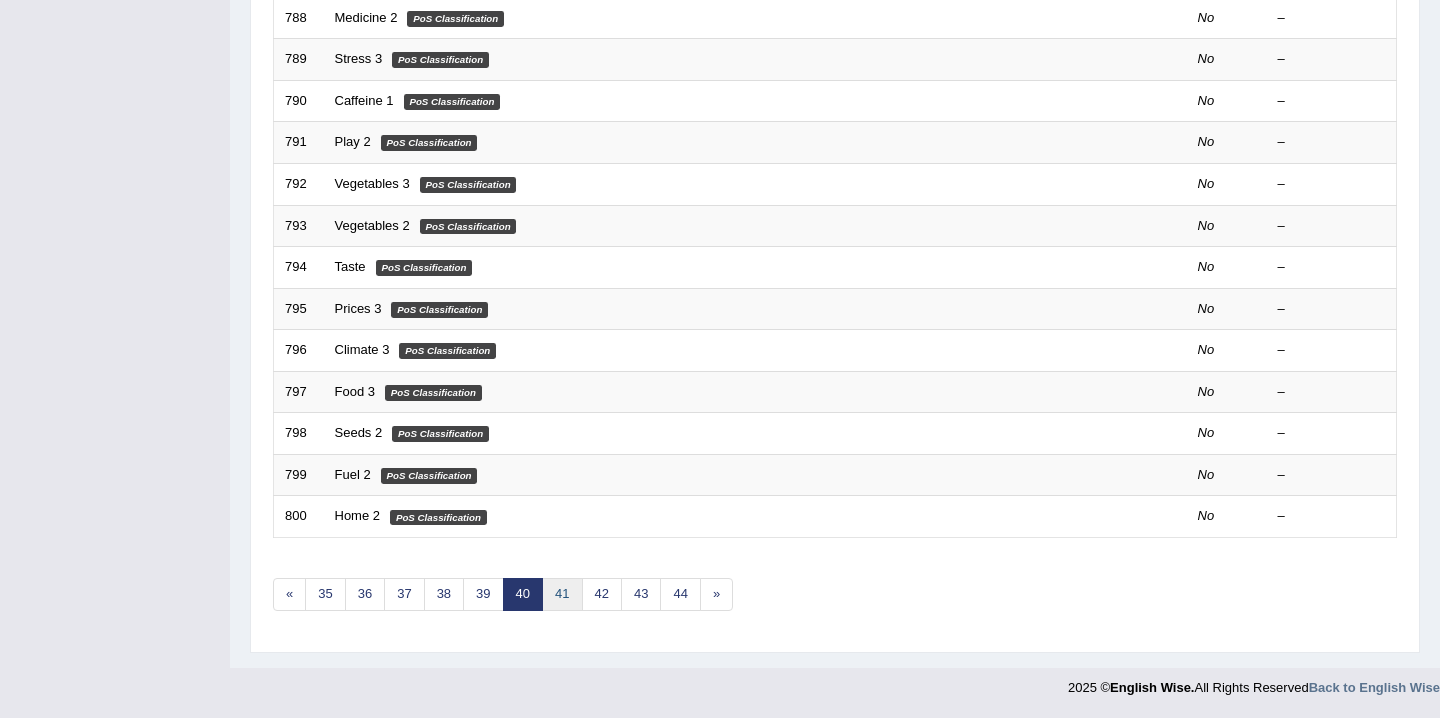 click on "41" at bounding box center [562, 594] 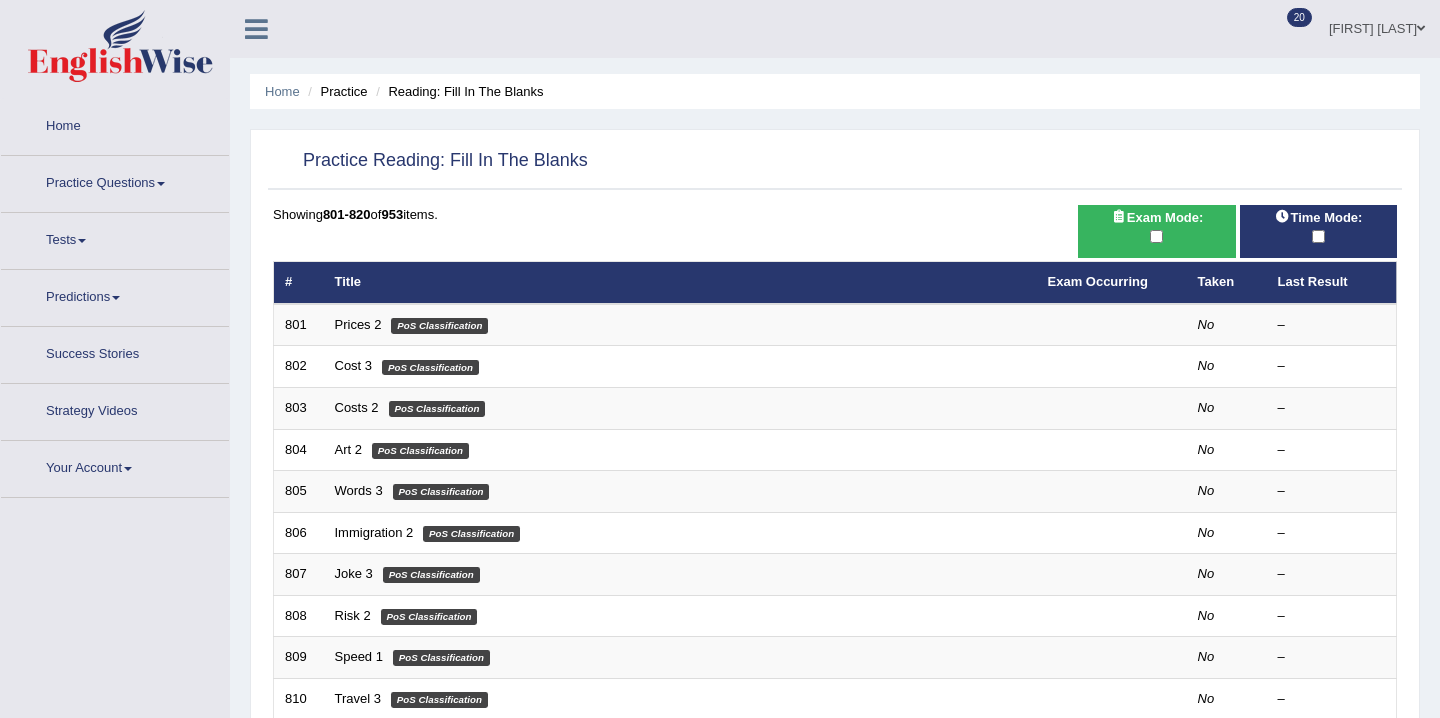scroll, scrollTop: 0, scrollLeft: 0, axis: both 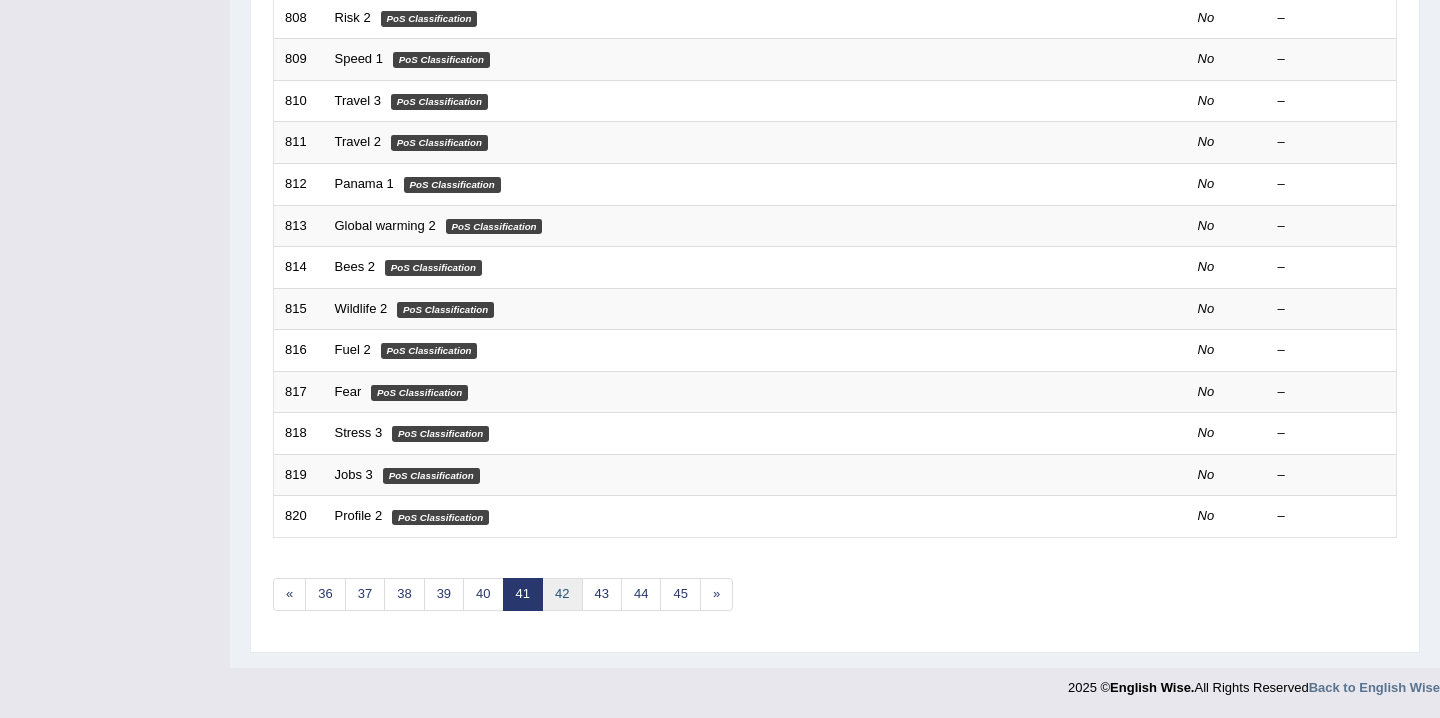 click on "42" at bounding box center (562, 594) 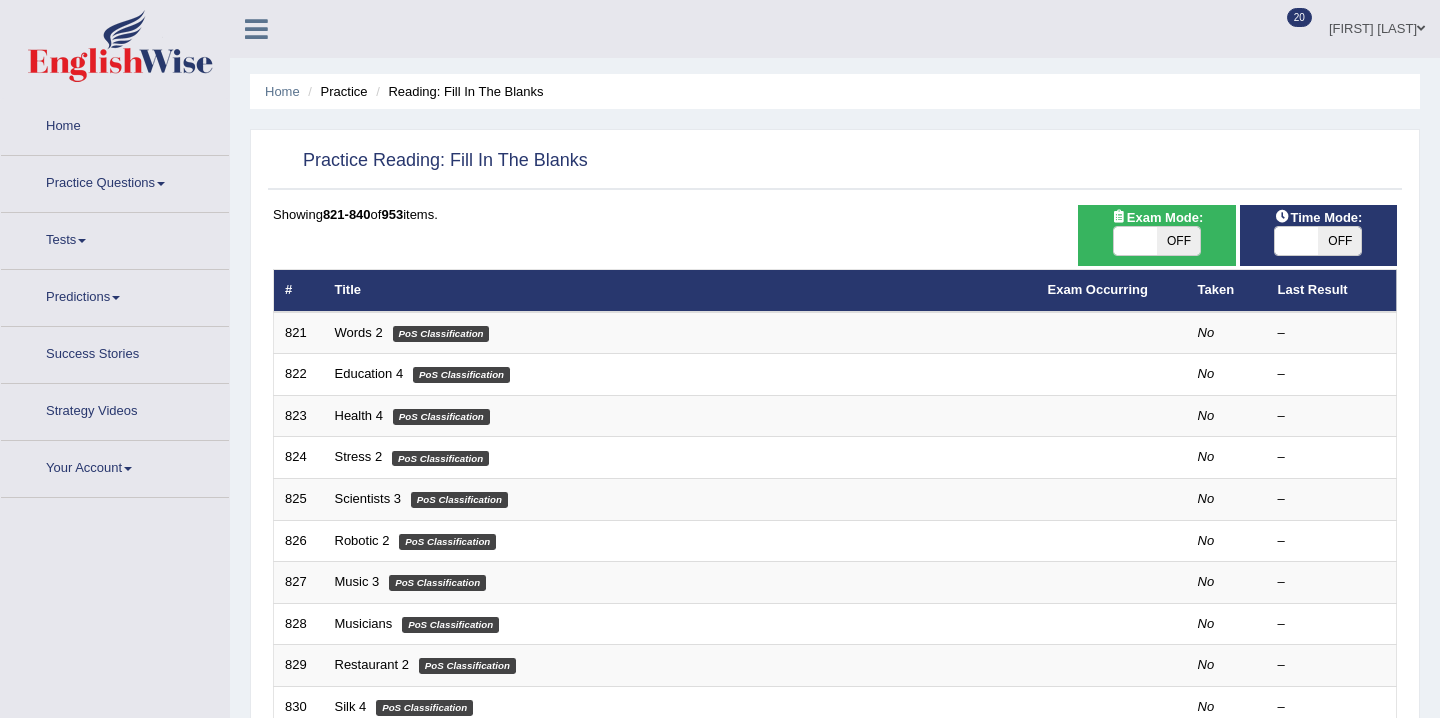 scroll, scrollTop: 0, scrollLeft: 0, axis: both 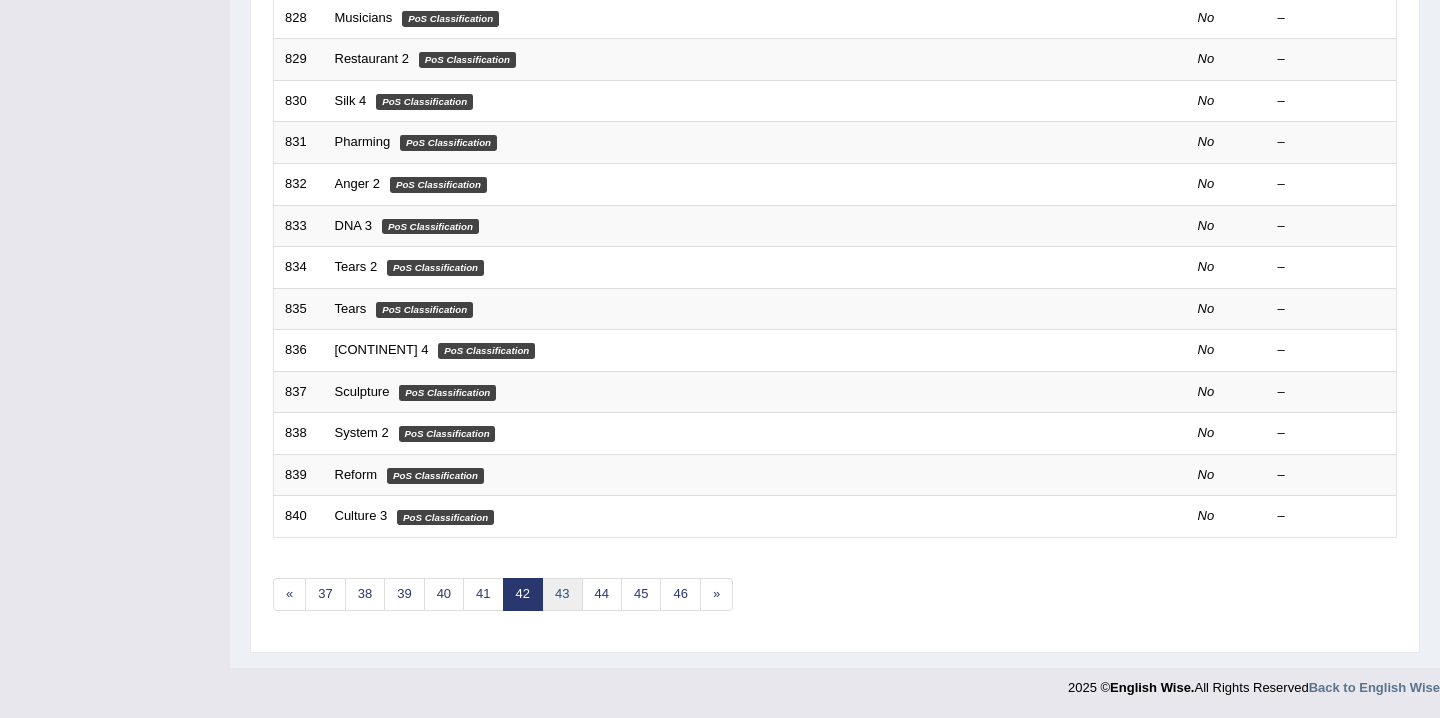 click on "43" at bounding box center [562, 594] 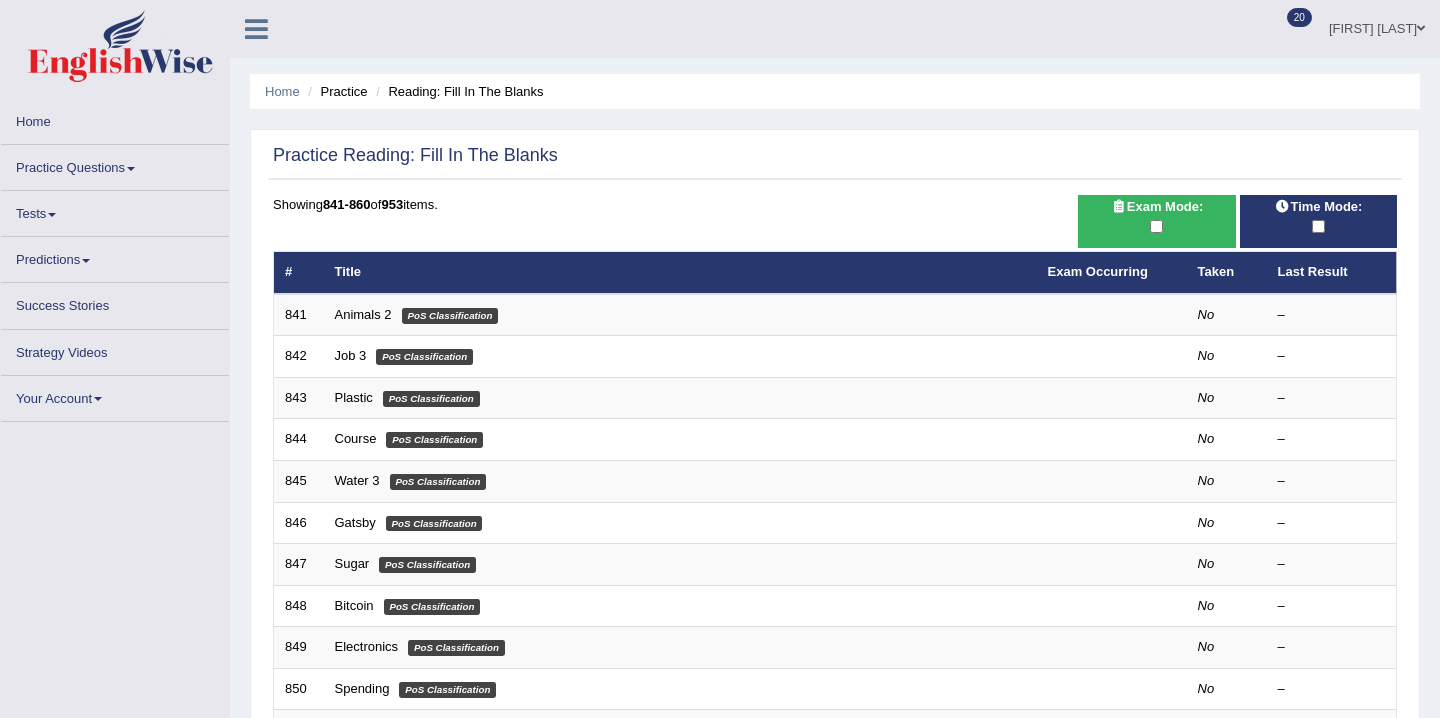 scroll, scrollTop: 606, scrollLeft: 0, axis: vertical 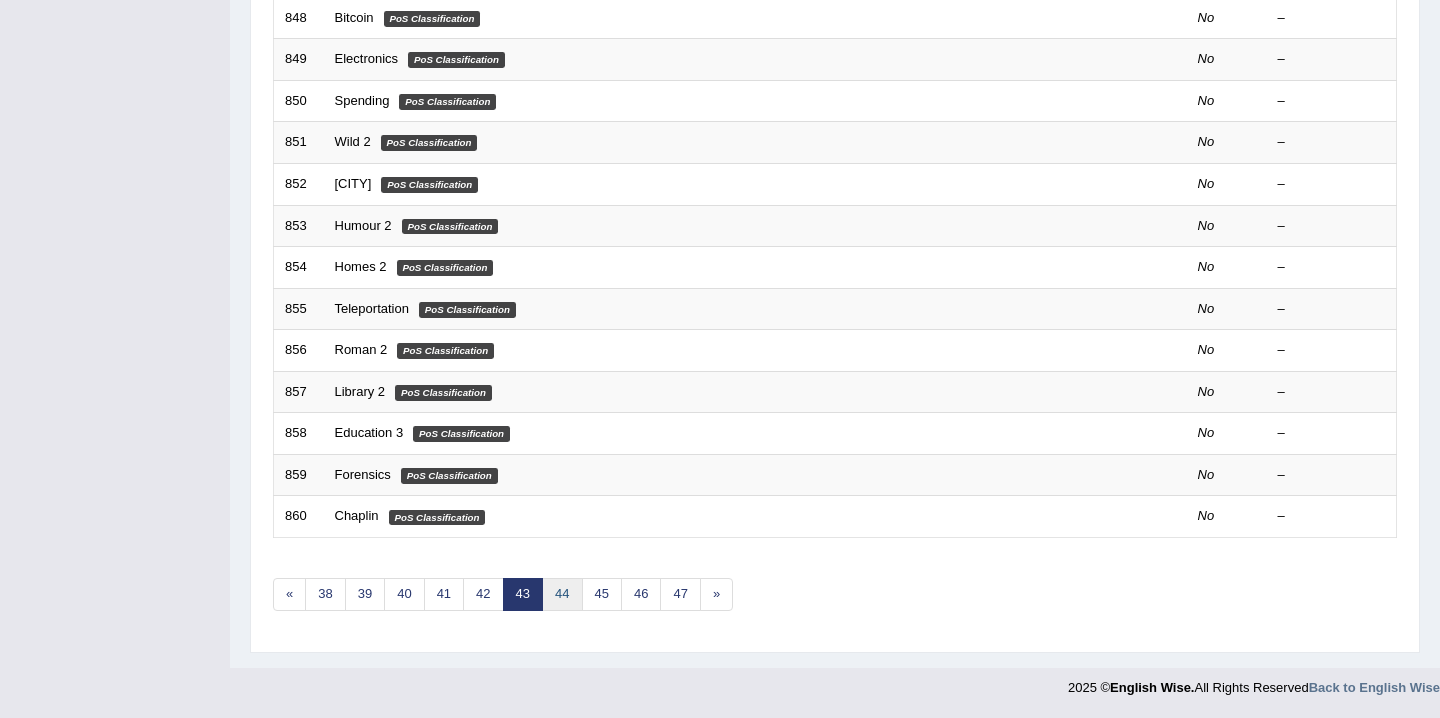 click on "44" at bounding box center (562, 594) 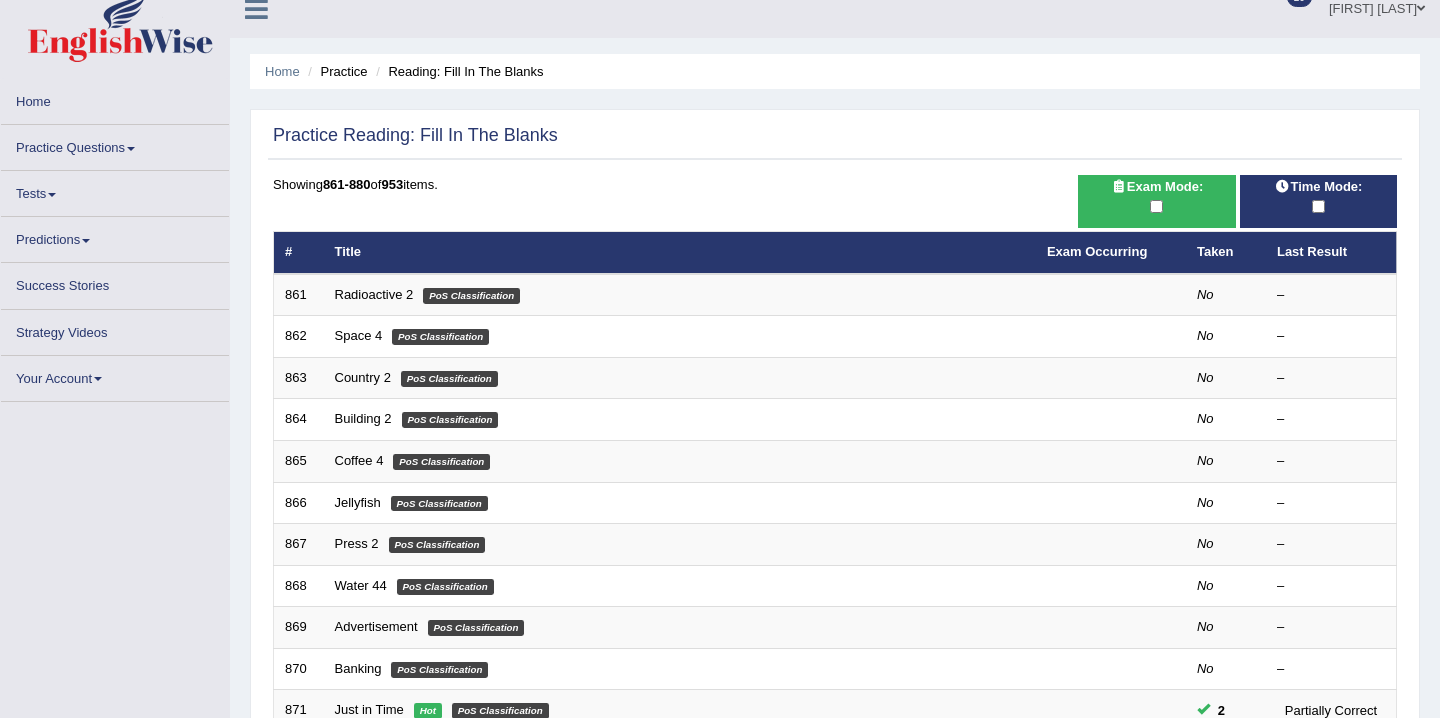 scroll, scrollTop: 606, scrollLeft: 0, axis: vertical 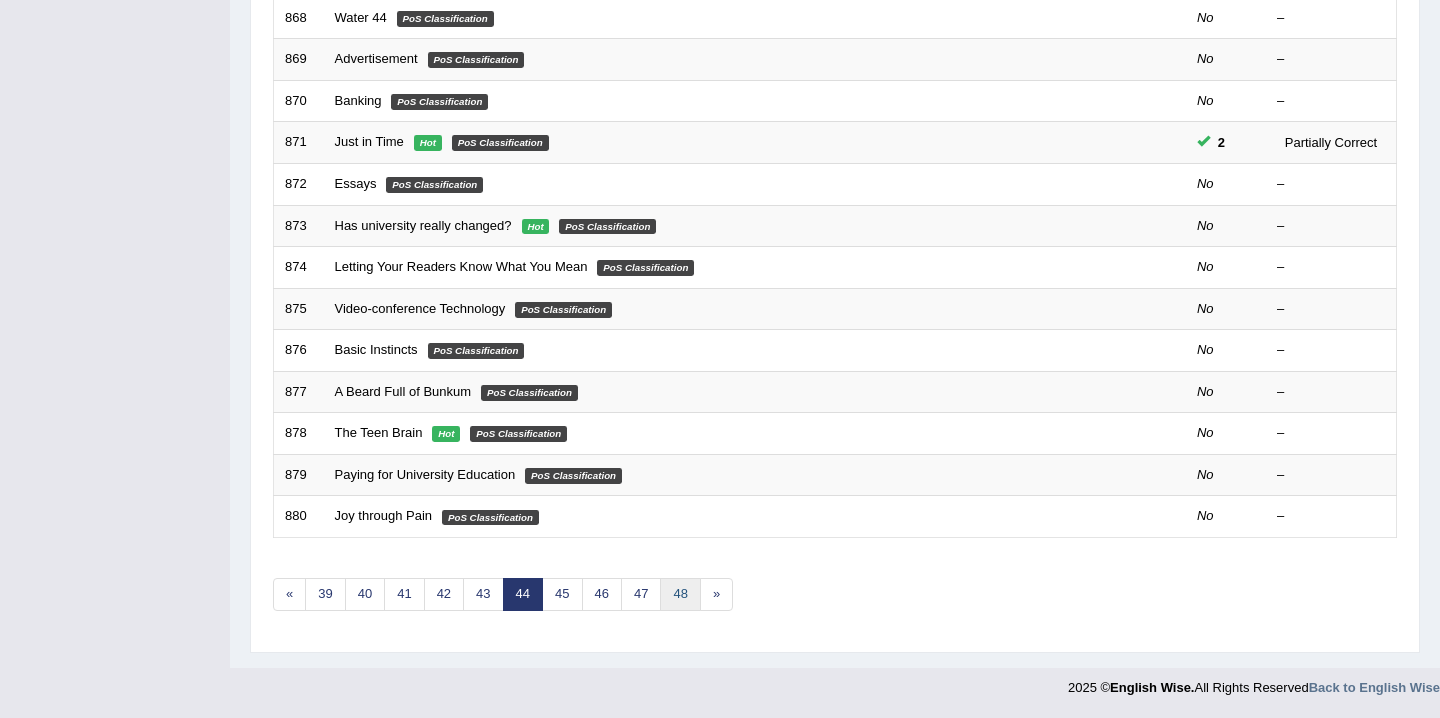 click on "48" at bounding box center (680, 594) 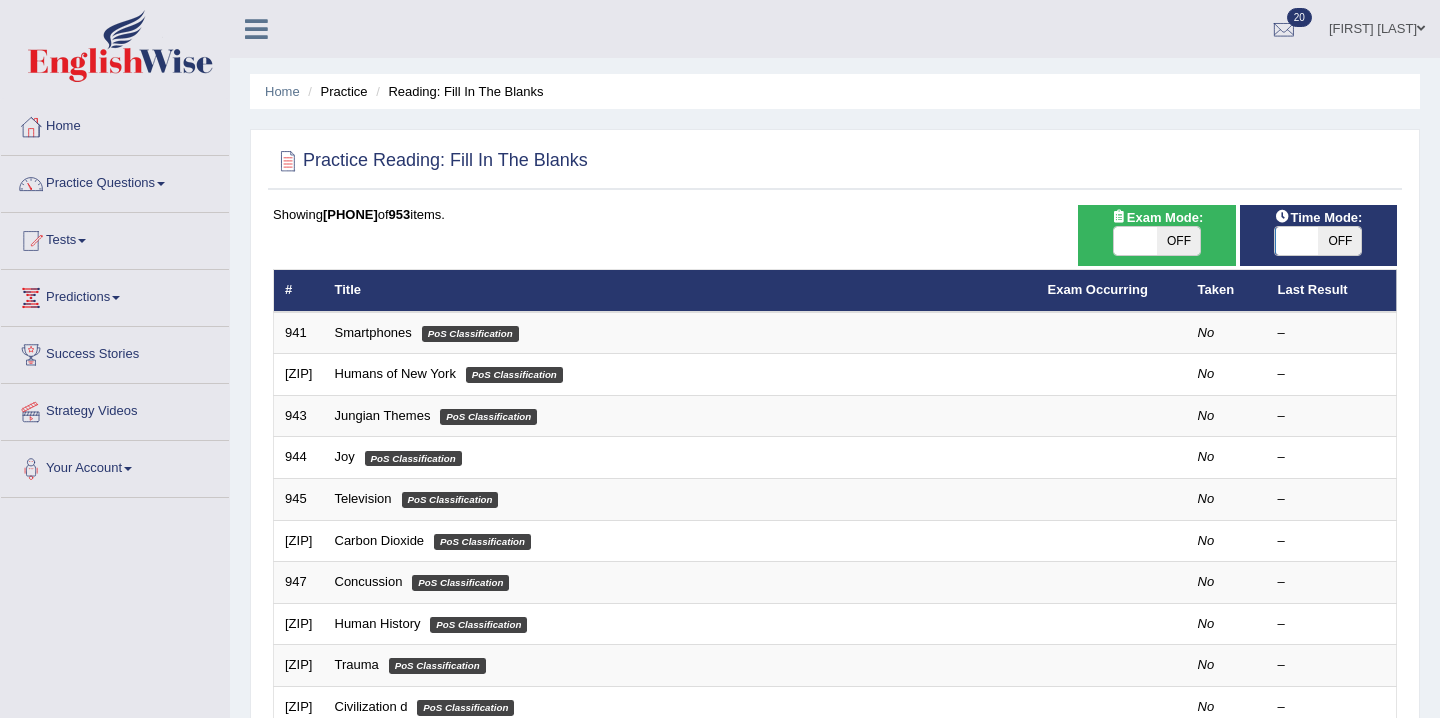 scroll, scrollTop: 0, scrollLeft: 0, axis: both 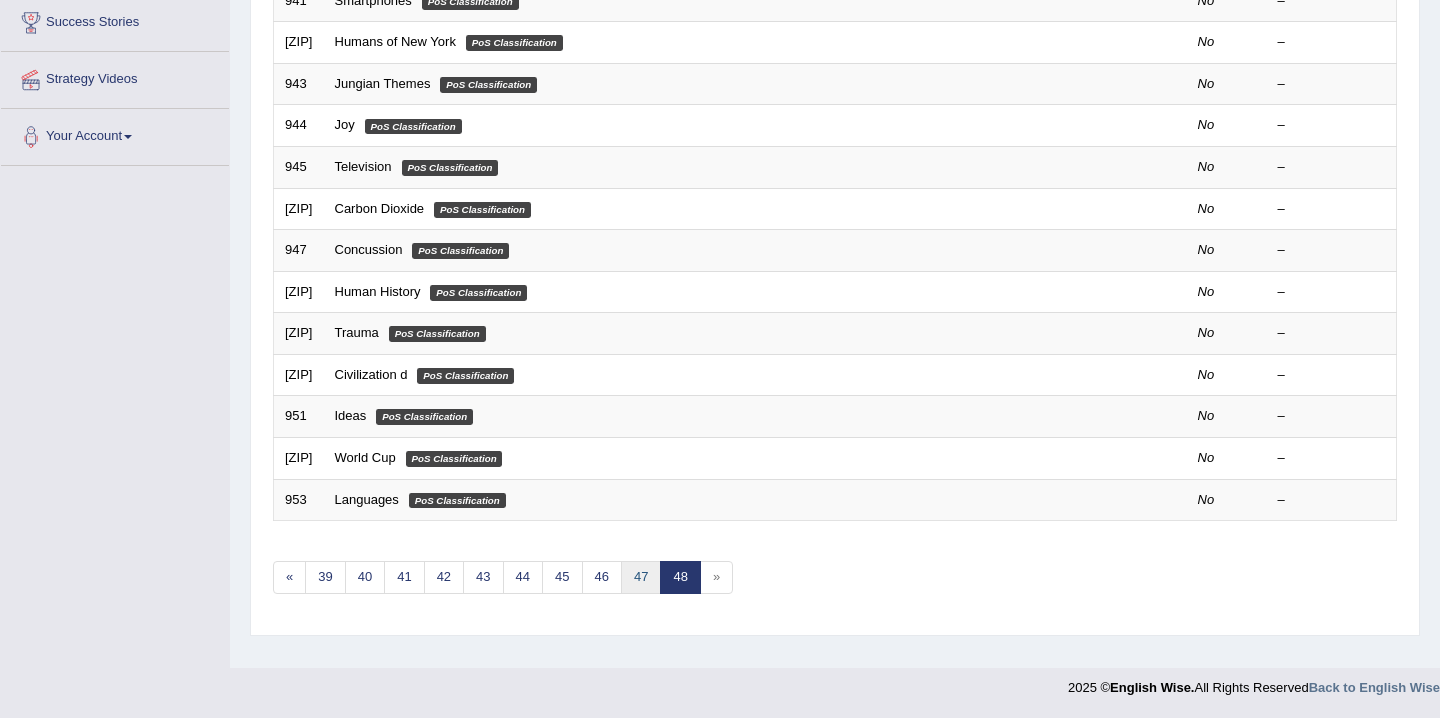 click on "47" at bounding box center (641, 577) 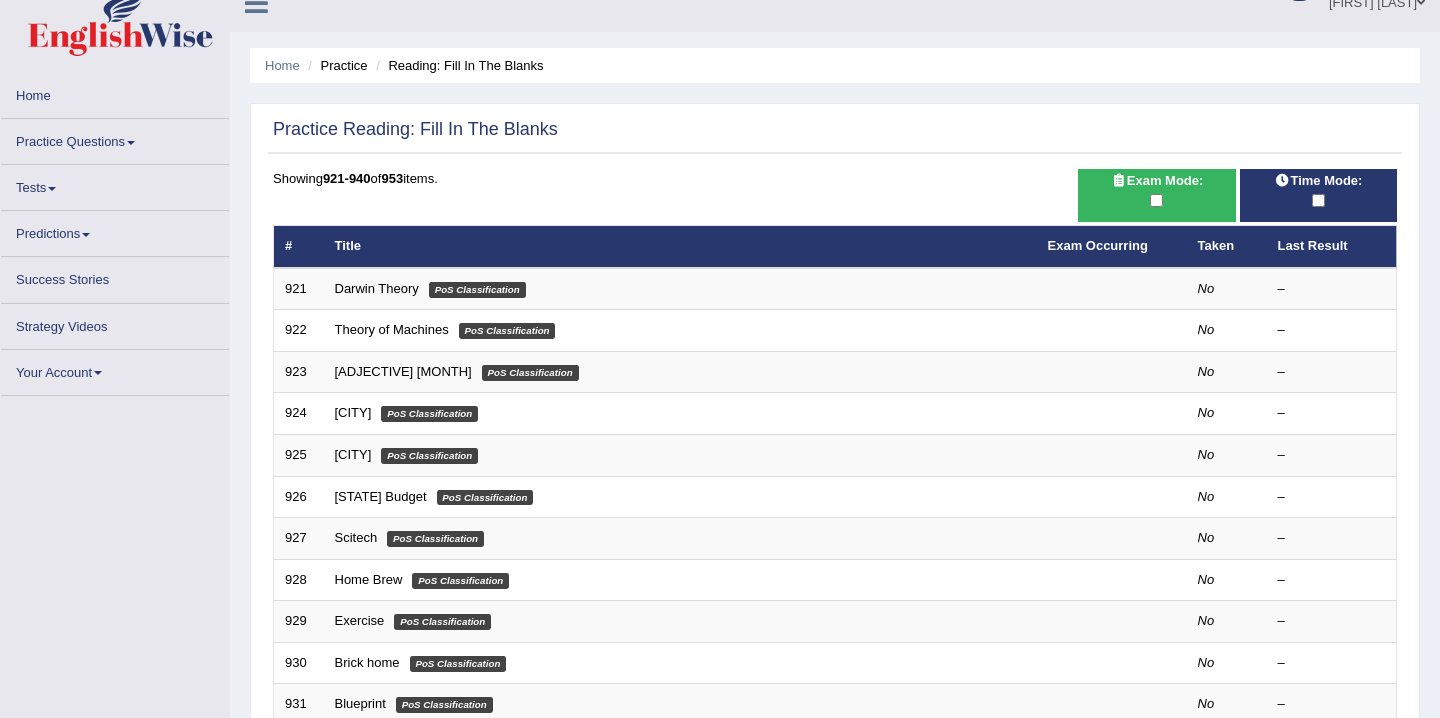 scroll, scrollTop: 0, scrollLeft: 0, axis: both 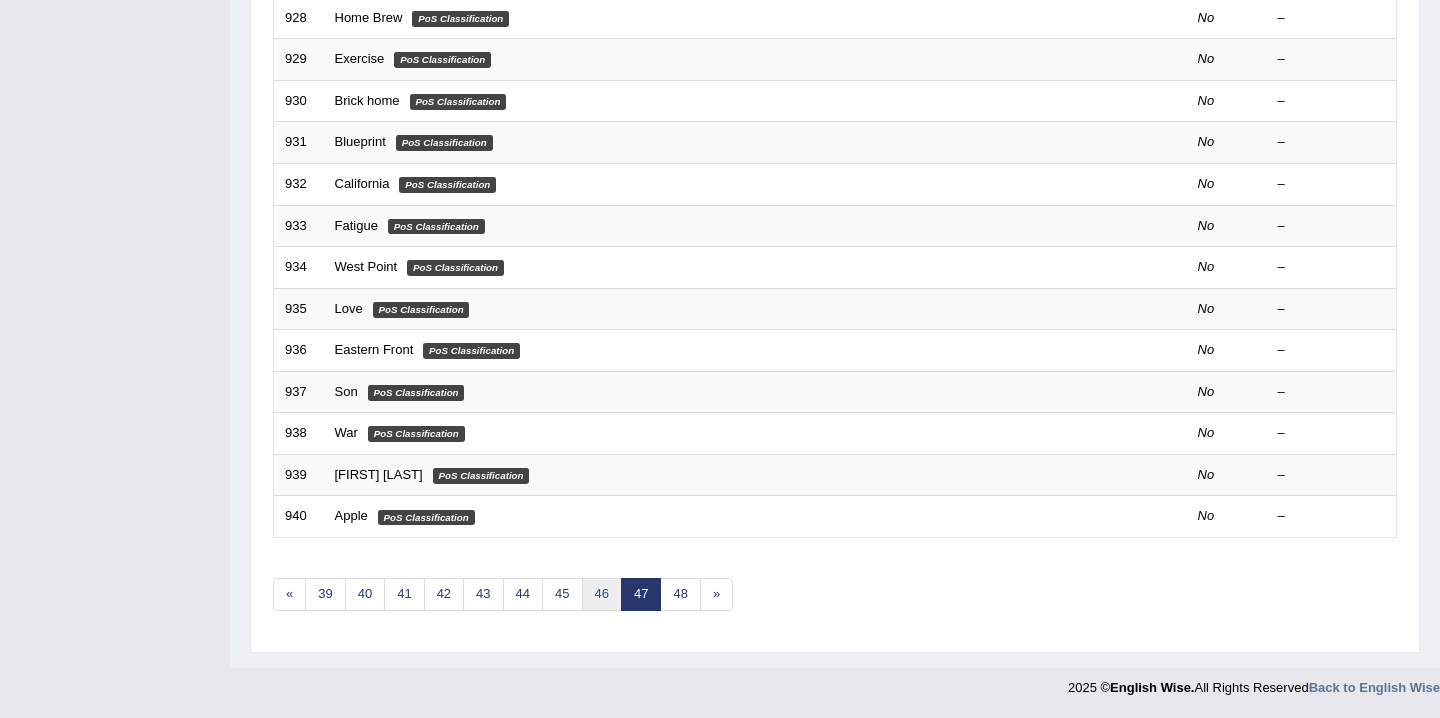 click on "46" at bounding box center (602, 594) 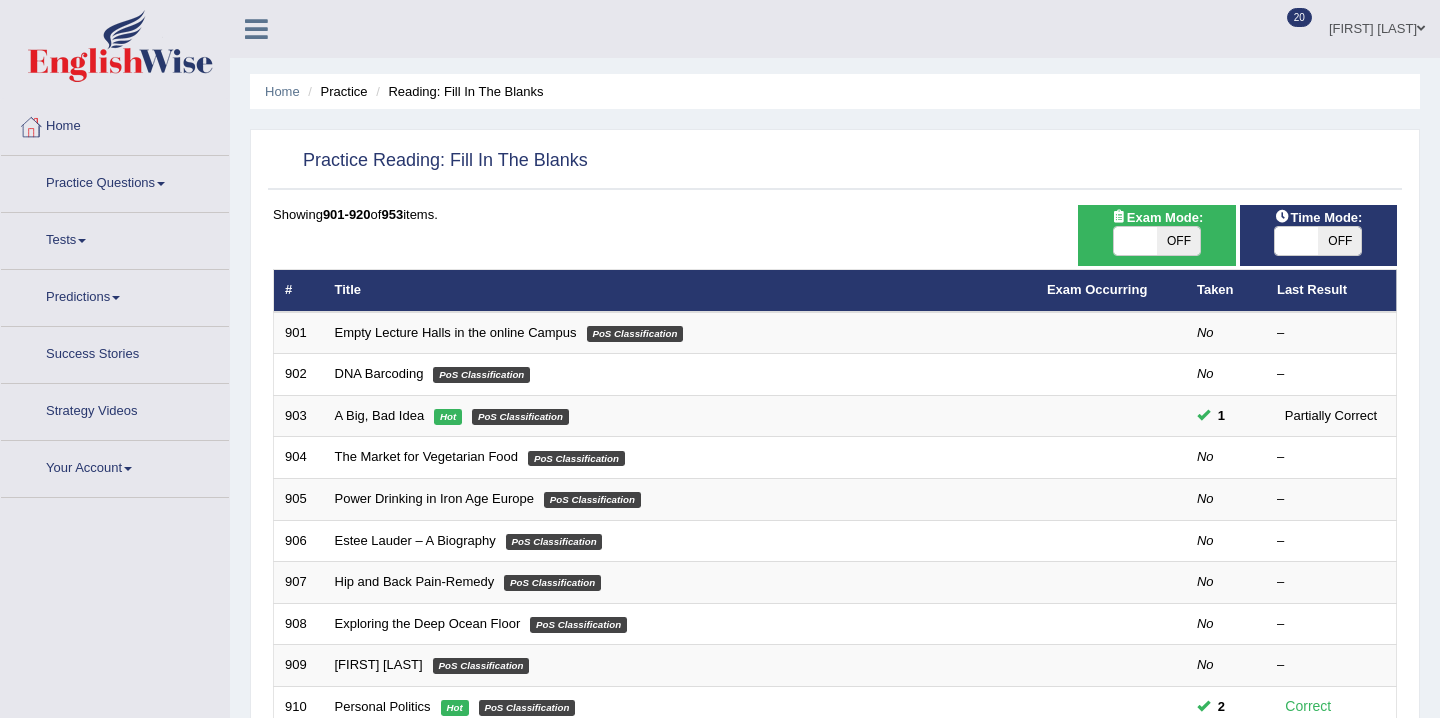 scroll, scrollTop: 281, scrollLeft: 0, axis: vertical 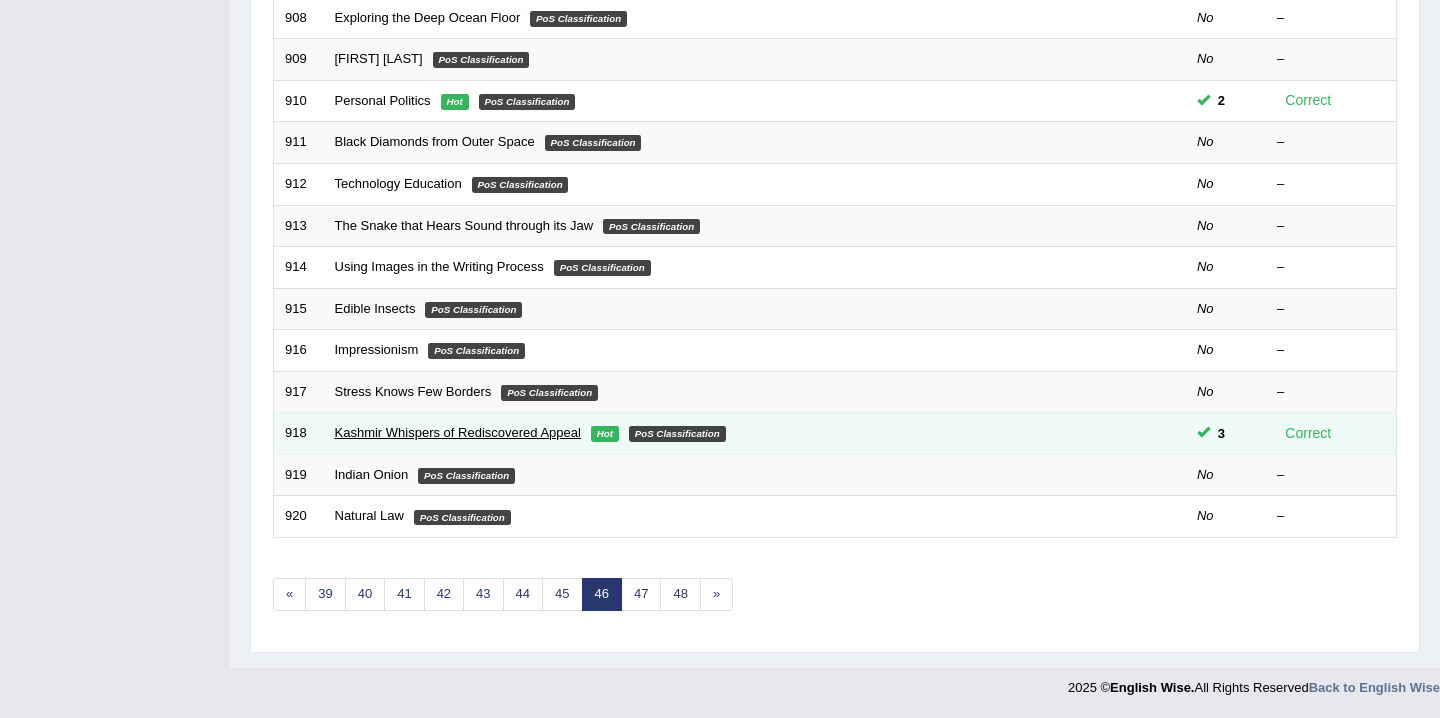 click on "Kashmir Whispers of Rediscovered Appeal" at bounding box center (458, 432) 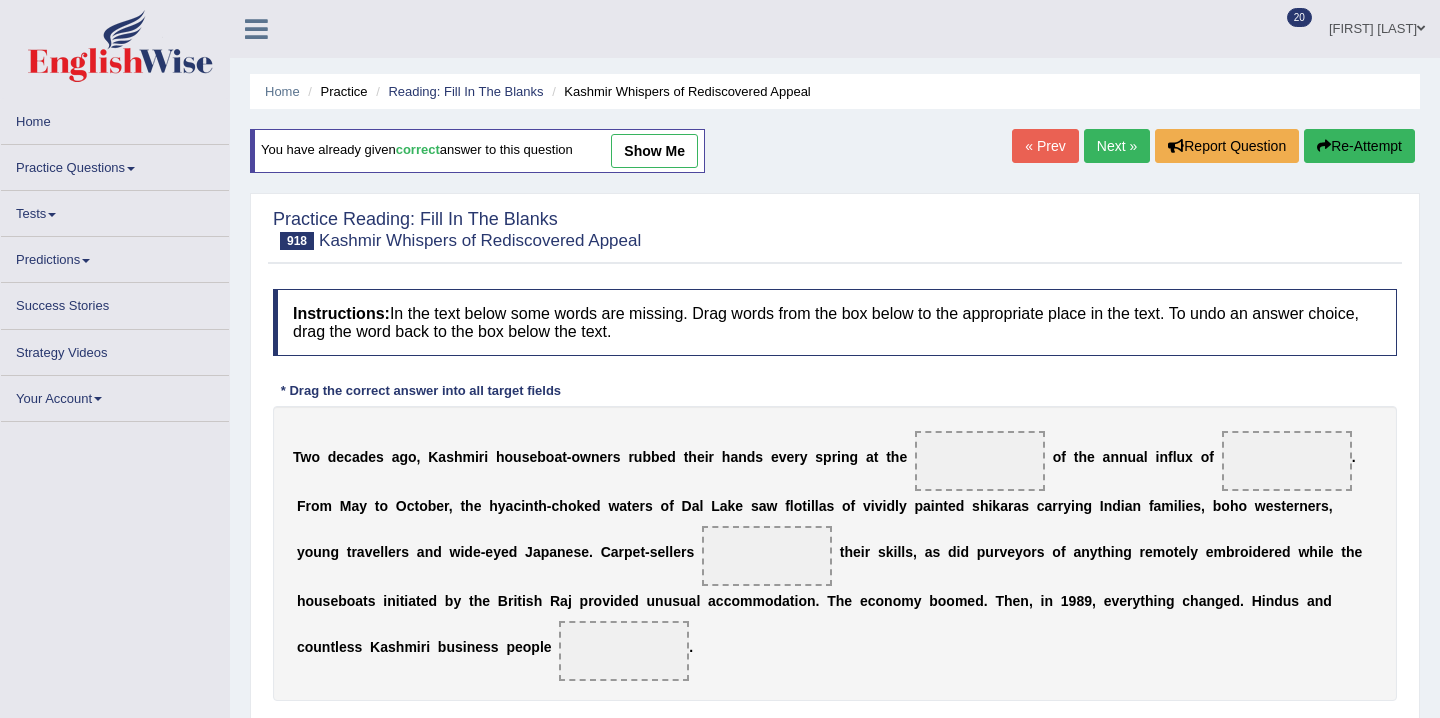 scroll, scrollTop: 0, scrollLeft: 0, axis: both 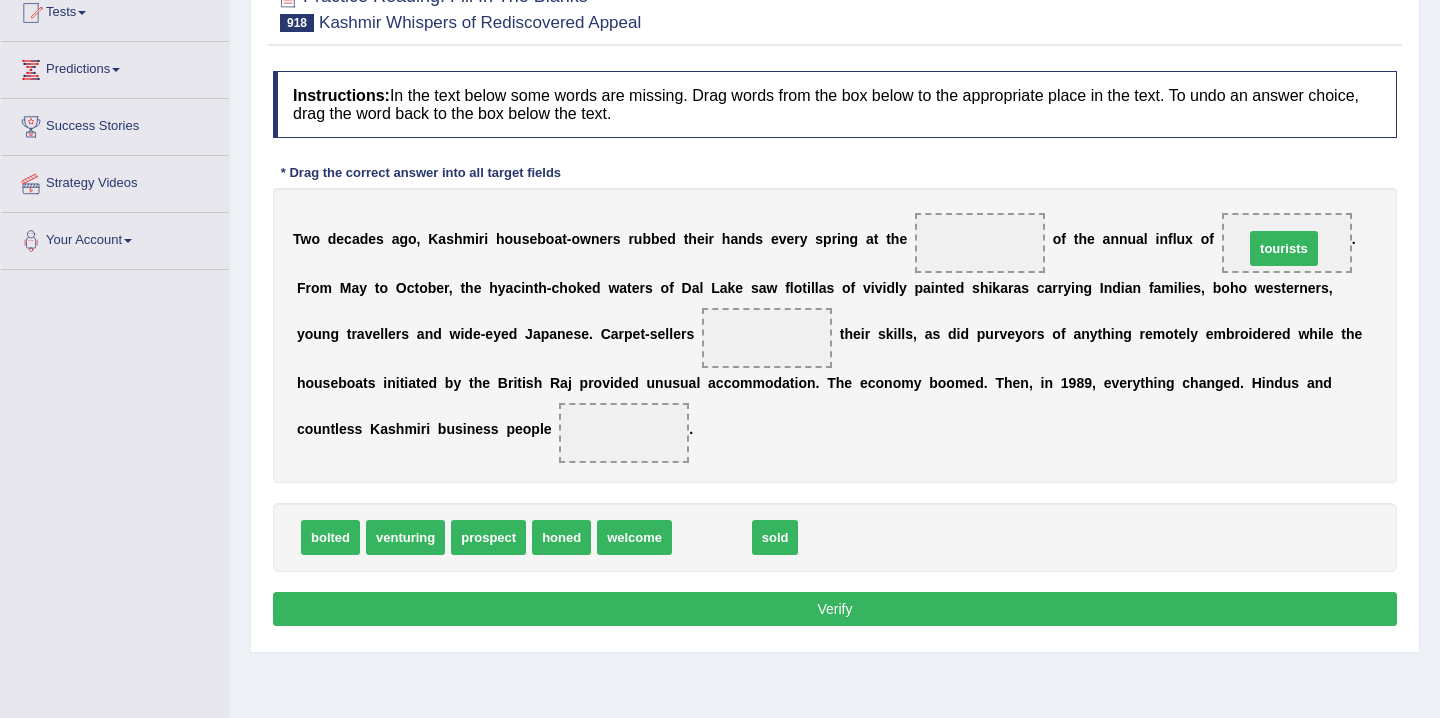 drag, startPoint x: 710, startPoint y: 543, endPoint x: 1288, endPoint y: 250, distance: 648.0224 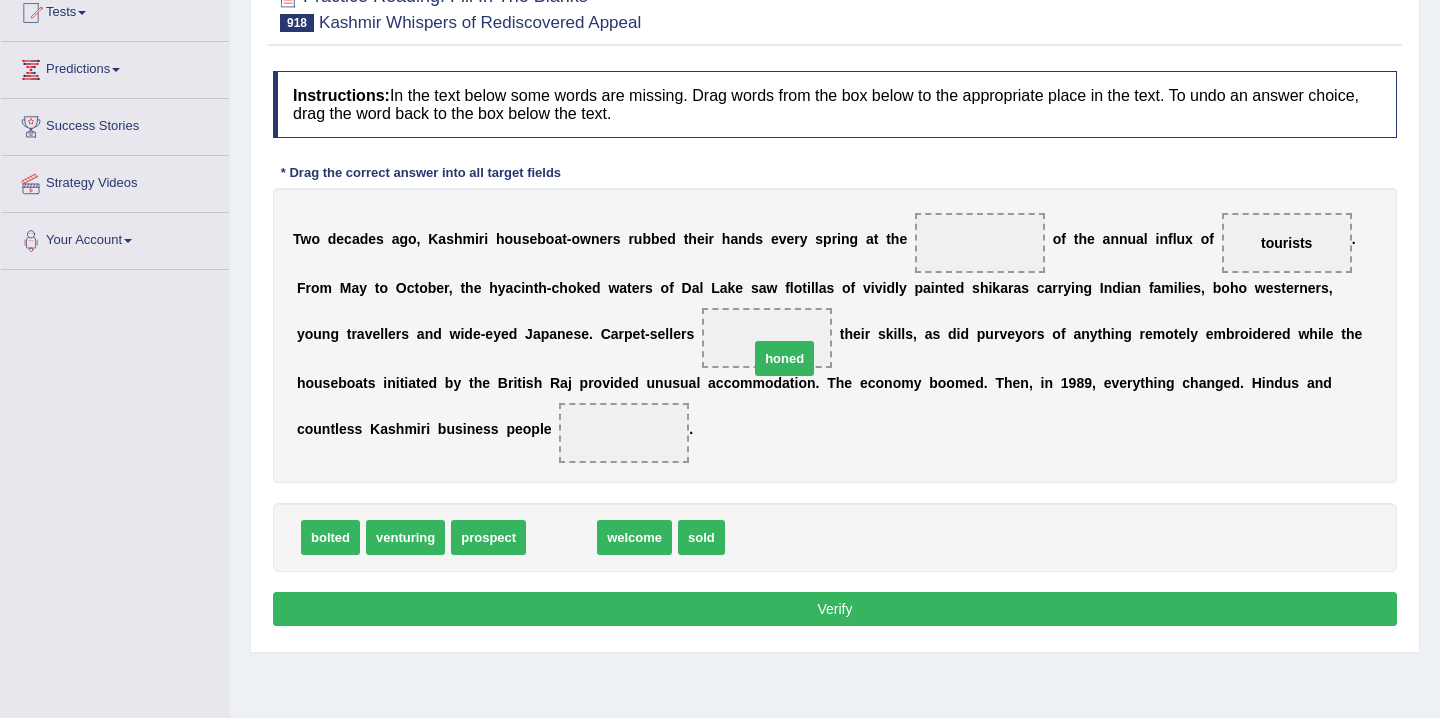 drag, startPoint x: 561, startPoint y: 543, endPoint x: 784, endPoint y: 364, distance: 285.95453 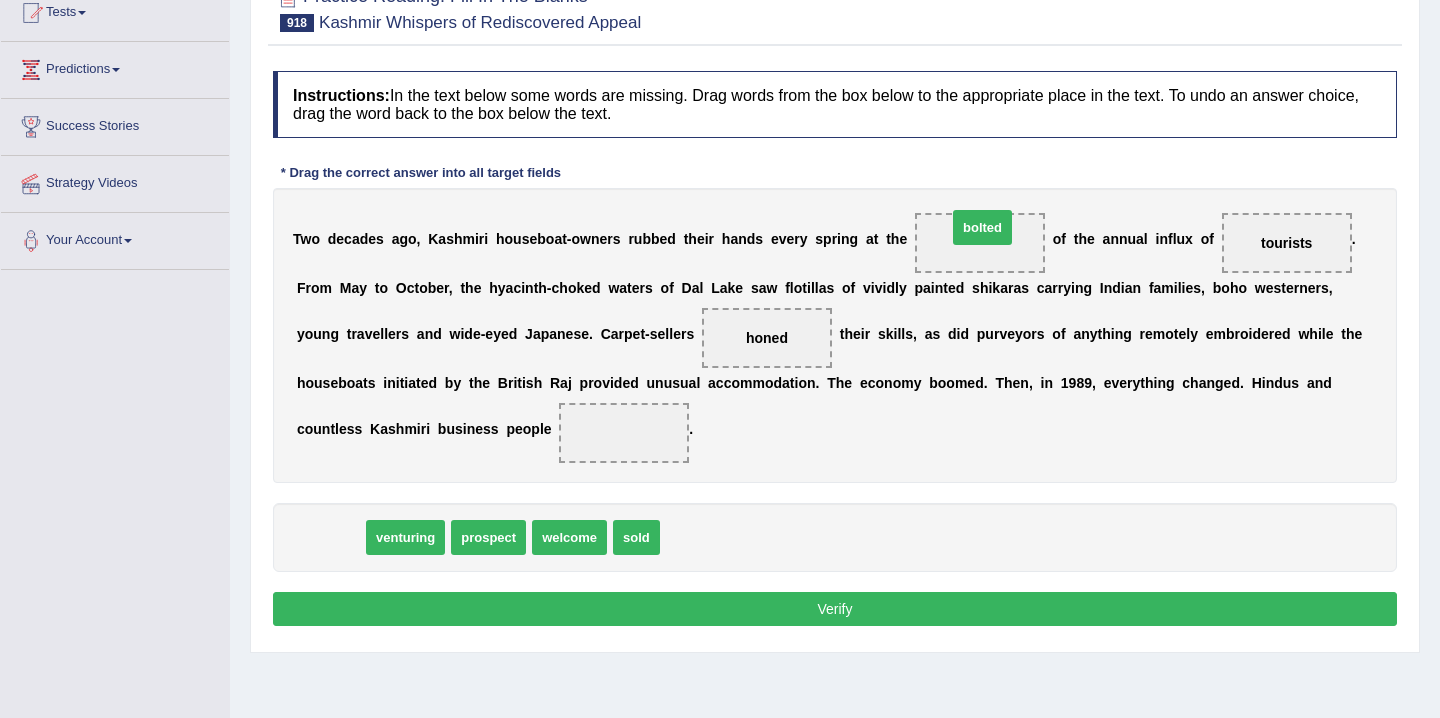 drag, startPoint x: 339, startPoint y: 541, endPoint x: 991, endPoint y: 232, distance: 721.51575 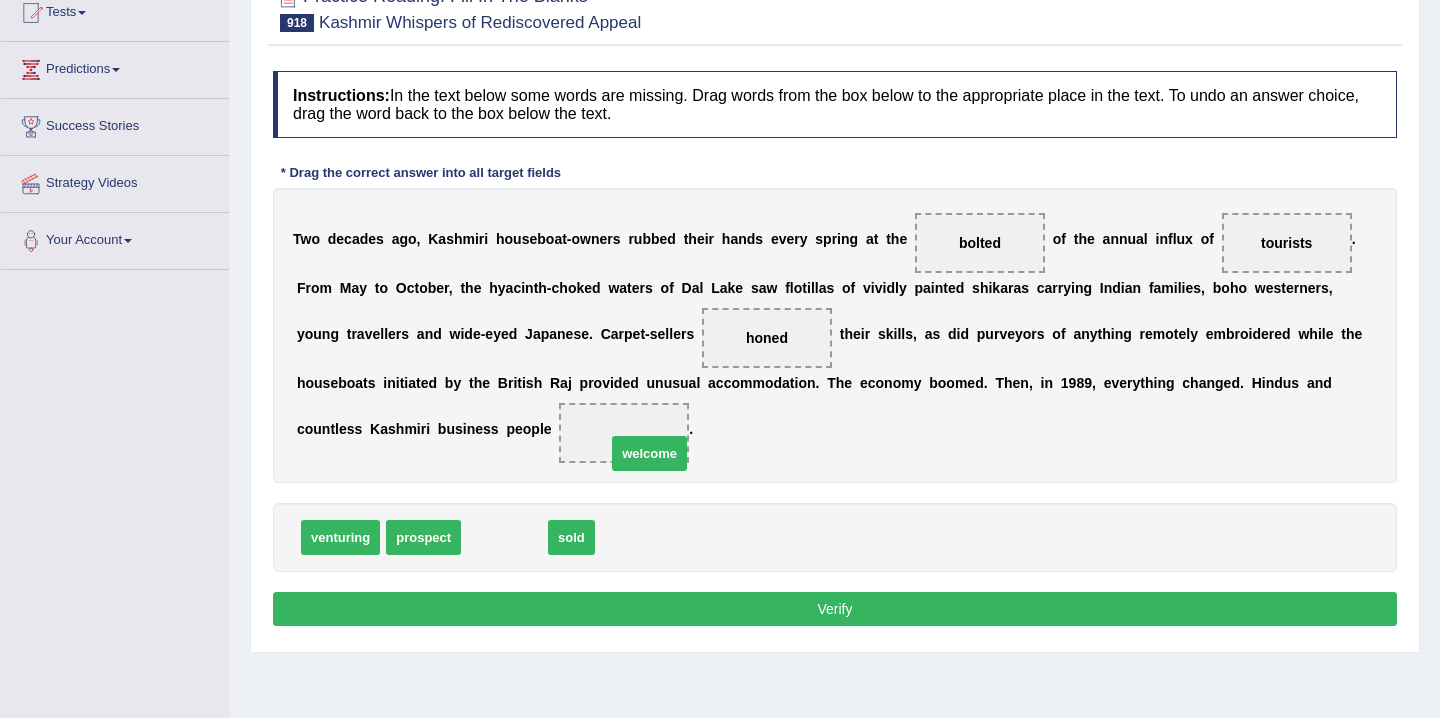 drag, startPoint x: 497, startPoint y: 541, endPoint x: 643, endPoint y: 455, distance: 169.44615 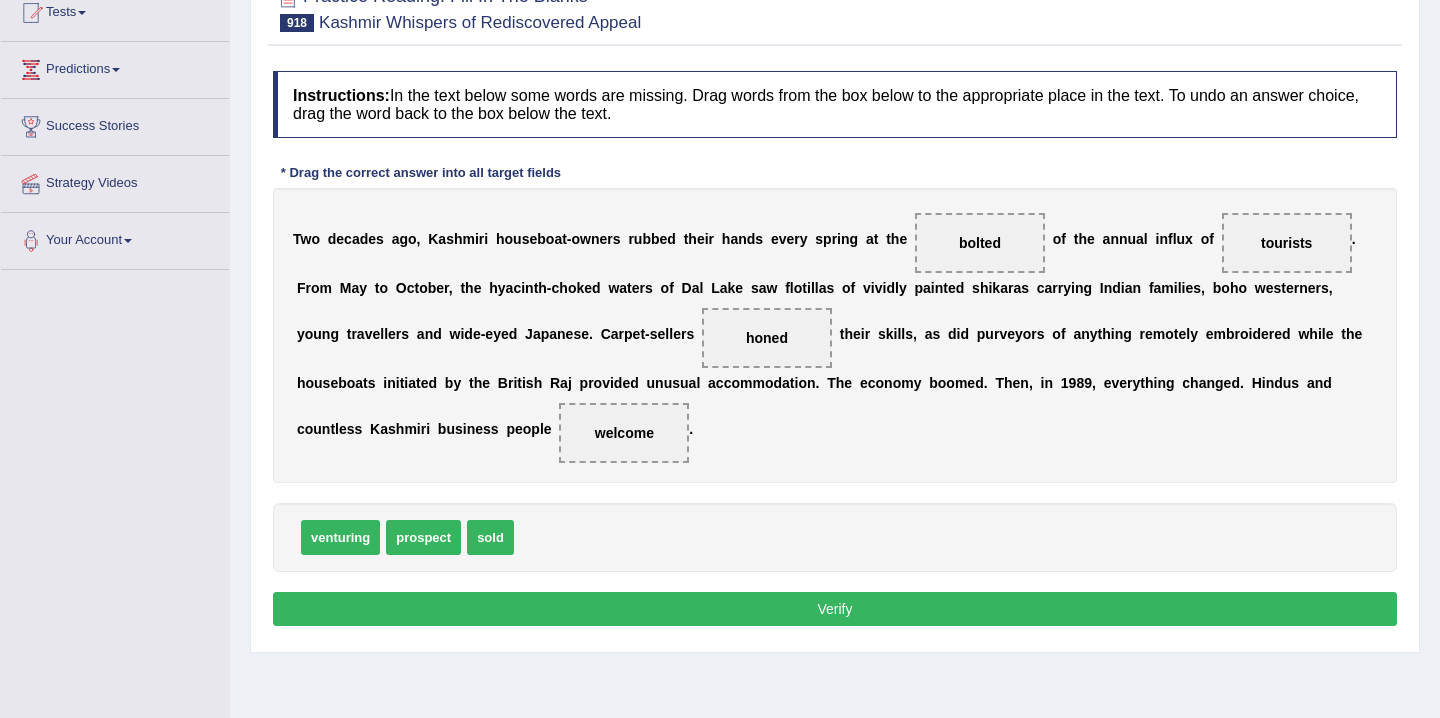 click on "Verify" at bounding box center (835, 609) 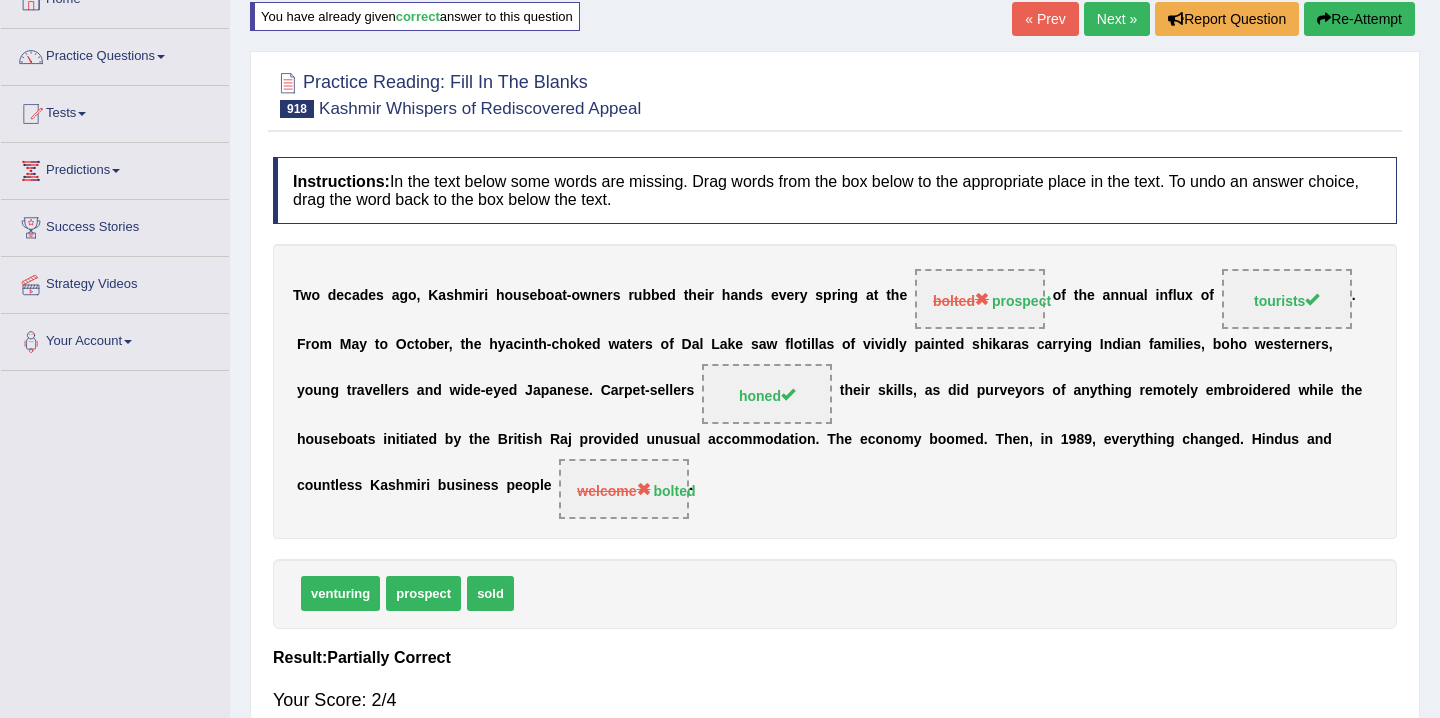 scroll, scrollTop: 0, scrollLeft: 0, axis: both 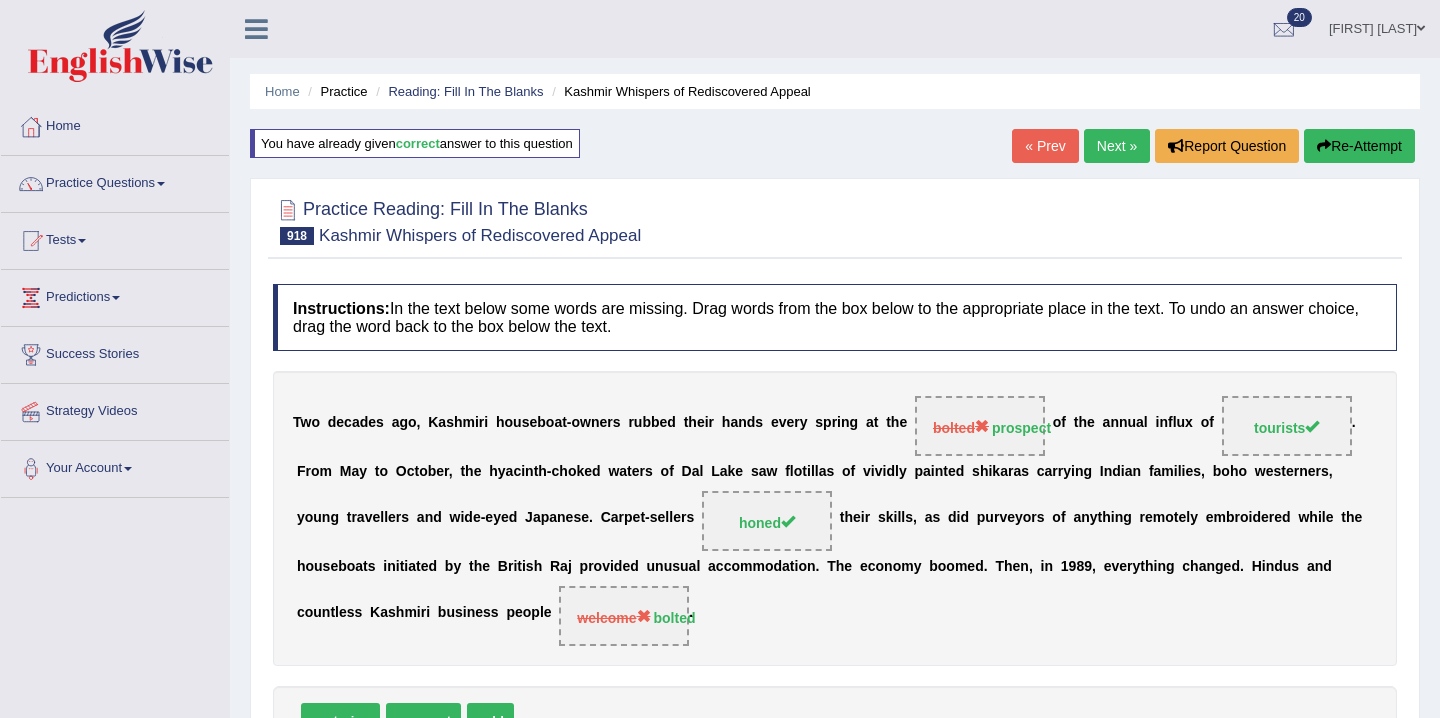 click on "Re-Attempt" at bounding box center [1359, 146] 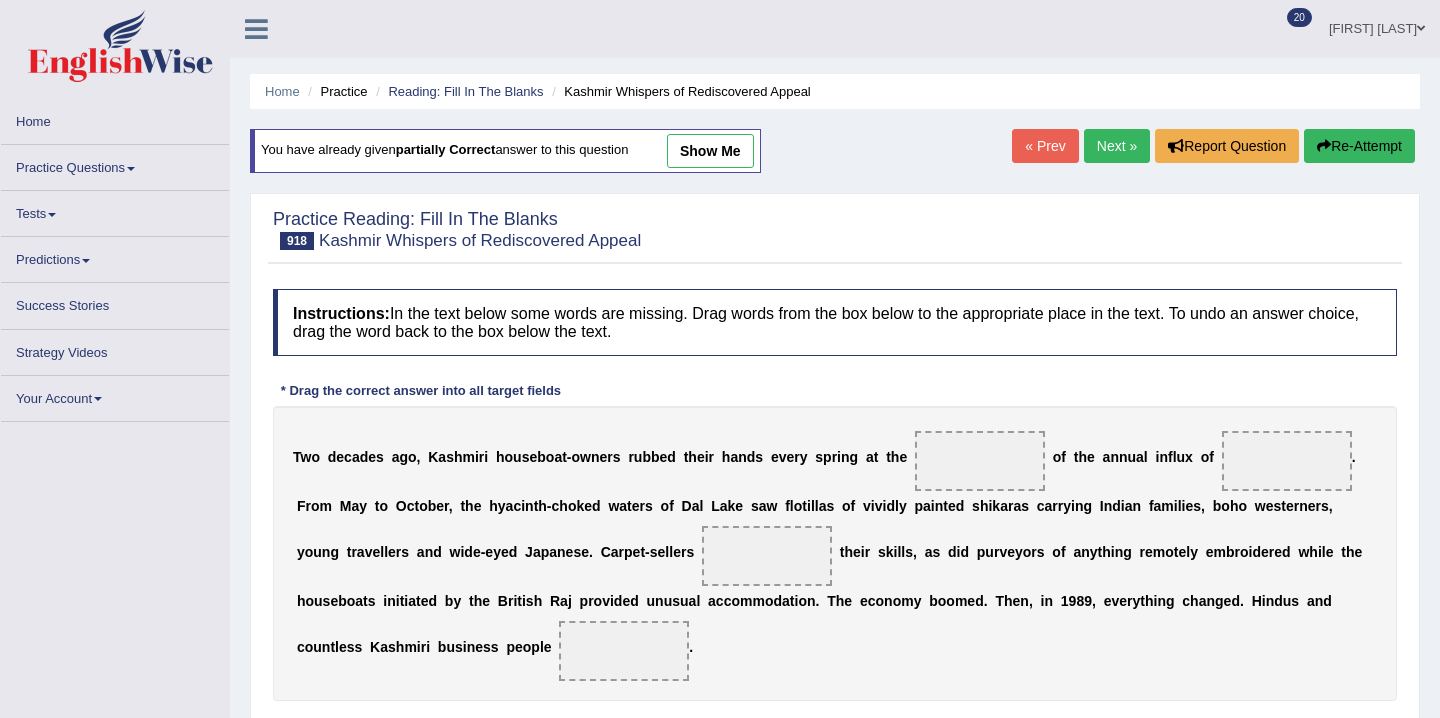 scroll, scrollTop: 0, scrollLeft: 0, axis: both 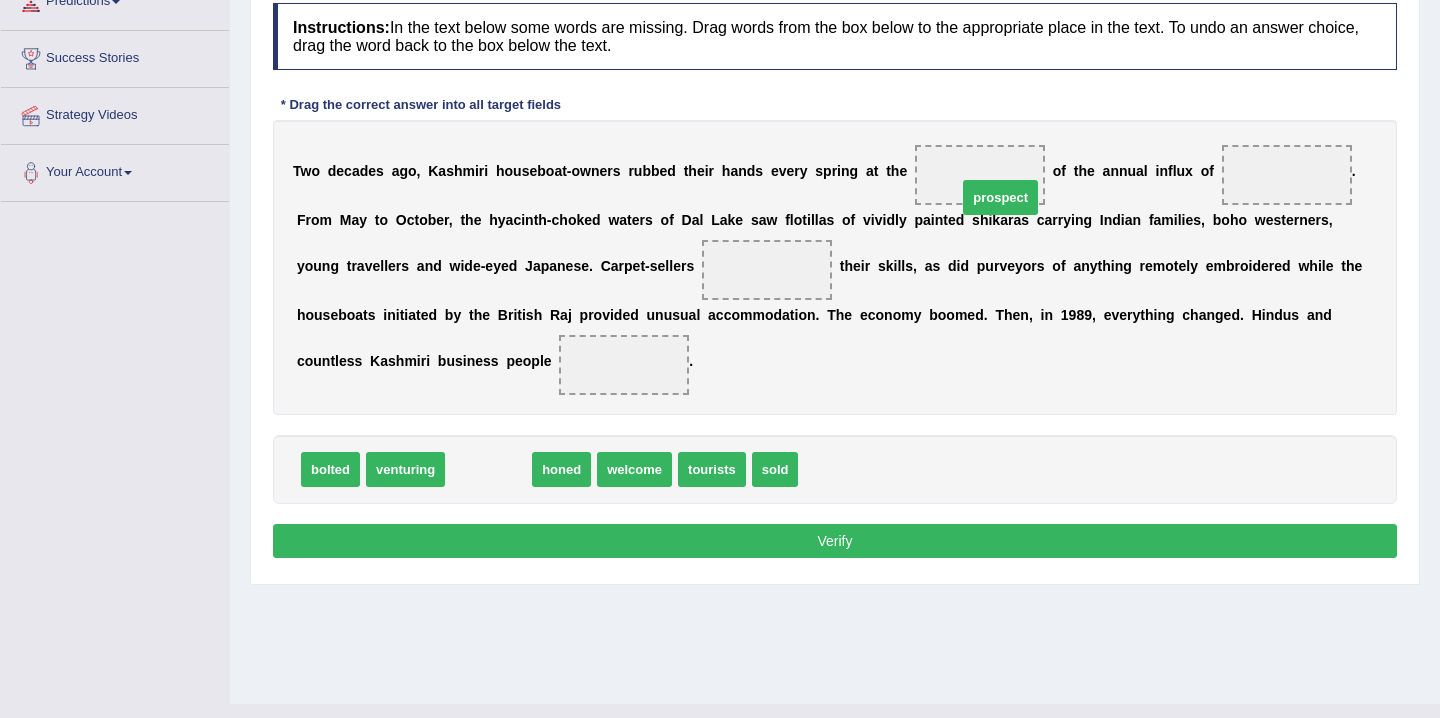 drag, startPoint x: 500, startPoint y: 479, endPoint x: 1012, endPoint y: 207, distance: 579.76544 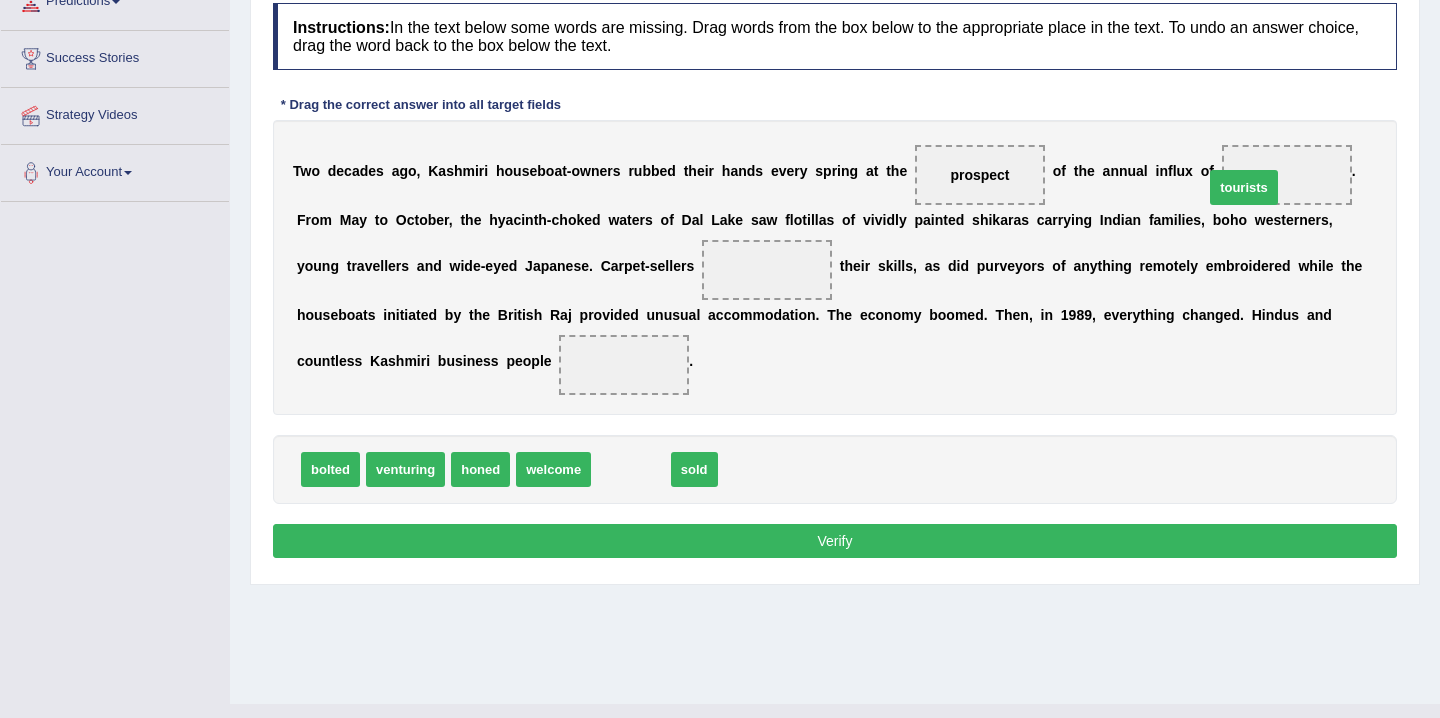 drag, startPoint x: 628, startPoint y: 475, endPoint x: 1248, endPoint y: 187, distance: 683.6256 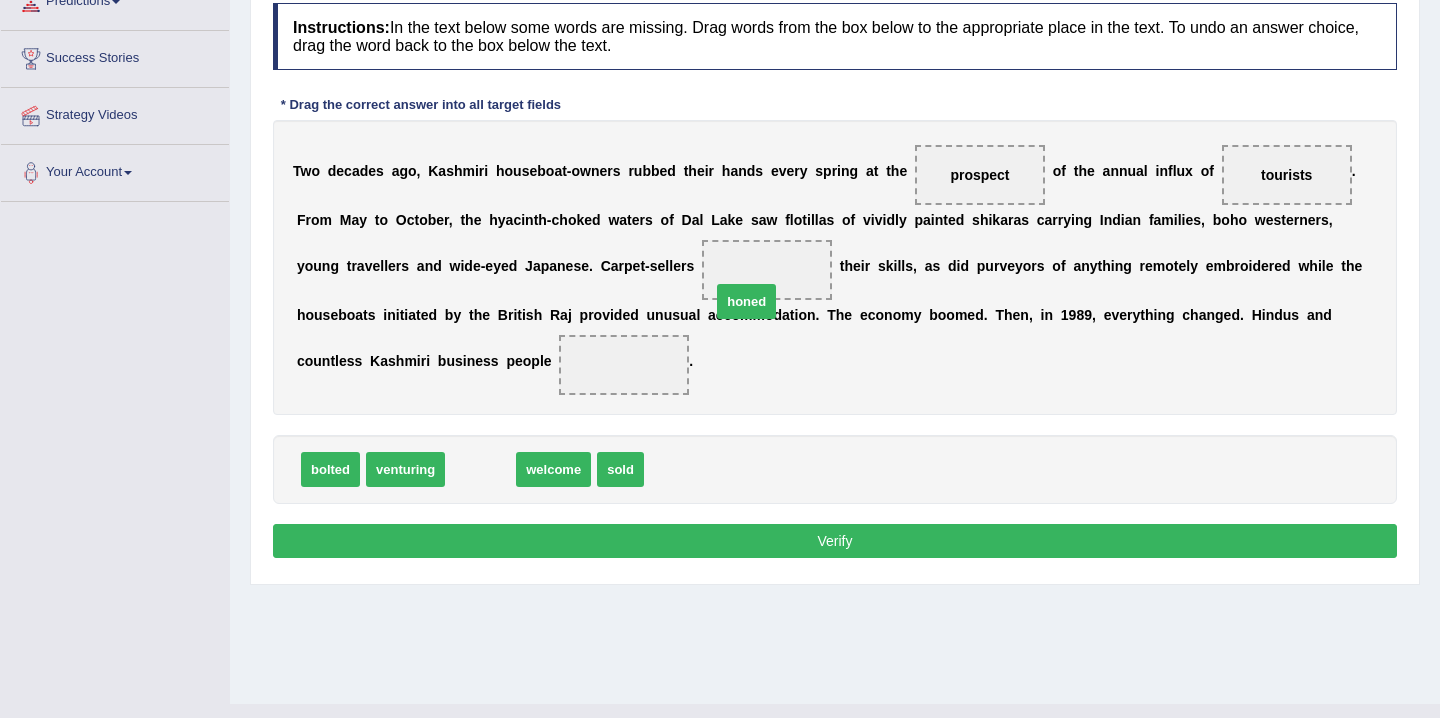 drag, startPoint x: 502, startPoint y: 475, endPoint x: 807, endPoint y: 272, distance: 366.37958 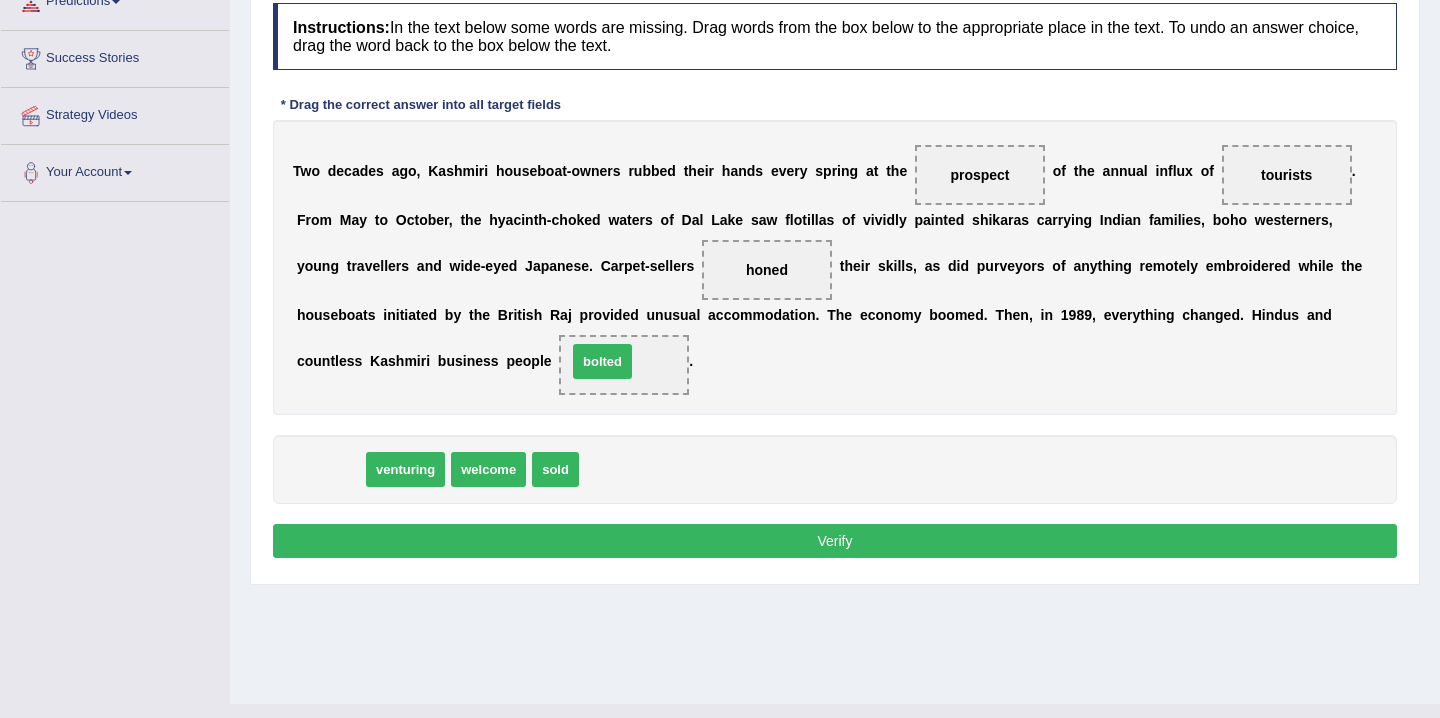 drag, startPoint x: 322, startPoint y: 468, endPoint x: 615, endPoint y: 353, distance: 314.76022 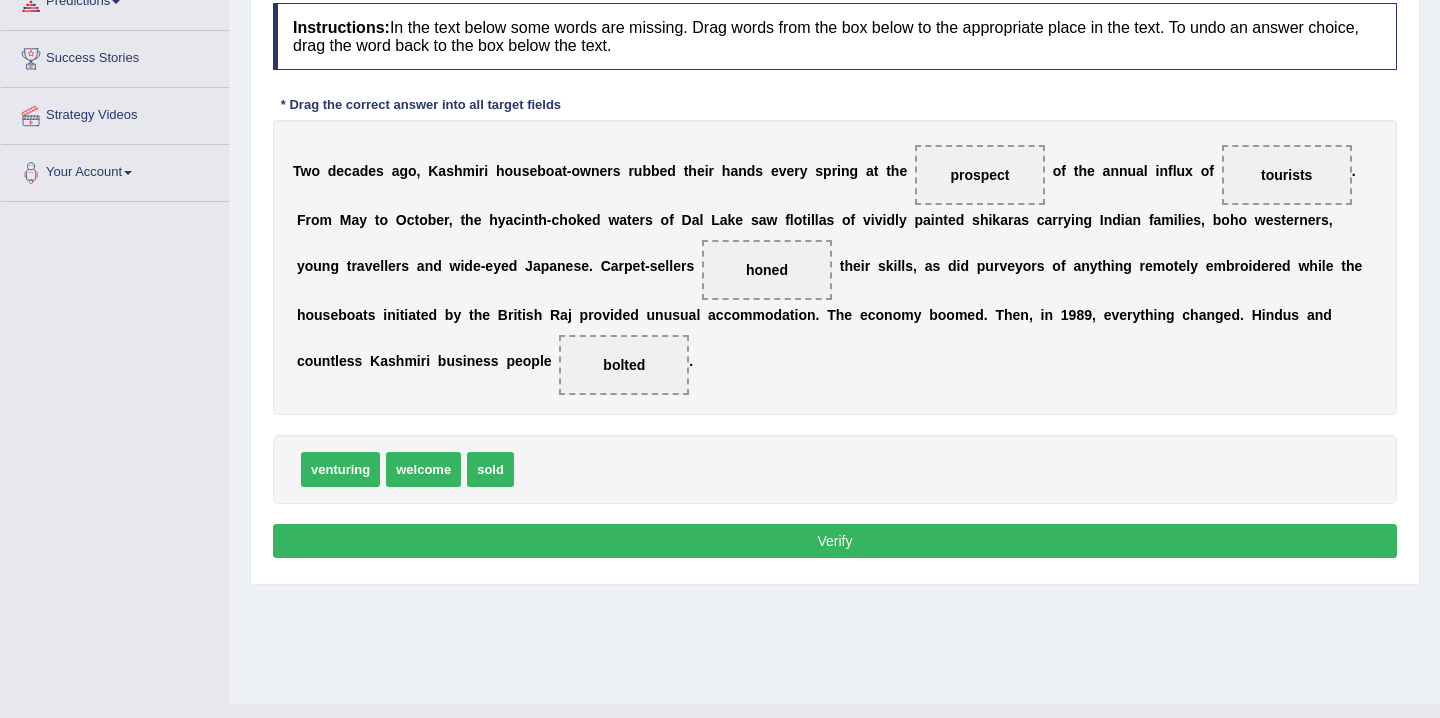 click on "Instructions:  In the text below some words are missing. Drag words from the box below to the appropriate place in the text. To undo an answer choice, drag the word back to the box below the text.
* Drag the correct answer into all target fields T w o    d e c a d e s    a g o ,    K a s h m i r i    h o u s e b o a t - o w n e r s    r u b b e d    t h e i r    h a n d s    e v e r y    s p r i n g    a t    t h e    prospect    o f    t h e    a n n u a l    i n f l u x    o f    tourists .    F r o m    M a y    t o    O c t o b e r ,    t h e    h y a c i n t h - c h o k e d    w a t e r s    o f    D a l    L a k e    s a w    f l o t i l l a s    o f    v i v i d l y    p a i n t e d    s h i k a r a s    c a r r y i n g    I n d i a n    f a m i l i e s ,    b o h o    w e s t e r n e r s ,    y o u n g    t r a v e l l e r s    a n d    w i d e ‐ e y e d    J a p a n e s e .    C a r p e t ‐ s e l l e r s    honed    t h e i r    s k i" at bounding box center (835, 283) 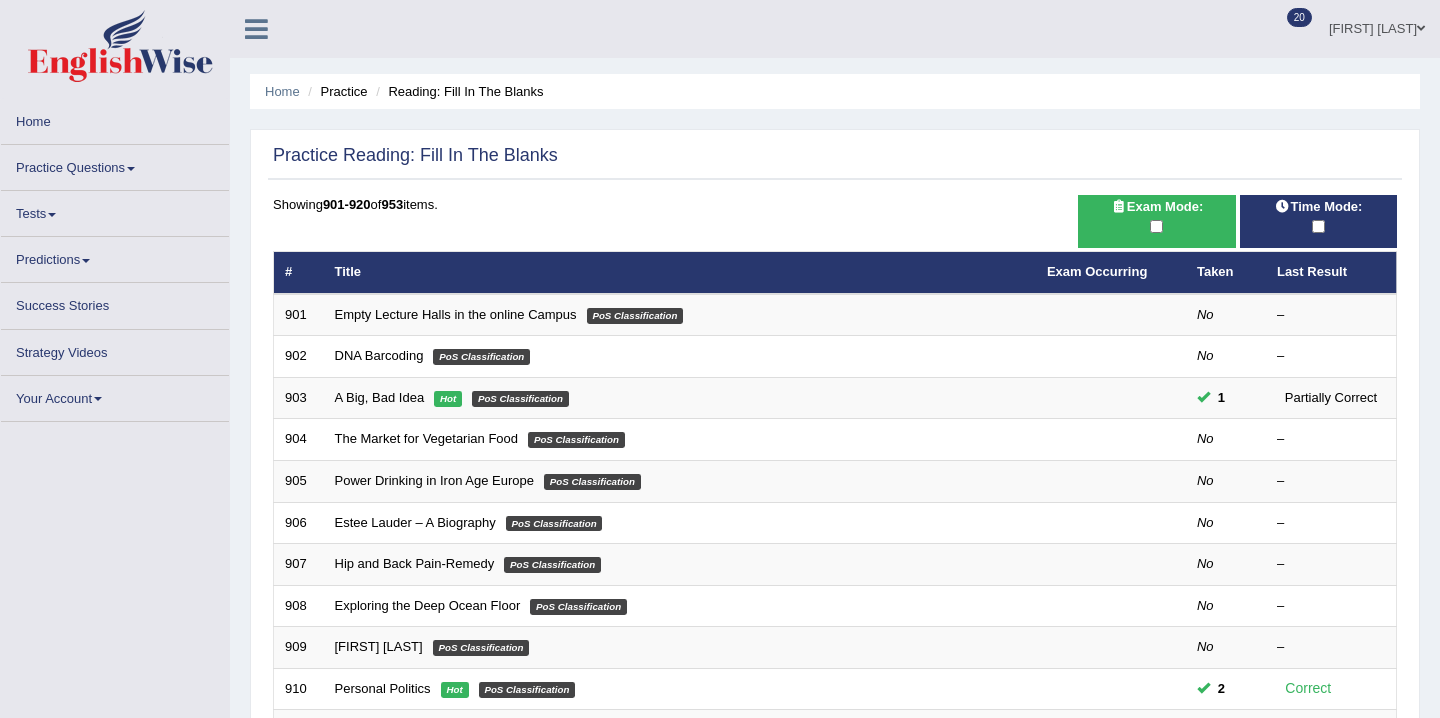 scroll, scrollTop: 593, scrollLeft: 0, axis: vertical 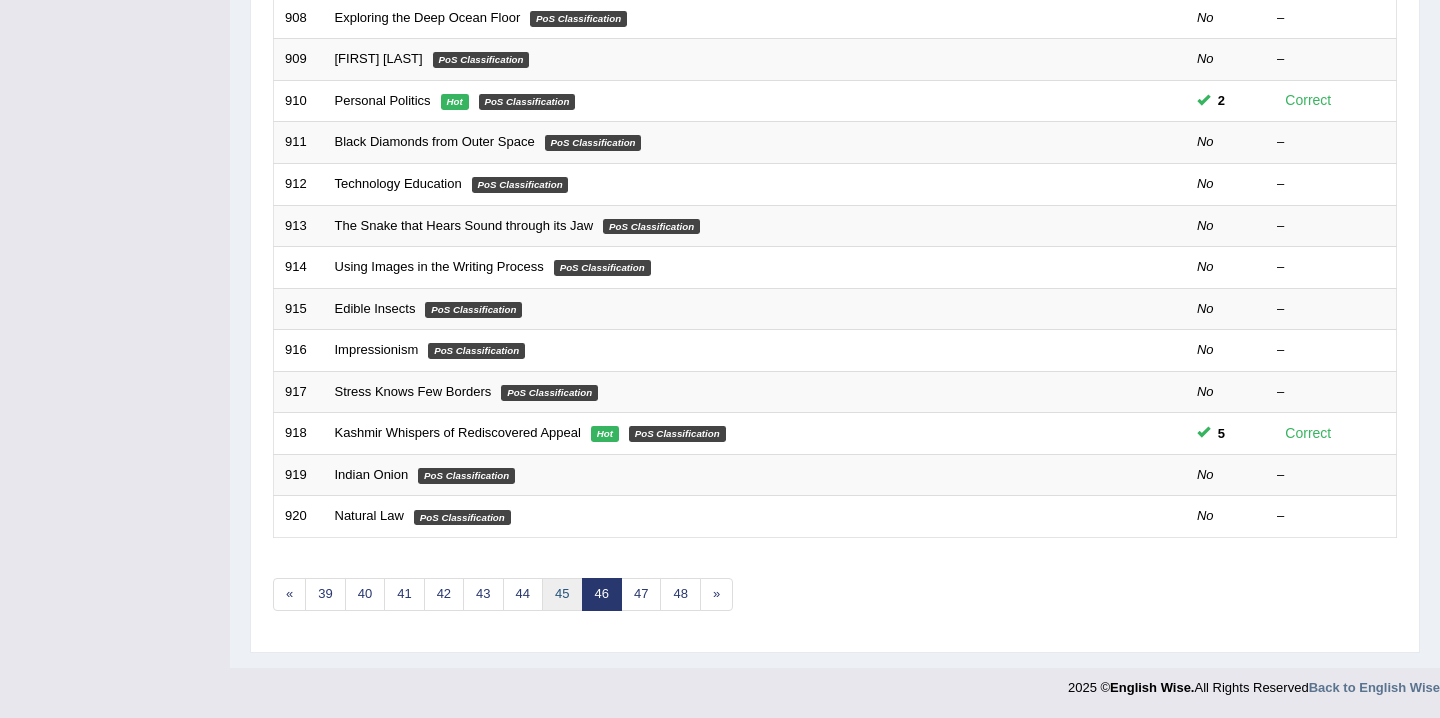 click on "45" at bounding box center (562, 594) 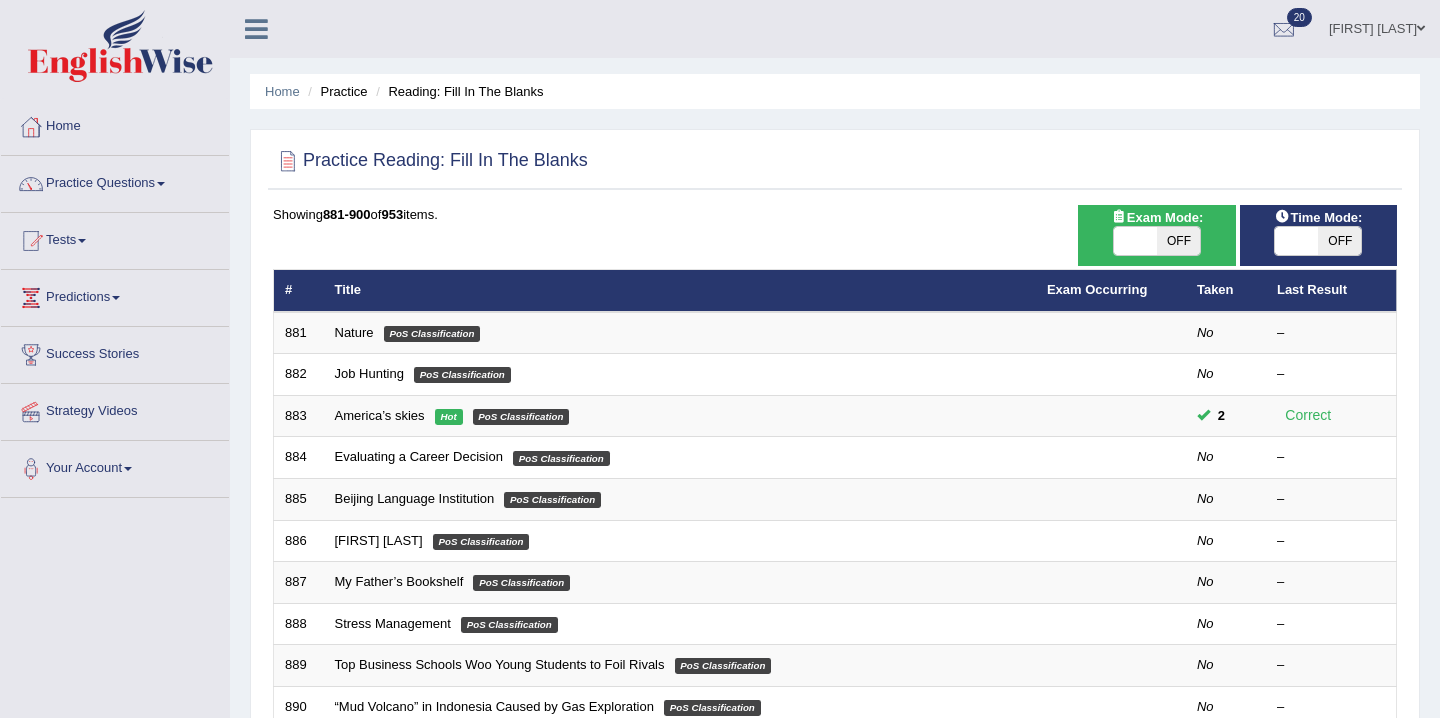 scroll, scrollTop: 0, scrollLeft: 0, axis: both 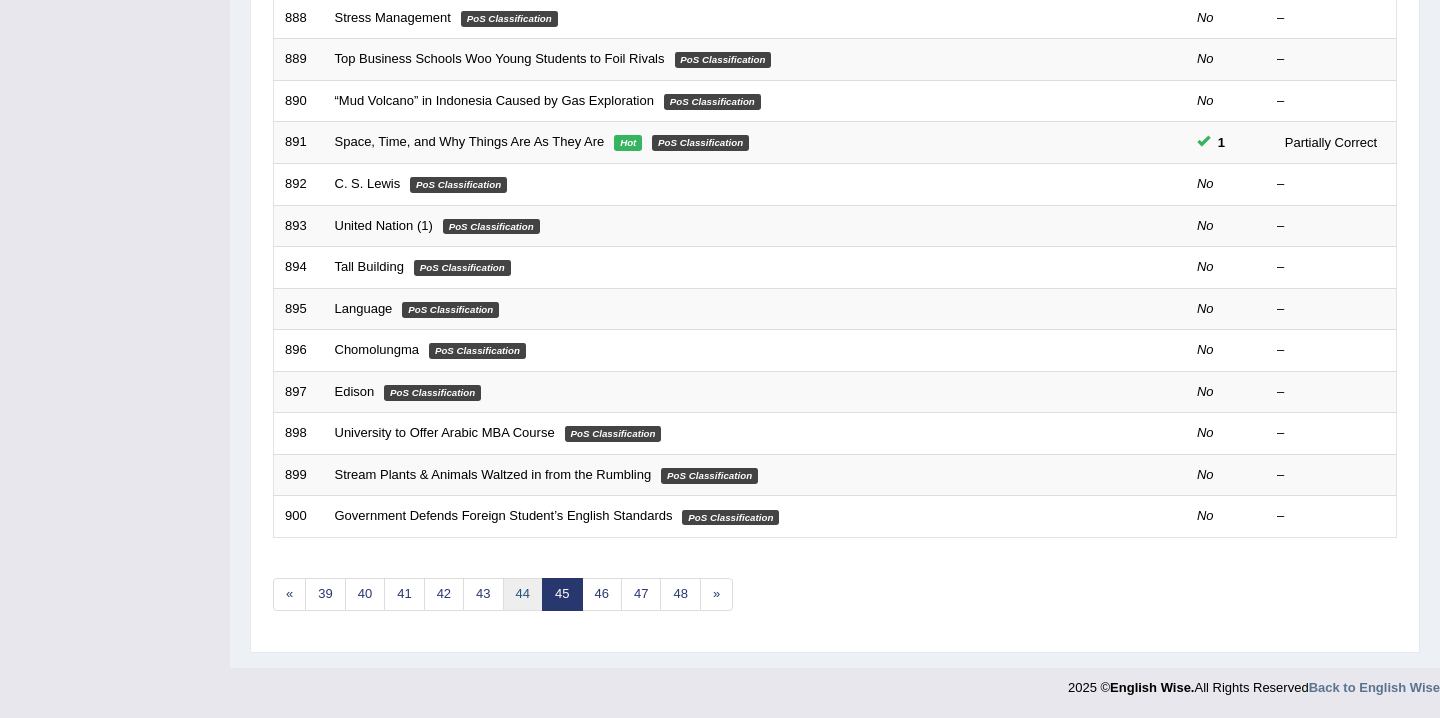 click on "44" at bounding box center (523, 594) 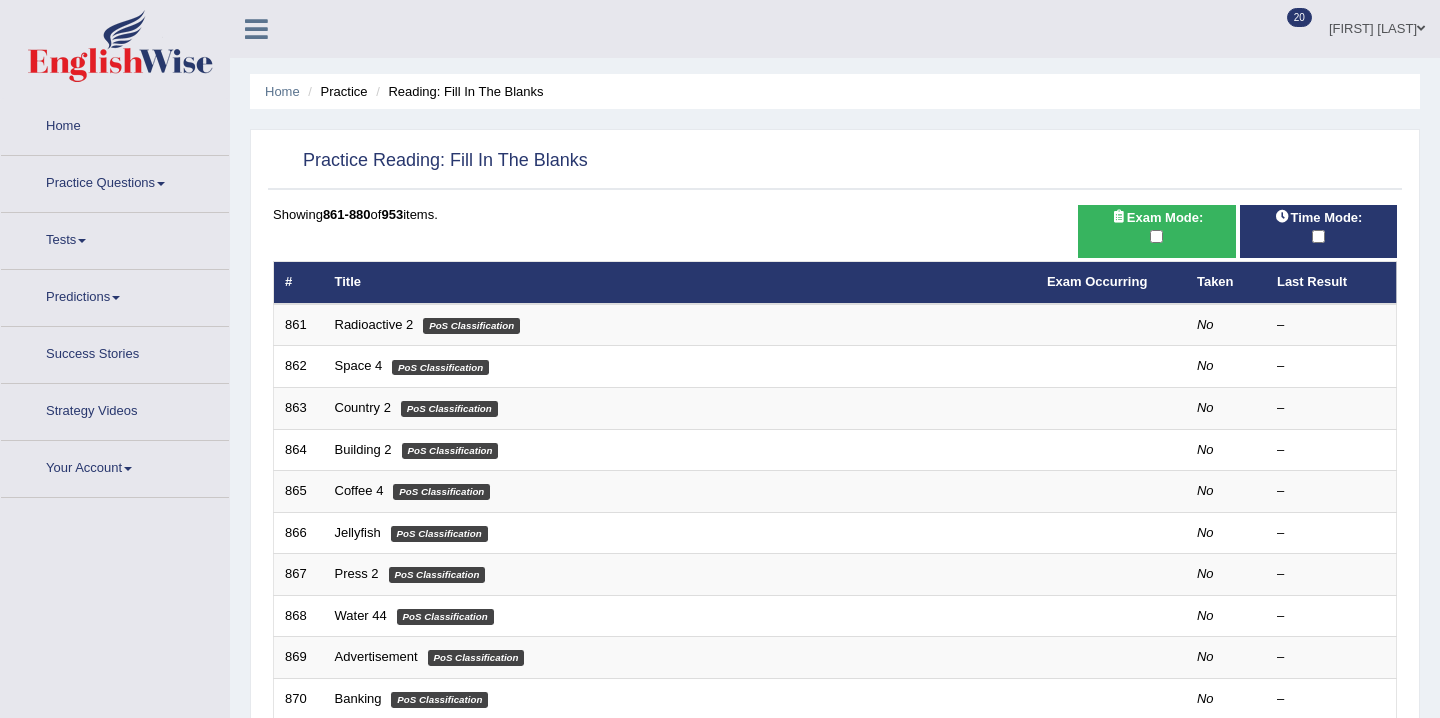 scroll, scrollTop: 0, scrollLeft: 0, axis: both 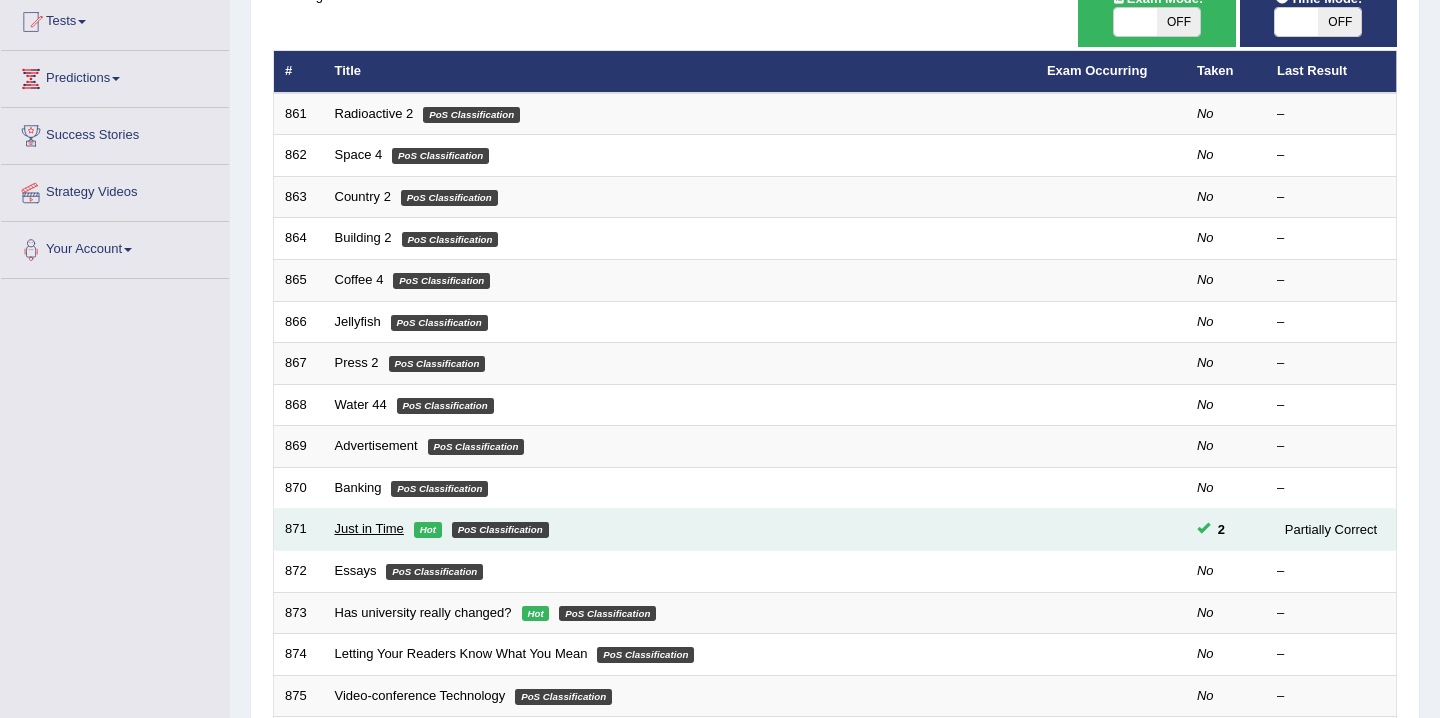 click on "Just in Time" at bounding box center (369, 528) 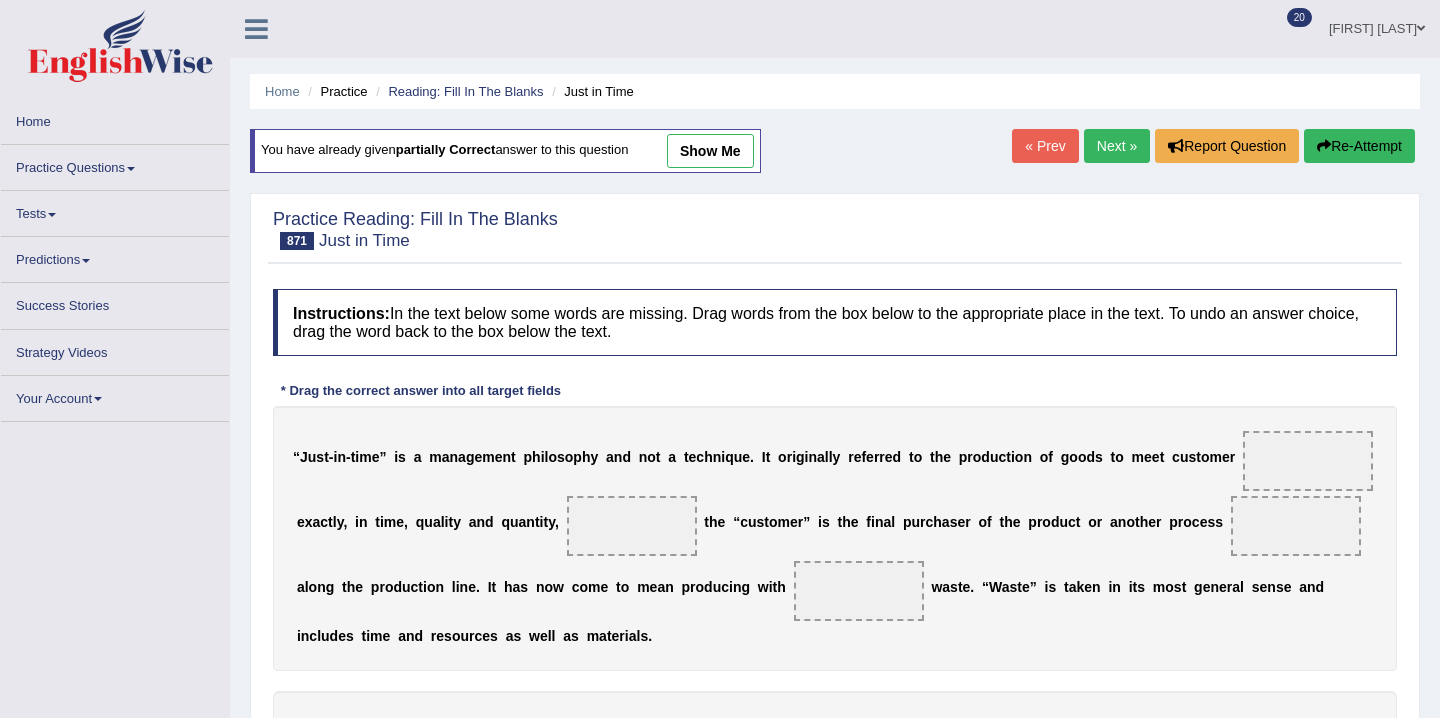 scroll, scrollTop: 0, scrollLeft: 0, axis: both 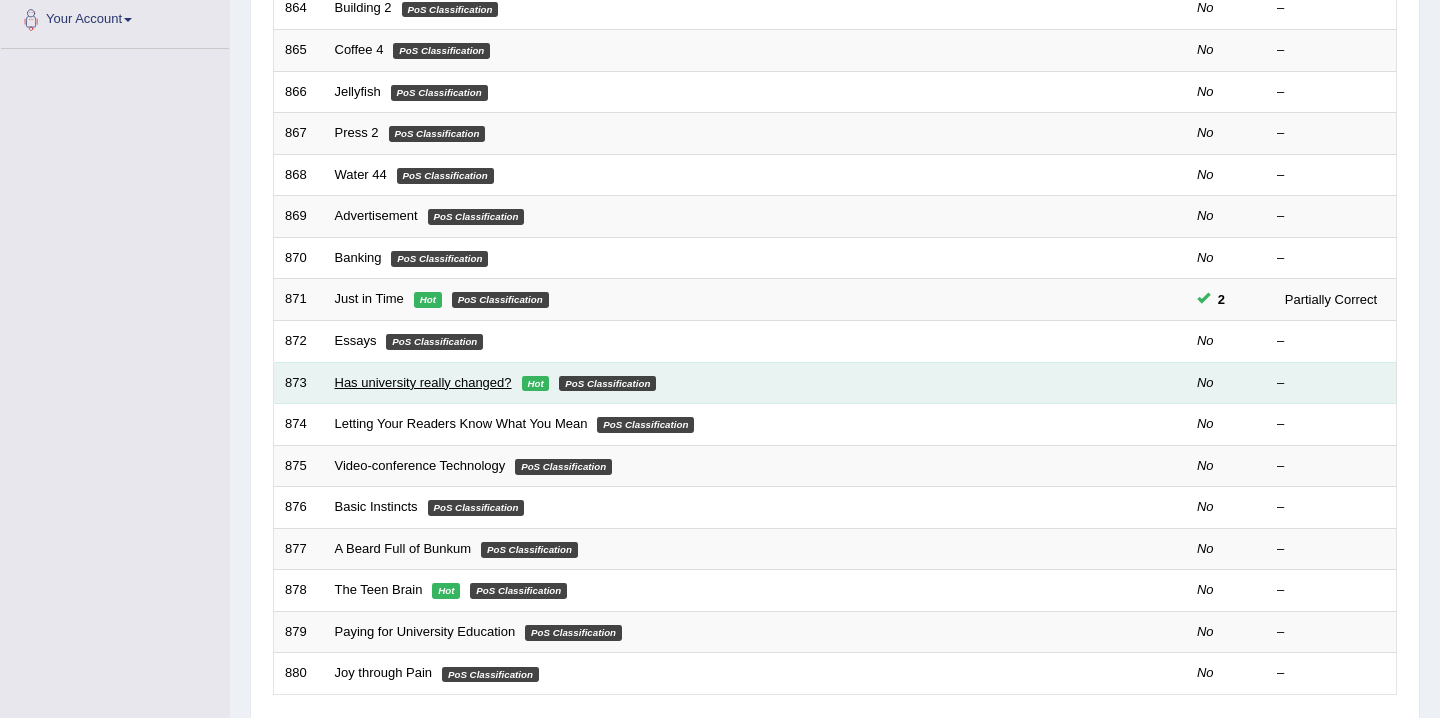 click on "Has university really changed?" at bounding box center [423, 382] 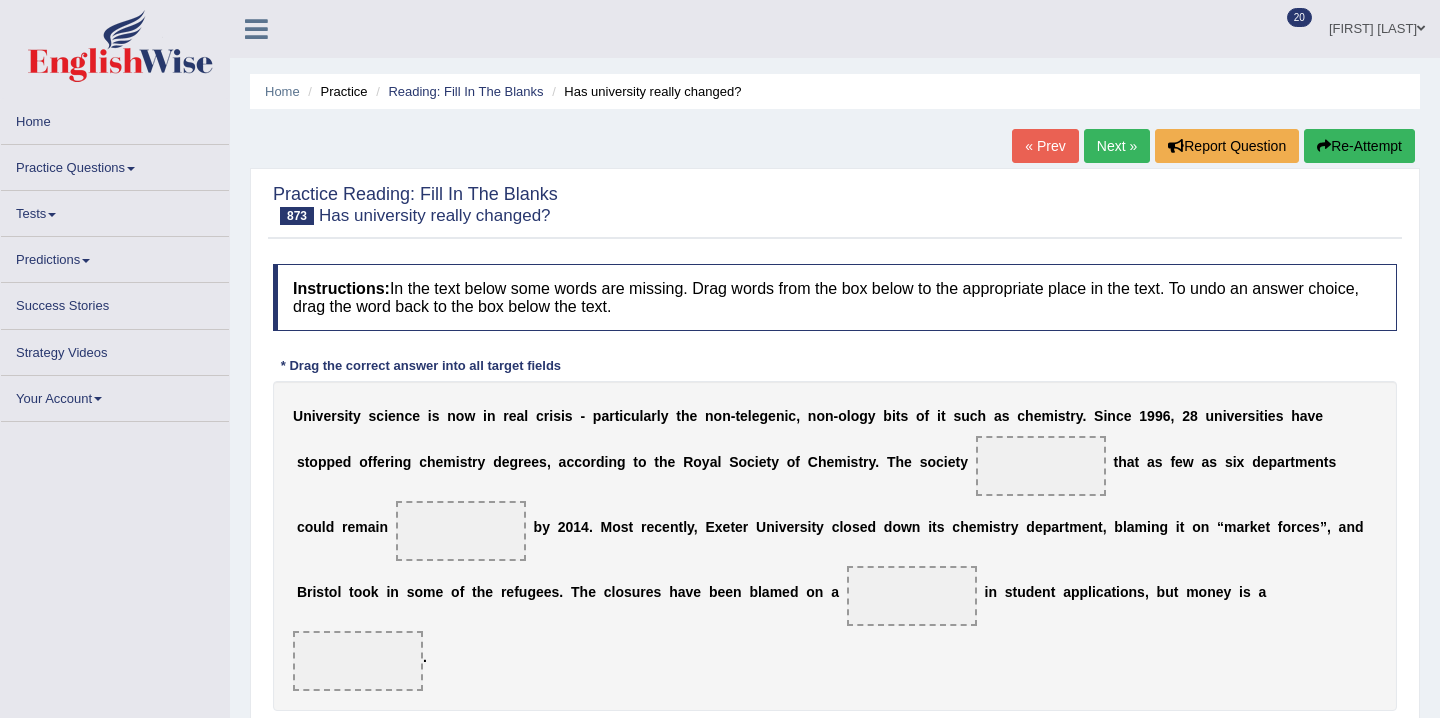scroll, scrollTop: 0, scrollLeft: 0, axis: both 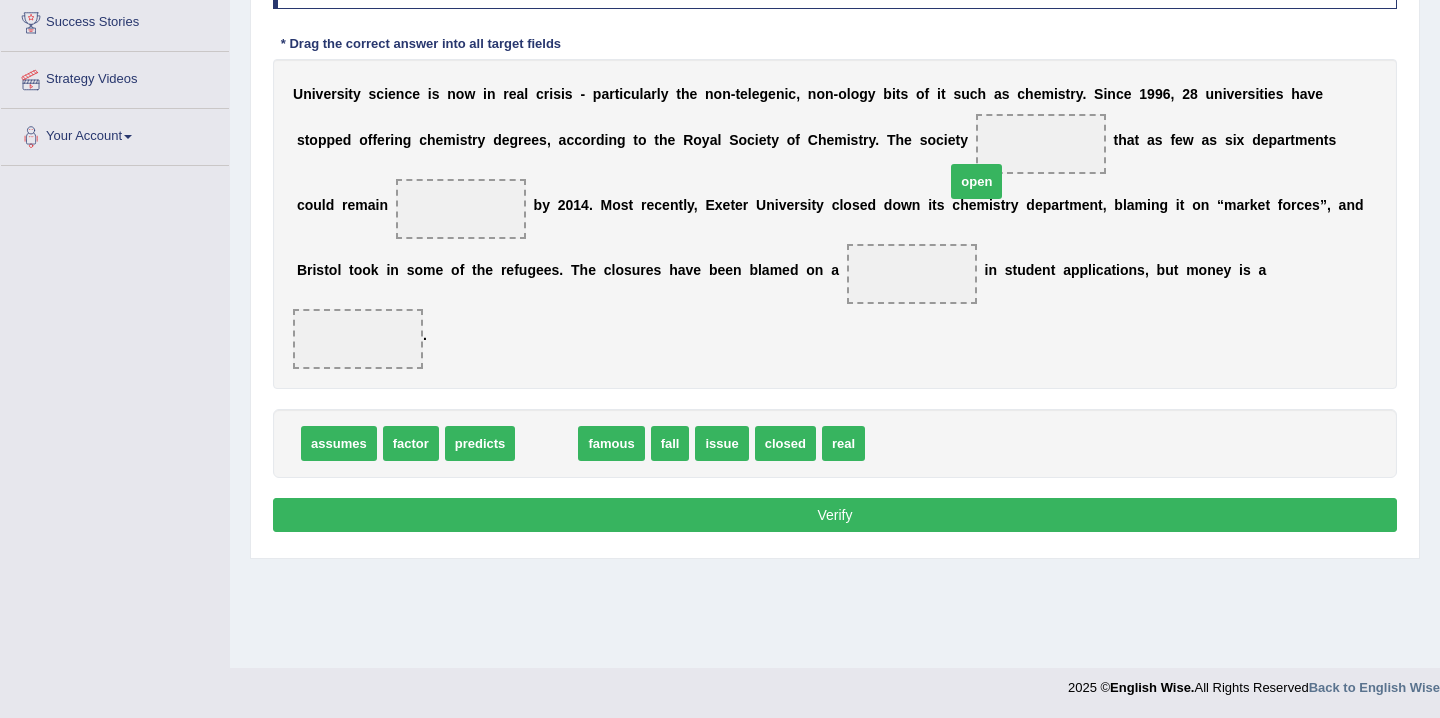 drag, startPoint x: 551, startPoint y: 460, endPoint x: 1005, endPoint y: 174, distance: 536.57434 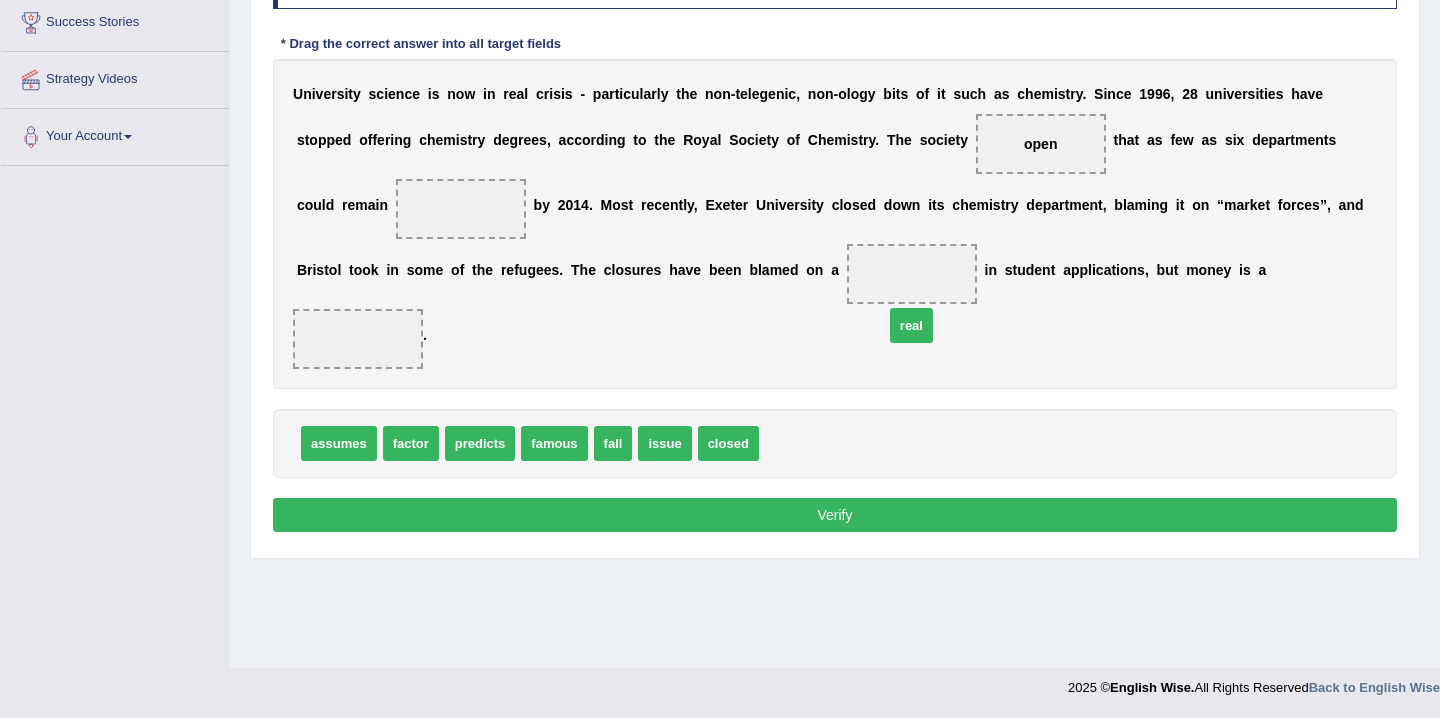 drag, startPoint x: 784, startPoint y: 454, endPoint x: 944, endPoint y: 288, distance: 230.55585 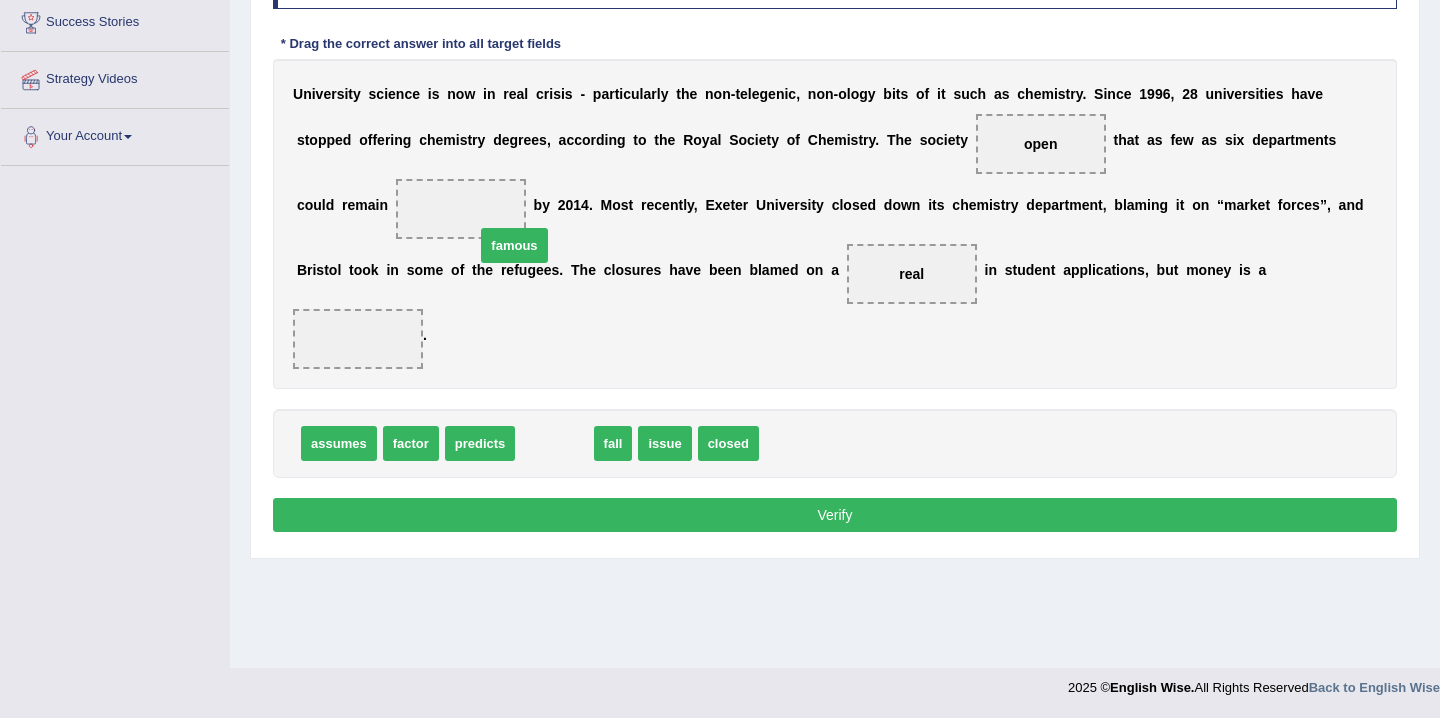 drag, startPoint x: 572, startPoint y: 436, endPoint x: 509, endPoint y: 193, distance: 251.03386 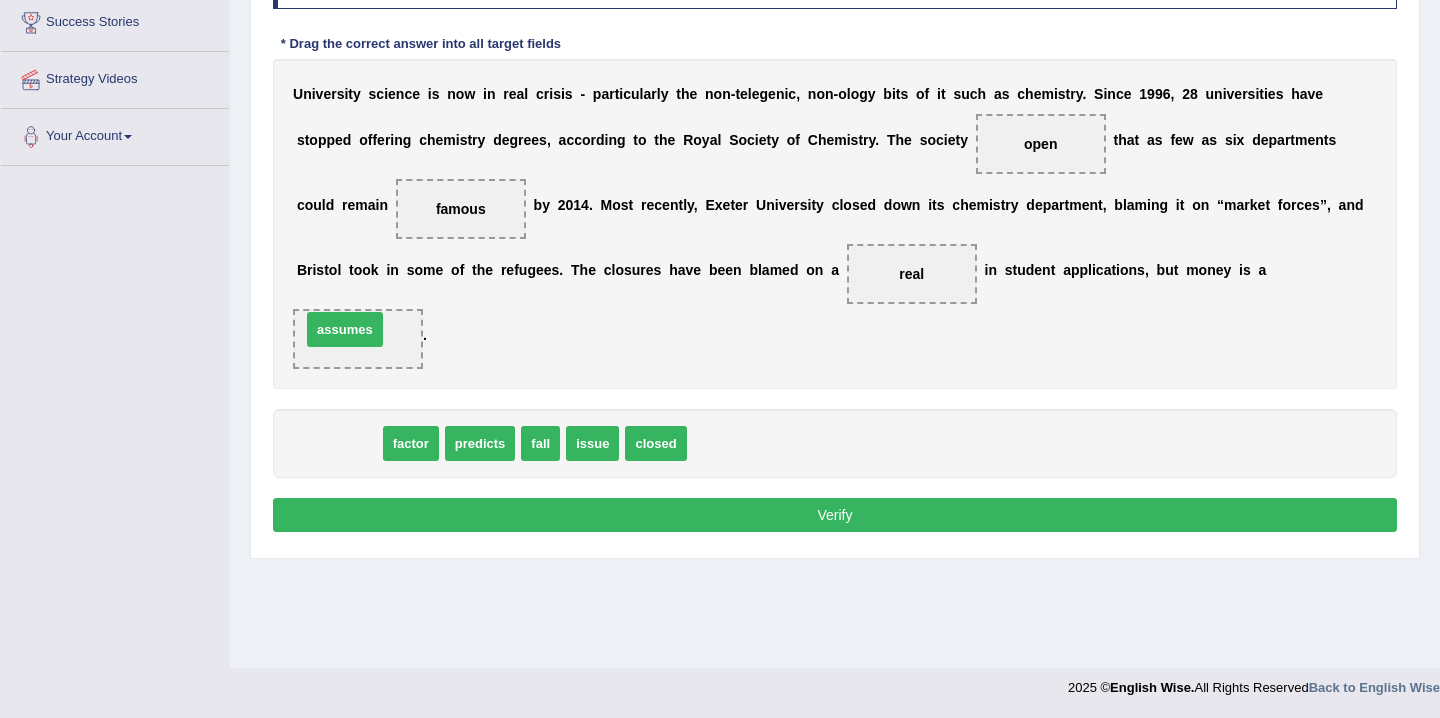 drag, startPoint x: 353, startPoint y: 448, endPoint x: 360, endPoint y: 330, distance: 118.20744 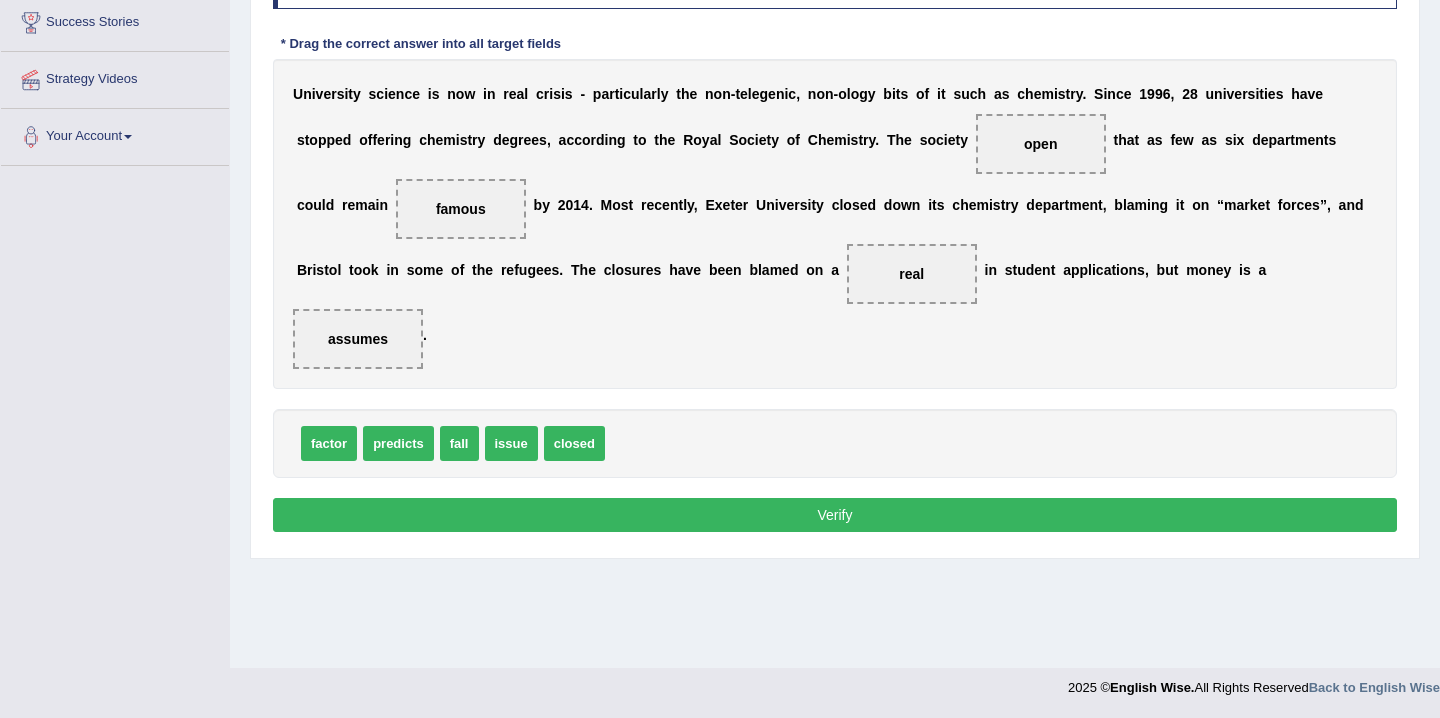 click on "Verify" at bounding box center (835, 515) 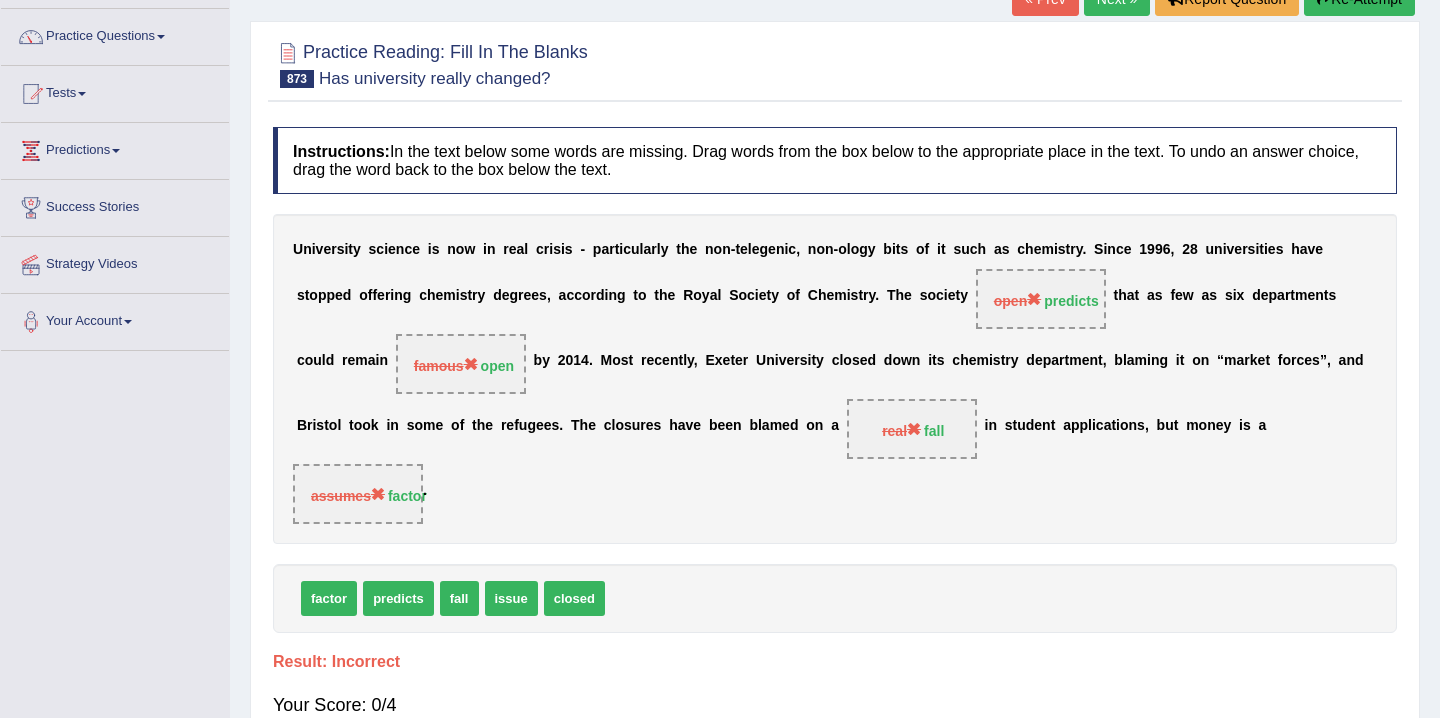 scroll, scrollTop: 0, scrollLeft: 0, axis: both 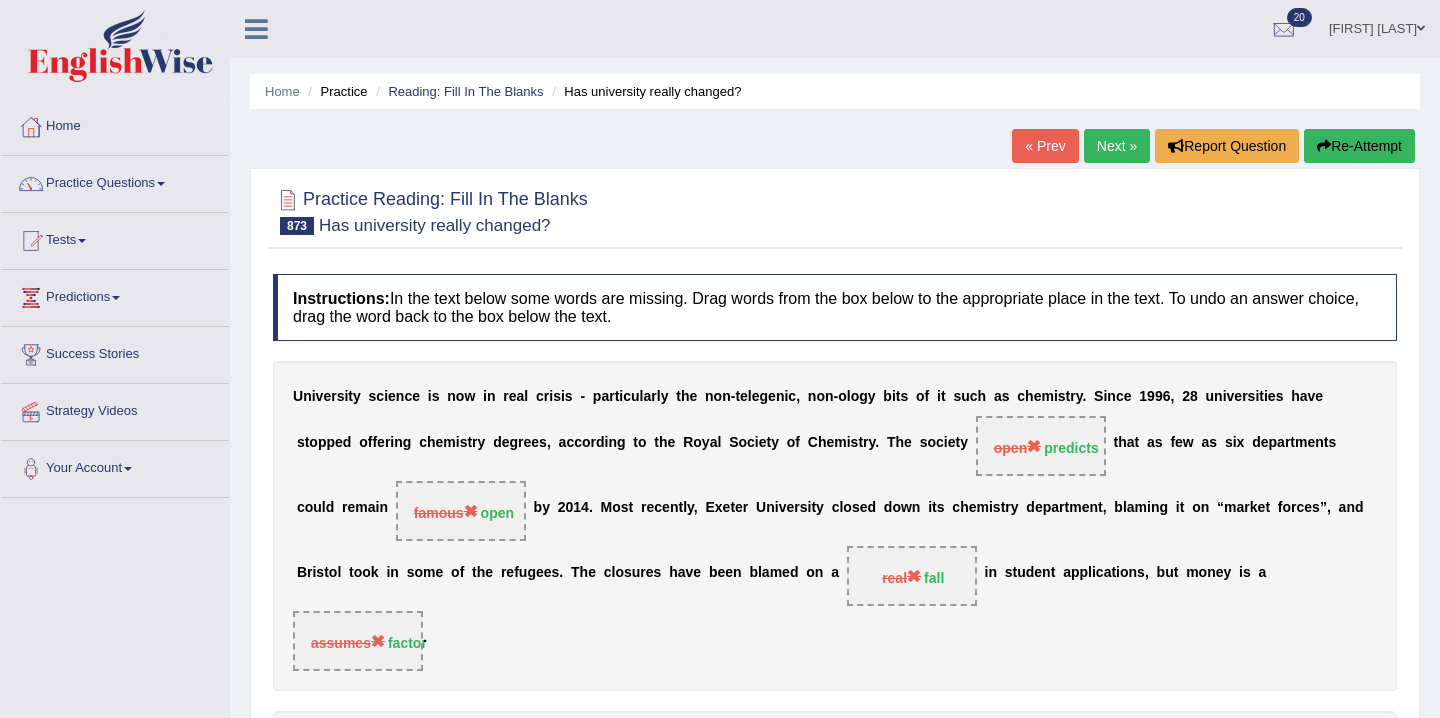 click on "Re-Attempt" at bounding box center [1359, 146] 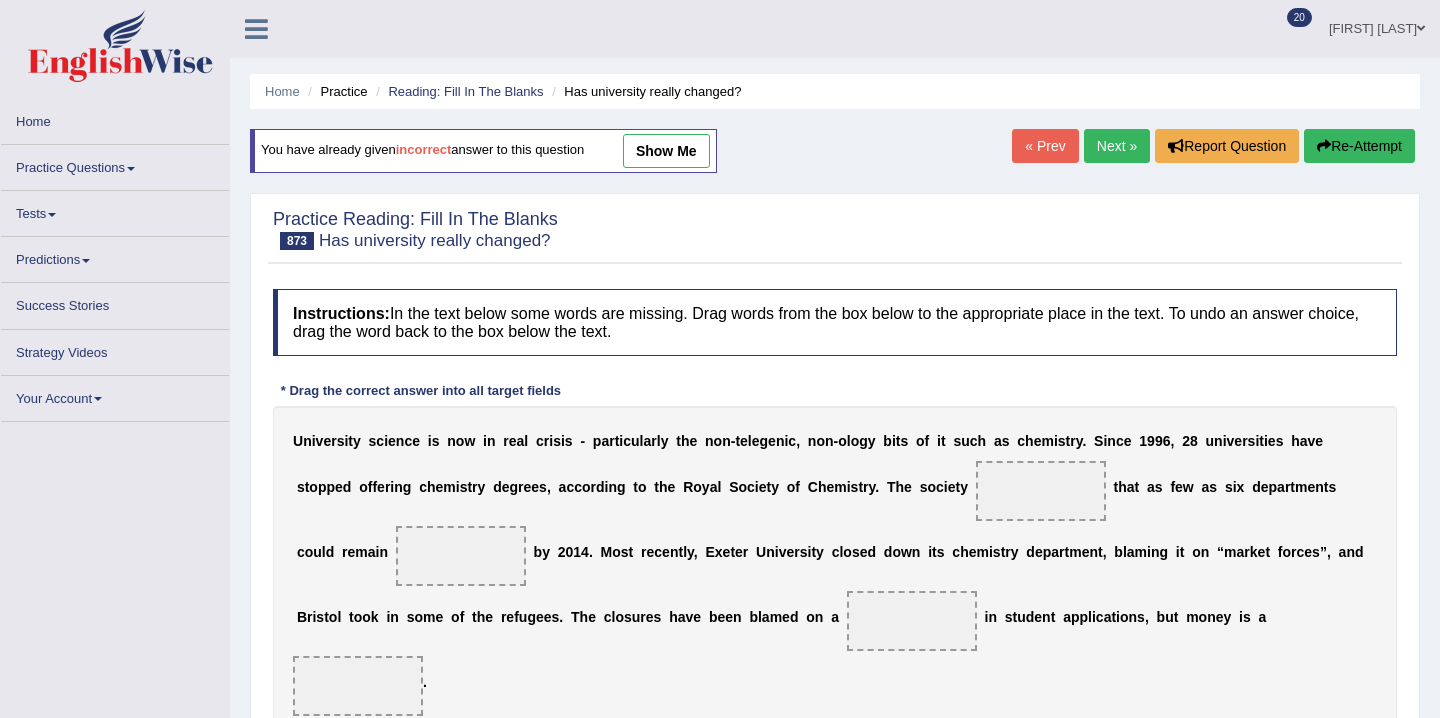 scroll, scrollTop: 0, scrollLeft: 0, axis: both 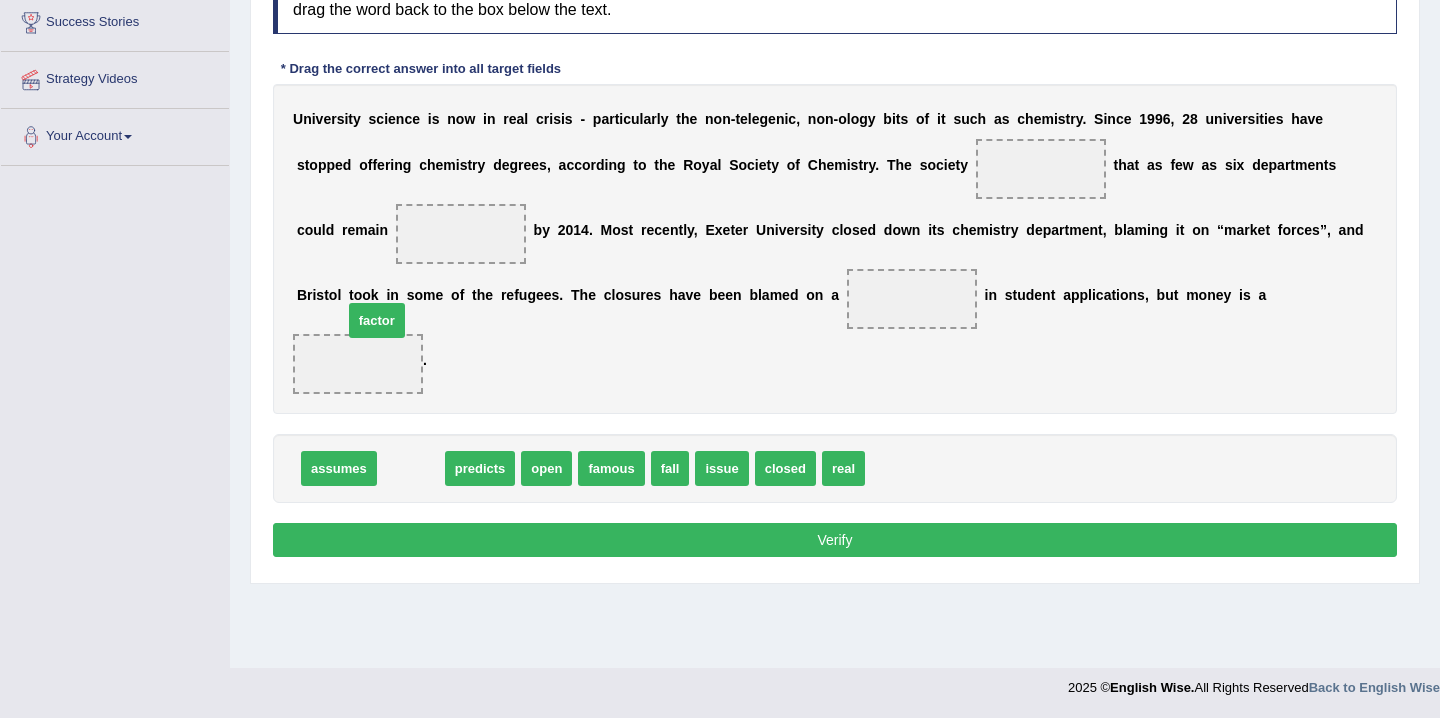 drag, startPoint x: 411, startPoint y: 467, endPoint x: 377, endPoint y: 319, distance: 151.8552 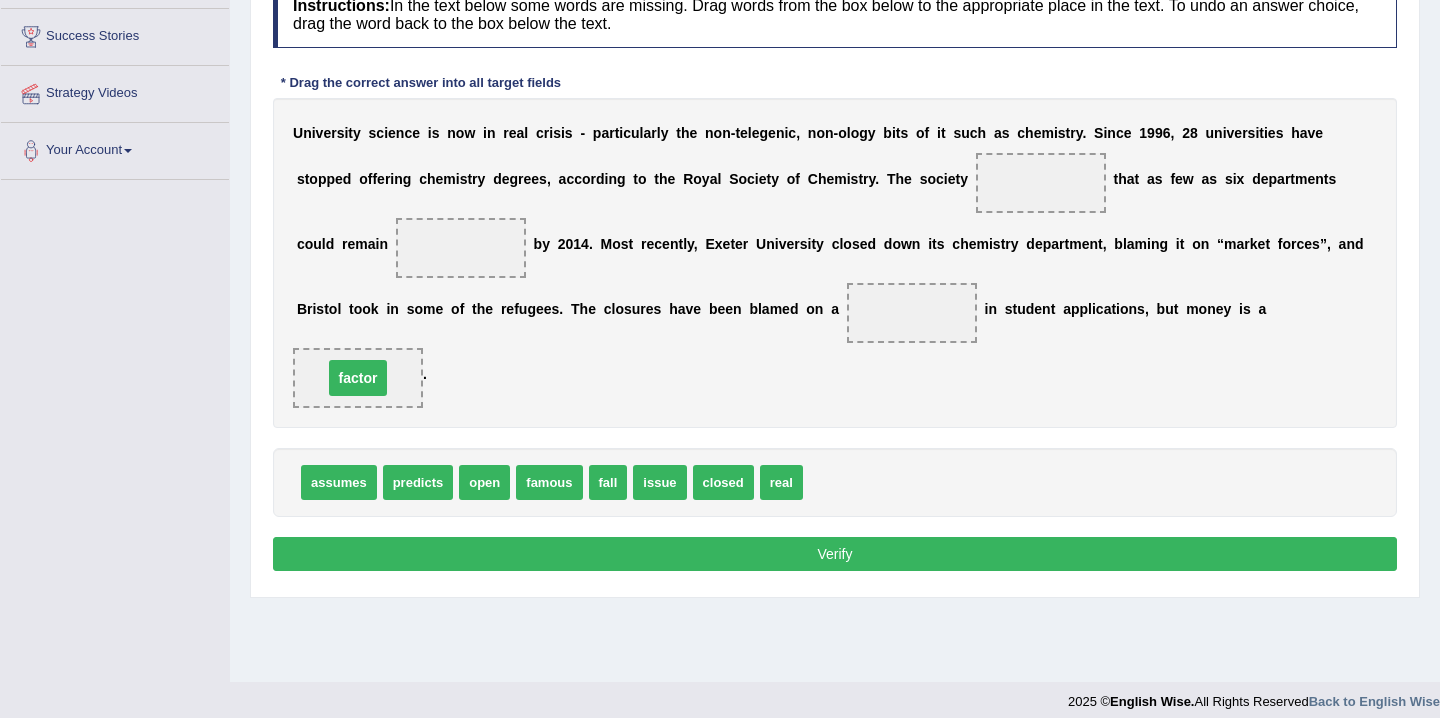 scroll, scrollTop: 306, scrollLeft: 0, axis: vertical 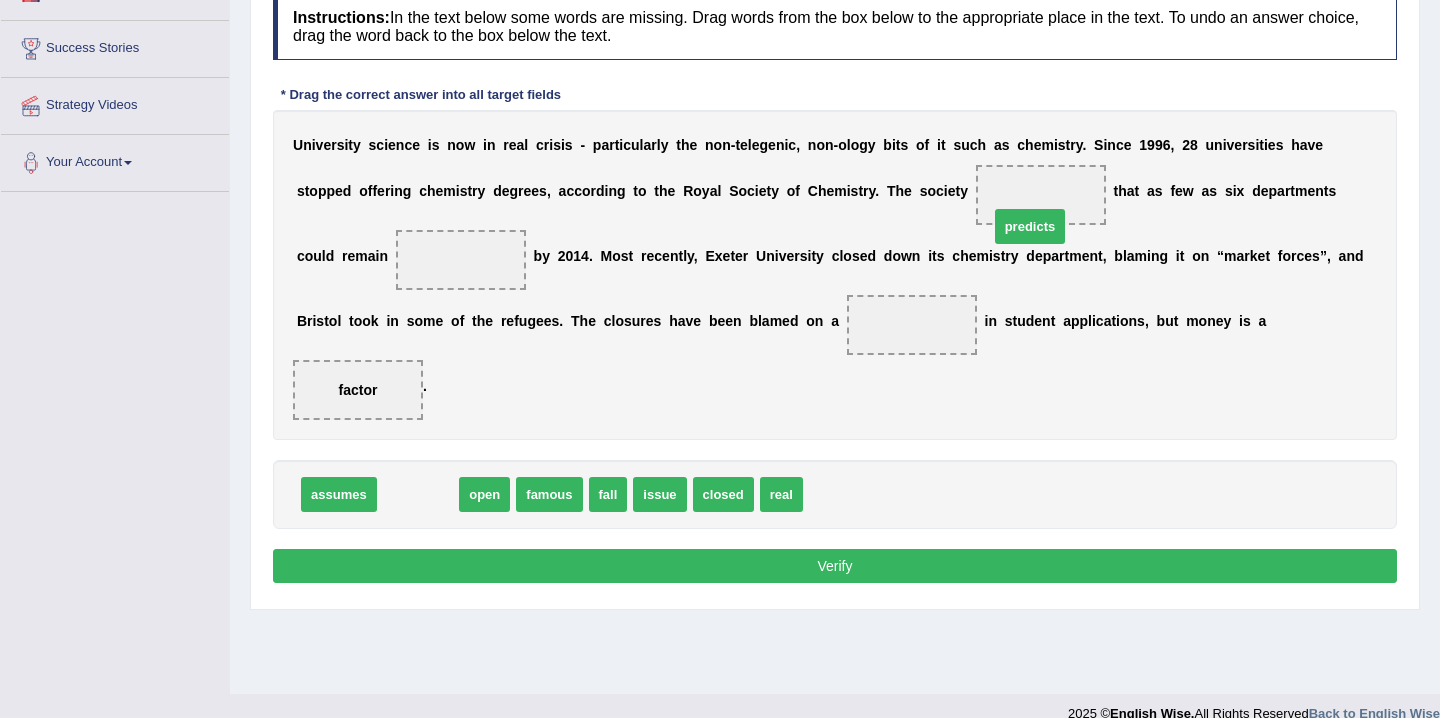 drag, startPoint x: 431, startPoint y: 494, endPoint x: 1047, endPoint y: 219, distance: 674.5969 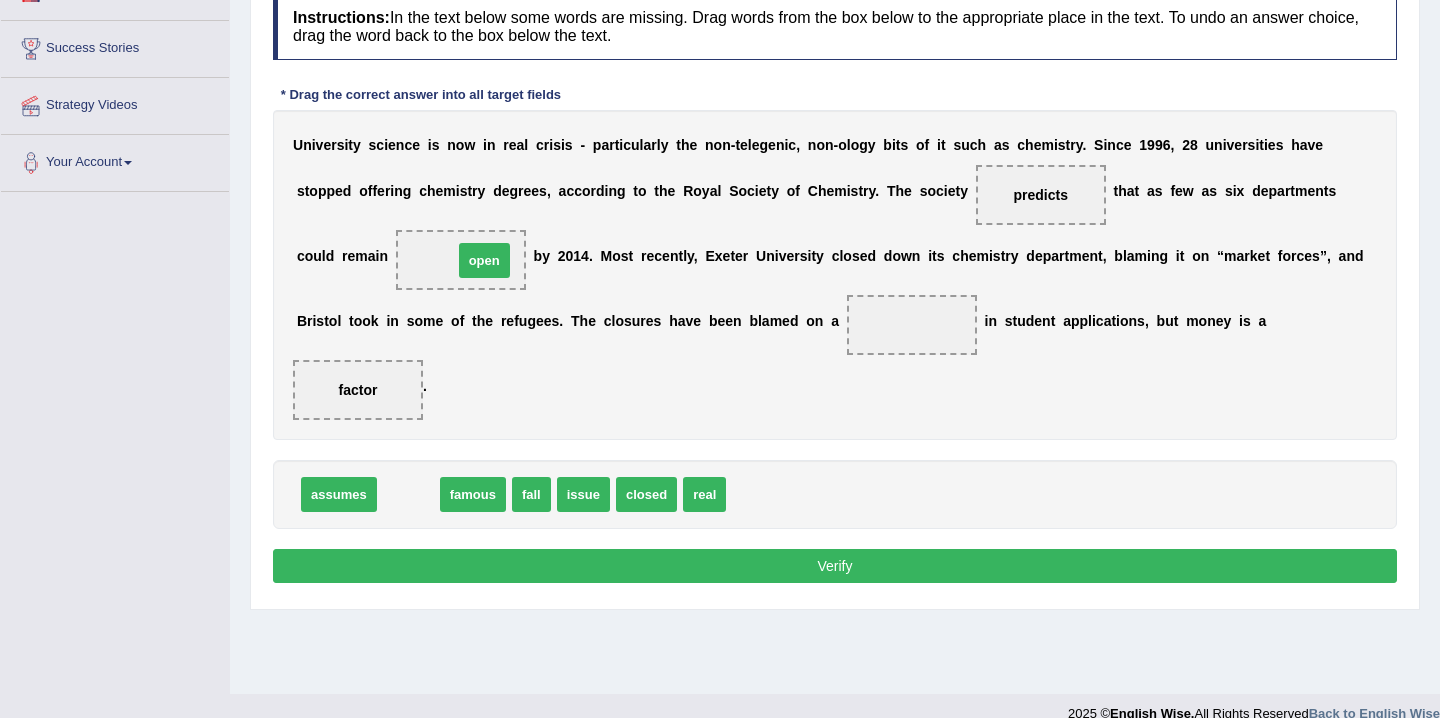 drag, startPoint x: 426, startPoint y: 499, endPoint x: 502, endPoint y: 265, distance: 246.03252 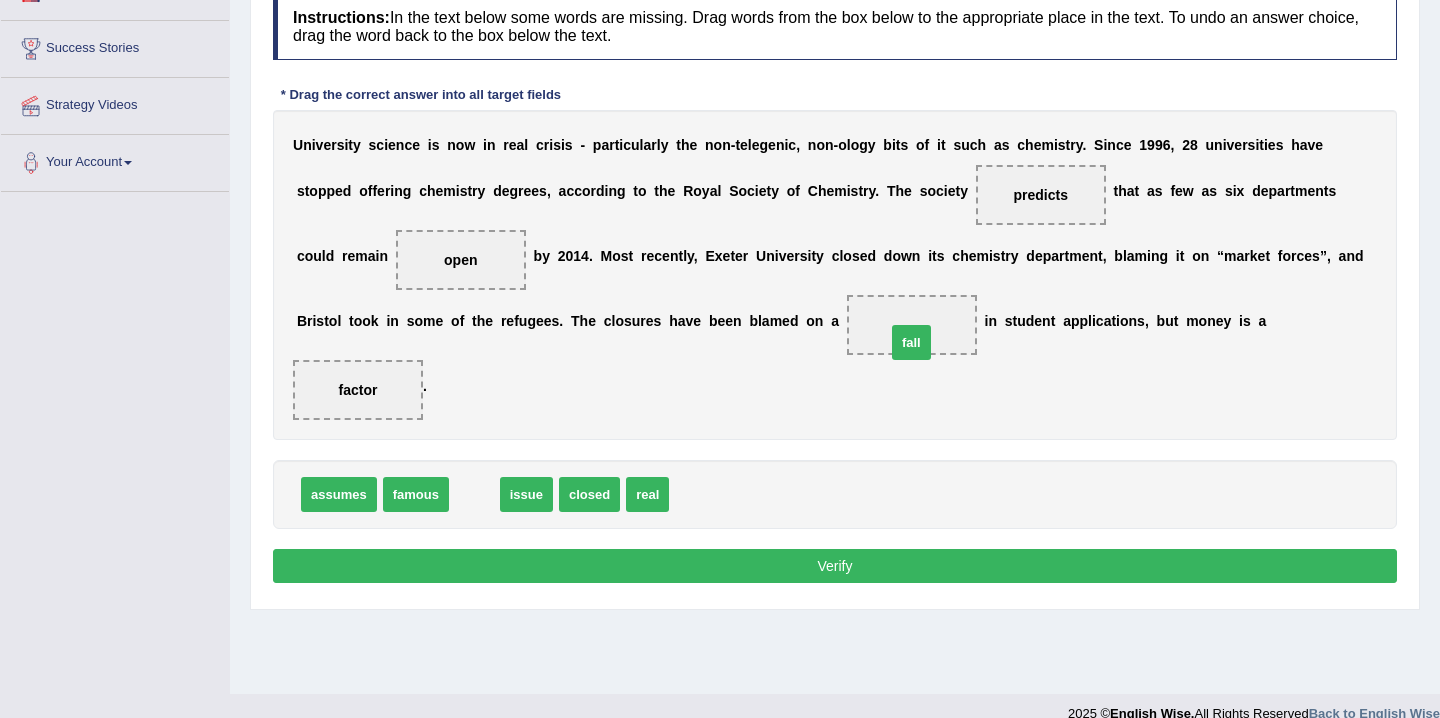 drag, startPoint x: 484, startPoint y: 490, endPoint x: 924, endPoint y: 336, distance: 466.17163 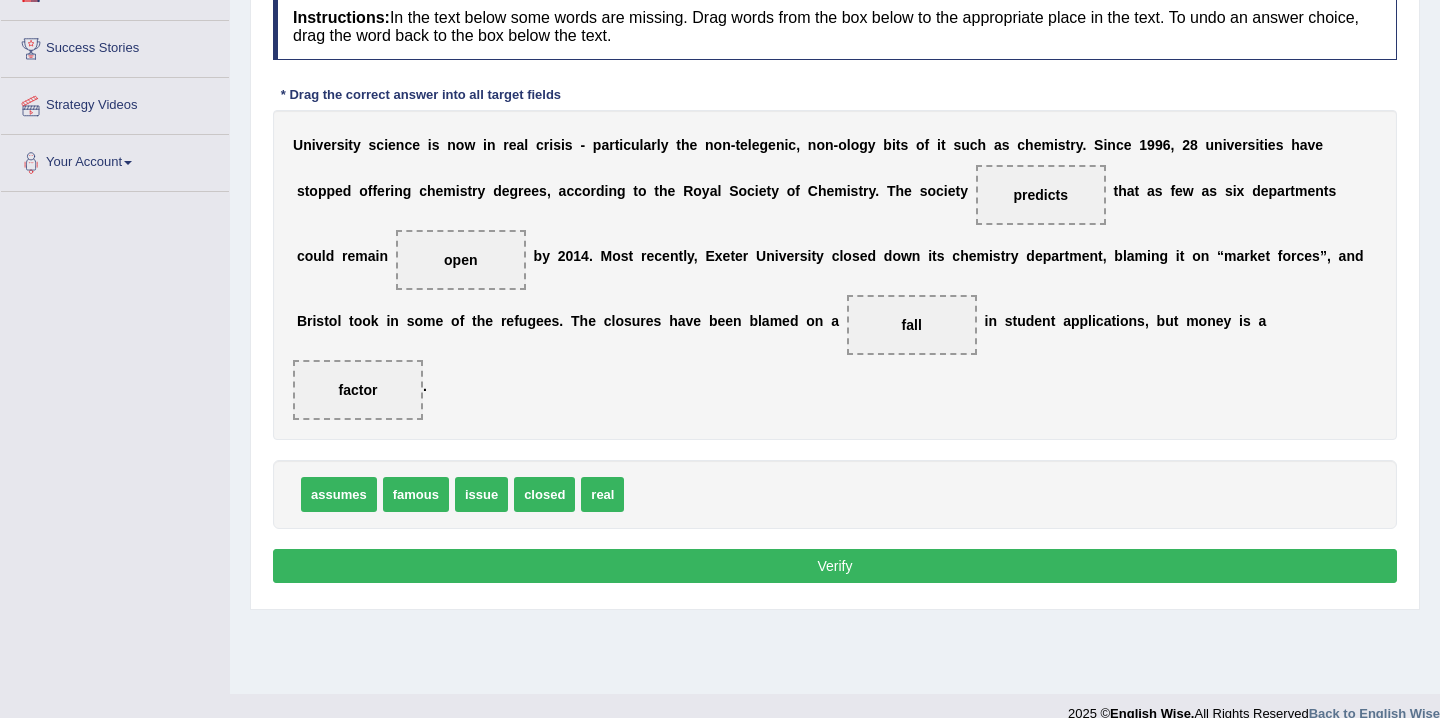 click on "Verify" at bounding box center (835, 566) 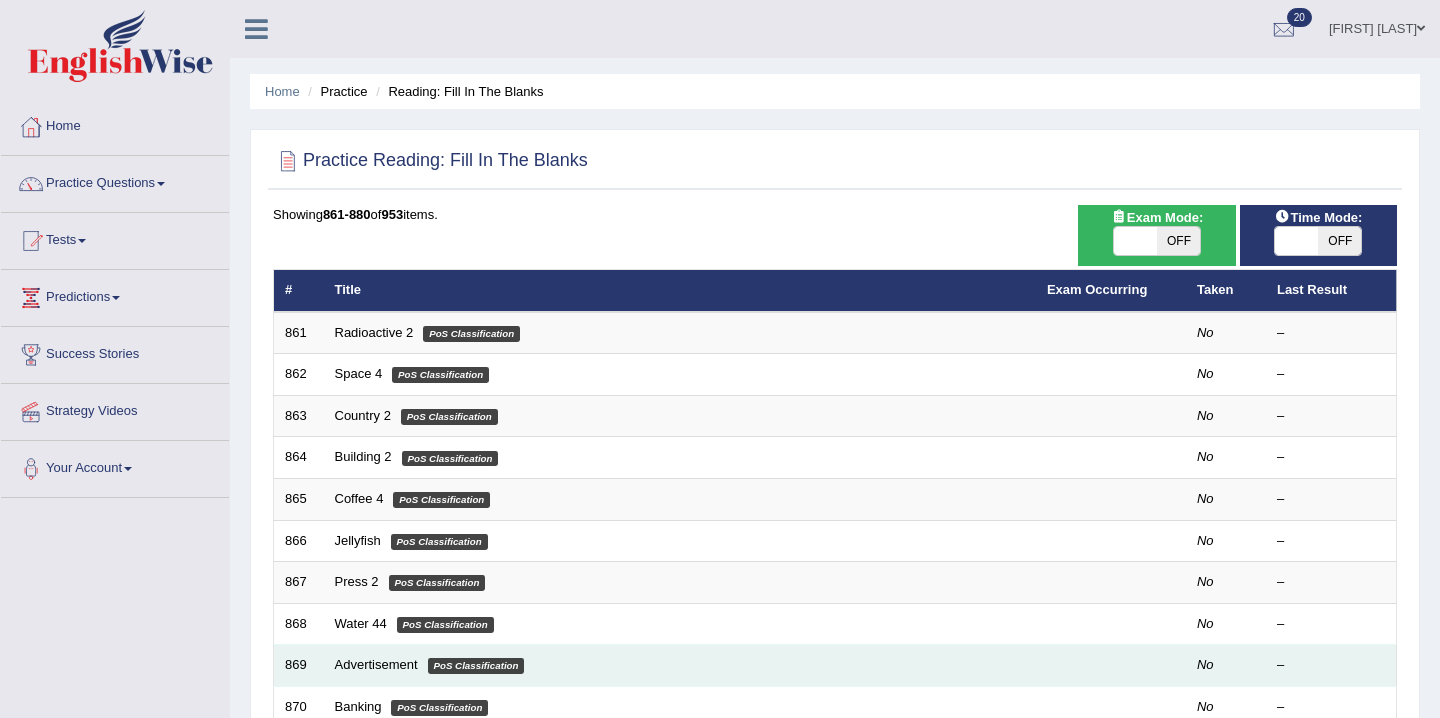 scroll, scrollTop: 449, scrollLeft: 0, axis: vertical 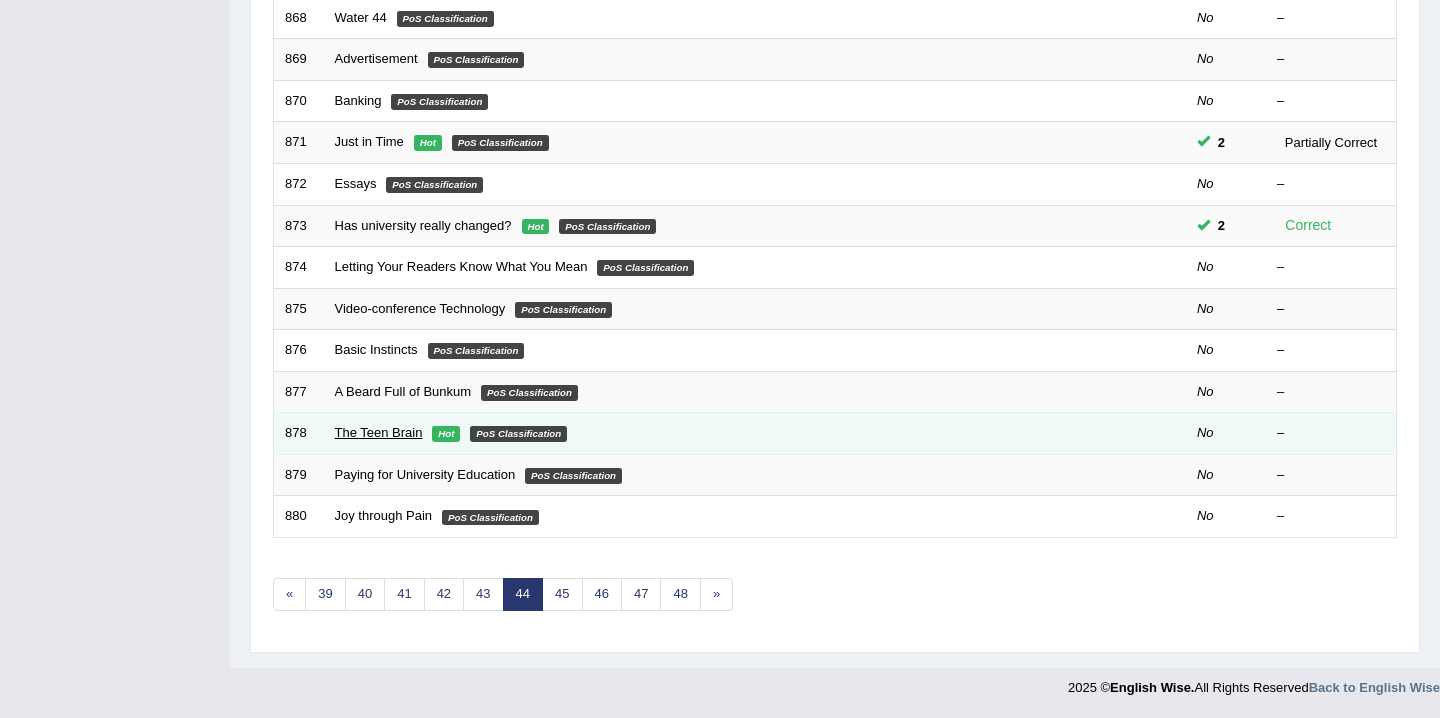 click on "The Teen Brain" at bounding box center [379, 432] 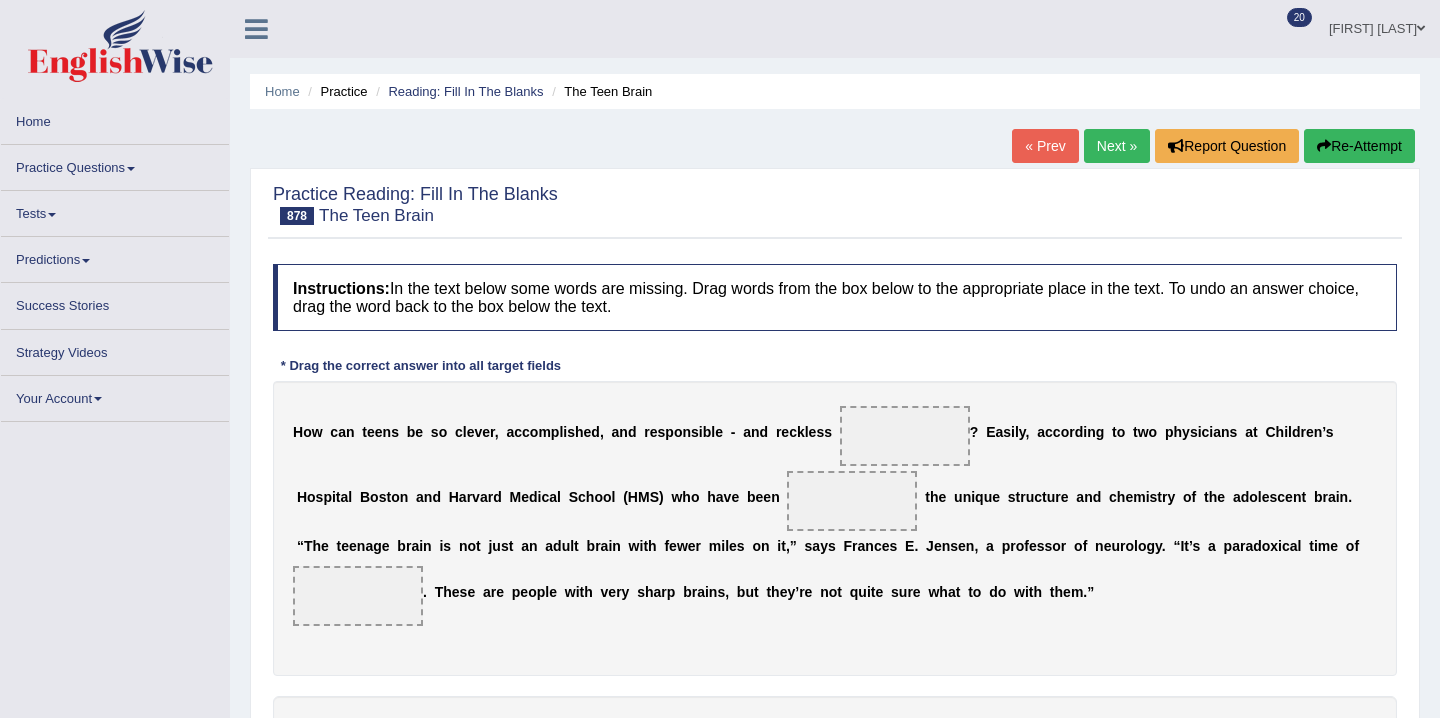 scroll, scrollTop: 0, scrollLeft: 0, axis: both 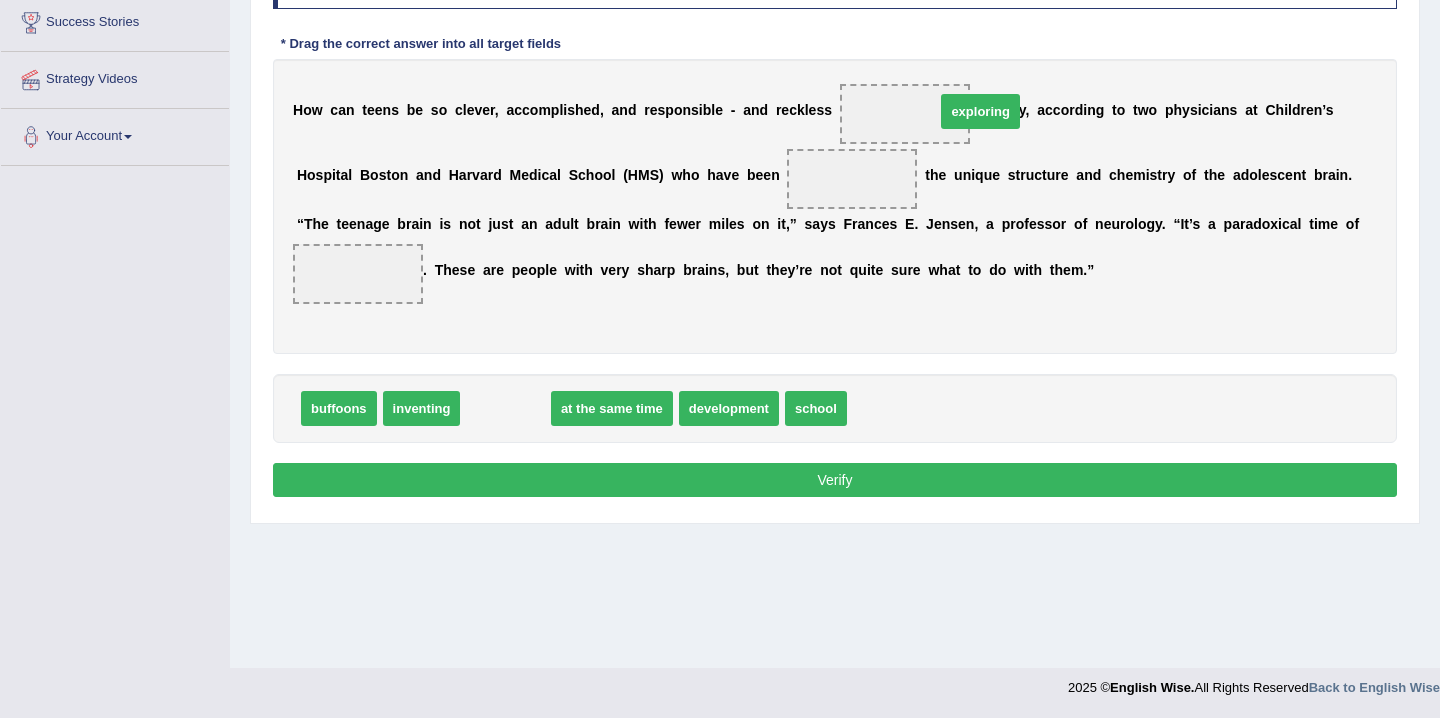 drag, startPoint x: 525, startPoint y: 412, endPoint x: 981, endPoint y: 112, distance: 545.83514 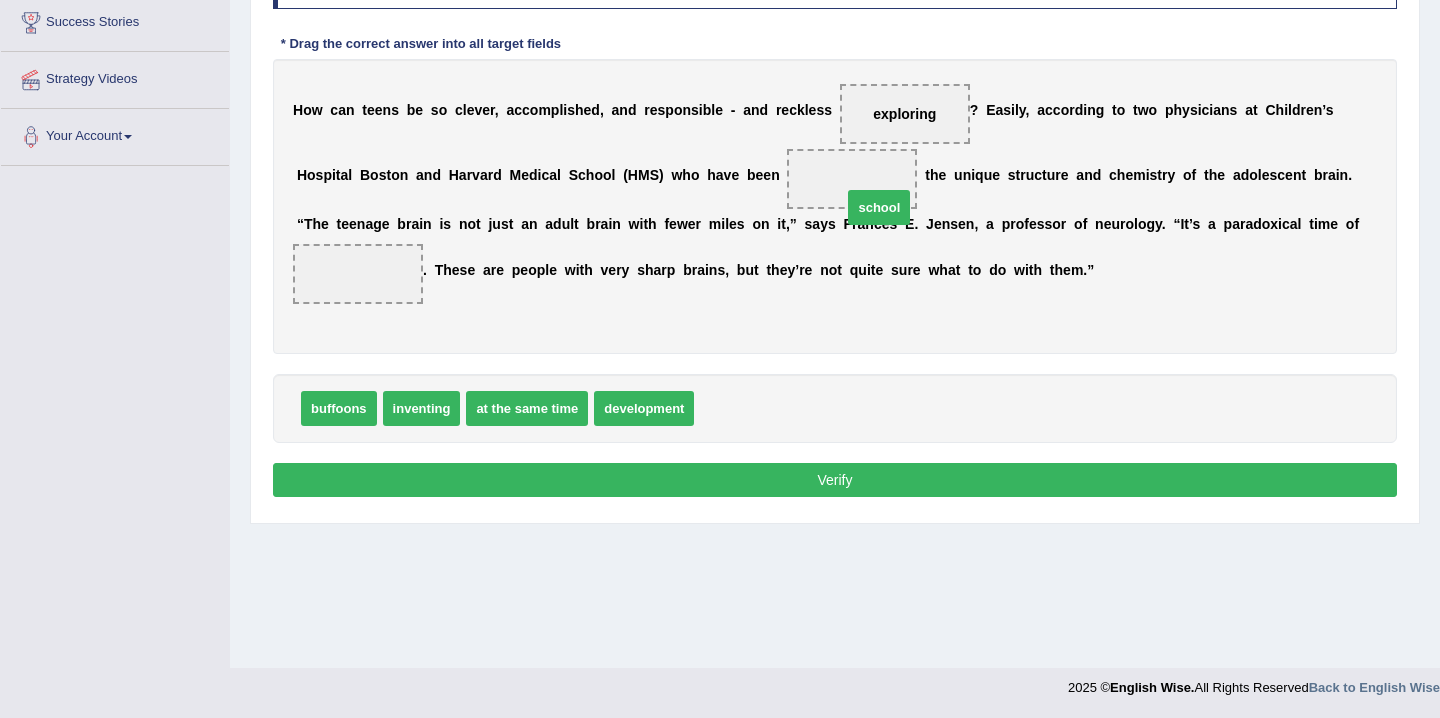 drag, startPoint x: 746, startPoint y: 415, endPoint x: 894, endPoint y: 214, distance: 249.6097 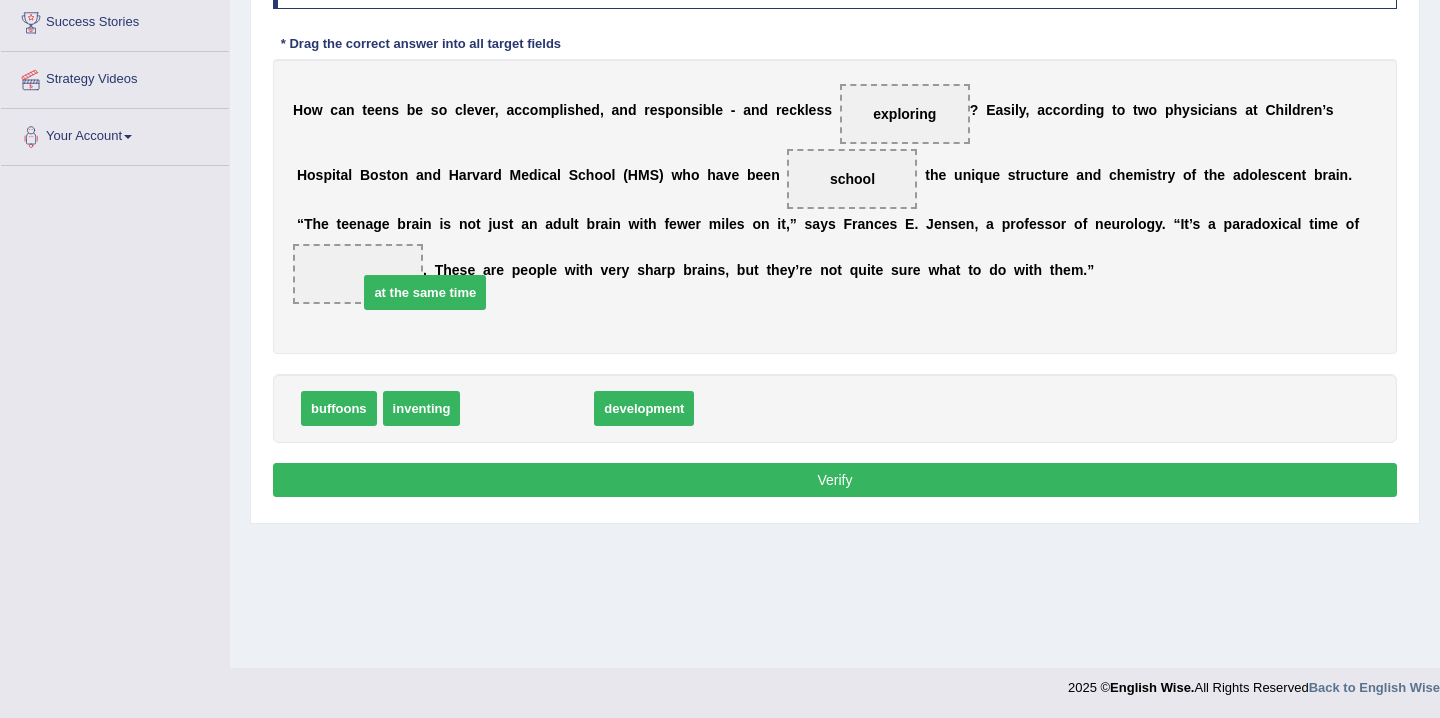 drag, startPoint x: 520, startPoint y: 404, endPoint x: 418, endPoint y: 288, distance: 154.46683 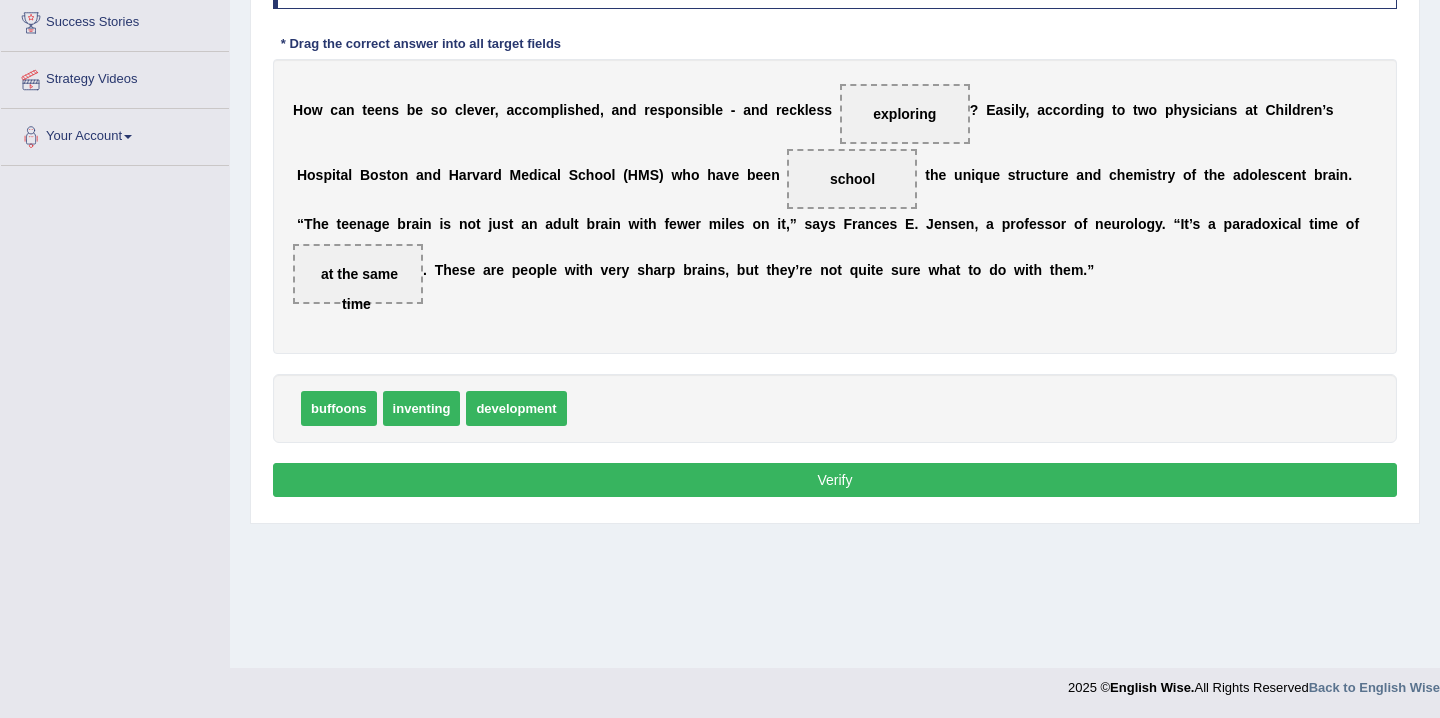 click on "Verify" at bounding box center [835, 480] 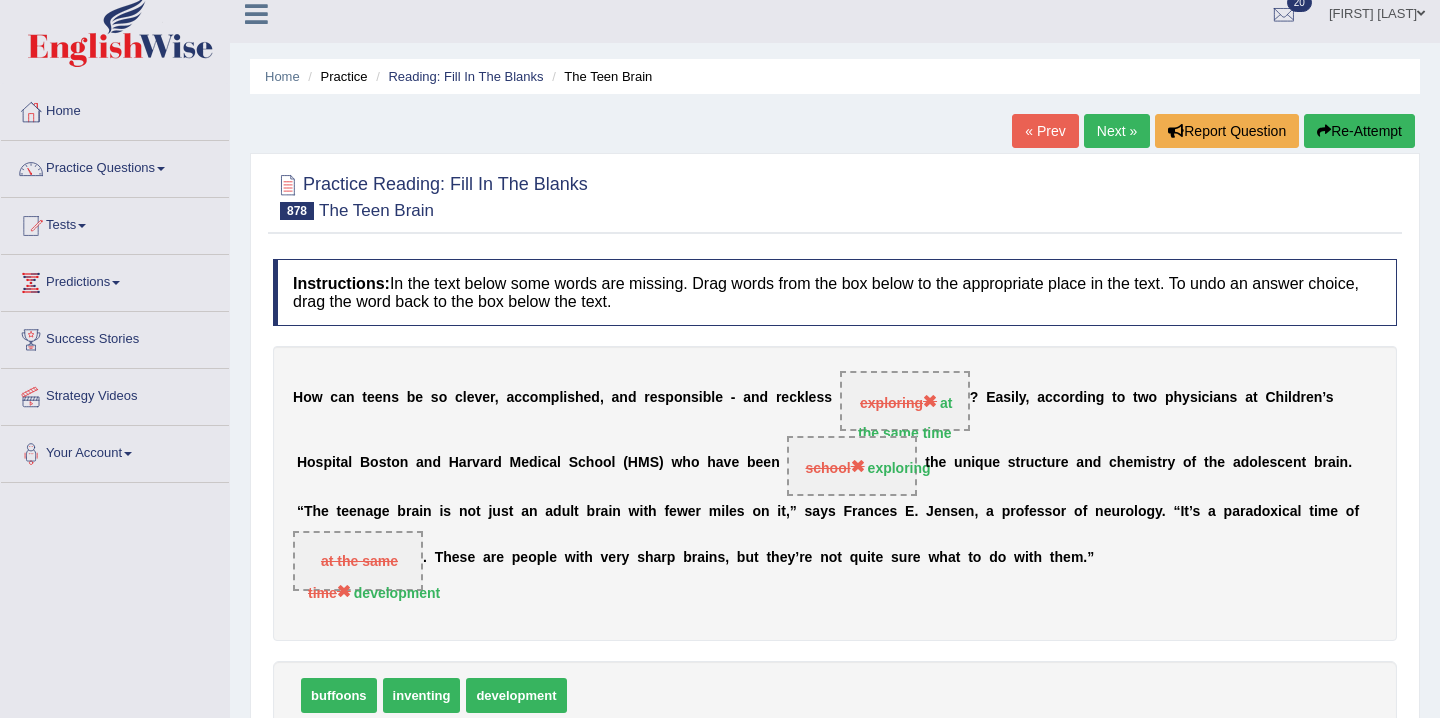 scroll, scrollTop: 0, scrollLeft: 0, axis: both 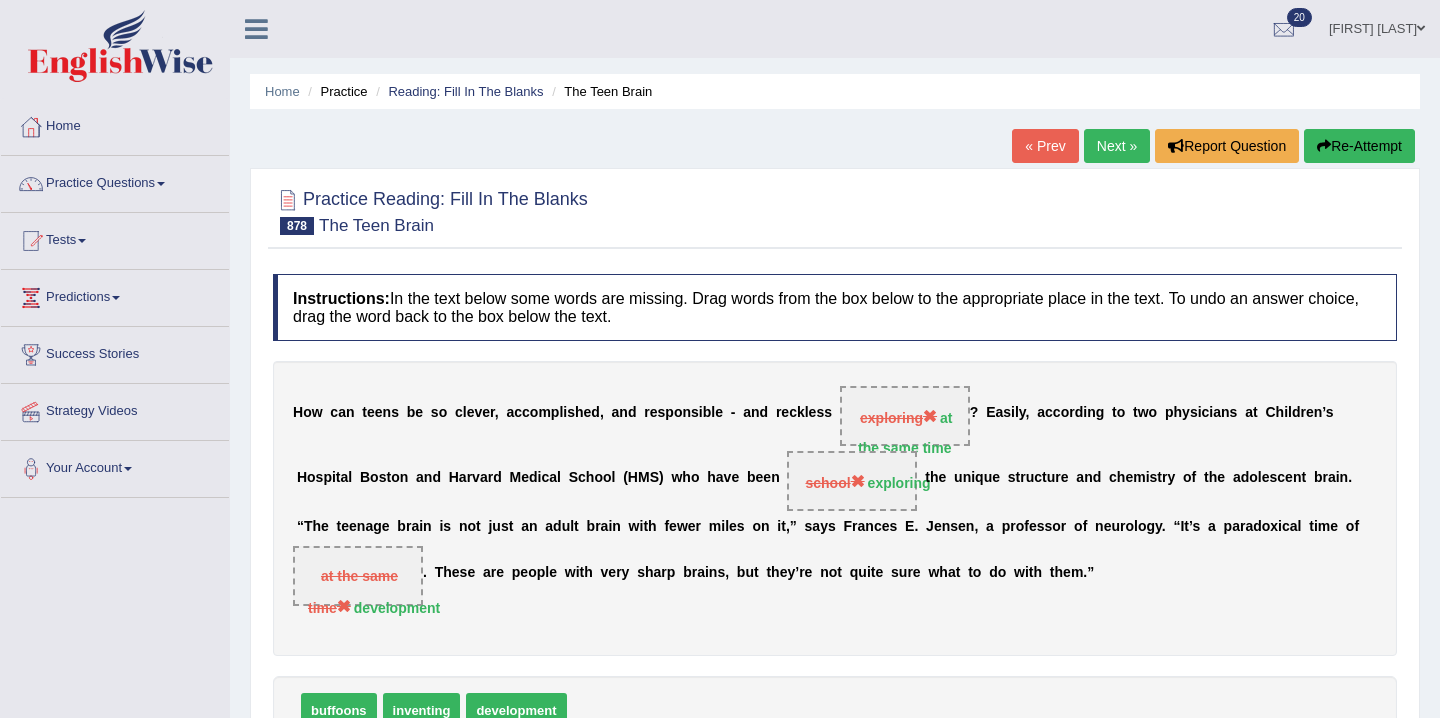 click on "Re-Attempt" at bounding box center (1359, 146) 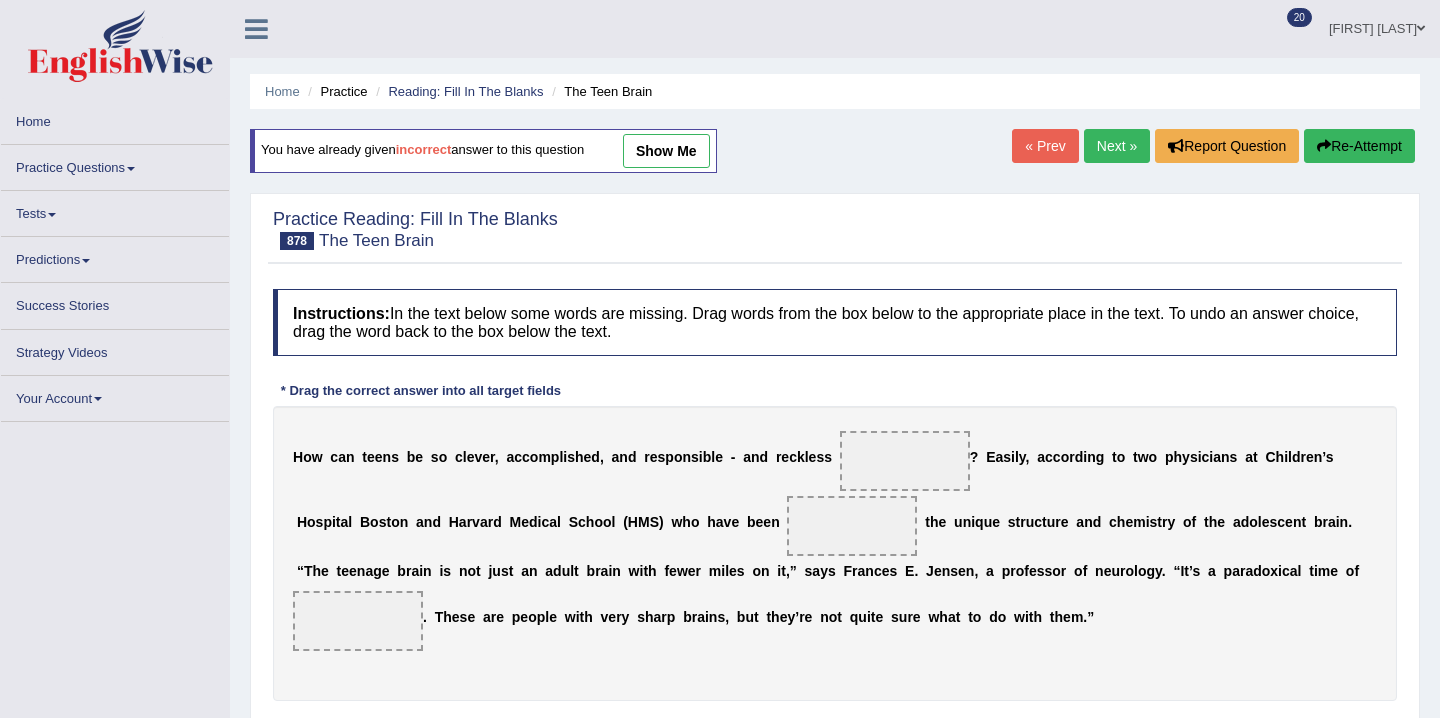 scroll, scrollTop: 0, scrollLeft: 0, axis: both 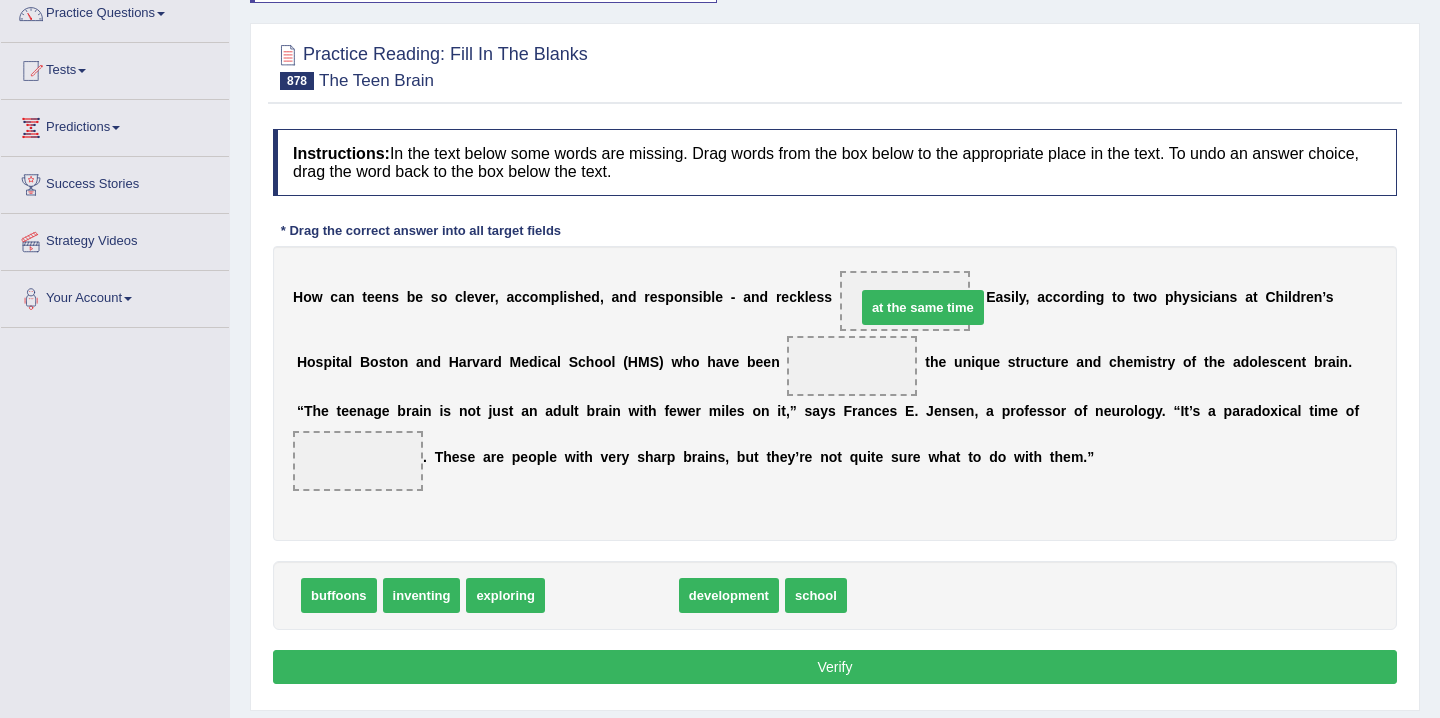 drag, startPoint x: 615, startPoint y: 610, endPoint x: 926, endPoint y: 320, distance: 425.23053 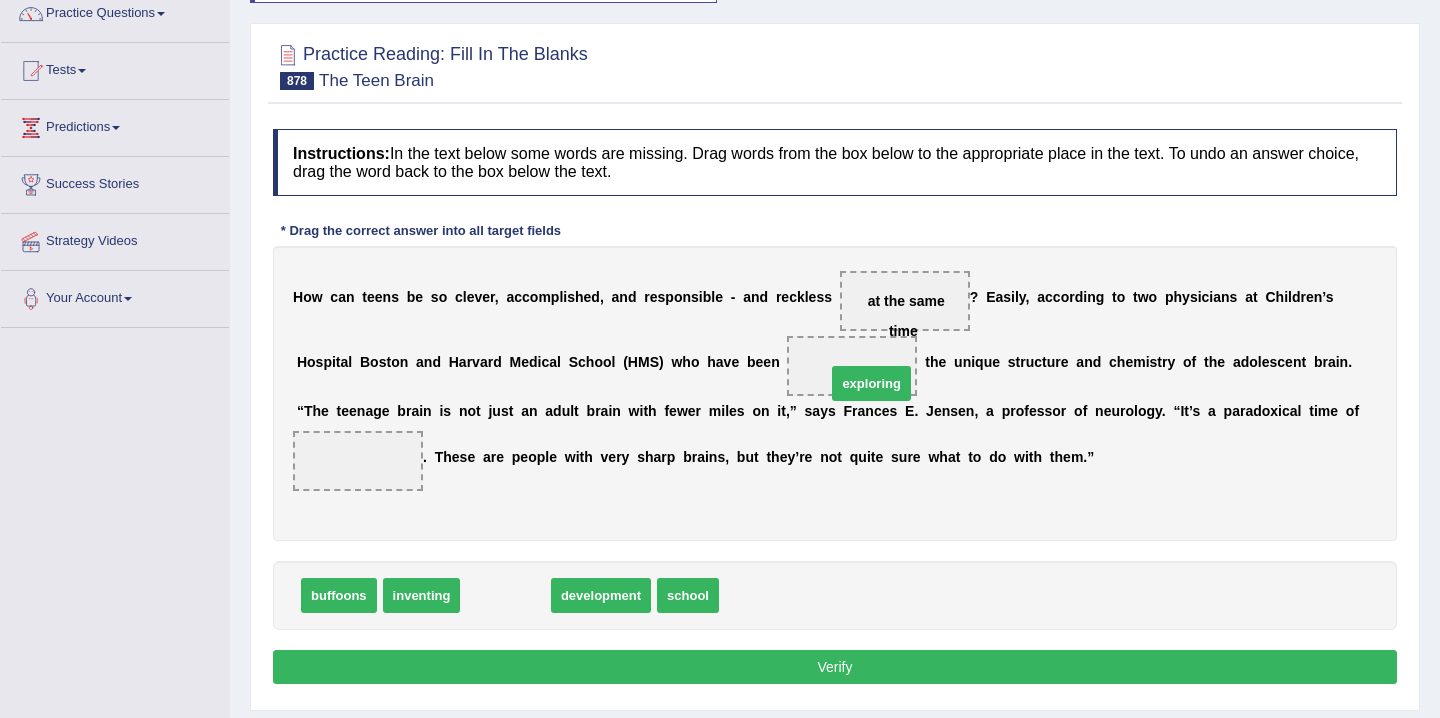 drag, startPoint x: 499, startPoint y: 605, endPoint x: 861, endPoint y: 393, distance: 419.50925 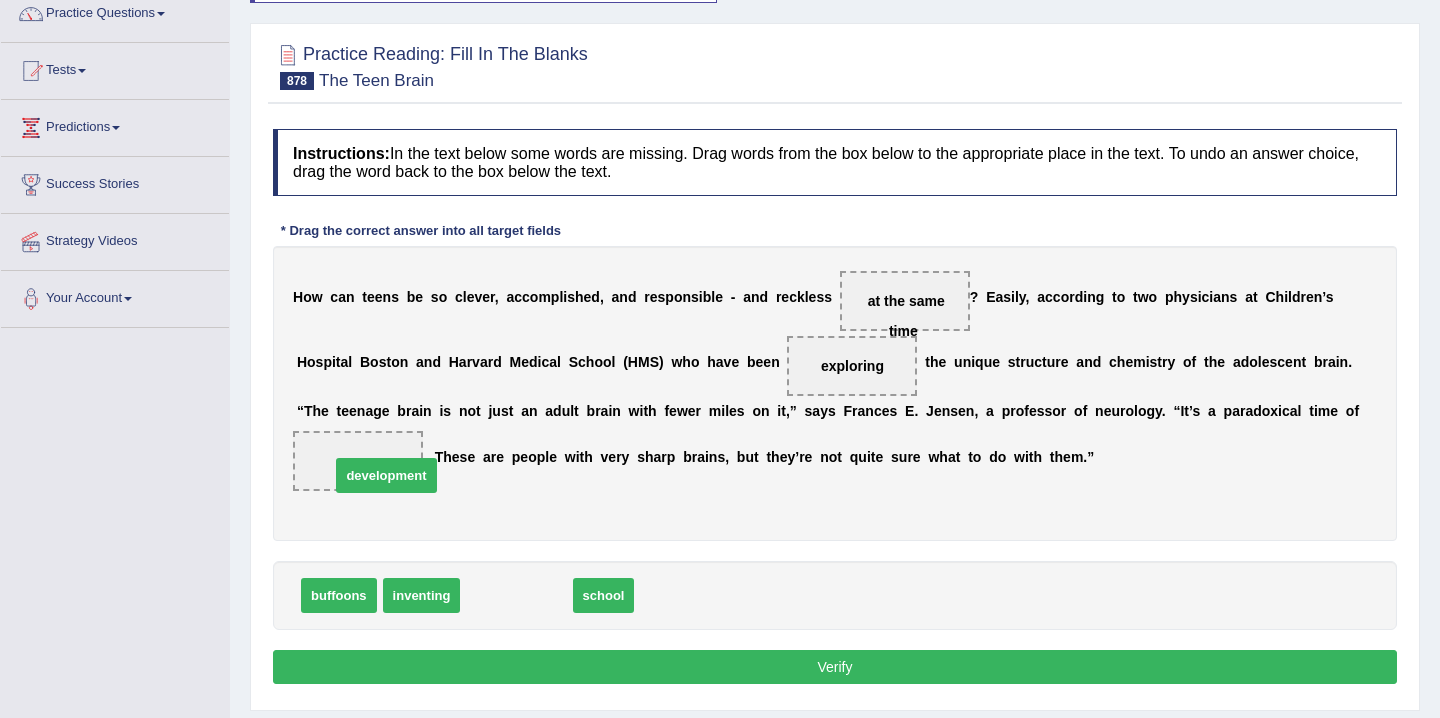 drag, startPoint x: 499, startPoint y: 596, endPoint x: 369, endPoint y: 476, distance: 176.91806 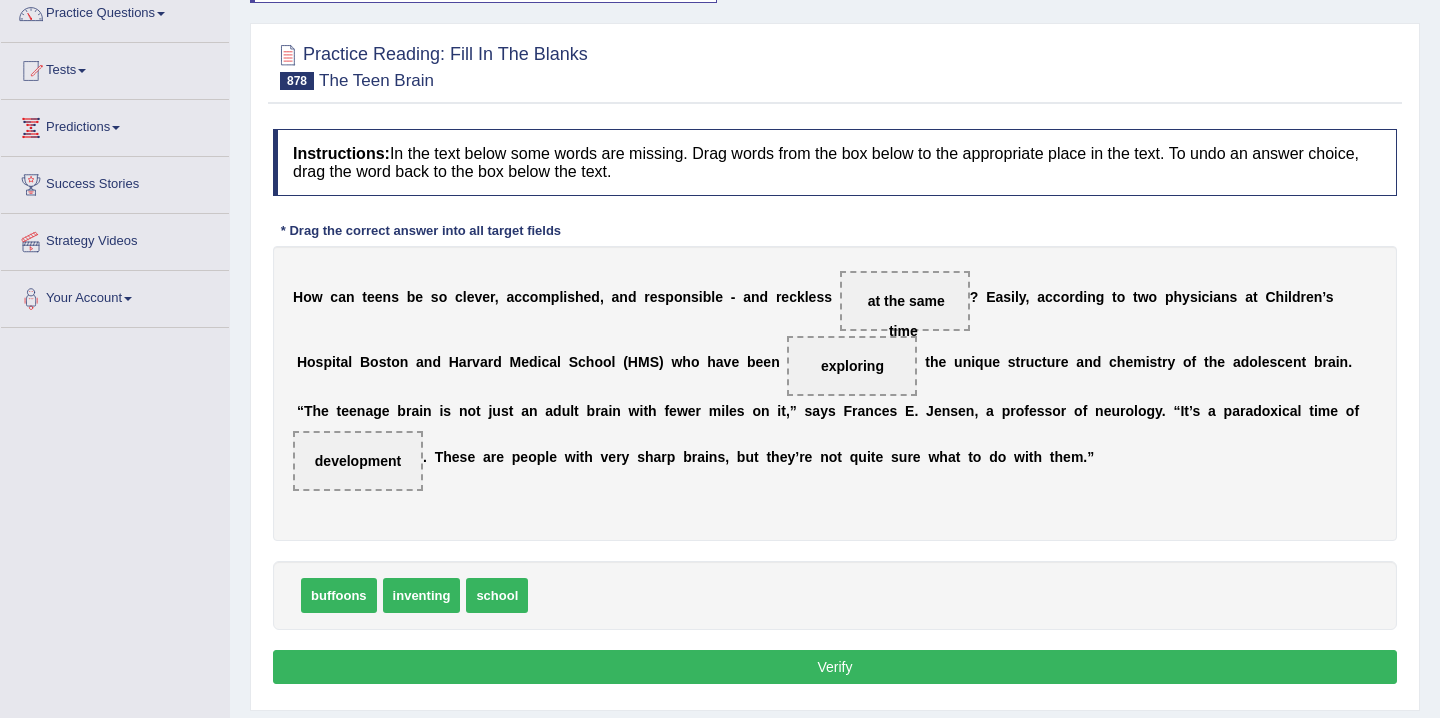 click on "Verify" at bounding box center (835, 667) 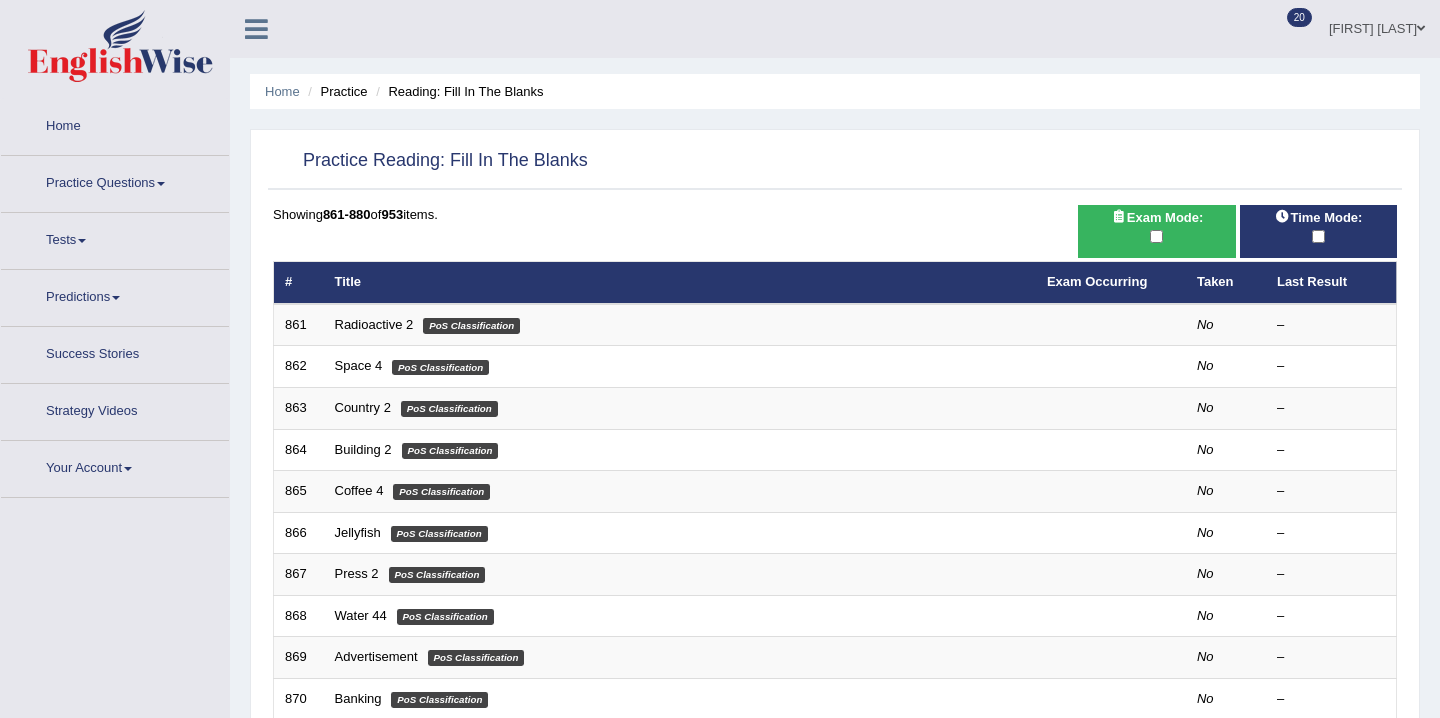 scroll, scrollTop: 593, scrollLeft: 0, axis: vertical 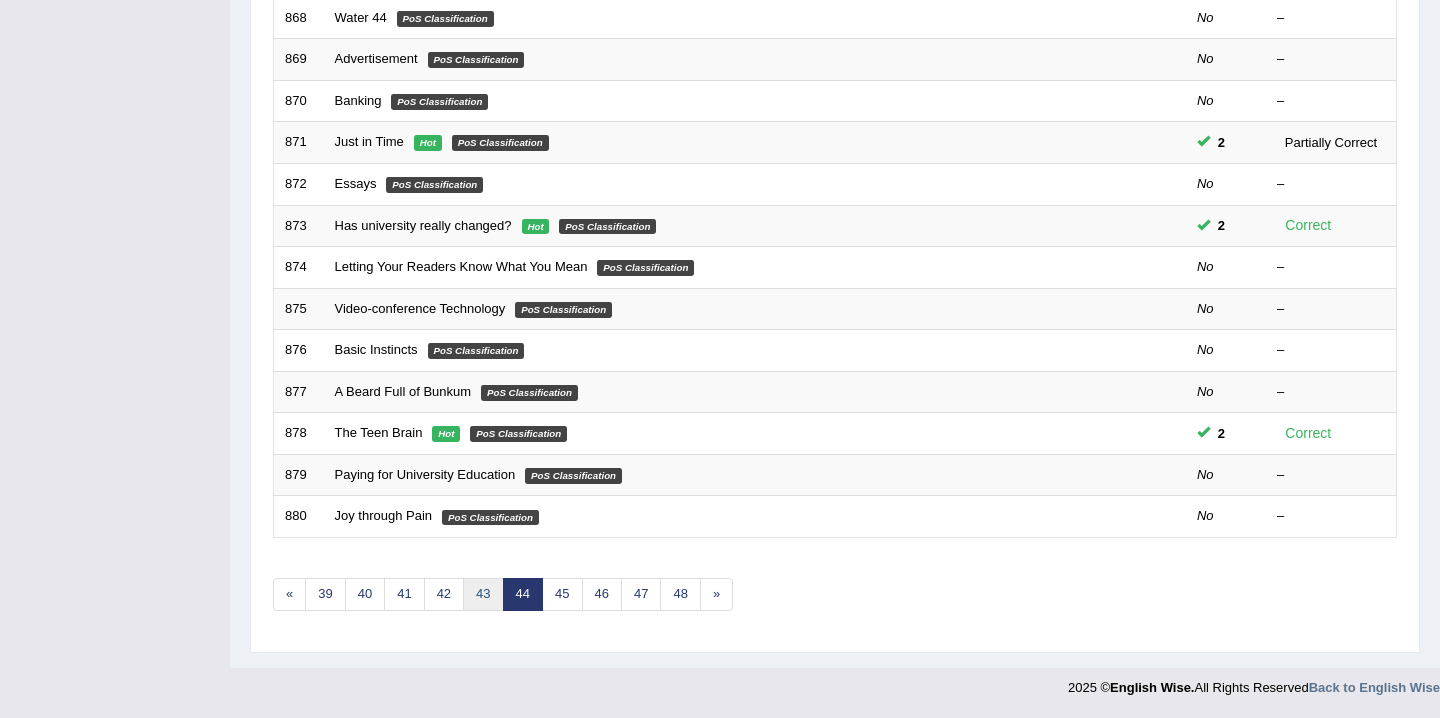 click on "43" at bounding box center (483, 594) 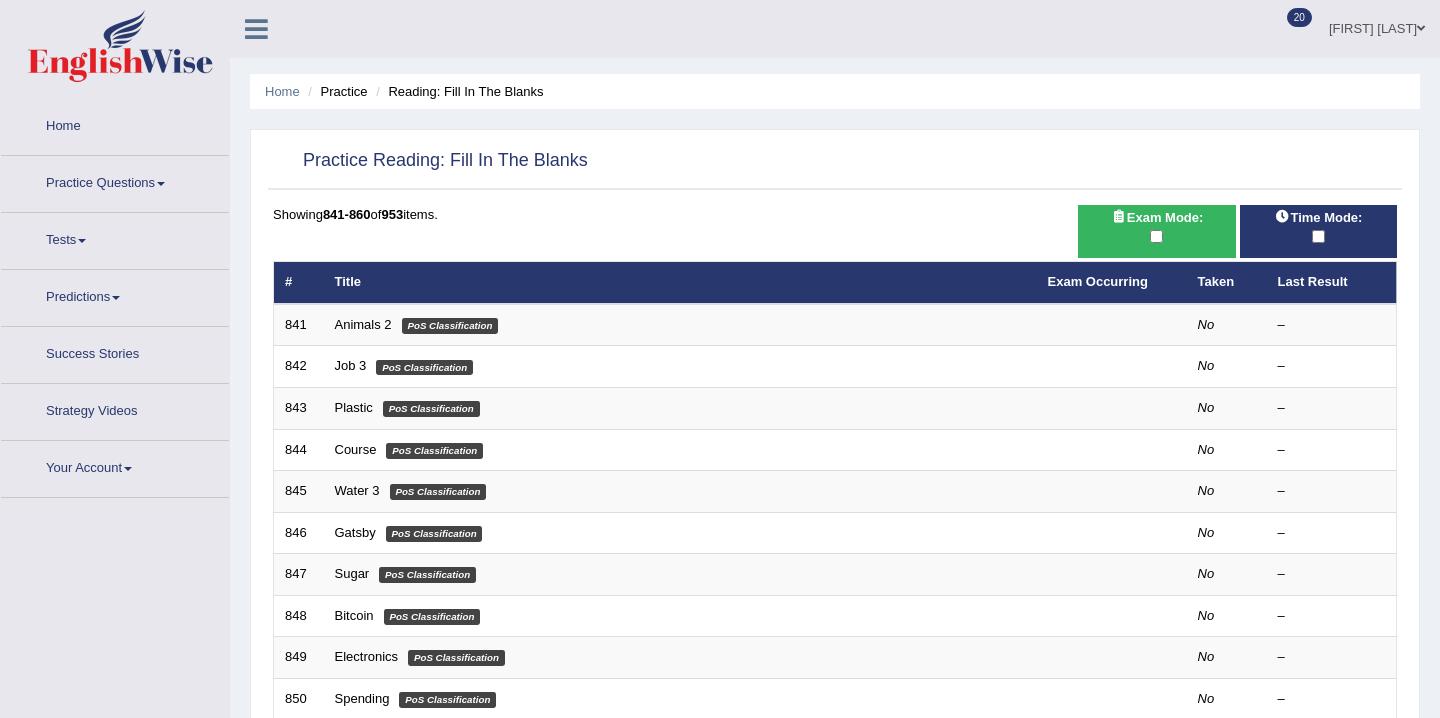 scroll, scrollTop: 408, scrollLeft: 0, axis: vertical 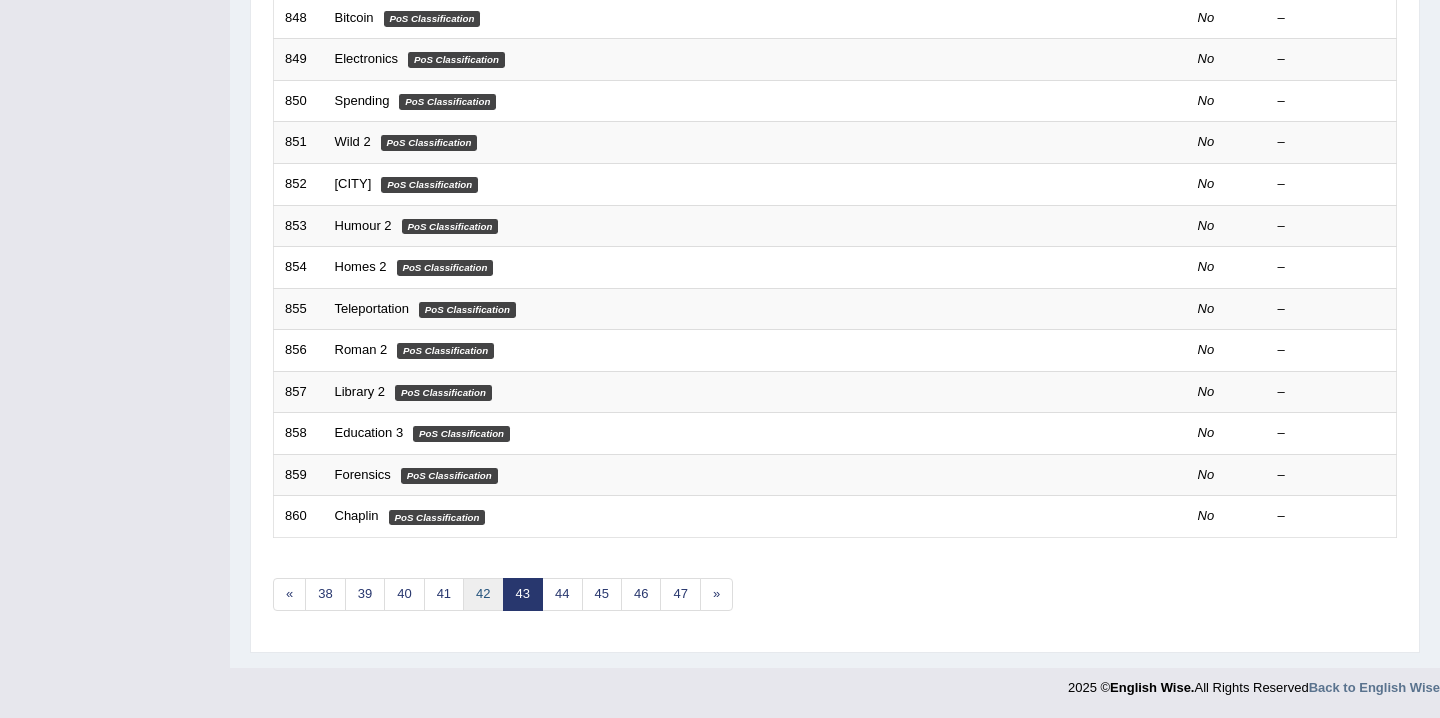 click on "42" at bounding box center [483, 594] 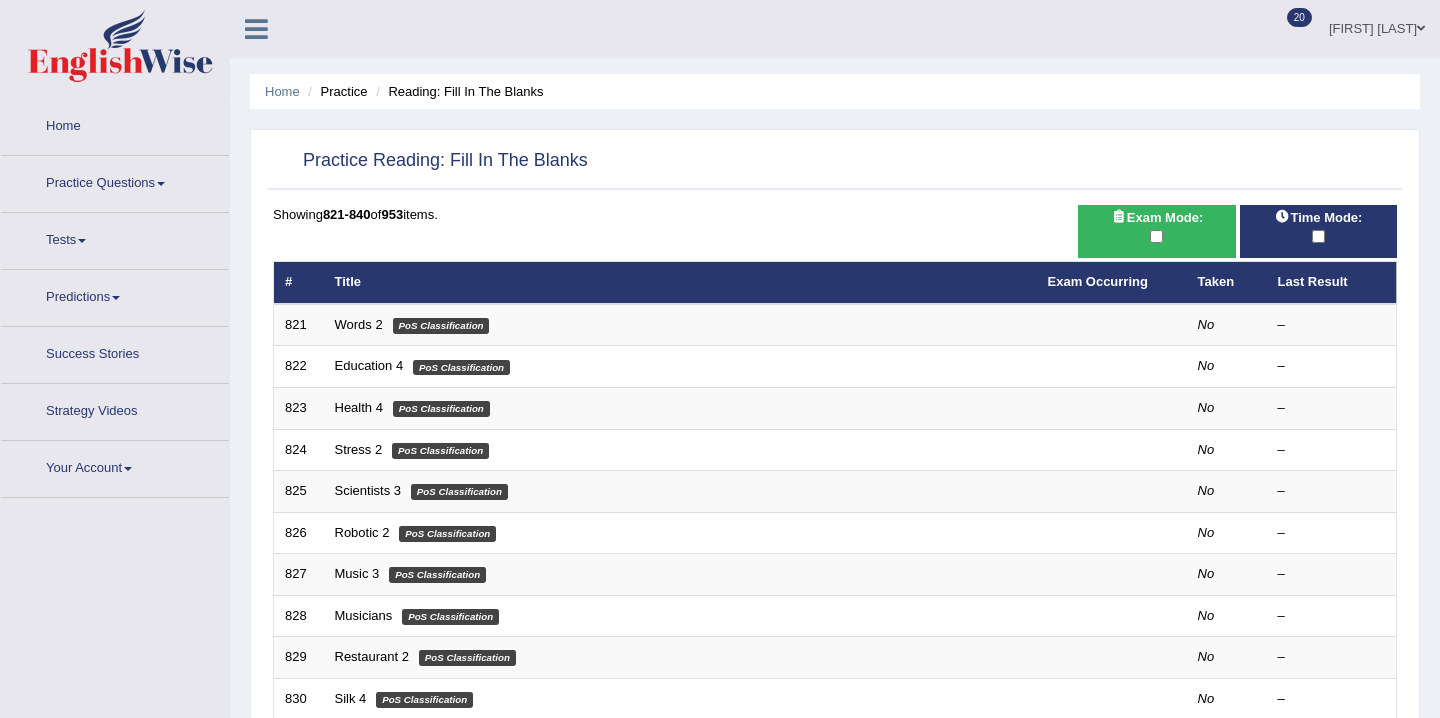 scroll, scrollTop: 307, scrollLeft: 0, axis: vertical 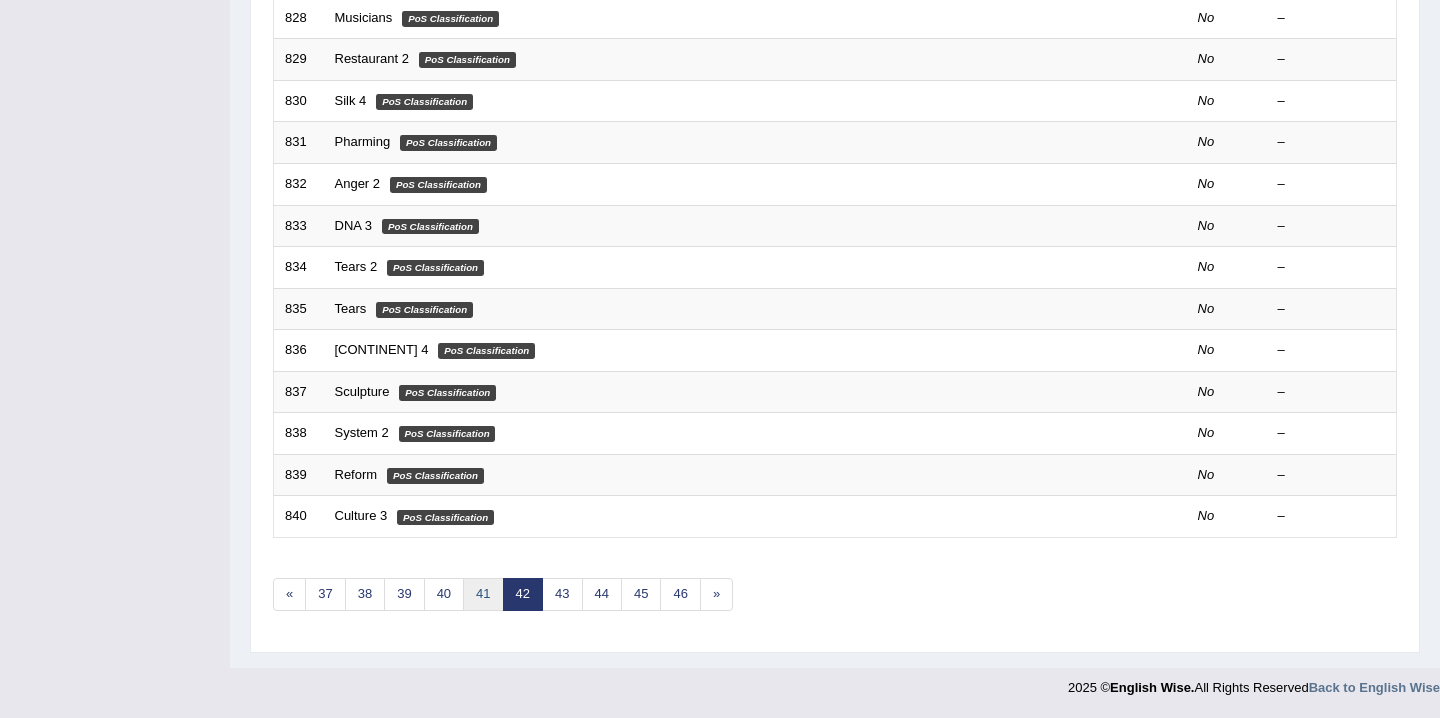 click on "41" at bounding box center (483, 594) 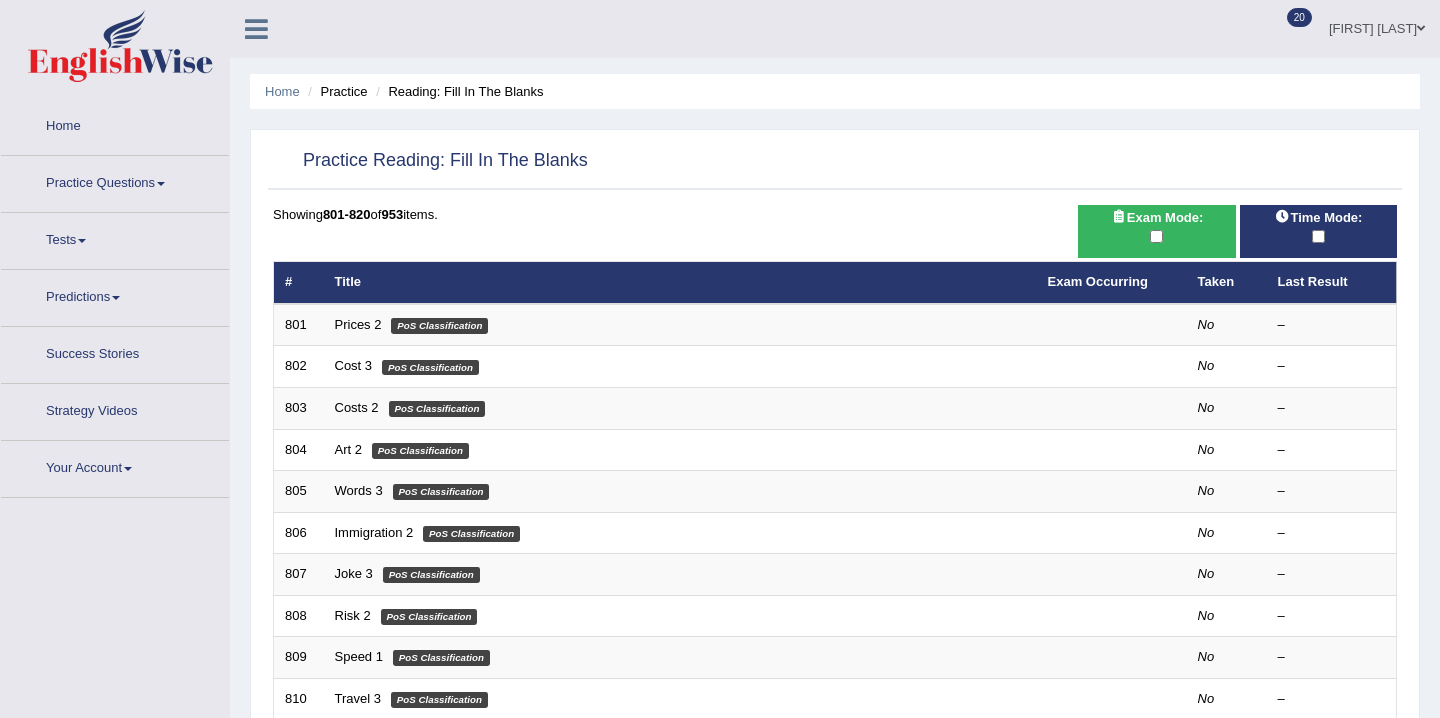 scroll, scrollTop: 0, scrollLeft: 0, axis: both 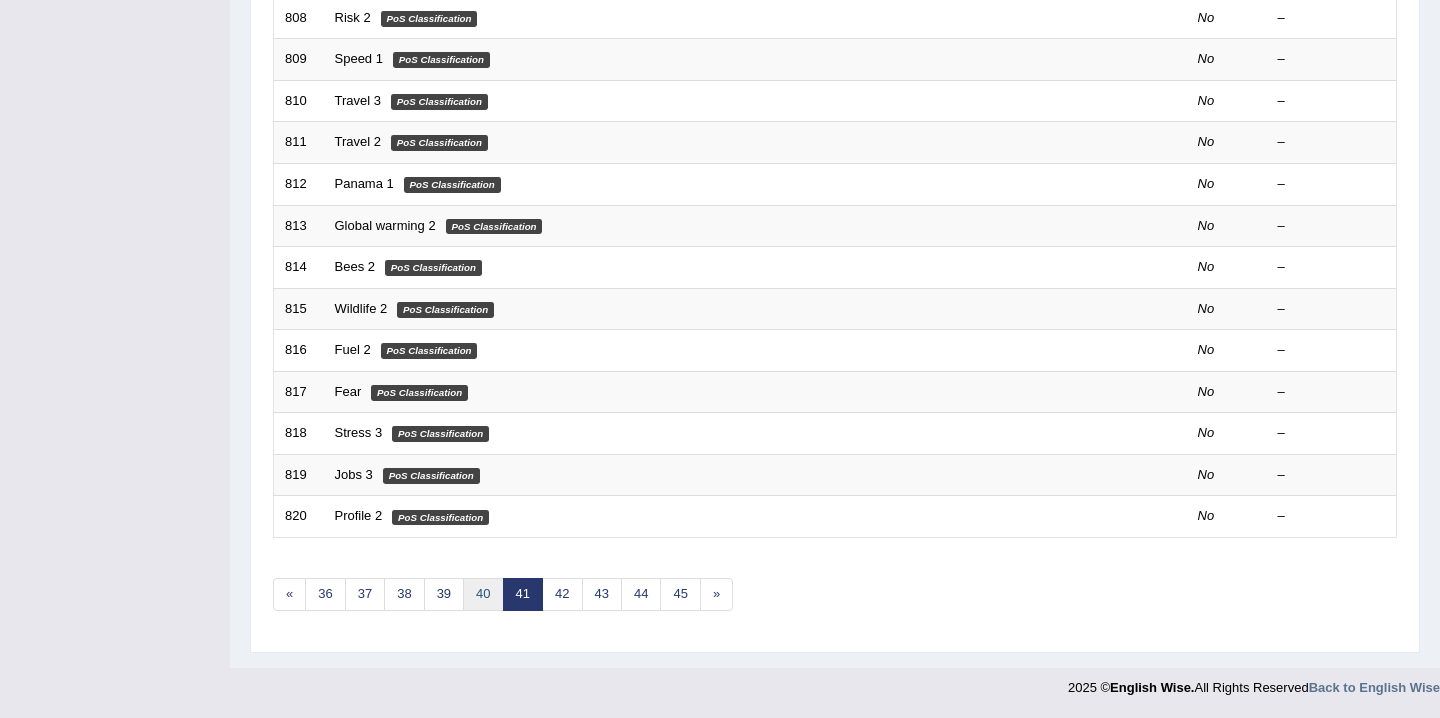 click on "40" at bounding box center [483, 594] 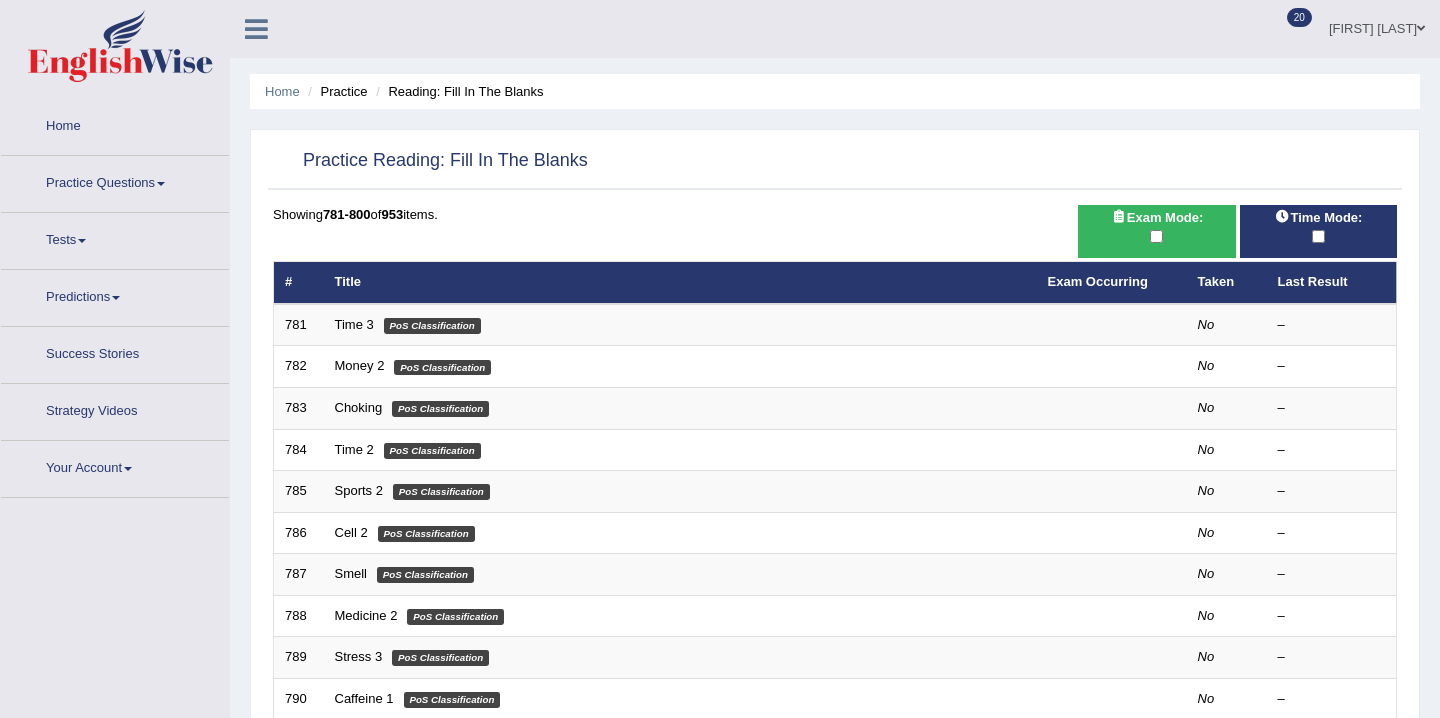 scroll, scrollTop: 0, scrollLeft: 0, axis: both 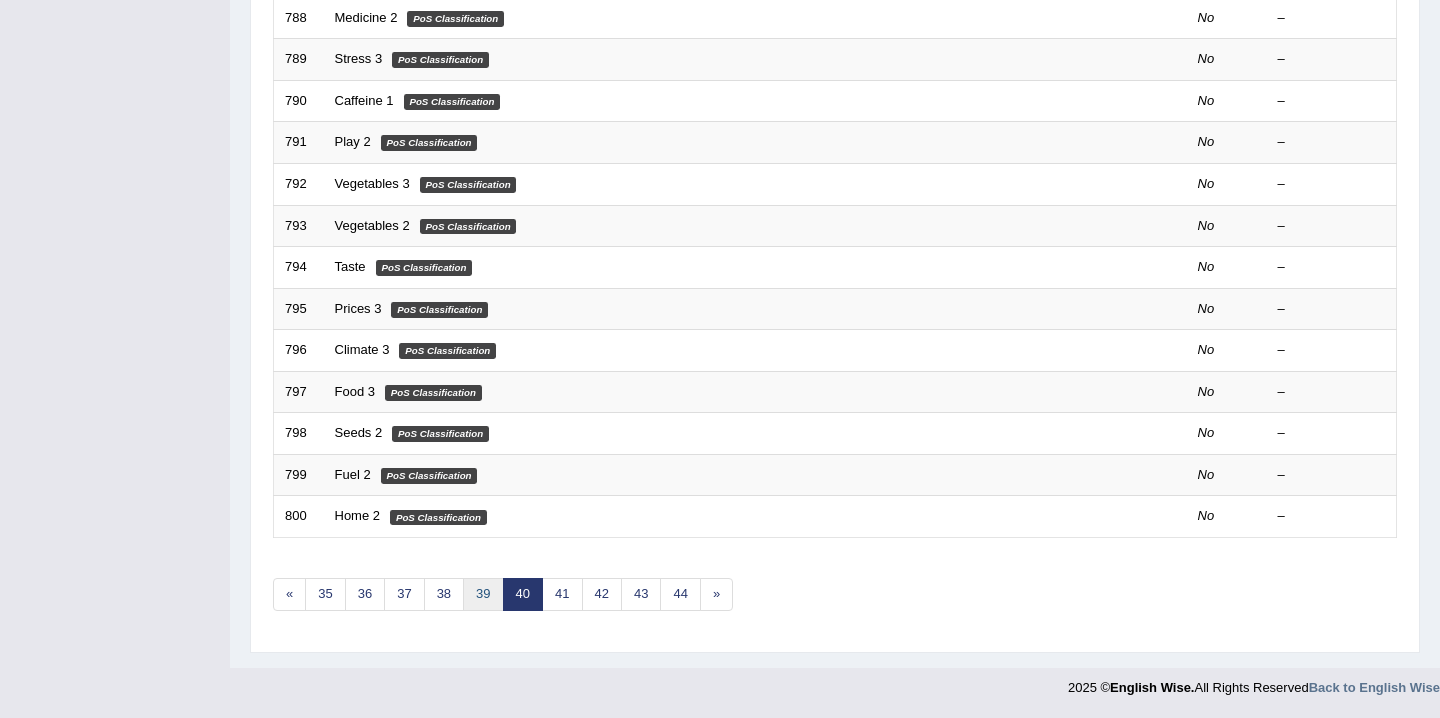click on "39" at bounding box center [483, 594] 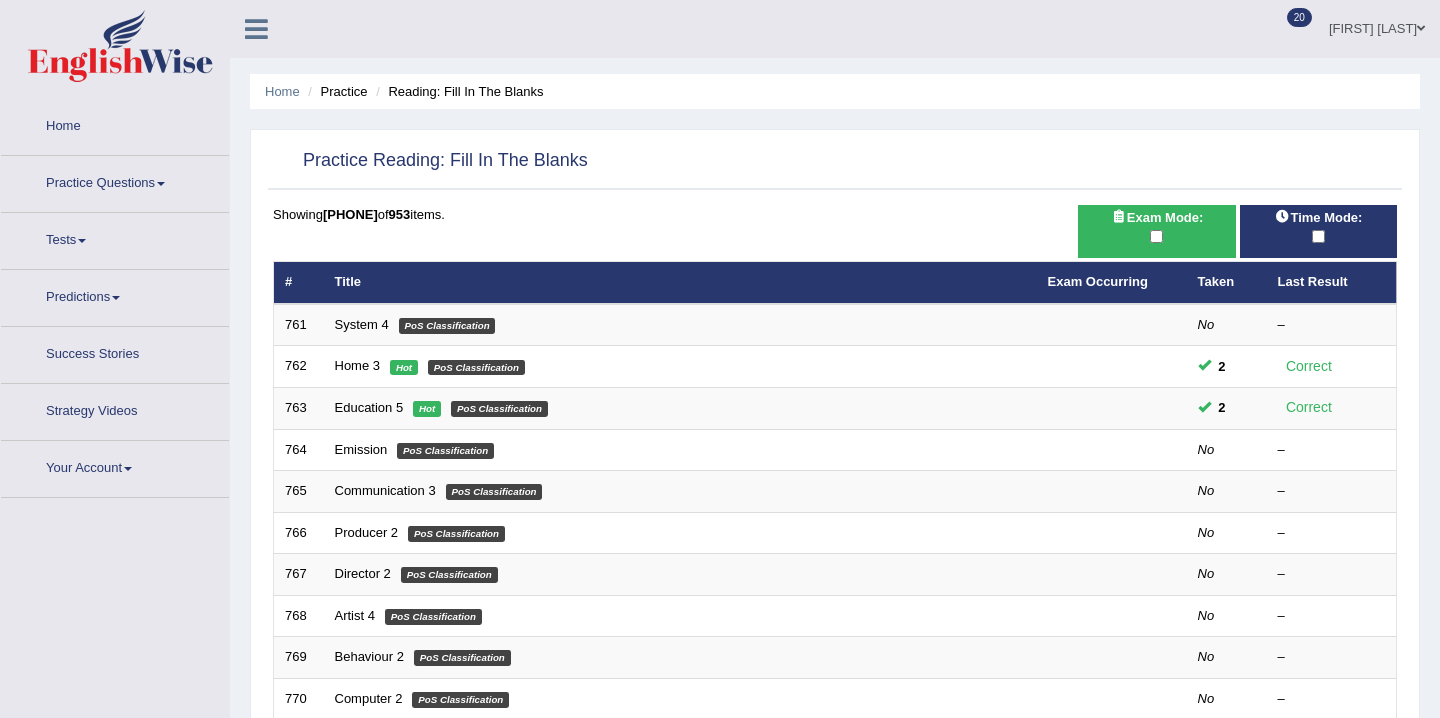 scroll, scrollTop: 0, scrollLeft: 0, axis: both 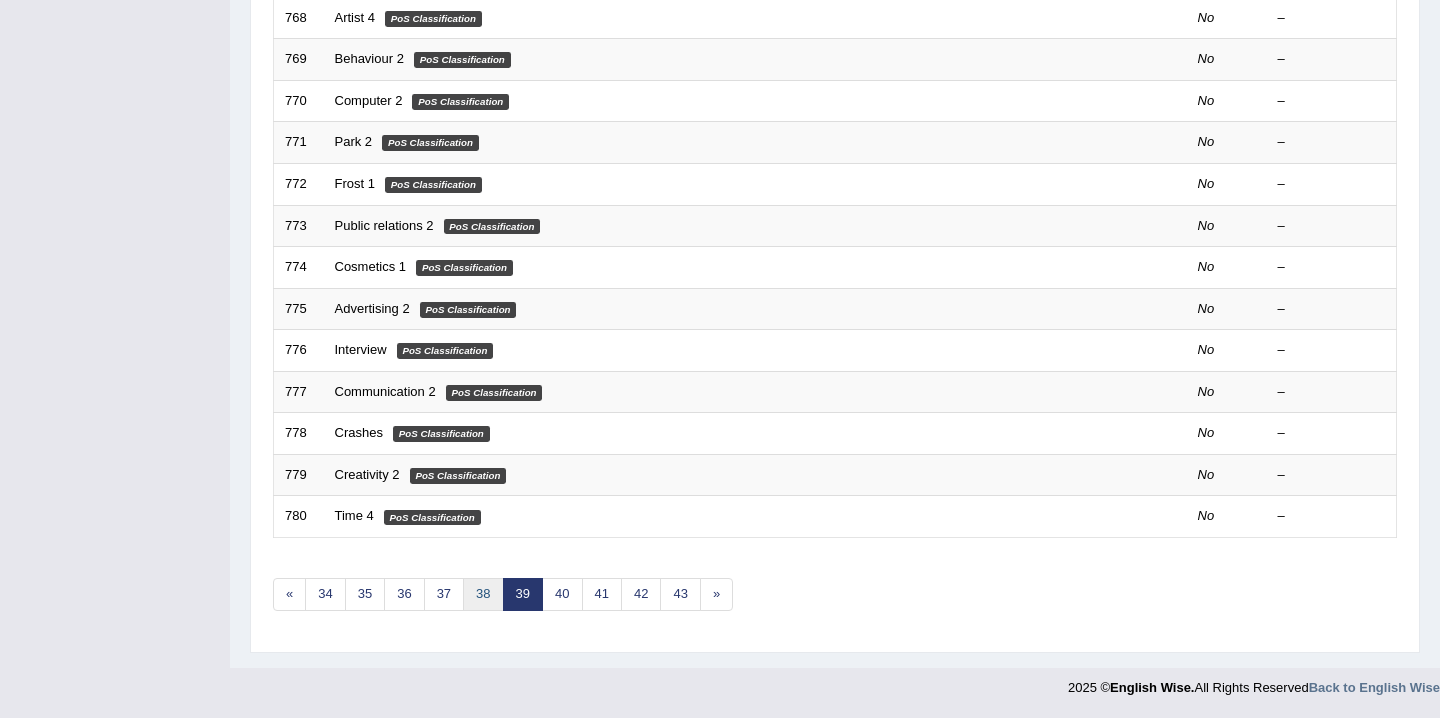 click on "38" at bounding box center [483, 594] 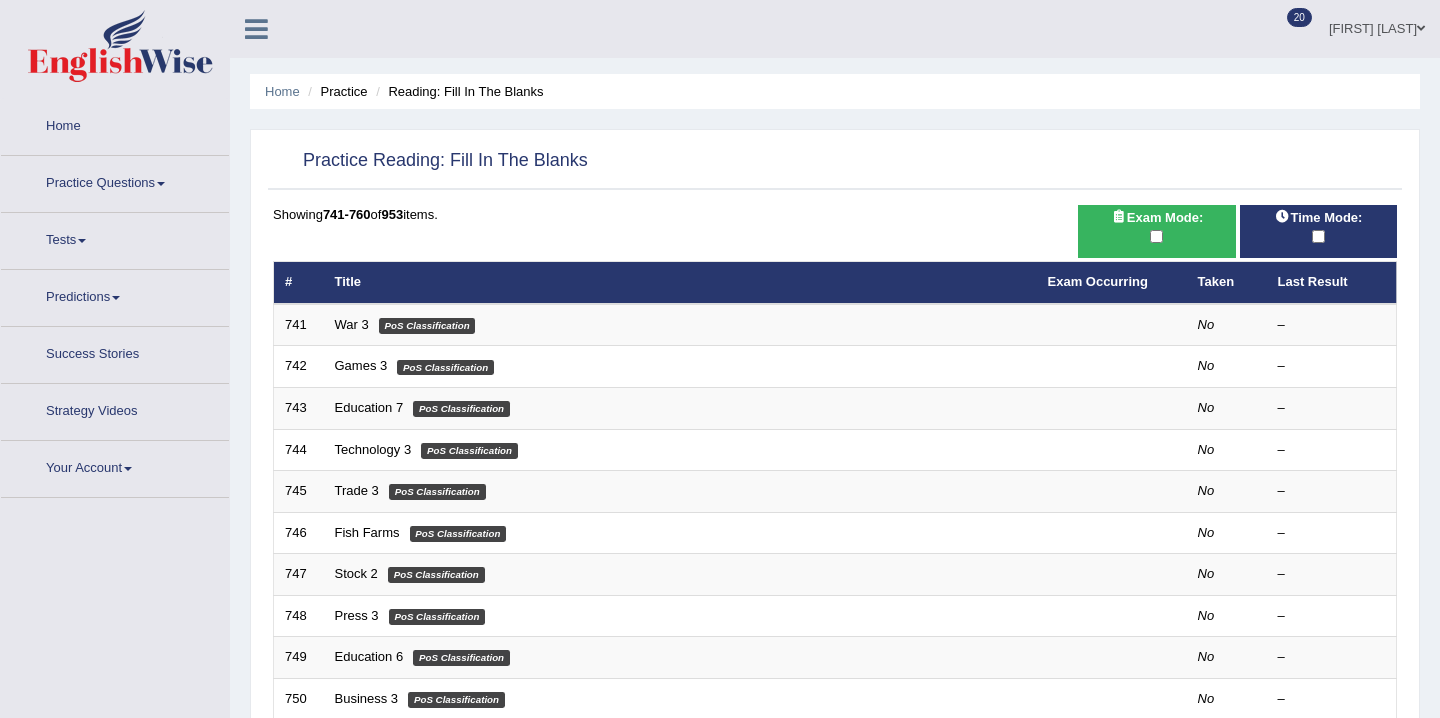 scroll, scrollTop: 0, scrollLeft: 0, axis: both 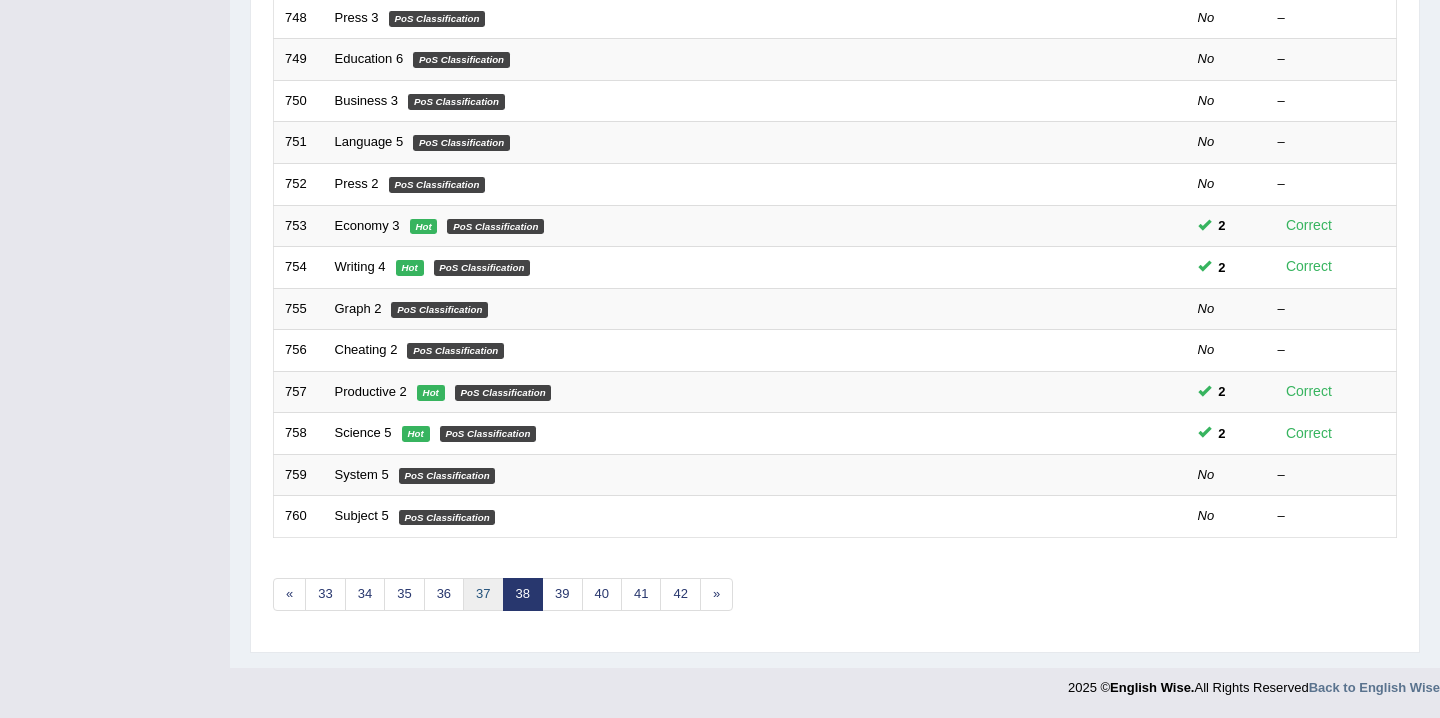 click on "37" at bounding box center [483, 594] 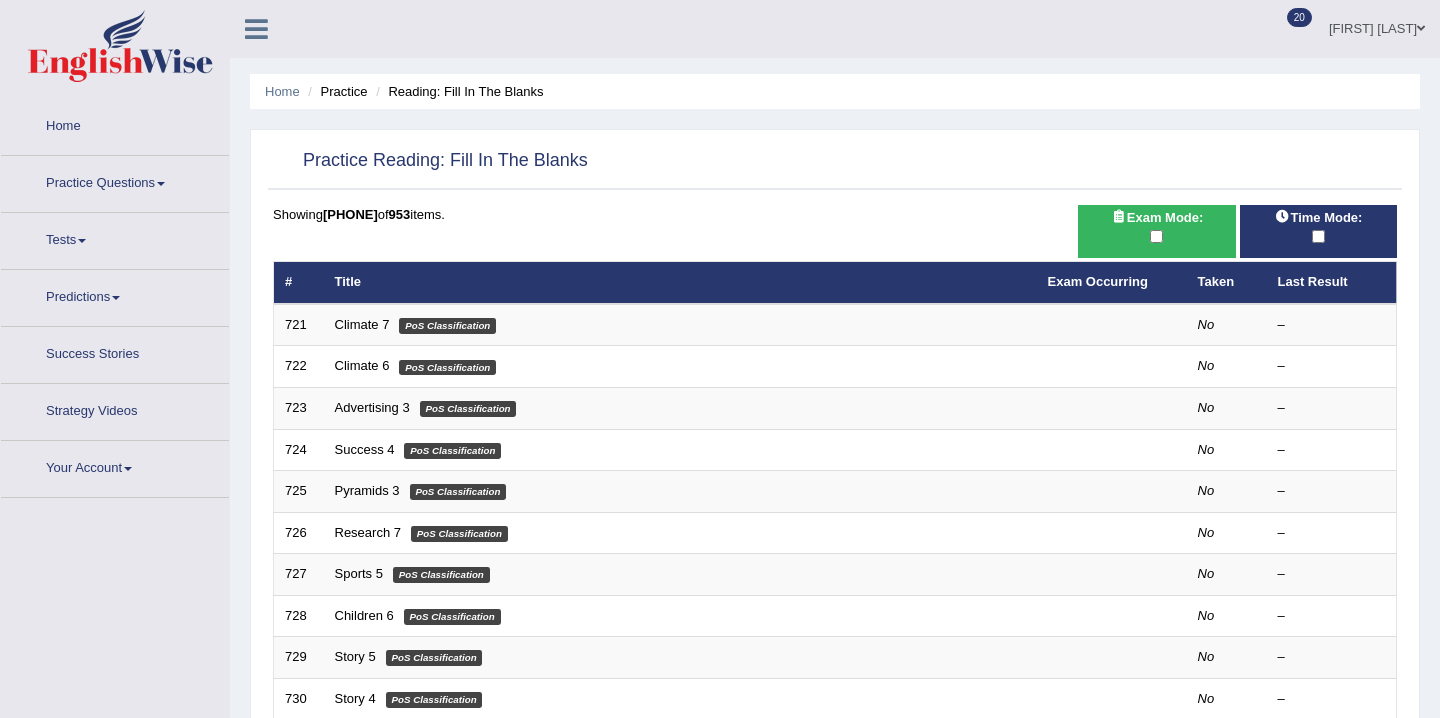 scroll, scrollTop: 0, scrollLeft: 0, axis: both 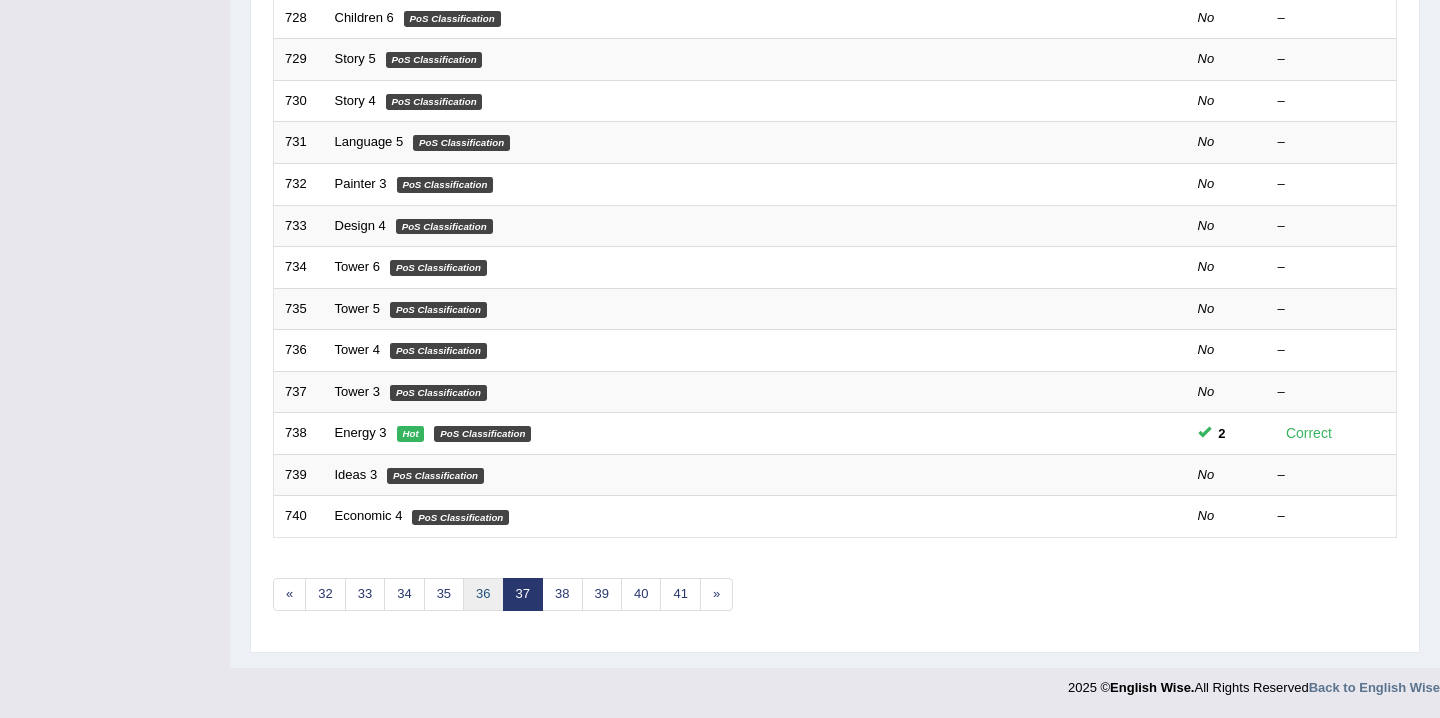 click on "36" at bounding box center [483, 594] 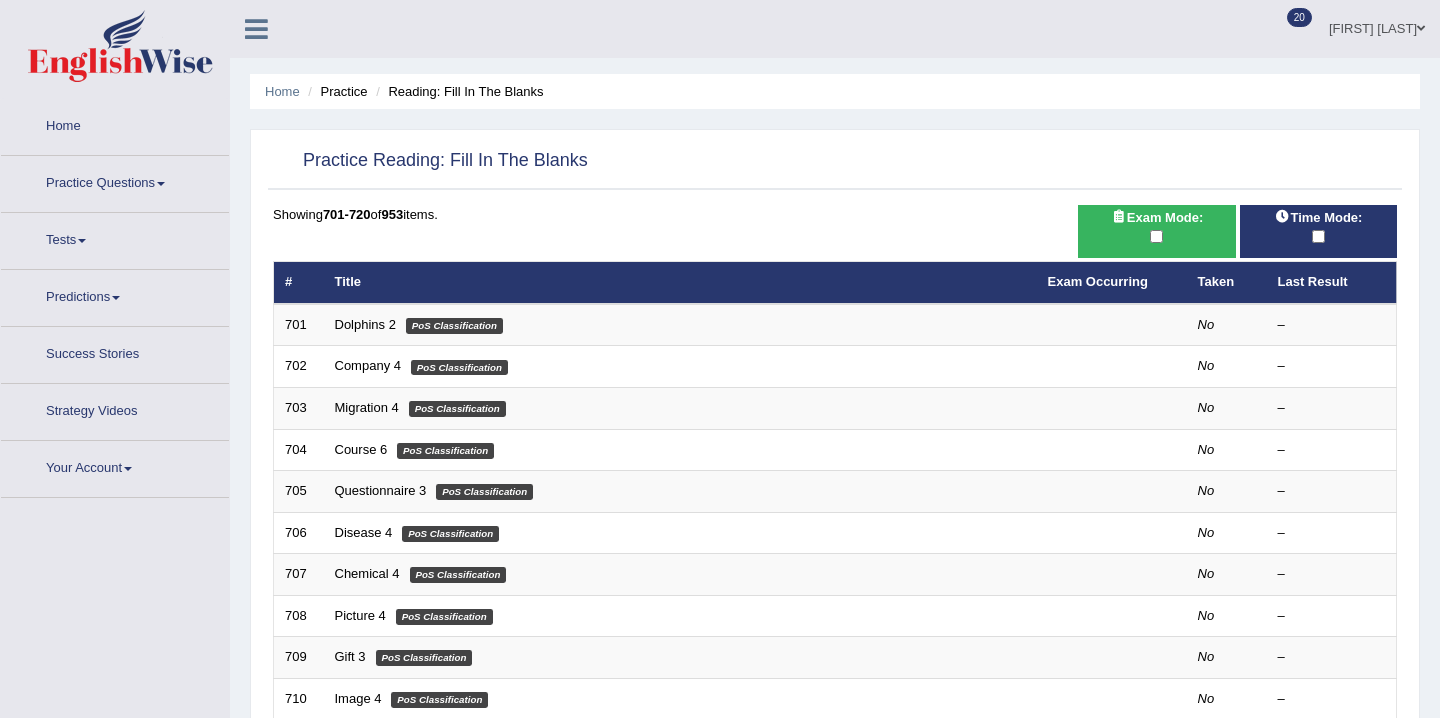 scroll, scrollTop: 0, scrollLeft: 0, axis: both 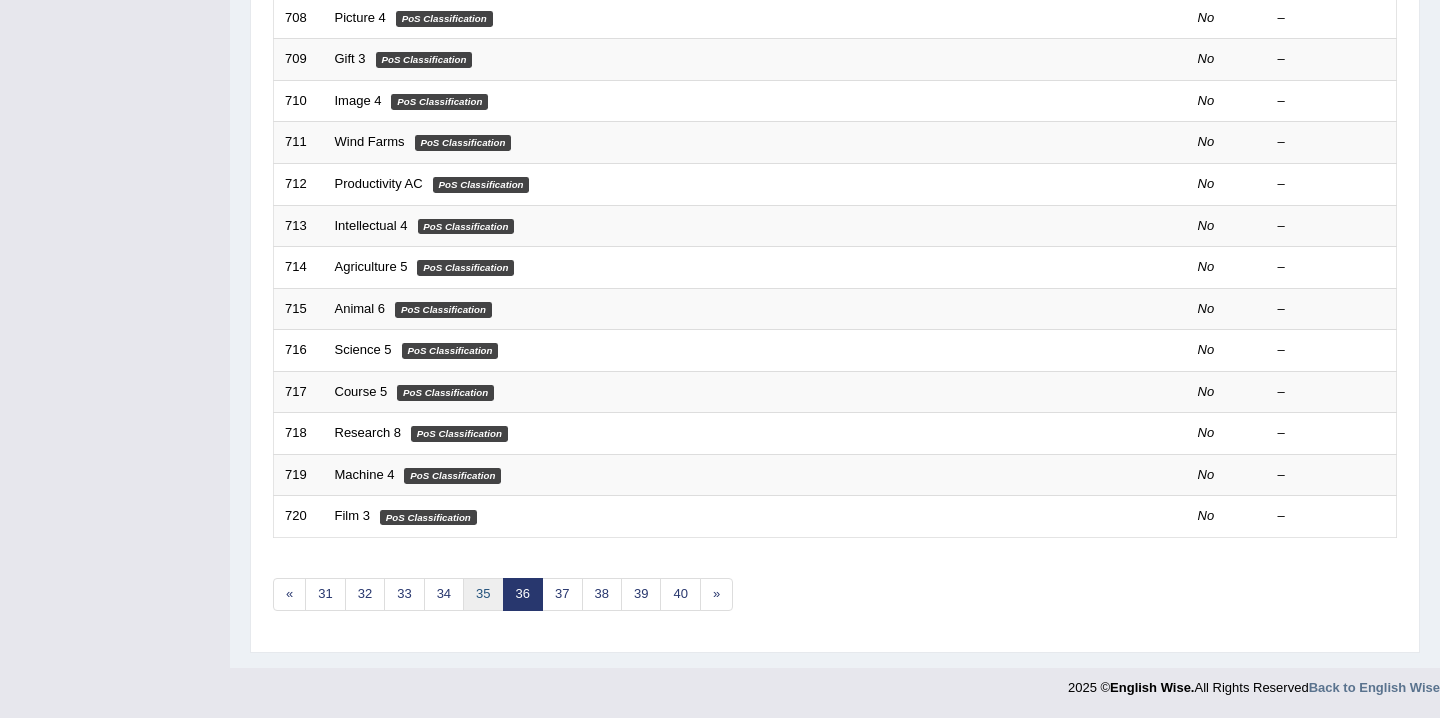 click on "35" at bounding box center (483, 594) 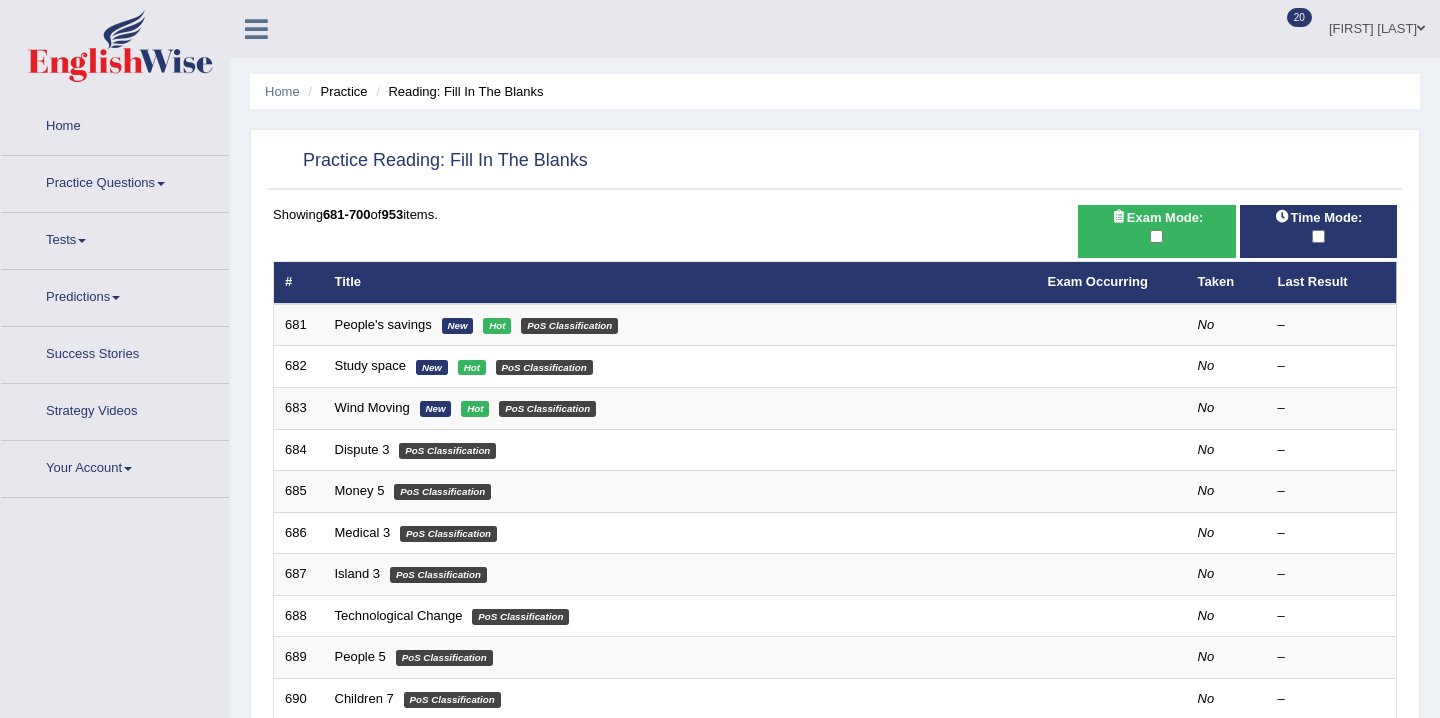 scroll, scrollTop: 0, scrollLeft: 0, axis: both 